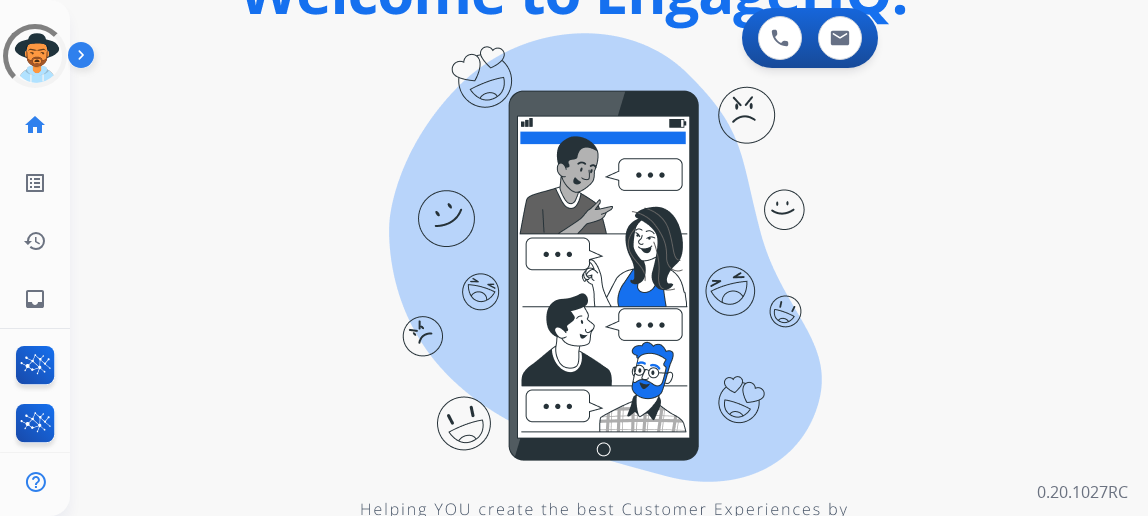 scroll, scrollTop: 0, scrollLeft: 0, axis: both 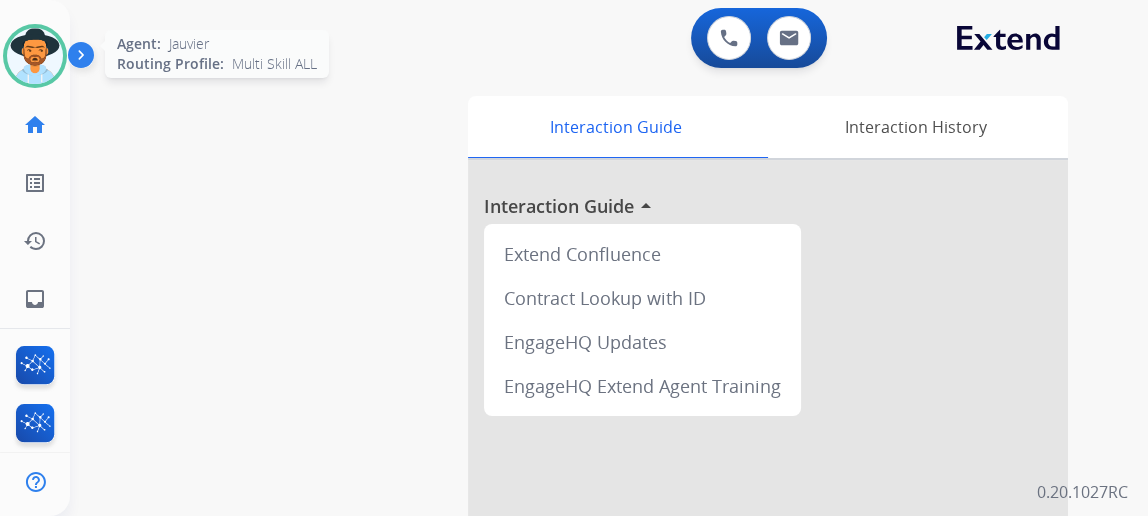 click at bounding box center [35, 56] 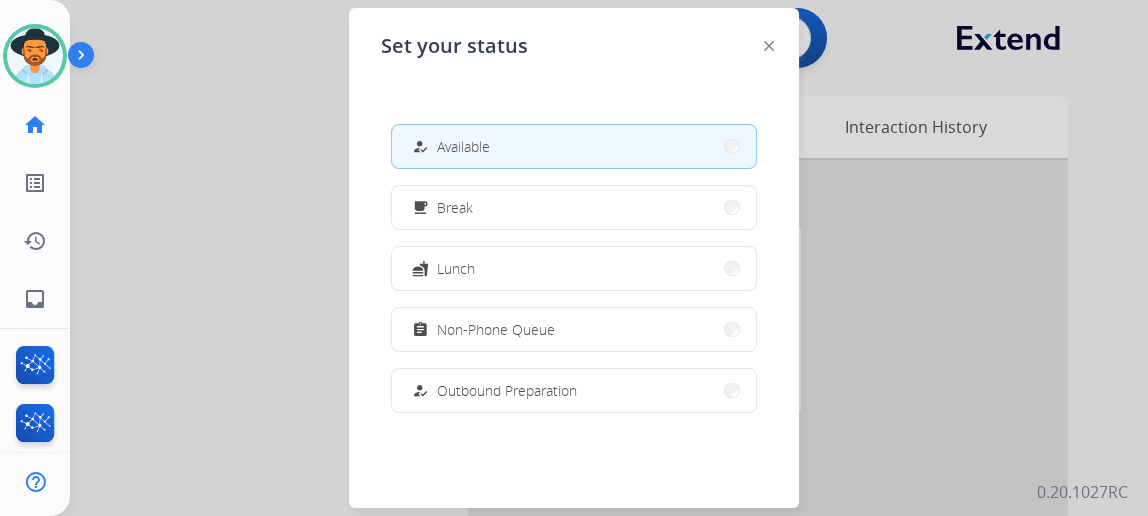 click on "how_to_reg Available" at bounding box center (574, 146) 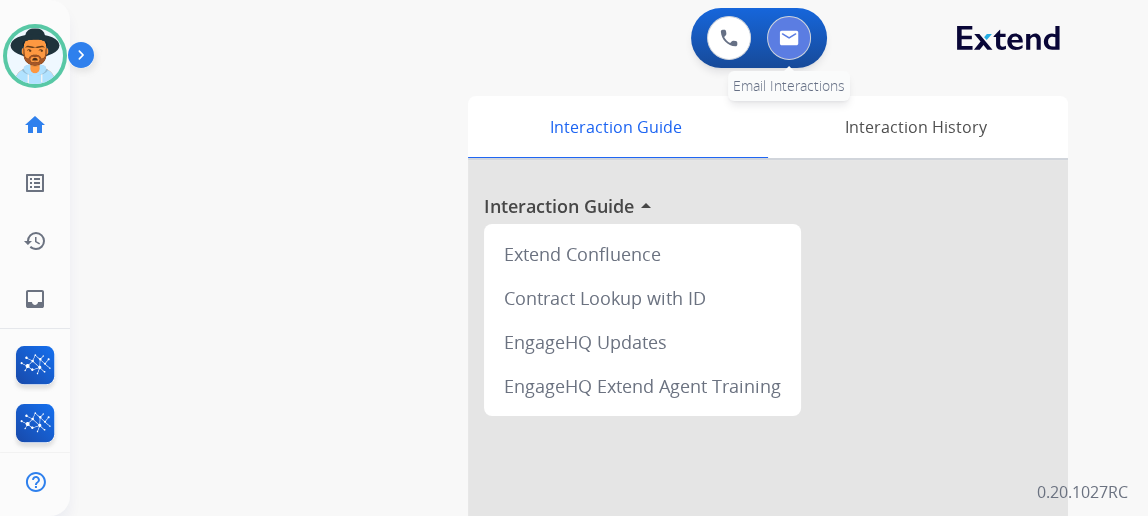 click at bounding box center [789, 38] 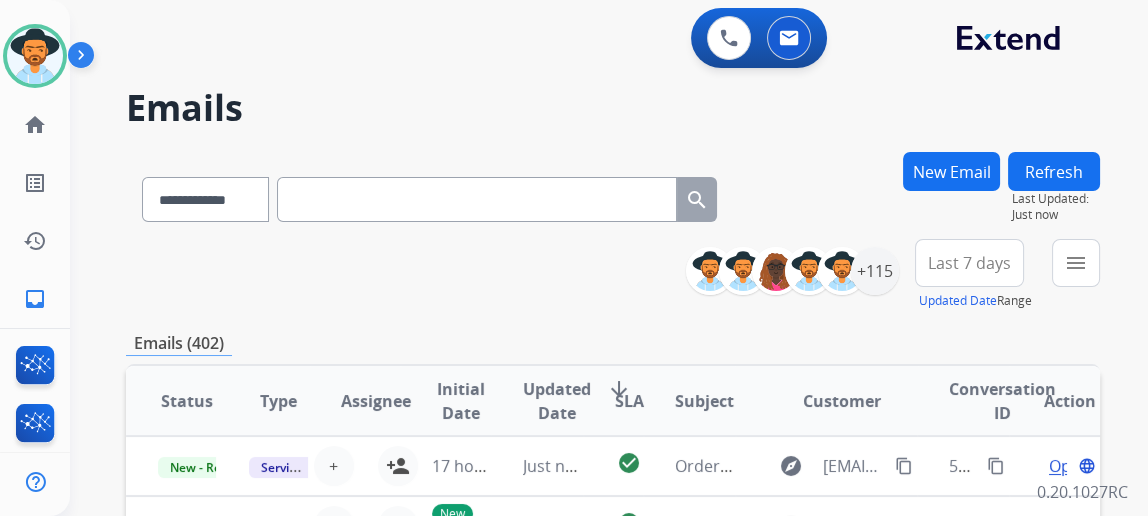 scroll, scrollTop: 1, scrollLeft: 0, axis: vertical 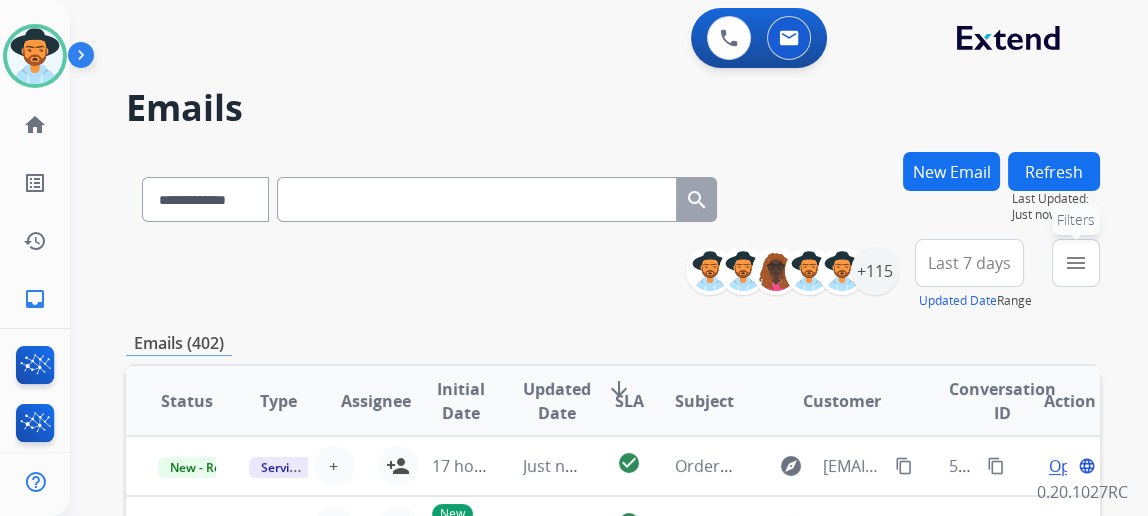 click on "menu" at bounding box center (1076, 263) 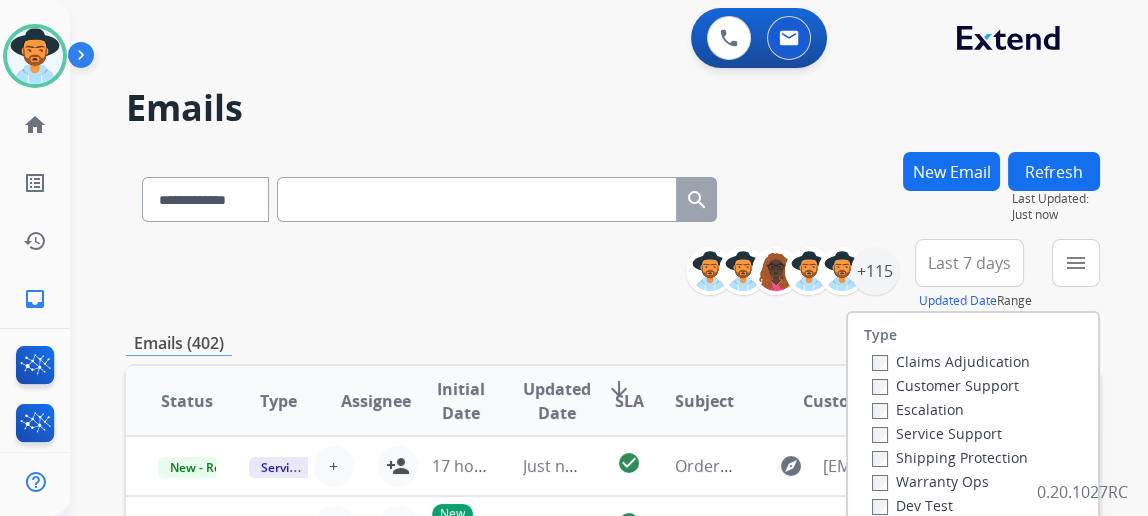 scroll, scrollTop: 90, scrollLeft: 0, axis: vertical 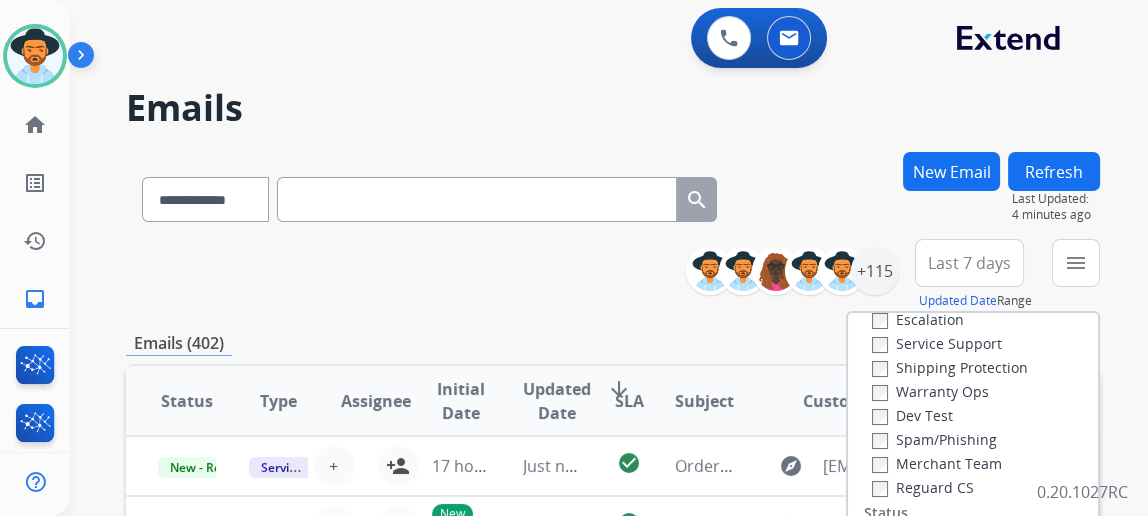 click on "**********" at bounding box center (613, 275) 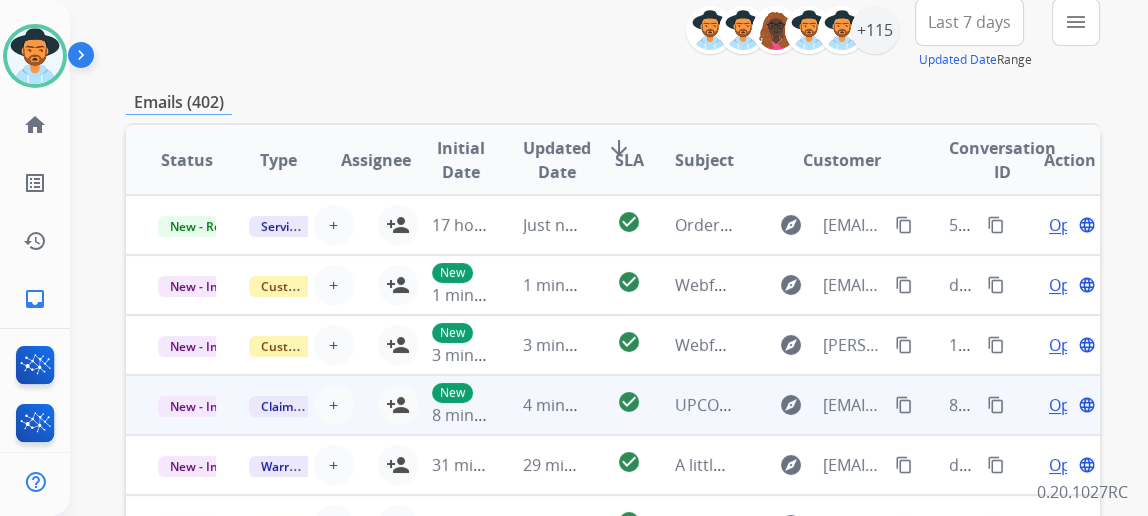 scroll, scrollTop: 0, scrollLeft: 0, axis: both 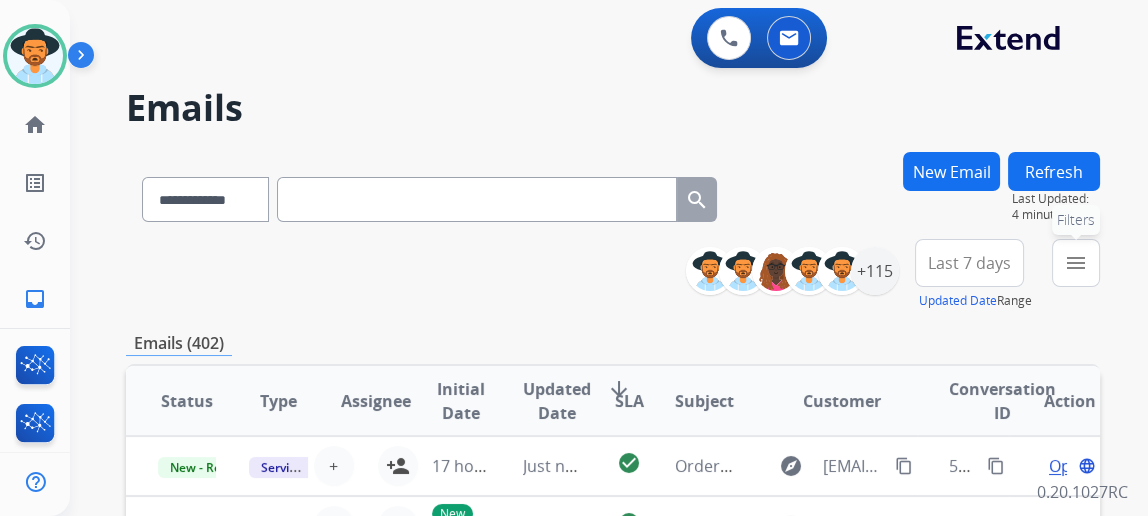 click on "menu" at bounding box center (1076, 263) 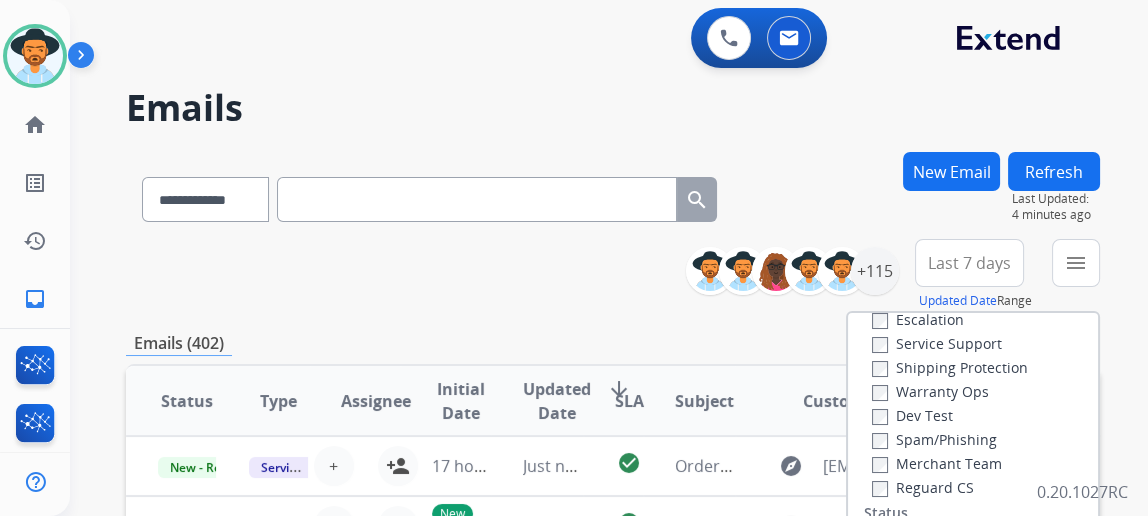scroll, scrollTop: 0, scrollLeft: 0, axis: both 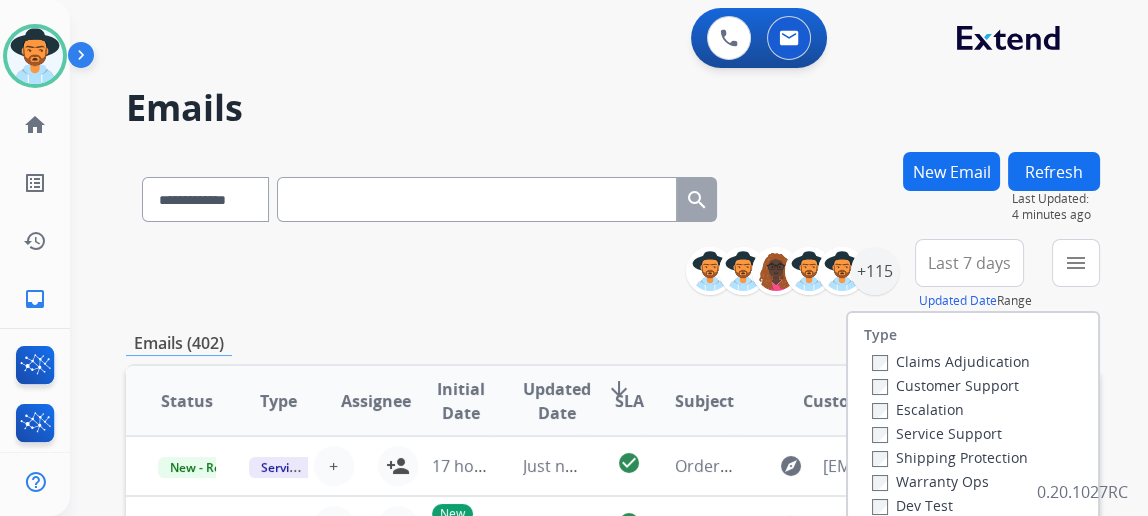 click on "Customer Support" at bounding box center [945, 385] 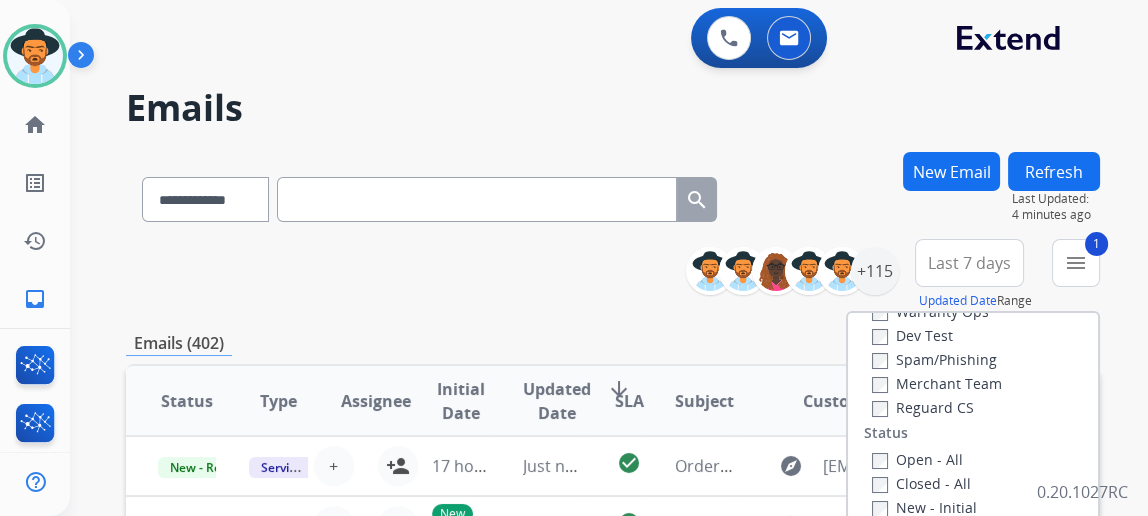 scroll, scrollTop: 181, scrollLeft: 0, axis: vertical 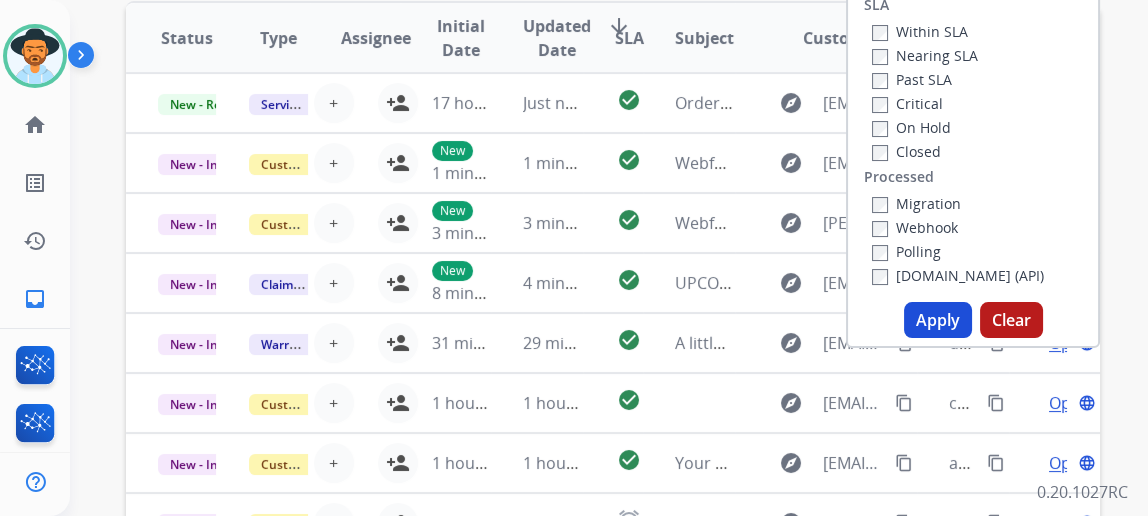 click on "Apply" at bounding box center (938, 320) 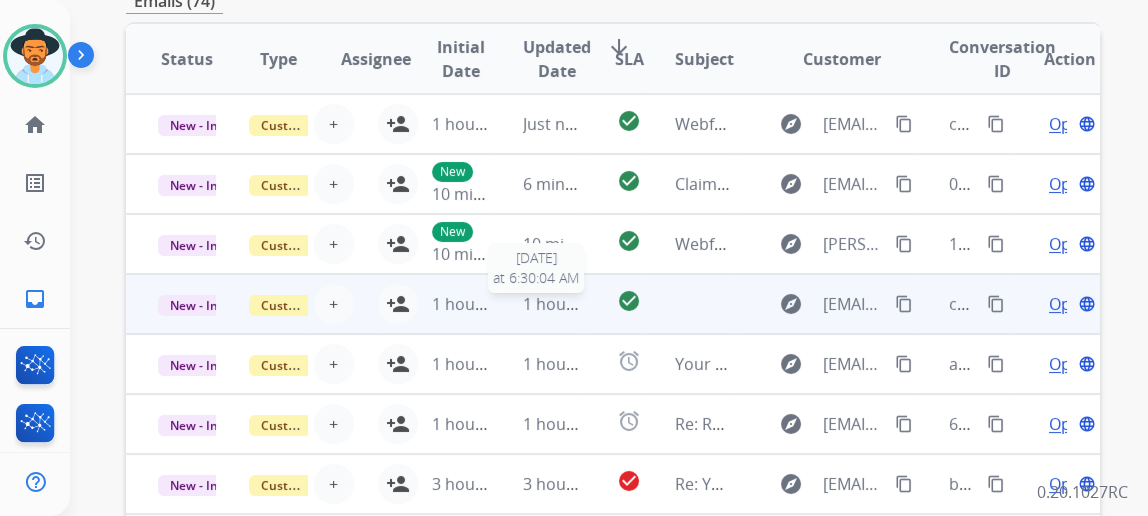 scroll, scrollTop: 545, scrollLeft: 0, axis: vertical 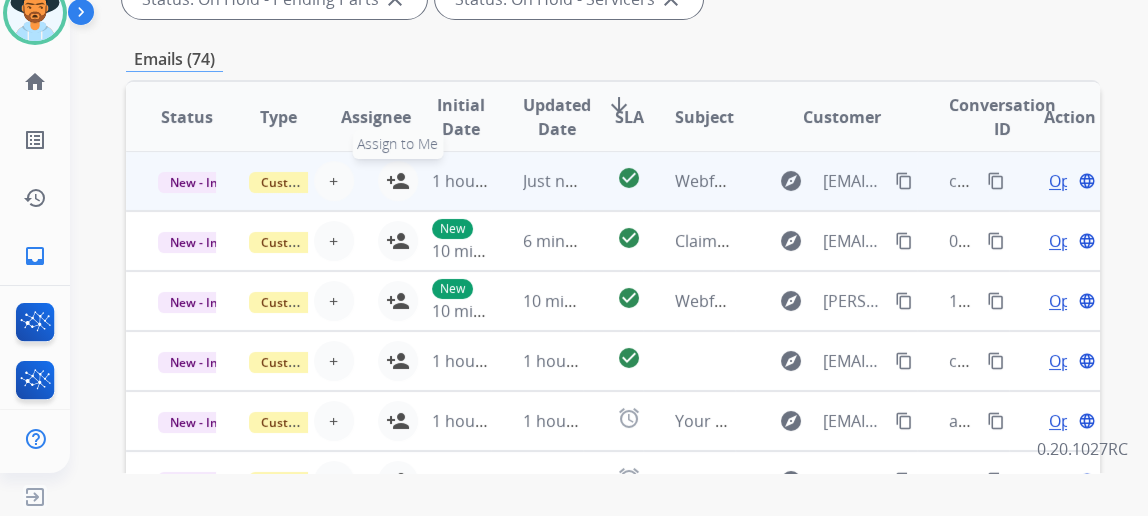click on "person_add" at bounding box center [398, 181] 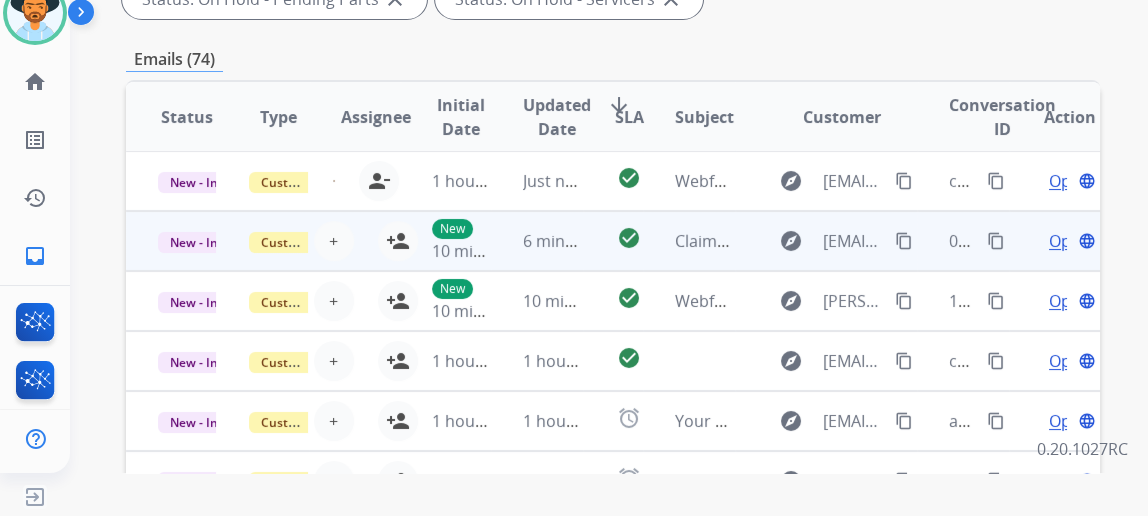 click on "New 10 minutes ago" at bounding box center [445, 241] 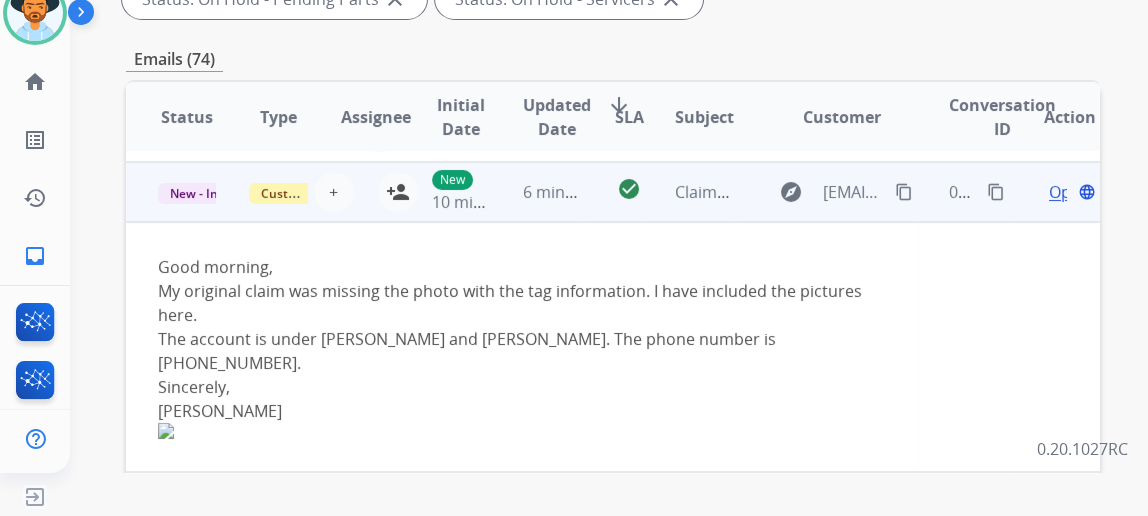 scroll, scrollTop: 59, scrollLeft: 0, axis: vertical 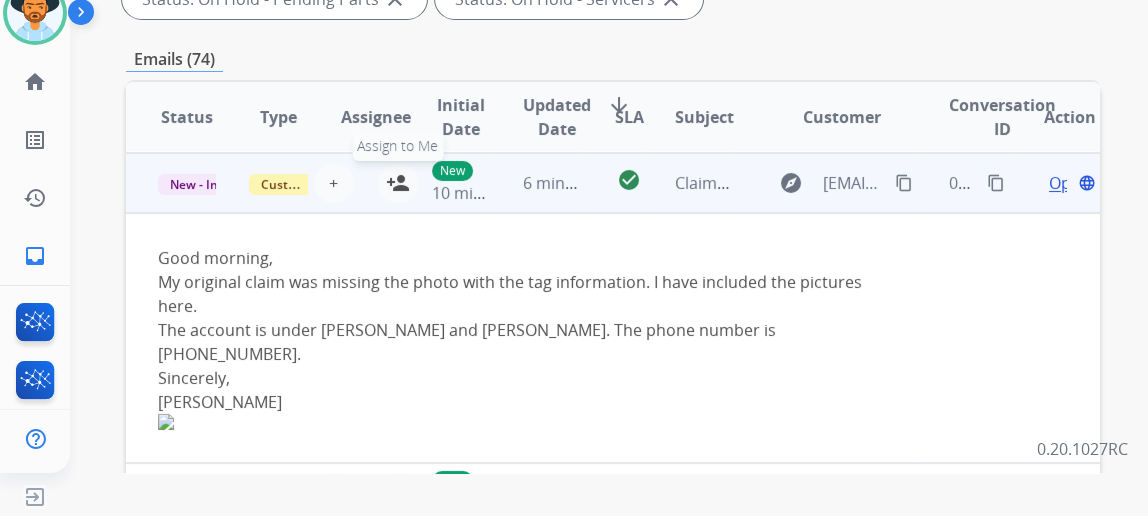 click on "person_add" at bounding box center (398, 183) 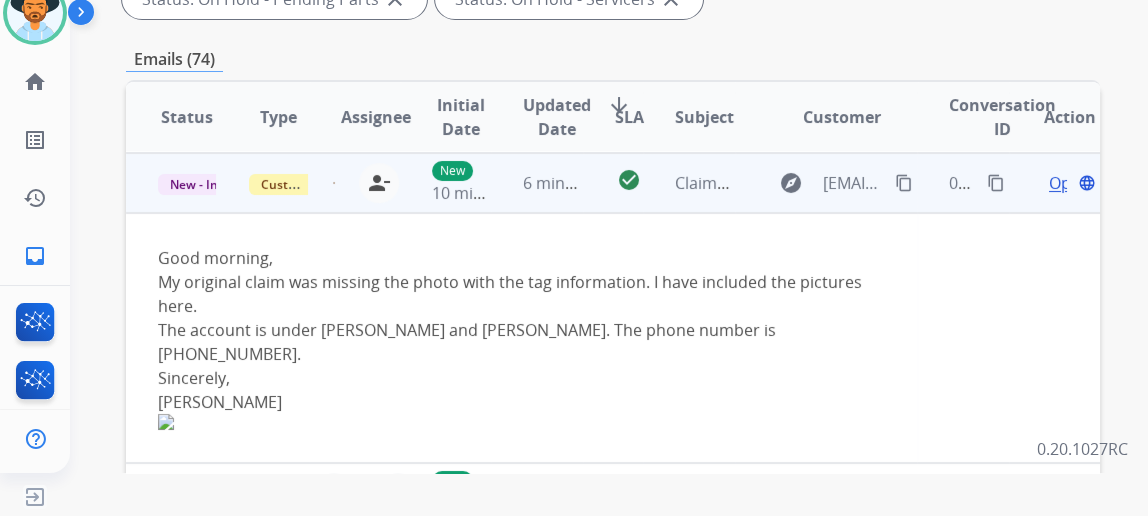 scroll, scrollTop: 227, scrollLeft: 0, axis: vertical 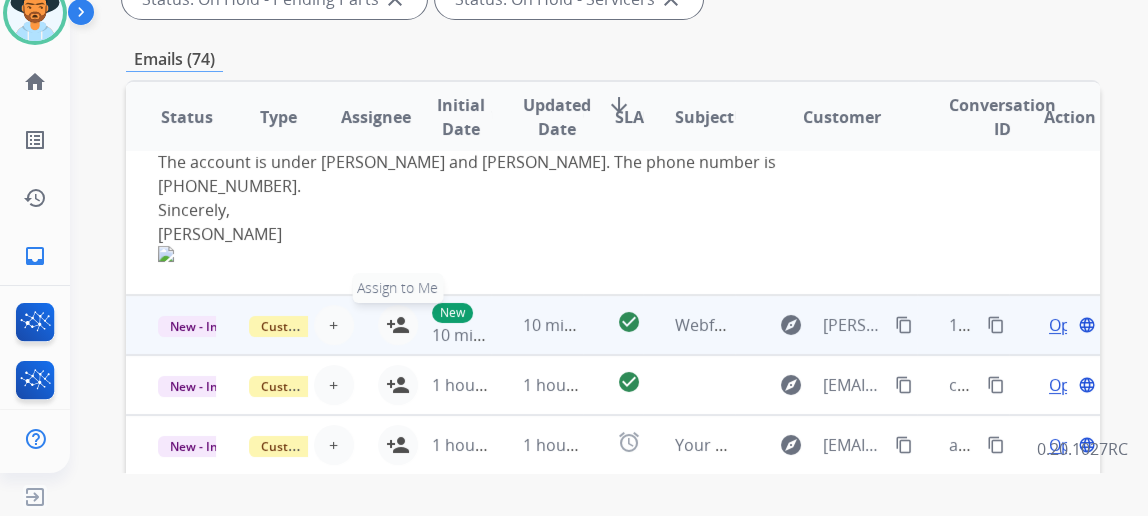 click on "person_add" at bounding box center [398, 325] 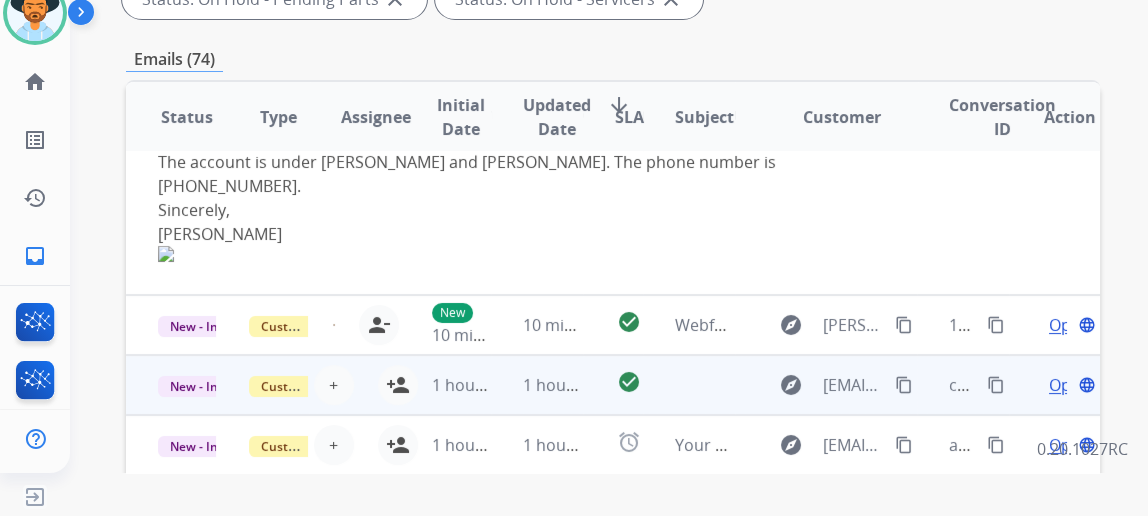 click on "1 hour ago" at bounding box center (445, 385) 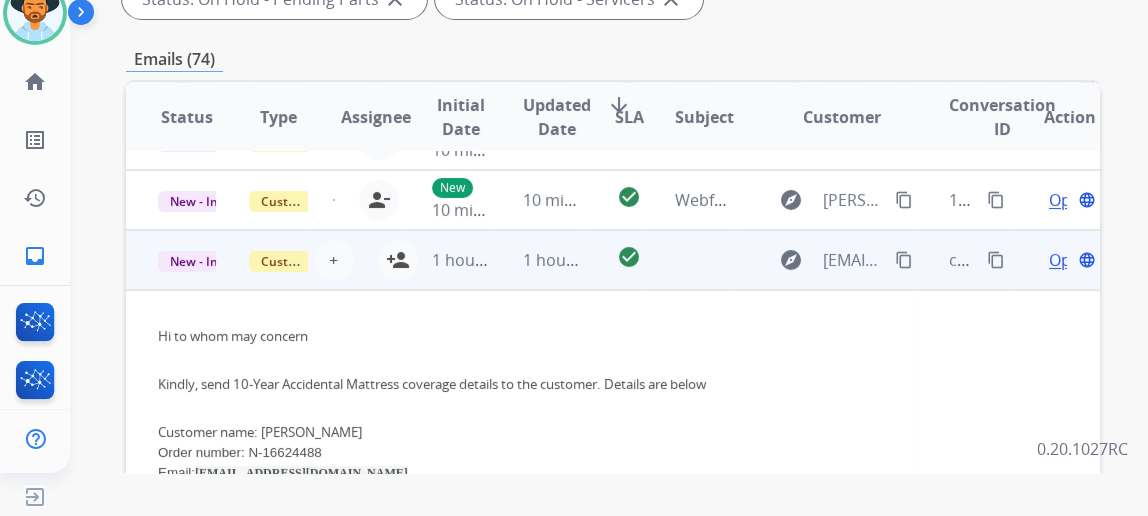 scroll, scrollTop: 0, scrollLeft: 0, axis: both 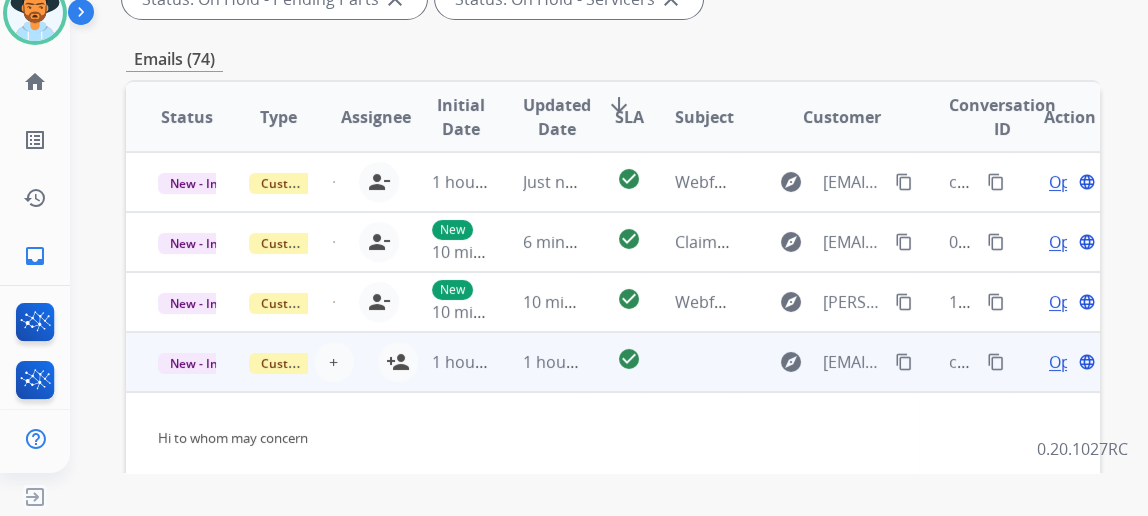 click on "1 hour ago" at bounding box center [445, 362] 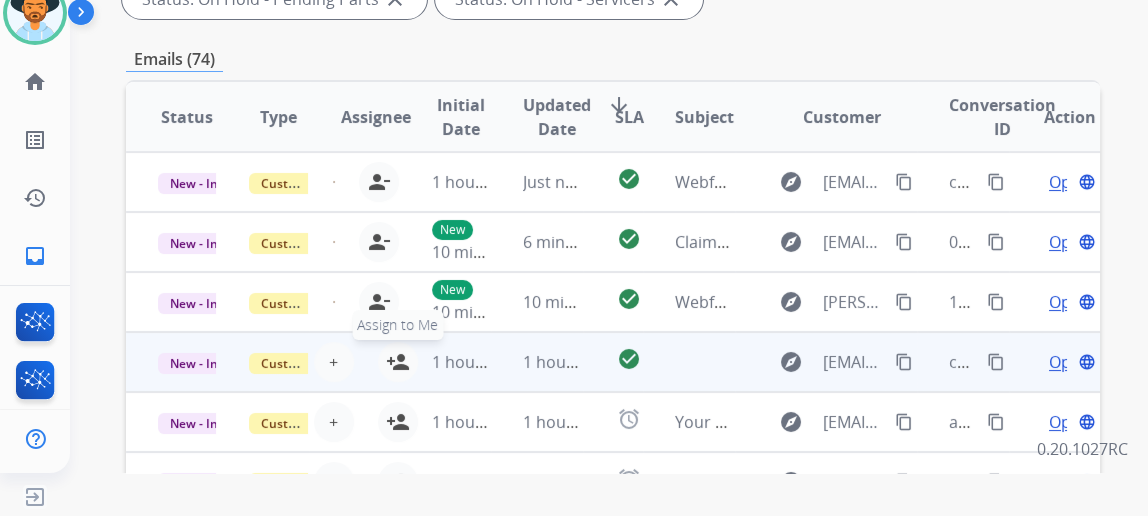 click on "person_add" at bounding box center [398, 362] 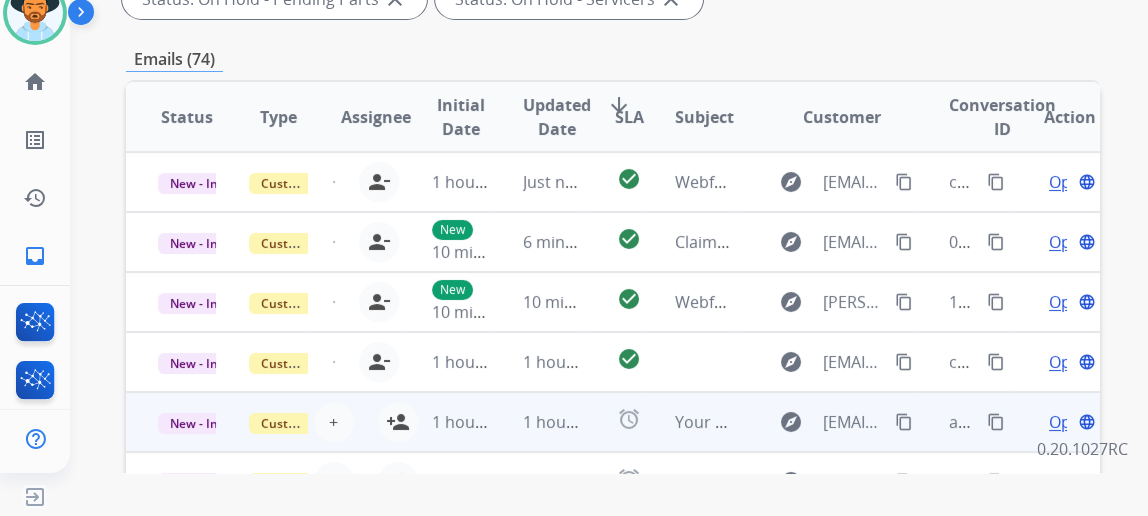 click on "1 hour ago" at bounding box center (445, 422) 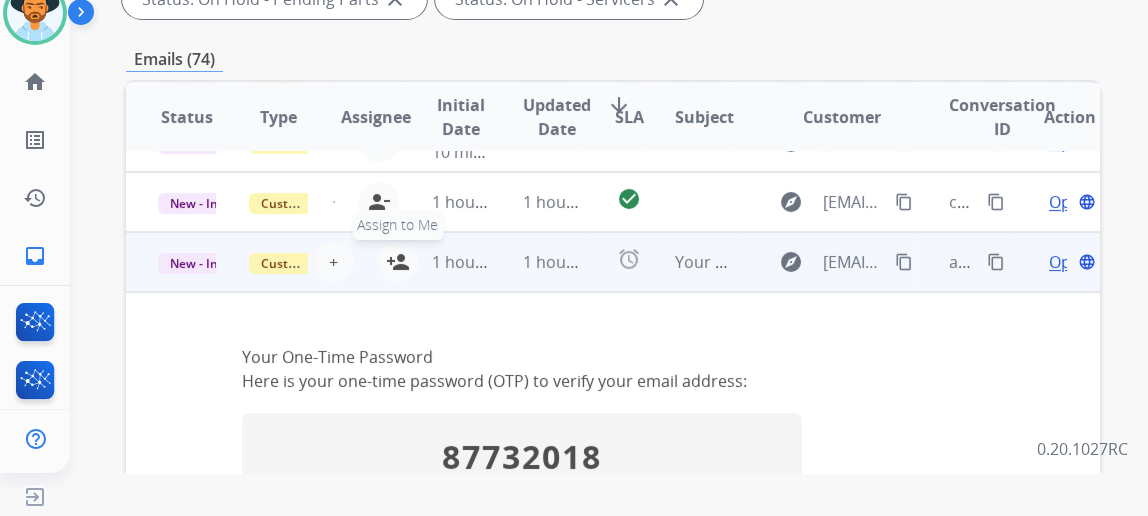 scroll, scrollTop: 137, scrollLeft: 0, axis: vertical 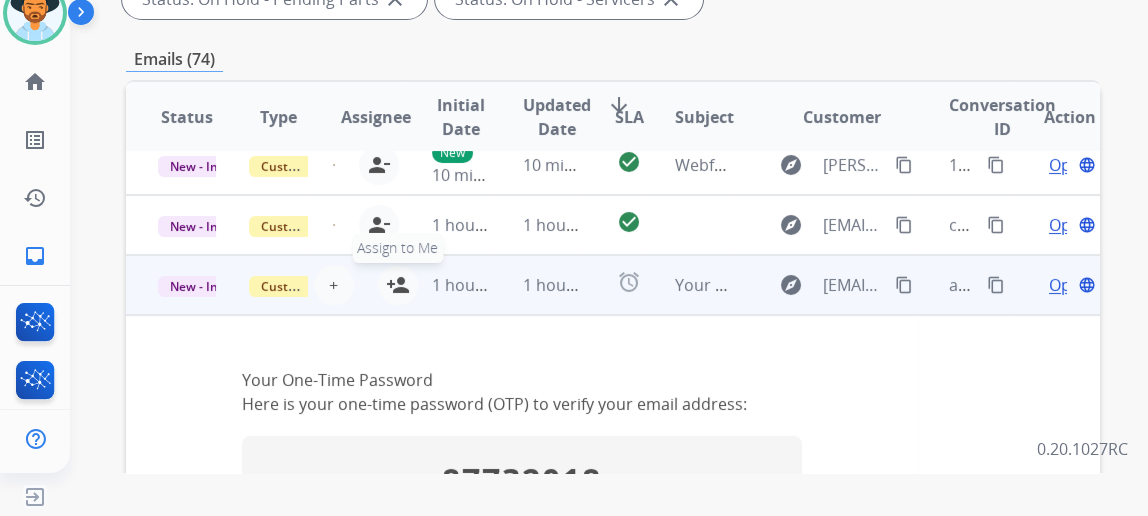 click on "person_add" at bounding box center [398, 285] 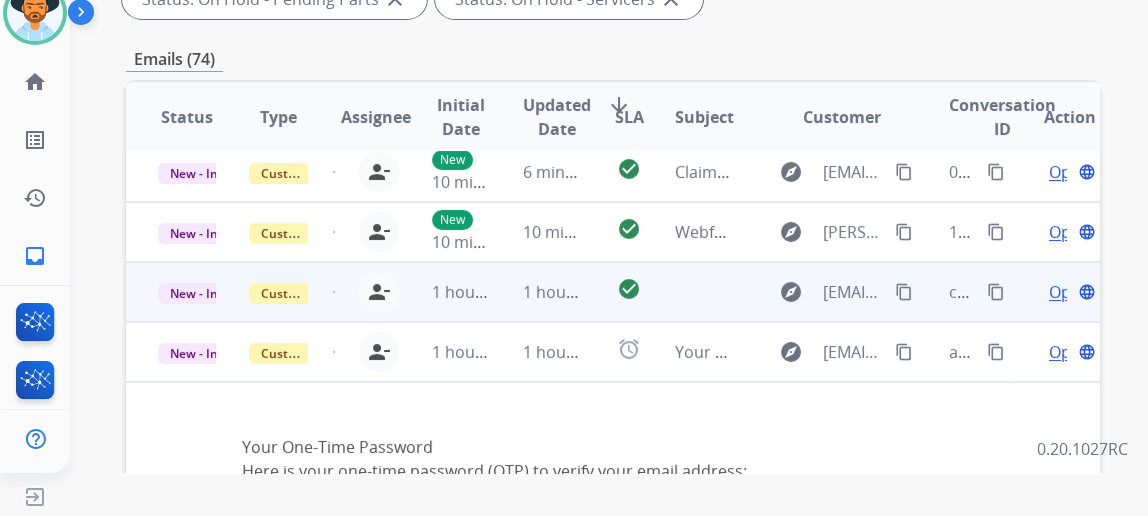 scroll, scrollTop: 0, scrollLeft: 0, axis: both 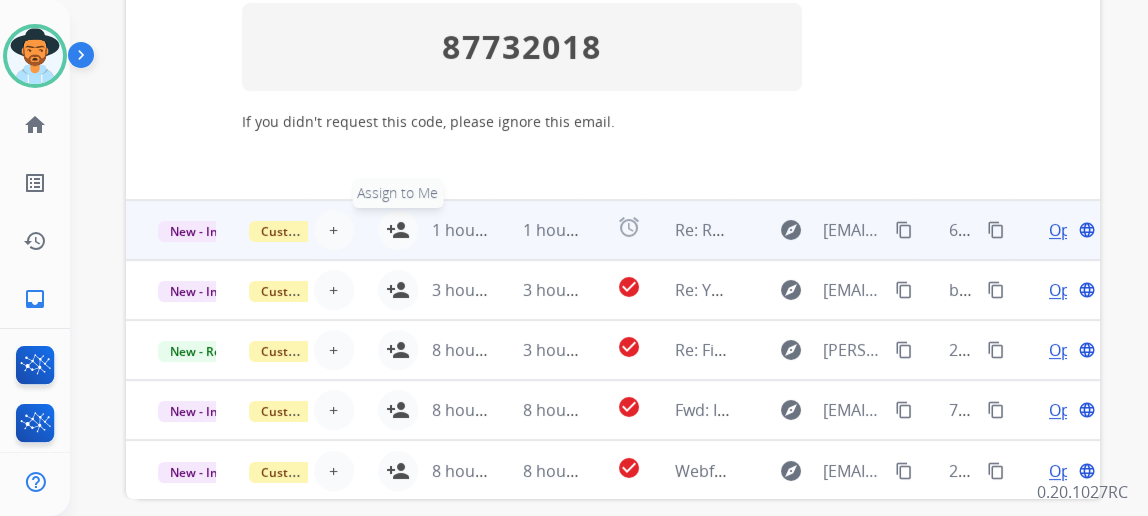 click on "person_add" at bounding box center (398, 230) 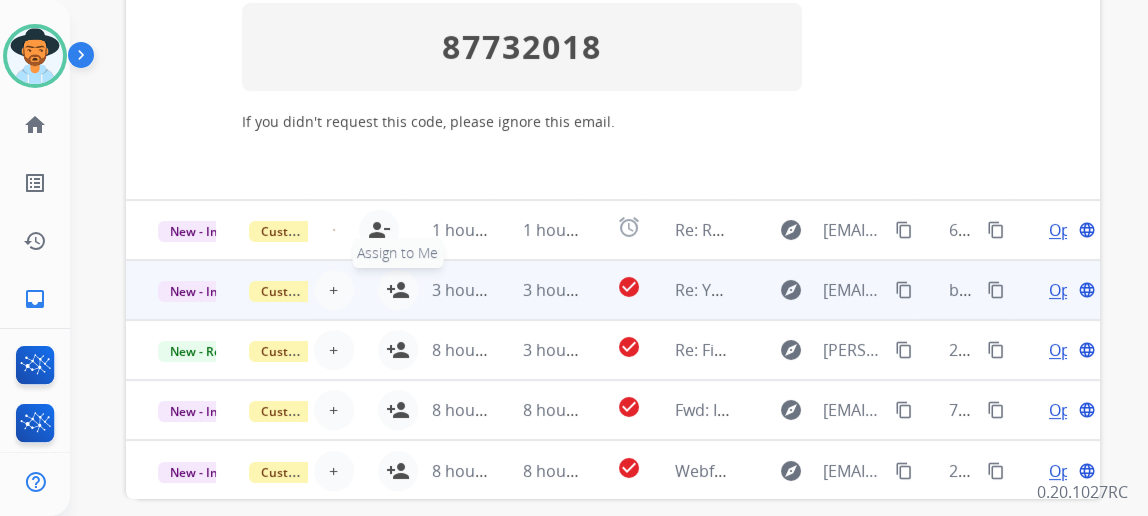 click on "person_add" at bounding box center [398, 290] 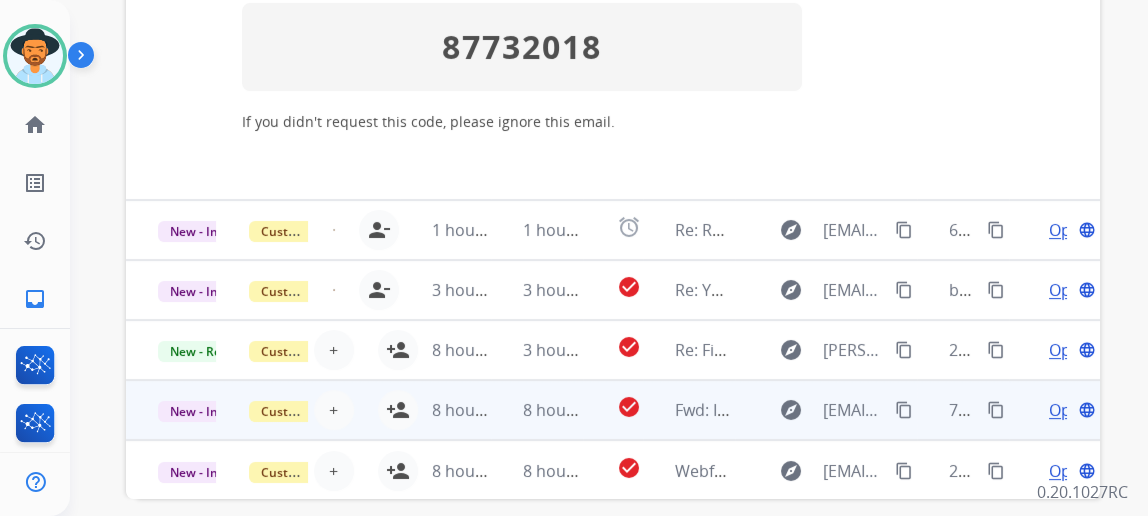 click on "8 hours ago" at bounding box center (445, 410) 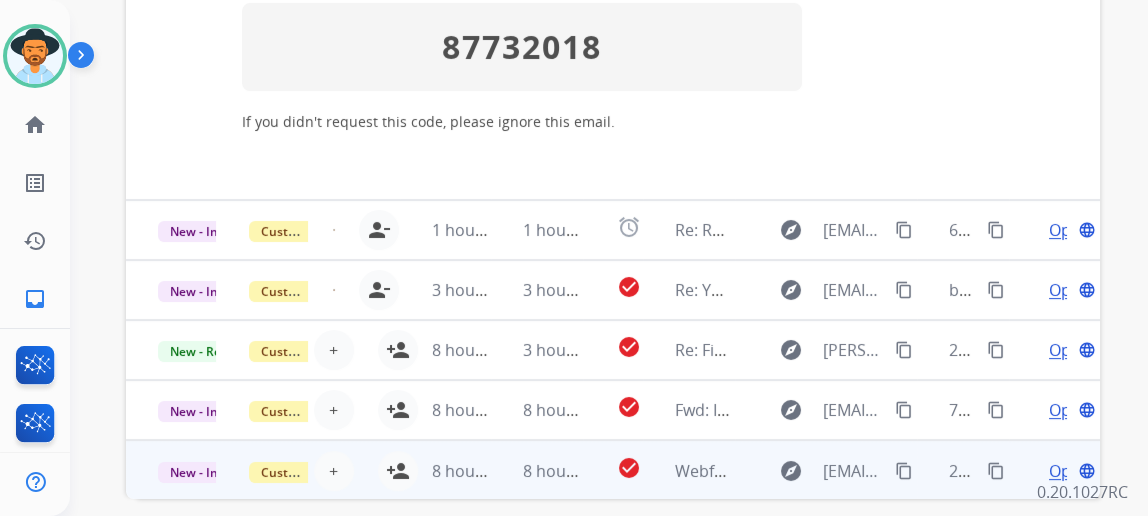 scroll, scrollTop: 99, scrollLeft: 0, axis: vertical 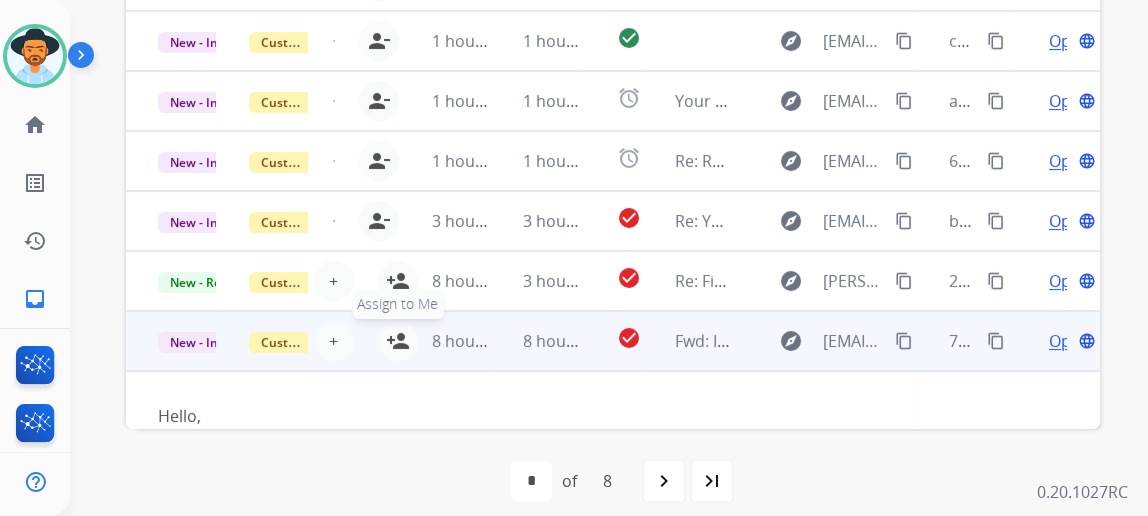 click on "person_add" at bounding box center (398, 341) 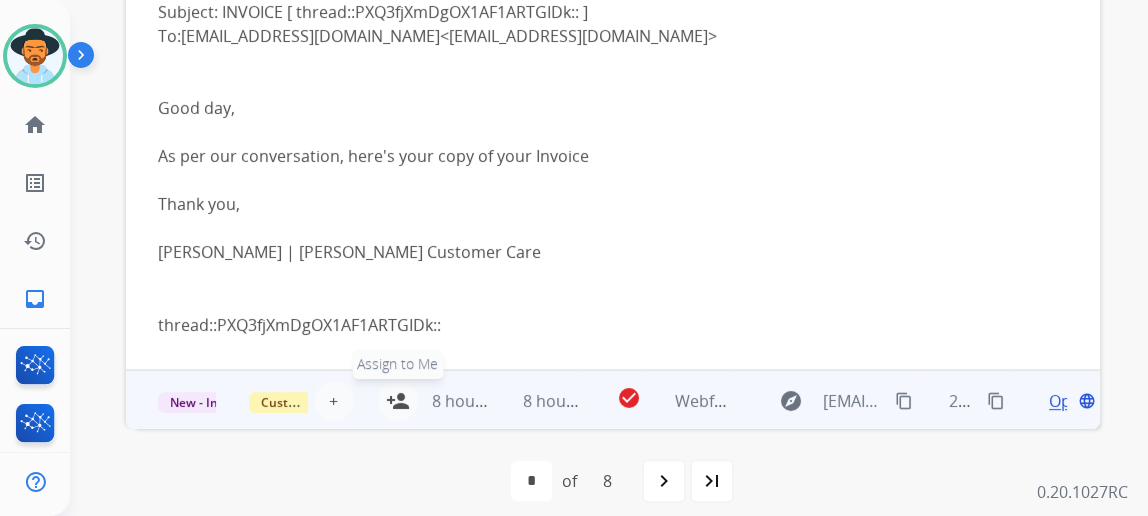 click on "person_add" at bounding box center [398, 401] 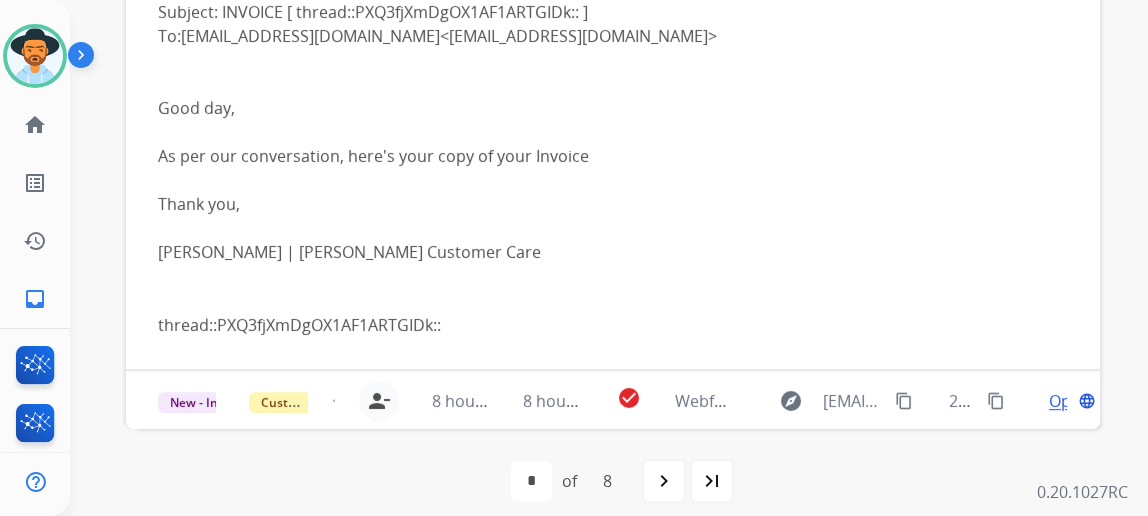 drag, startPoint x: 667, startPoint y: 469, endPoint x: 636, endPoint y: 467, distance: 31.06445 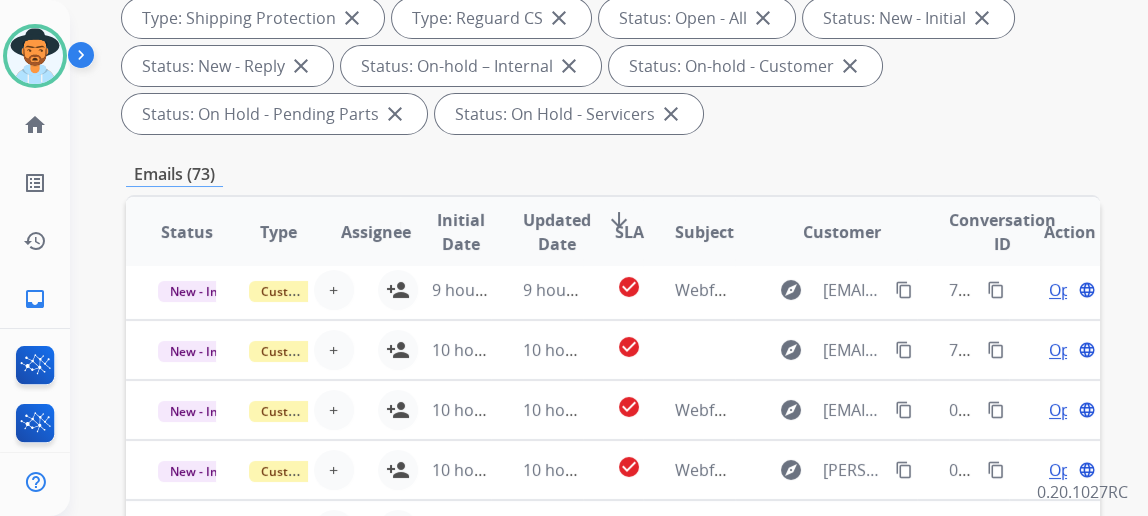 scroll, scrollTop: 363, scrollLeft: 0, axis: vertical 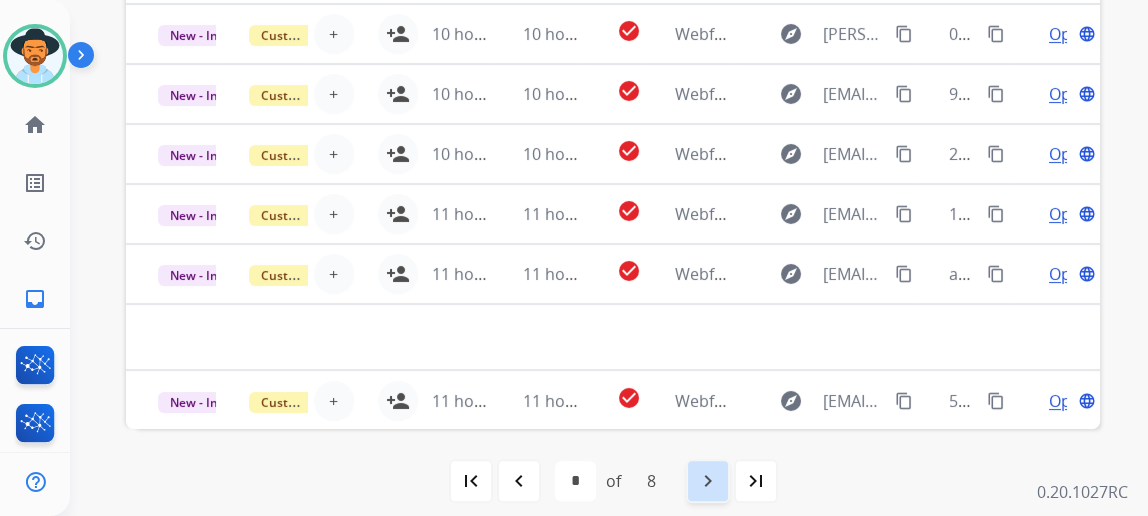 click on "navigate_next" at bounding box center [708, 481] 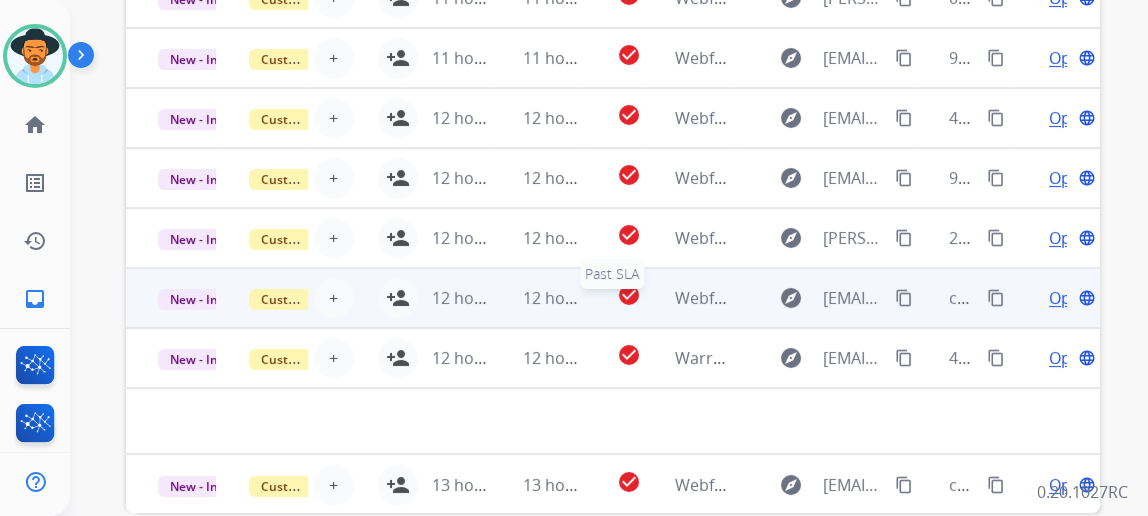 scroll, scrollTop: 727, scrollLeft: 0, axis: vertical 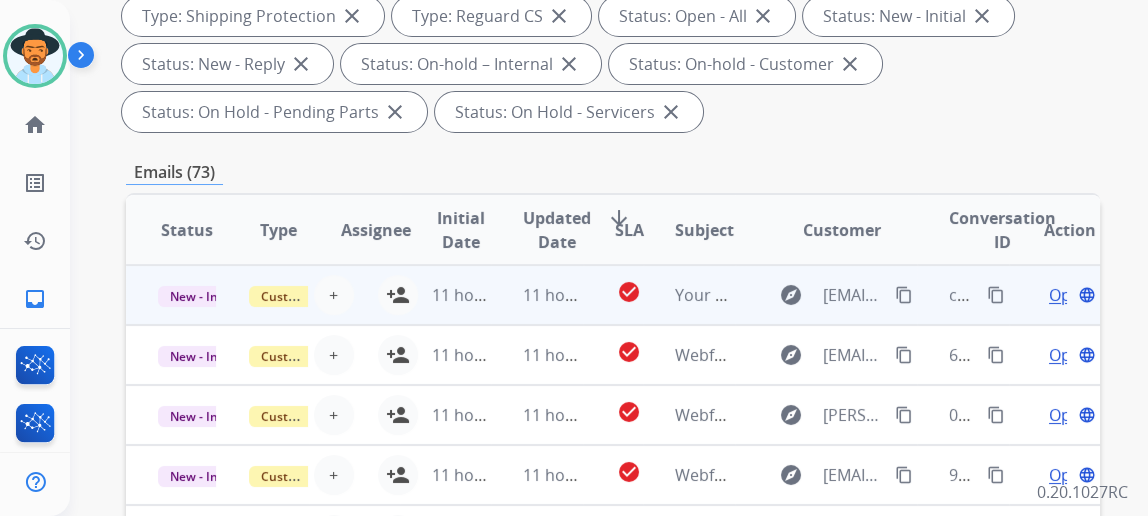 click on "11 hours ago" at bounding box center (445, 295) 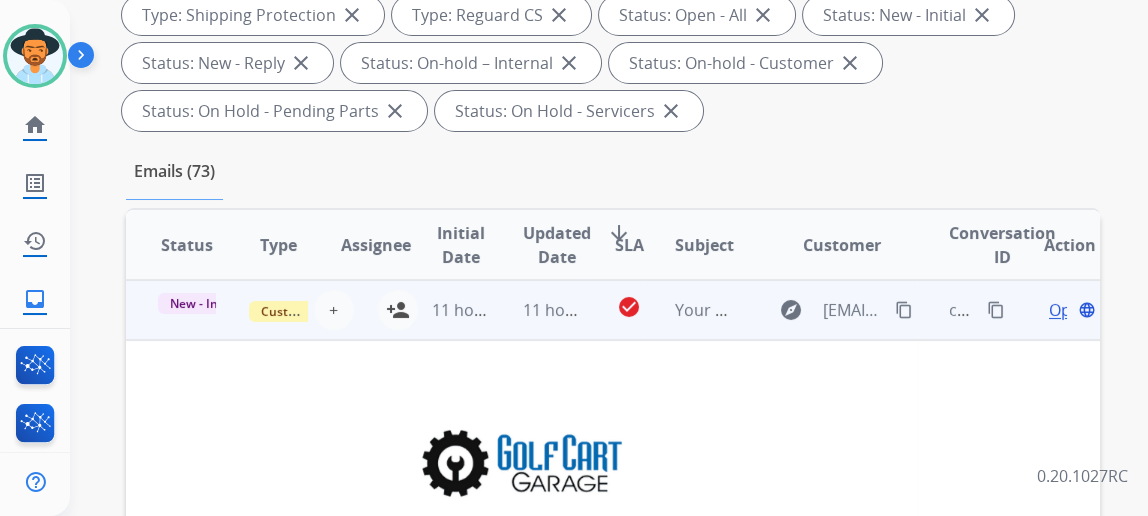 scroll, scrollTop: 363, scrollLeft: 0, axis: vertical 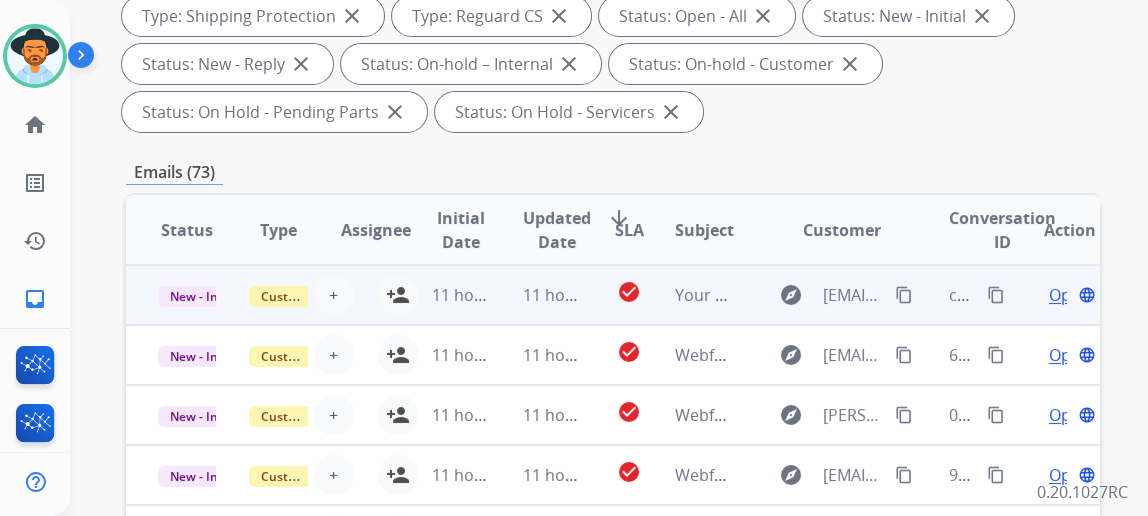 click on "11 hours ago" at bounding box center (445, 295) 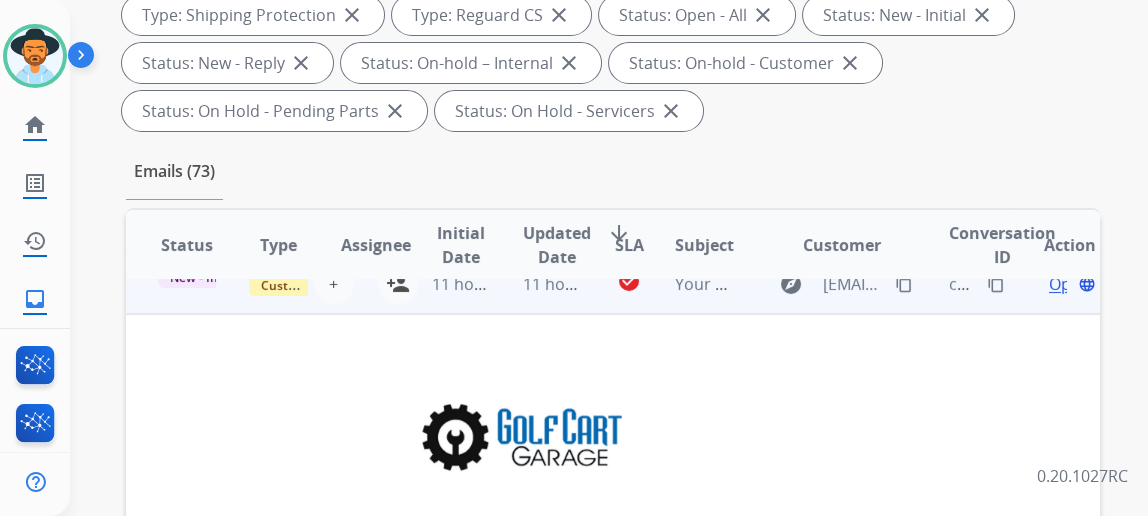 scroll, scrollTop: 0, scrollLeft: 0, axis: both 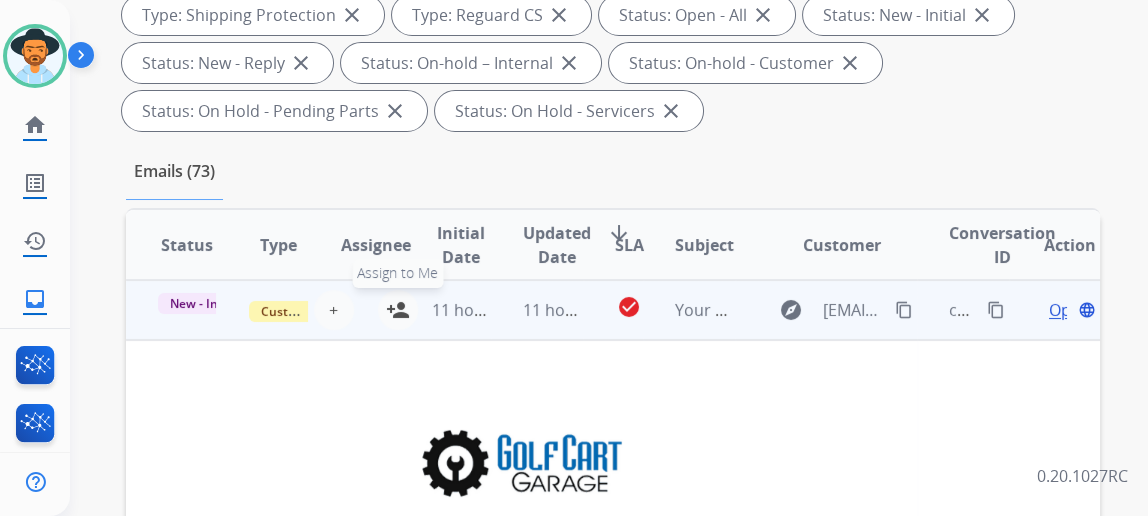 click on "person_add" at bounding box center (398, 310) 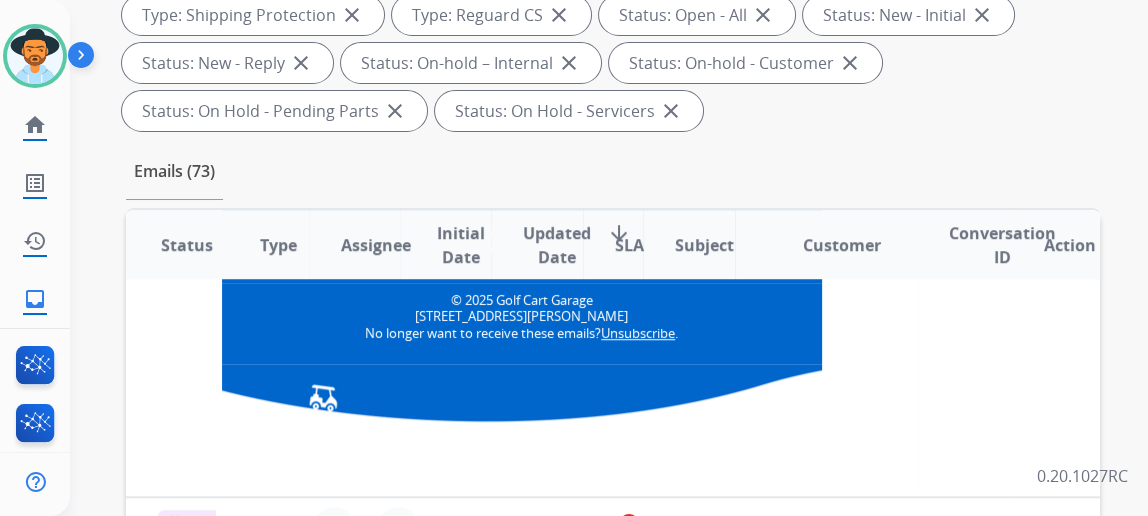 scroll, scrollTop: 1810, scrollLeft: 0, axis: vertical 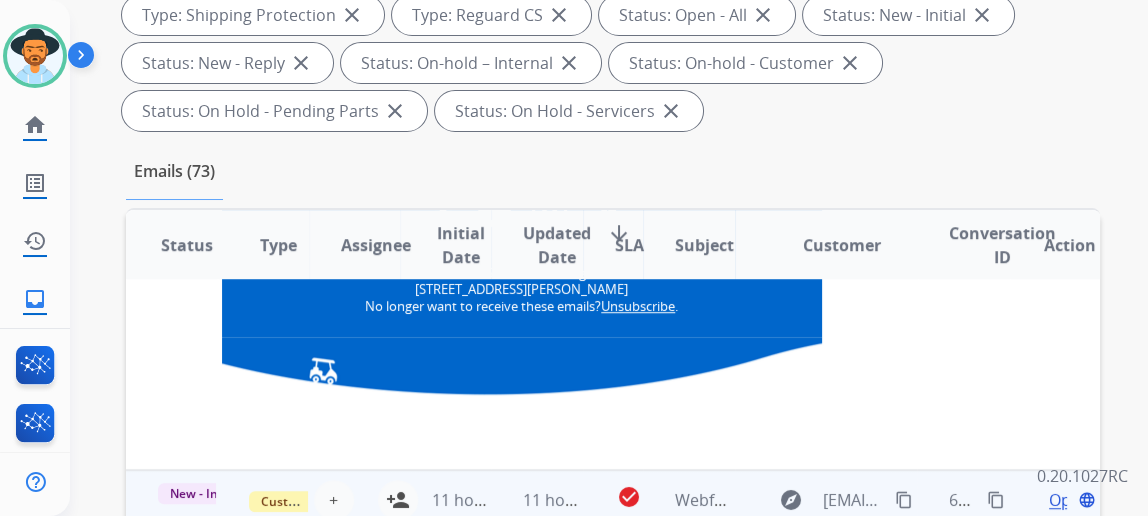 click on "11 hours ago" at bounding box center [445, 500] 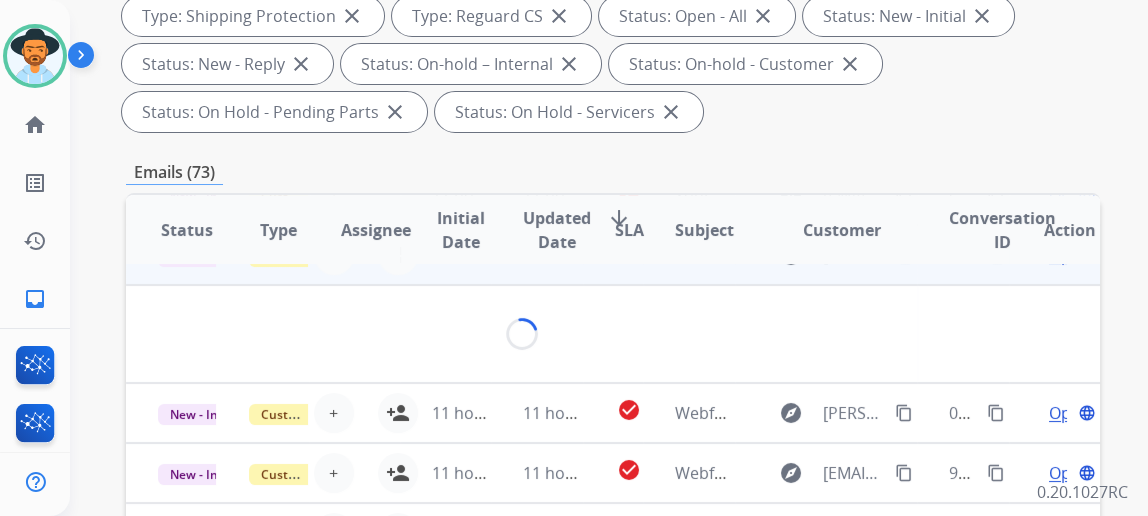 scroll, scrollTop: 99, scrollLeft: 0, axis: vertical 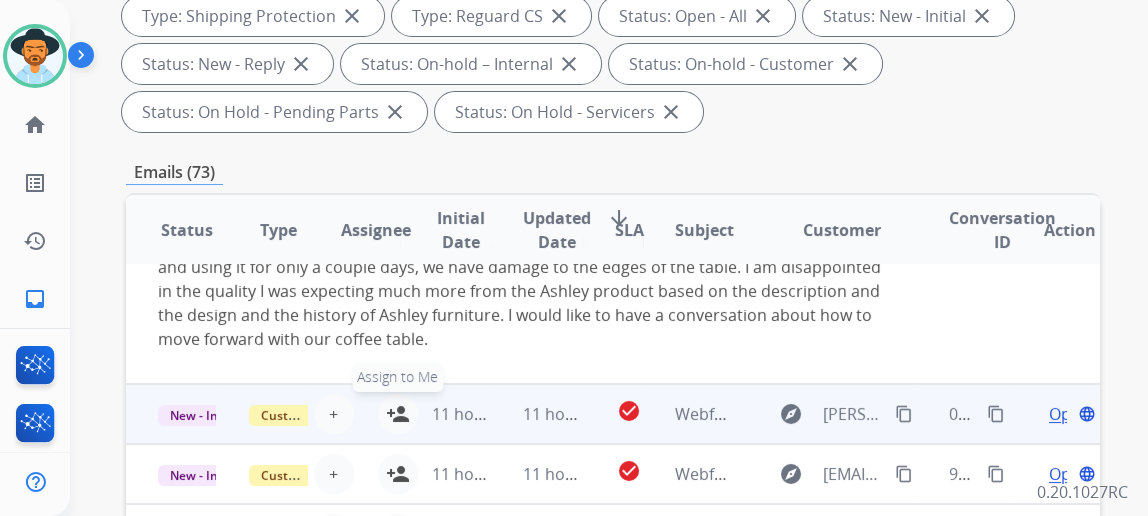 click on "person_add" at bounding box center [398, 414] 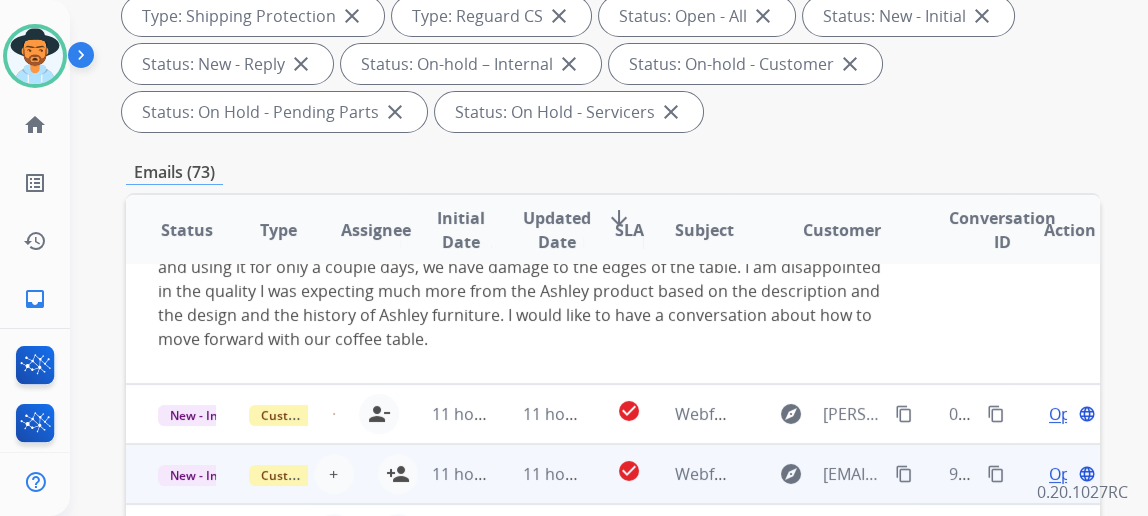 click on "11 hours ago" at bounding box center [445, 474] 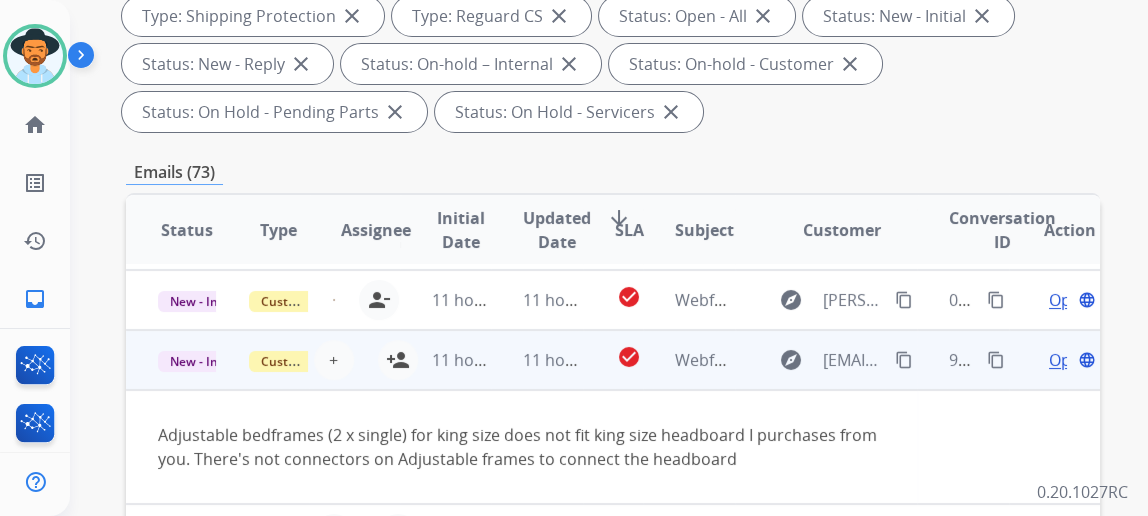 click on "11 hours ago" at bounding box center [445, 360] 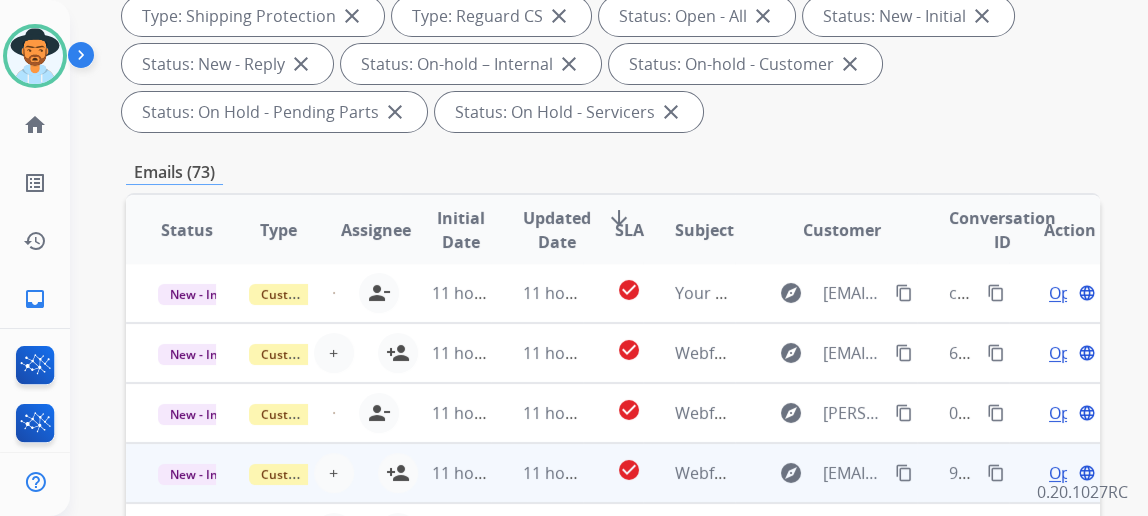 scroll, scrollTop: 1, scrollLeft: 0, axis: vertical 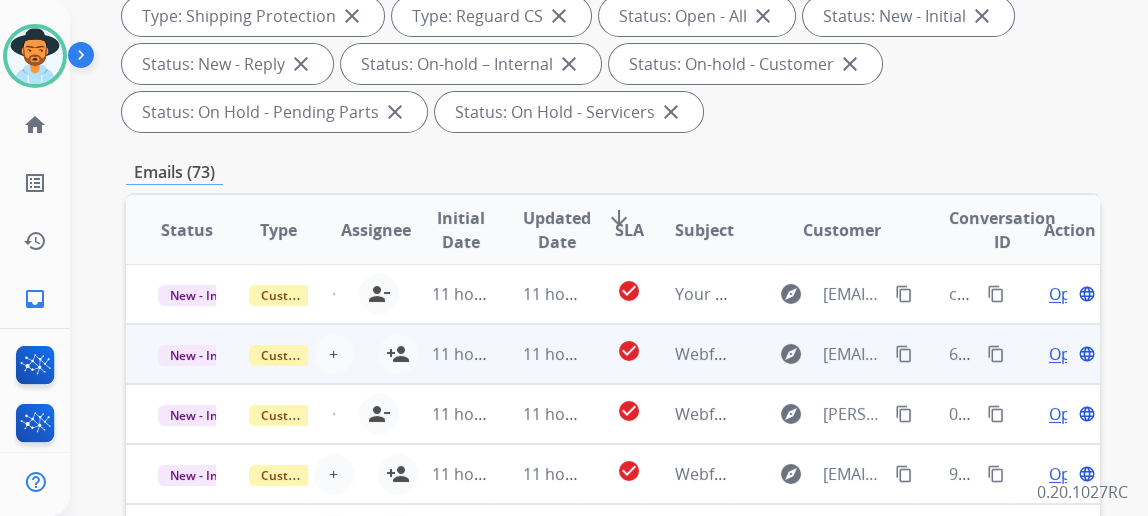 click on "11 hours ago" at bounding box center [445, 354] 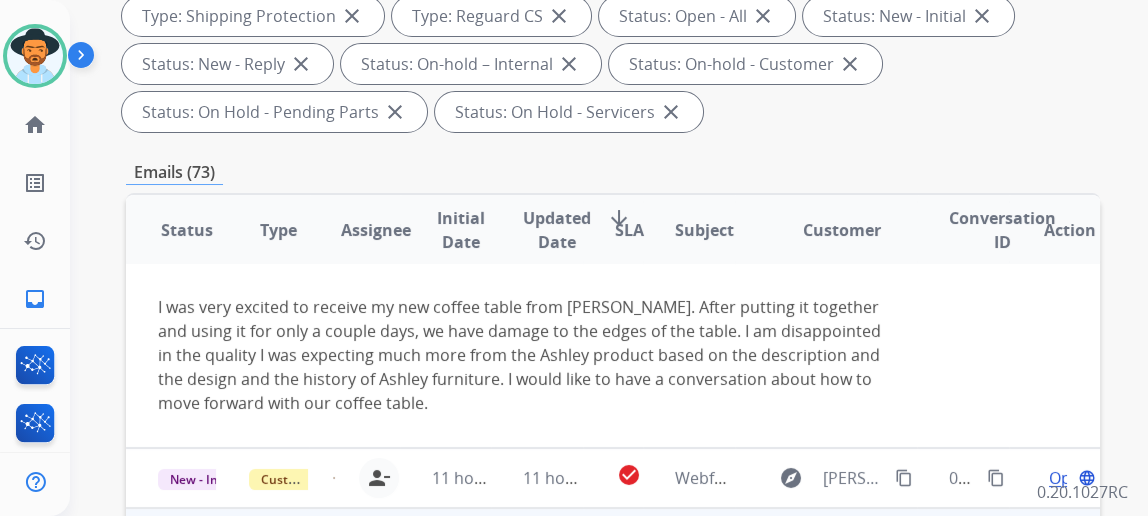 scroll, scrollTop: 187, scrollLeft: 0, axis: vertical 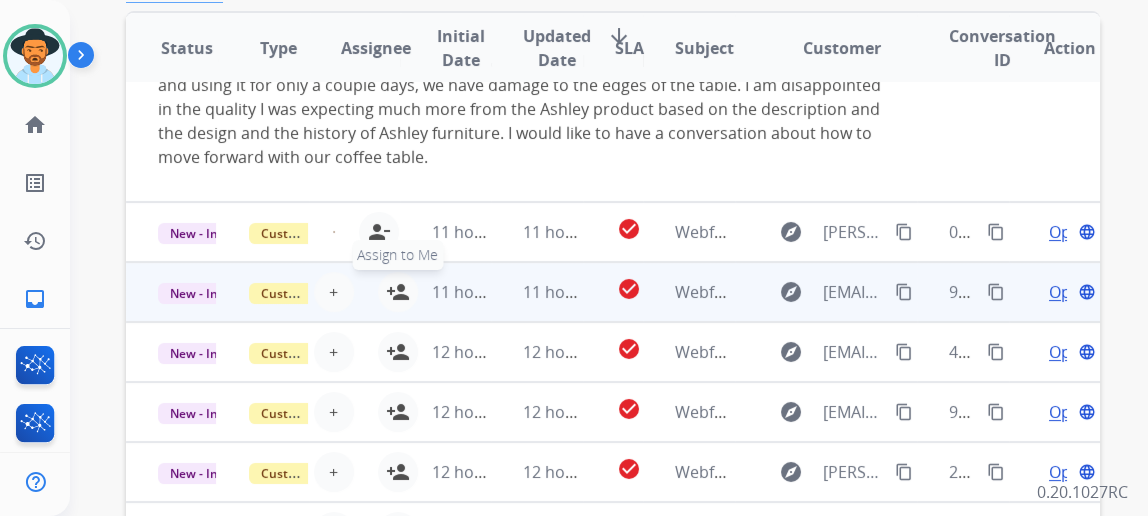 click on "person_add" at bounding box center (398, 292) 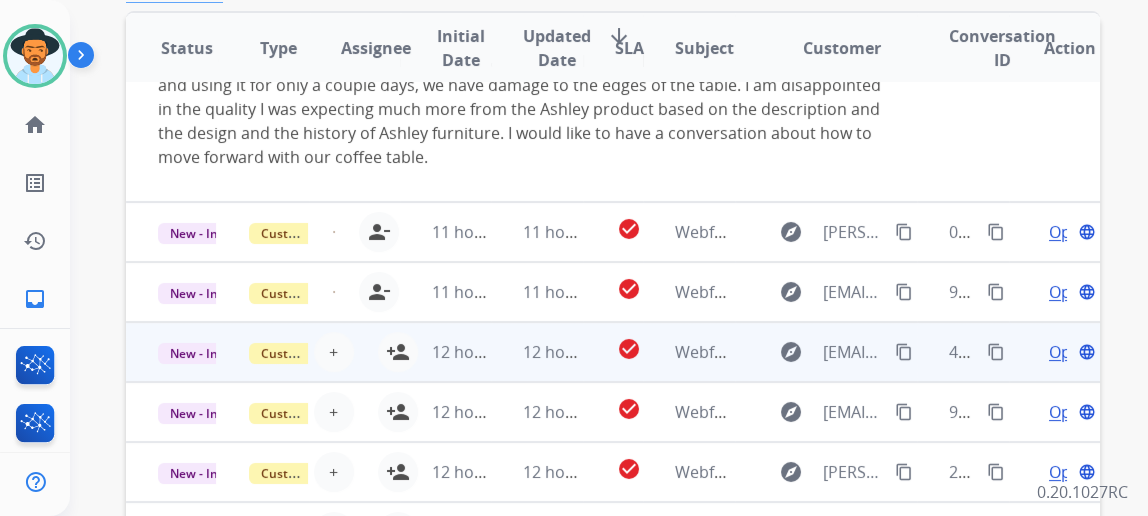 click on "12 hours ago" at bounding box center (445, 352) 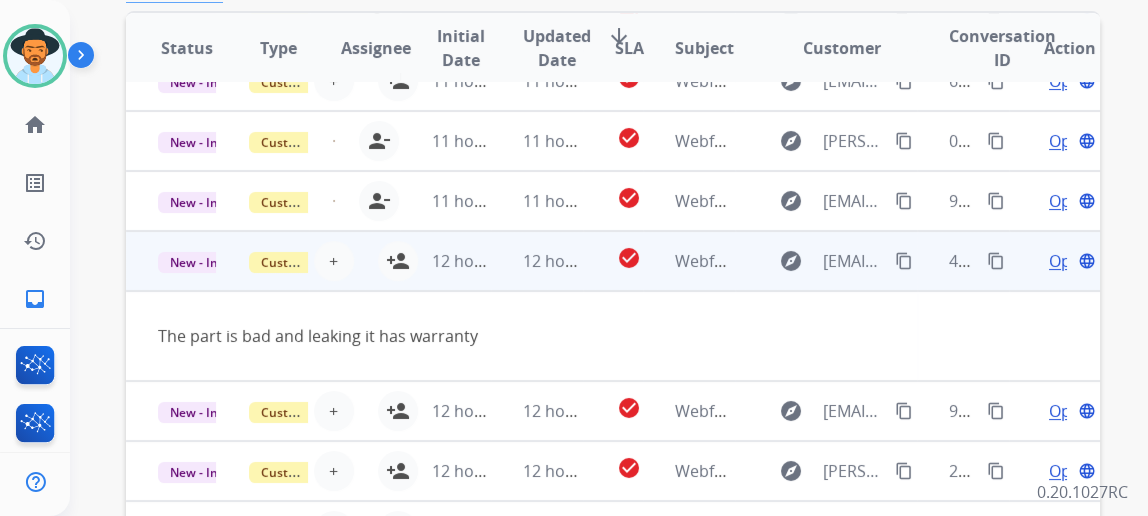 scroll, scrollTop: 91, scrollLeft: 0, axis: vertical 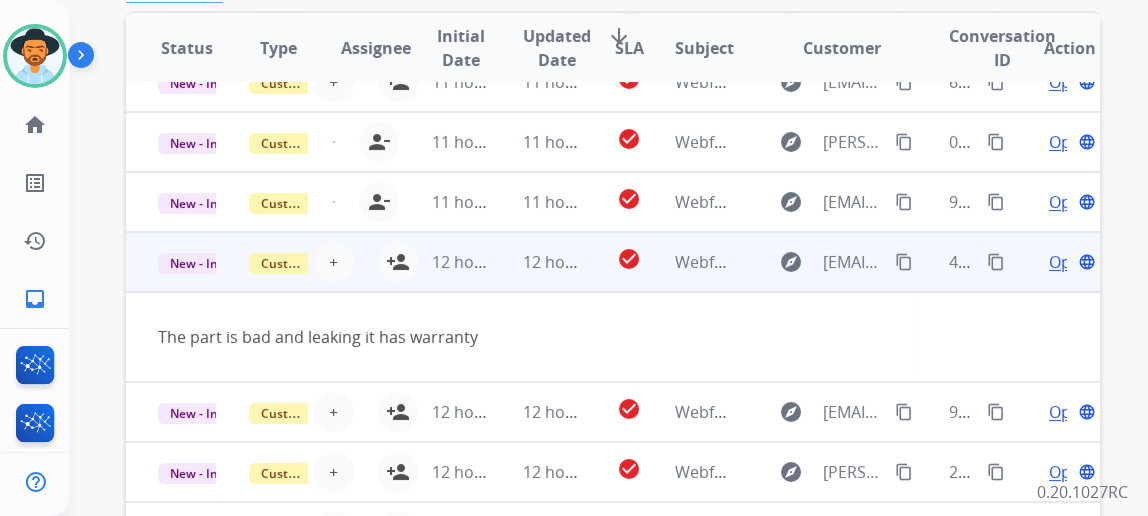 click on "12 hours ago" at bounding box center (445, 262) 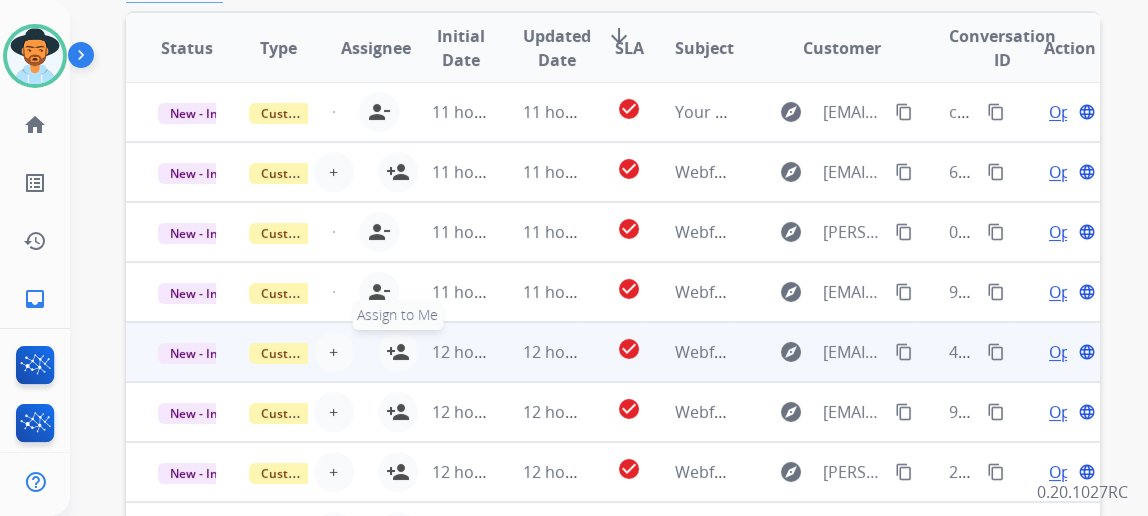 click on "person_add" at bounding box center [398, 352] 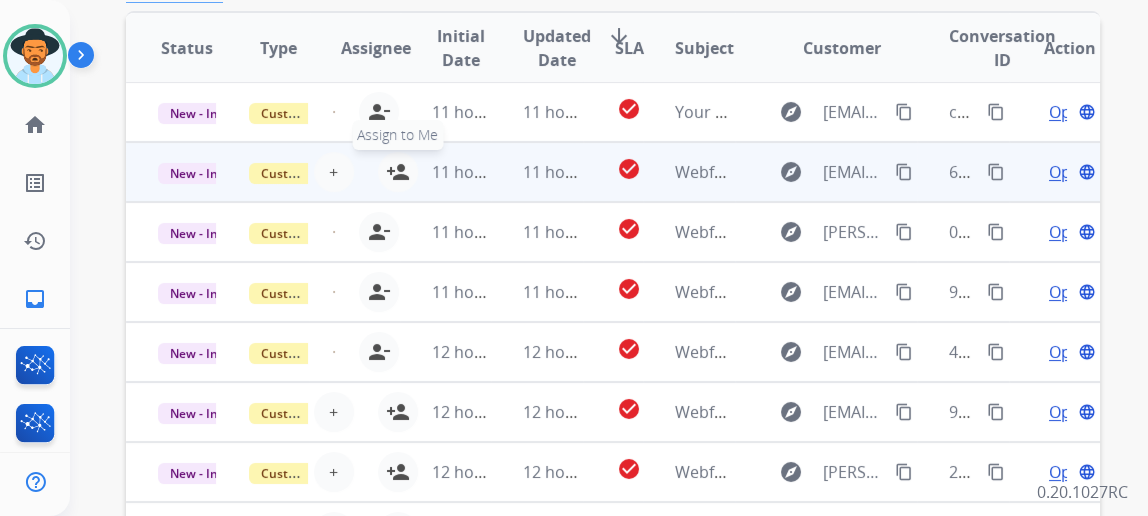 click on "person_add" at bounding box center [398, 172] 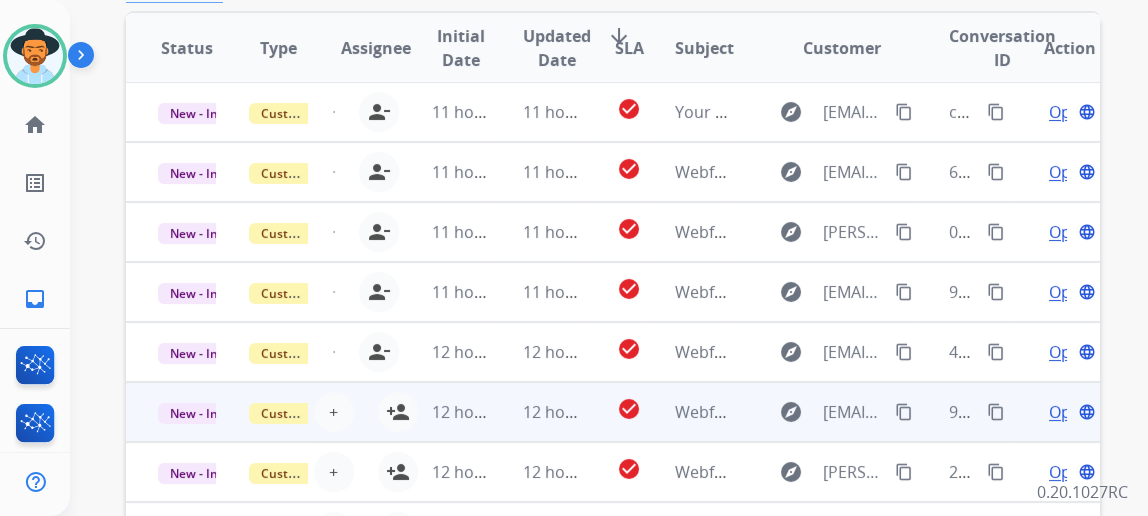click on "12 hours ago" at bounding box center [445, 412] 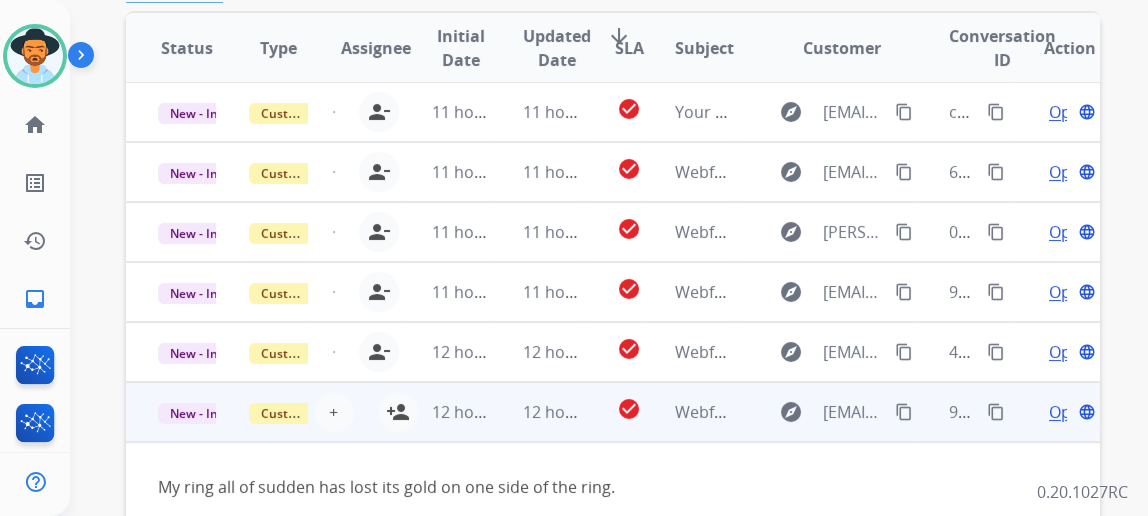 scroll, scrollTop: 91, scrollLeft: 0, axis: vertical 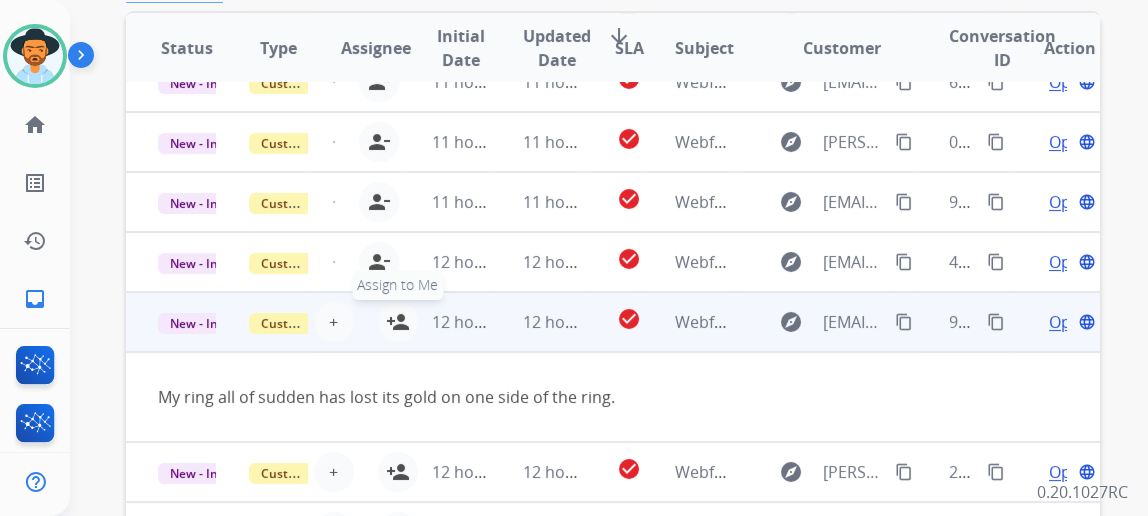 click on "person_add" at bounding box center (398, 322) 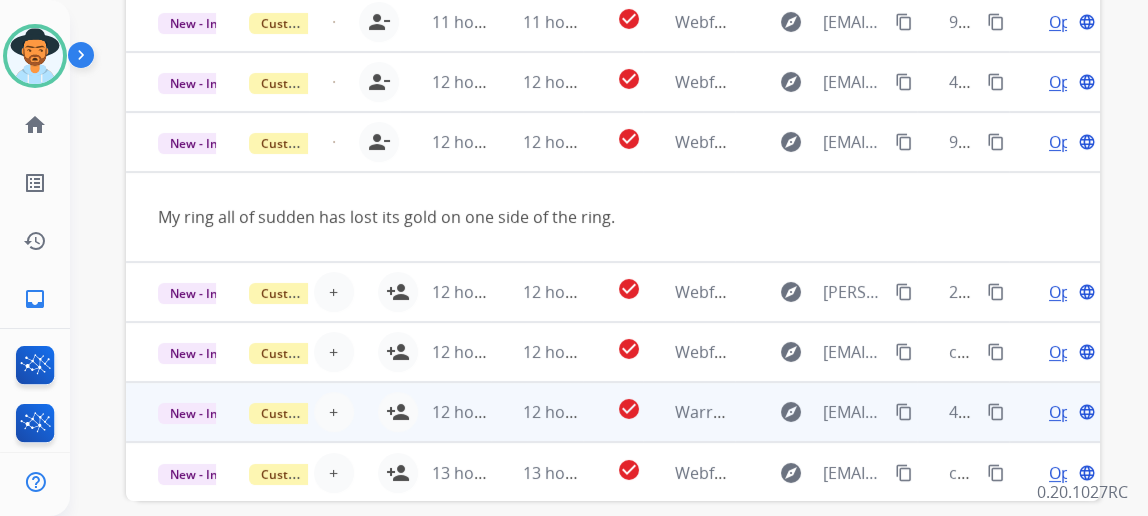 scroll, scrollTop: 727, scrollLeft: 0, axis: vertical 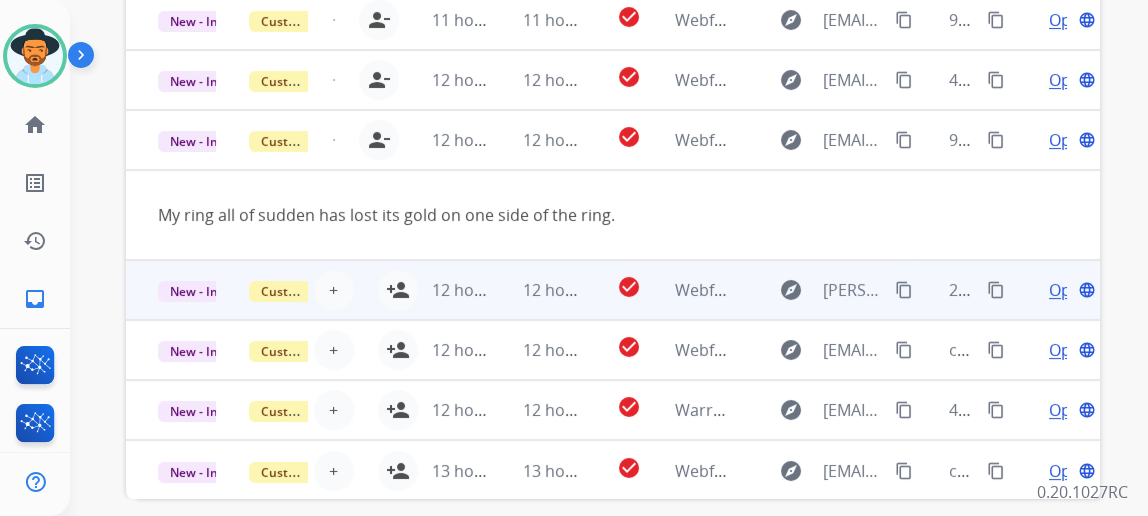 click on "12 hours ago" at bounding box center (445, 290) 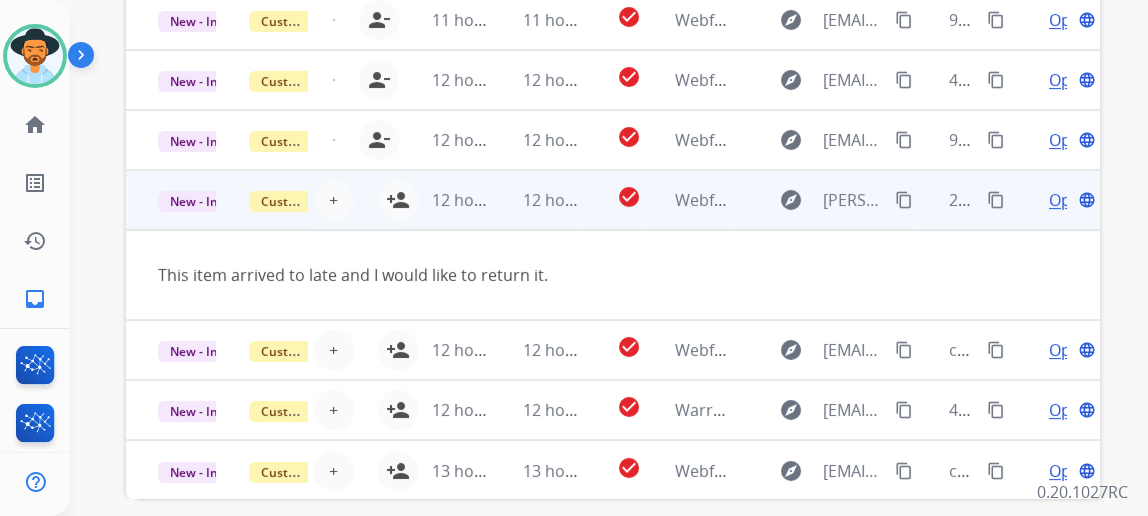 click on "12 hours ago" at bounding box center (445, 200) 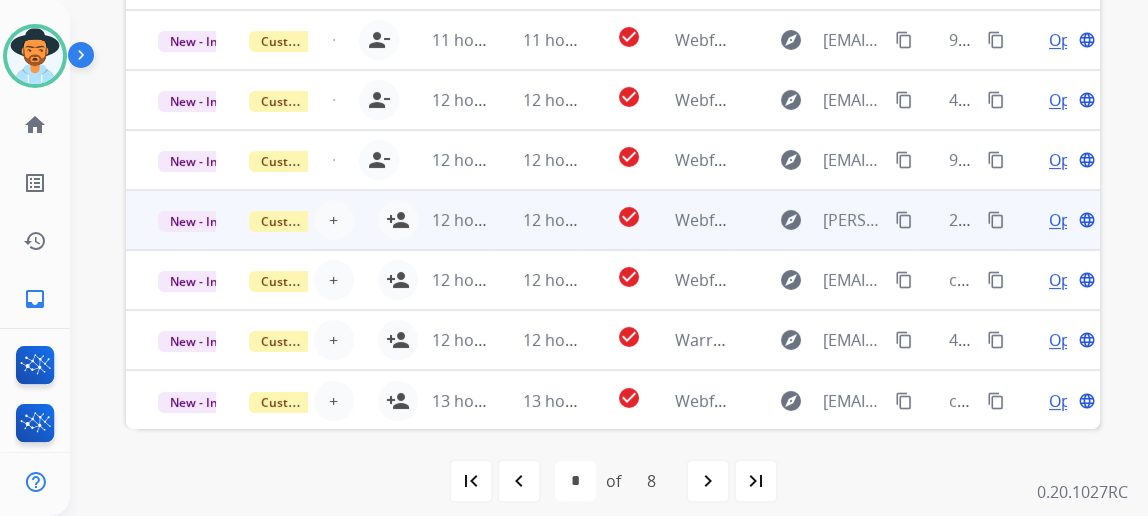 click on "12 hours ago" at bounding box center [445, 220] 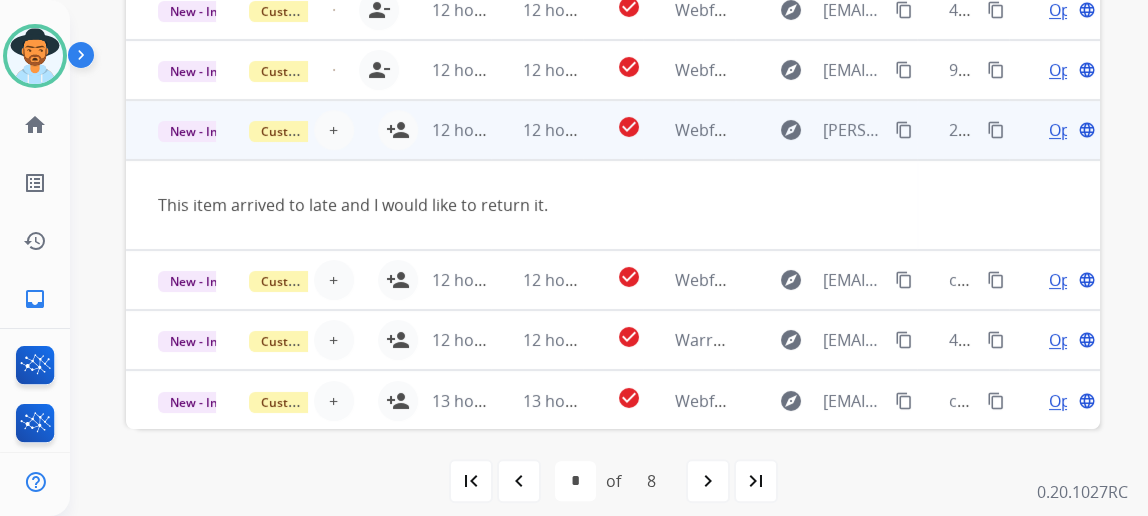 click on "12 hours ago" at bounding box center (445, 130) 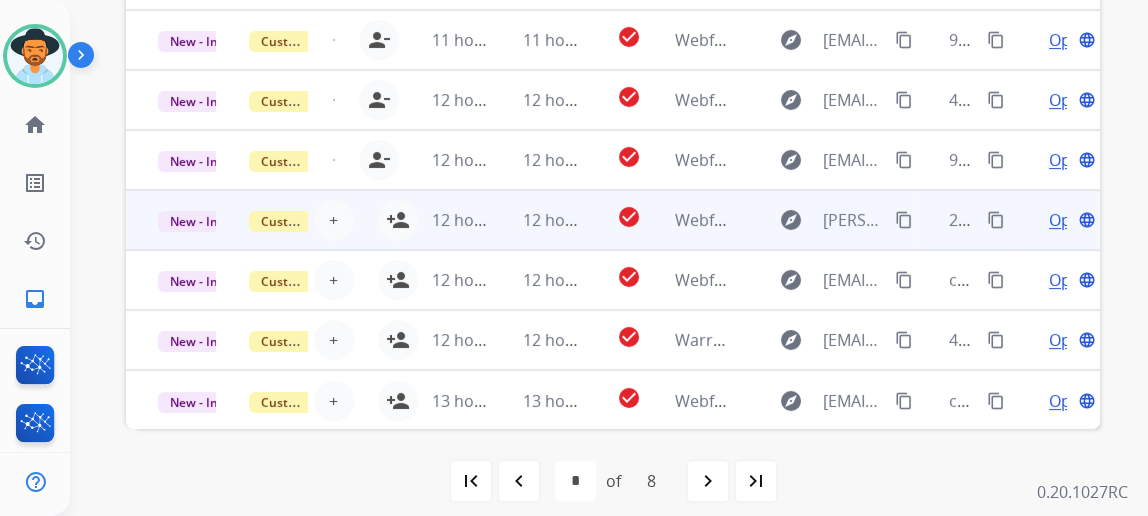 click on "12 hours ago" at bounding box center (445, 220) 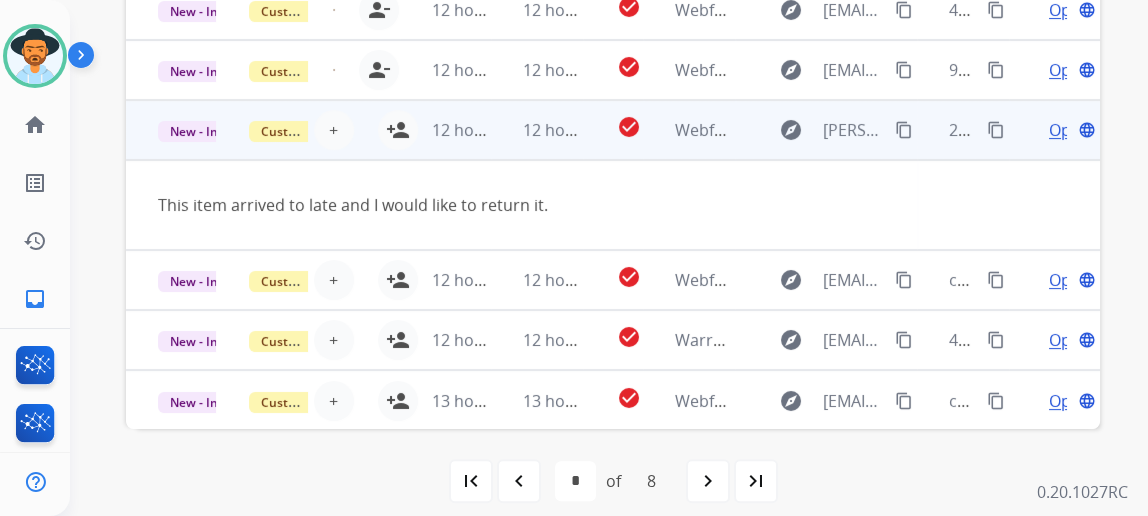 click on "12 hours ago" at bounding box center (445, 130) 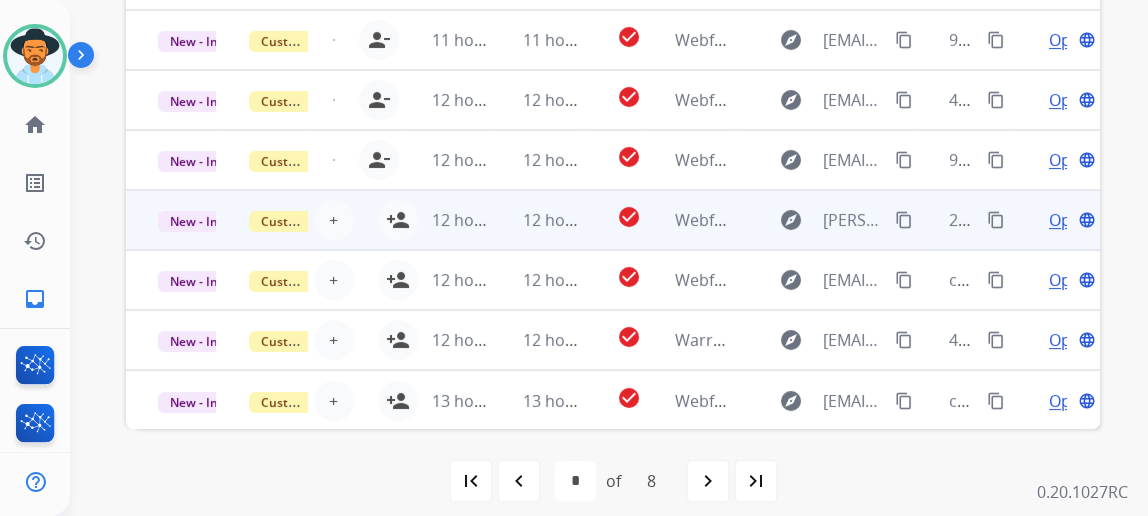 click on "12 hours ago" at bounding box center (445, 220) 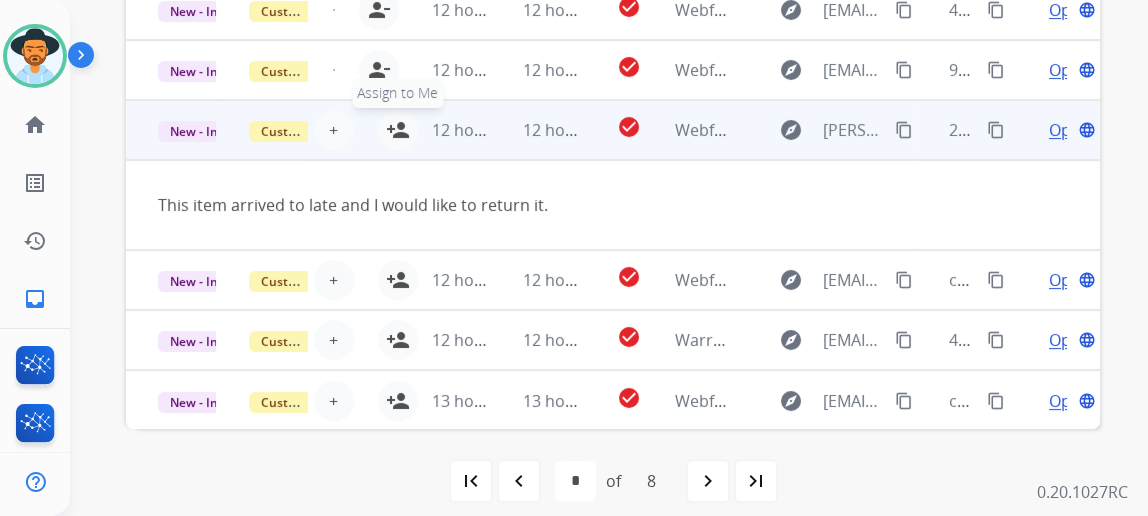 click on "Status Type Assignee Initial Date Updated Date arrow_downward SLA Subject Customer Conversation ID Action New - Initial Customer Support jdavis@tripleimpact.com person_remove Unassign to Me 11 hours ago 11 hours ago check_circle  Your Golf Cart Questions = Answered  explore support@golfcartgarage.com content_copy  caa6b98d-d6b4-4563-af1f-0f203ebdec7d  content_copy Open language New - Initial Customer Support jdavis@tripleimpact.com person_remove Unassign to Me 11 hours ago 11 hours ago check_circle  Webform from Lisaway24@gmail.com on 07/14/2025  explore Lisaway24@gmail.com content_copy  63699cde-69b8-4ef0-96a4-2f445b5ae63a  content_copy Open language New - Initial Customer Support jdavis@tripleimpact.com person_remove Unassign to Me 11 hours ago 11 hours ago check_circle  Webform from nancy.alvarado@live.com on 07/14/2025  explore nancy.alvarado@live.com content_copy  02ff61f2-2c73-46fe-bc29-20638833fc7d  content_copy Open language New - Initial Customer Support jdavis@tripleimpact.com person_remove explore" at bounding box center (613, 50) 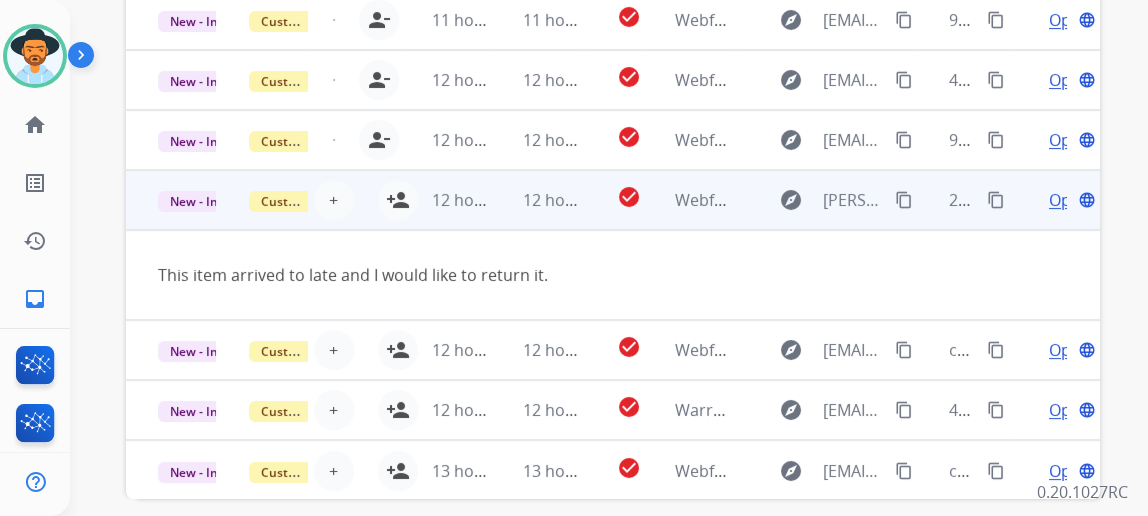 click on "12 hours ago" at bounding box center [445, 200] 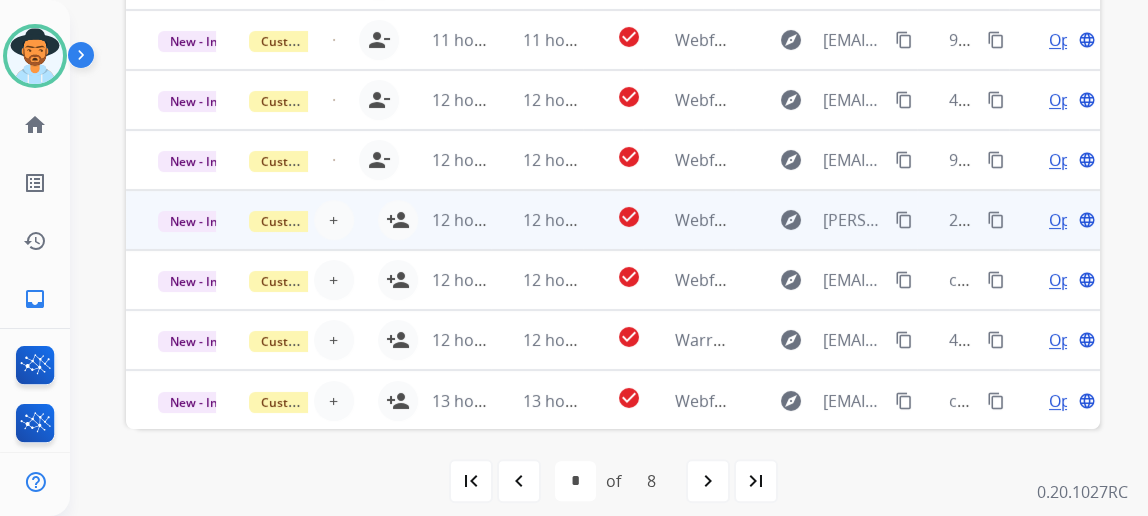 click on "12 hours ago" at bounding box center [445, 220] 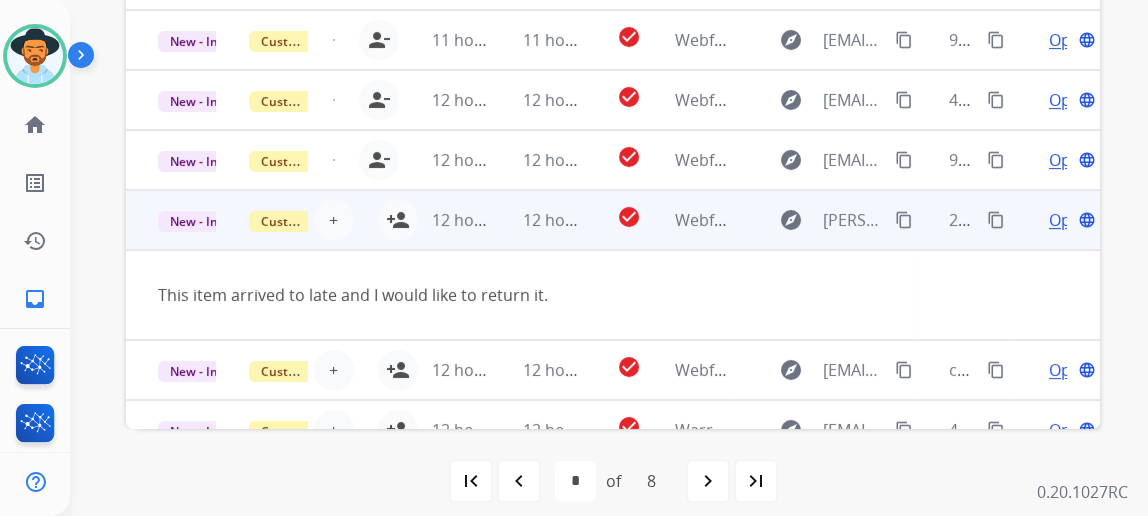 scroll, scrollTop: 91, scrollLeft: 0, axis: vertical 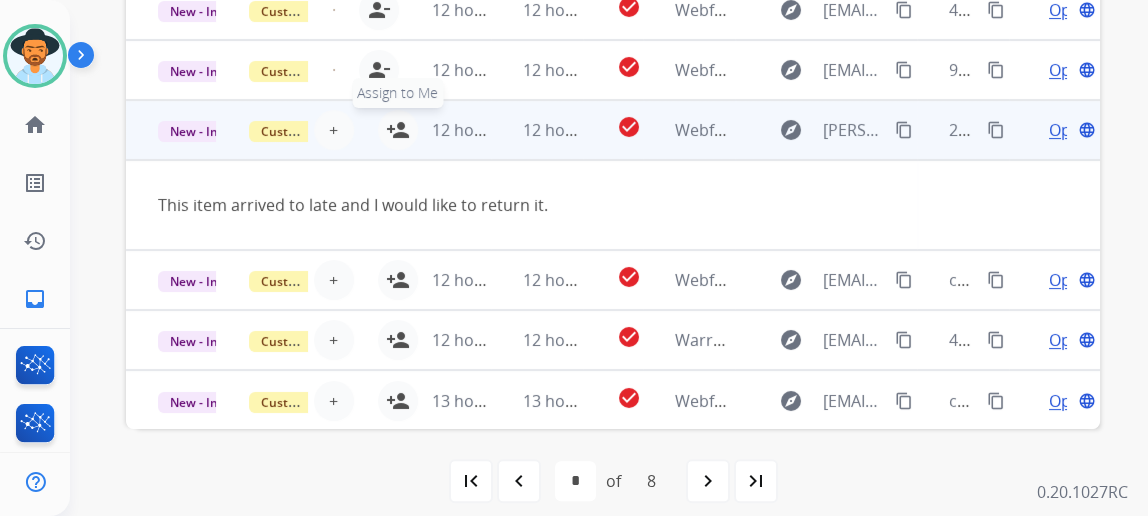 click on "Status Type Assignee Initial Date Updated Date arrow_downward SLA Subject Customer Conversation ID Action New - Initial Customer Support jdavis@tripleimpact.com person_remove Unassign to Me 11 hours ago 11 hours ago check_circle  Your Golf Cart Questions = Answered  explore support@golfcartgarage.com content_copy  caa6b98d-d6b4-4563-af1f-0f203ebdec7d  content_copy Open language New - Initial Customer Support jdavis@tripleimpact.com person_remove Unassign to Me 11 hours ago 11 hours ago check_circle  Webform from Lisaway24@gmail.com on 07/14/2025  explore Lisaway24@gmail.com content_copy  63699cde-69b8-4ef0-96a4-2f445b5ae63a  content_copy Open language New - Initial Customer Support jdavis@tripleimpact.com person_remove Unassign to Me 11 hours ago 11 hours ago check_circle  Webform from nancy.alvarado@live.com on 07/14/2025  explore nancy.alvarado@live.com content_copy  02ff61f2-2c73-46fe-bc29-20638833fc7d  content_copy Open language New - Initial Customer Support jdavis@tripleimpact.com person_remove explore" at bounding box center (613, 50) 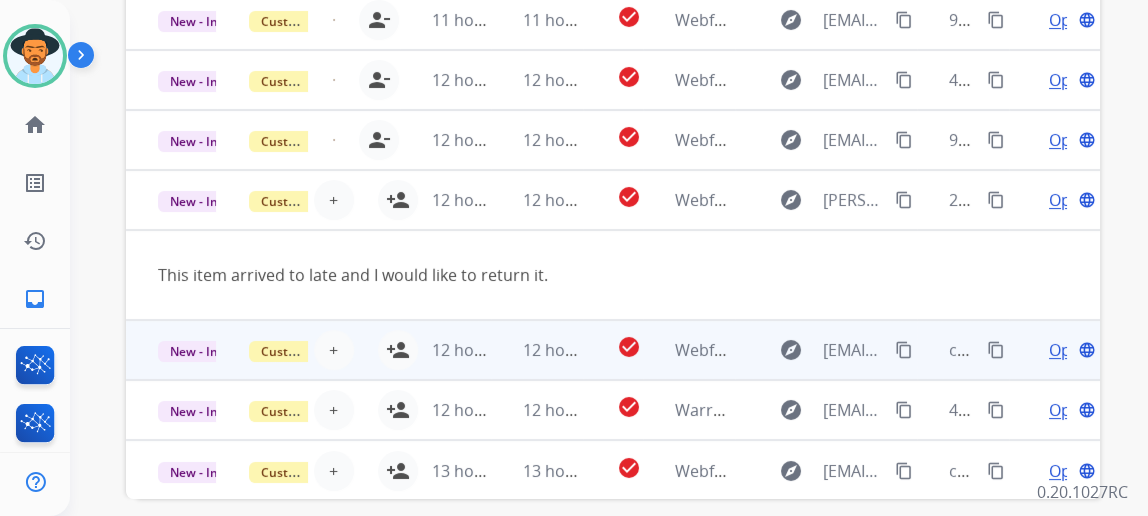 click on "12 hours ago" at bounding box center (445, 350) 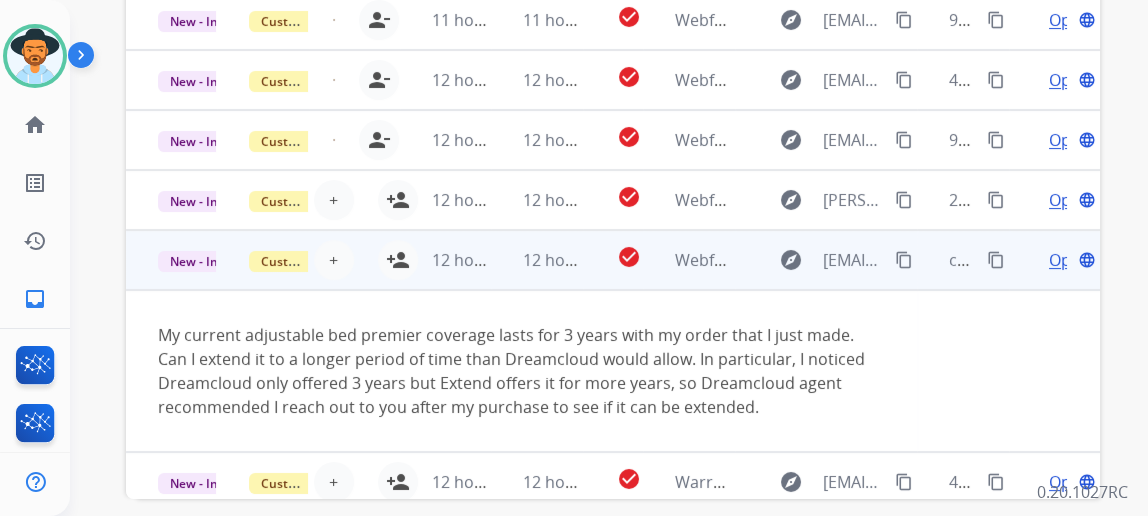 scroll, scrollTop: 163, scrollLeft: 0, axis: vertical 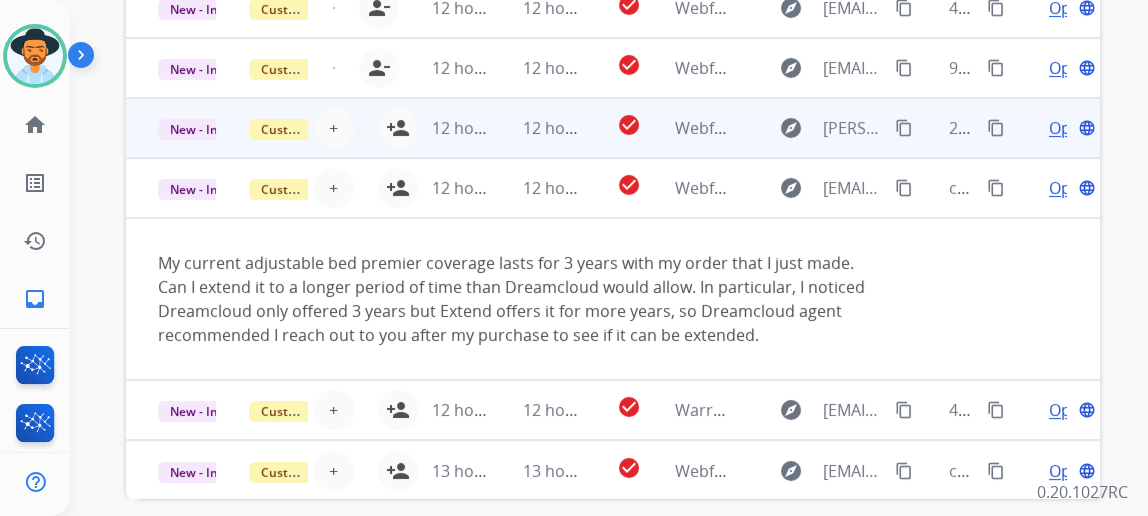click on "12 hours ago" at bounding box center [445, 128] 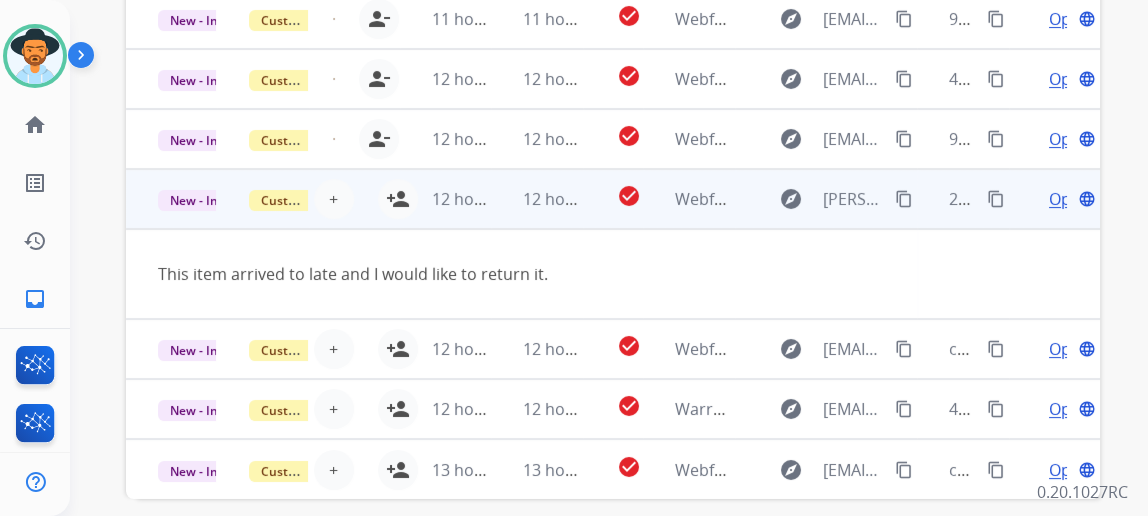 scroll, scrollTop: 91, scrollLeft: 0, axis: vertical 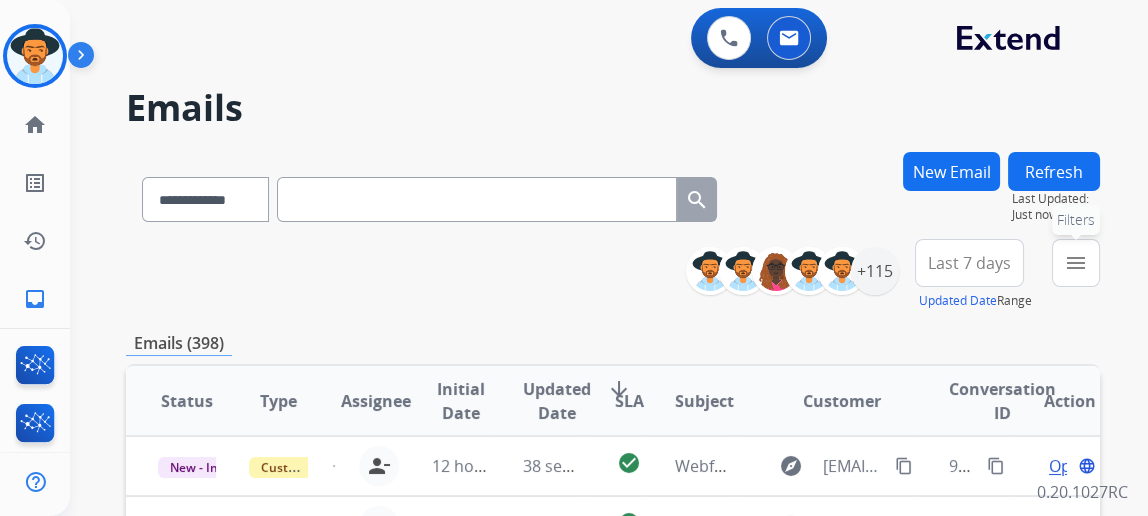 click on "menu" at bounding box center (1076, 263) 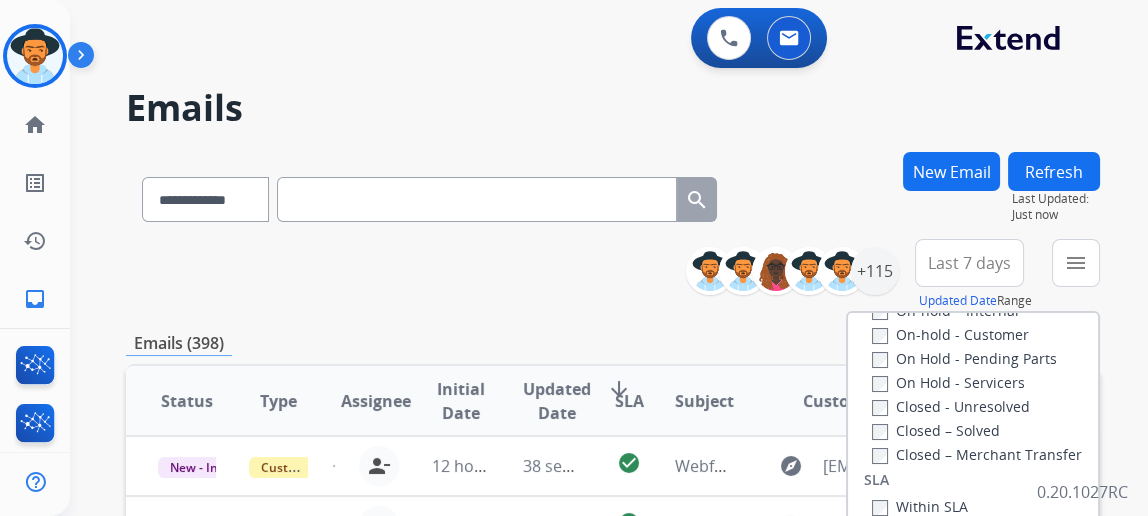 scroll, scrollTop: 454, scrollLeft: 0, axis: vertical 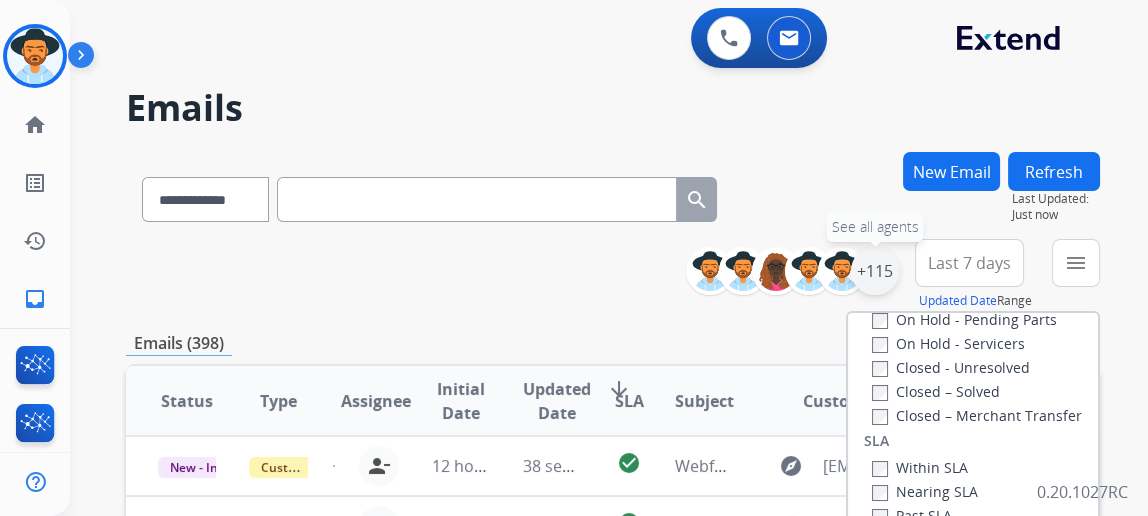click on "+115" at bounding box center (875, 271) 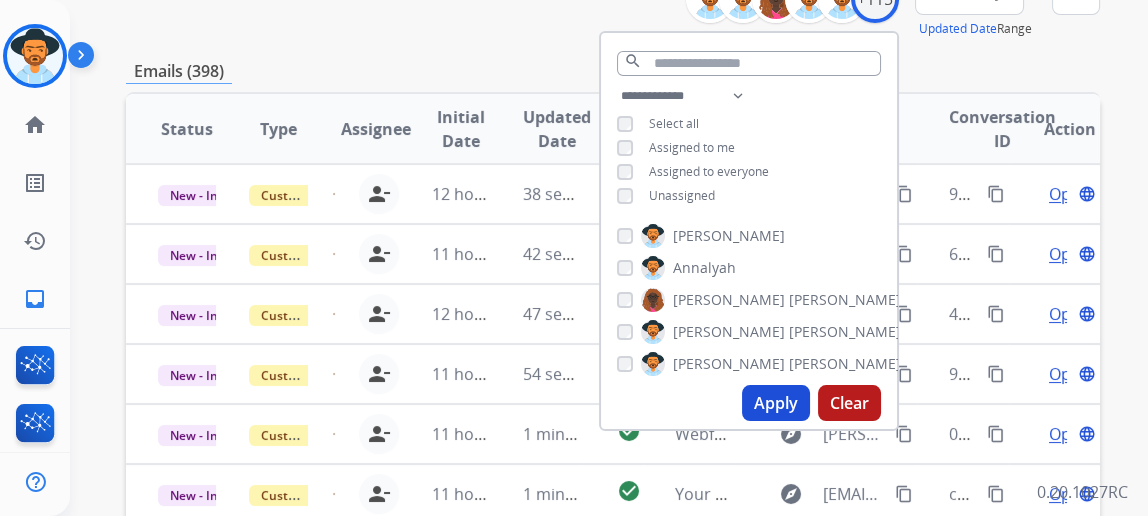scroll, scrollTop: 272, scrollLeft: 0, axis: vertical 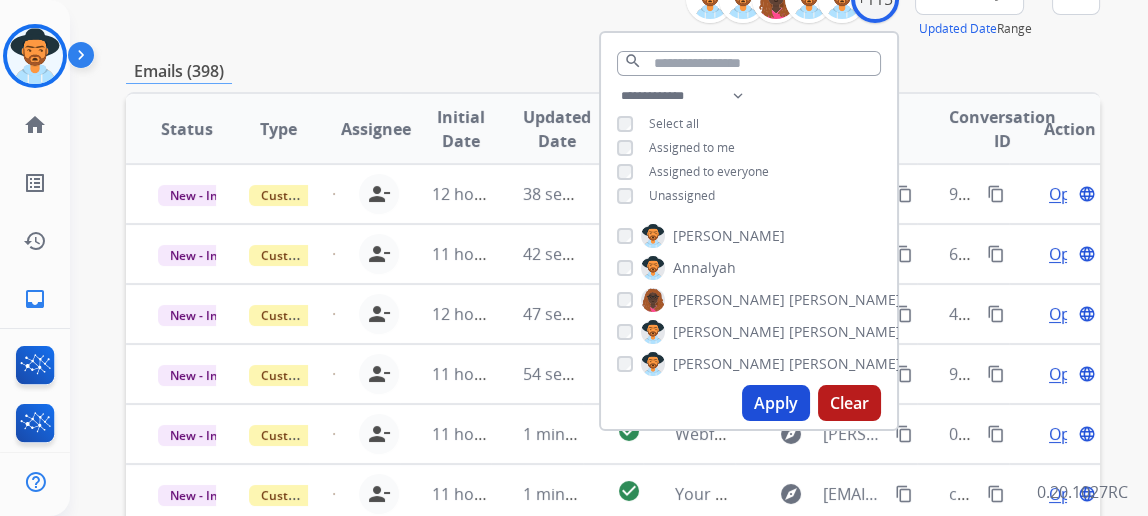 click on "Apply" at bounding box center (776, 403) 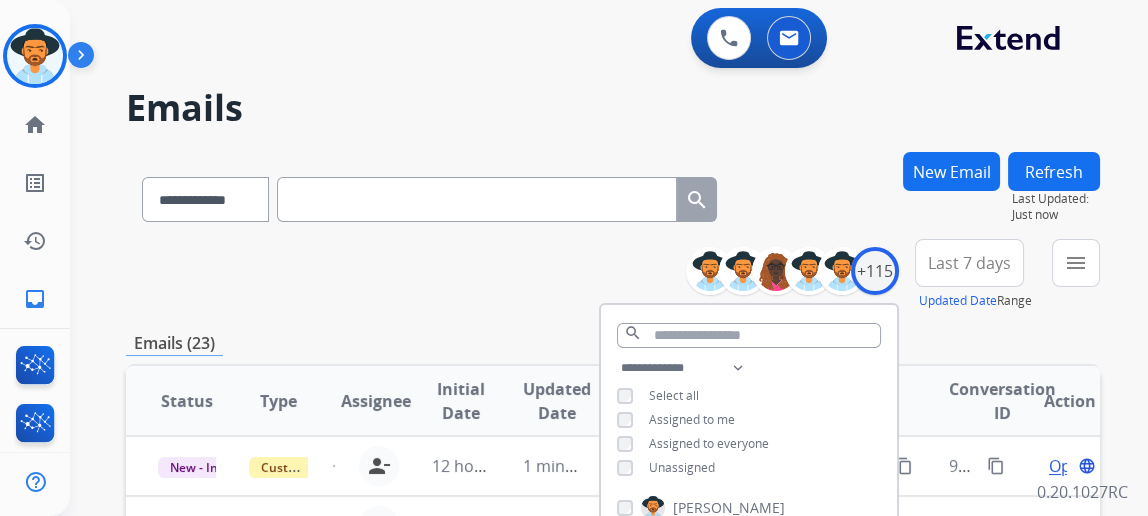 click on "**********" at bounding box center (613, 275) 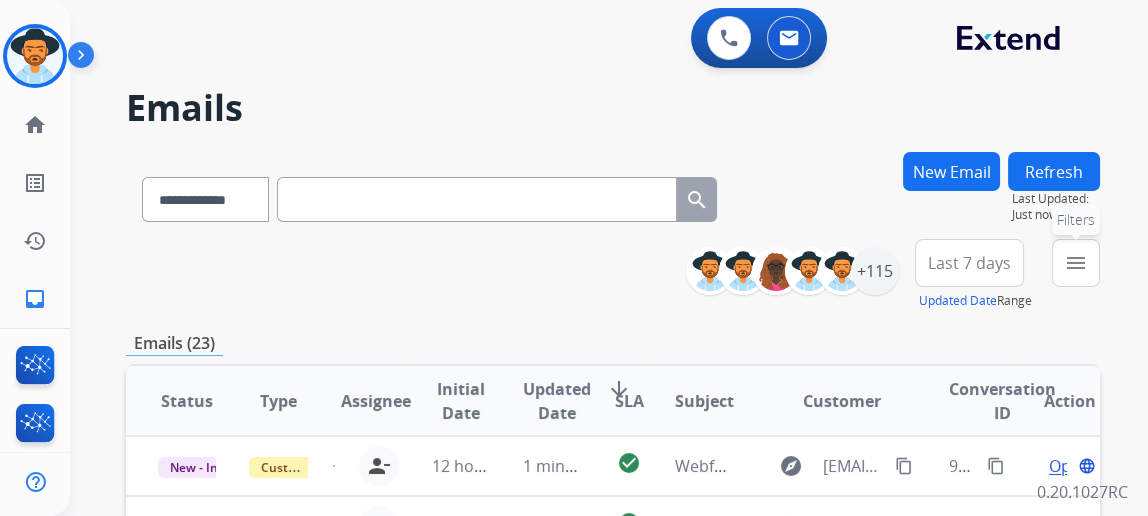 click on "menu  Filters" at bounding box center [1076, 263] 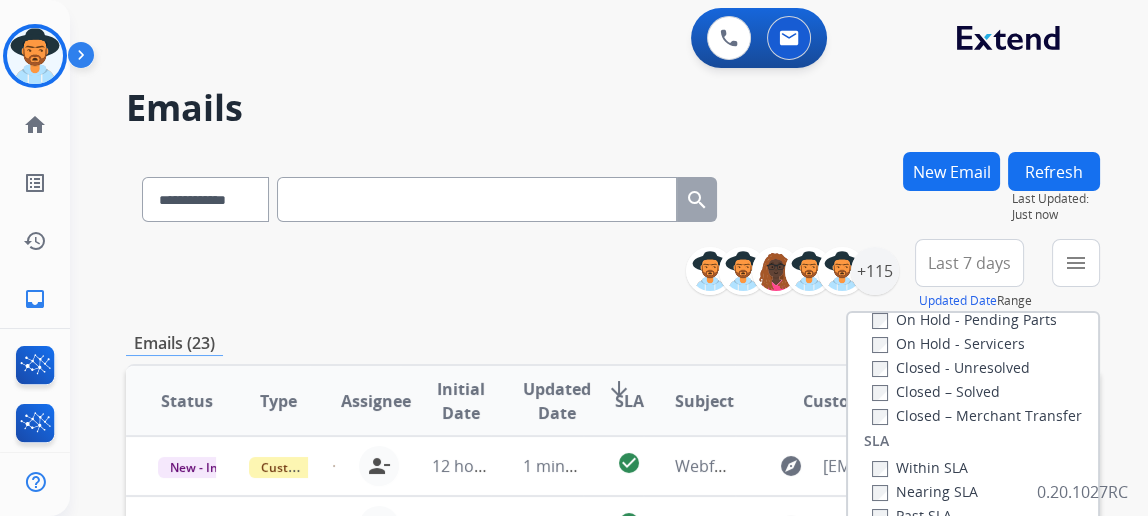 scroll, scrollTop: 527, scrollLeft: 0, axis: vertical 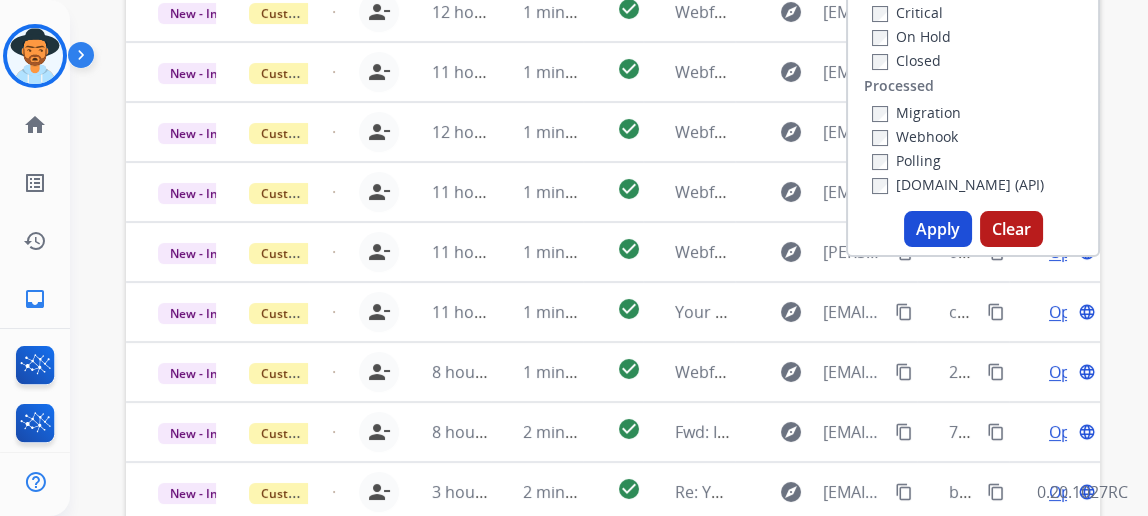 click on "Apply" at bounding box center [938, 229] 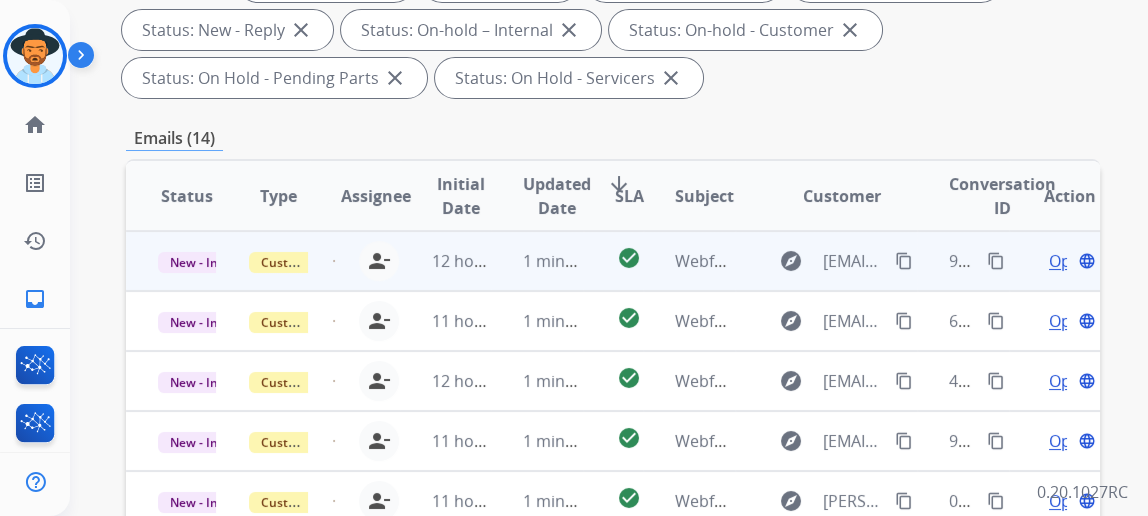 scroll, scrollTop: 363, scrollLeft: 0, axis: vertical 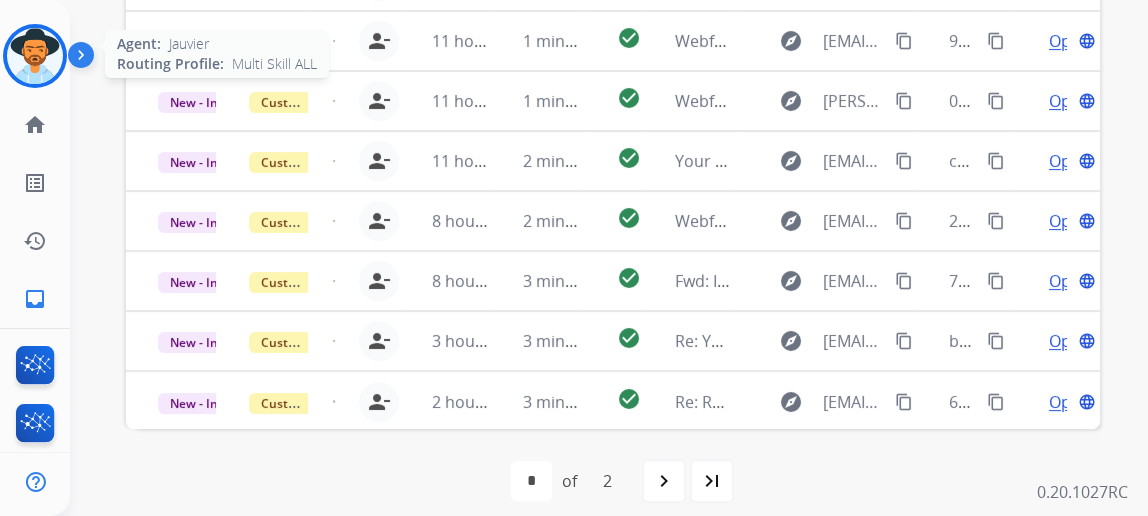 click at bounding box center (35, 56) 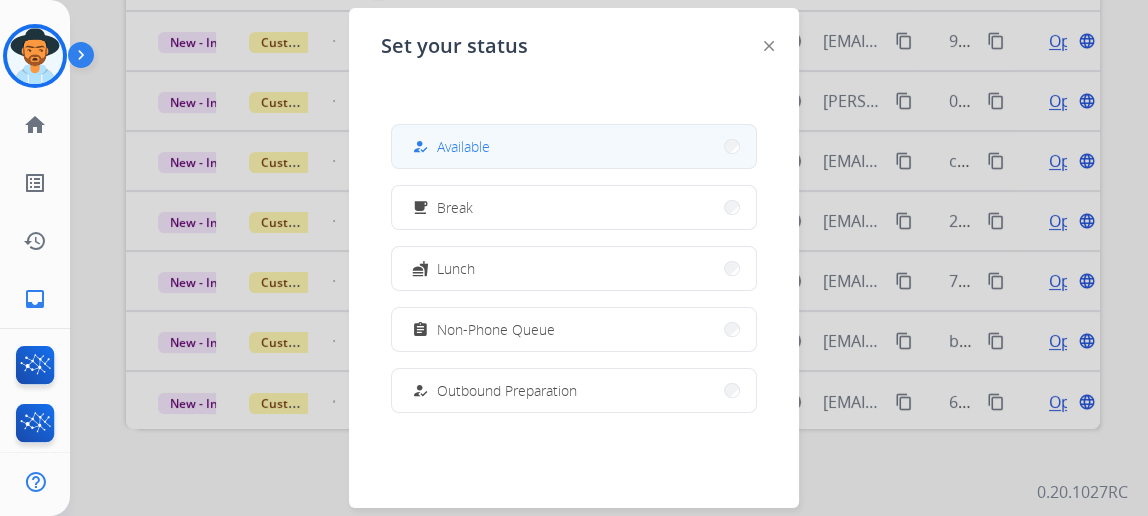 click on "Available" at bounding box center (463, 146) 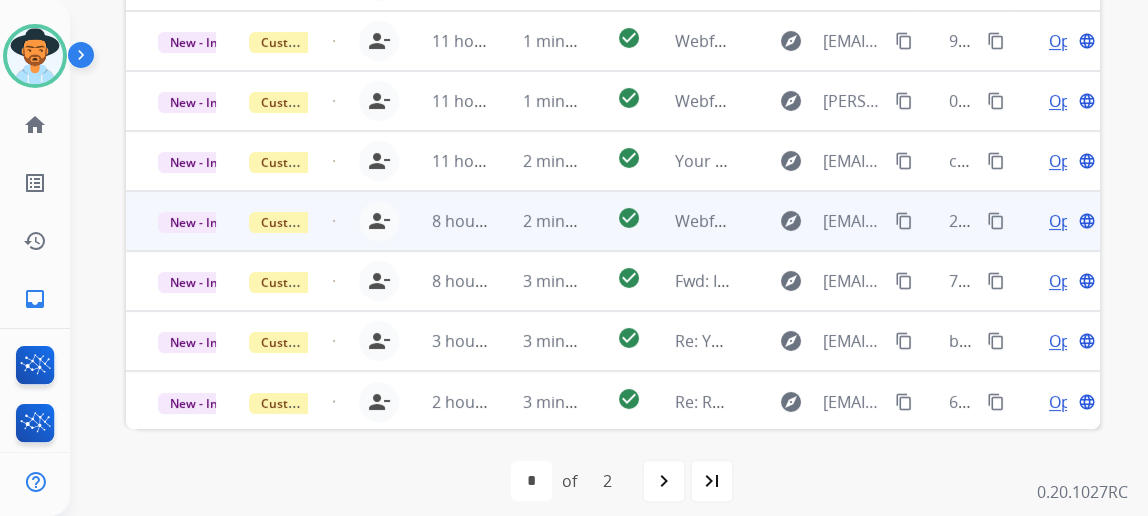 scroll, scrollTop: 0, scrollLeft: 0, axis: both 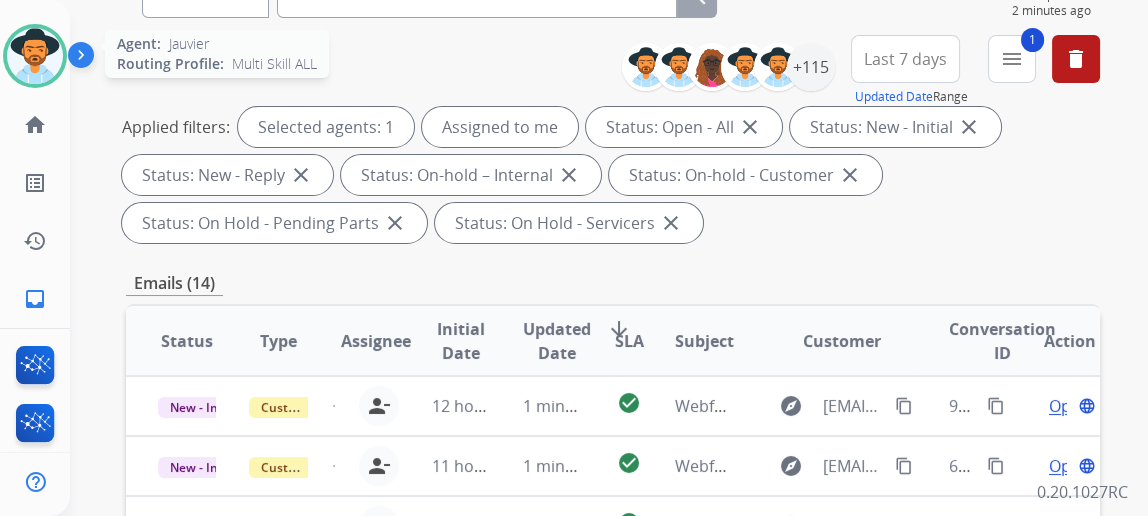 click at bounding box center (35, 56) 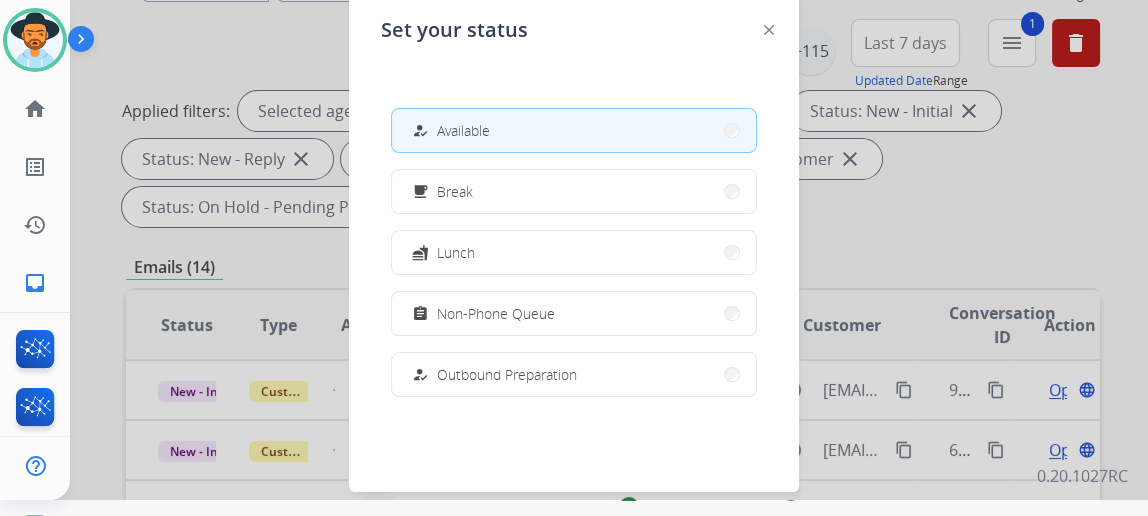 scroll, scrollTop: 43, scrollLeft: 0, axis: vertical 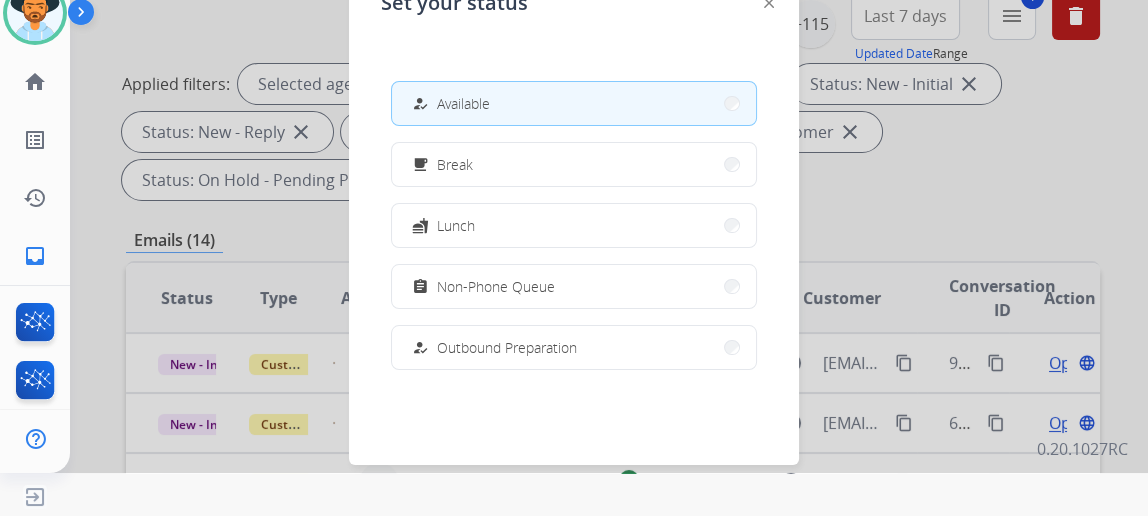click at bounding box center (574, 215) 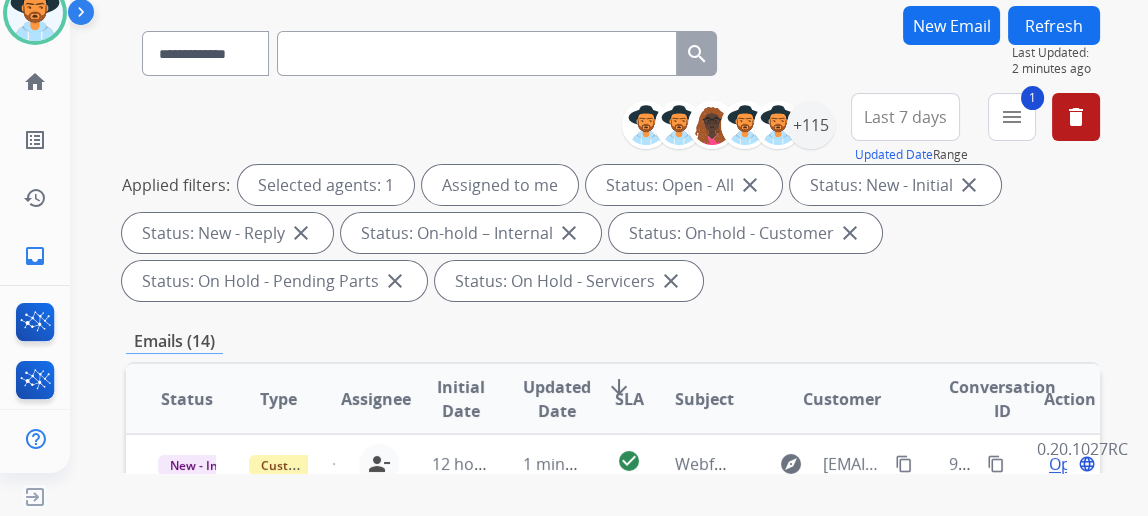 scroll, scrollTop: 0, scrollLeft: 0, axis: both 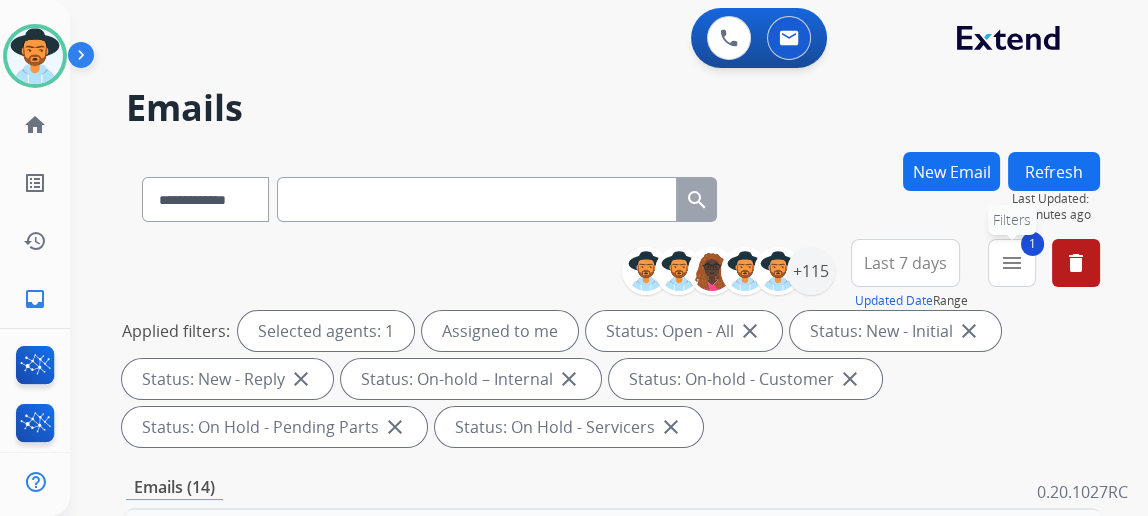 click on "menu" at bounding box center (1012, 263) 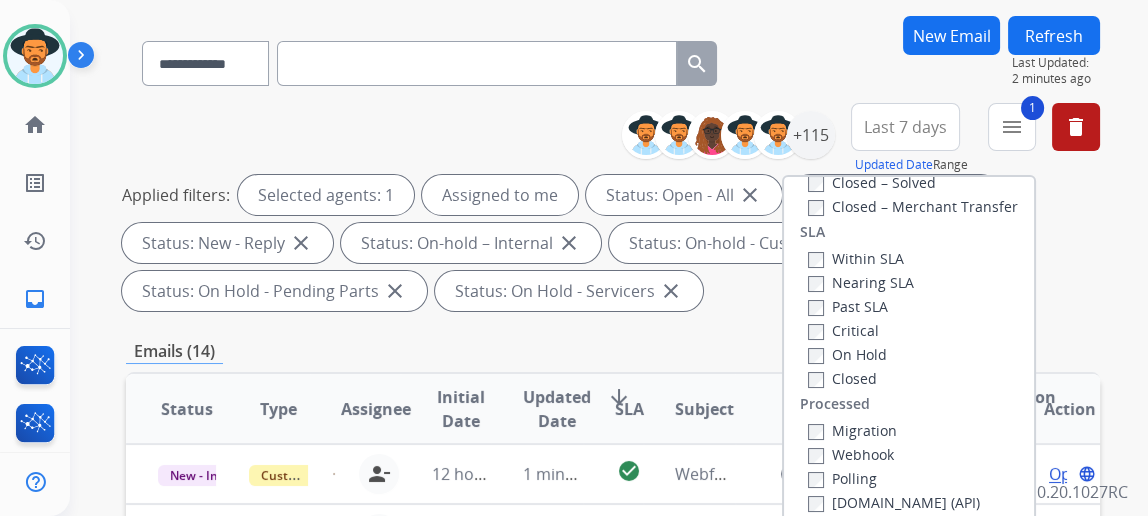 scroll, scrollTop: 0, scrollLeft: 0, axis: both 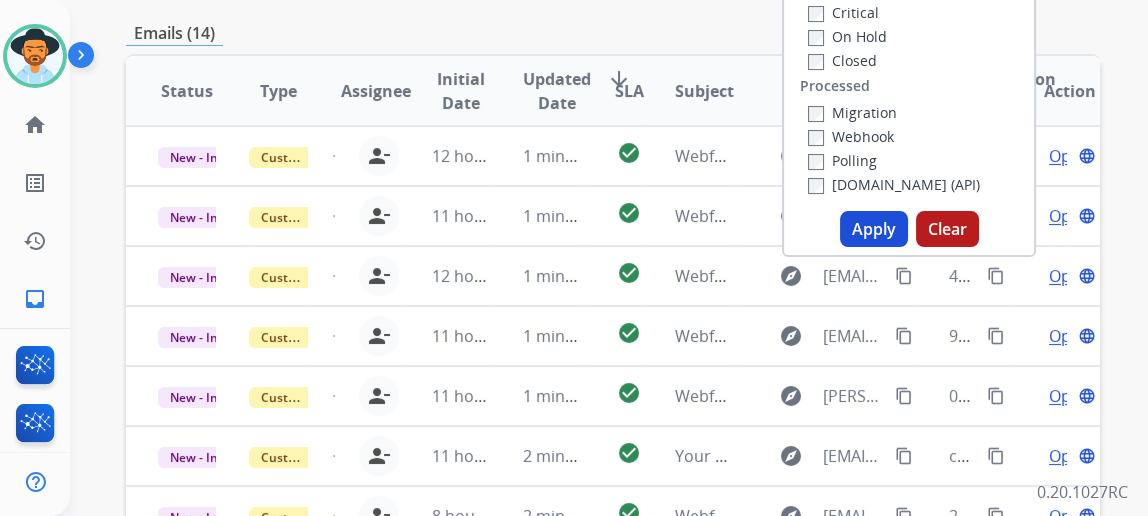 click on "Apply" at bounding box center (874, 229) 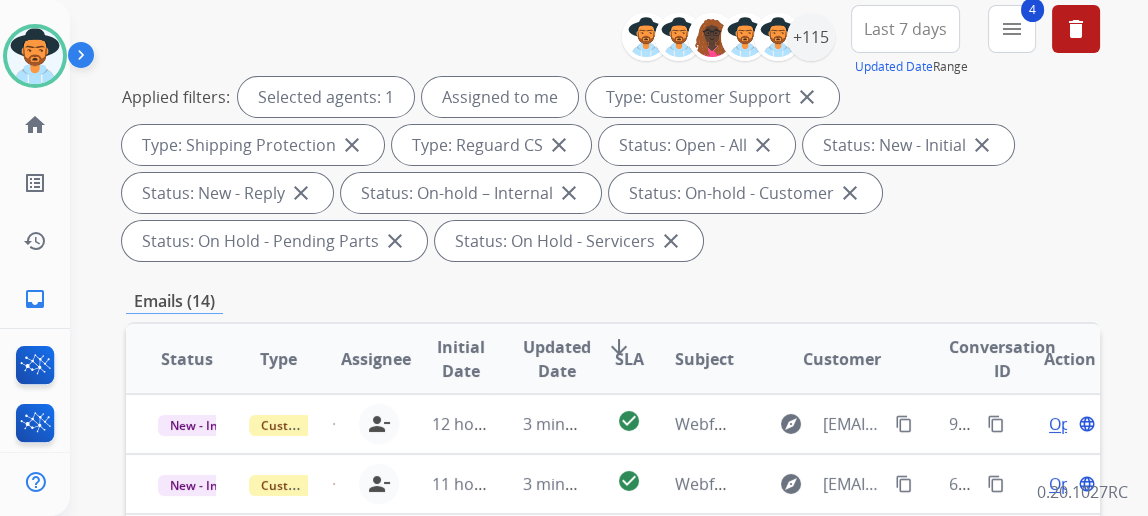 scroll, scrollTop: 272, scrollLeft: 0, axis: vertical 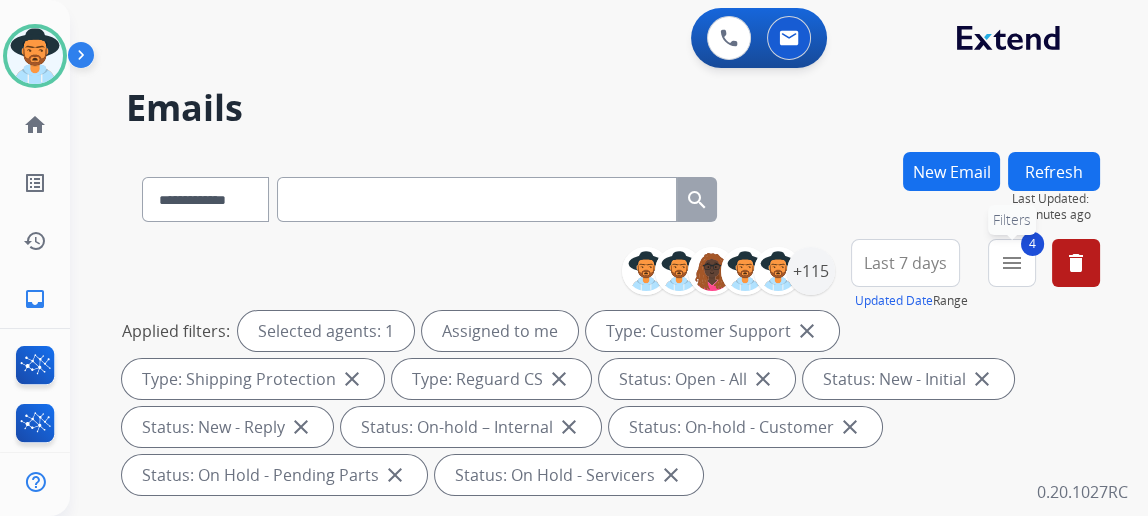 click on "menu" at bounding box center [1012, 263] 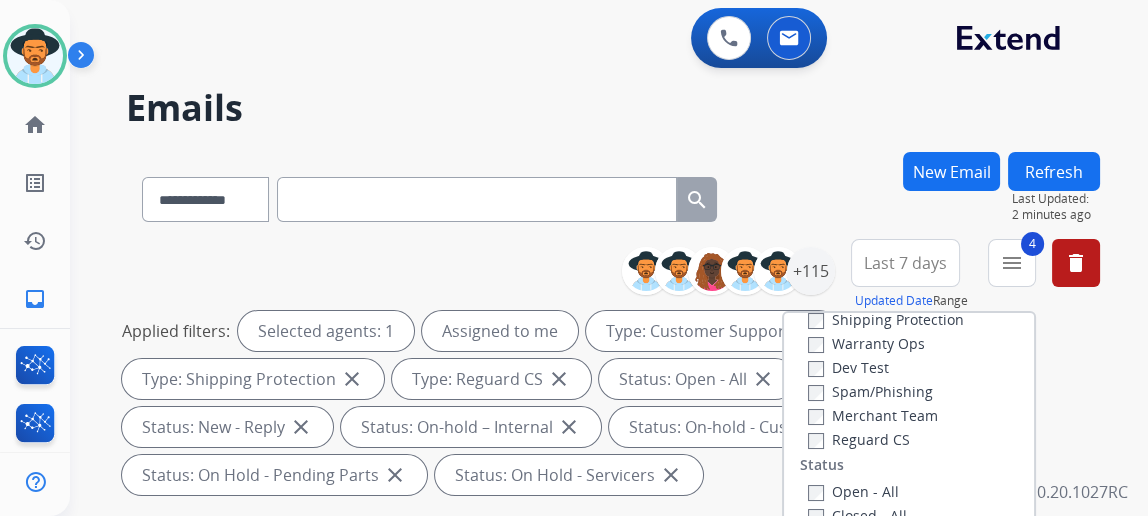 scroll, scrollTop: 0, scrollLeft: 0, axis: both 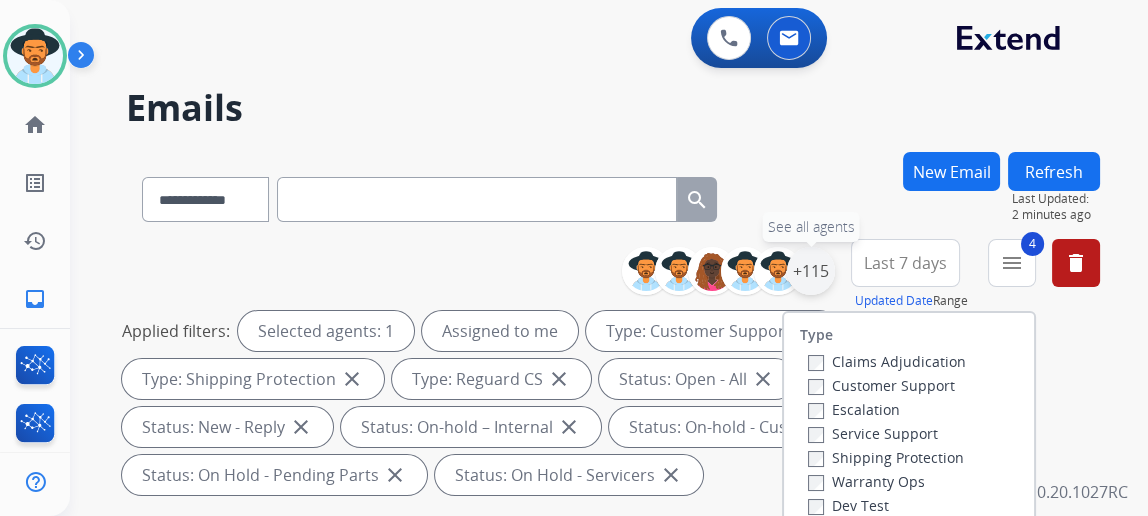 click on "+115" at bounding box center (811, 271) 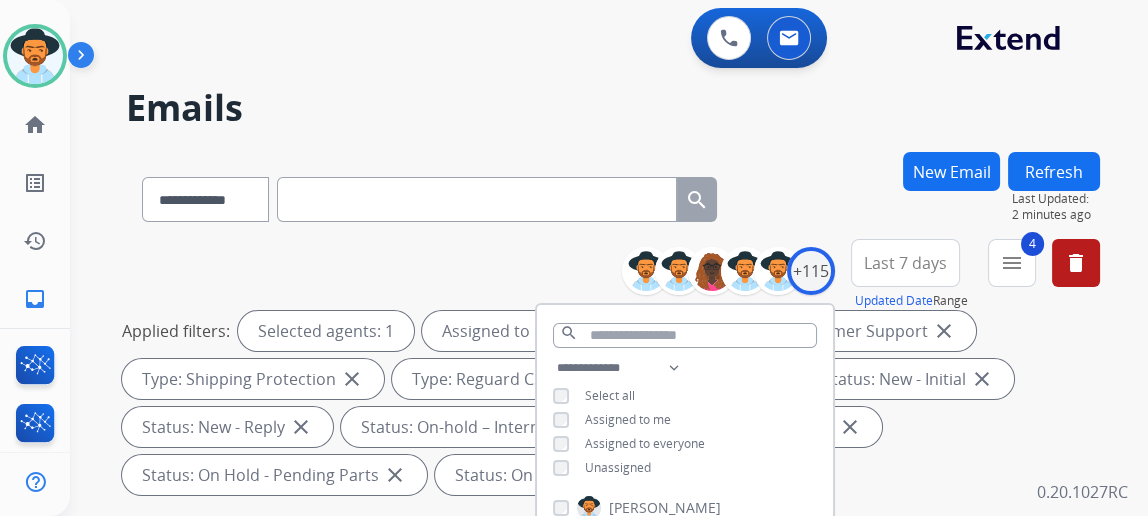 click on "**********" at bounding box center [685, 420] 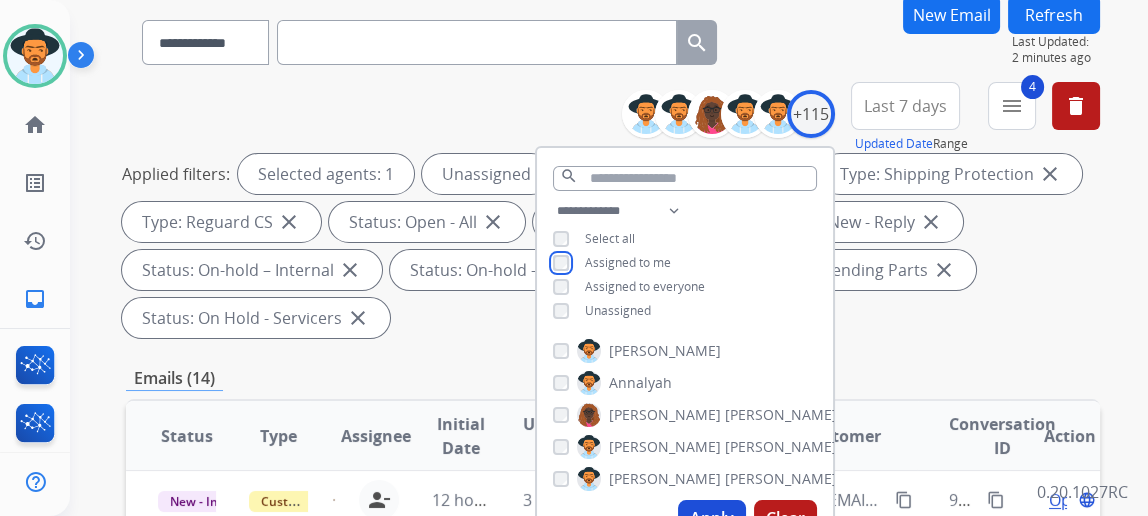 scroll, scrollTop: 454, scrollLeft: 0, axis: vertical 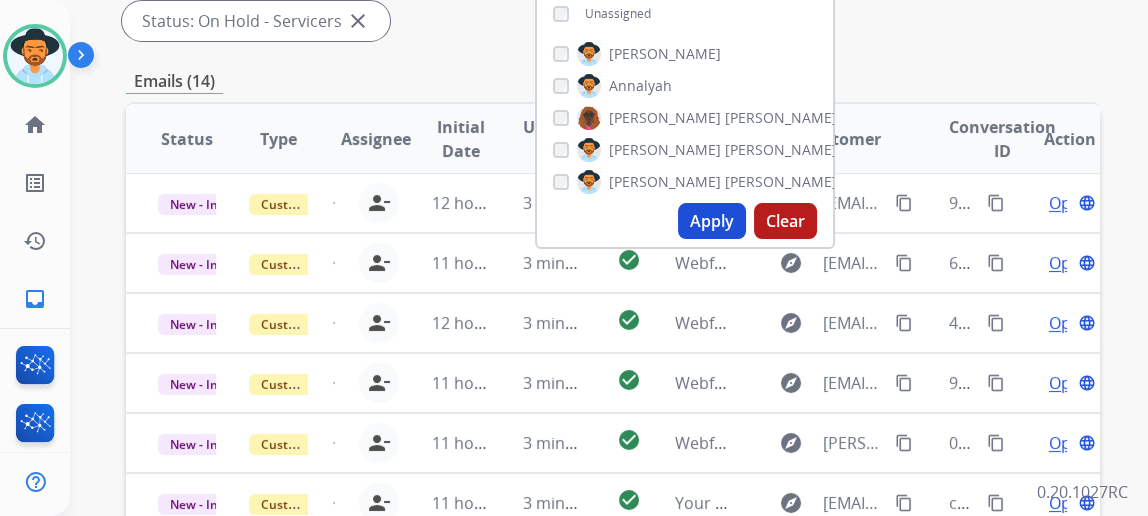 click on "Apply" at bounding box center [712, 221] 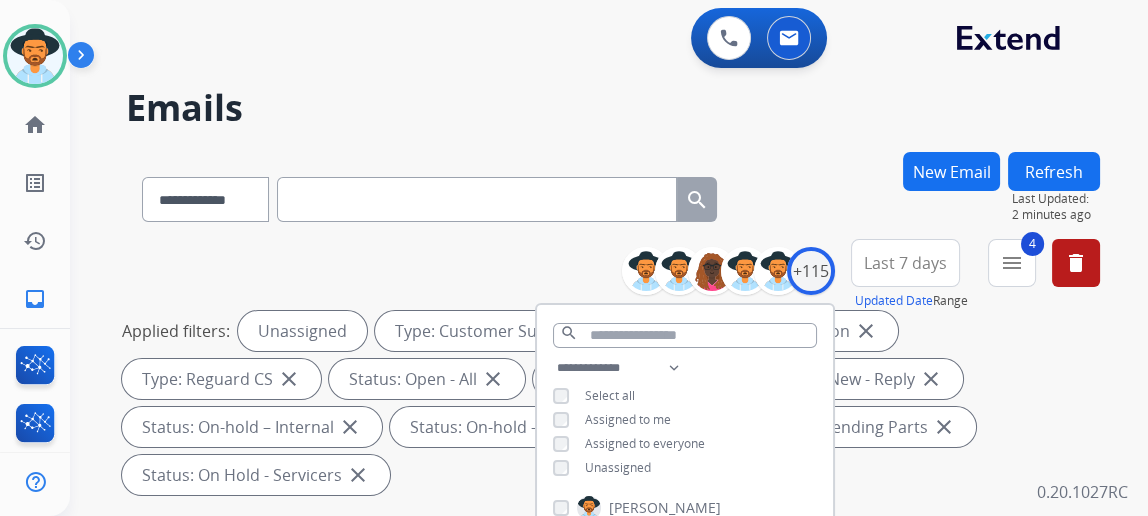 click on "**********" at bounding box center [613, 371] 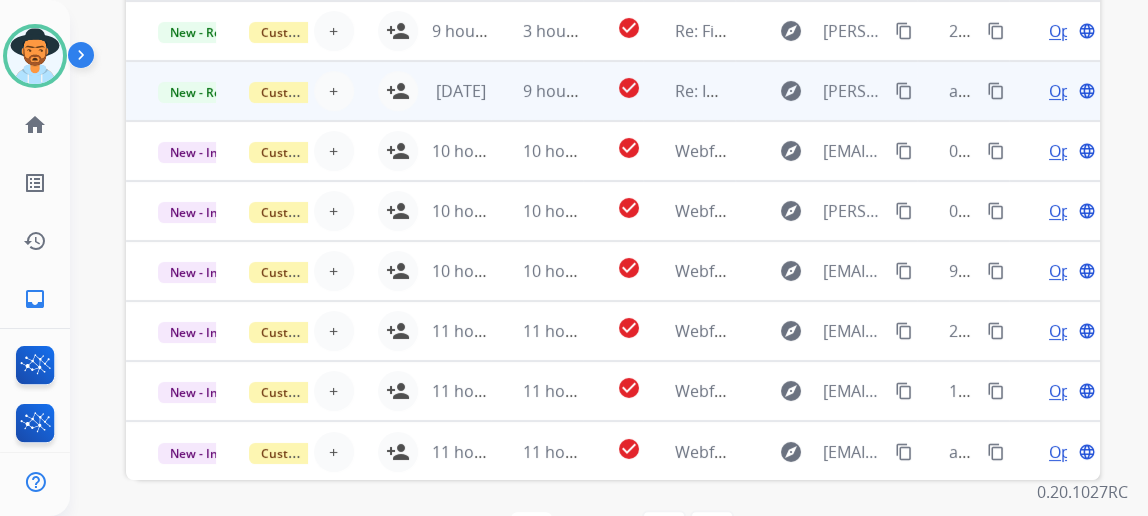 scroll, scrollTop: 749, scrollLeft: 0, axis: vertical 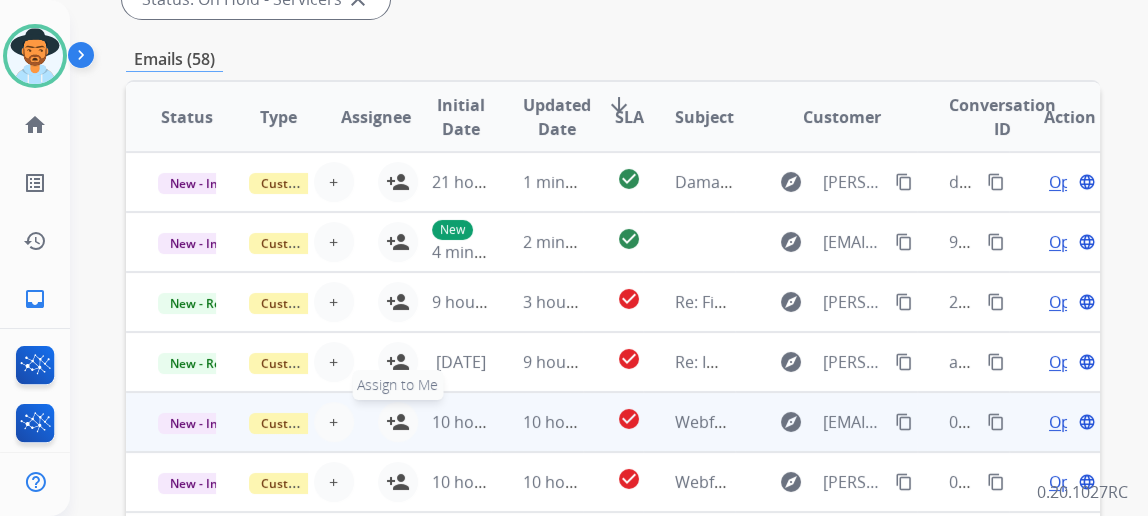 click on "person_add" at bounding box center (398, 422) 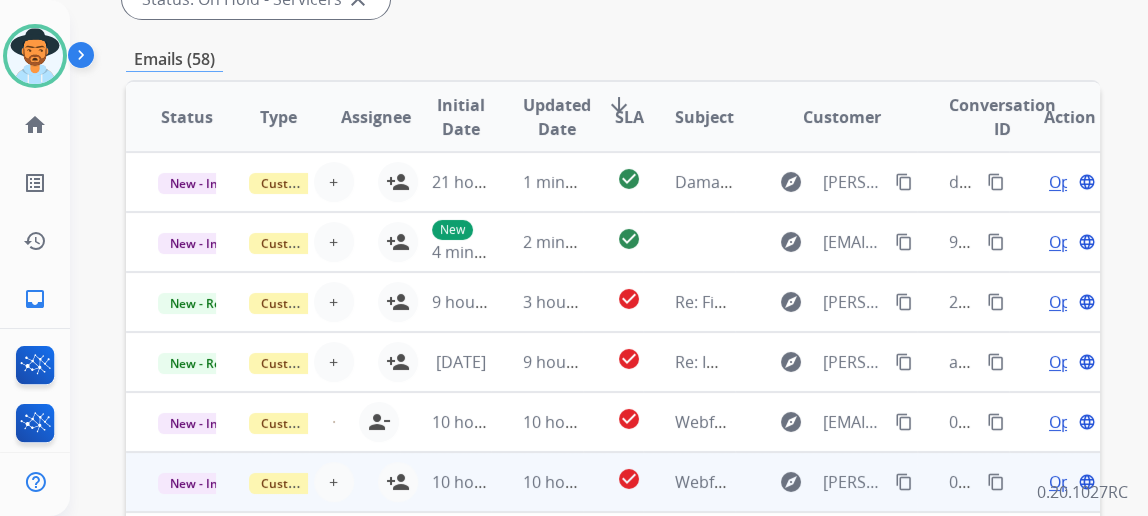 click on "10 hours ago" at bounding box center [445, 482] 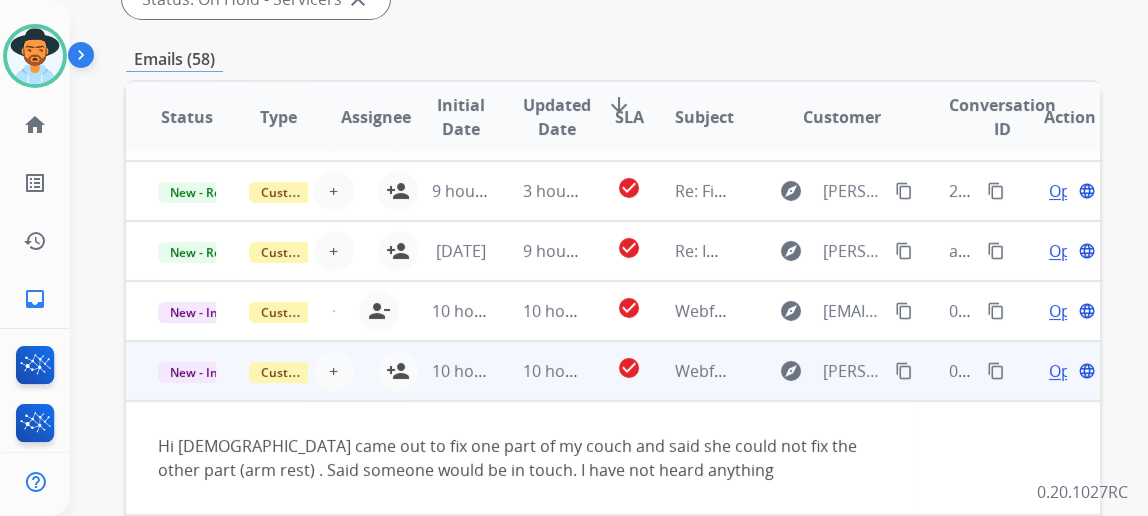 scroll, scrollTop: 115, scrollLeft: 0, axis: vertical 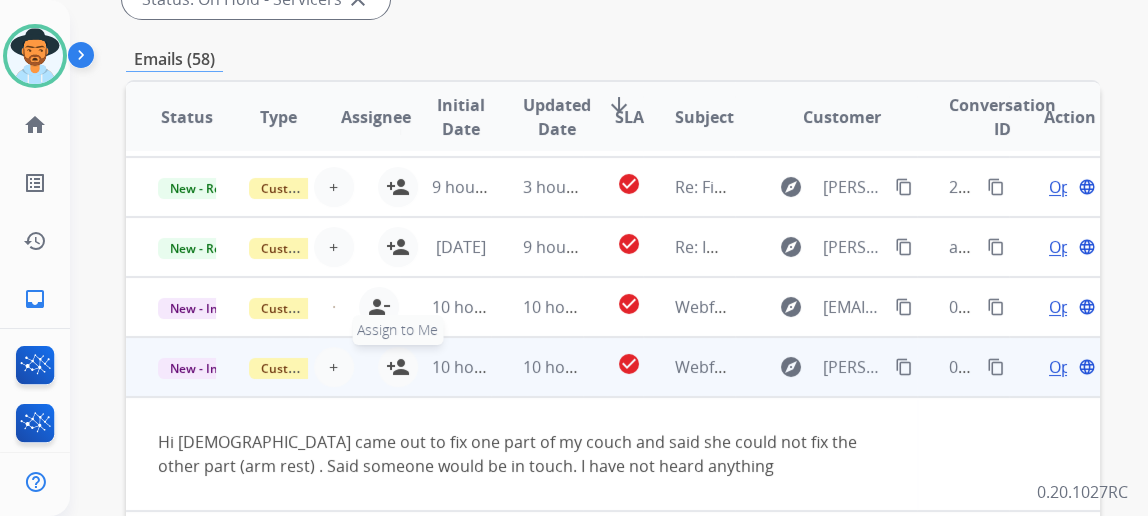 click on "person_add" at bounding box center [398, 367] 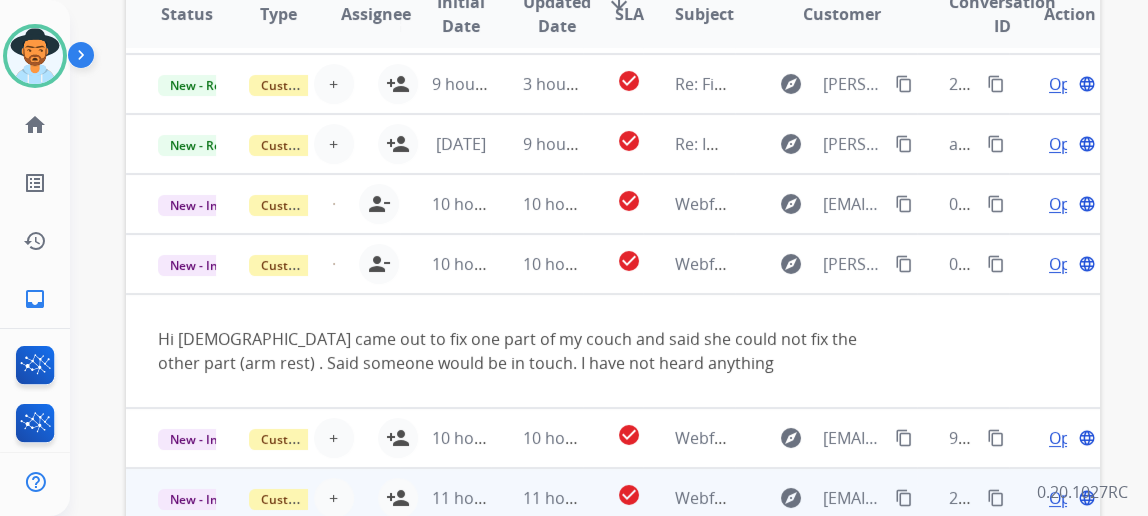 scroll, scrollTop: 658, scrollLeft: 0, axis: vertical 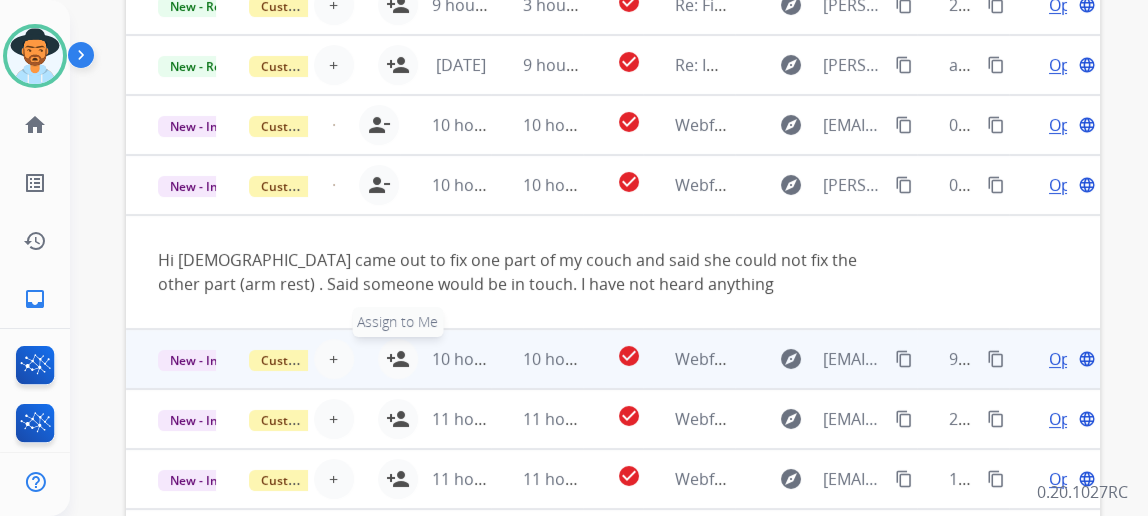 click on "person_add" at bounding box center (398, 359) 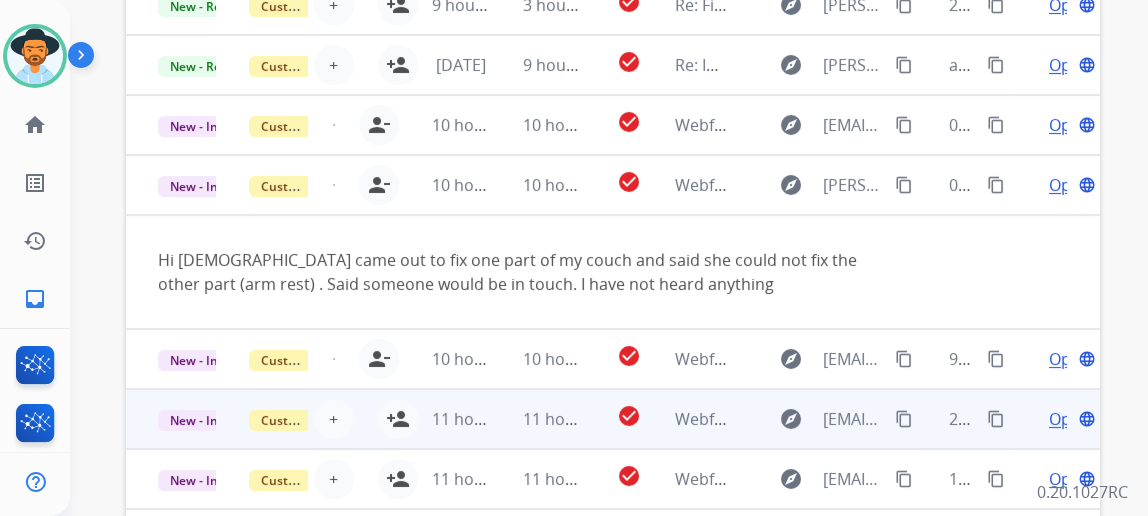 click on "11 hours ago" at bounding box center [445, 419] 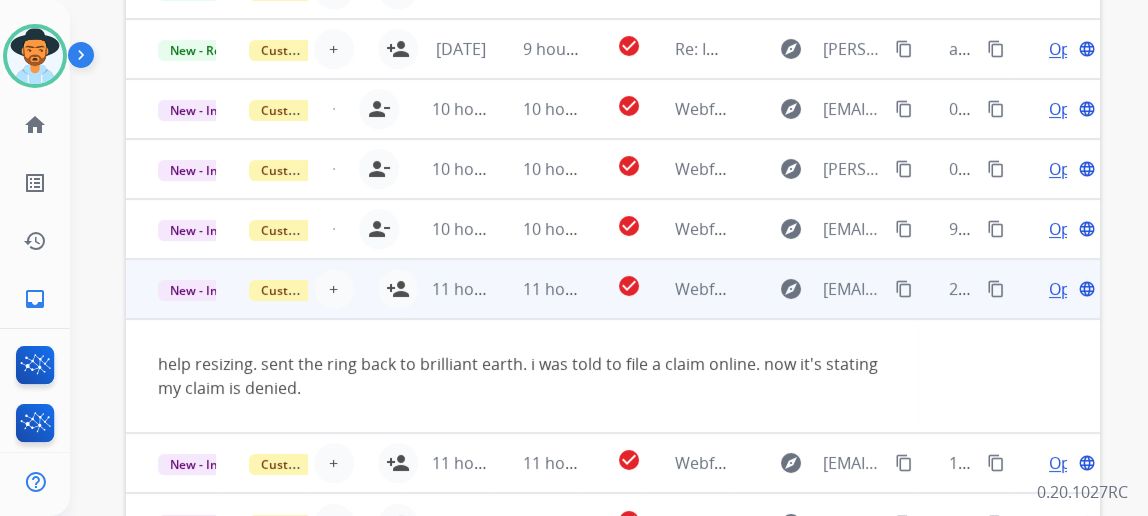 click on "11 hours ago" at bounding box center [445, 289] 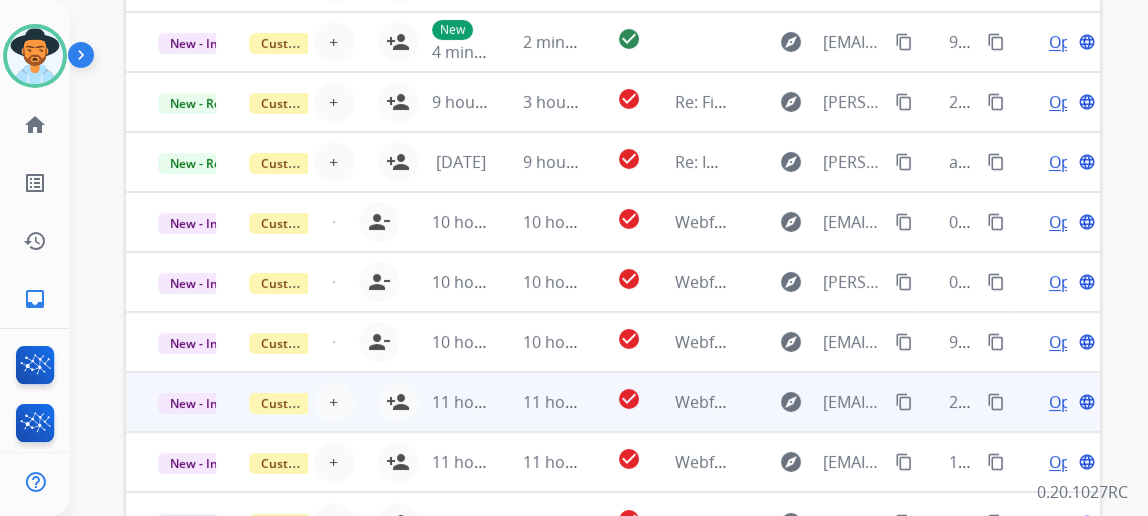 scroll, scrollTop: 1, scrollLeft: 0, axis: vertical 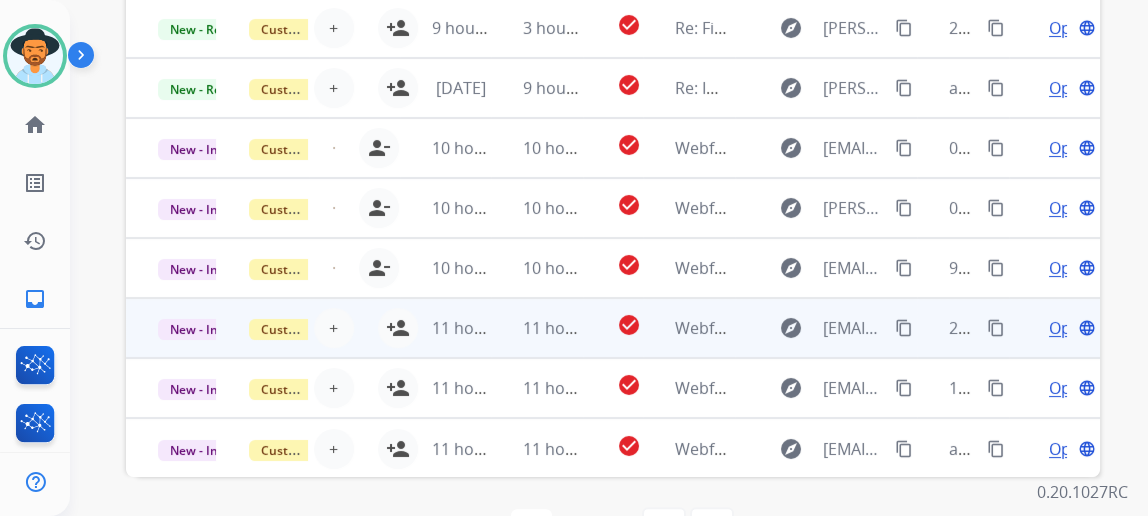 click on "11 hours ago" at bounding box center (445, 328) 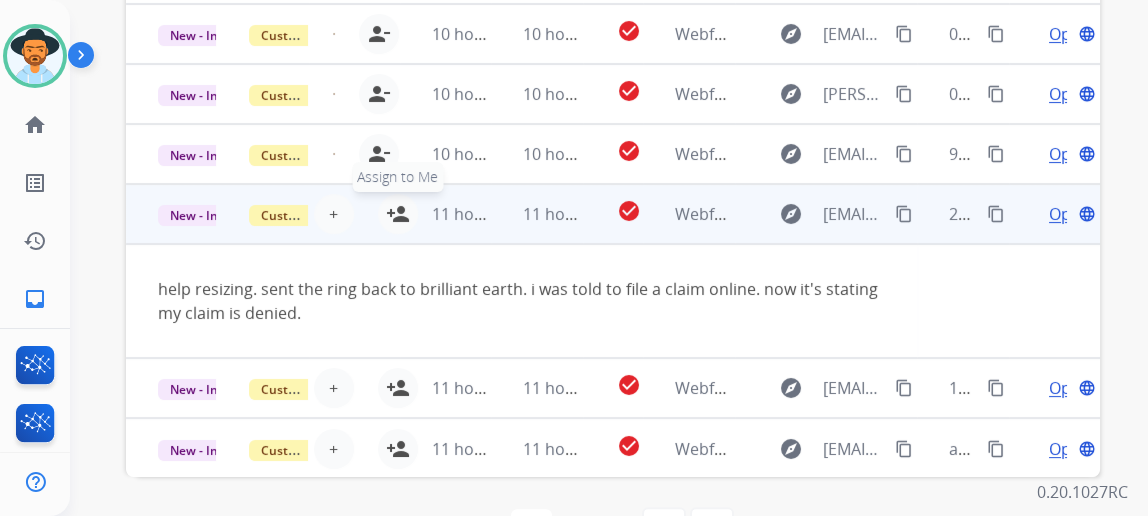 click on "Status Type Assignee Initial Date Updated Date arrow_downward SLA Subject Customer Conversation ID Action New - Initial Customer Support + Select agent person_add Assign to Me 21 hours ago 1 minute ago check_circle  Damaged Order A2025061109520929751  explore jason@jhmedia.tv content_copy  da494ee0-5ad5-4be9-bd54-c29fd1c4d01c  content_copy Open language New - Initial Customer Support + Select agent person_add Assign to Me New 4 minutes ago 2 minutes ago check_circle    explore mikefreinhart@gmail.com content_copy  973ec324-2f0d-4669-b158-401a66e131eb  content_copy Open language New - Reply Customer Support + Select agent person_add Assign to Me 9 hours ago 3 hours ago check_circle  Re: Final Notice: Immediate Escalation to Consumer Court – Breach of U.S. Warranty Policy  explore sakshi.salaria@gmail.com content_copy  23107b32-8900-4174-8f1f-030a2e419af2  content_copy Open language New - Reply Customer Support + Select agent person_add Assign to Me 3 days ago 9 hours ago check_circle explore content_copy + +" at bounding box center [613, 86] 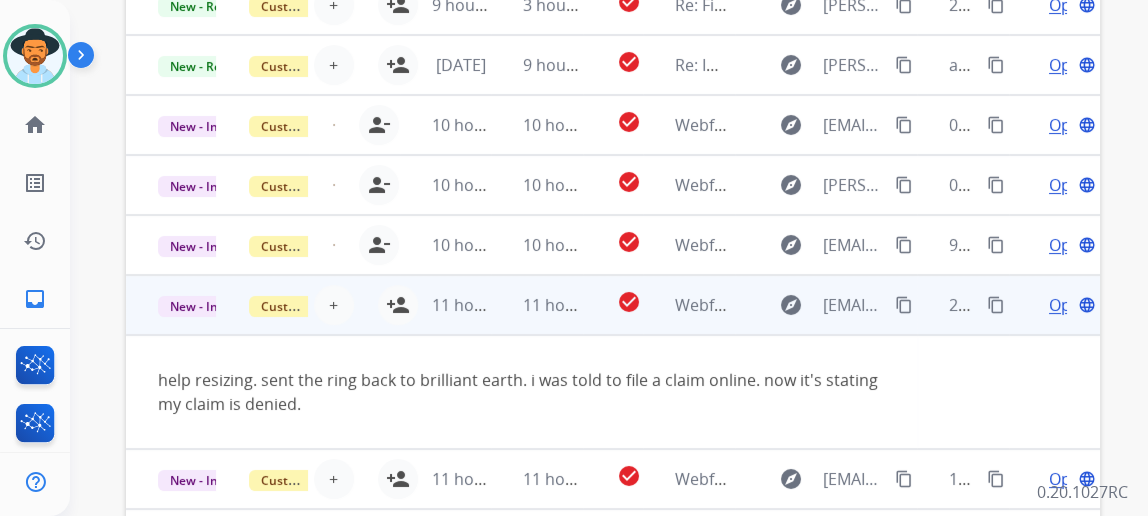 click on "11 hours ago" at bounding box center [445, 305] 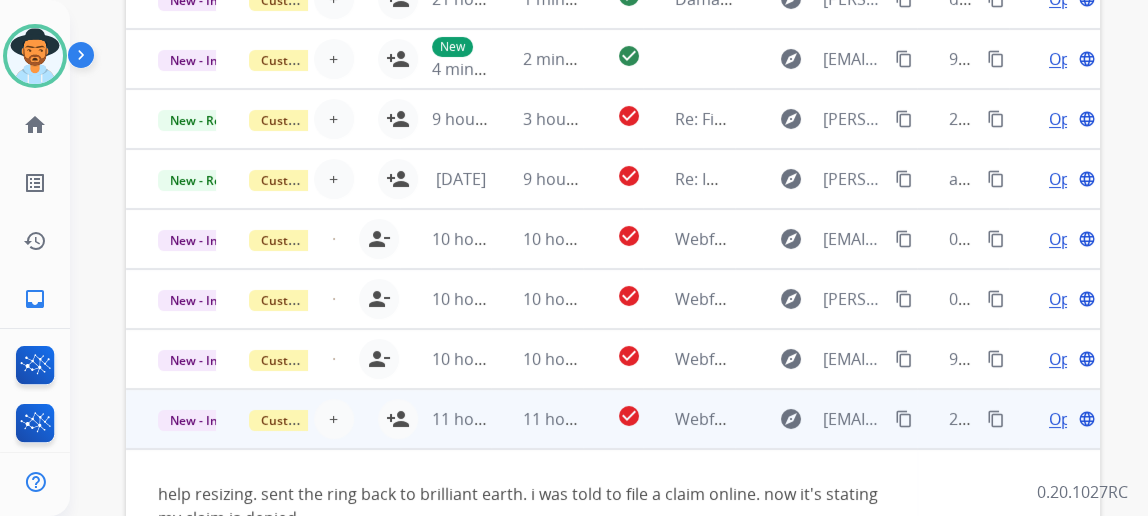 scroll, scrollTop: 749, scrollLeft: 0, axis: vertical 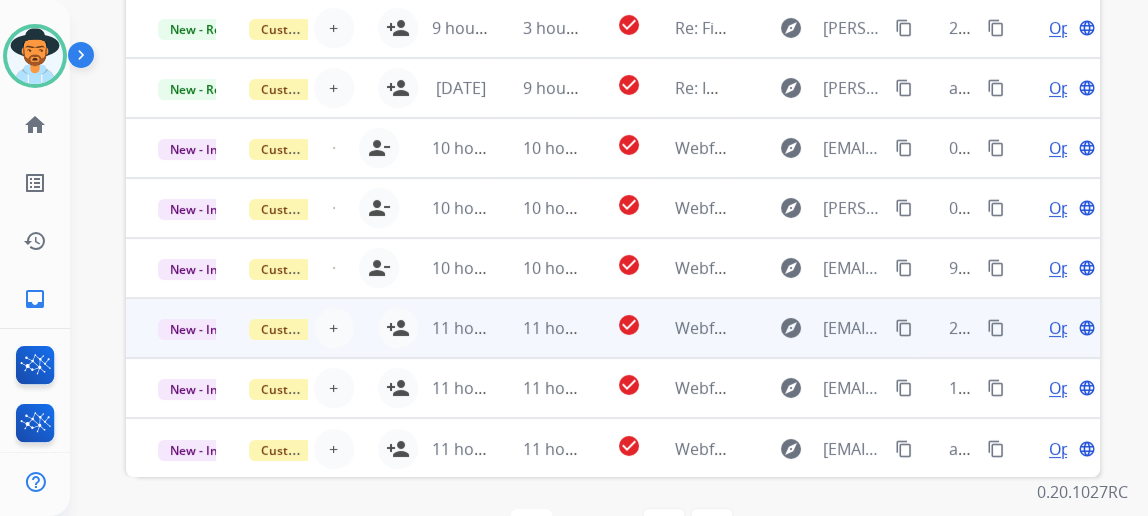 click on "11 hours ago" at bounding box center [445, 328] 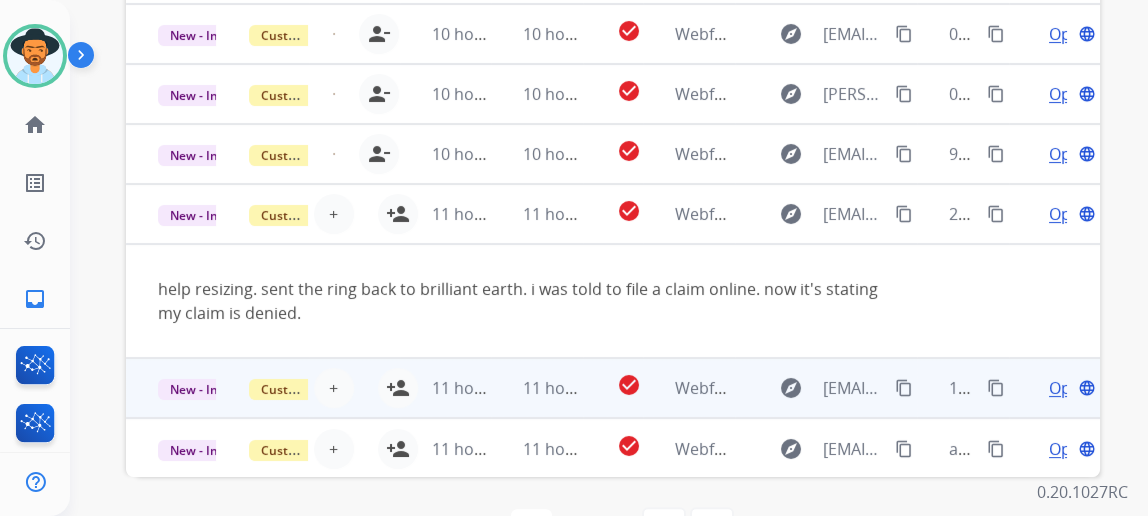click on "11 hours ago" at bounding box center [445, 388] 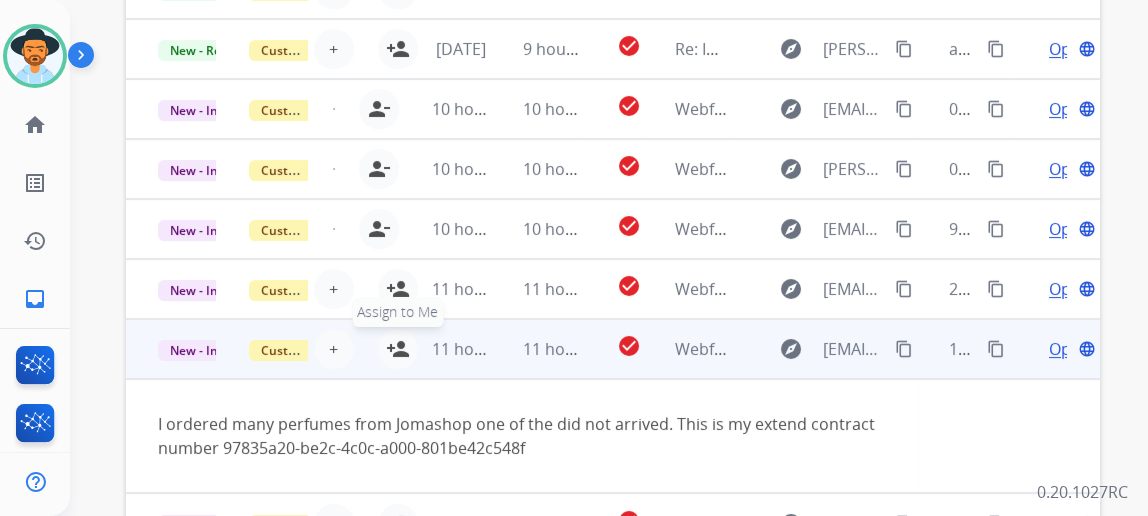 click on "person_add" at bounding box center (398, 349) 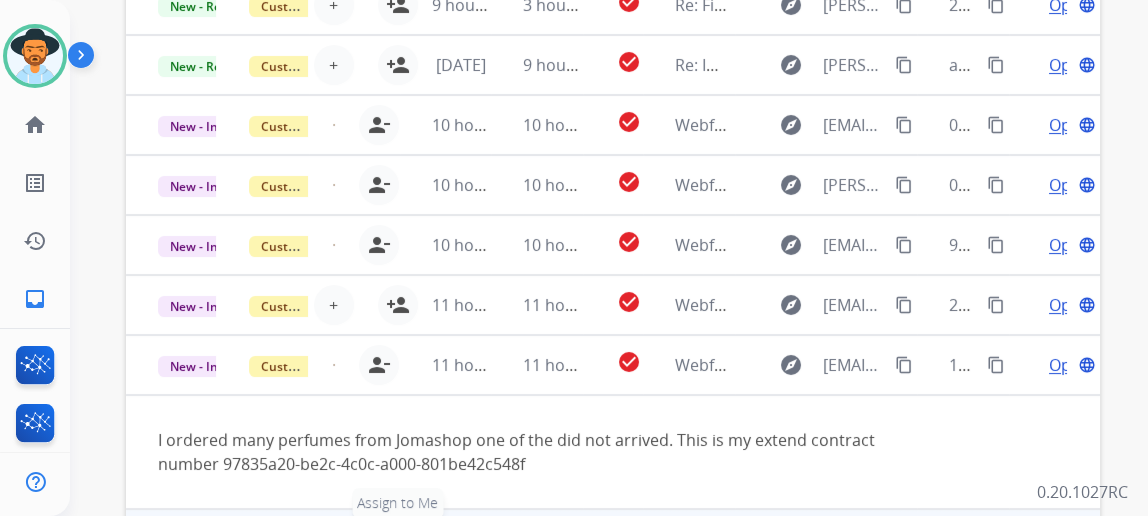 click on "person_add Assign to Me" at bounding box center [398, 540] 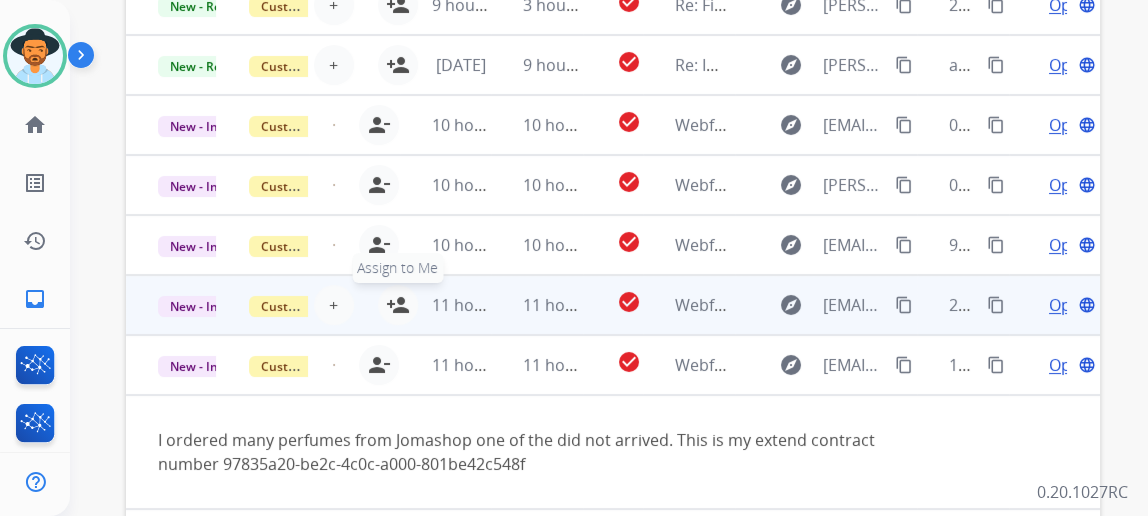 click on "person_add Assign to Me" at bounding box center [398, 305] 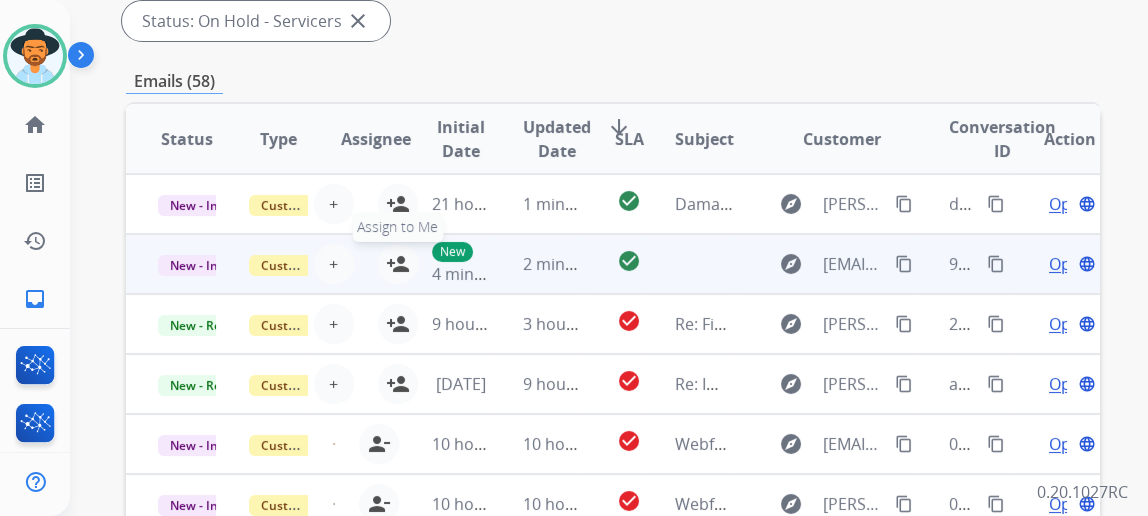 click on "person_add Assign to Me" at bounding box center [398, 264] 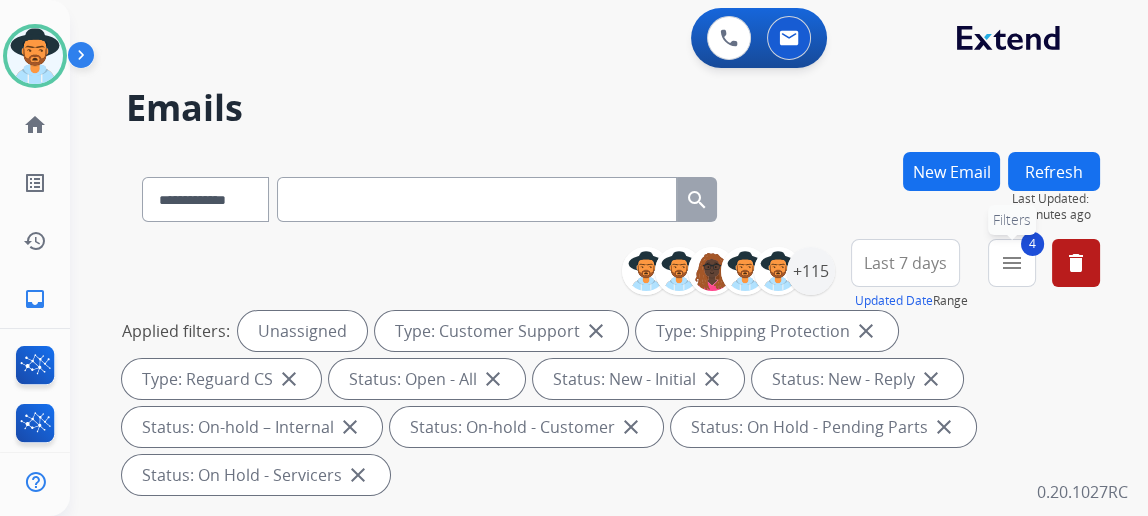 click on "4 menu  Filters" at bounding box center [1012, 263] 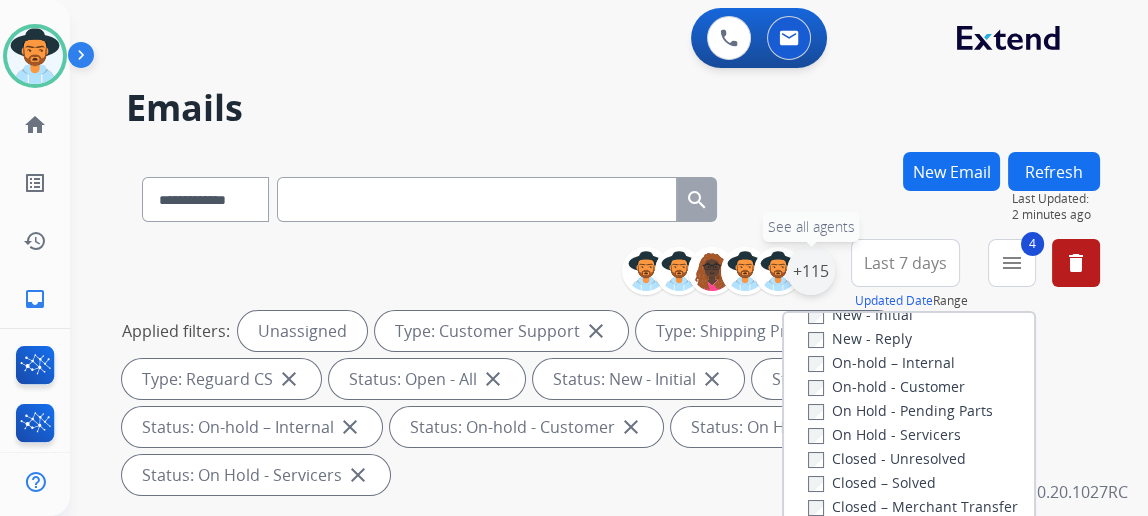 click on "+115" at bounding box center (811, 271) 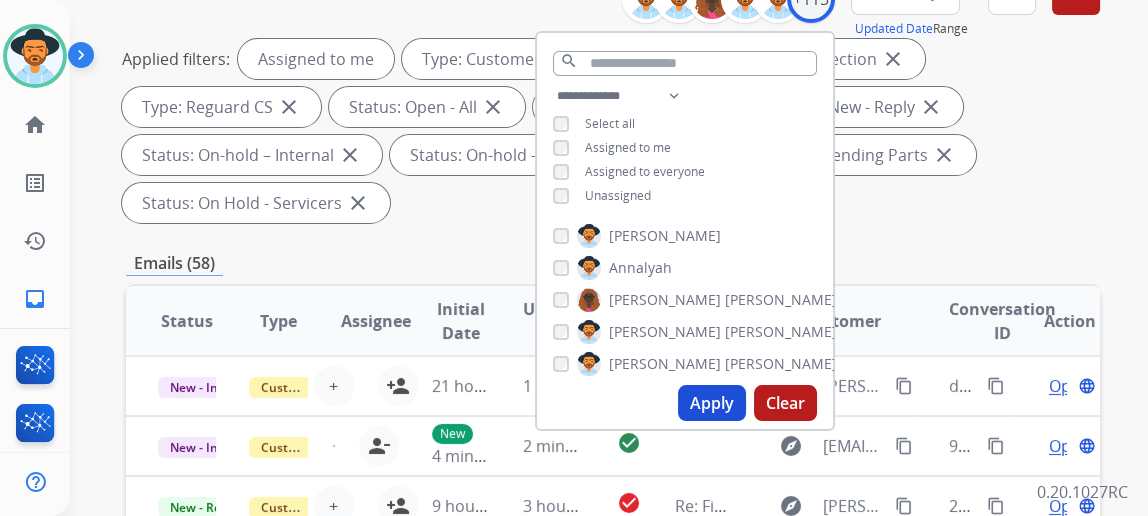 click on "Apply" at bounding box center [712, 403] 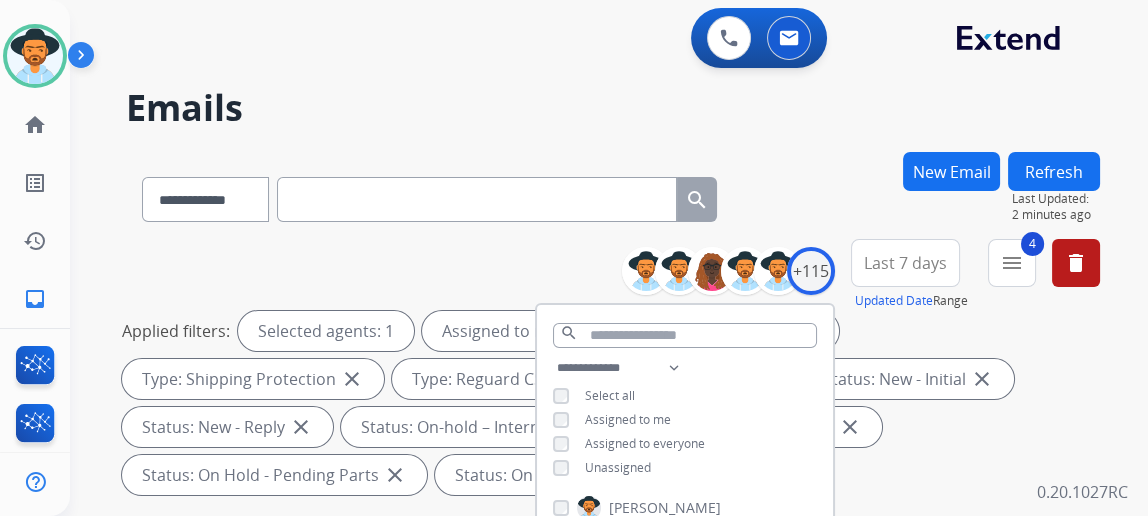 click on "**********" at bounding box center [613, 371] 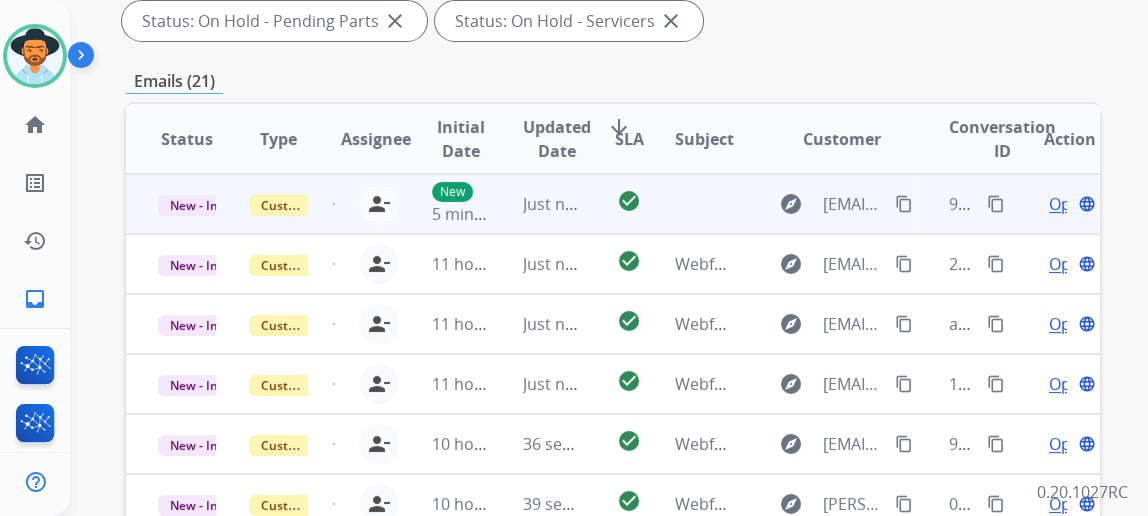 click on "Open" at bounding box center [1069, 204] 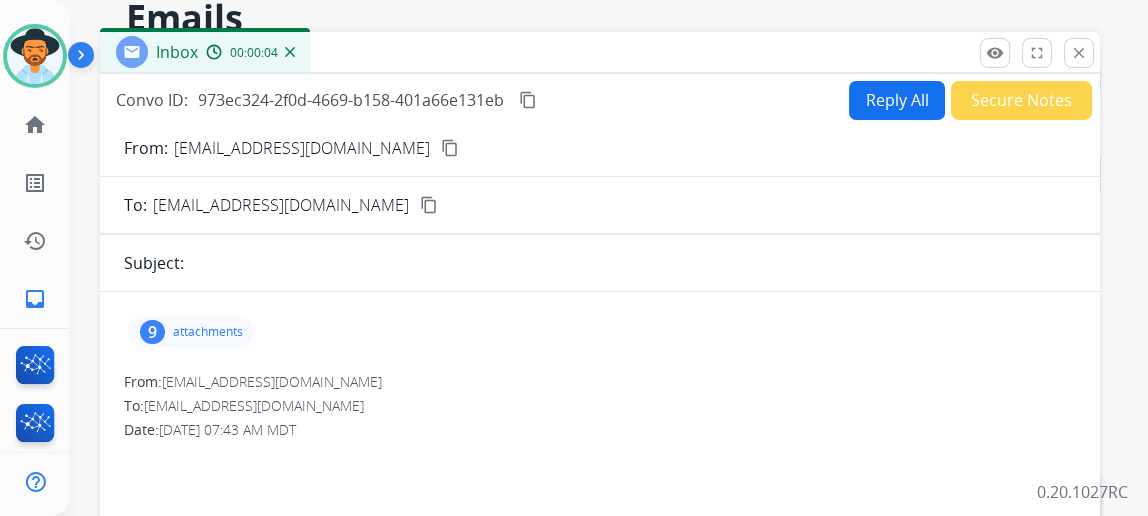 click on "attachments" at bounding box center (208, 332) 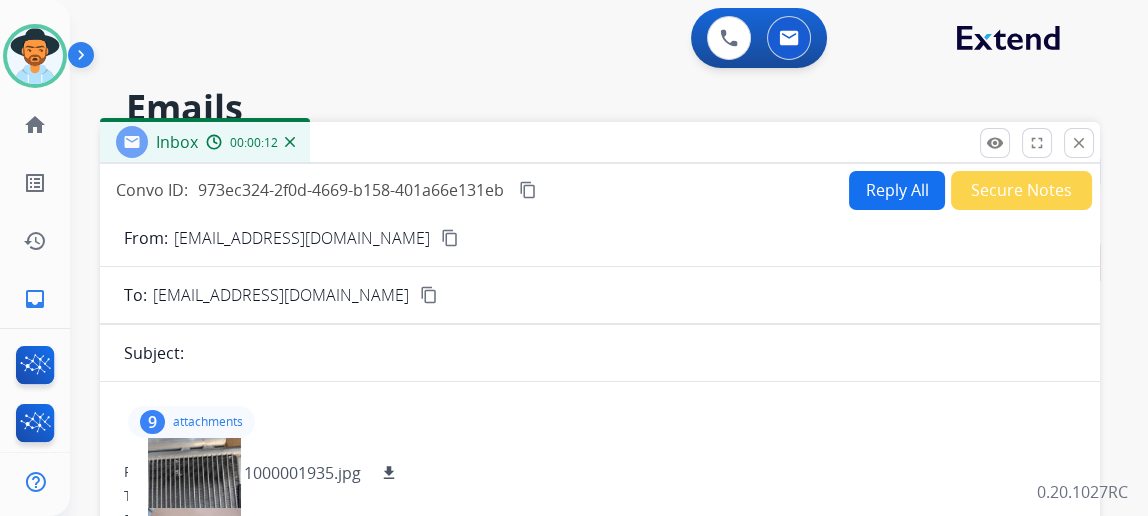 click on "content_copy" at bounding box center [450, 238] 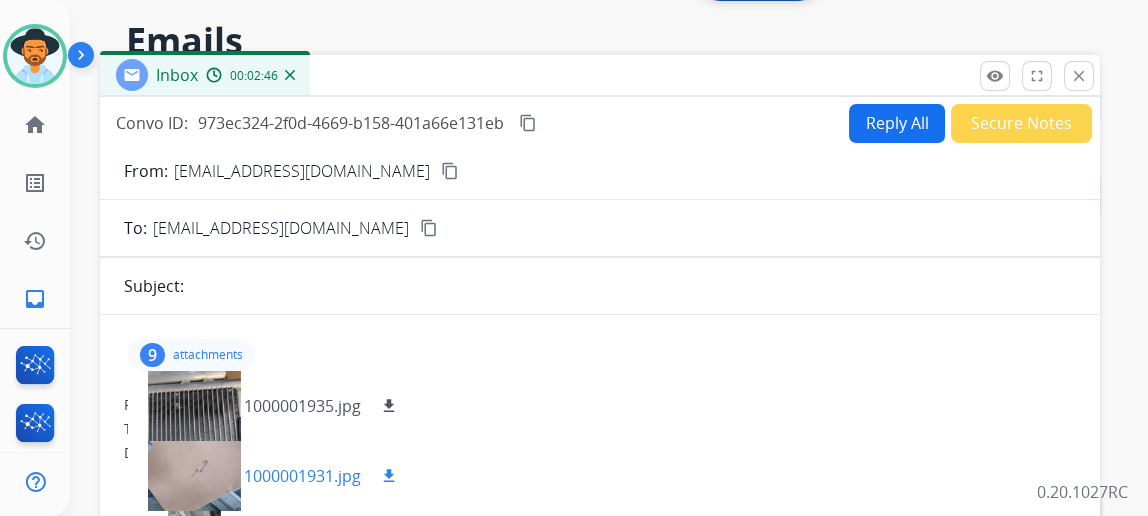 scroll, scrollTop: 181, scrollLeft: 0, axis: vertical 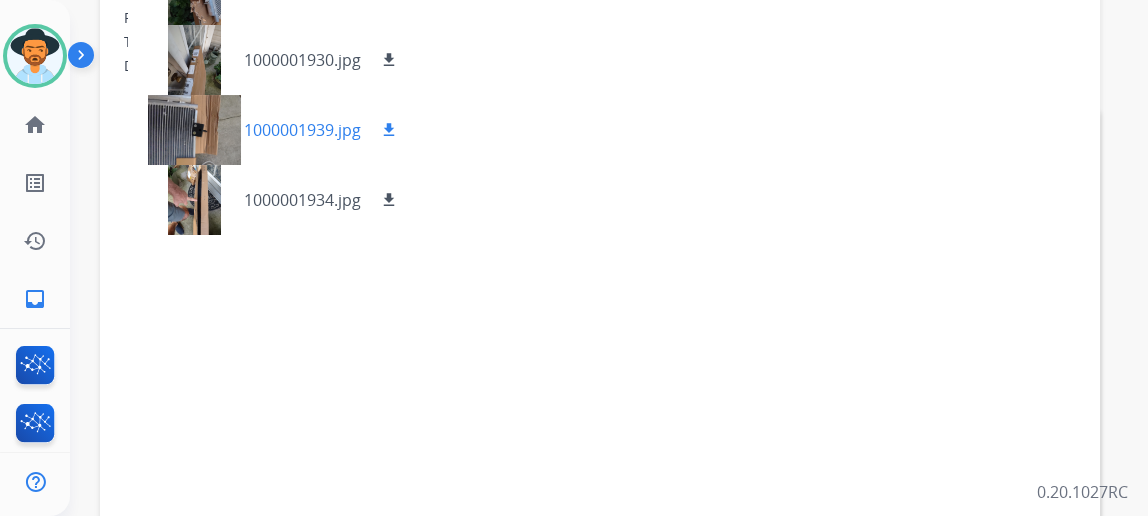 click at bounding box center (194, 130) 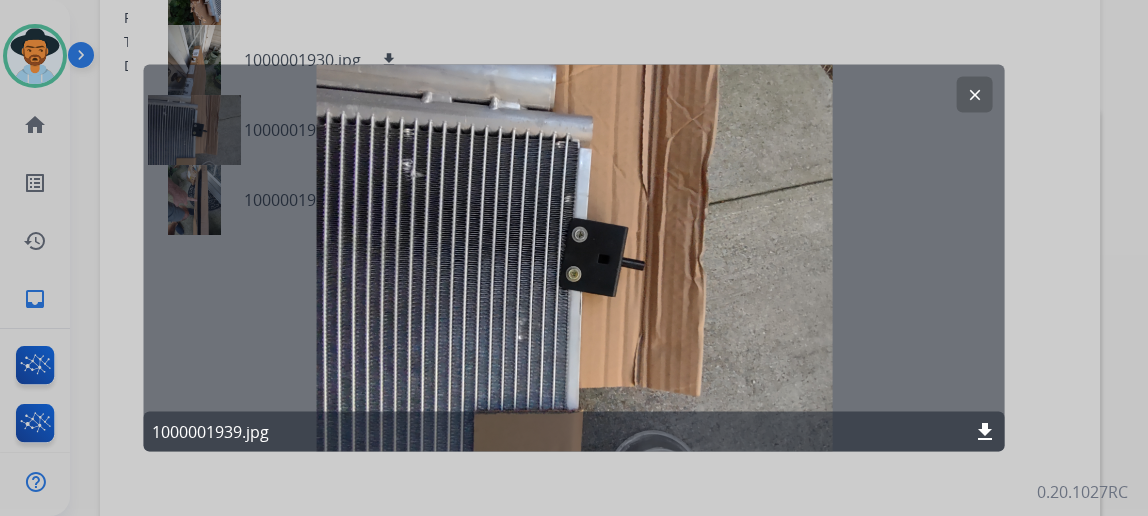 drag, startPoint x: 987, startPoint y: 421, endPoint x: 967, endPoint y: 425, distance: 20.396078 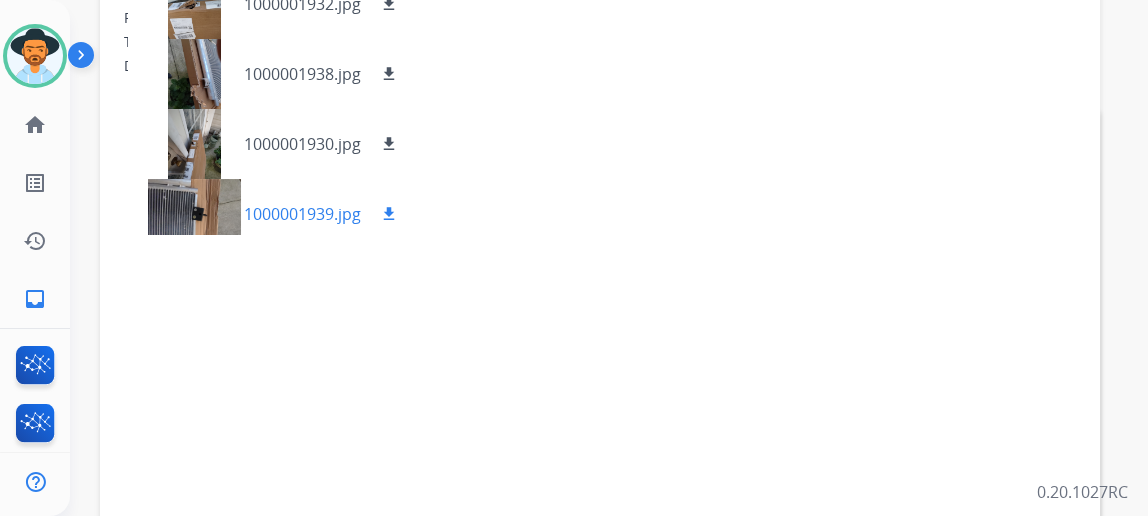 scroll, scrollTop: 379, scrollLeft: 0, axis: vertical 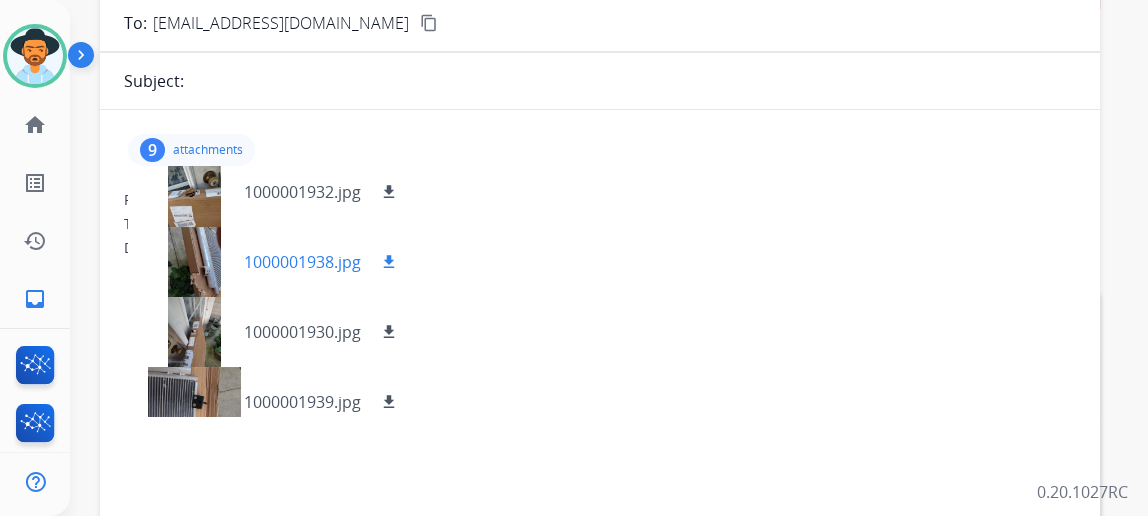 click at bounding box center (194, 262) 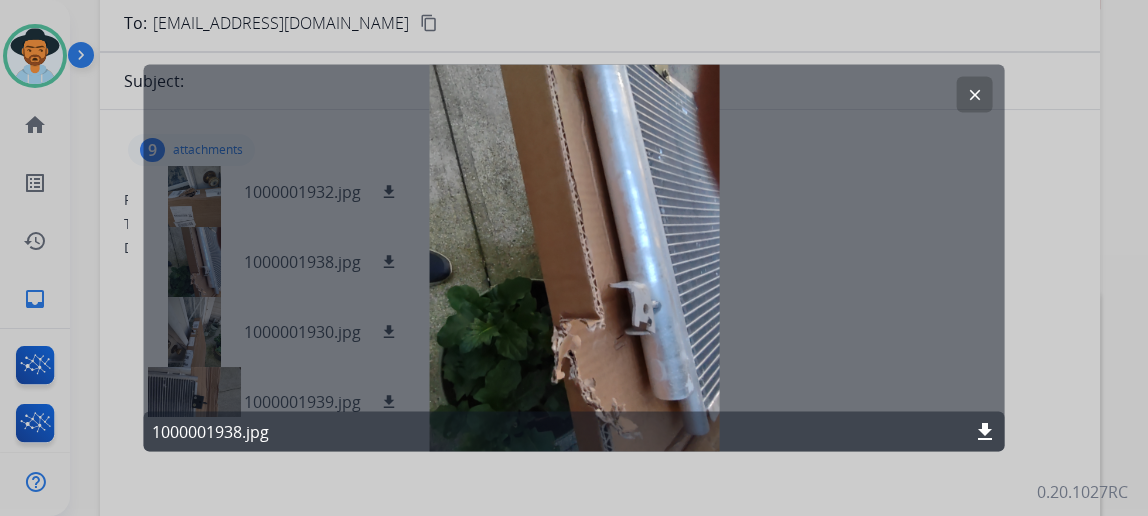 click on "download" 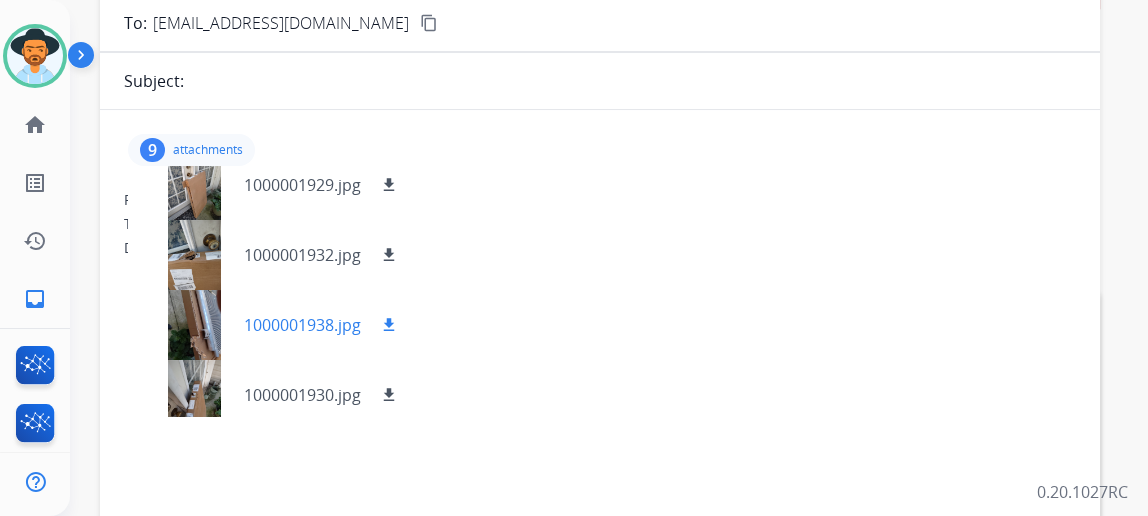 scroll, scrollTop: 198, scrollLeft: 0, axis: vertical 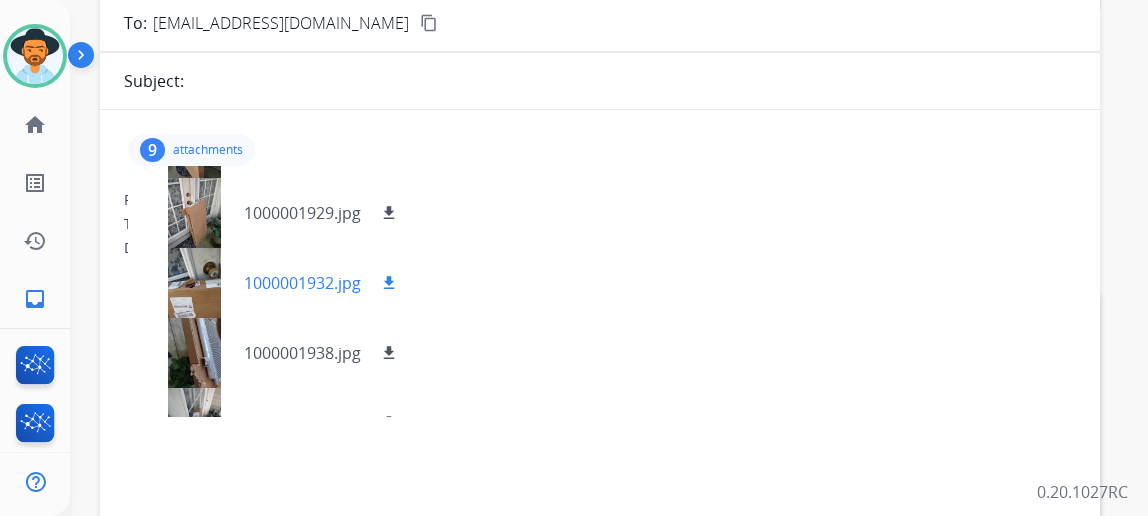 click at bounding box center [194, 283] 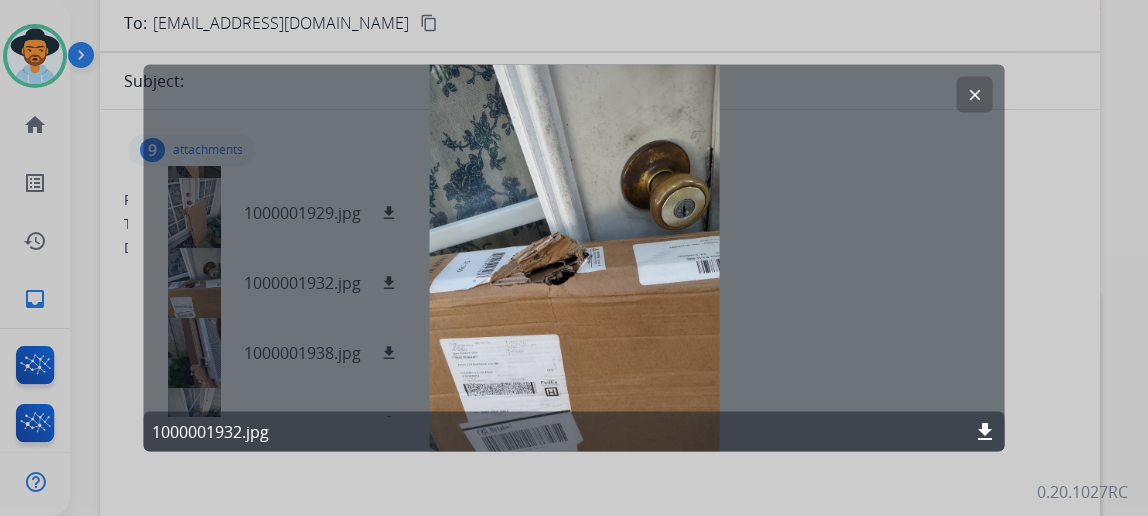 click on "clear" 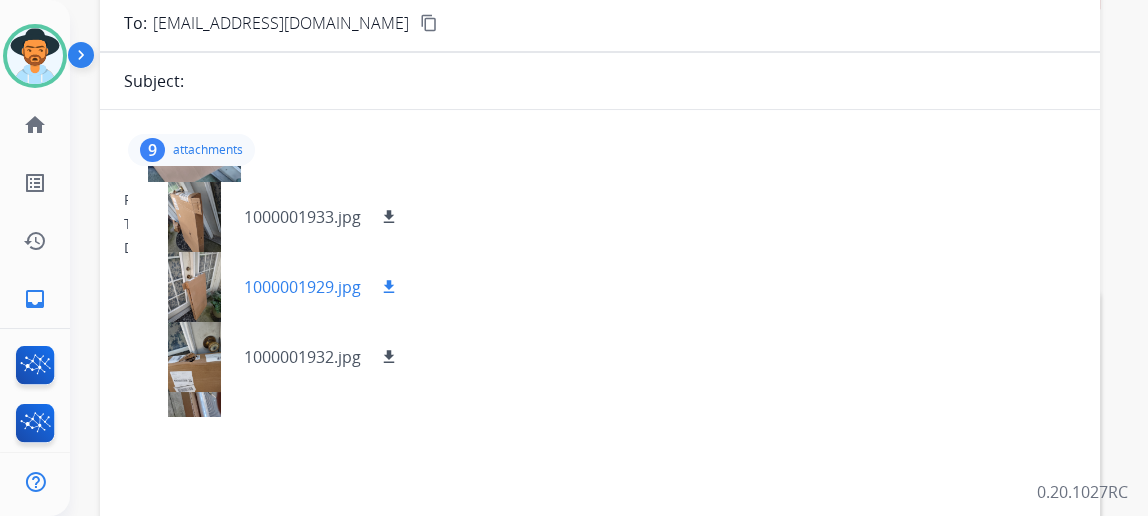 scroll, scrollTop: 107, scrollLeft: 0, axis: vertical 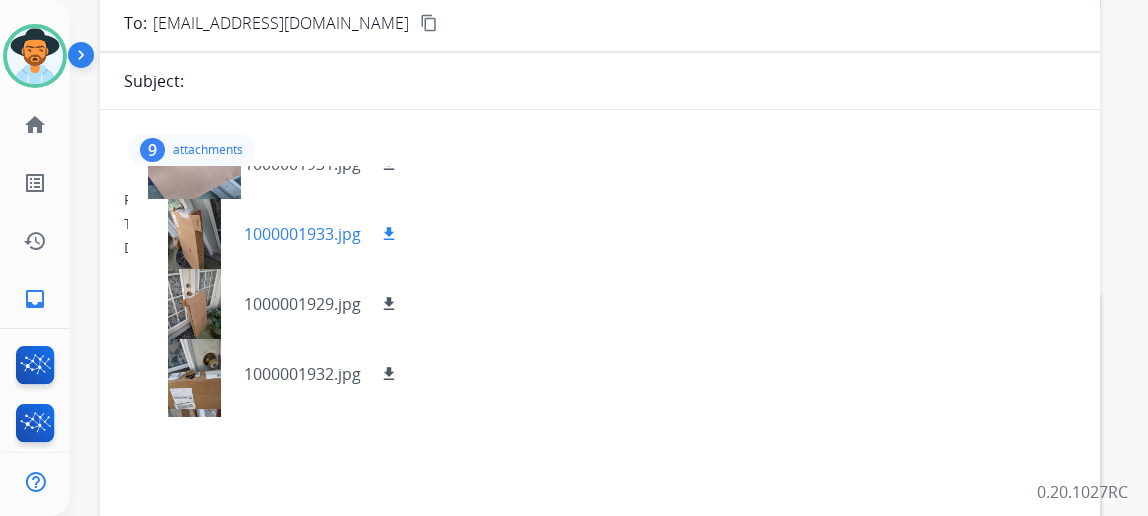 click at bounding box center (194, 234) 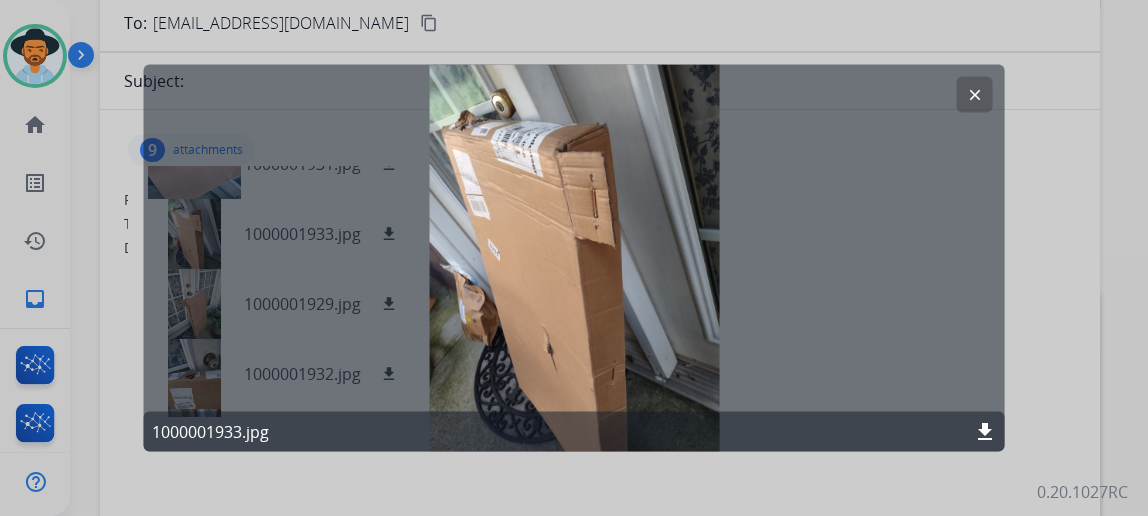 drag, startPoint x: 965, startPoint y: 85, endPoint x: 779, endPoint y: 139, distance: 193.68015 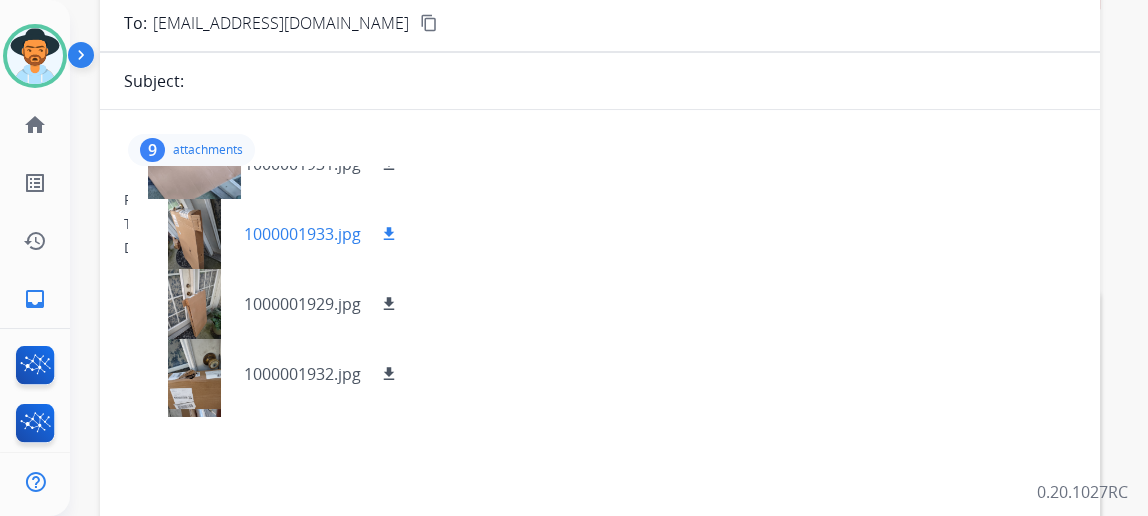 scroll, scrollTop: 16, scrollLeft: 0, axis: vertical 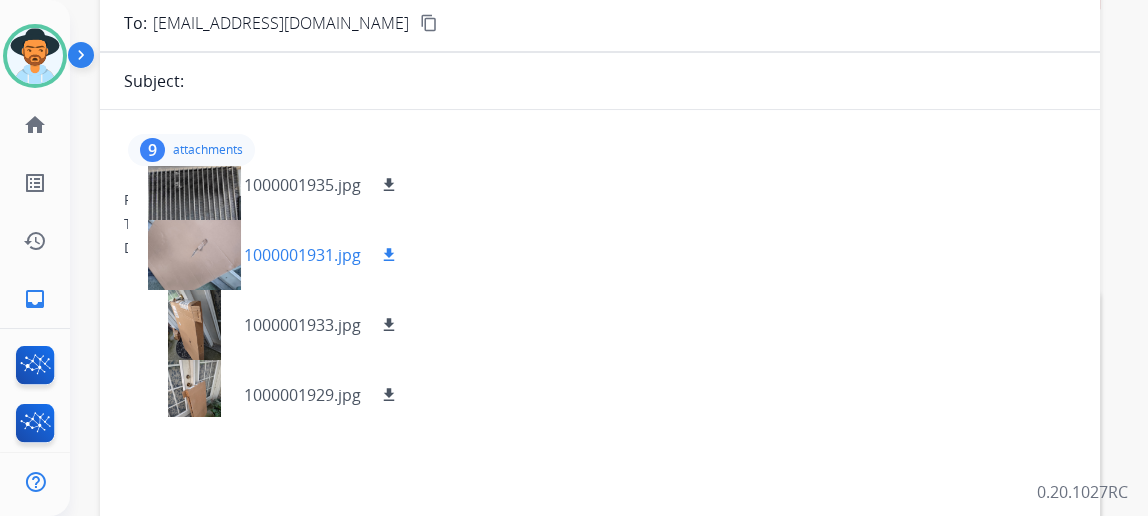 click at bounding box center (194, 255) 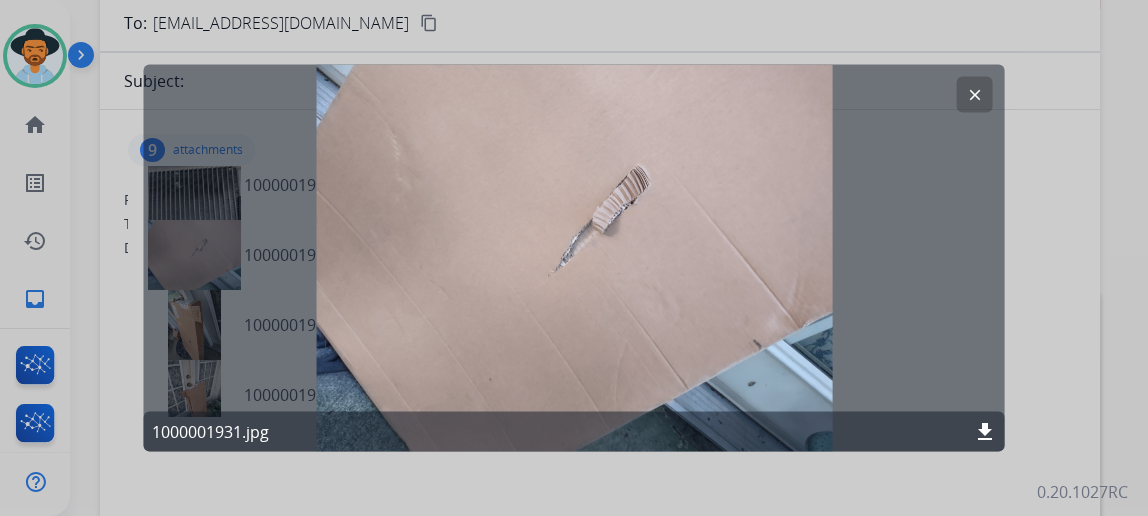 click on "clear" 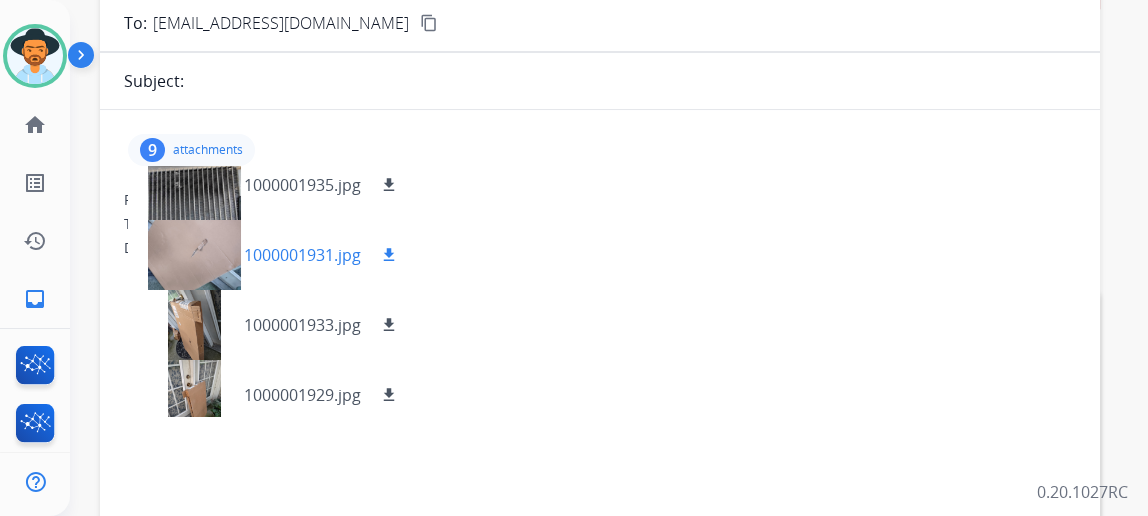 scroll, scrollTop: 0, scrollLeft: 0, axis: both 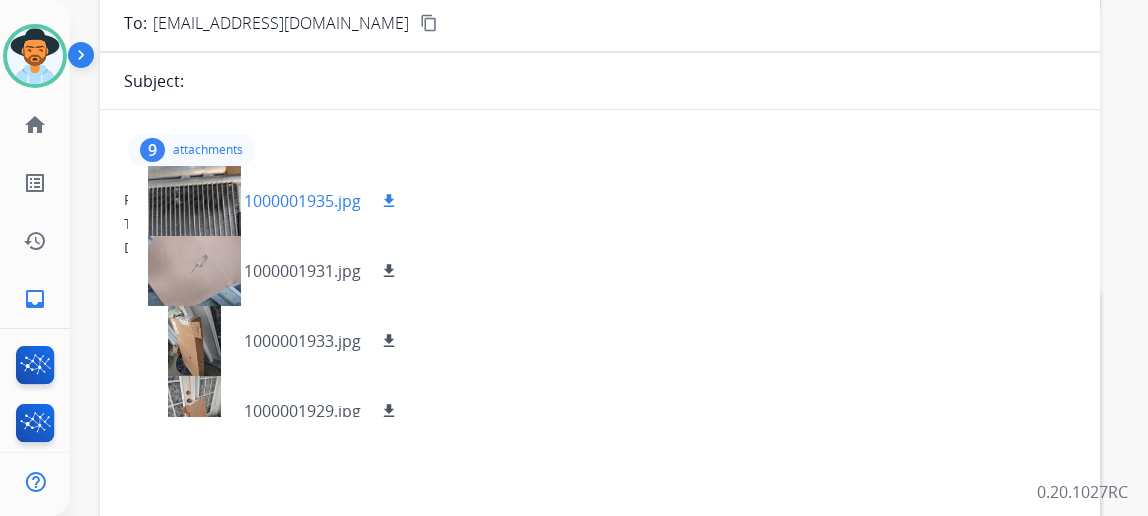 click at bounding box center (194, 201) 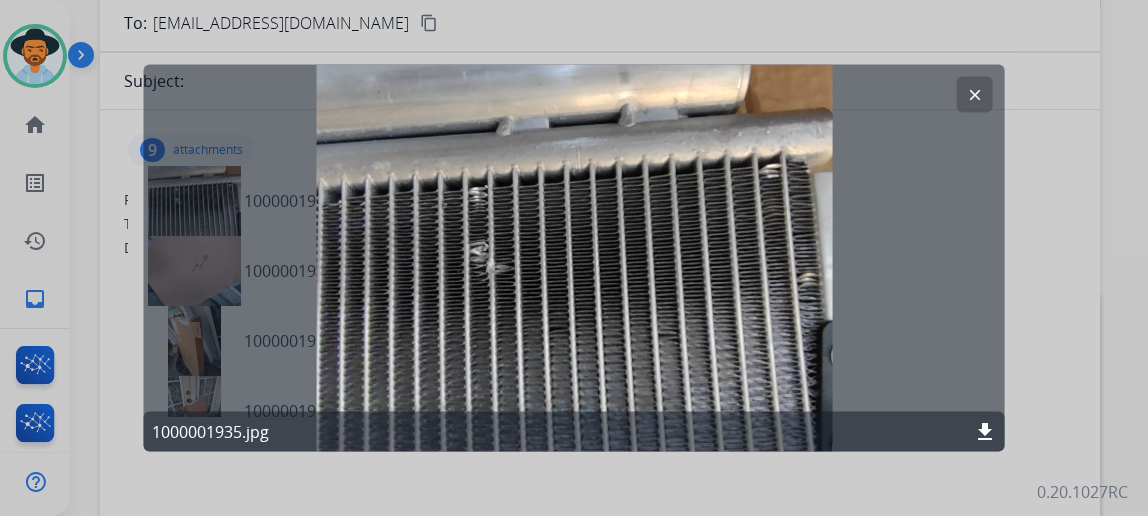 scroll, scrollTop: 43, scrollLeft: 0, axis: vertical 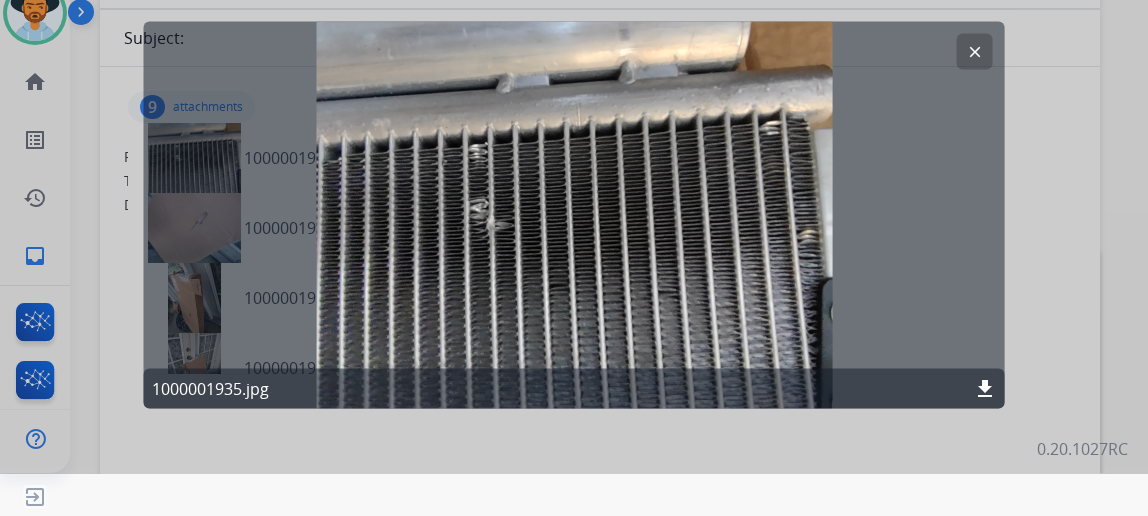 click on "download" 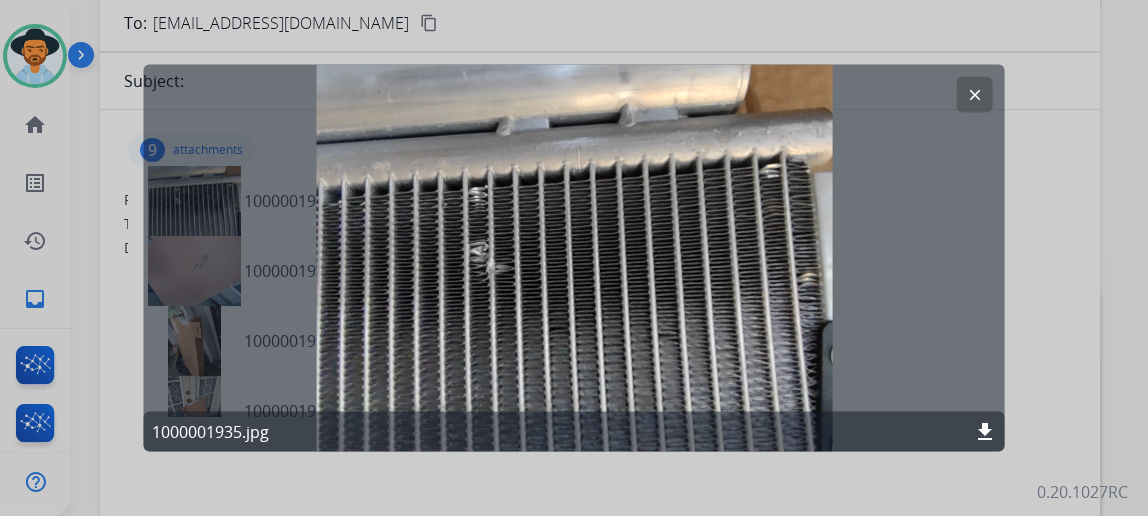 click 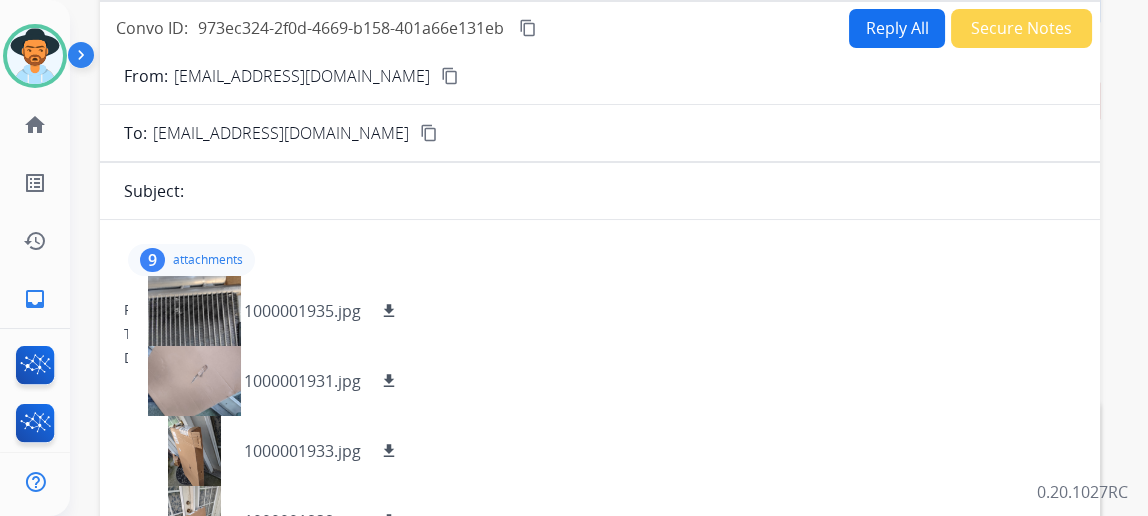 scroll, scrollTop: 0, scrollLeft: 0, axis: both 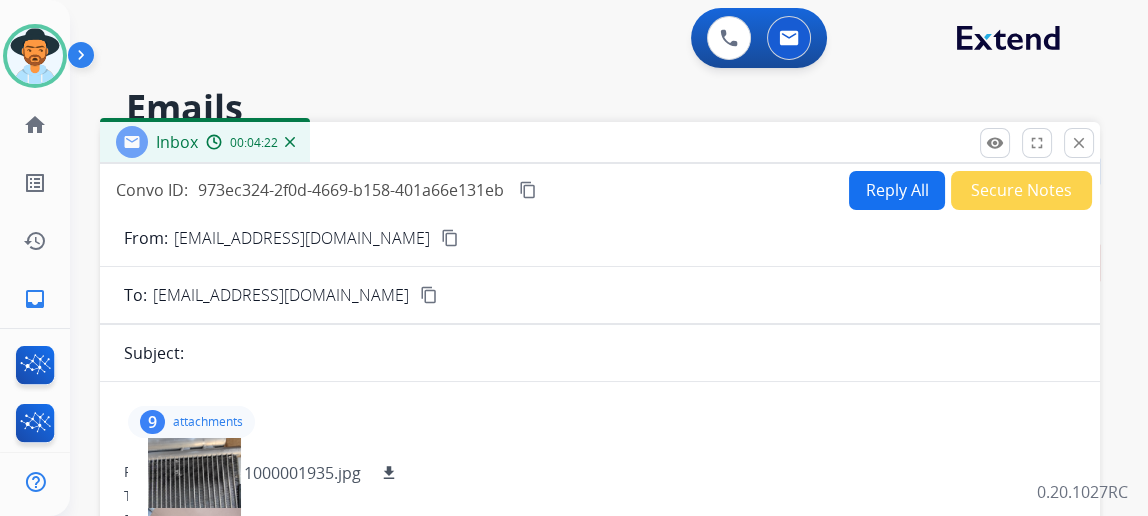 click on "Reply All" at bounding box center (897, 190) 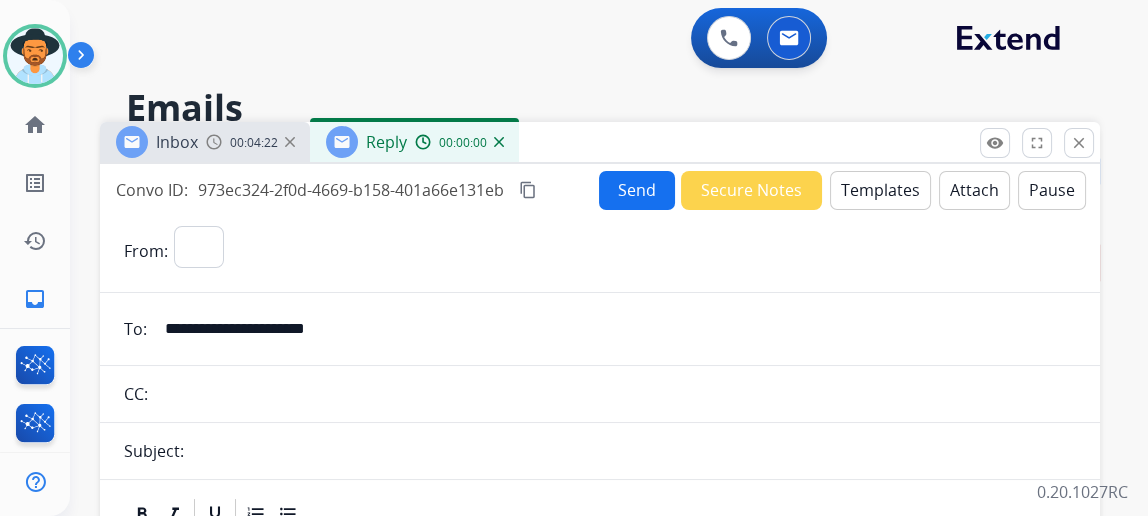 select on "**********" 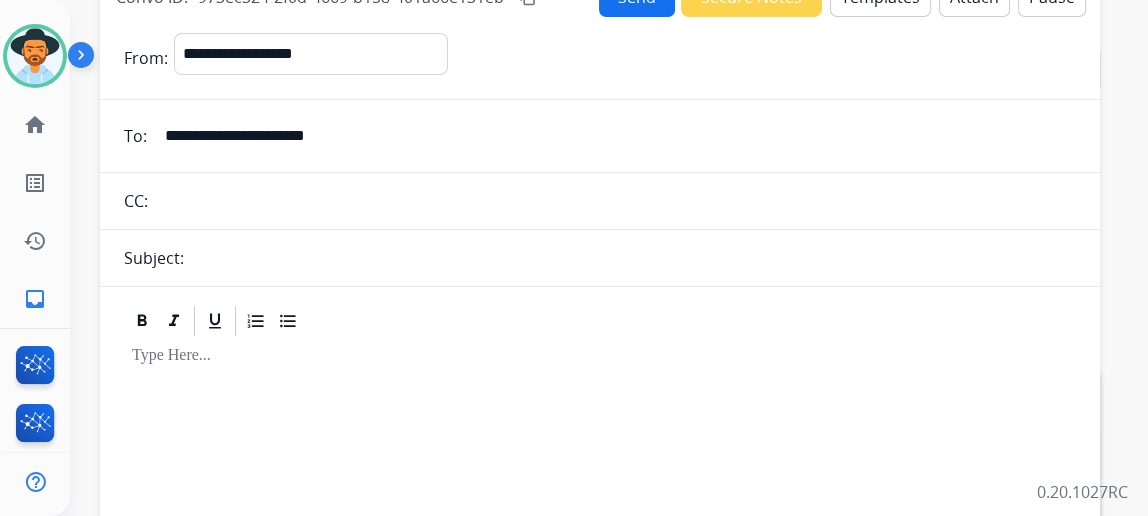 scroll, scrollTop: 90, scrollLeft: 0, axis: vertical 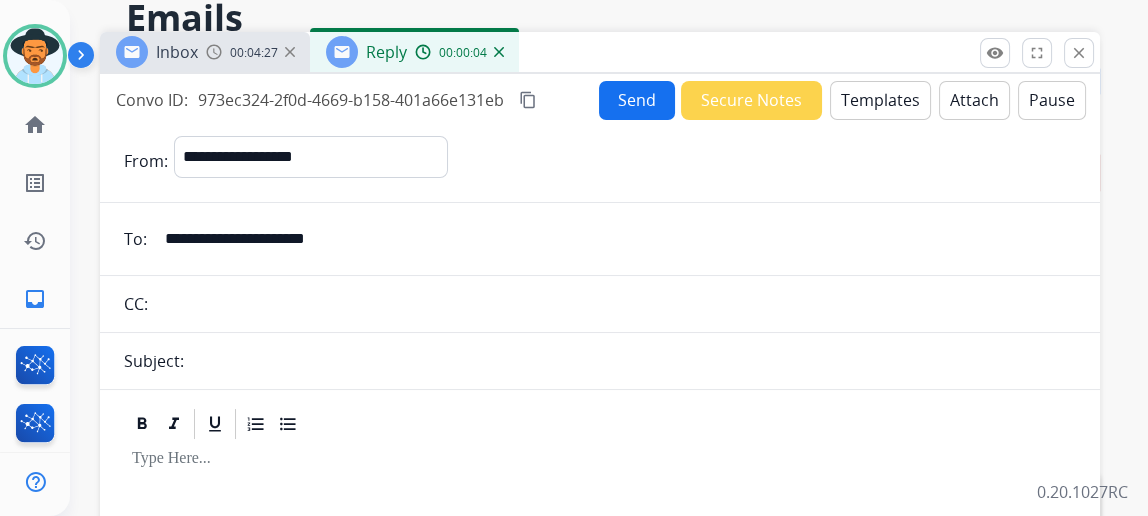 click on "Templates" at bounding box center (880, 100) 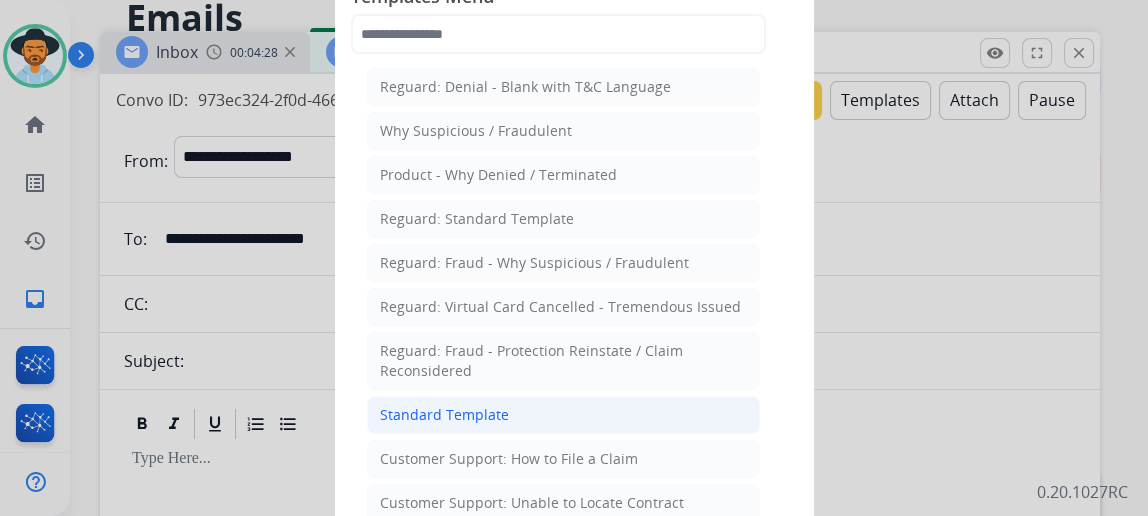 click on "Standard Template" 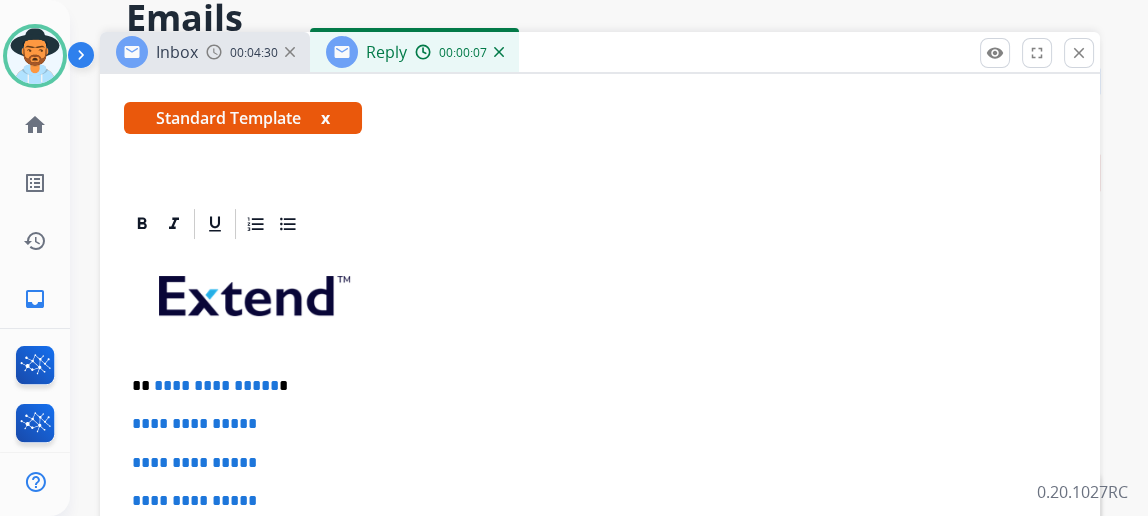 scroll, scrollTop: 372, scrollLeft: 0, axis: vertical 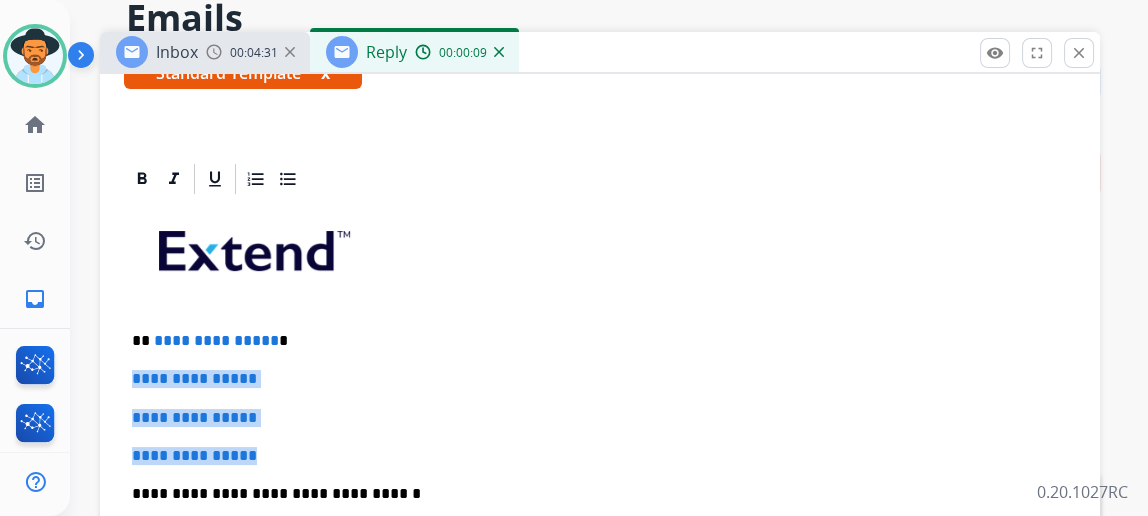 drag, startPoint x: 301, startPoint y: 453, endPoint x: 129, endPoint y: 375, distance: 188.85974 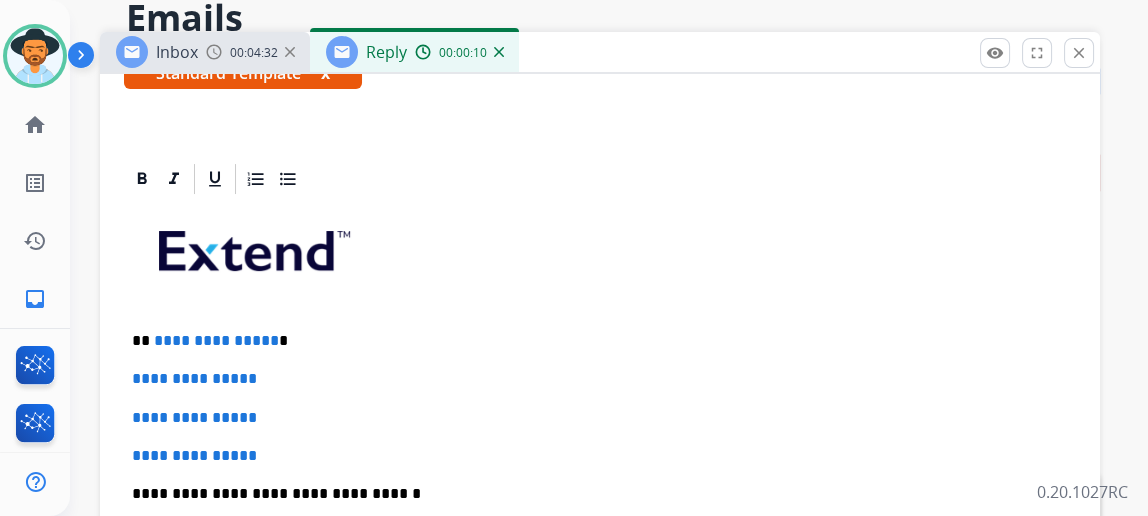 scroll, scrollTop: 296, scrollLeft: 0, axis: vertical 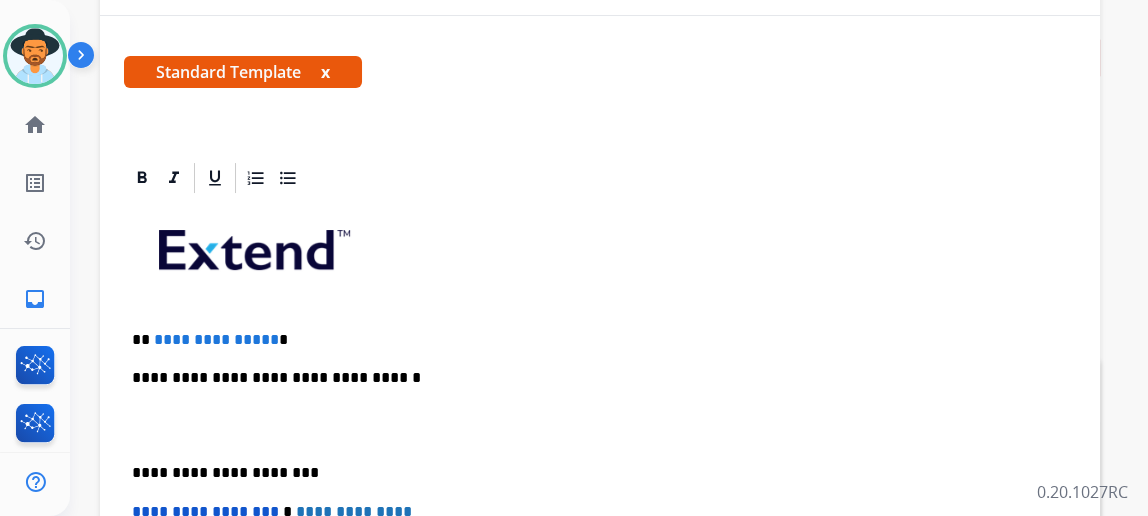 type 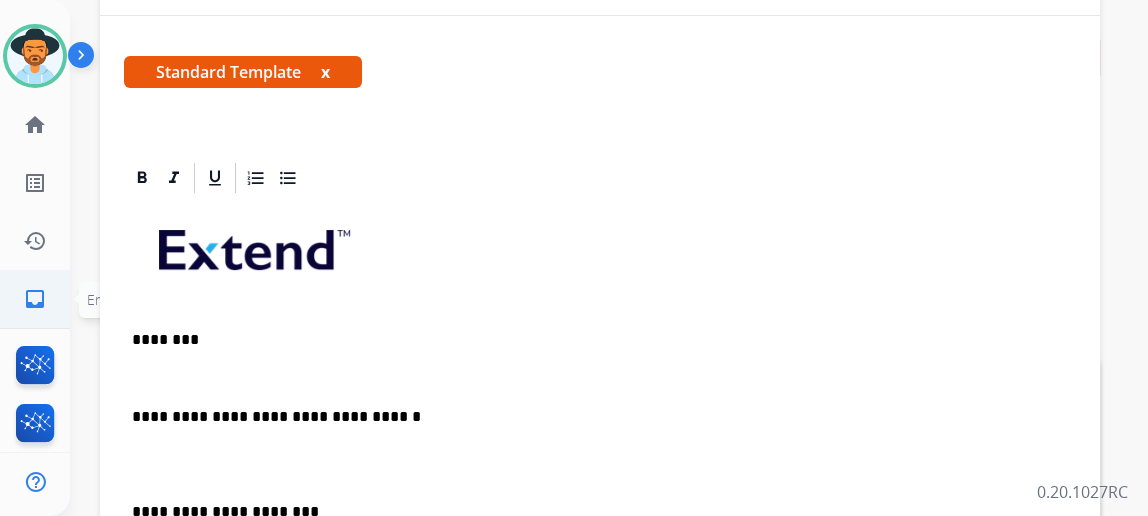 scroll, scrollTop: 296, scrollLeft: 0, axis: vertical 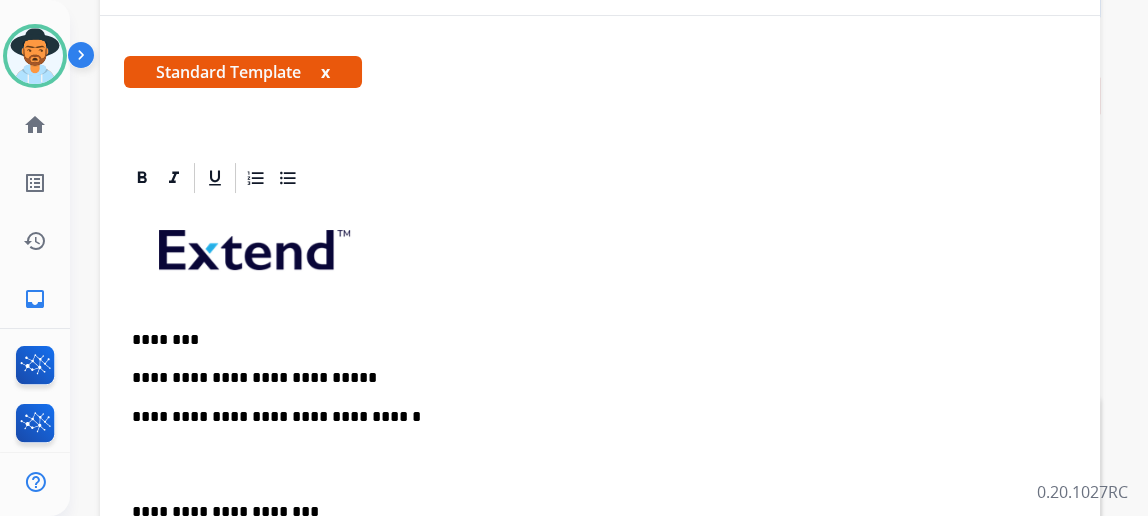 drag, startPoint x: 158, startPoint y: 368, endPoint x: 189, endPoint y: 395, distance: 41.109608 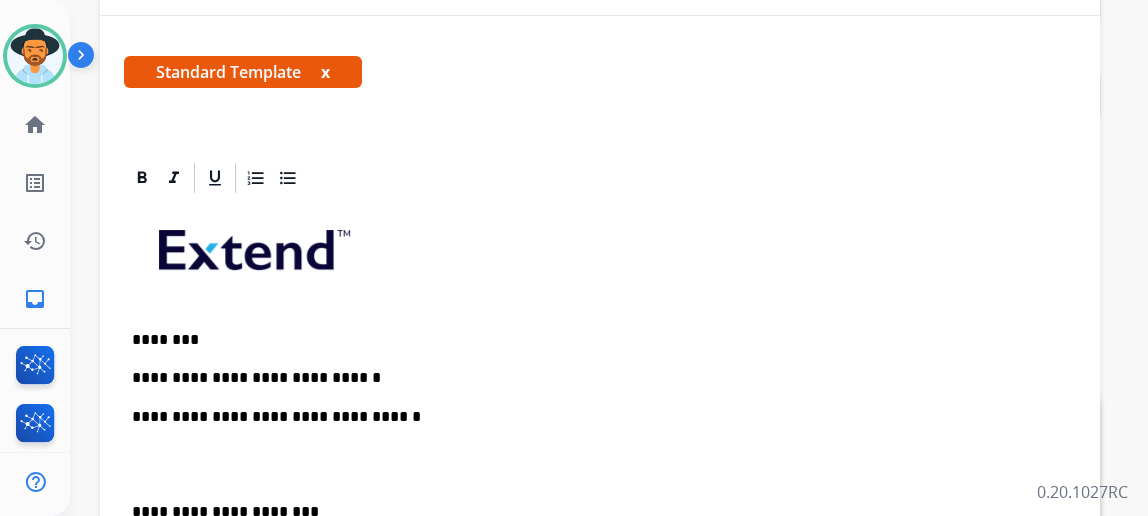 click on "**********" at bounding box center [592, 378] 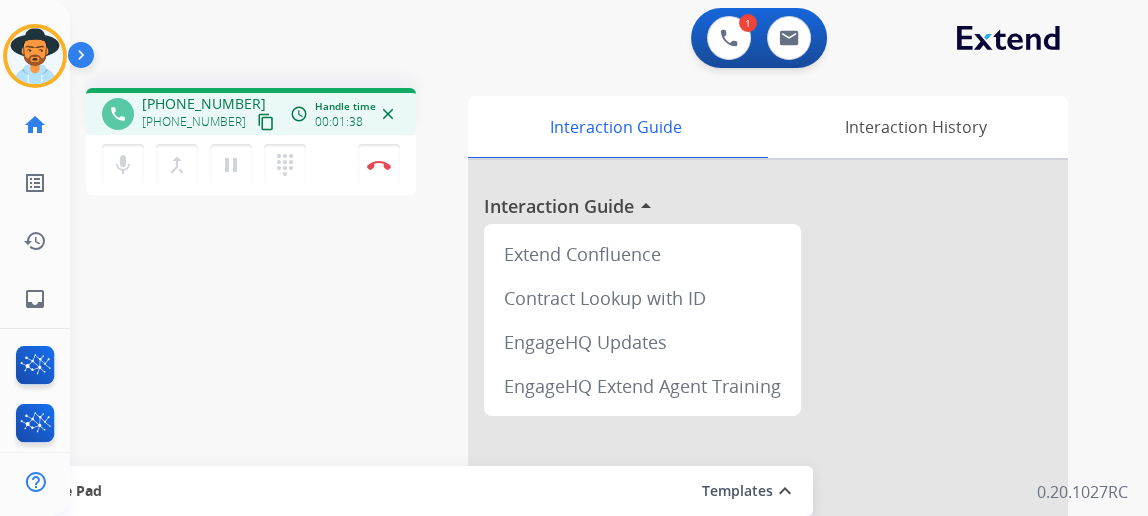 drag, startPoint x: 314, startPoint y: 222, endPoint x: 544, endPoint y: 365, distance: 270.8302 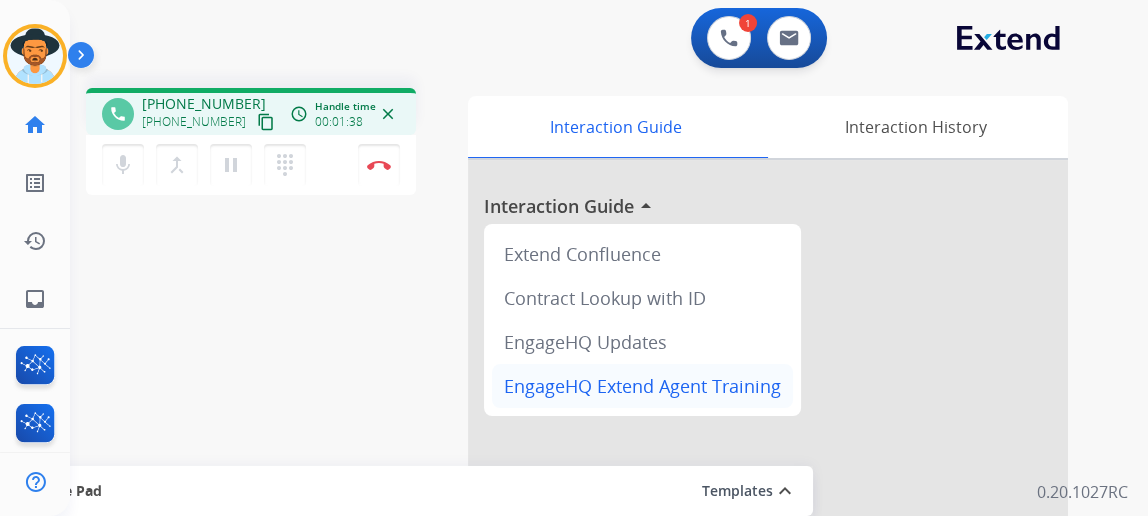 click on "phone +19013555740 +19013555740 content_copy access_time Call metrics Queue   00:11 Hold   00:00 Talk   01:39 Total   01:49 Handle time 00:01:38 close mic Mute merge_type Bridge pause Hold dialpad Dialpad Disconnect swap_horiz Break voice bridge close_fullscreen Connect 3-Way Call merge_type Separate 3-Way Call  Interaction Guide   Interaction History  Interaction Guide arrow_drop_up  Extend Confluence   Contract Lookup with ID   EngageHQ Updates   EngageHQ Extend Agent Training  Secure Pad Templates expand_less Choose a template Save" at bounding box center (585, 489) 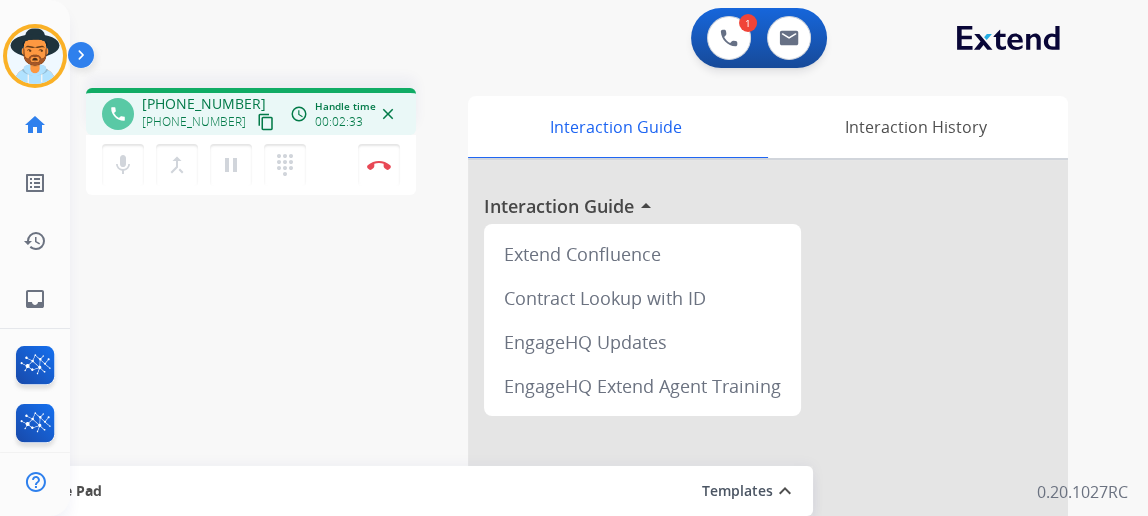 click on "content_copy" at bounding box center [266, 122] 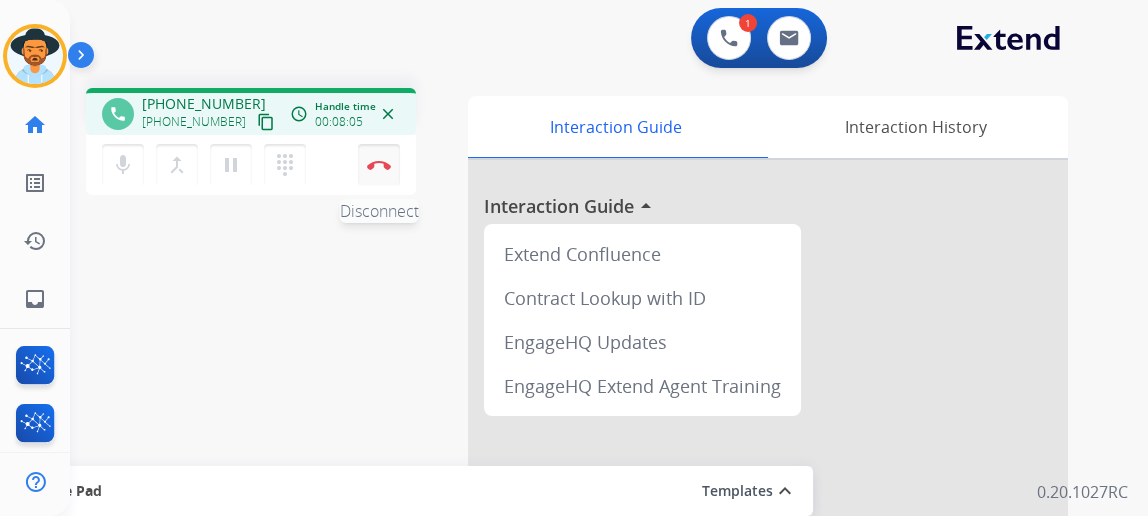 click at bounding box center [379, 165] 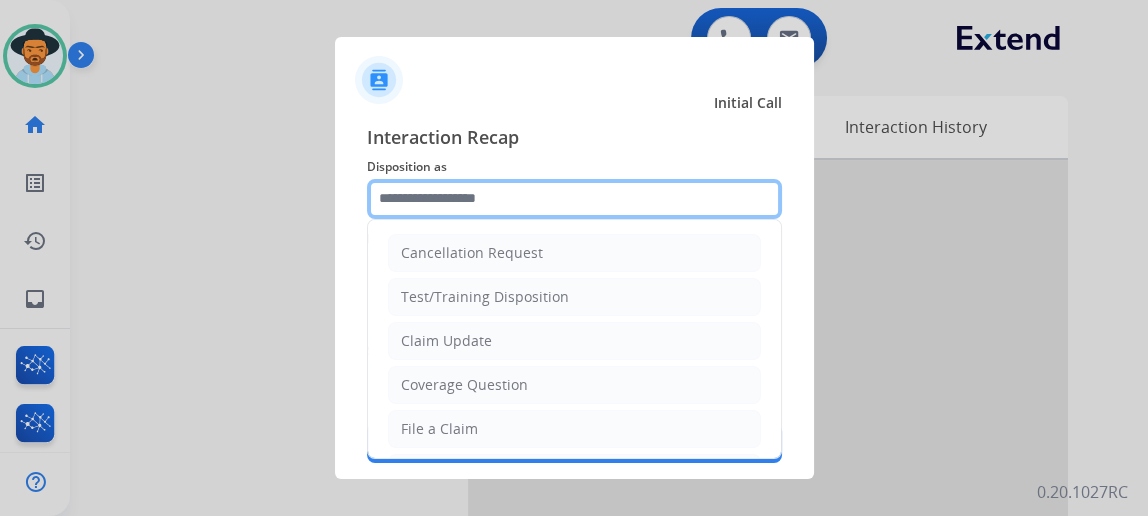 click 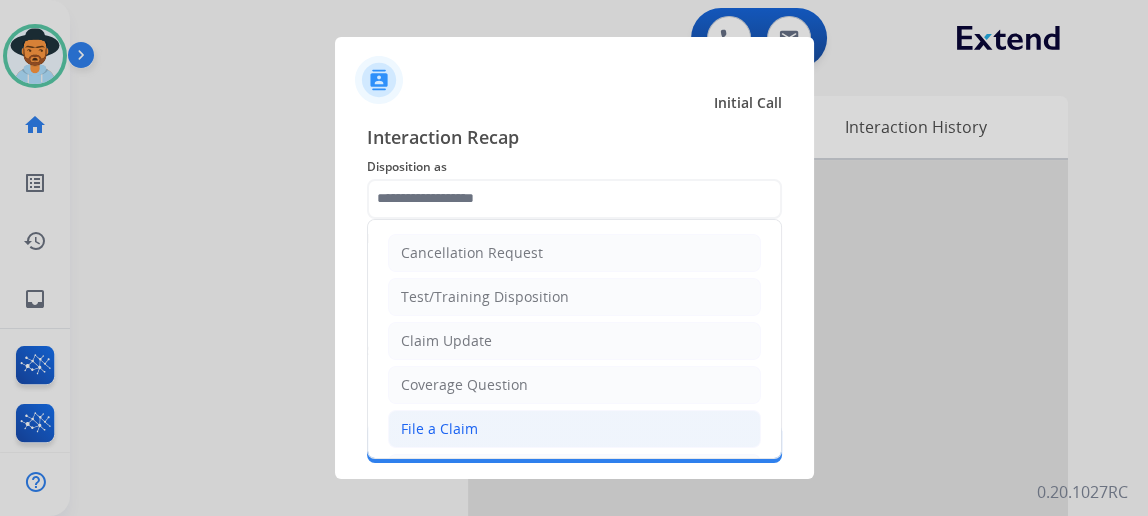 click on "File a Claim" 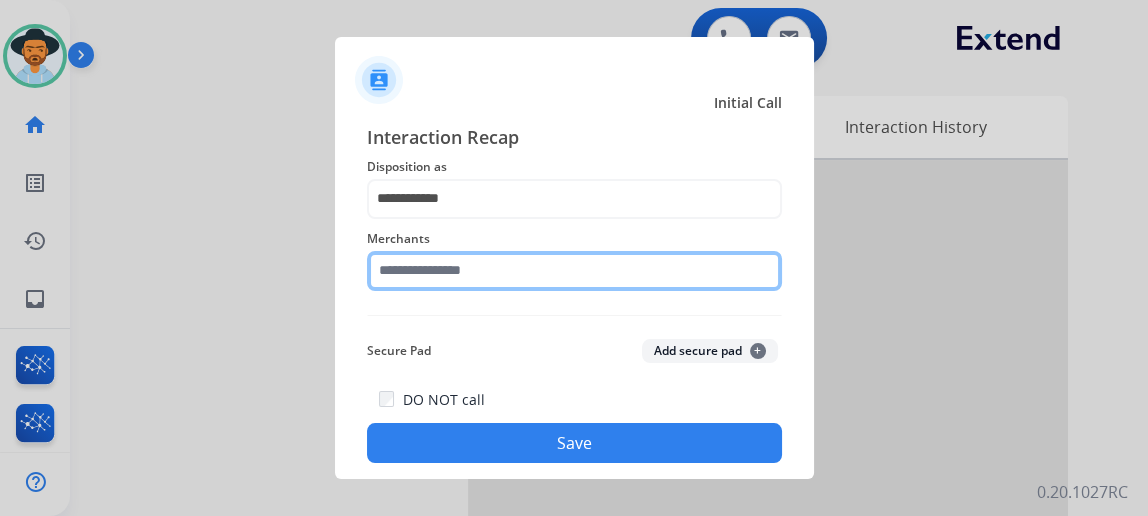 click 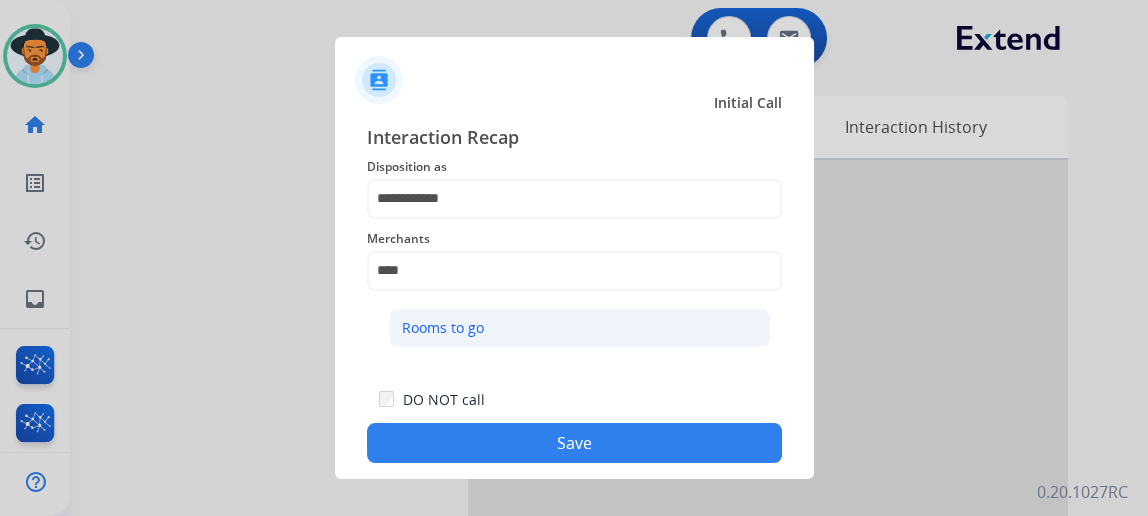 click on "Rooms to go" 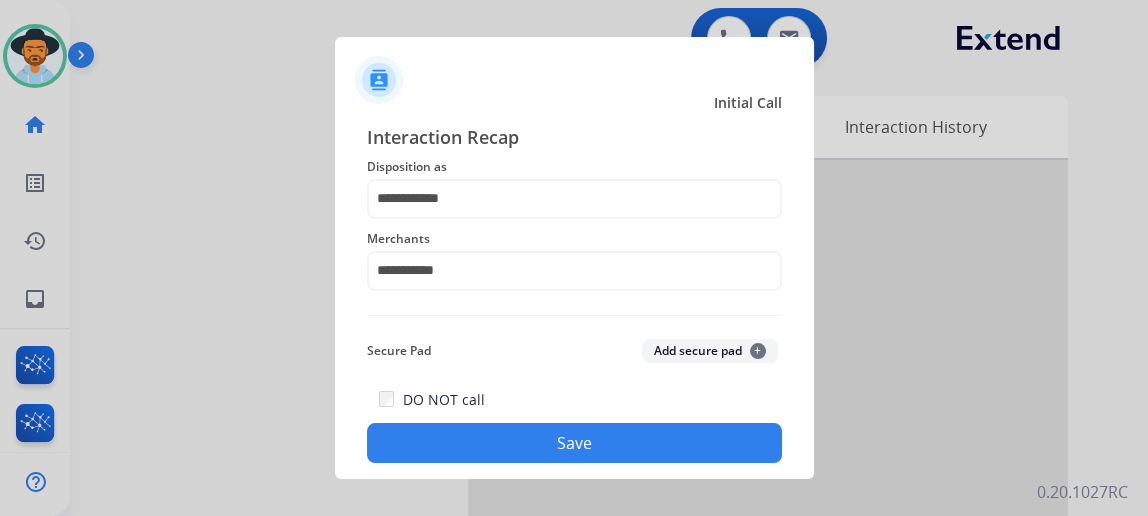 click on "Save" 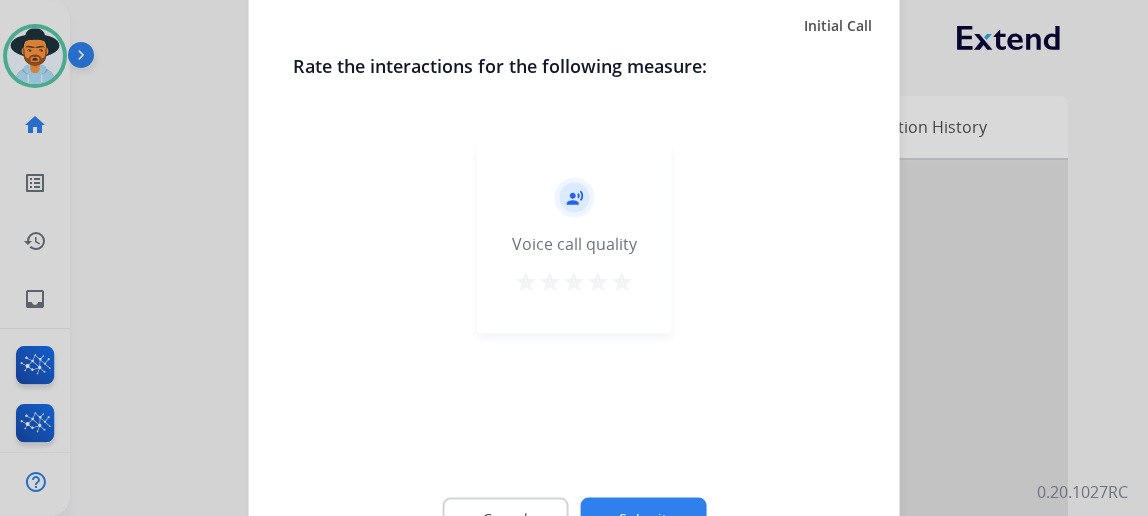 click on "star" at bounding box center [622, 282] 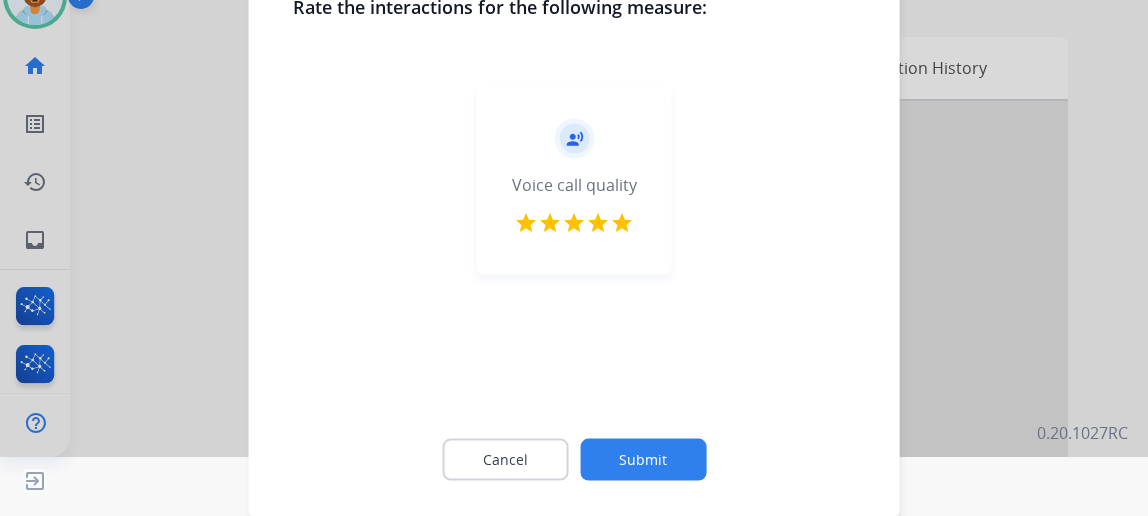 click on "Submit" 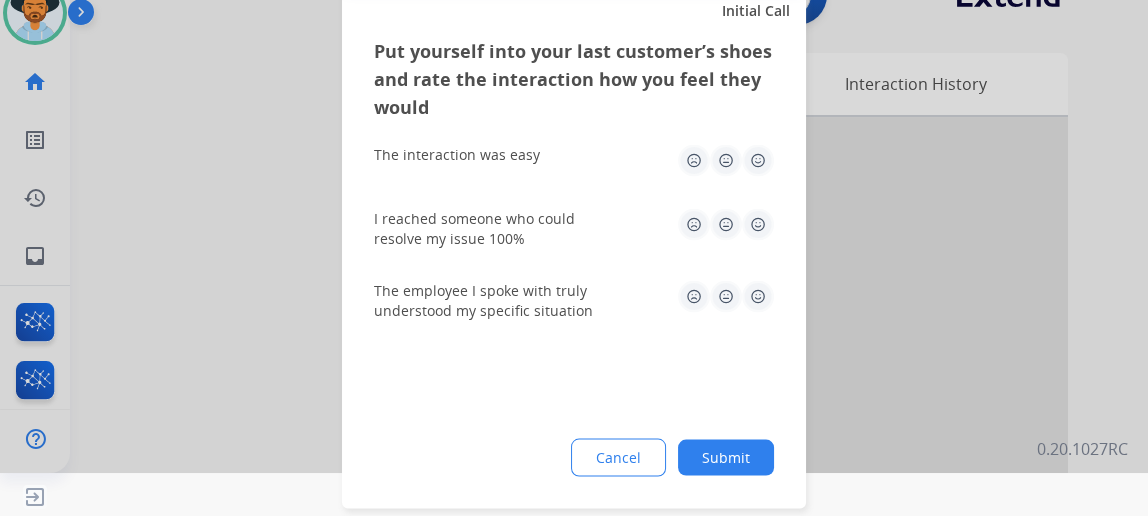 click on "Submit" 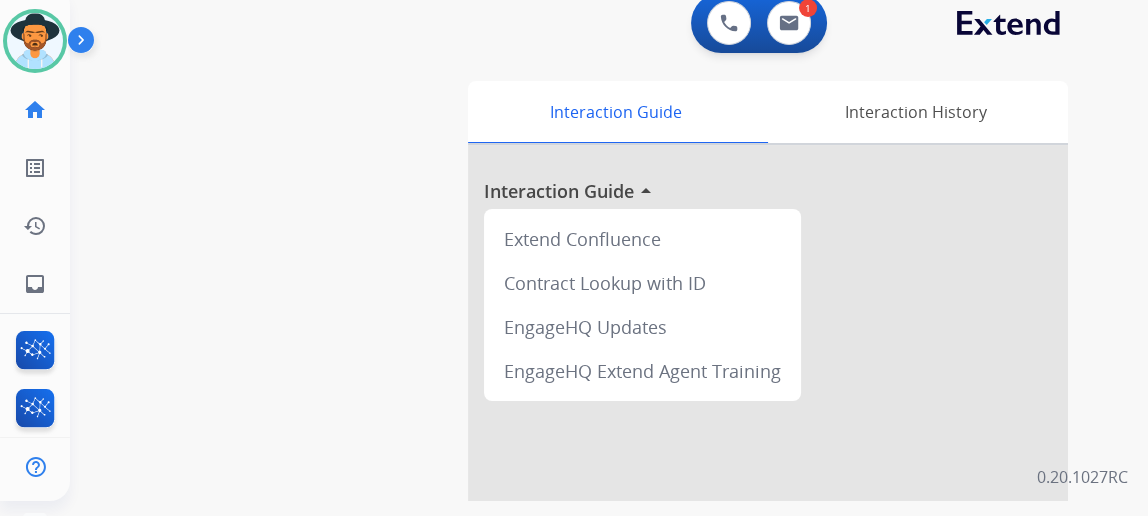 scroll, scrollTop: 0, scrollLeft: 0, axis: both 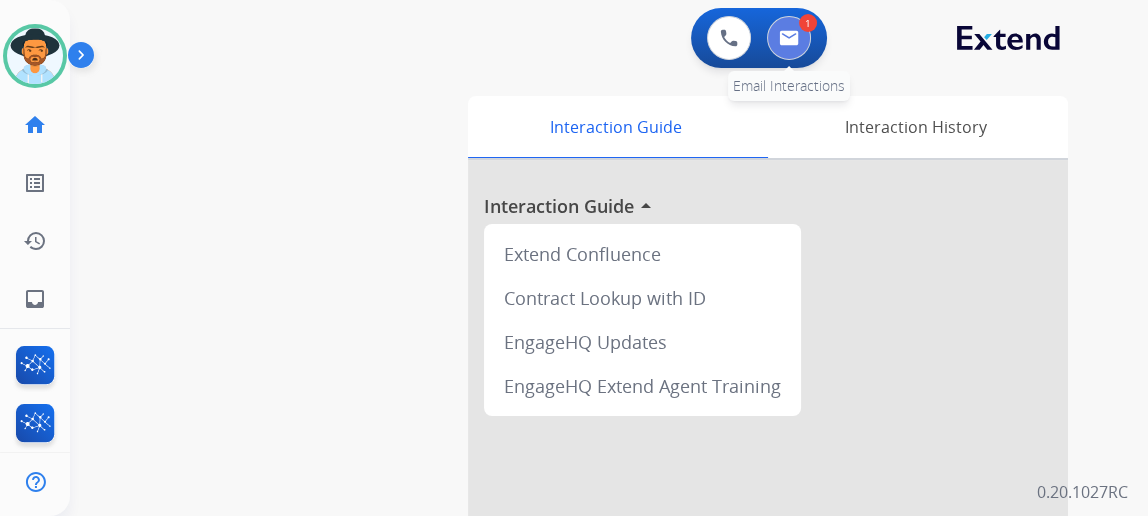 click at bounding box center (789, 38) 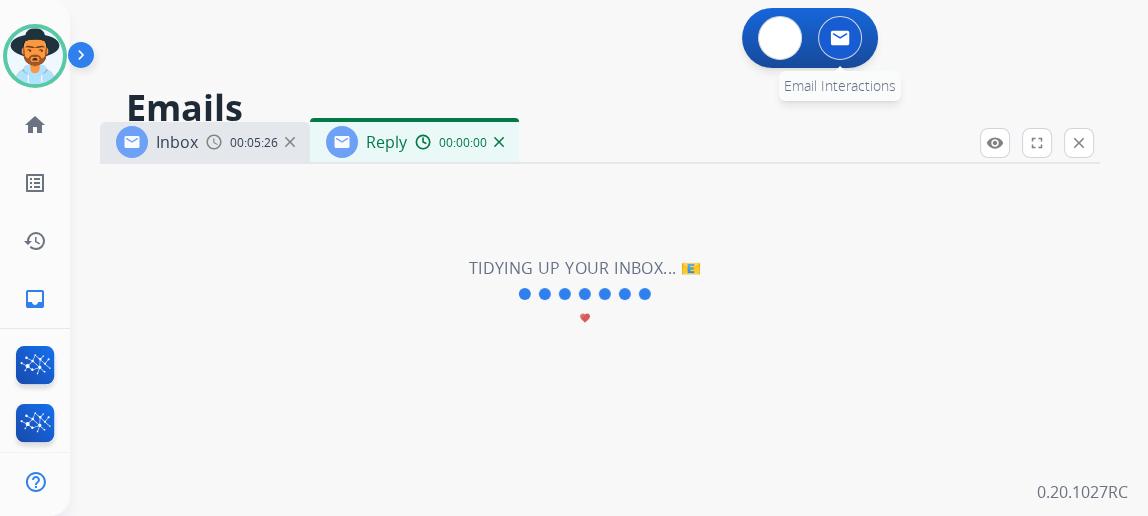 select on "**********" 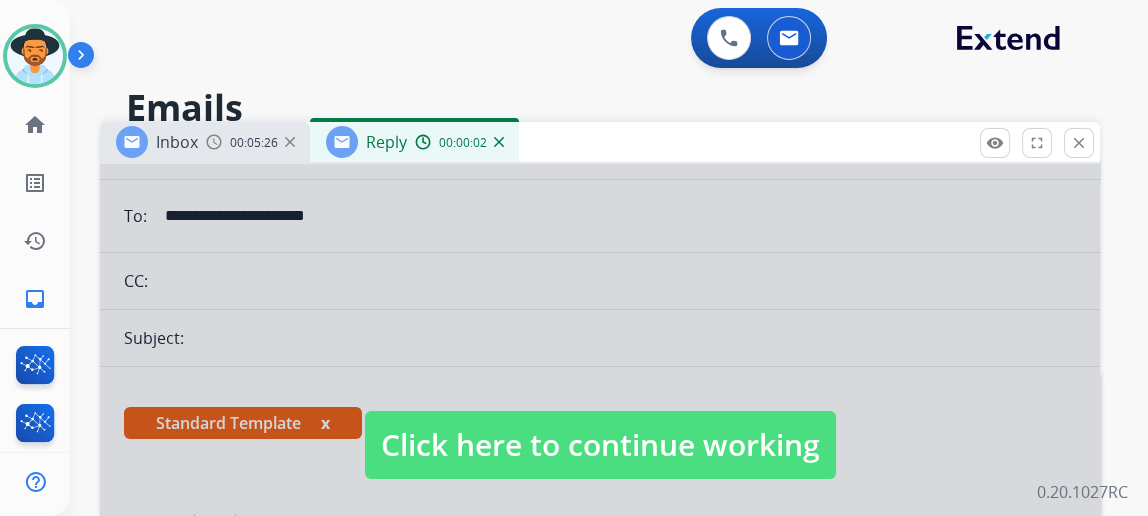 scroll, scrollTop: 181, scrollLeft: 0, axis: vertical 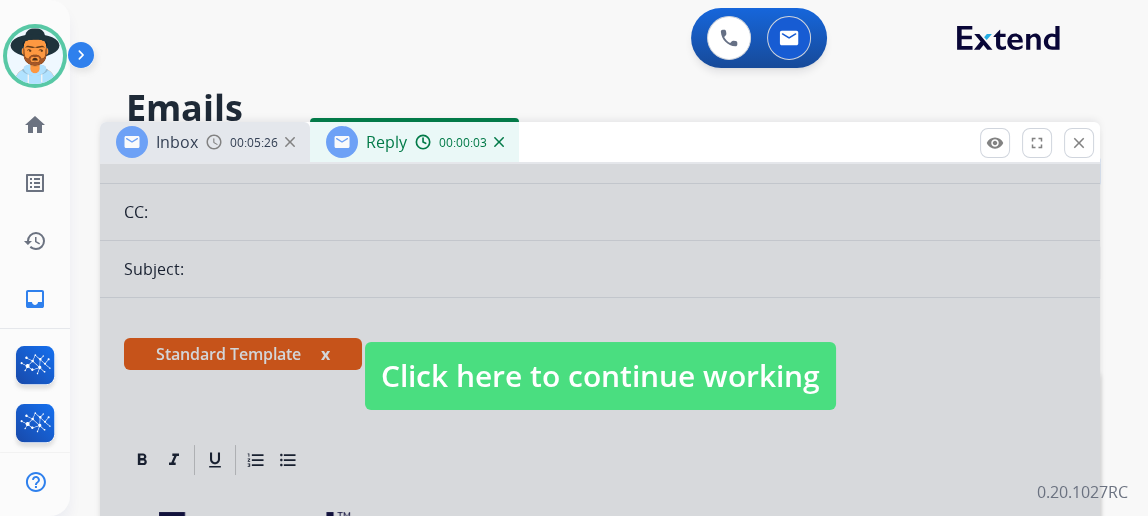 click on "Click here to continue working" at bounding box center [600, 376] 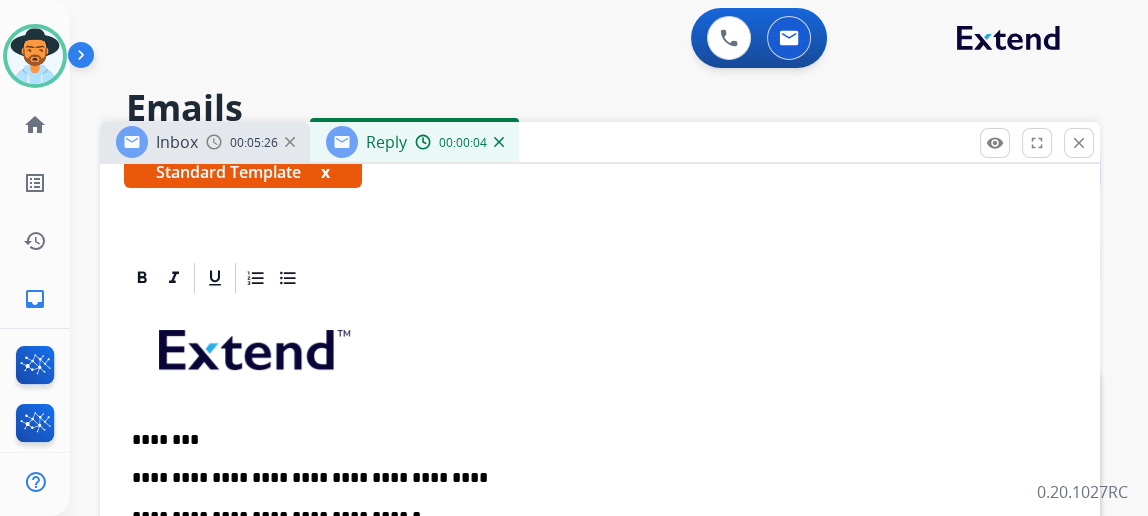scroll, scrollTop: 449, scrollLeft: 0, axis: vertical 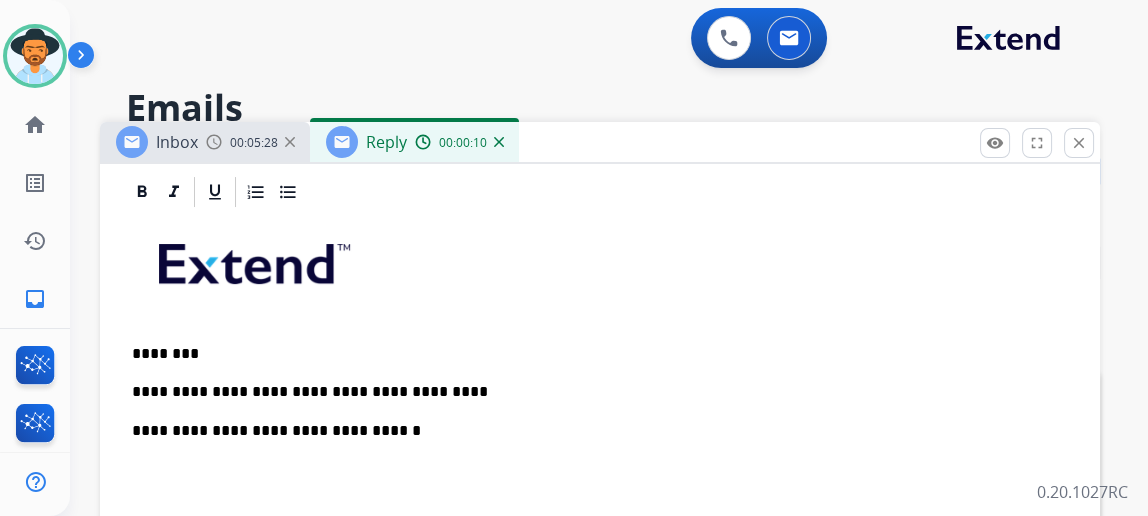 click on "**********" at bounding box center (592, 392) 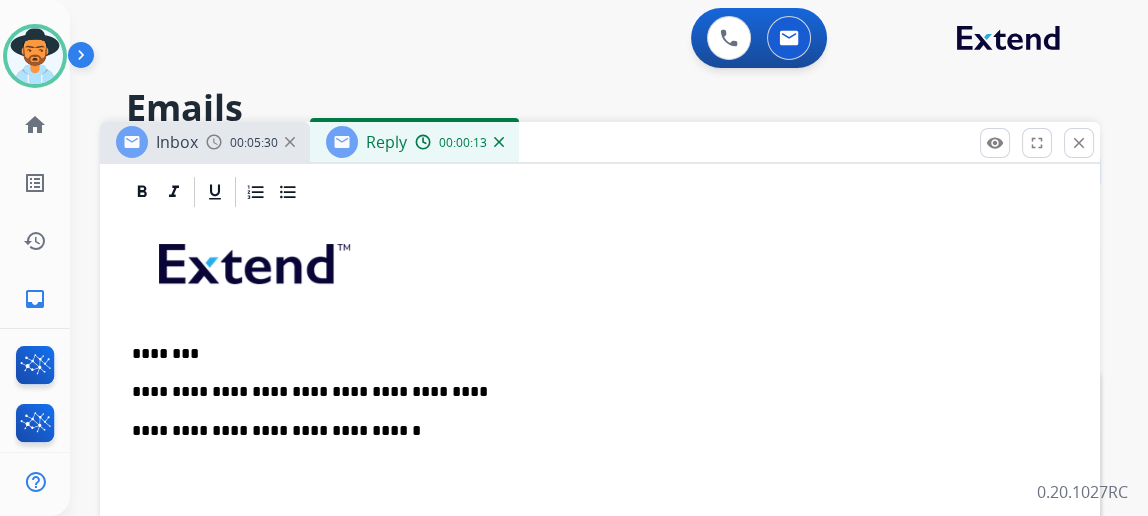 type 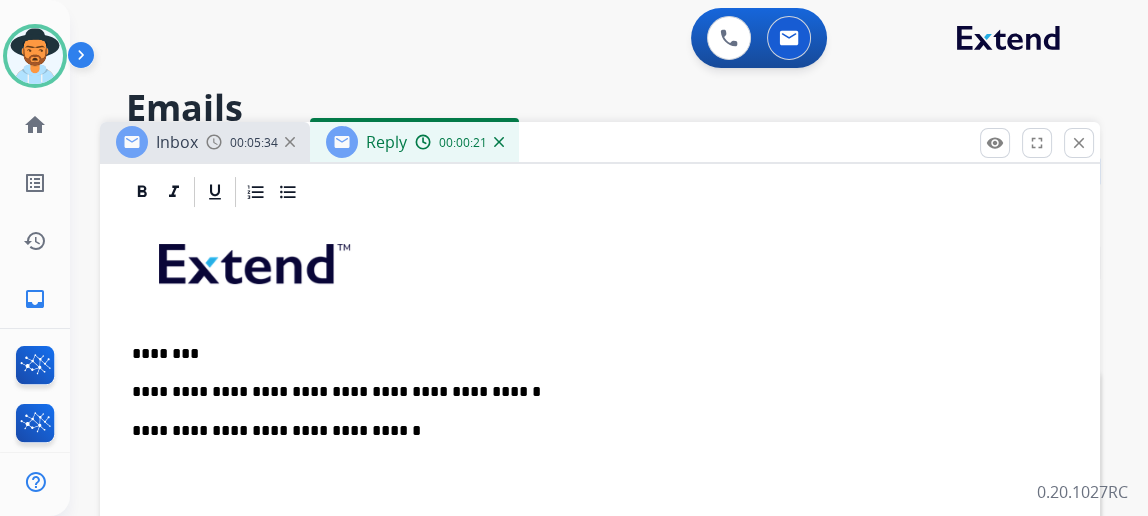 click on "**********" at bounding box center [592, 392] 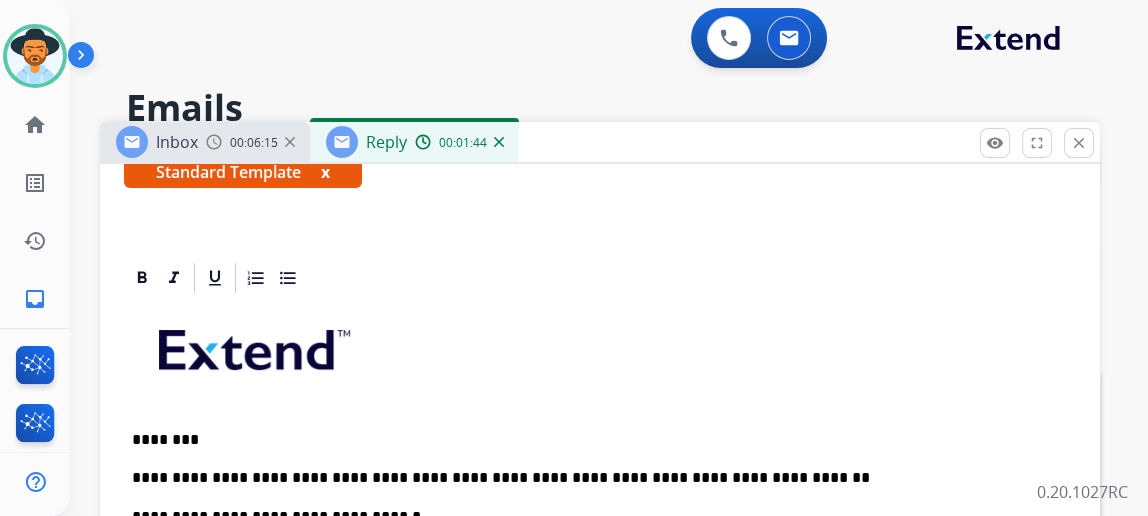 scroll, scrollTop: 0, scrollLeft: 0, axis: both 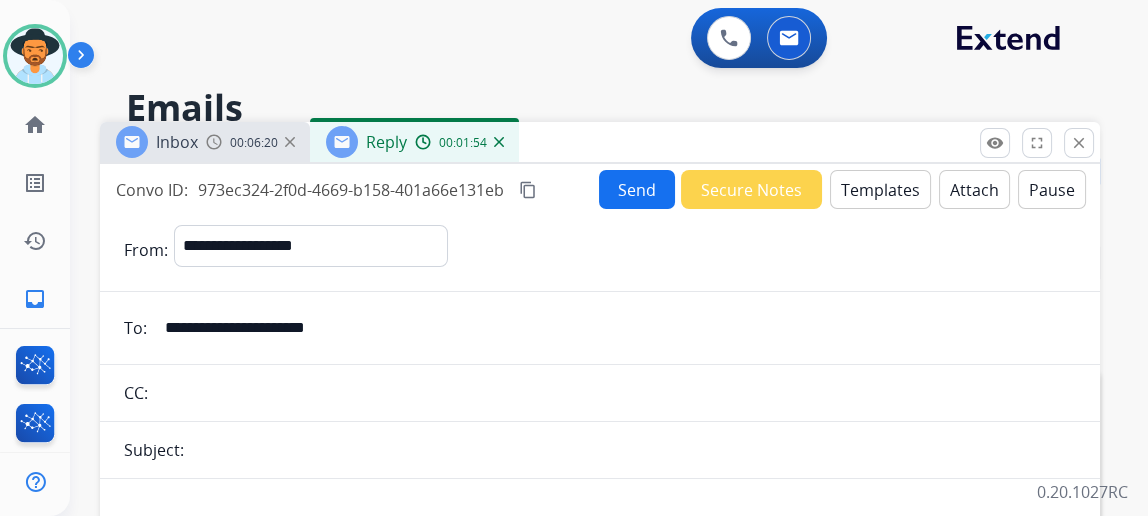 click on "content_copy" at bounding box center [528, 190] 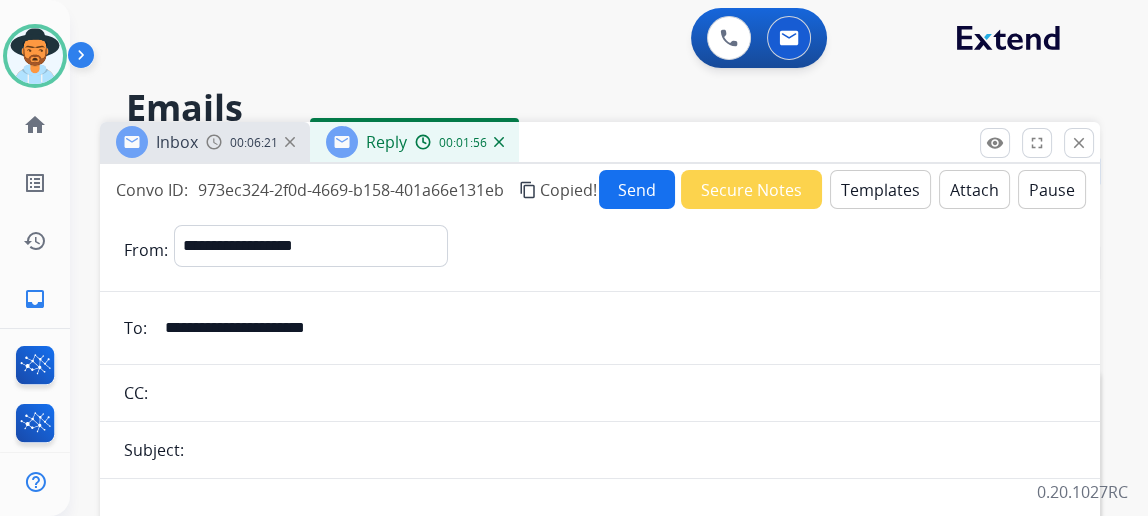 click on "Send" at bounding box center (637, 189) 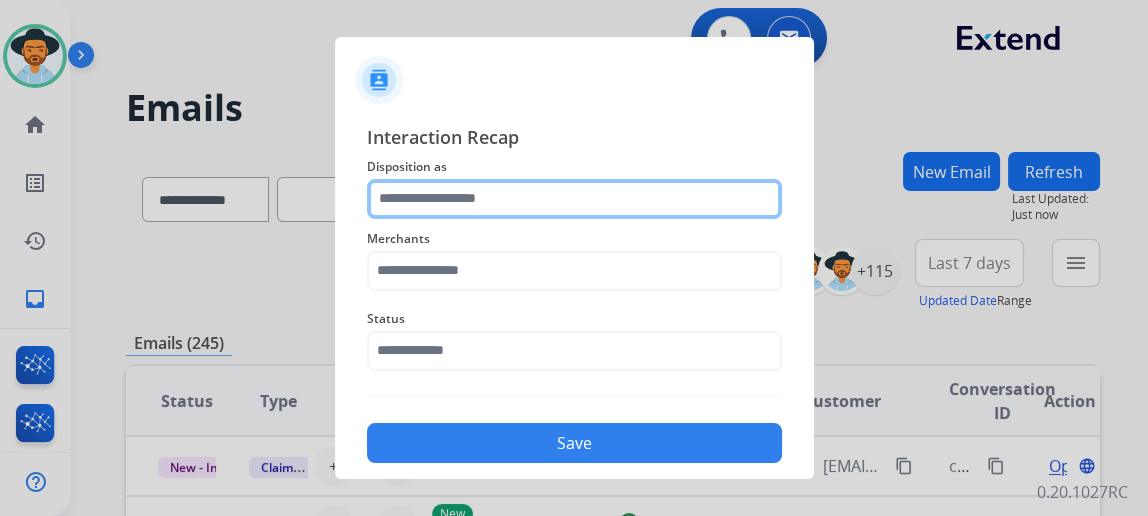 click 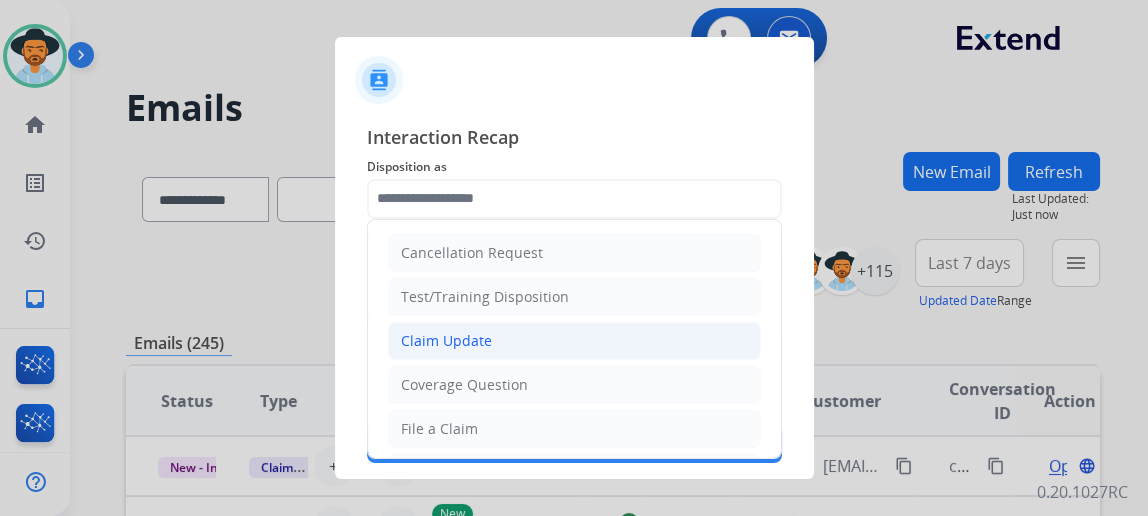 click on "Claim Update" 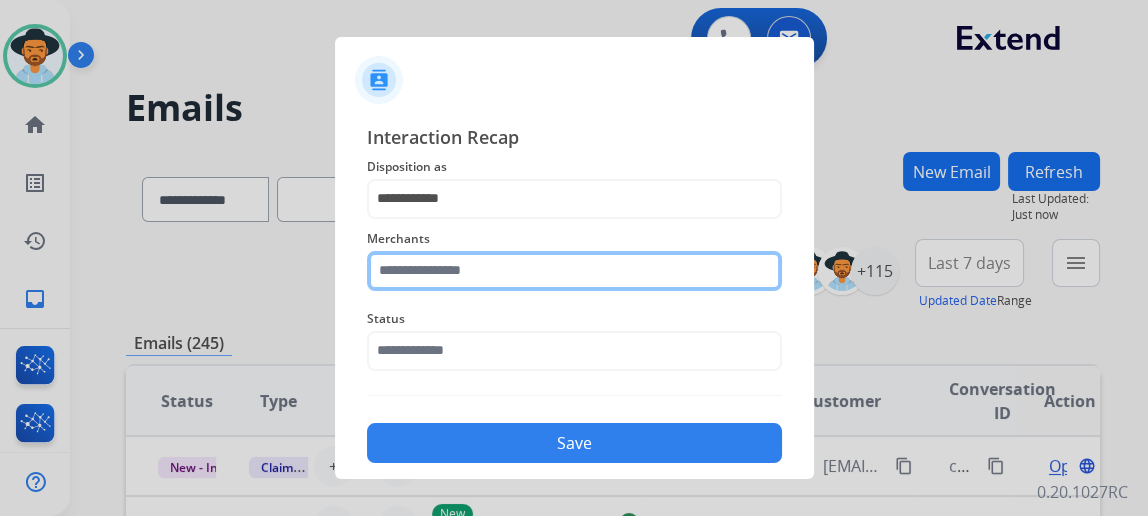 click 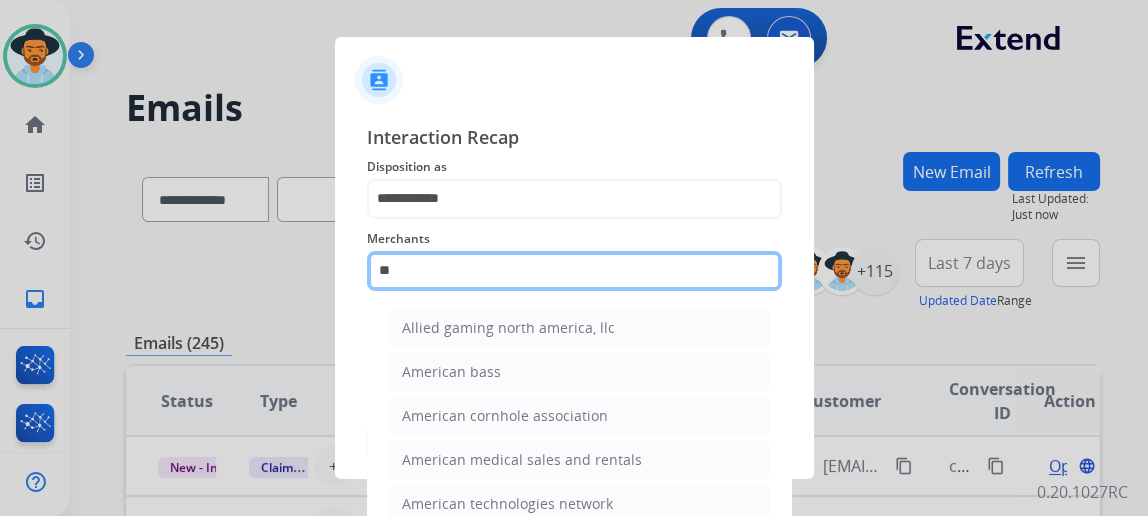 type on "*" 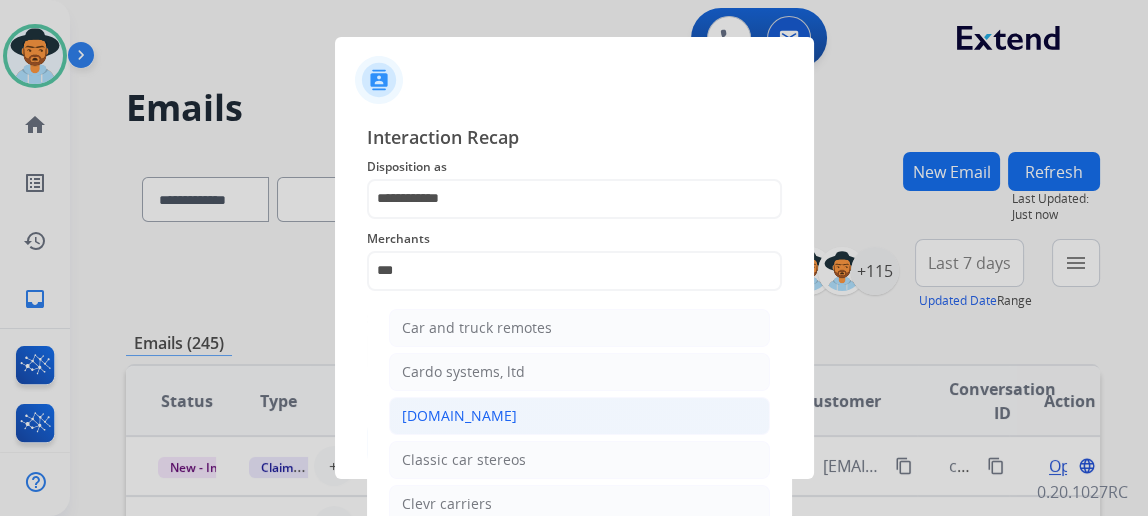 click on "Carparts.com" 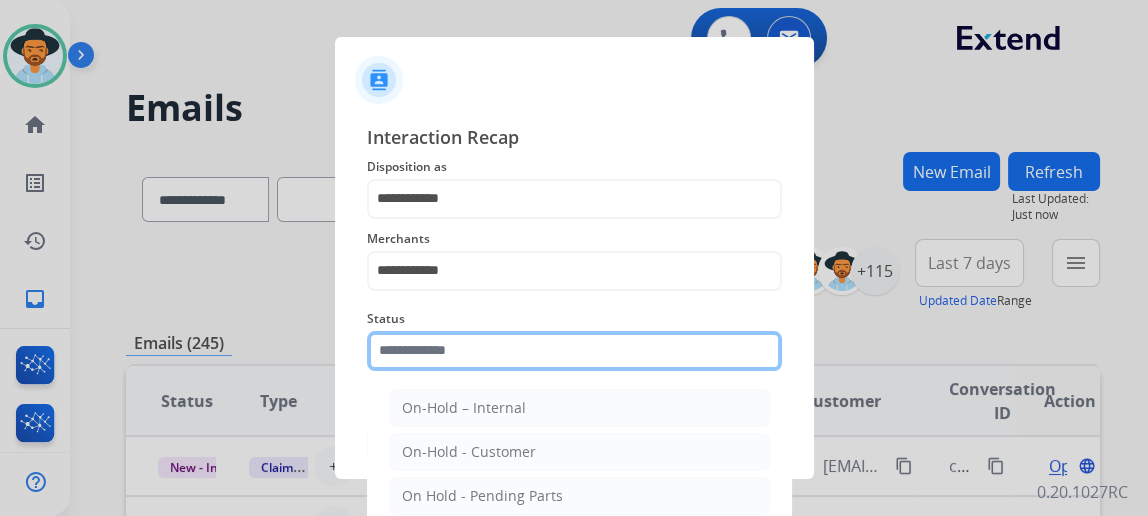 click 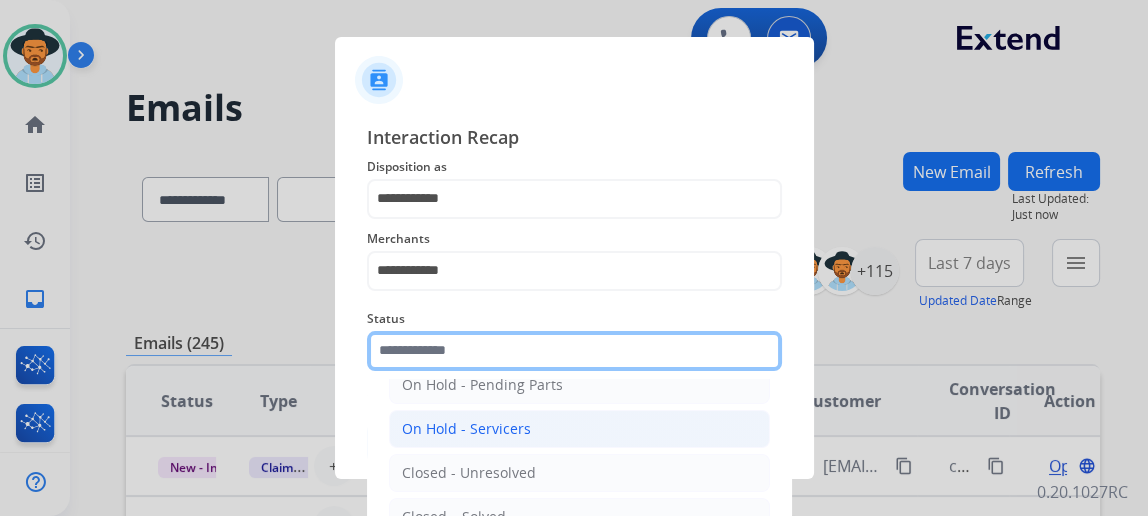 scroll, scrollTop: 112, scrollLeft: 0, axis: vertical 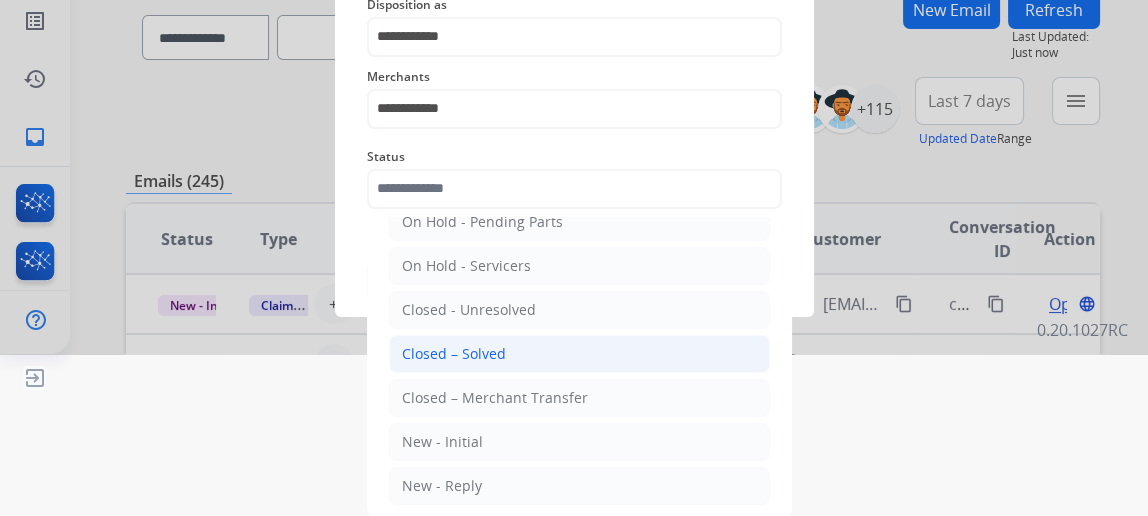 click on "Closed – Solved" 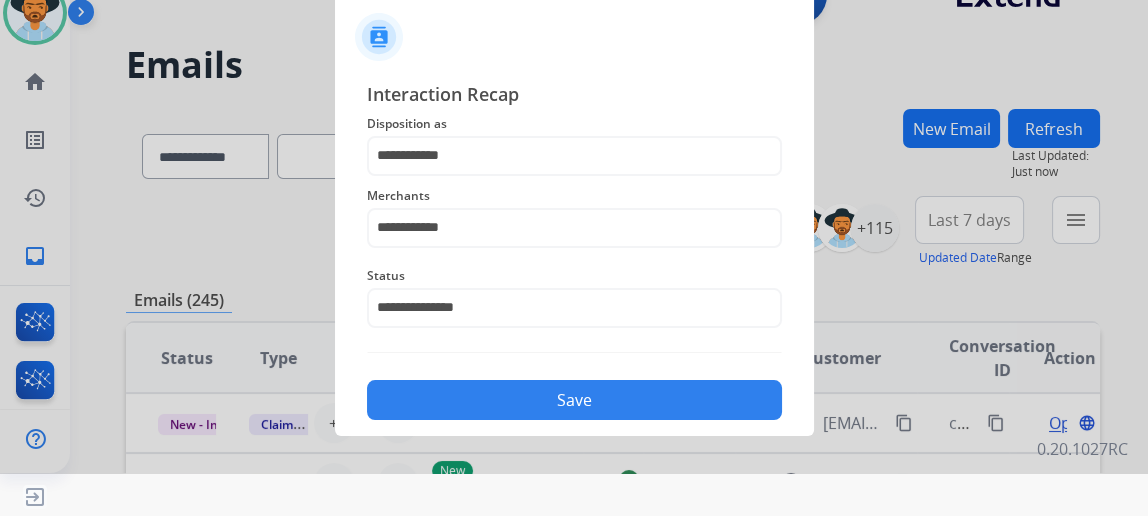 scroll, scrollTop: 43, scrollLeft: 0, axis: vertical 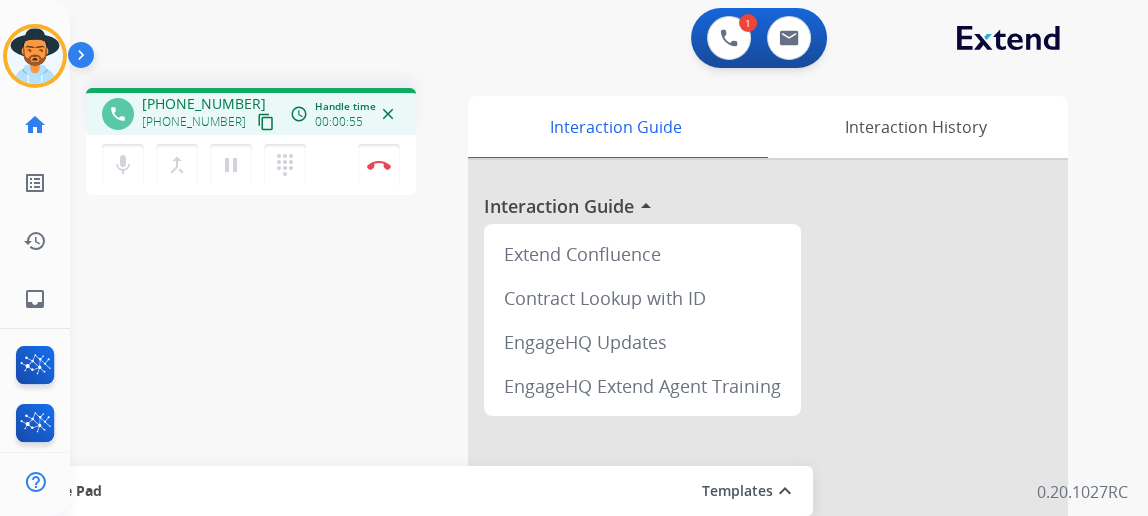 click on "content_copy" at bounding box center [266, 122] 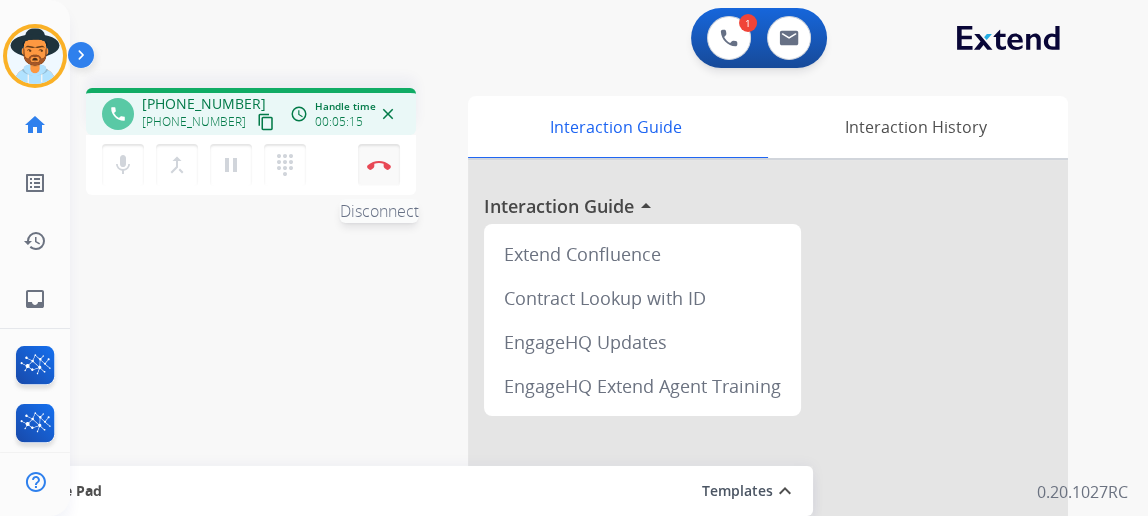 click at bounding box center (379, 165) 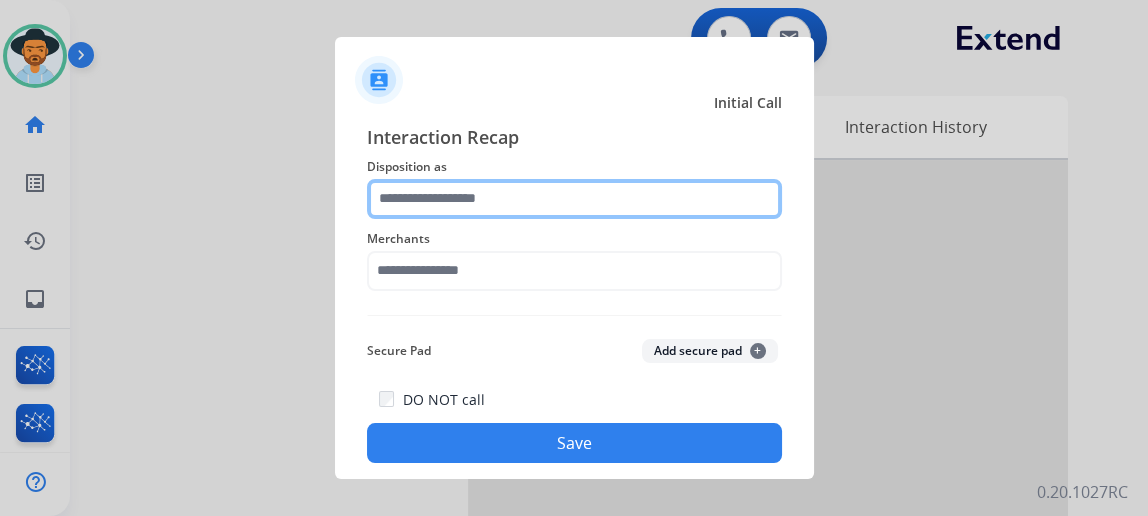 click 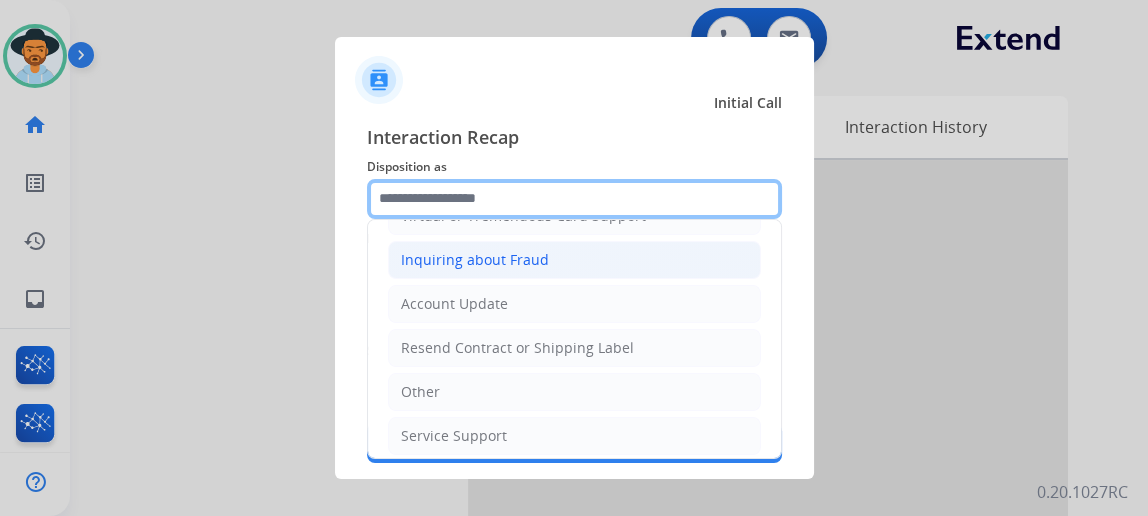 scroll, scrollTop: 0, scrollLeft: 0, axis: both 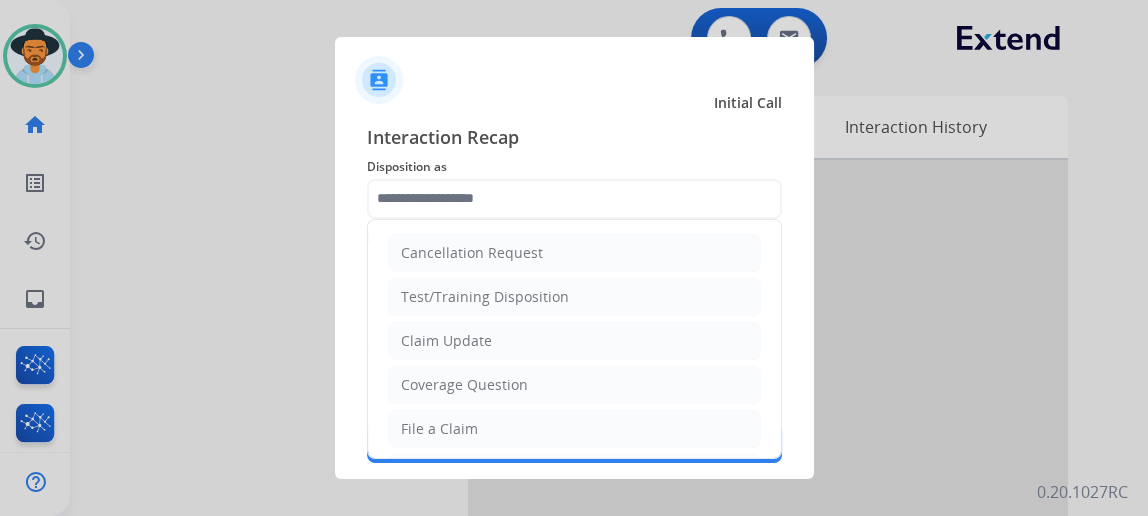 click on "File a Claim" 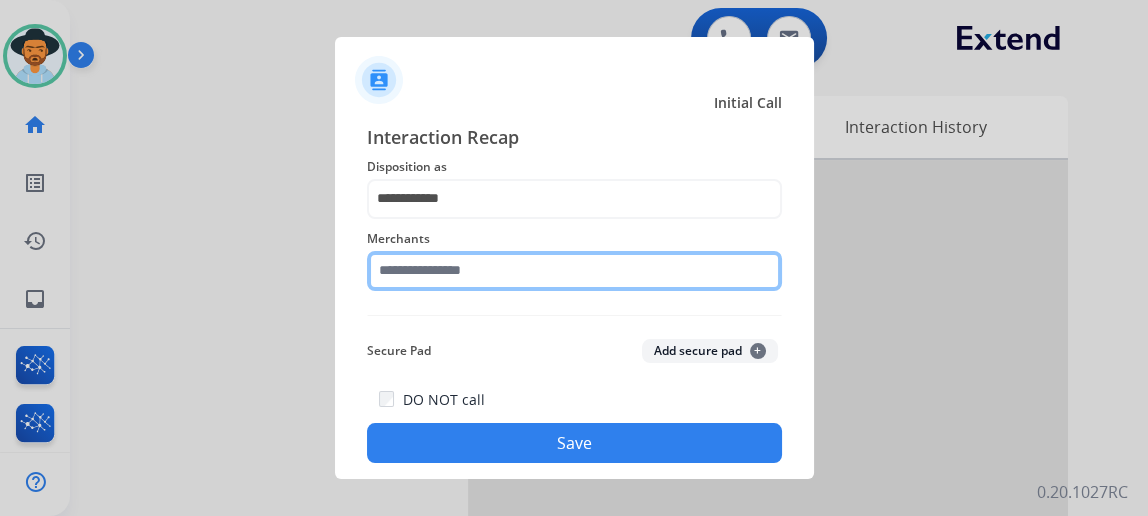 click 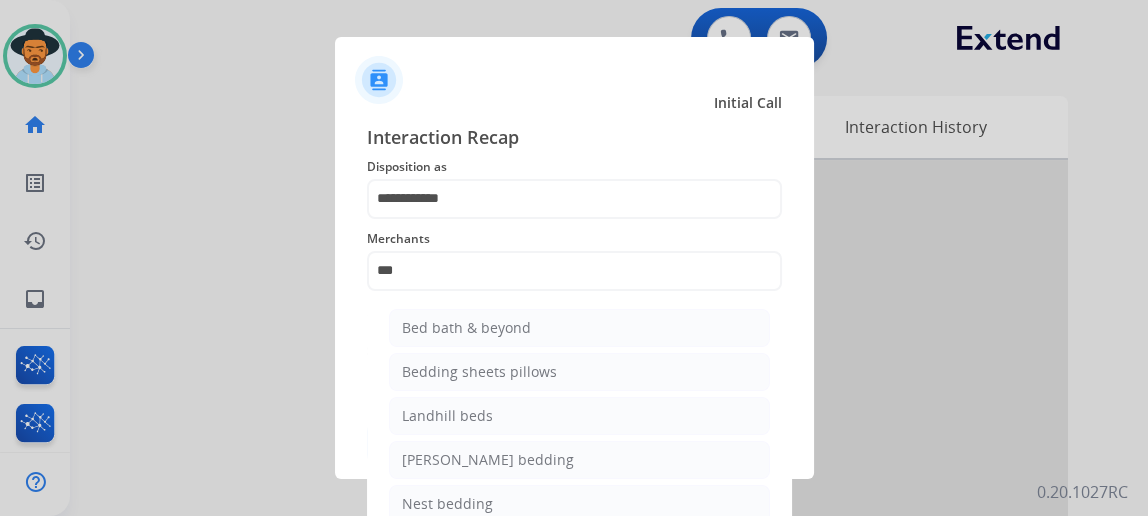 drag, startPoint x: 449, startPoint y: 314, endPoint x: 483, endPoint y: 307, distance: 34.713108 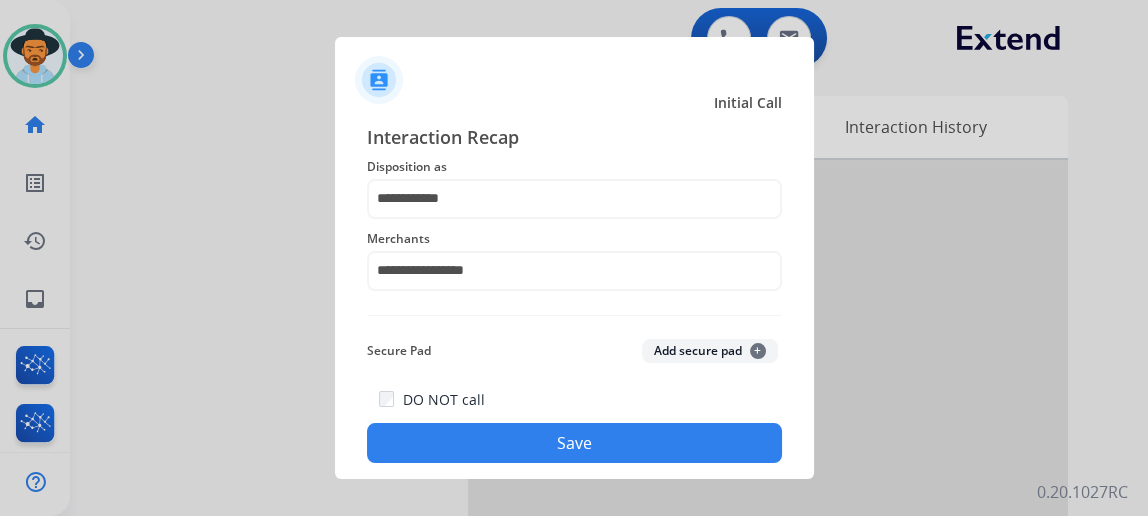 click on "Save" 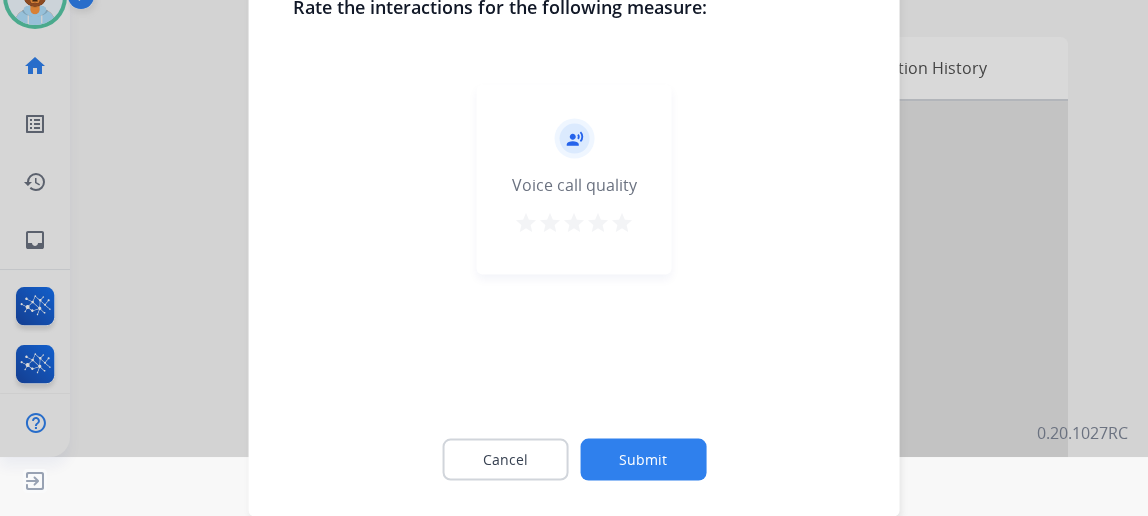 click on "Submit" 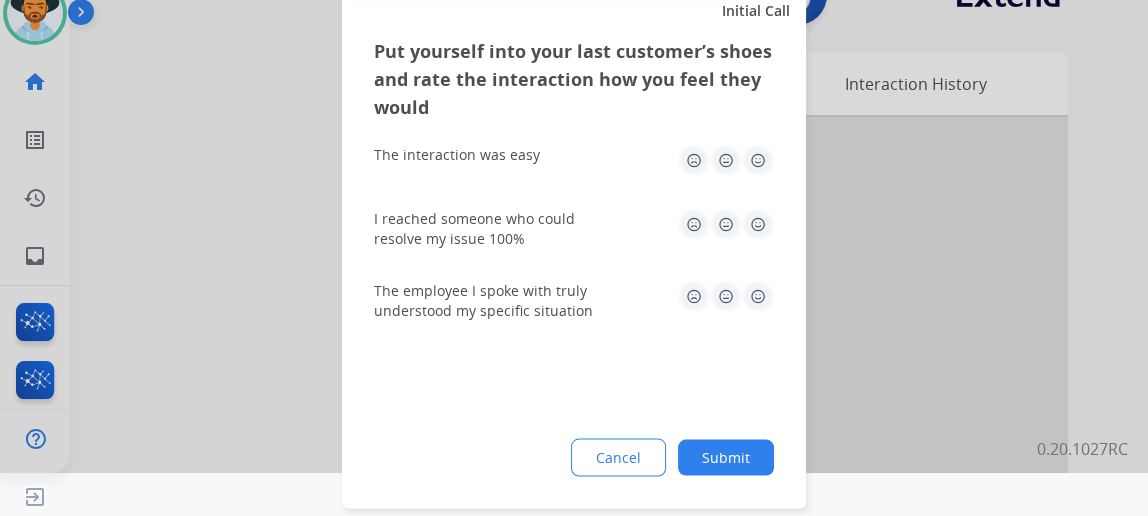 scroll, scrollTop: 43, scrollLeft: 0, axis: vertical 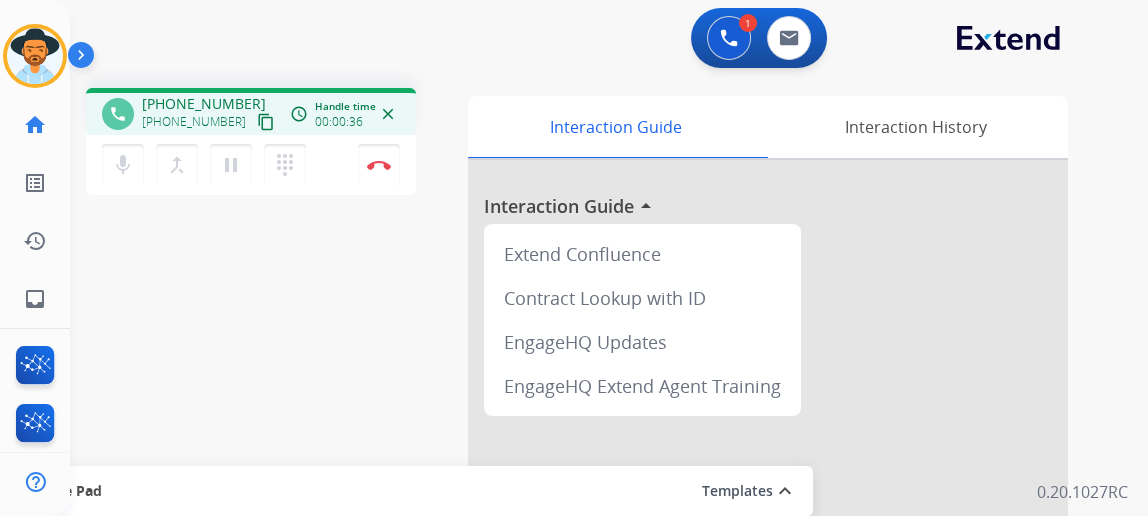 click on "content_copy" at bounding box center (266, 122) 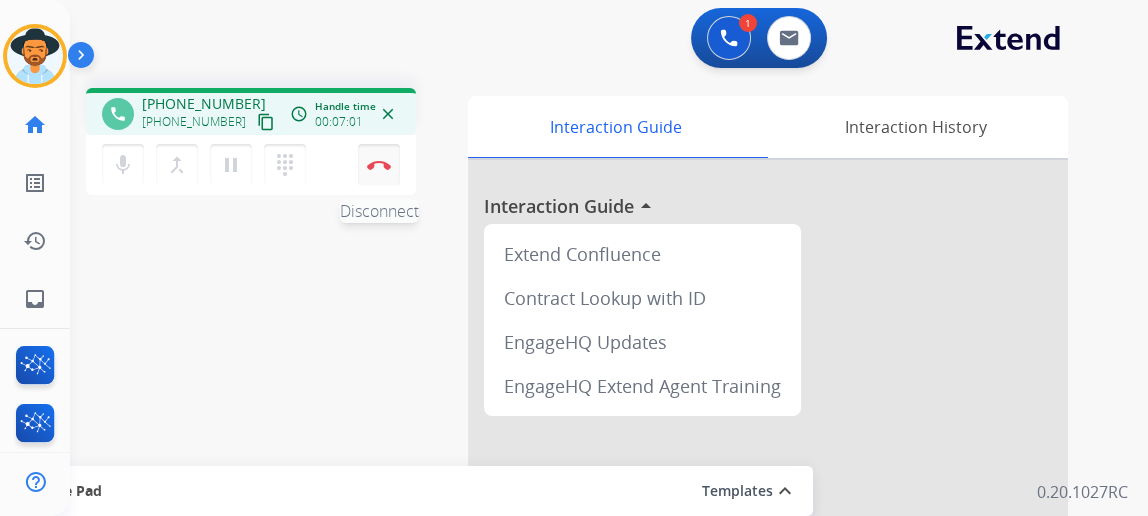 click at bounding box center (379, 165) 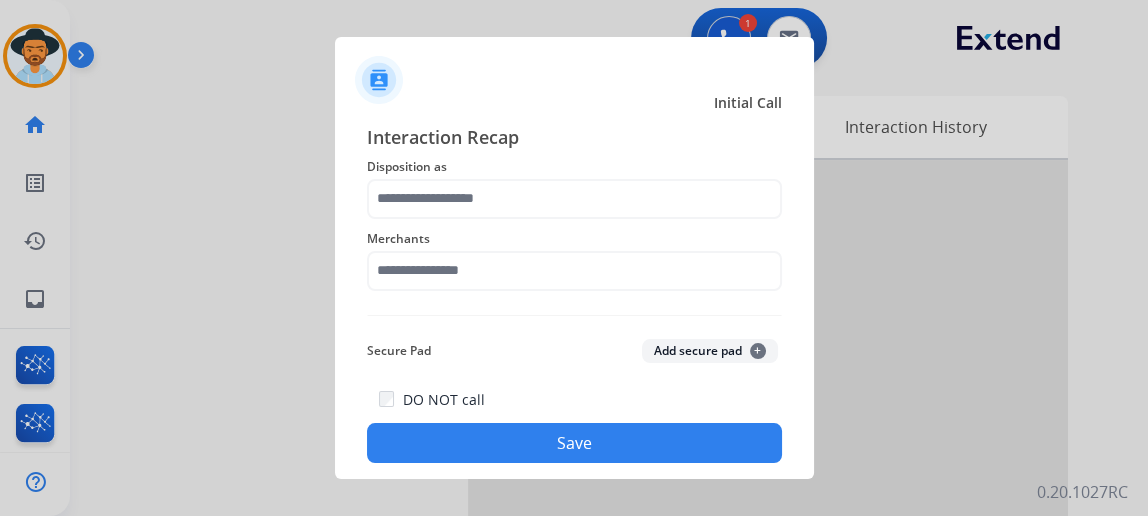 click on "Merchants" 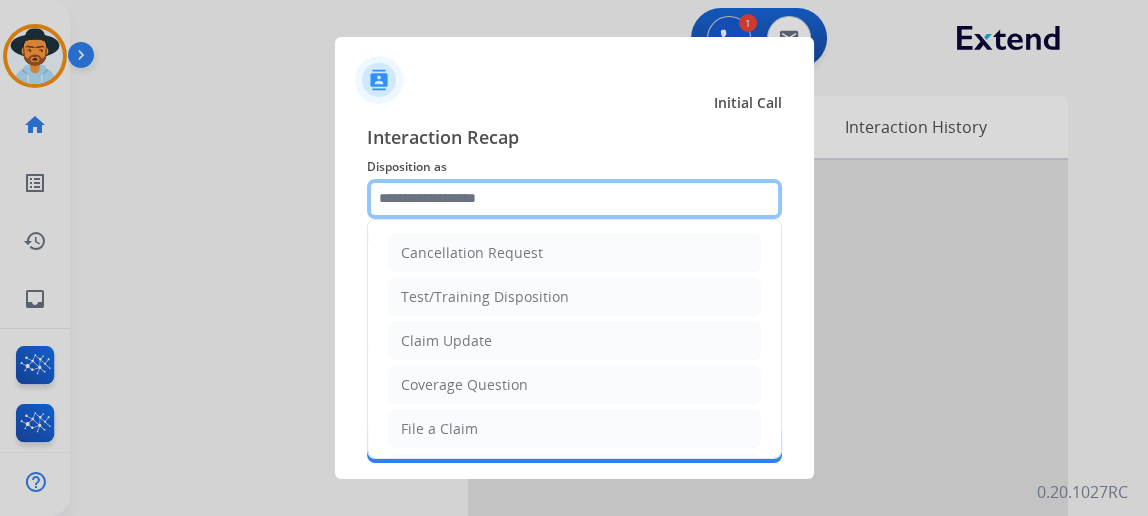 click 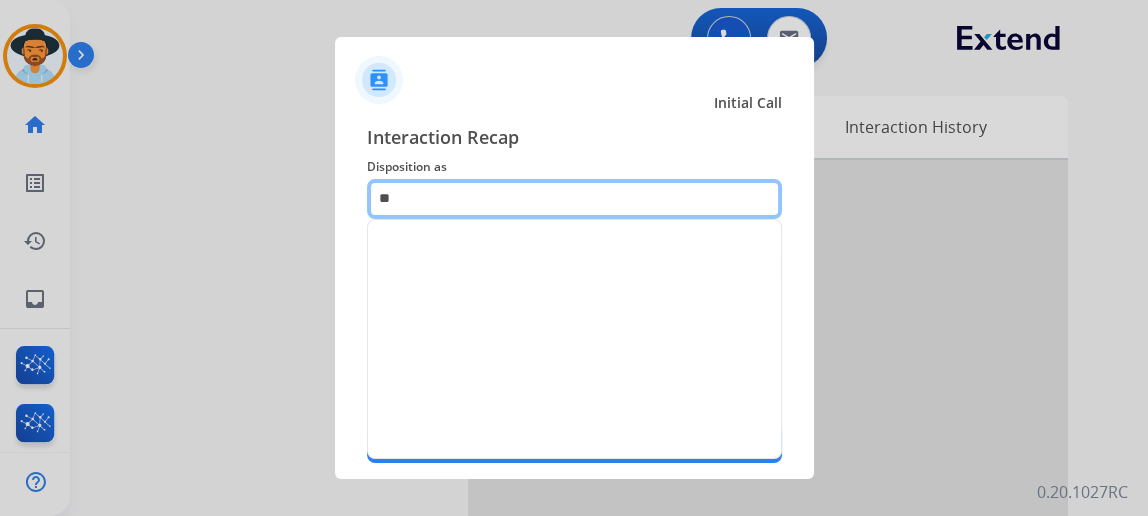 type on "*" 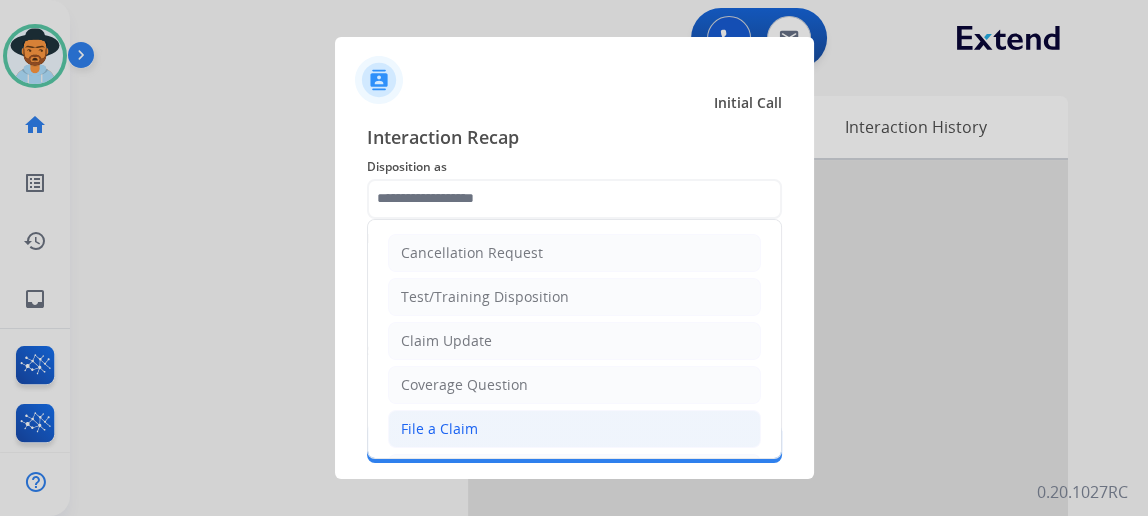 click on "File a Claim" 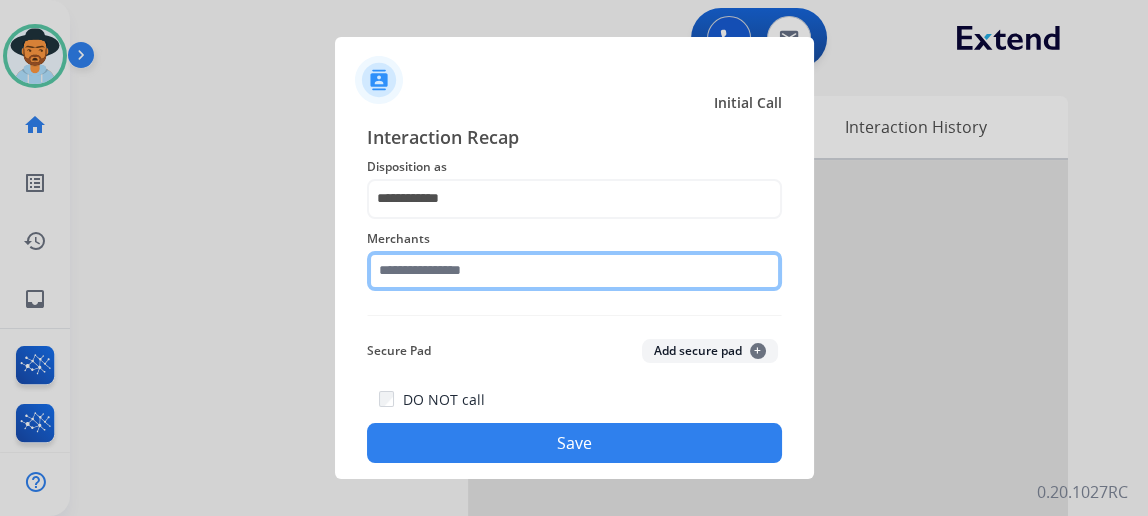 click 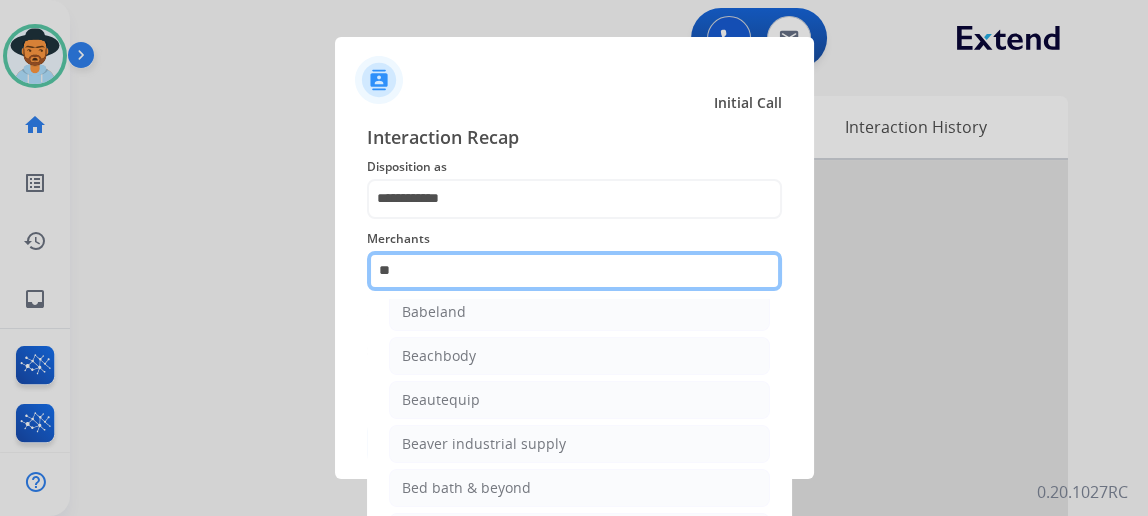 scroll, scrollTop: 0, scrollLeft: 0, axis: both 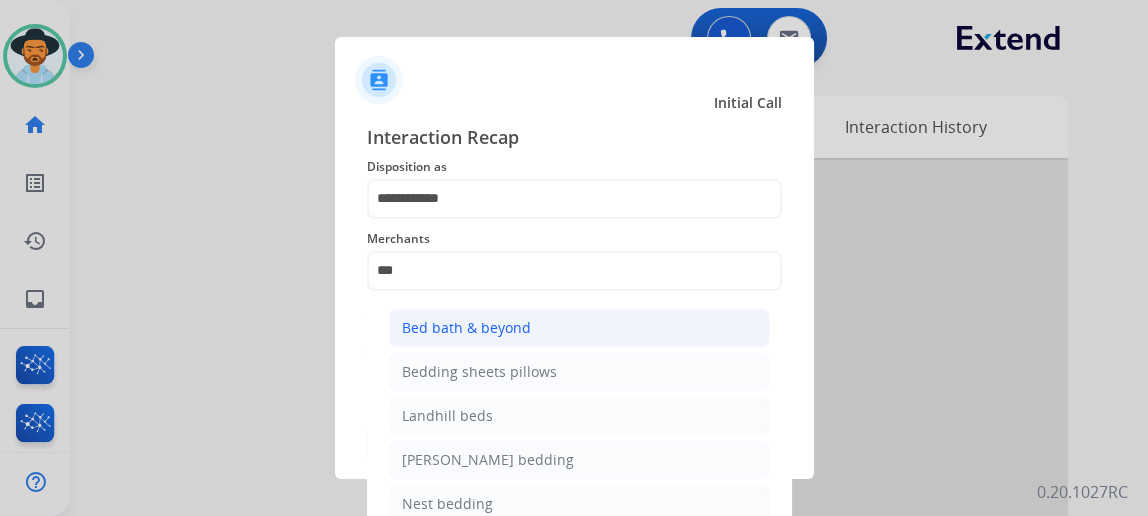 click on "Bed bath & beyond" 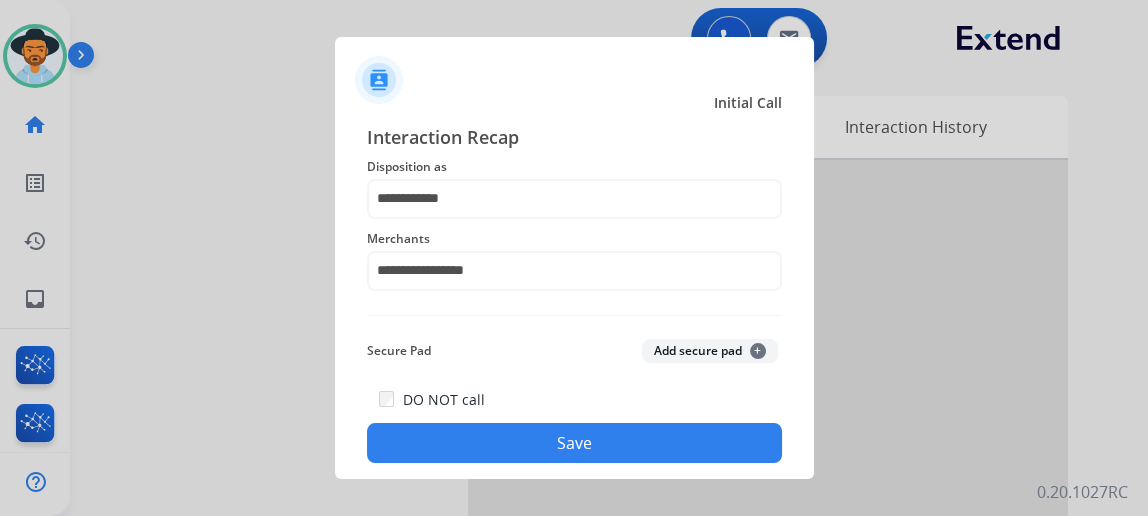 click on "Save" 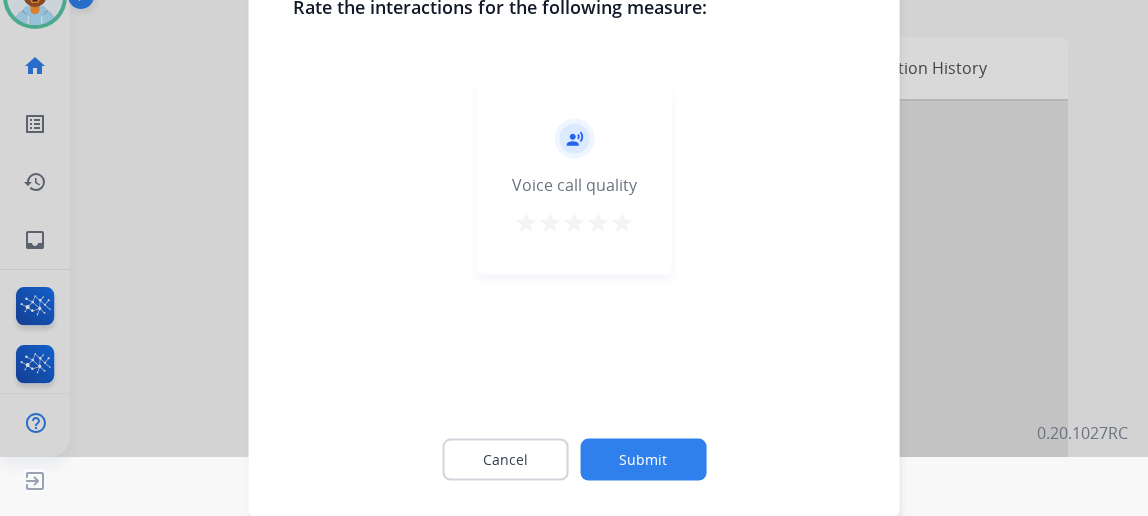click on "Submit" 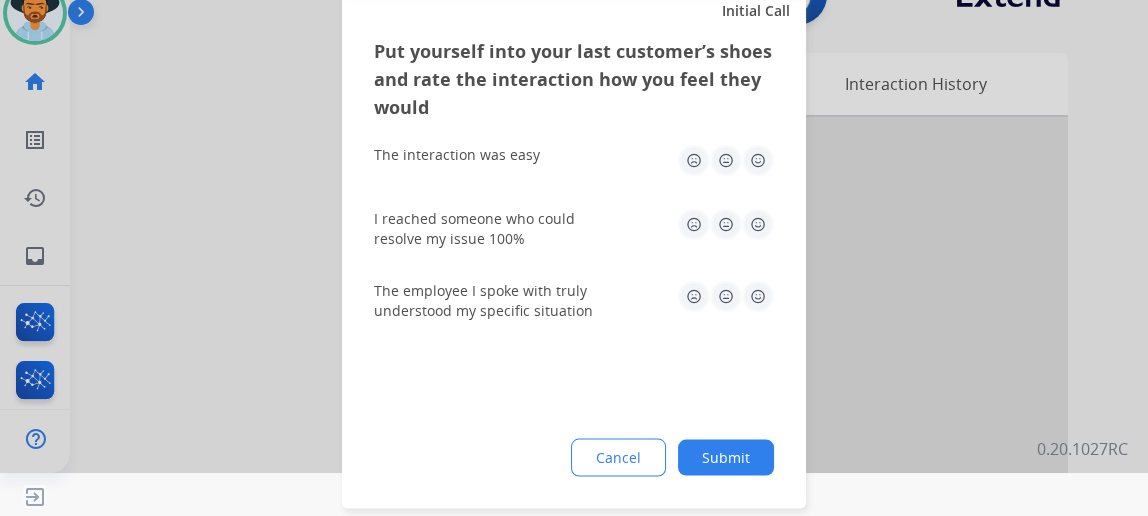 scroll, scrollTop: 43, scrollLeft: 0, axis: vertical 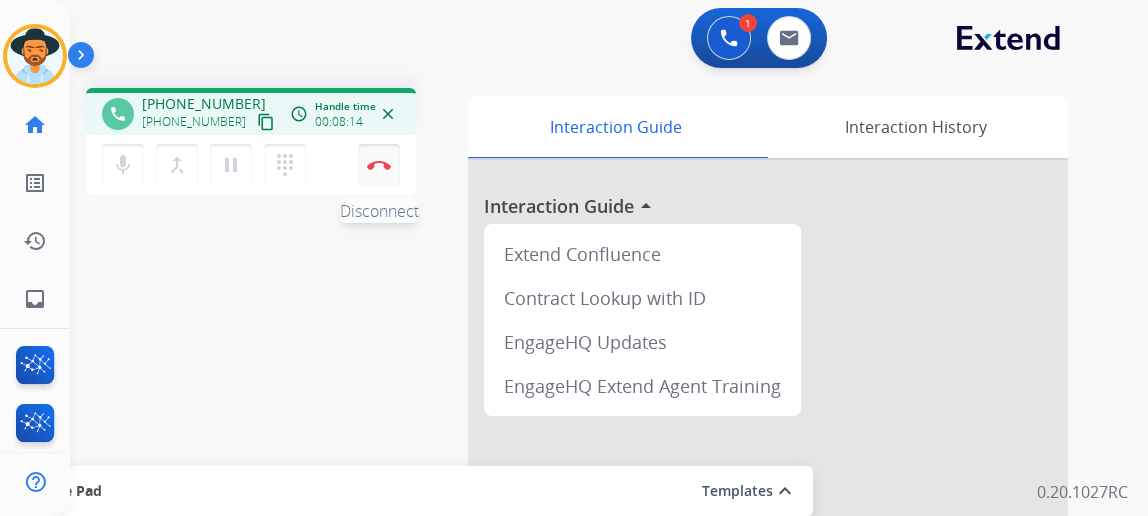 click on "Disconnect" at bounding box center [379, 165] 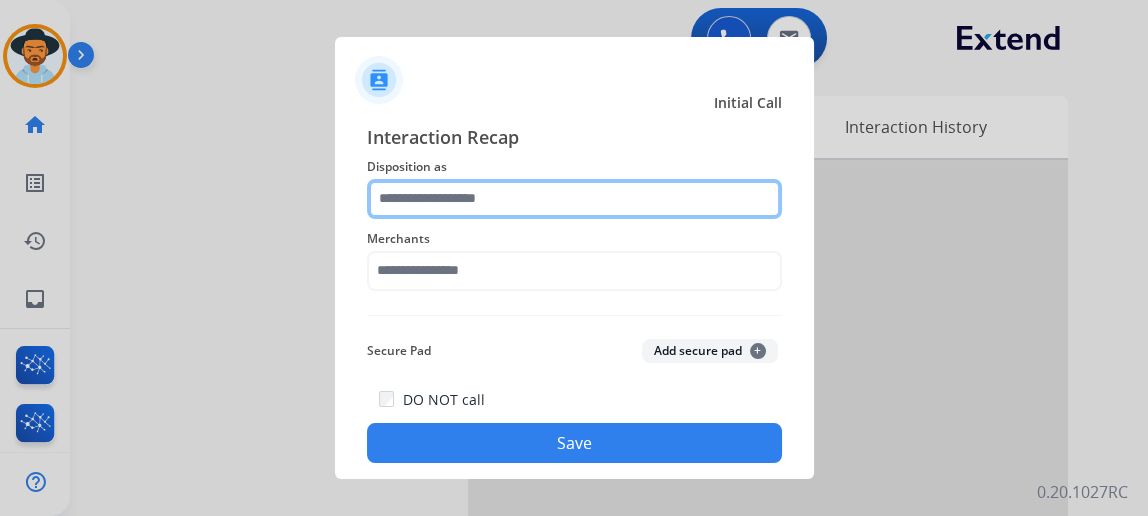 click 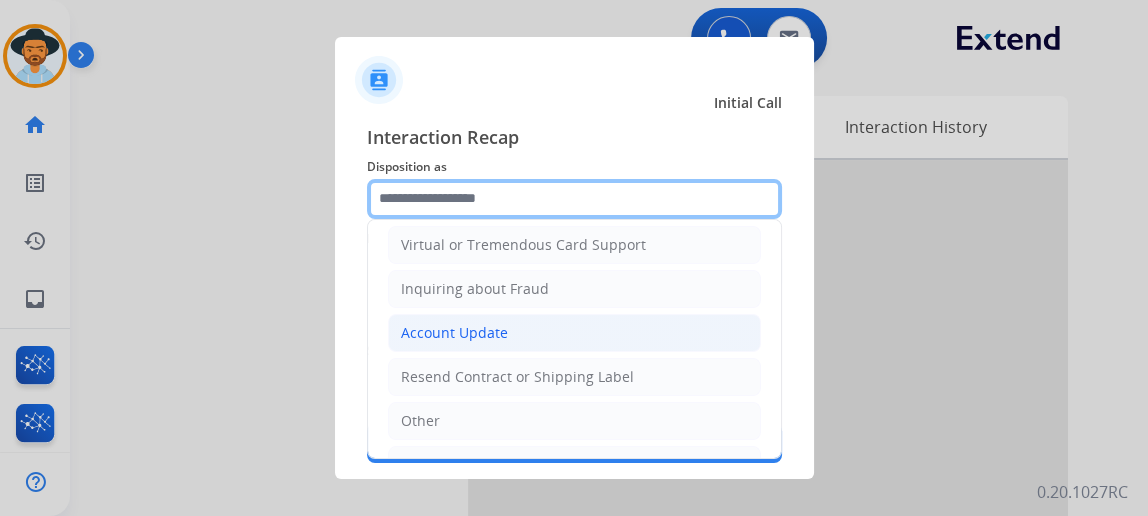 scroll, scrollTop: 0, scrollLeft: 0, axis: both 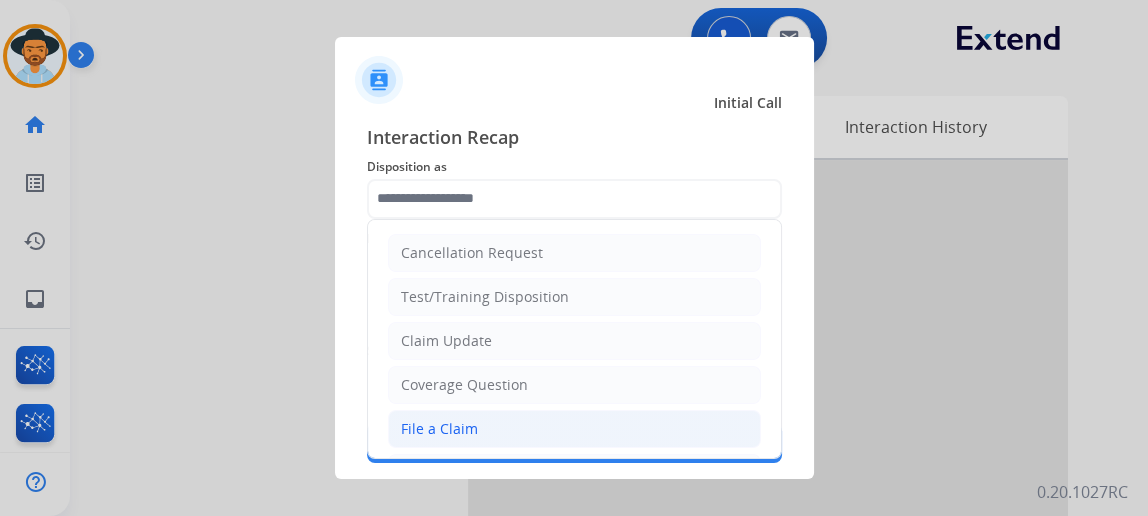 click on "File a Claim" 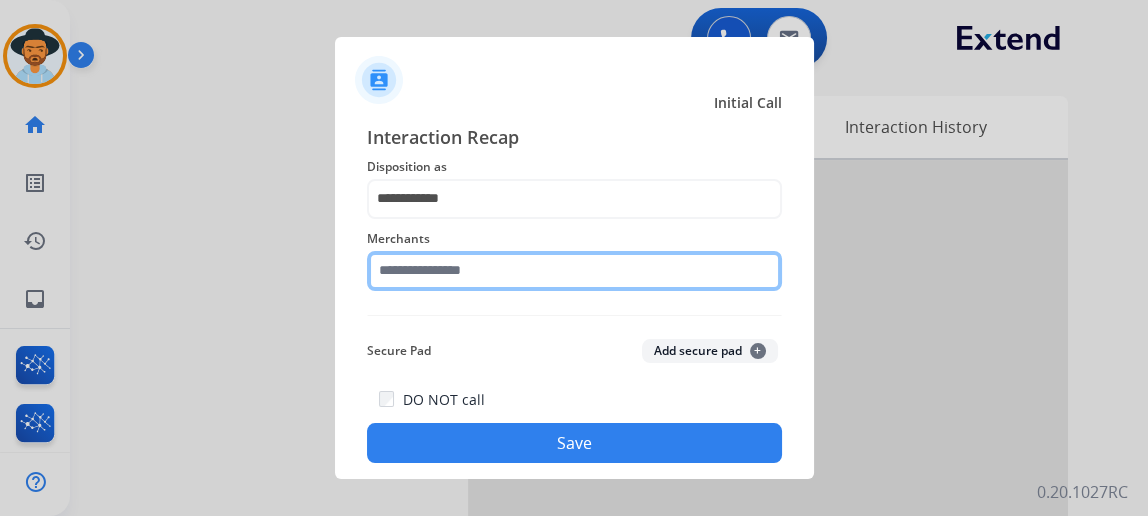 click 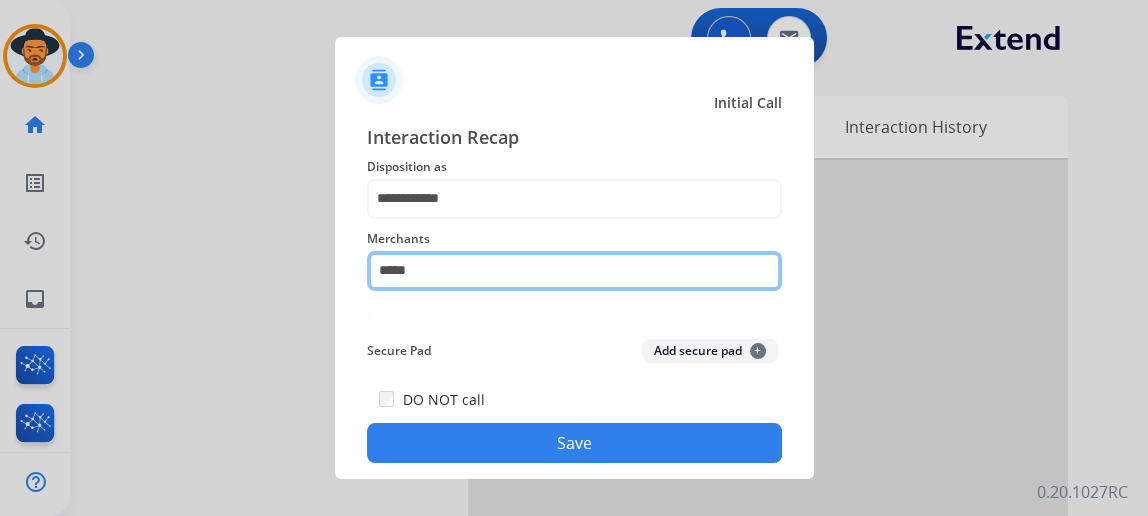 click on "*****" 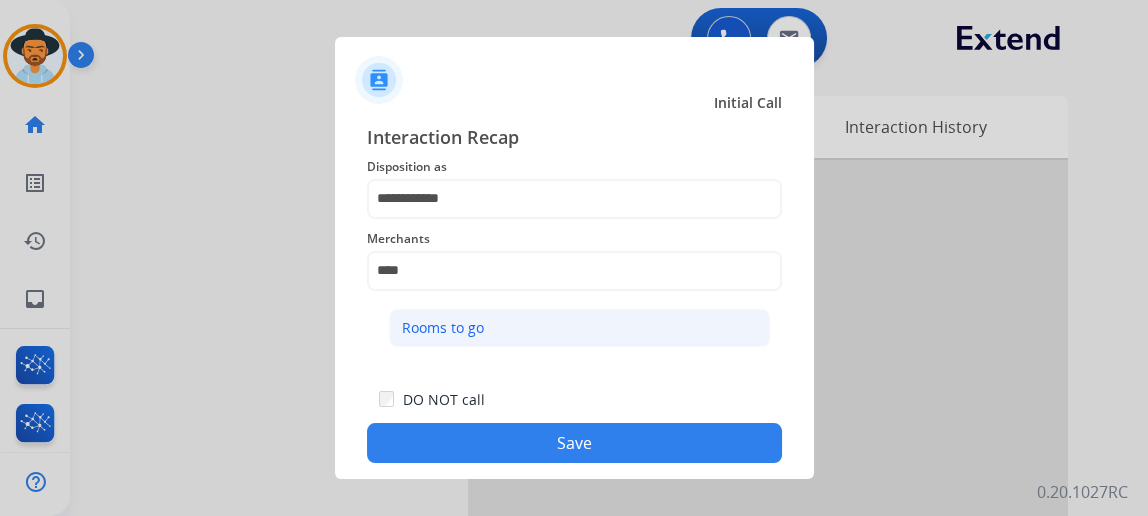 click on "Rooms to go" 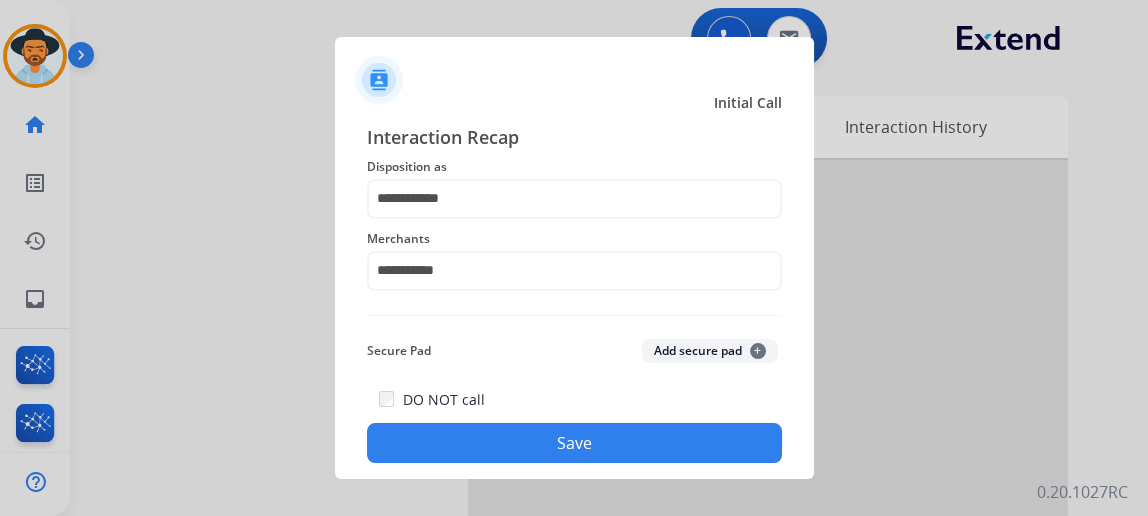 click on "Save" 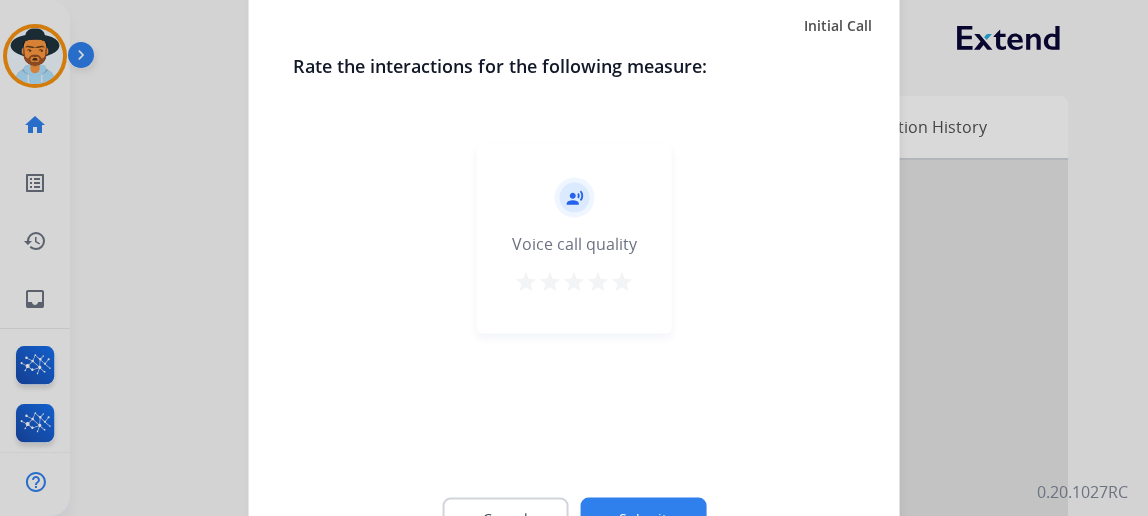 click on "star" at bounding box center (622, 285) 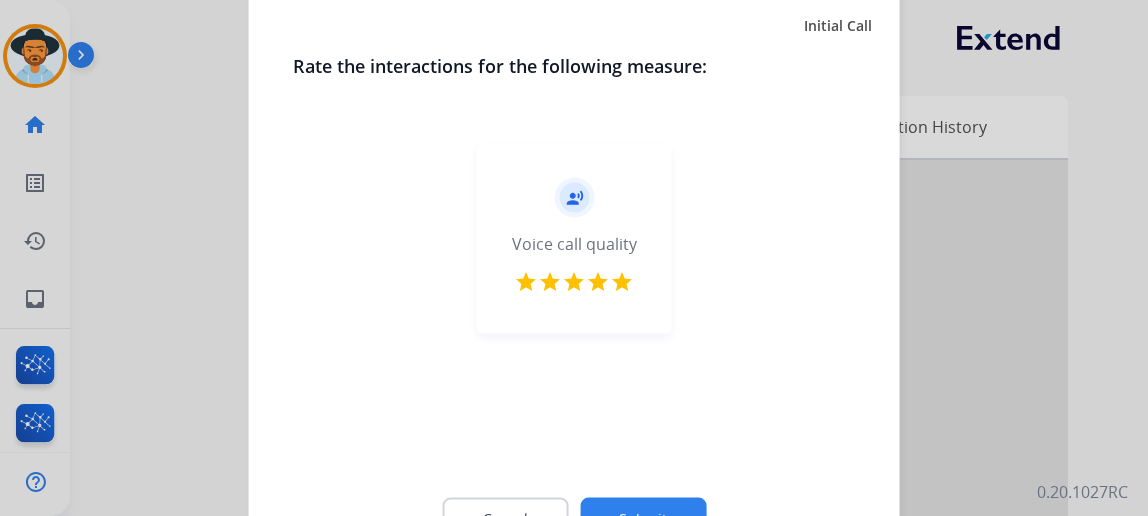 click on "Submit" 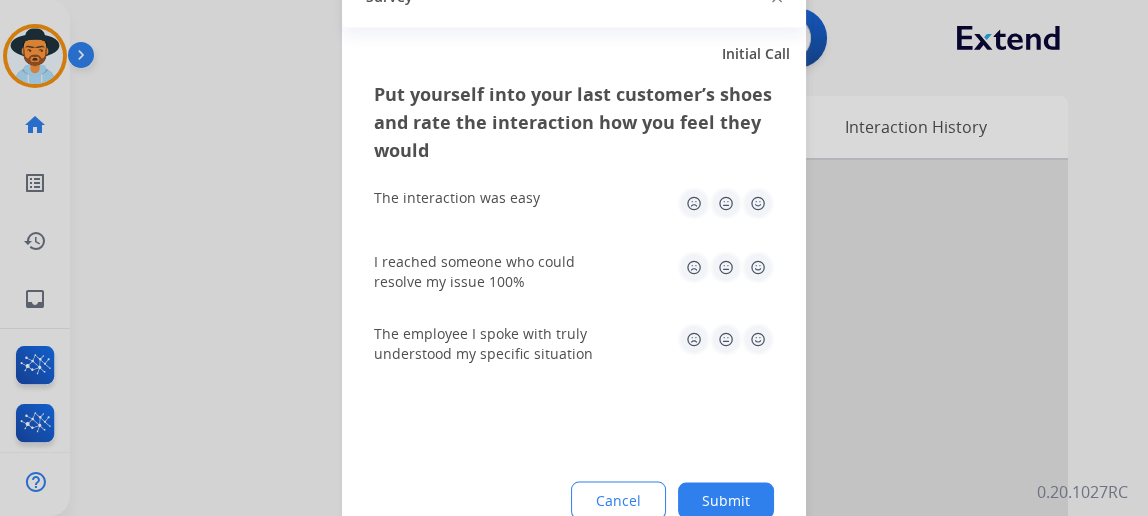 click 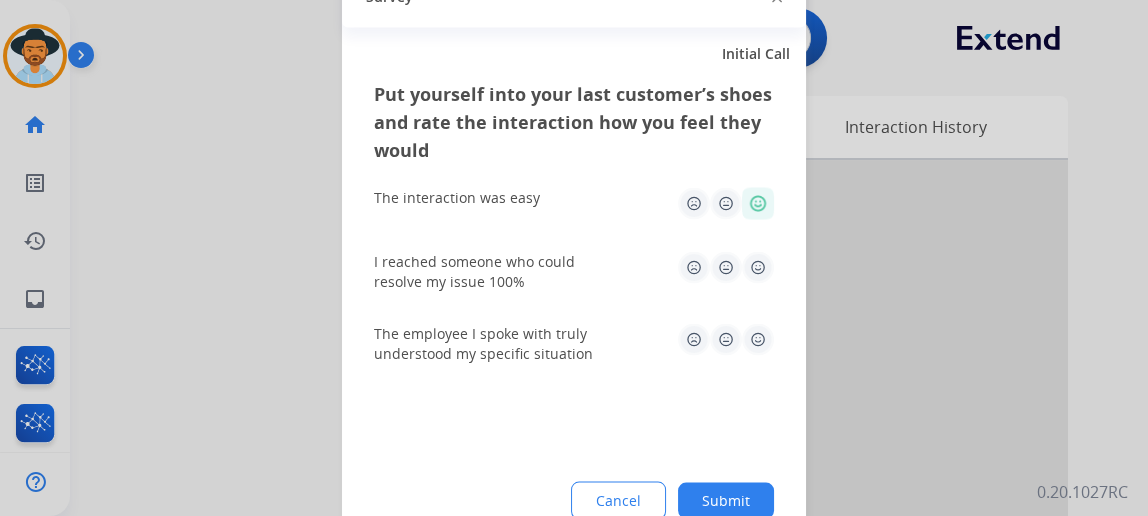 click 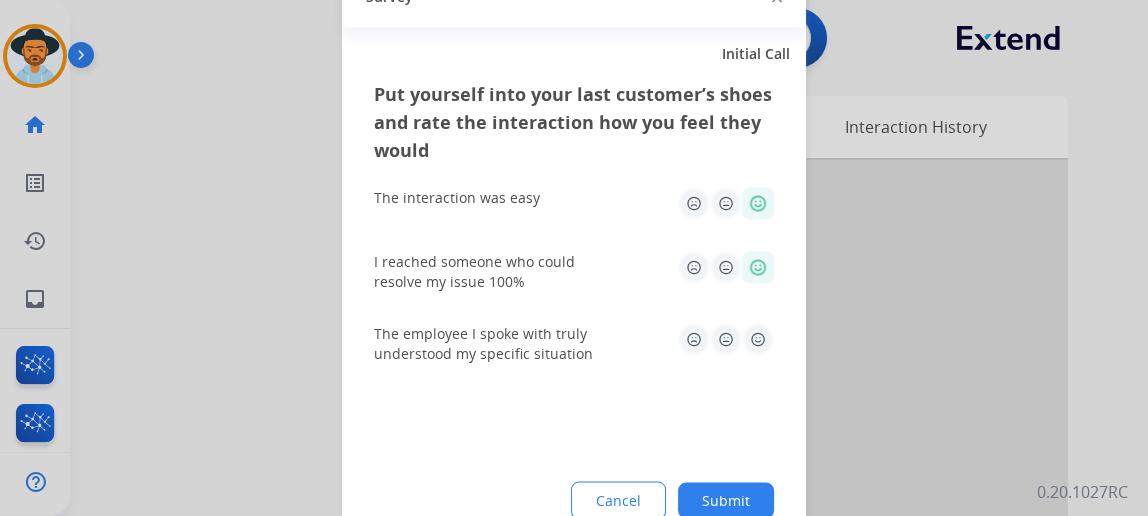 click 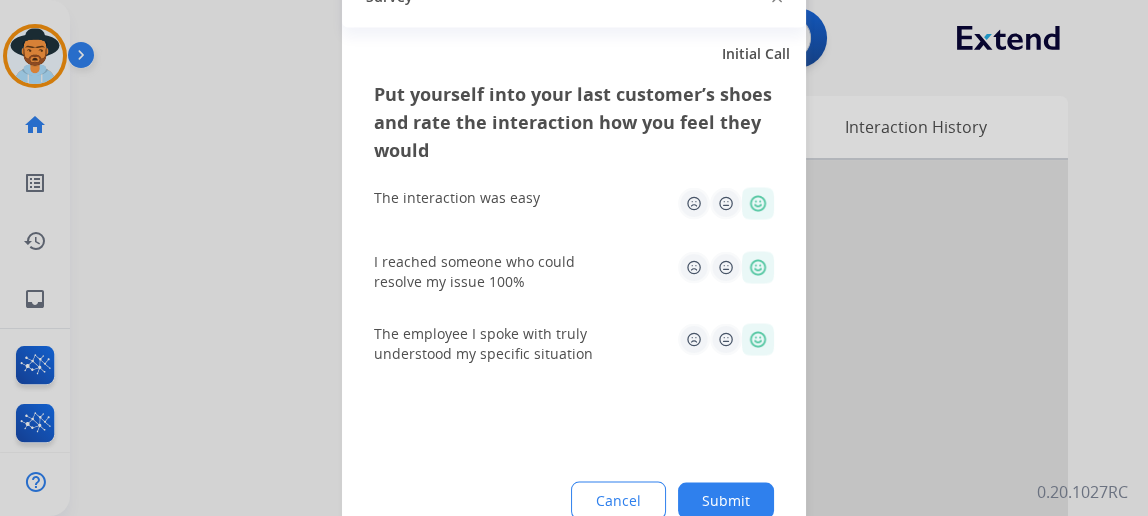 click on "Submit" 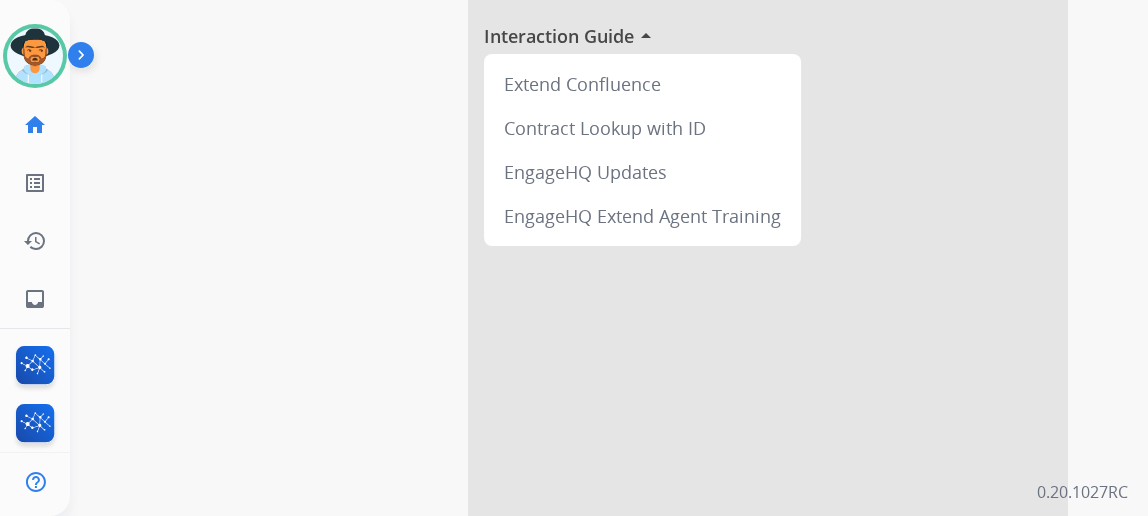 scroll, scrollTop: 181, scrollLeft: 0, axis: vertical 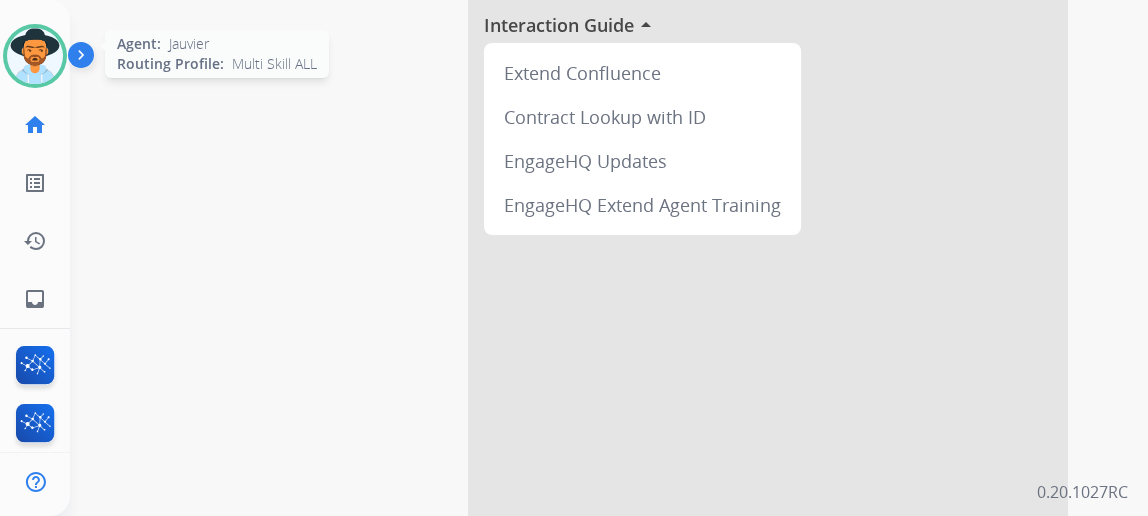 click at bounding box center (35, 56) 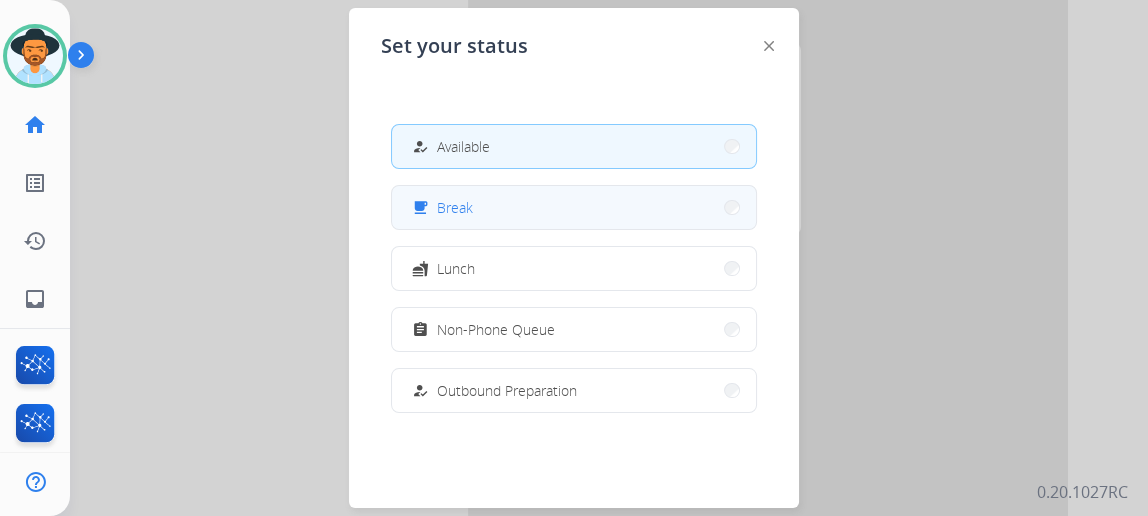 click on "free_breakfast Break" at bounding box center (440, 208) 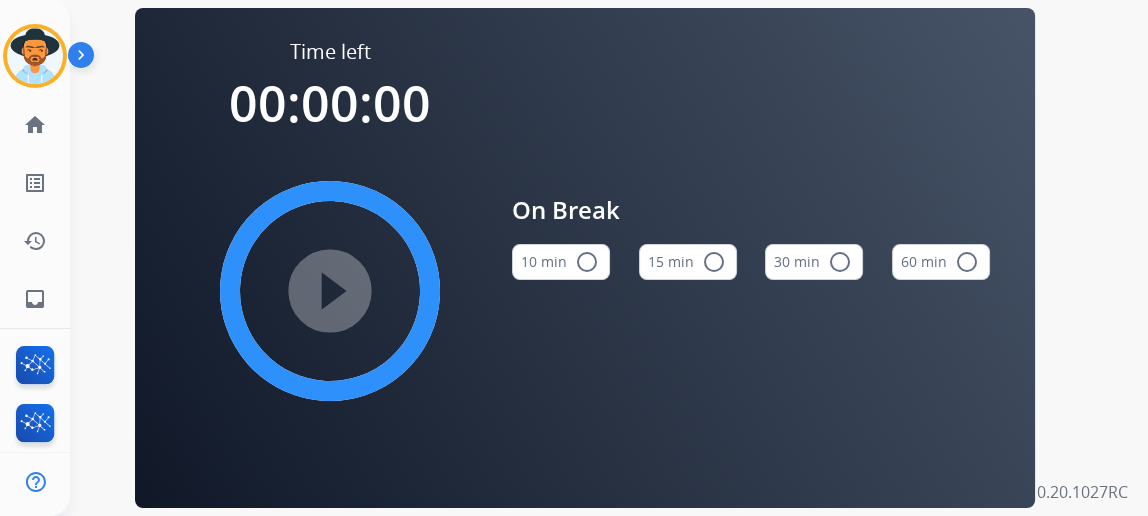click on "15 min  radio_button_unchecked" at bounding box center [688, 262] 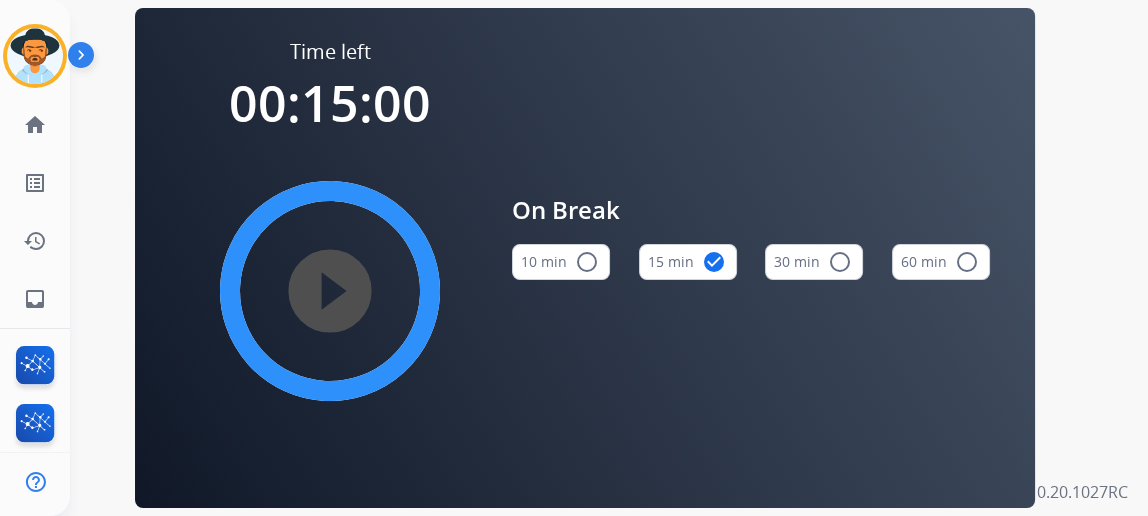 type 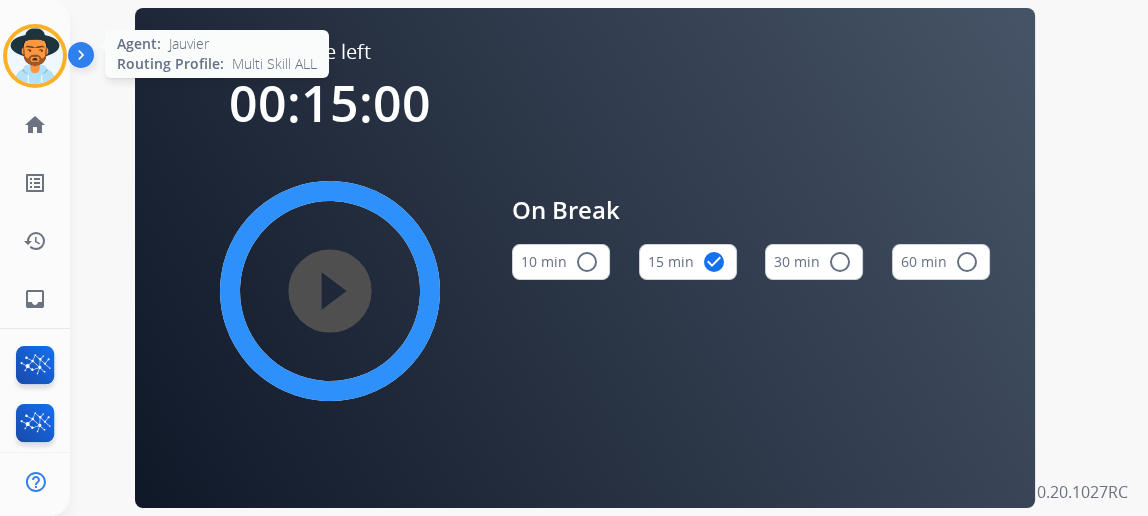 click at bounding box center (35, 56) 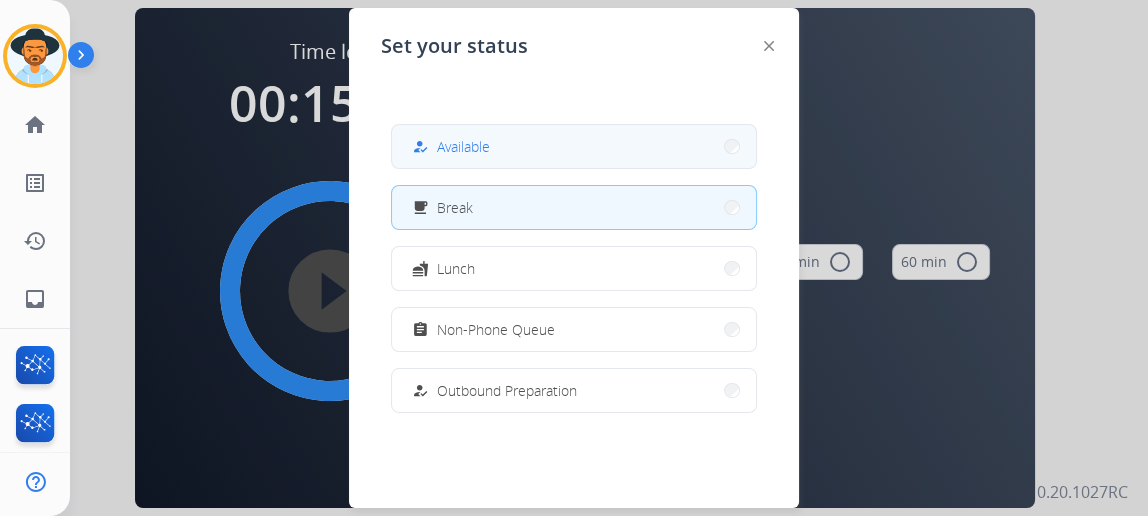 click on "Available" at bounding box center (463, 146) 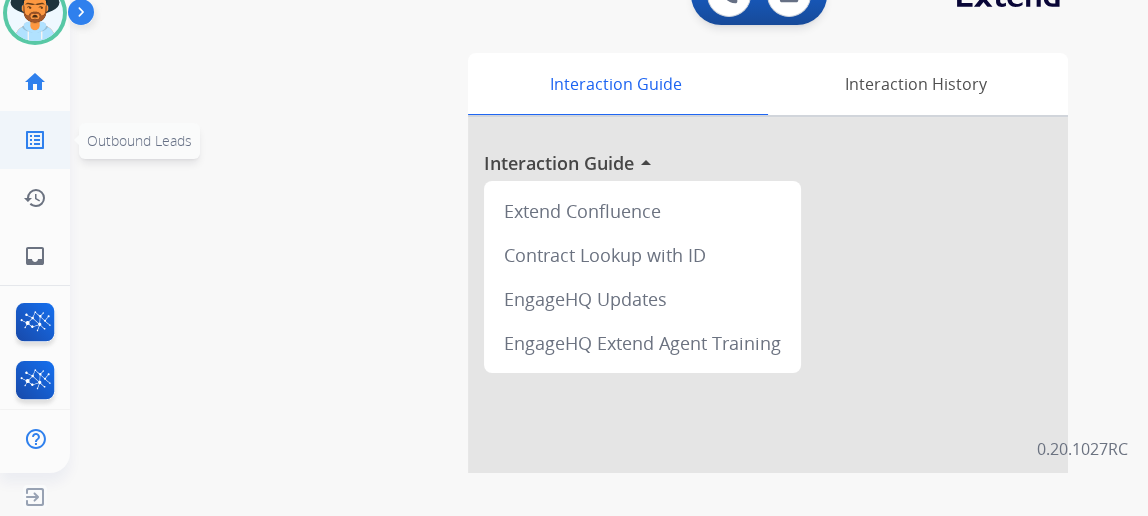 scroll, scrollTop: 0, scrollLeft: 0, axis: both 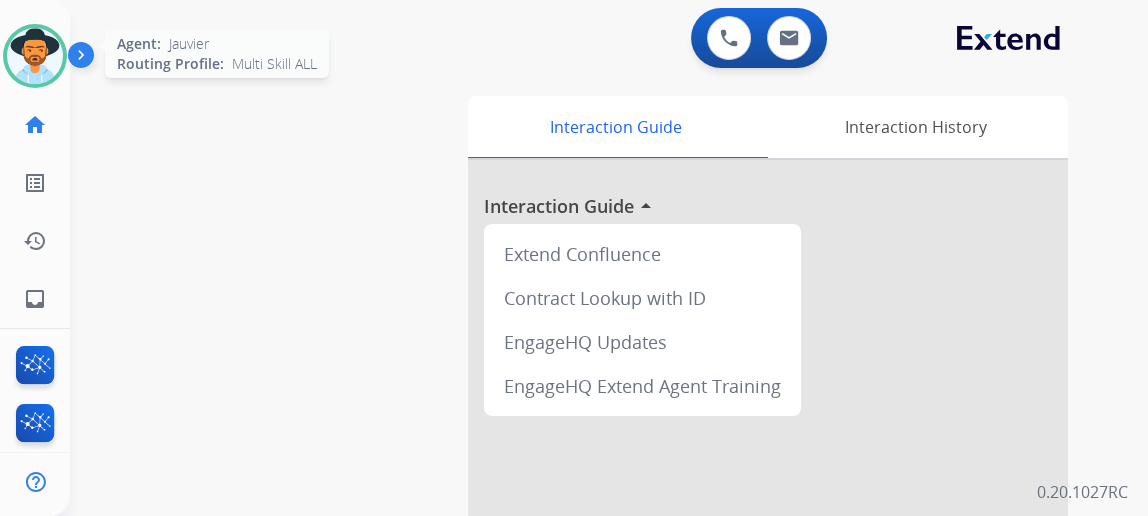 click at bounding box center (35, 56) 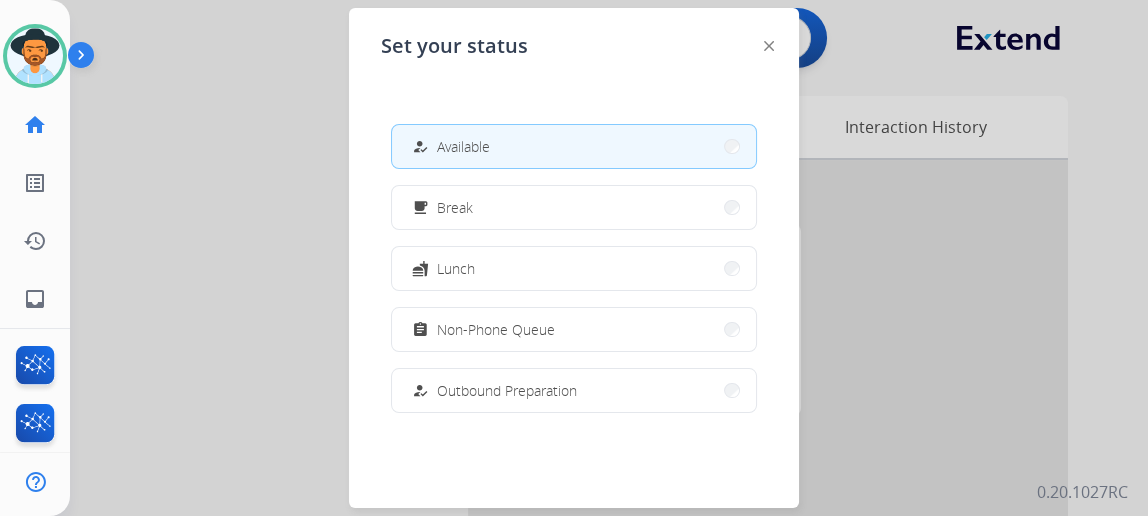 click on "Available" at bounding box center (463, 146) 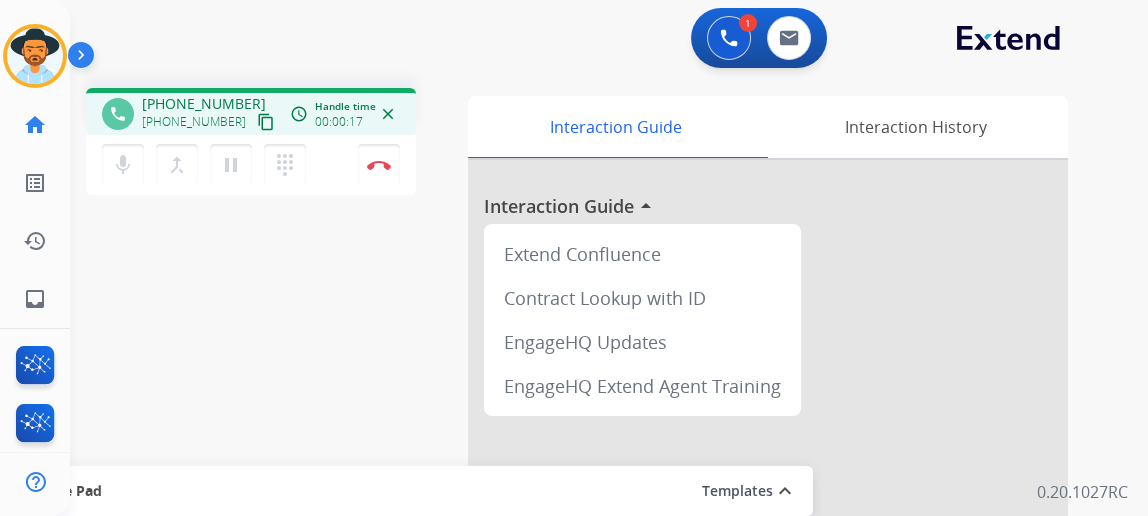 click on "Outbound call Quit Outbound call Quit Schedule interaction + Add to my list  Customer   Date   Duration  ****** ****** ****** ****** ****** ****** Availability  Morning Mid Day Afternoon Customer information Default Phone Default Email Add new + Cancel Schedule  Jauvier   Busy  Edit Avatar  Agent:   Jauvier  Routing Profile:  Multi Skill ALL home  Home  Home list_alt  Outbound Leads  Outbound Leads history  Interaction Log  Interaction Log inbox  Emails  Emails  FocalPoints   Interaction Analytics  Help Center  Help Center  Log out  Log out  1 Voice Interactions  0  Email Interactions phone +17272158545 +17272158545 content_copy access_time Call metrics Queue   00:11 Hold   00:00 Talk   00:18 Total   00:28 Handle time 00:00:17 close mic Mute merge_type Bridge pause Hold dialpad Dialpad Disconnect swap_horiz Break voice bridge close_fullscreen Connect 3-Way Call merge_type Separate 3-Way Call  Interaction Guide   Interaction History  Interaction Guide arrow_drop_up  Extend Confluence" at bounding box center (574, 258) 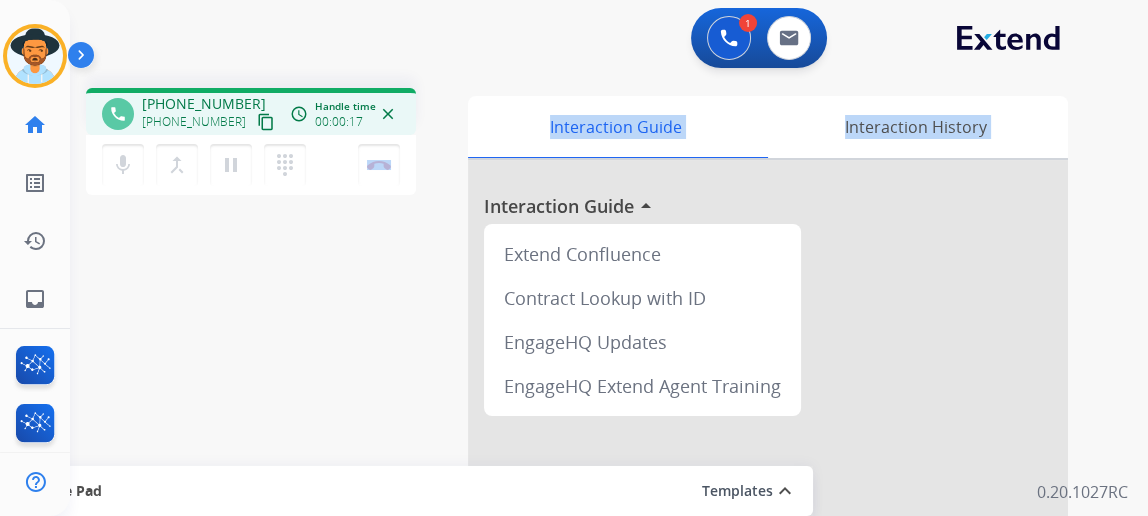 scroll, scrollTop: 43, scrollLeft: 0, axis: vertical 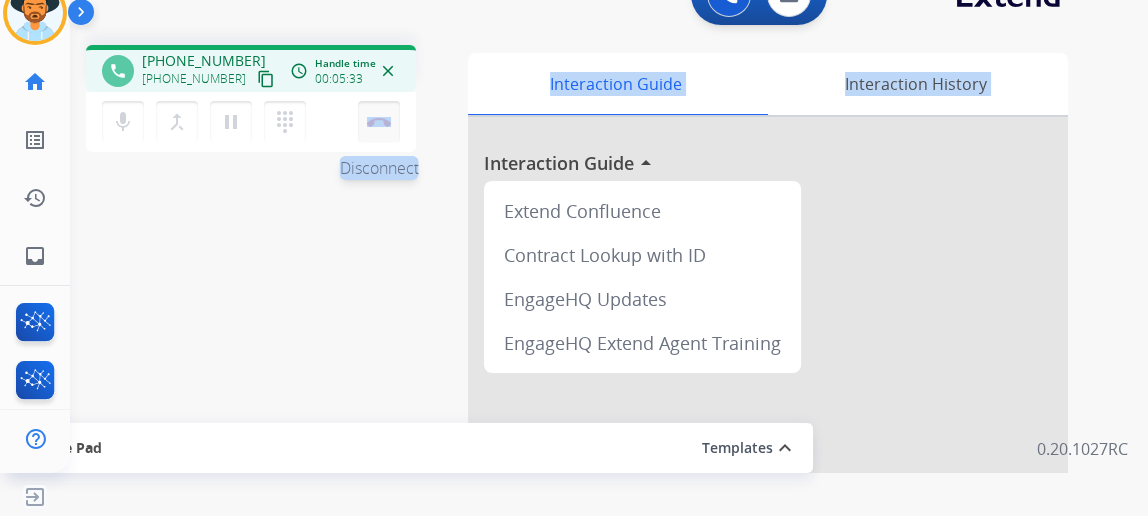 click at bounding box center [379, 122] 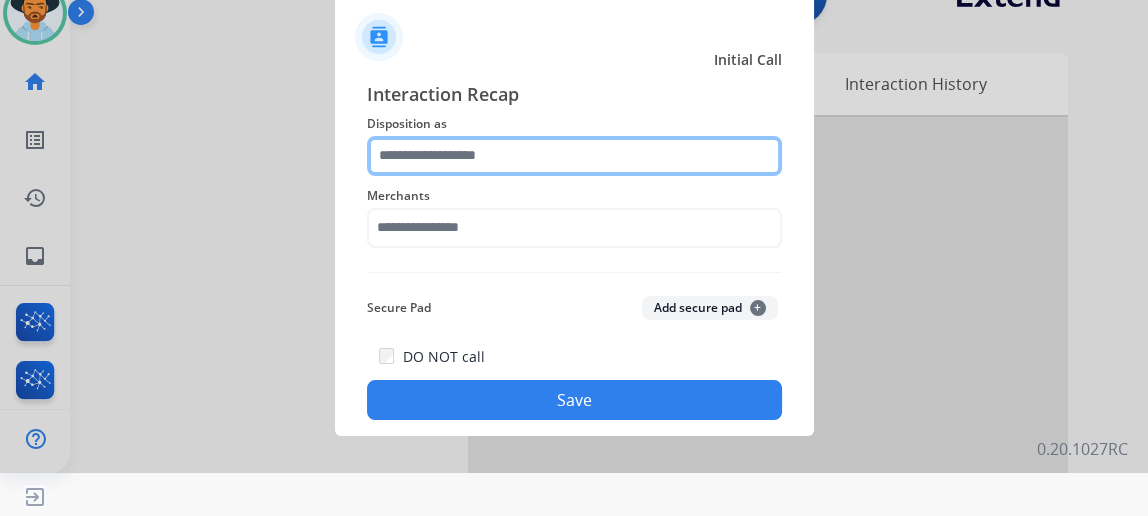 click 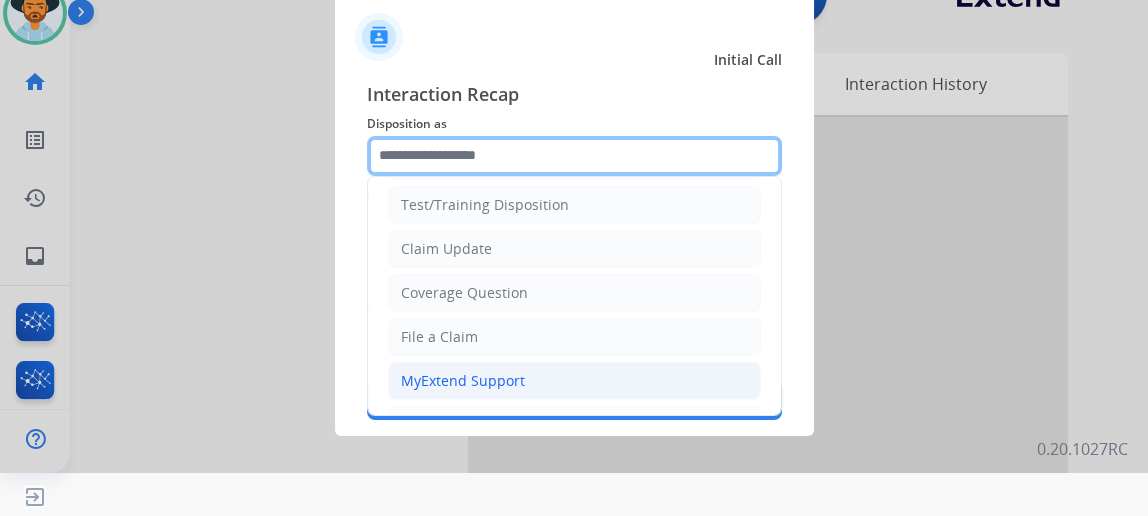 scroll, scrollTop: 90, scrollLeft: 0, axis: vertical 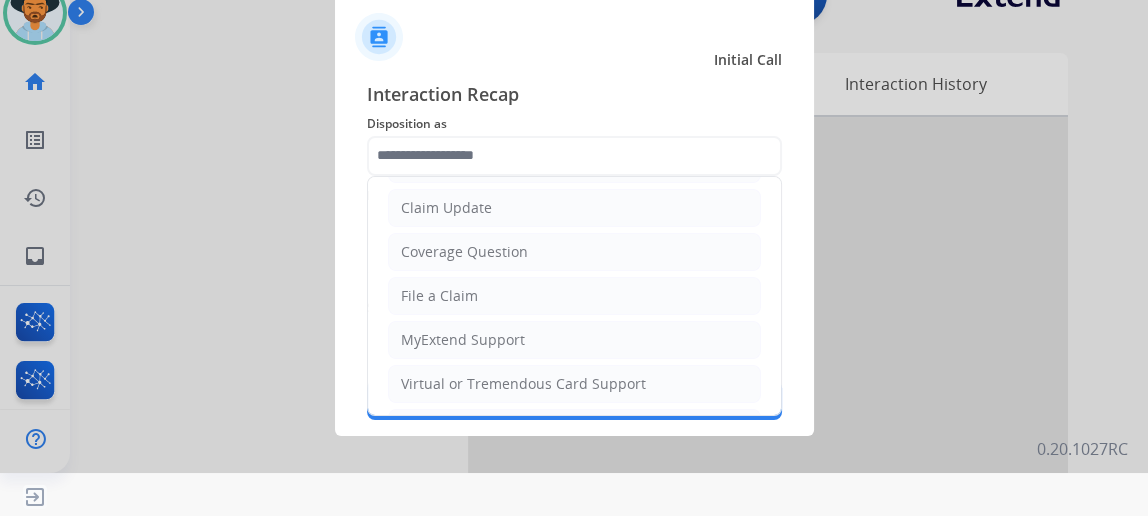 click on "Coverage Question" 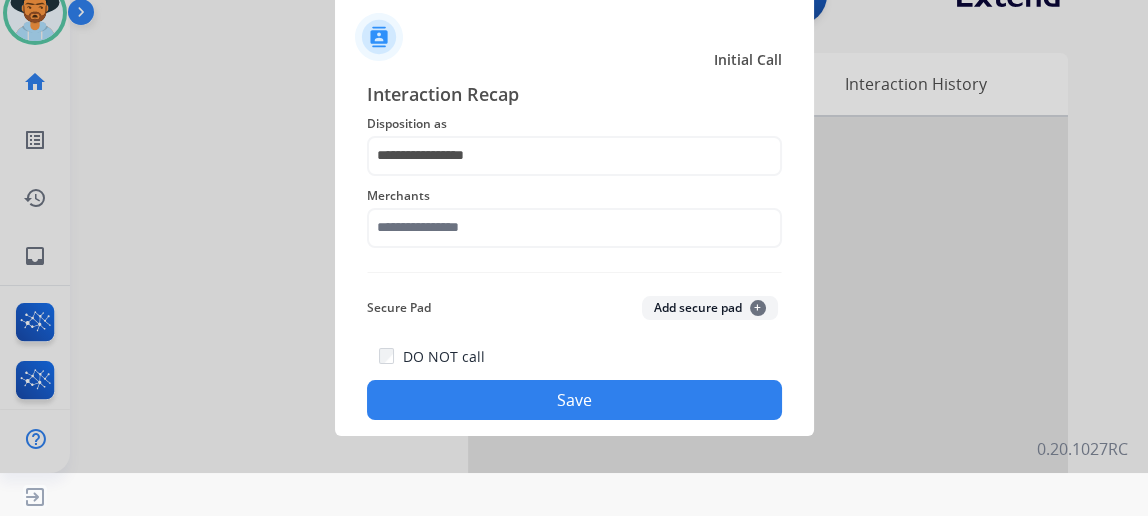 click on "Merchants" 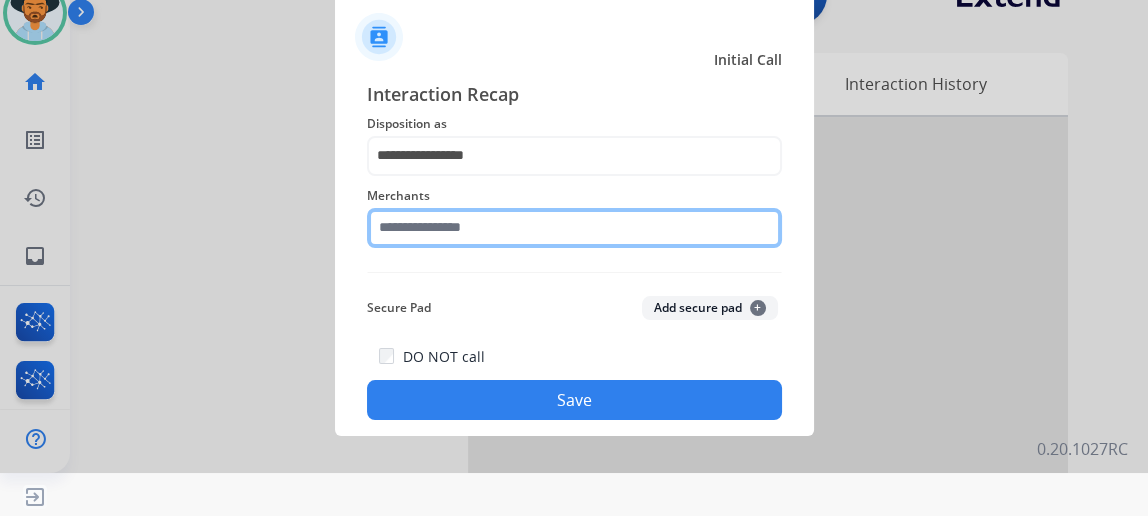 click 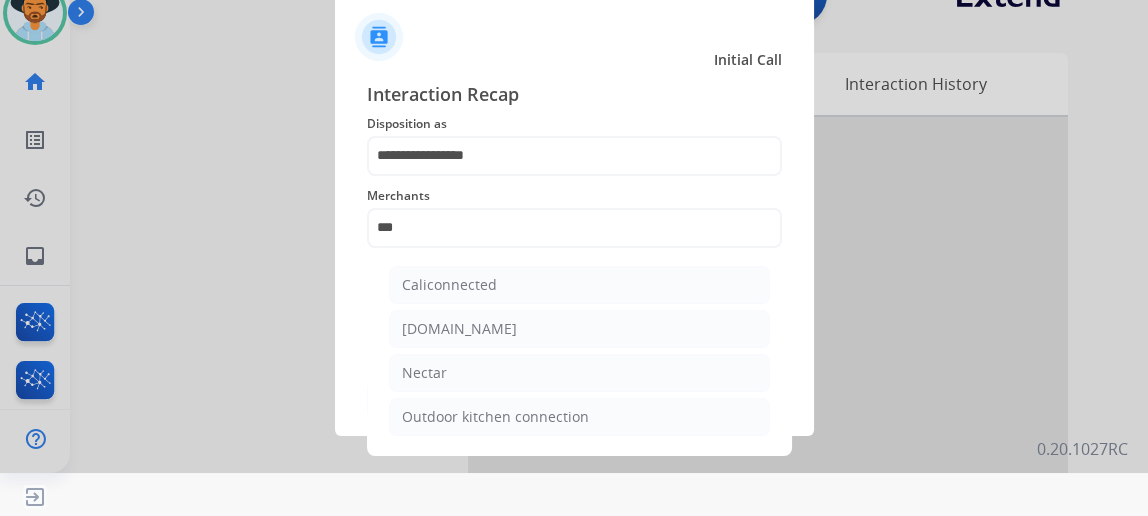 click on "Nectar" 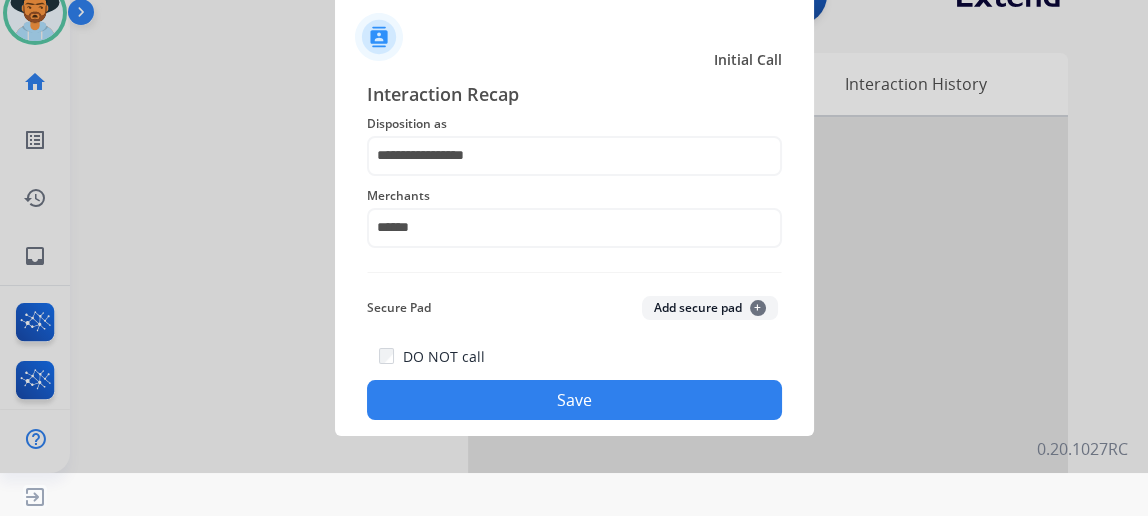 click on "Save" 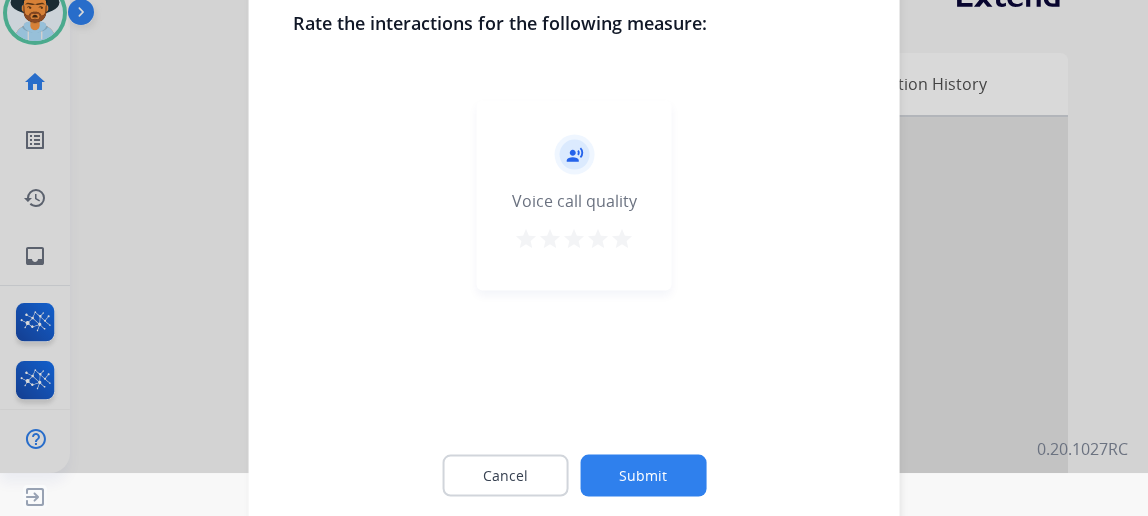 click on "Submit" 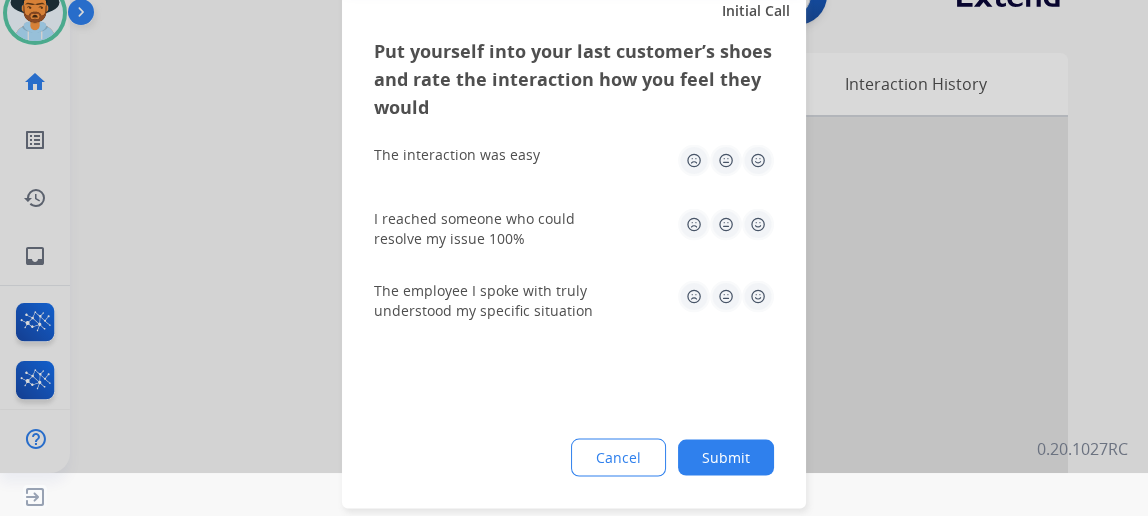 click on "Submit" 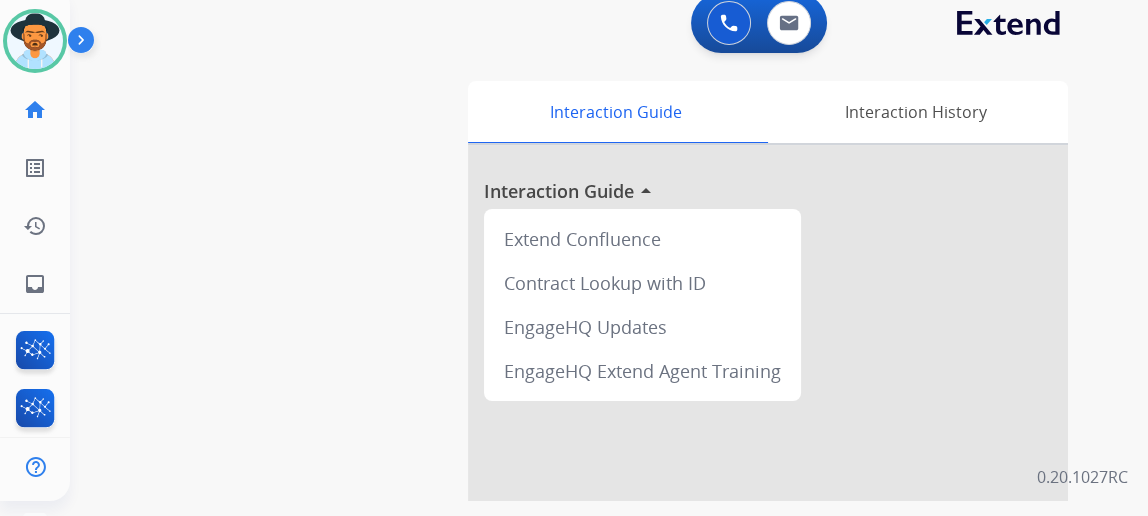 scroll, scrollTop: 0, scrollLeft: 0, axis: both 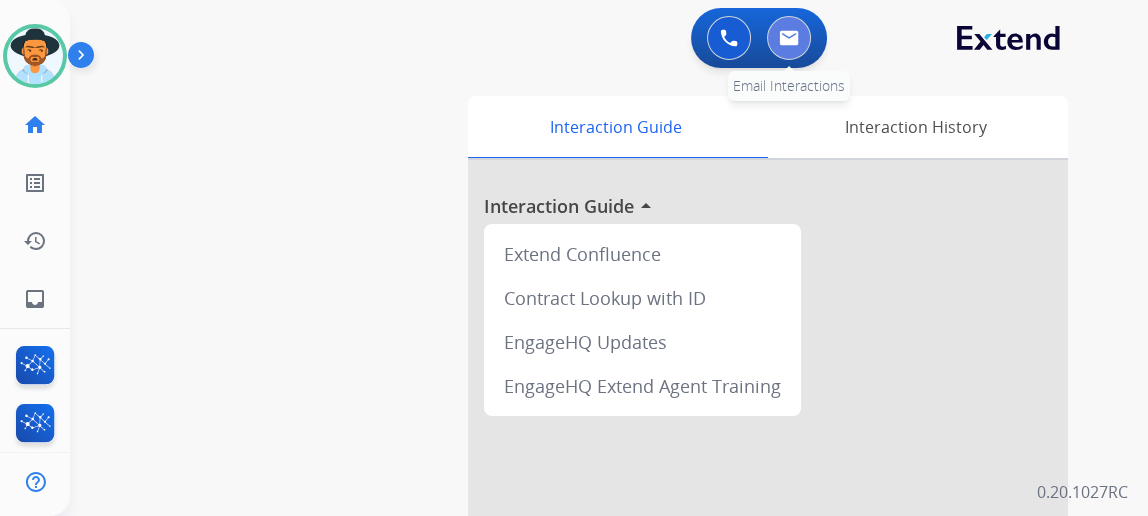 click at bounding box center (789, 38) 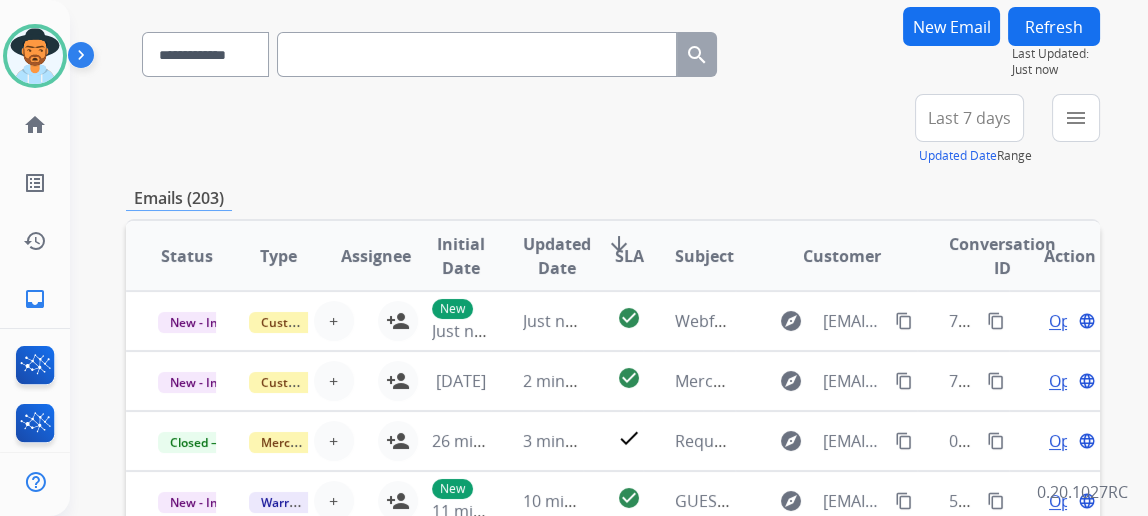 scroll, scrollTop: 0, scrollLeft: 0, axis: both 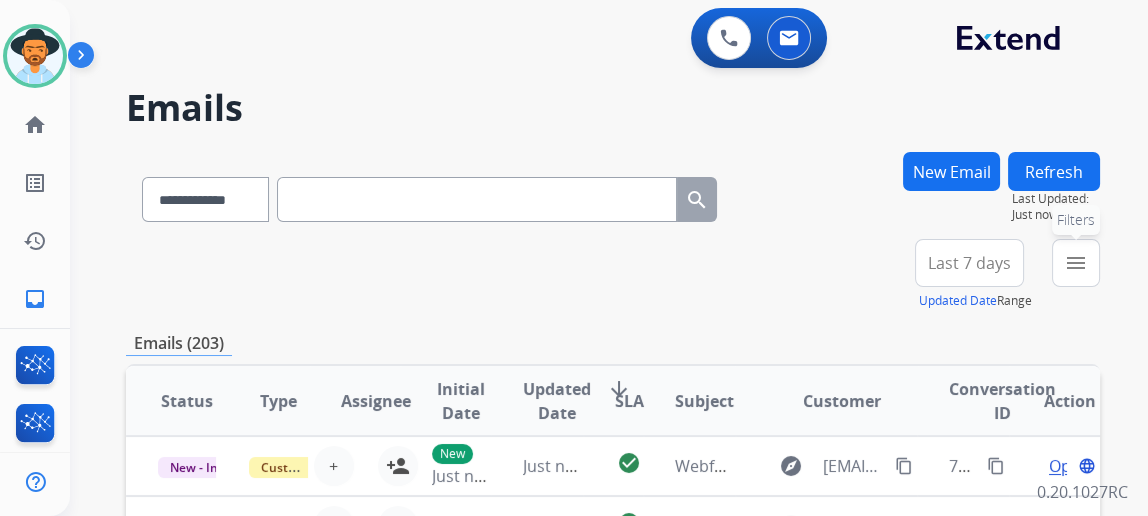 click on "menu" at bounding box center [1076, 263] 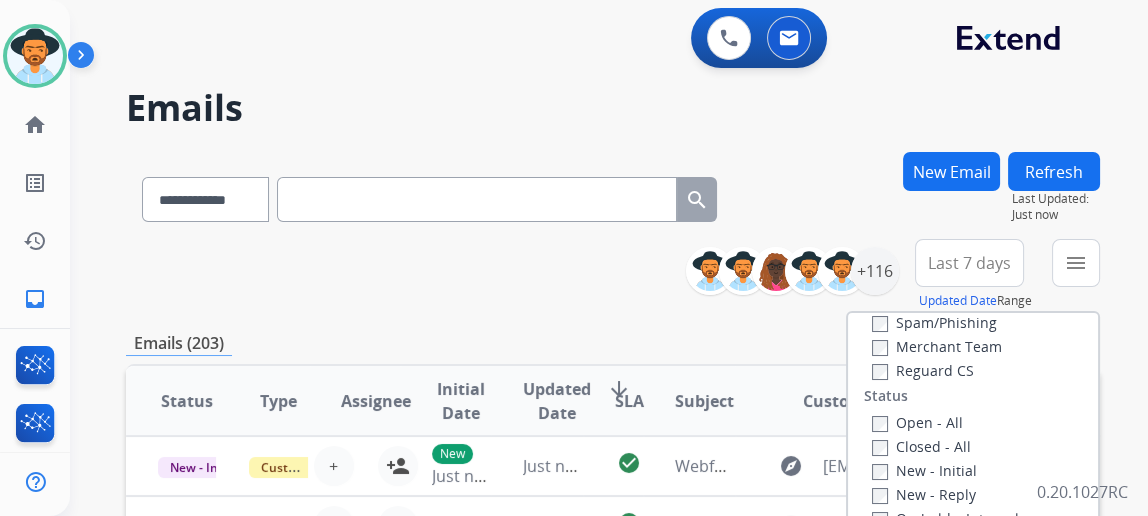 scroll, scrollTop: 164, scrollLeft: 0, axis: vertical 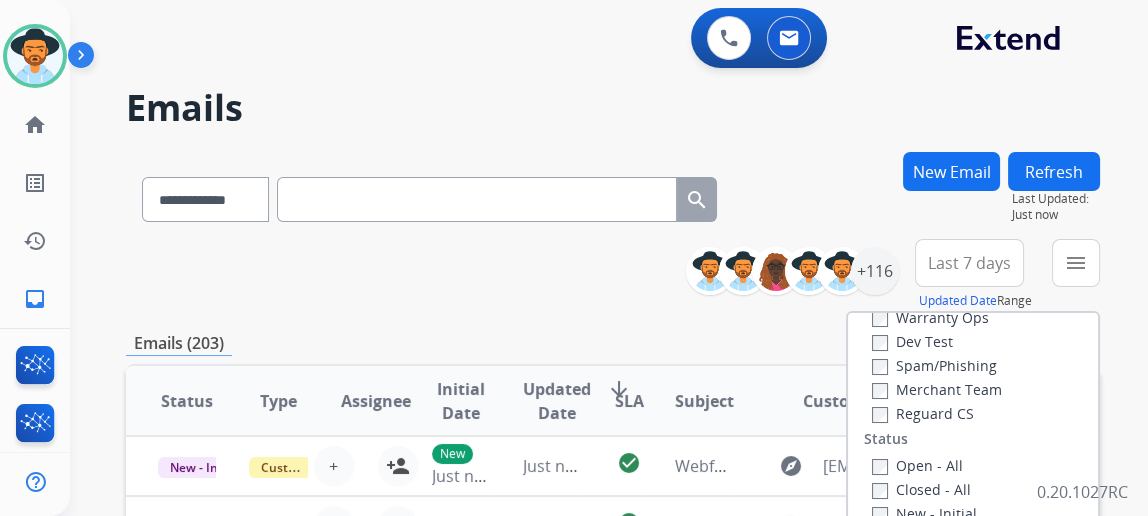 click on "Open - All" at bounding box center (917, 465) 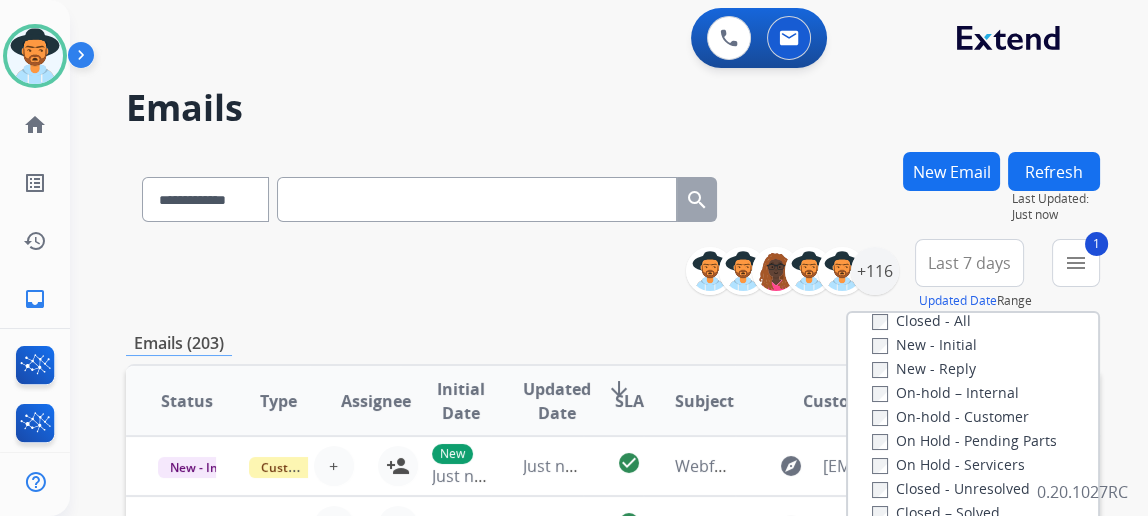 scroll, scrollTop: 527, scrollLeft: 0, axis: vertical 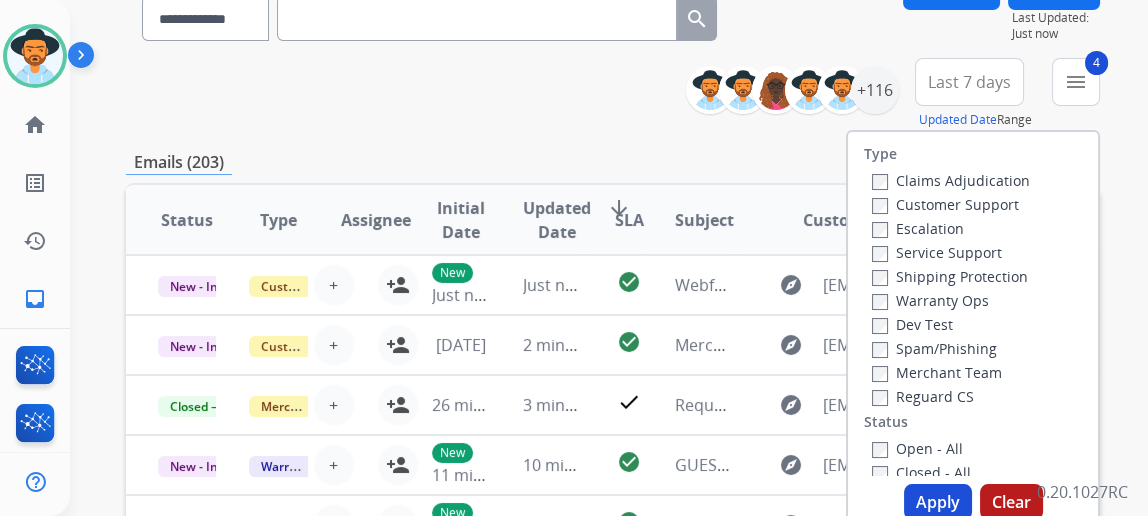 click on "Apply" at bounding box center [938, 502] 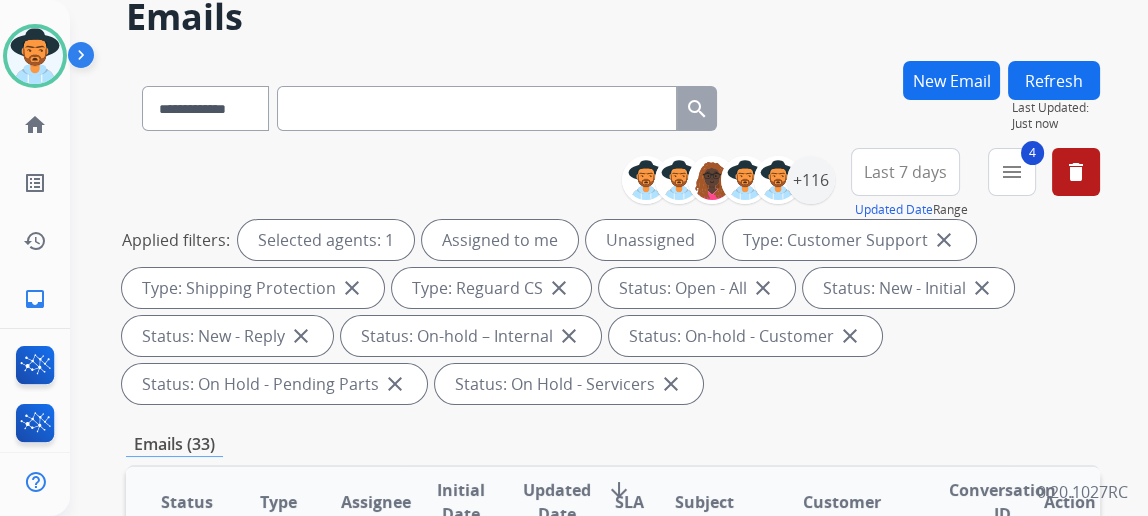 scroll, scrollTop: 90, scrollLeft: 0, axis: vertical 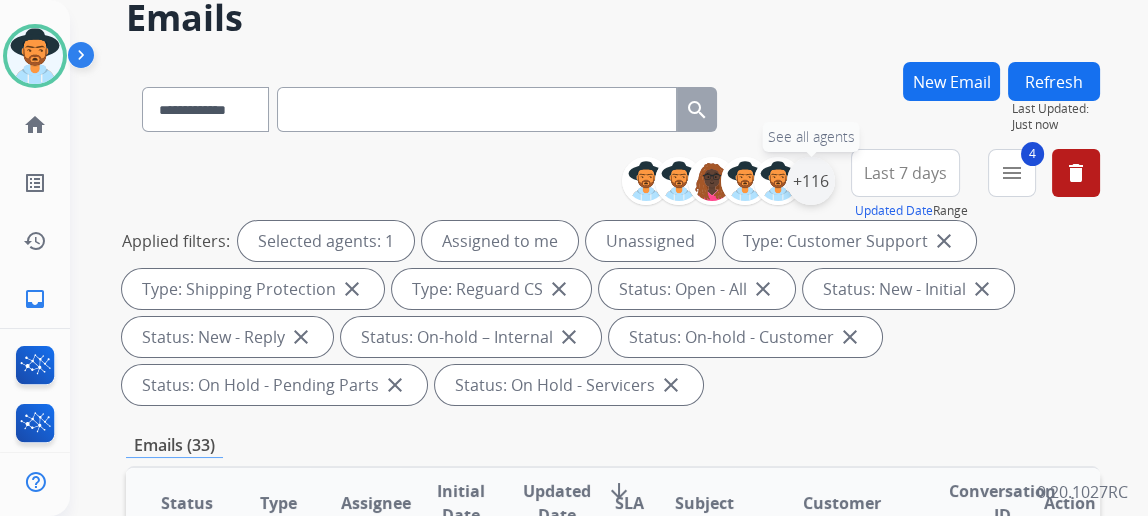 click on "+116" at bounding box center [811, 181] 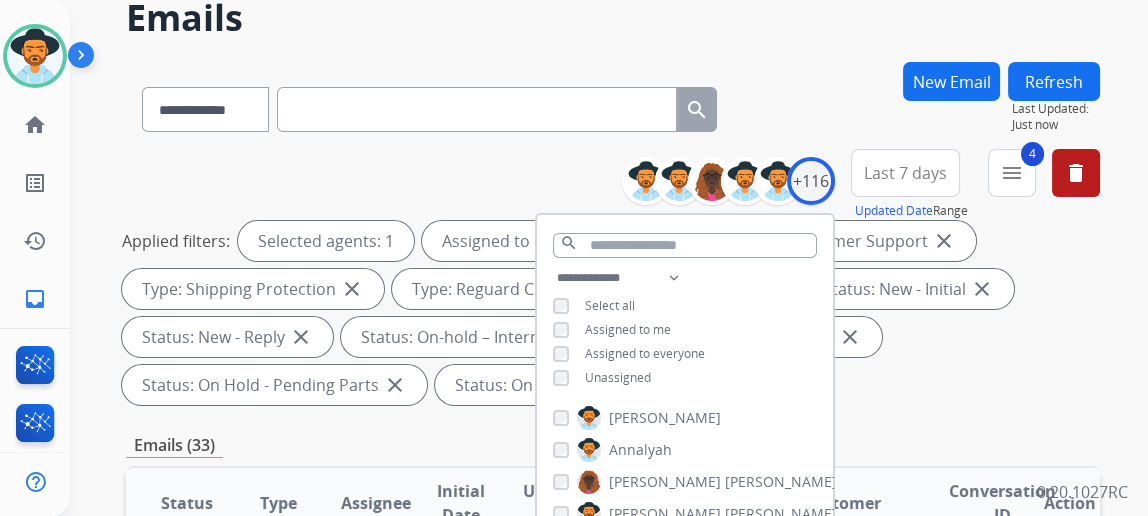 click on "**********" at bounding box center (685, 330) 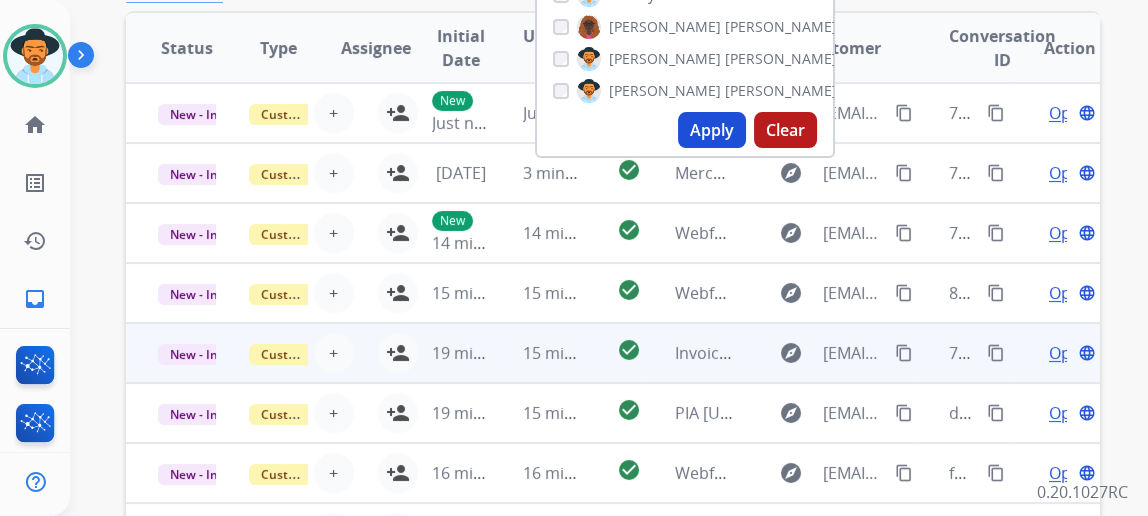 scroll, scrollTop: 636, scrollLeft: 0, axis: vertical 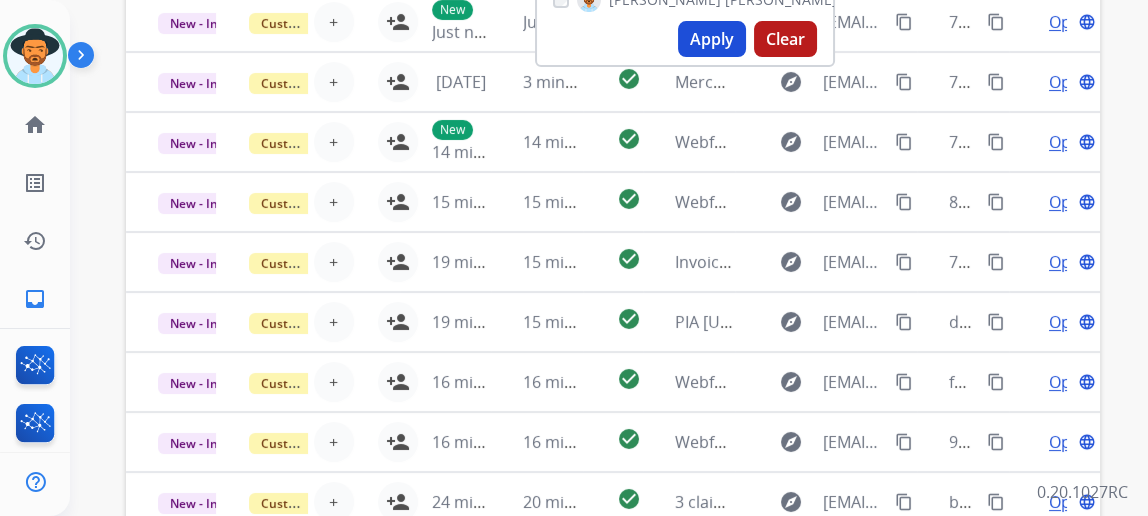 click on "Apply" at bounding box center (712, 39) 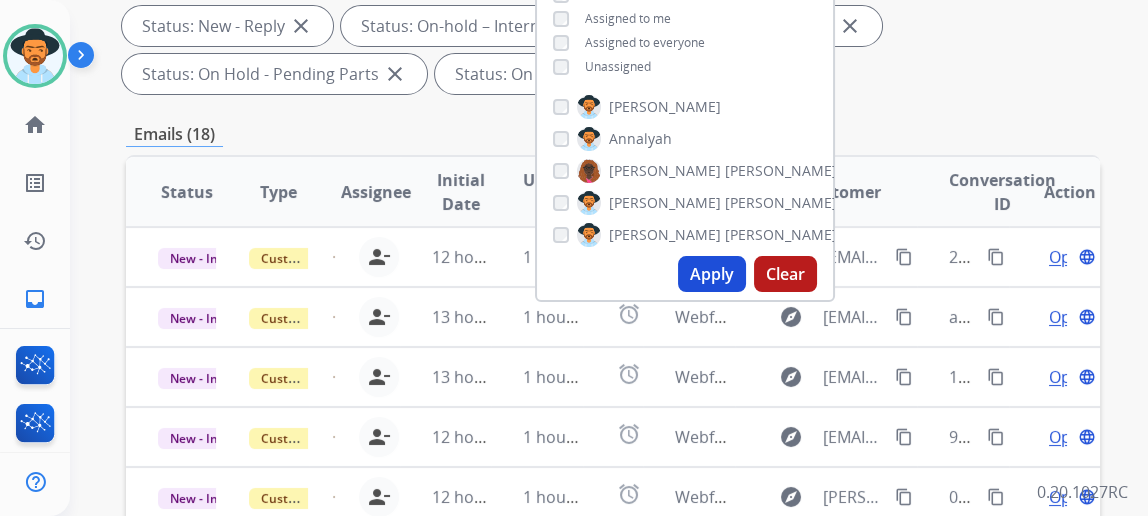 scroll, scrollTop: 272, scrollLeft: 0, axis: vertical 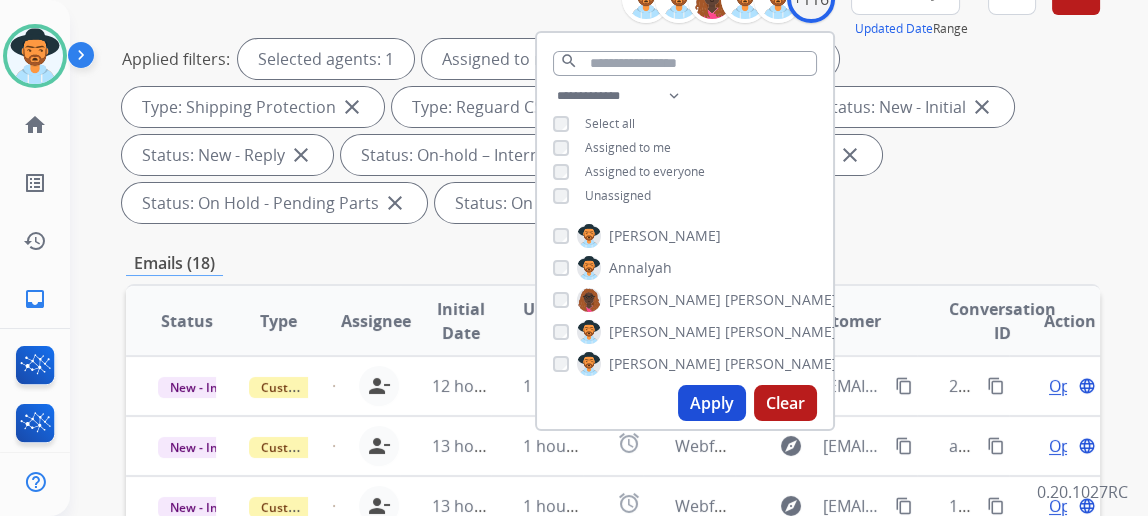 click on "Applied filters:  Selected agents: 1  Assigned to me  Type: Customer Support  close  Type: Shipping Protection  close  Type: Reguard CS  close  Status: Open - All  close  Status: New - Initial  close  Status: New - Reply  close  Status: On-hold – Internal  close  Status: On-hold - Customer  close  Status: On Hold - Pending Parts  close  Status: On Hold - Servicers  close" at bounding box center [609, 131] 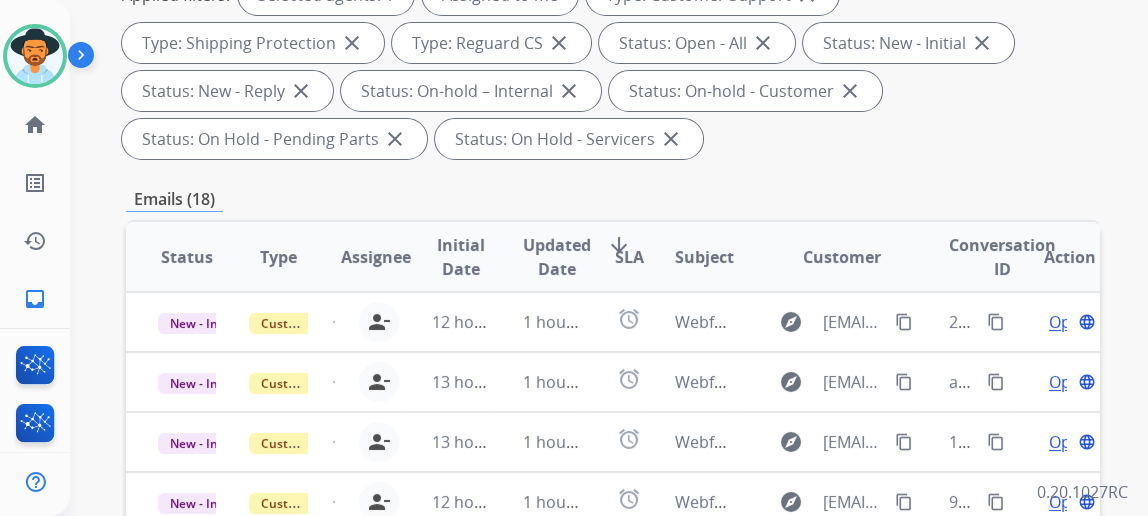 scroll, scrollTop: 363, scrollLeft: 0, axis: vertical 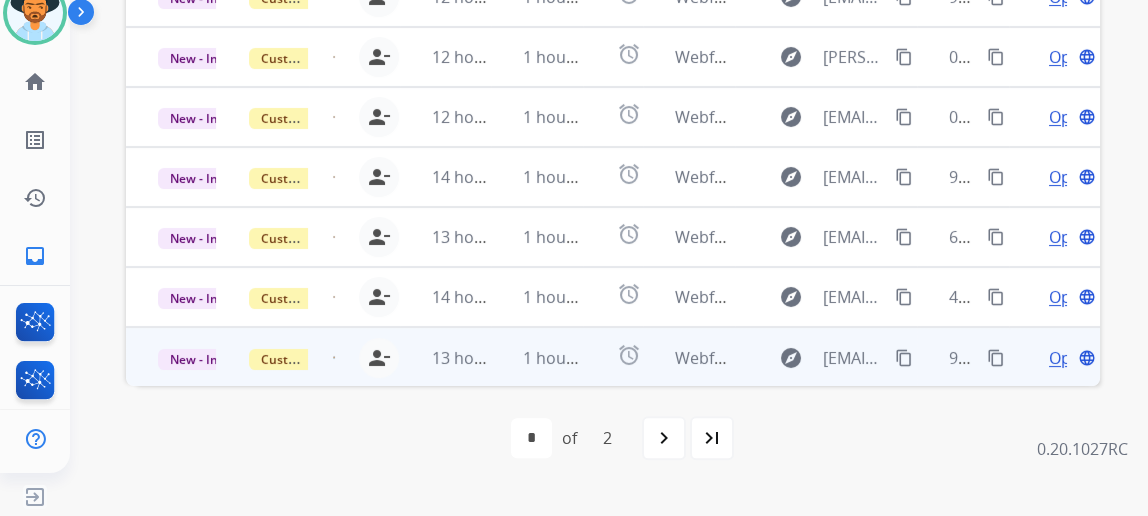 click on "Open" at bounding box center [1069, 358] 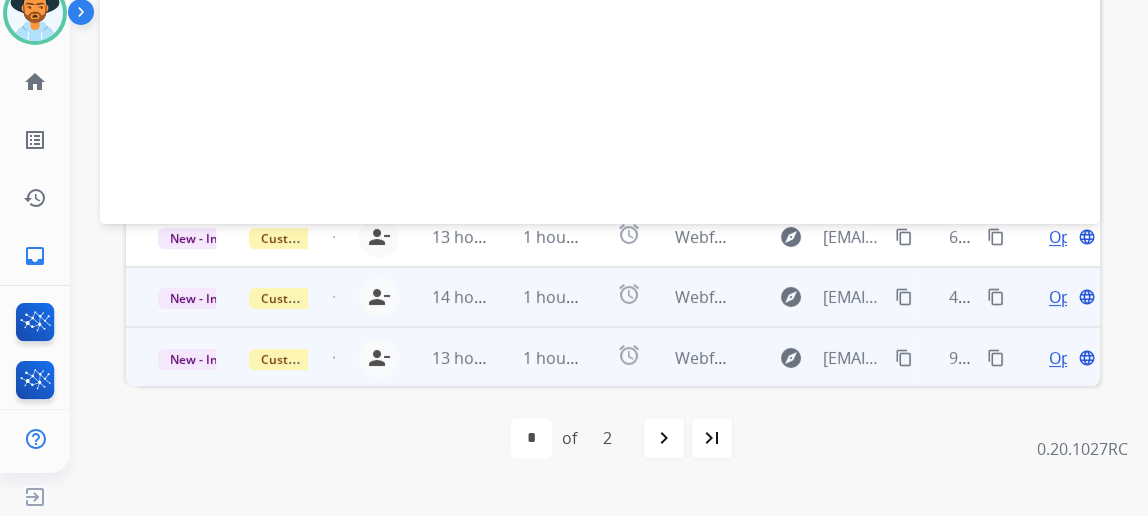 scroll, scrollTop: 0, scrollLeft: 0, axis: both 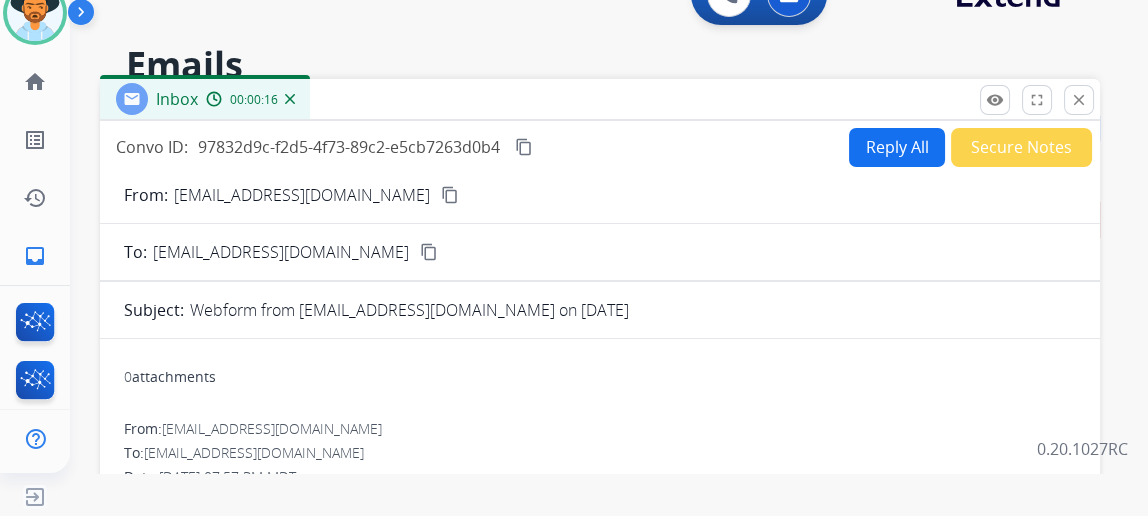 click on "Reply All" at bounding box center [897, 147] 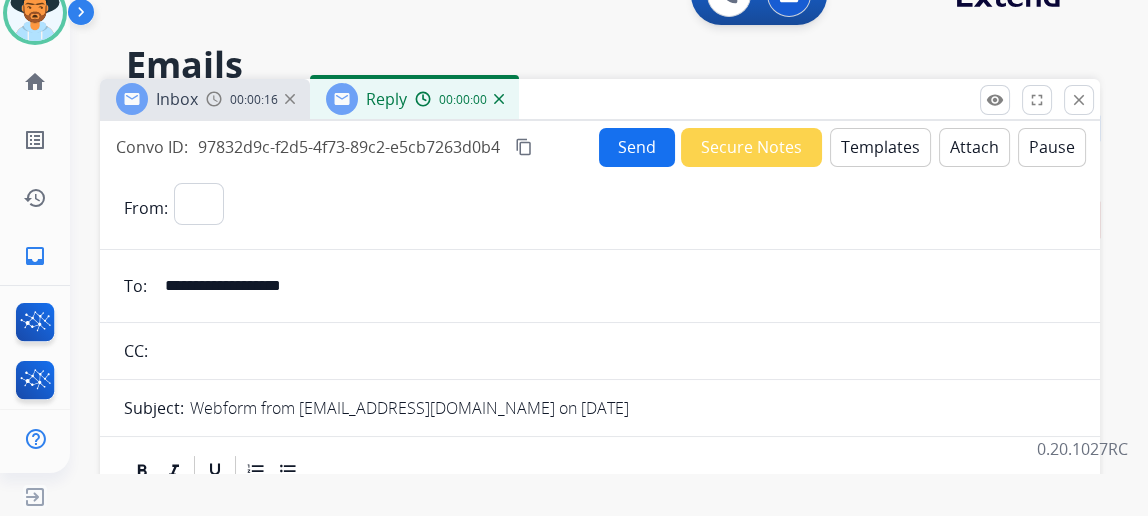 select on "**********" 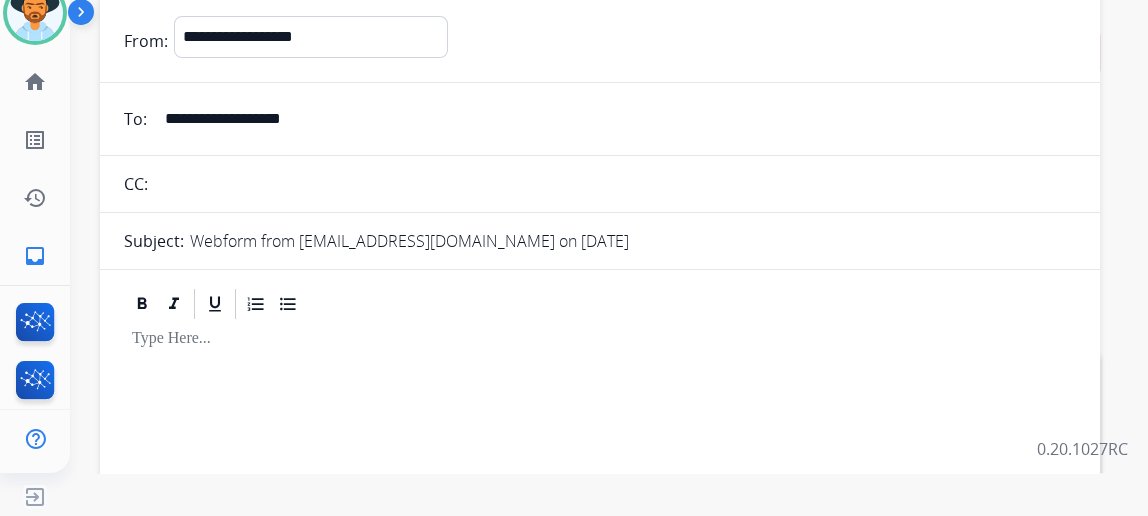 scroll, scrollTop: 0, scrollLeft: 0, axis: both 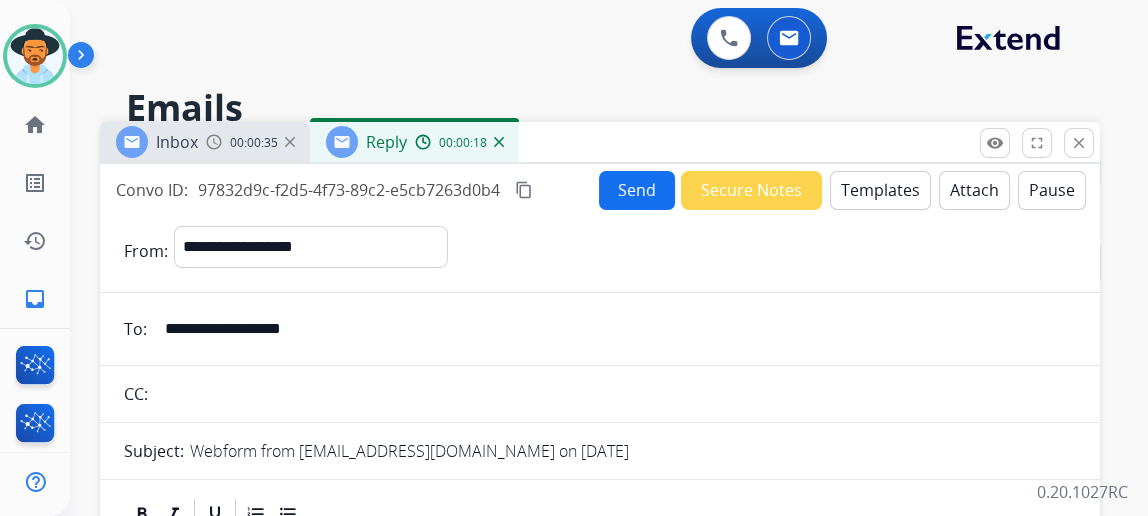 click on "Templates" at bounding box center (880, 190) 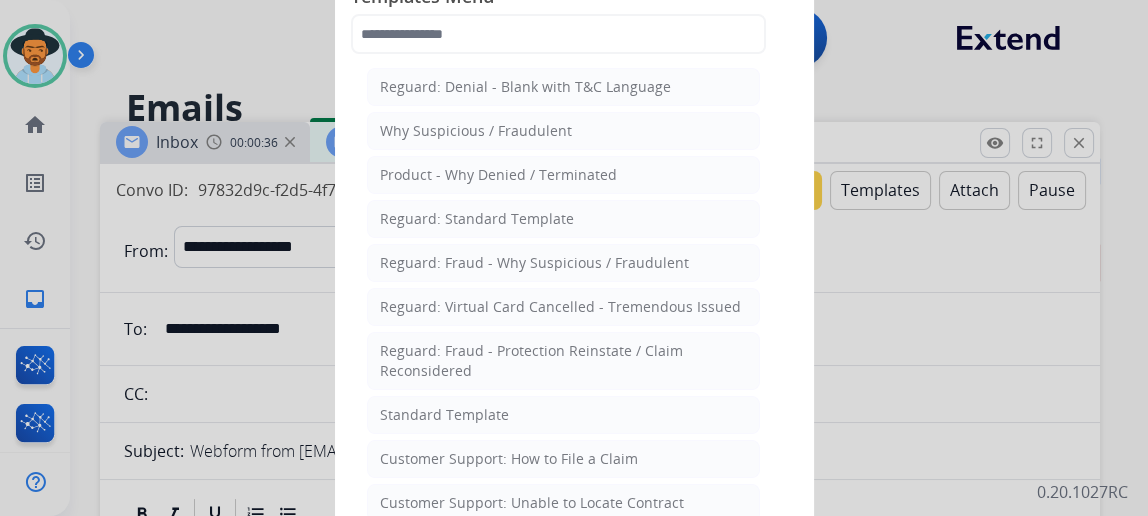 scroll, scrollTop: 90, scrollLeft: 0, axis: vertical 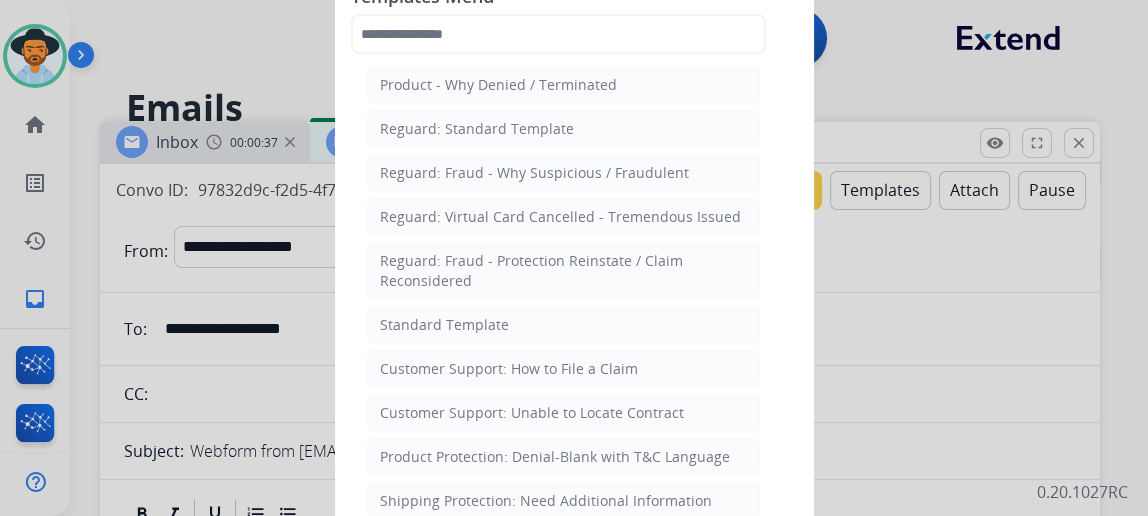 click 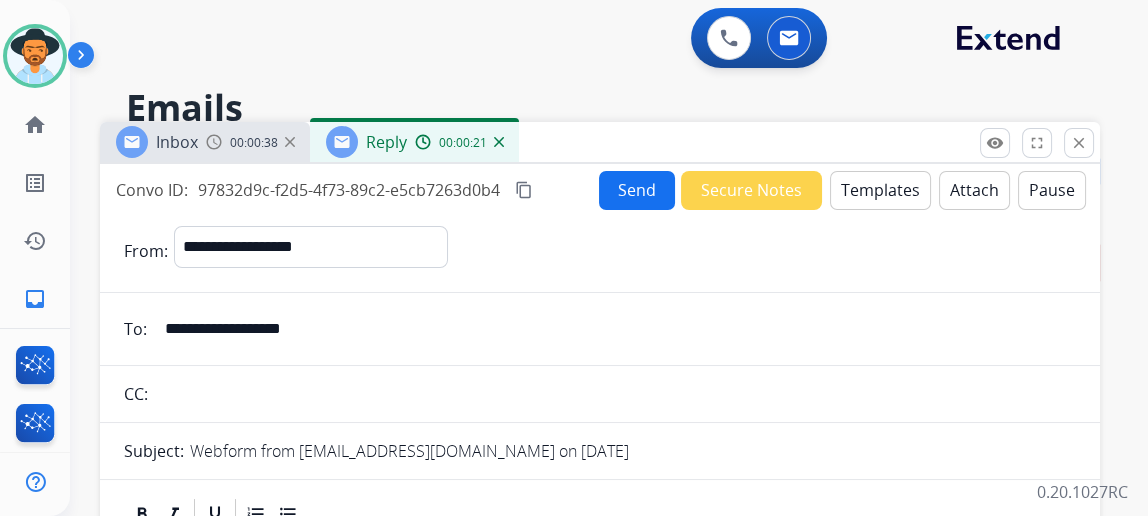 click on "**********" at bounding box center (614, 329) 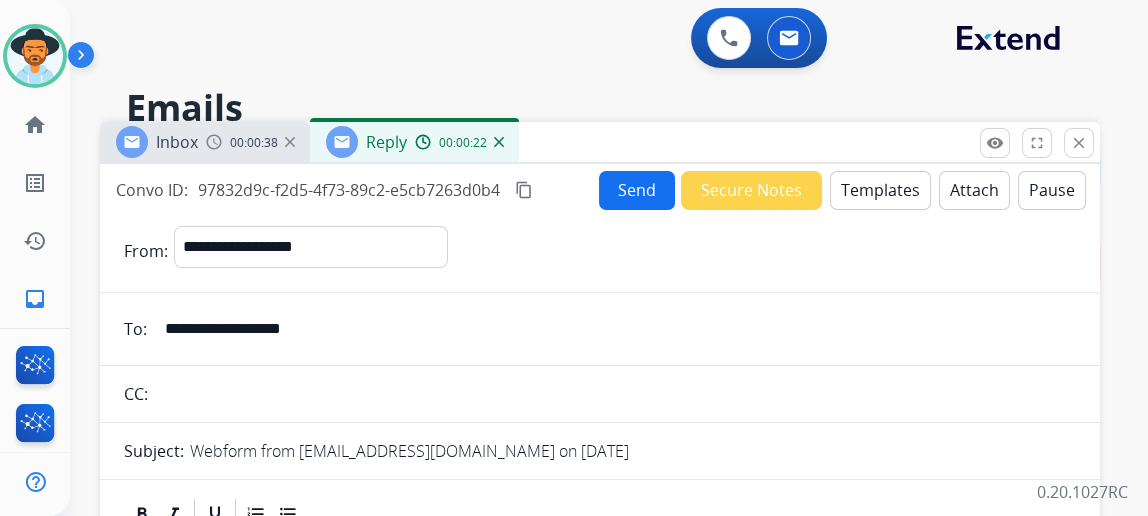 click on "**********" at bounding box center [614, 329] 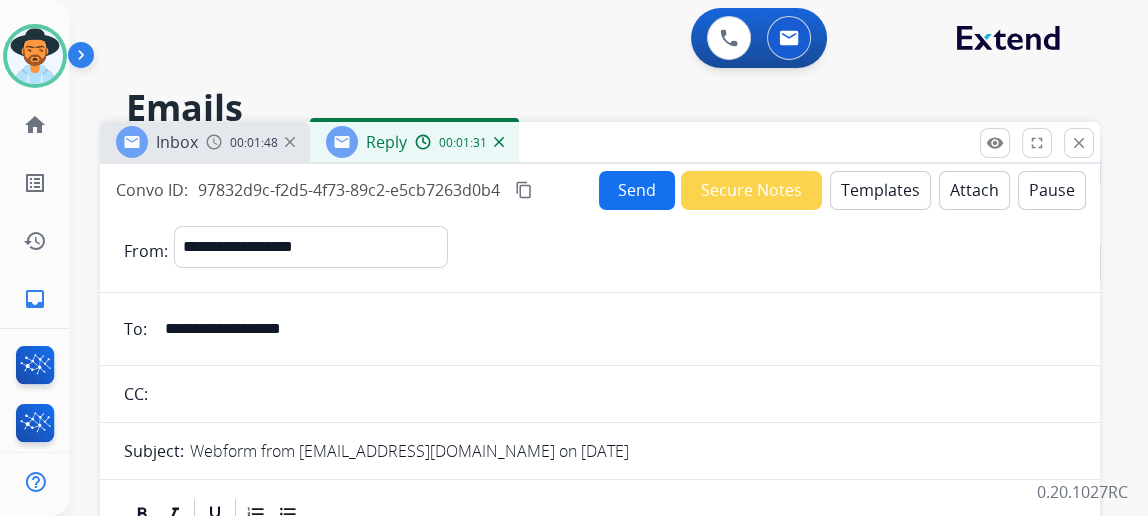 click on "Templates" at bounding box center [880, 190] 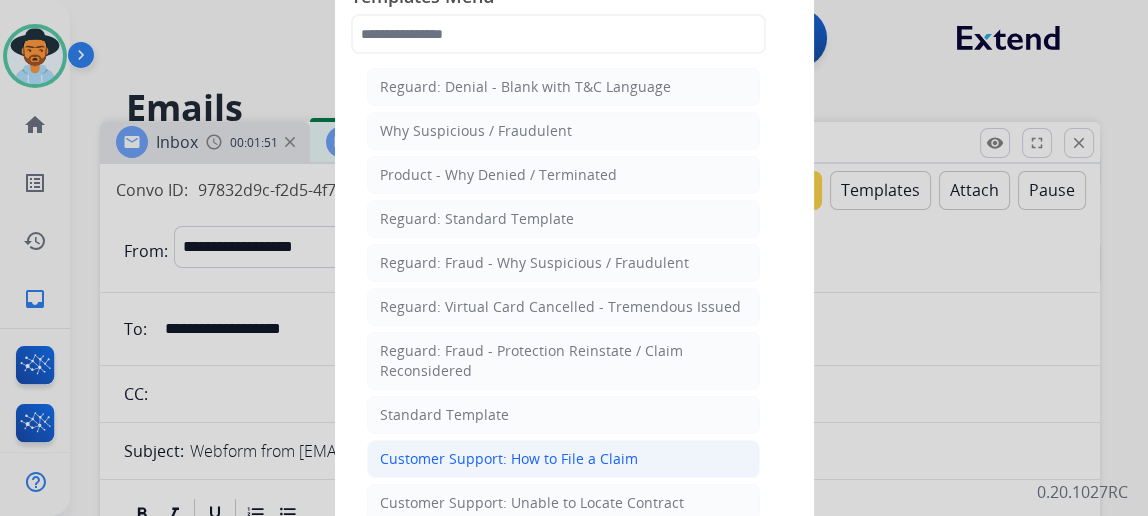 click on "Customer Support: How to File a Claim" 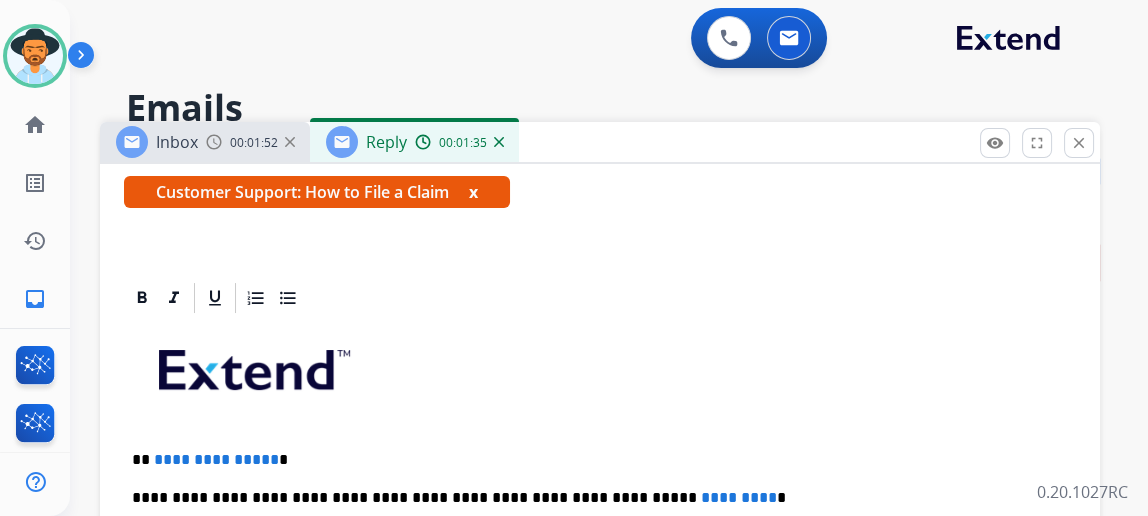scroll, scrollTop: 344, scrollLeft: 0, axis: vertical 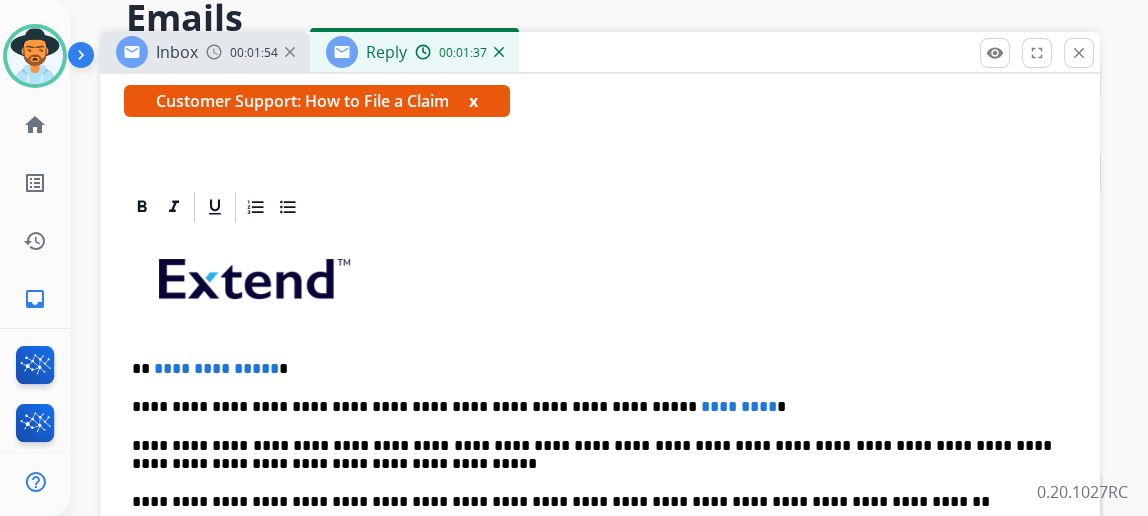 click on "**********" at bounding box center [592, 369] 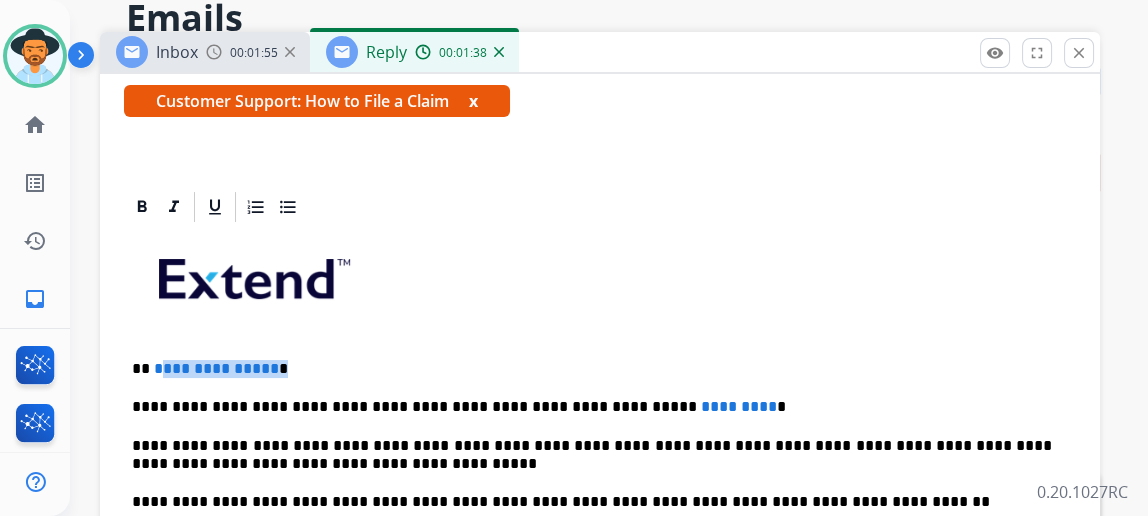 drag, startPoint x: 284, startPoint y: 362, endPoint x: 172, endPoint y: 344, distance: 113.43721 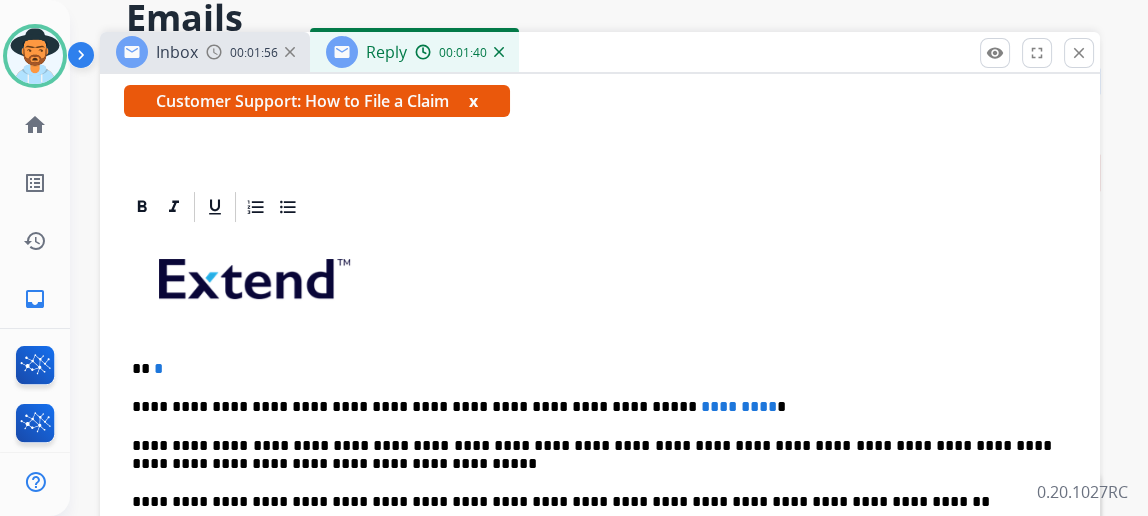 type 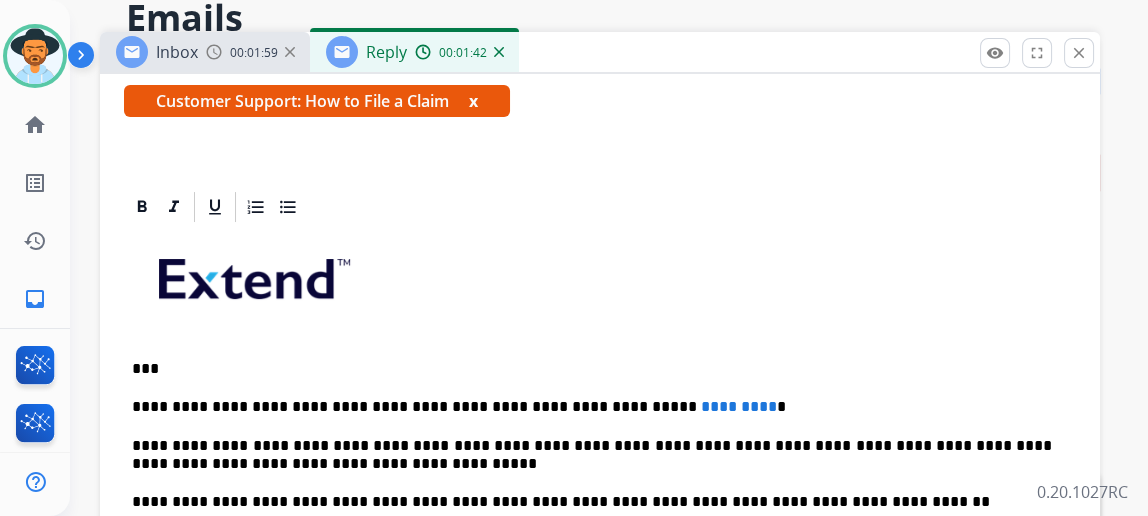 scroll, scrollTop: 272, scrollLeft: 0, axis: vertical 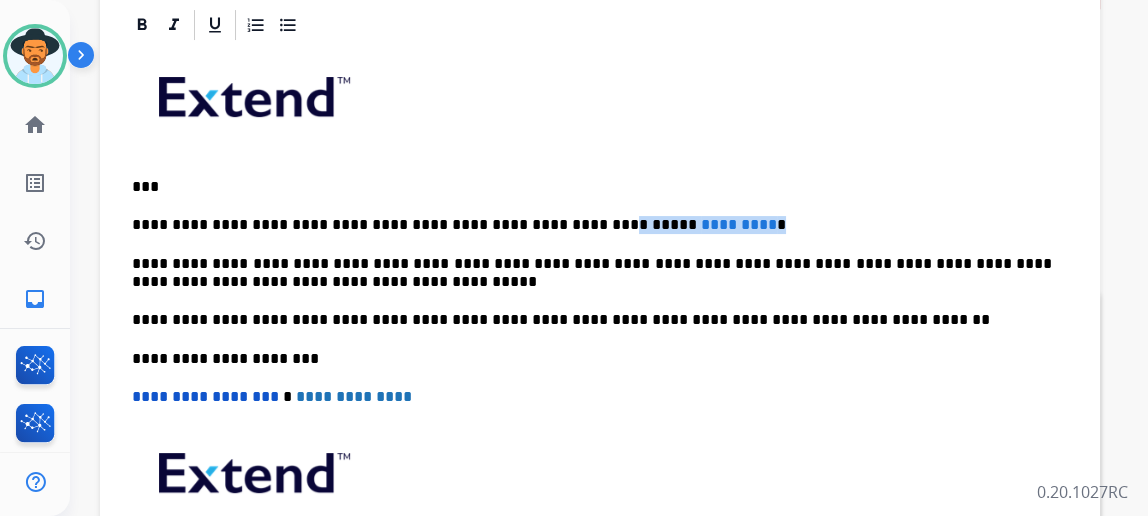 drag, startPoint x: 687, startPoint y: 223, endPoint x: 555, endPoint y: 207, distance: 132.96616 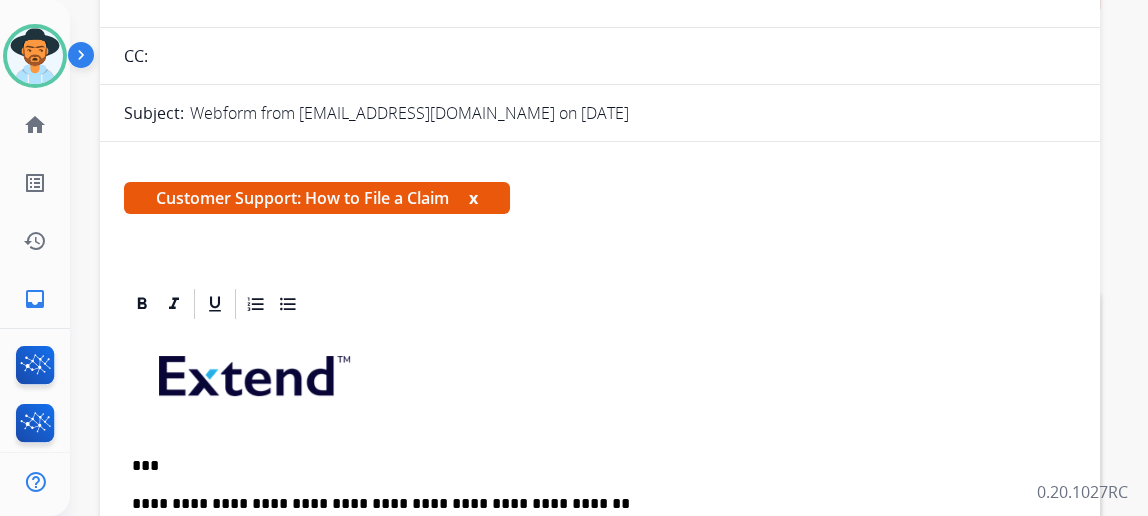 scroll, scrollTop: 0, scrollLeft: 0, axis: both 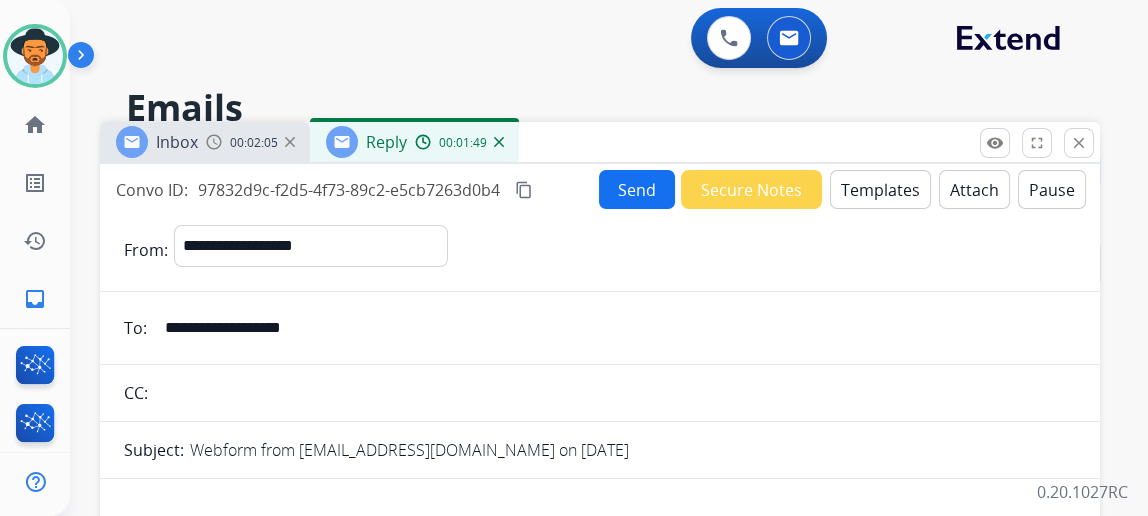 click on "Send" at bounding box center (637, 189) 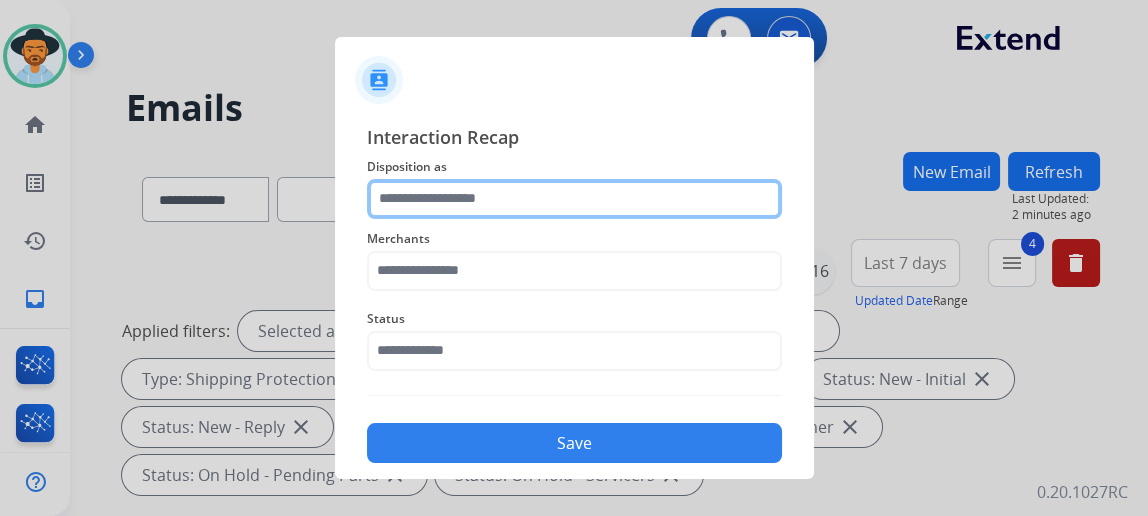 click 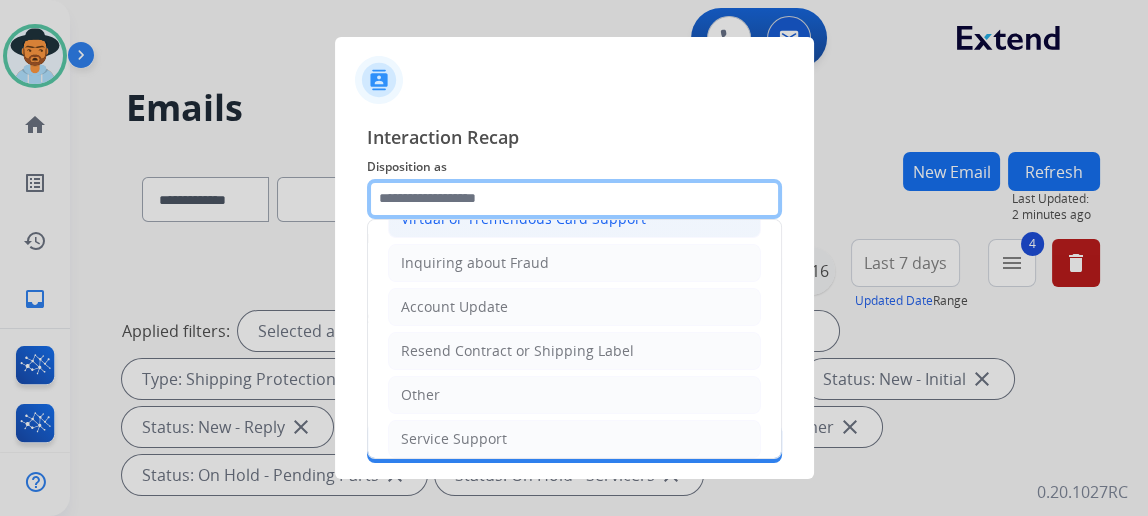 scroll, scrollTop: 301, scrollLeft: 0, axis: vertical 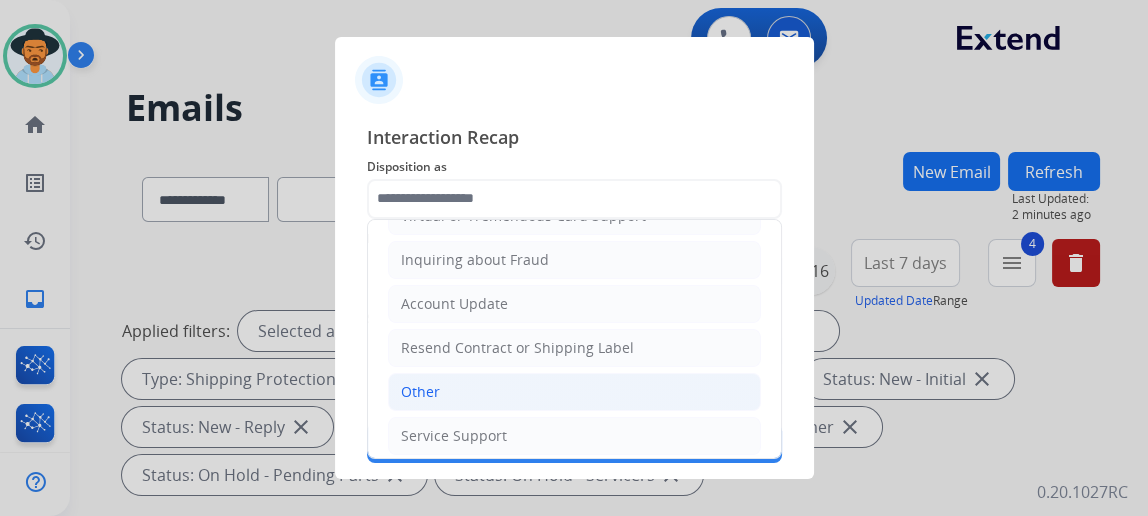 click on "Other" 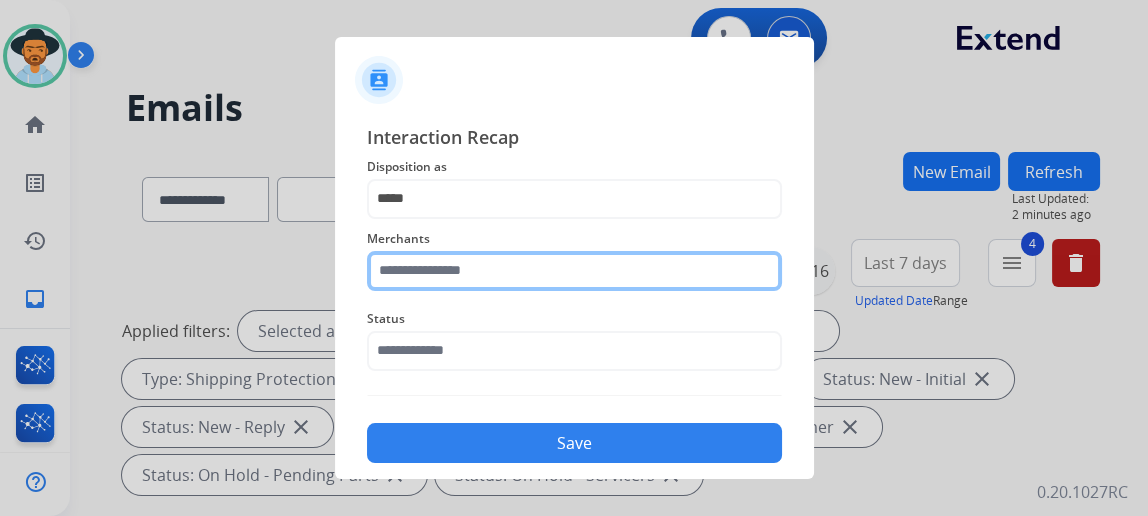 click 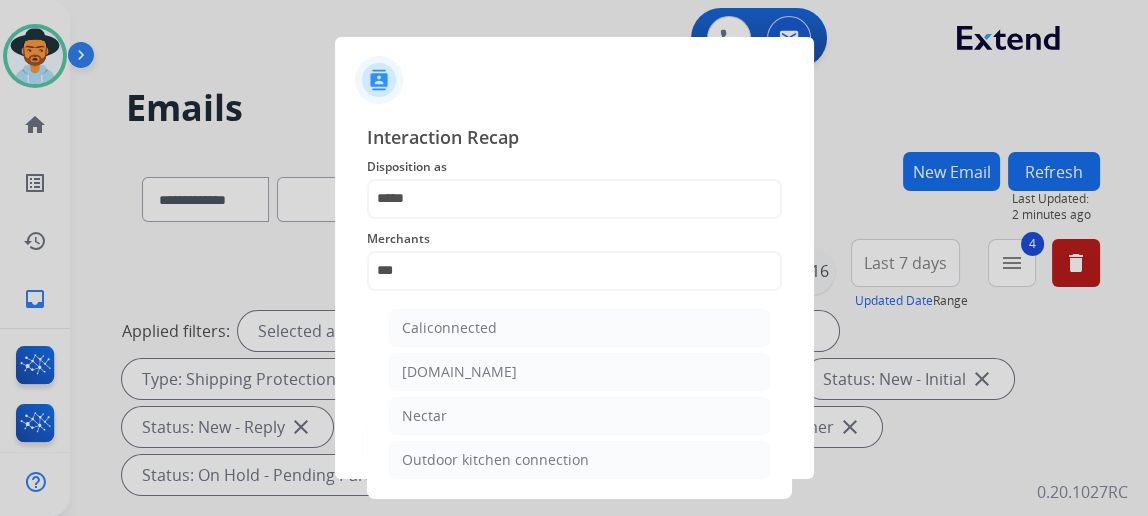 click on "Nectar" 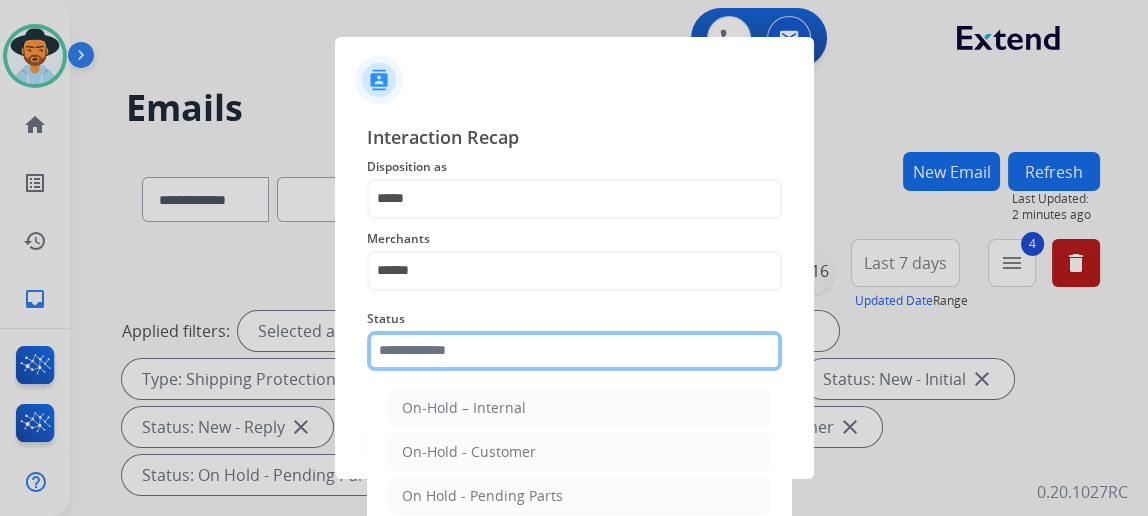 click 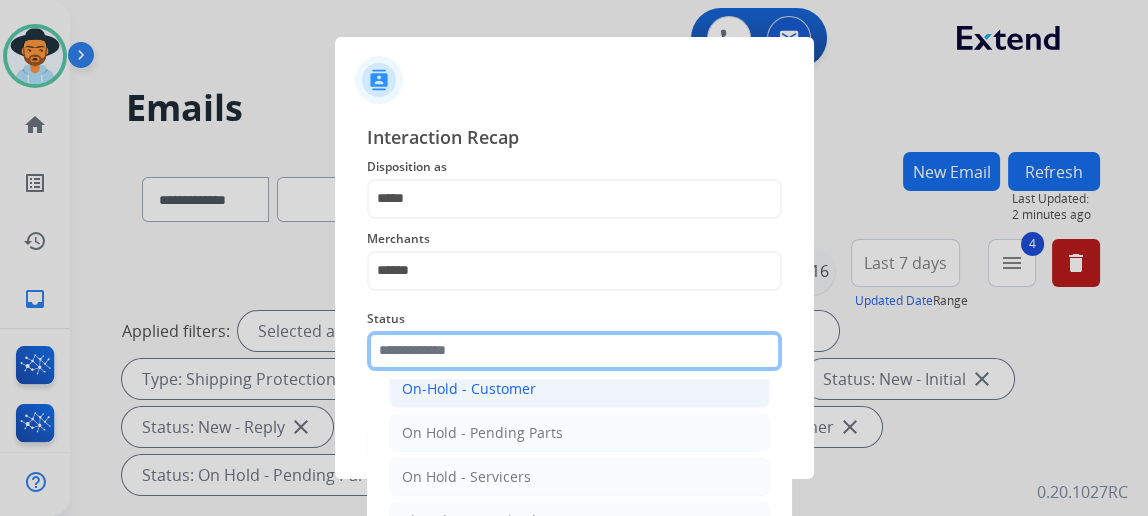scroll, scrollTop: 112, scrollLeft: 0, axis: vertical 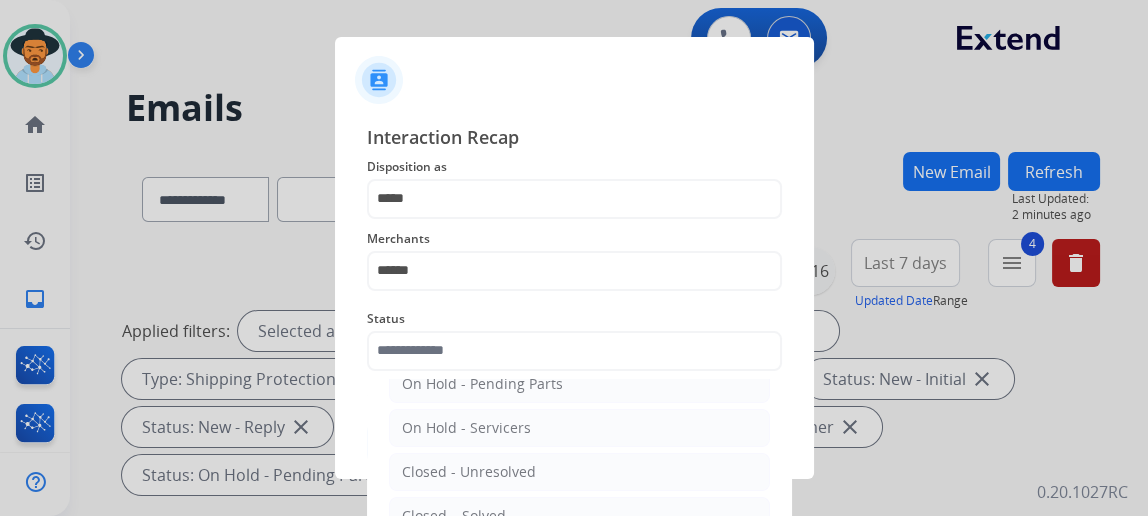 click on "Closed – Solved" 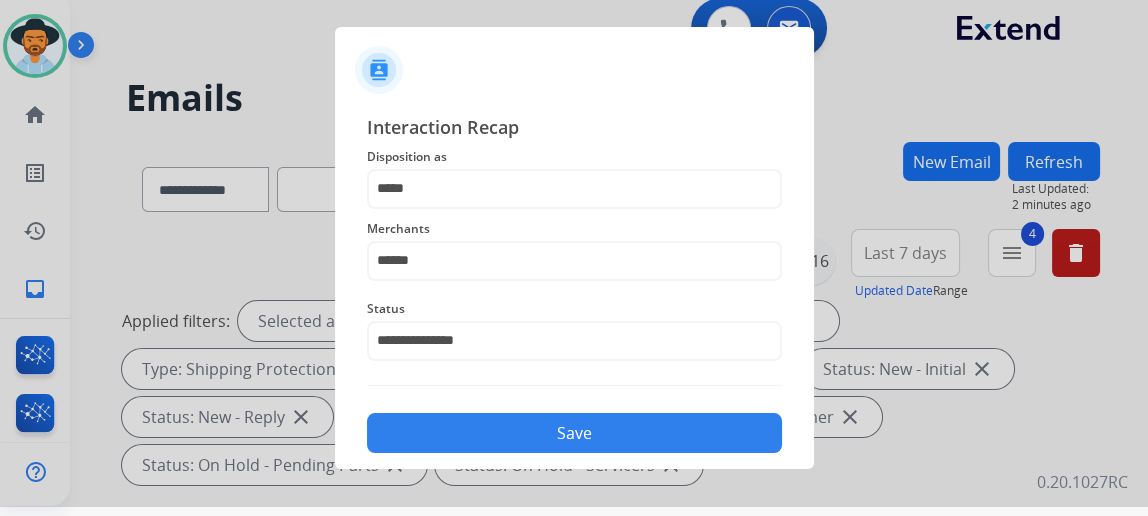 scroll, scrollTop: 43, scrollLeft: 0, axis: vertical 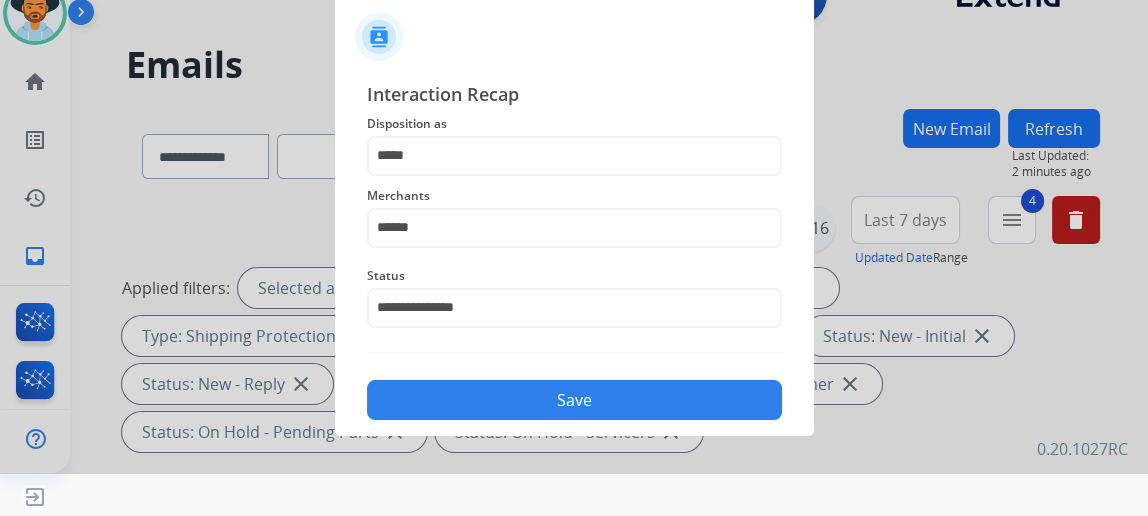 click on "**********" 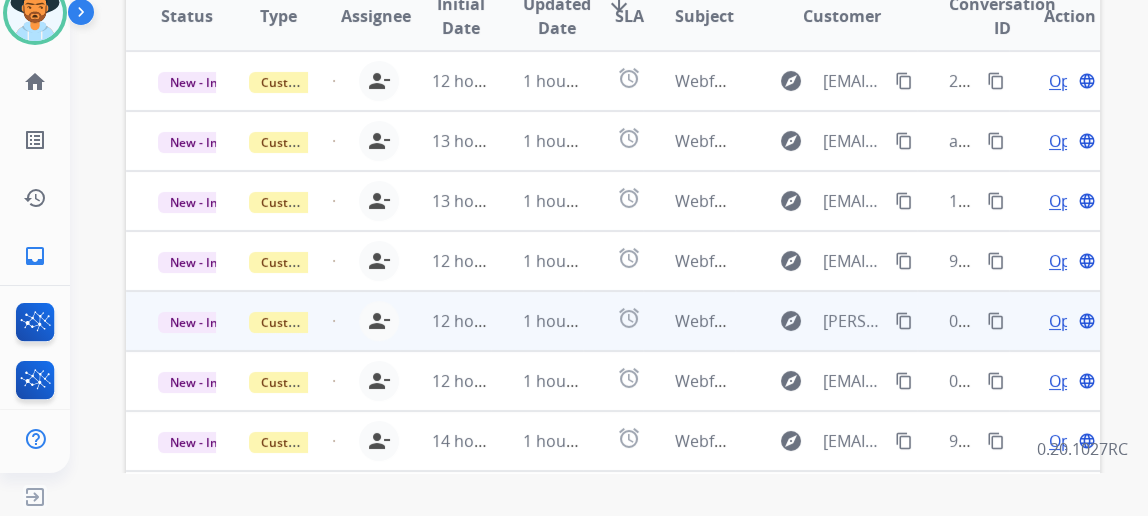 scroll, scrollTop: 545, scrollLeft: 0, axis: vertical 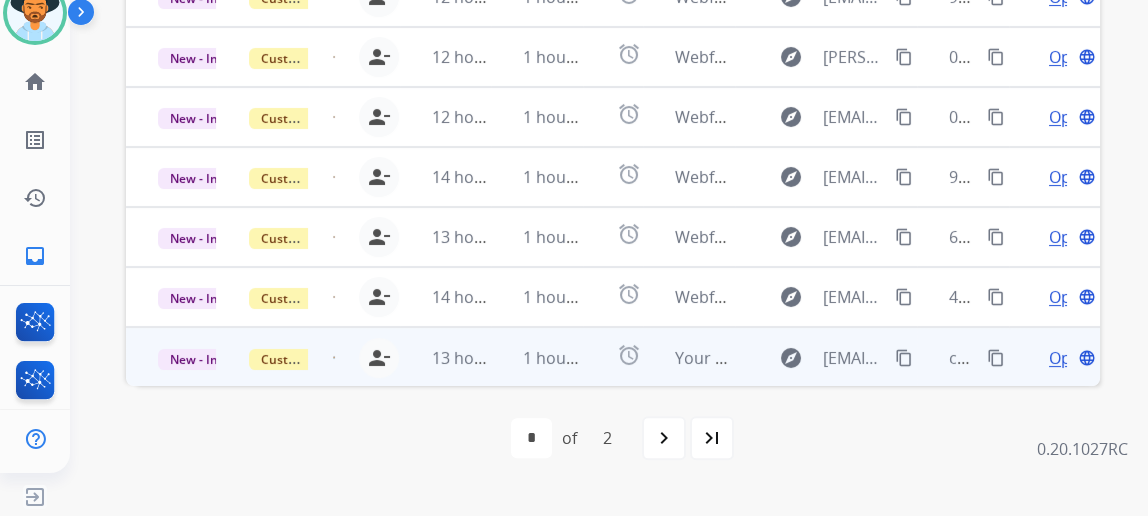 click on "Open" at bounding box center [1069, 358] 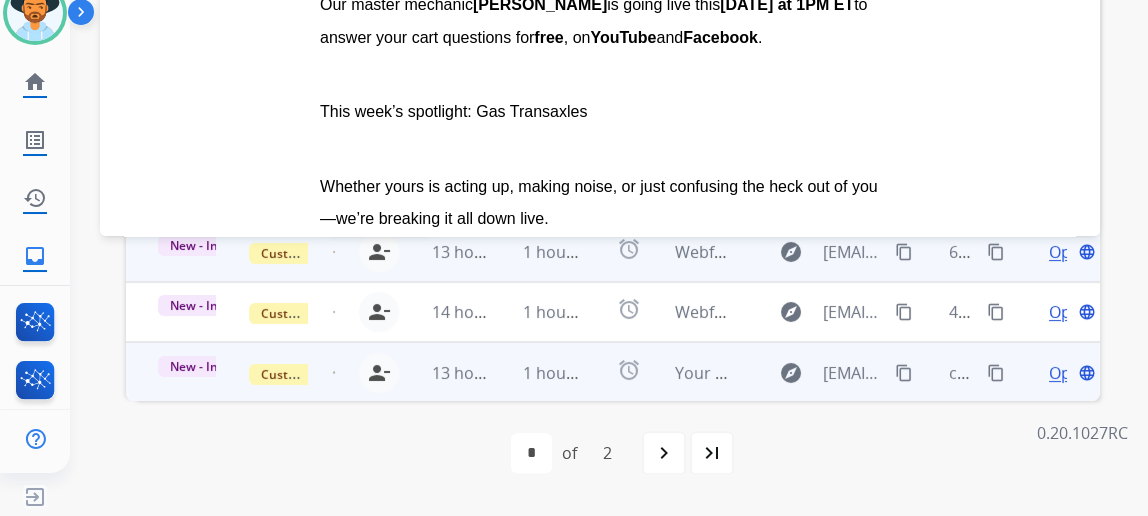 scroll, scrollTop: 812, scrollLeft: 0, axis: vertical 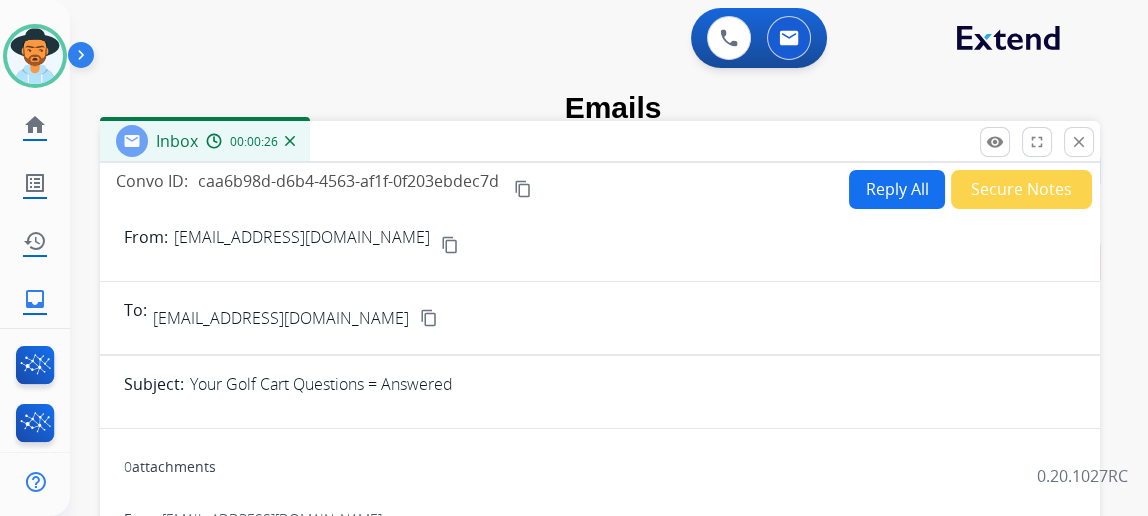 click on "Reply All" at bounding box center (897, 189) 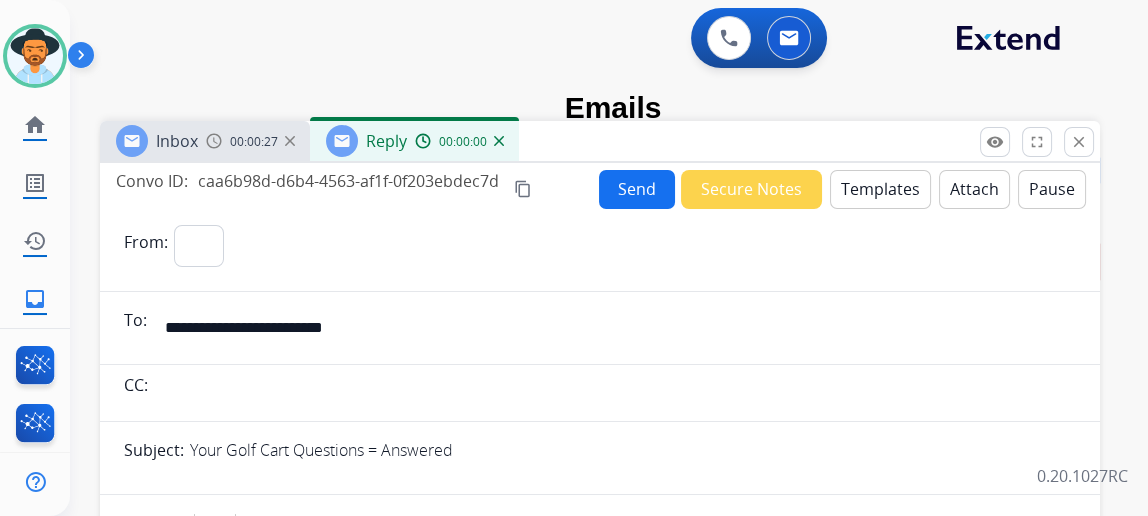 select on "**********" 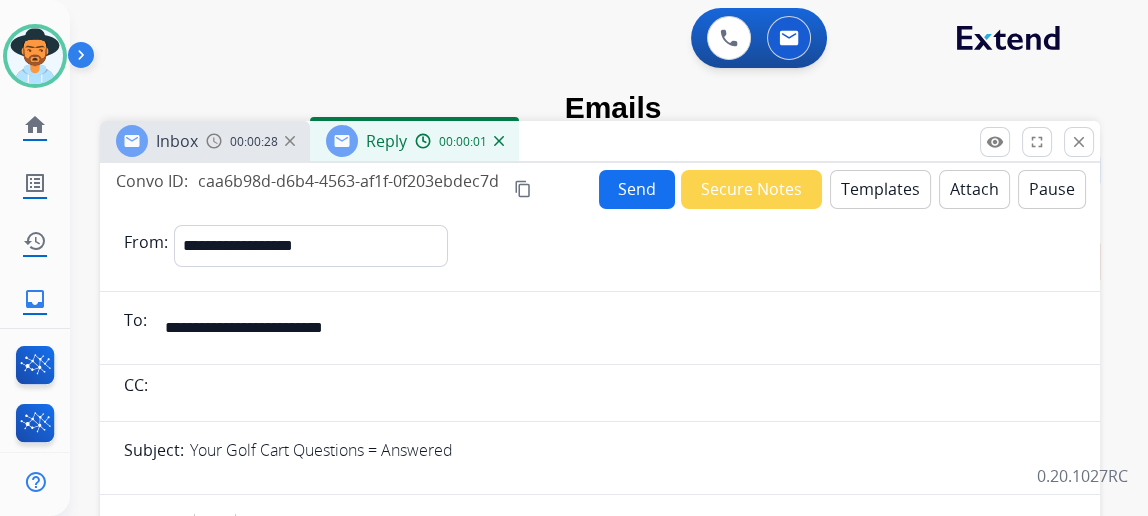click on "Templates" at bounding box center [880, 189] 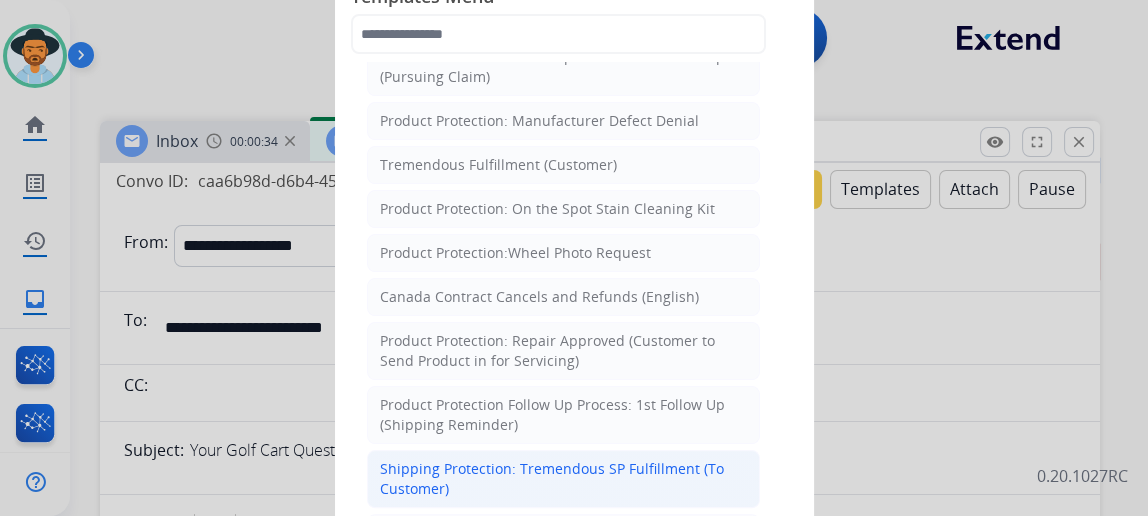 scroll, scrollTop: 818, scrollLeft: 0, axis: vertical 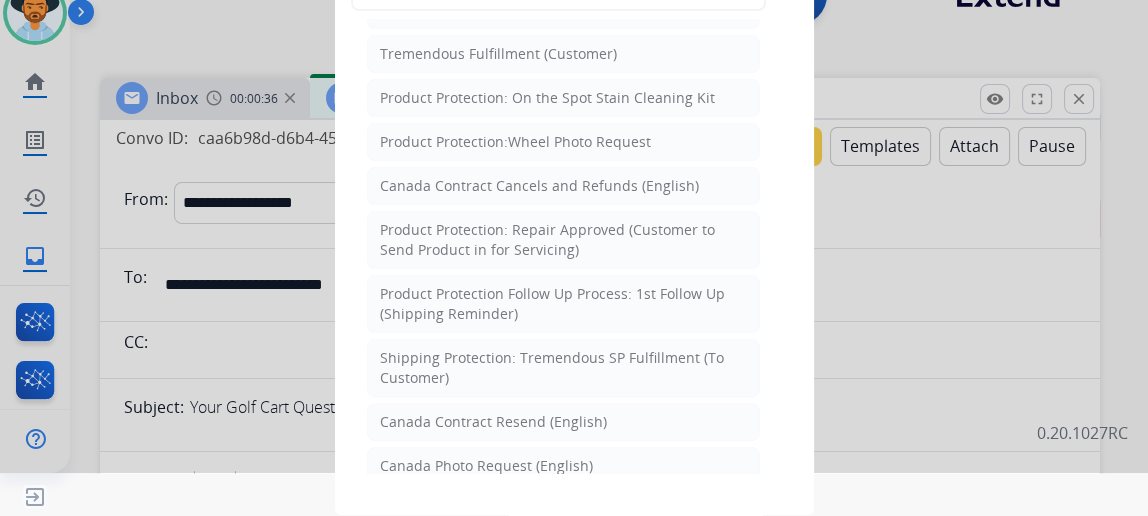 click 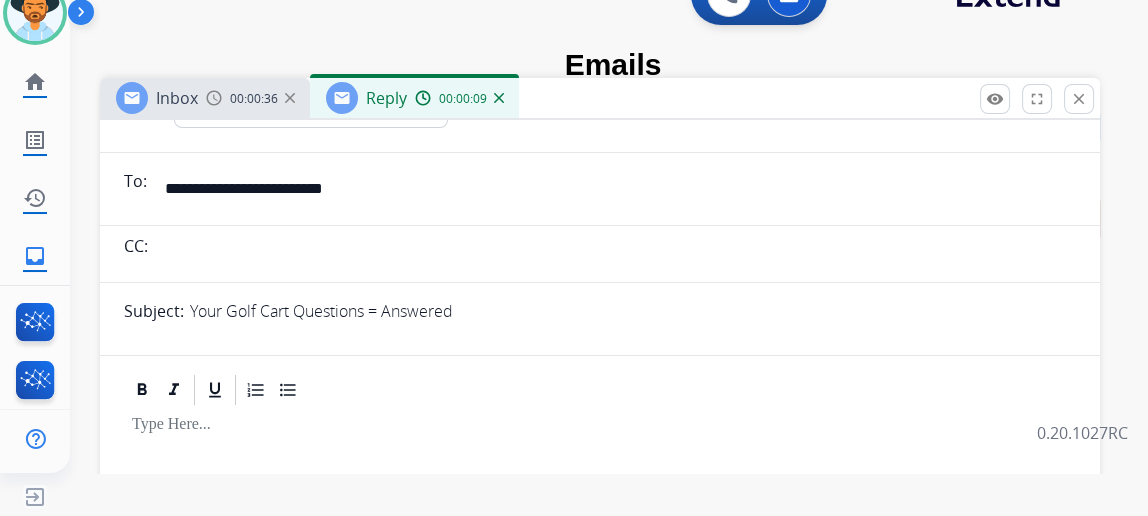 scroll, scrollTop: 272, scrollLeft: 0, axis: vertical 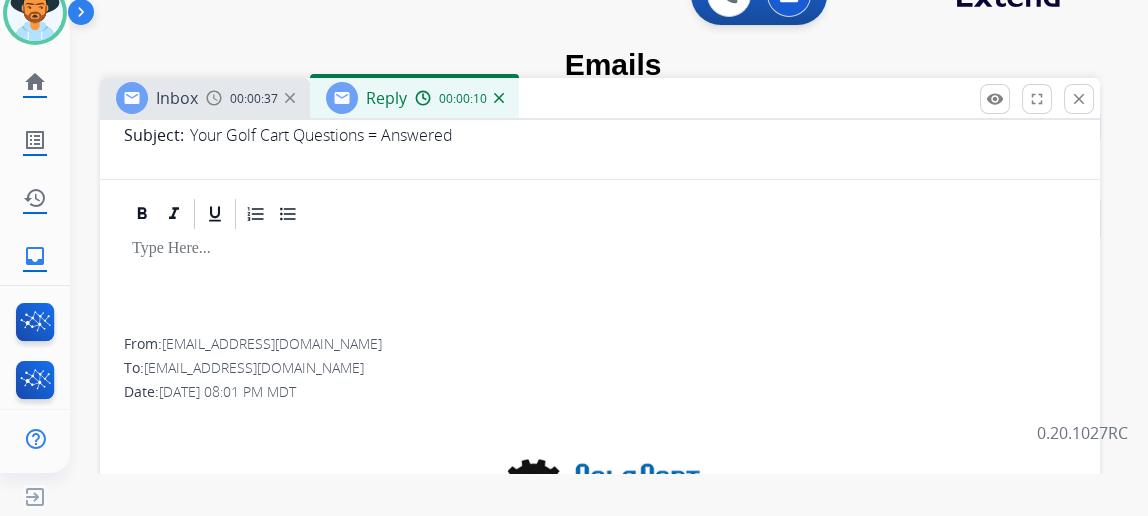 click at bounding box center (600, 285) 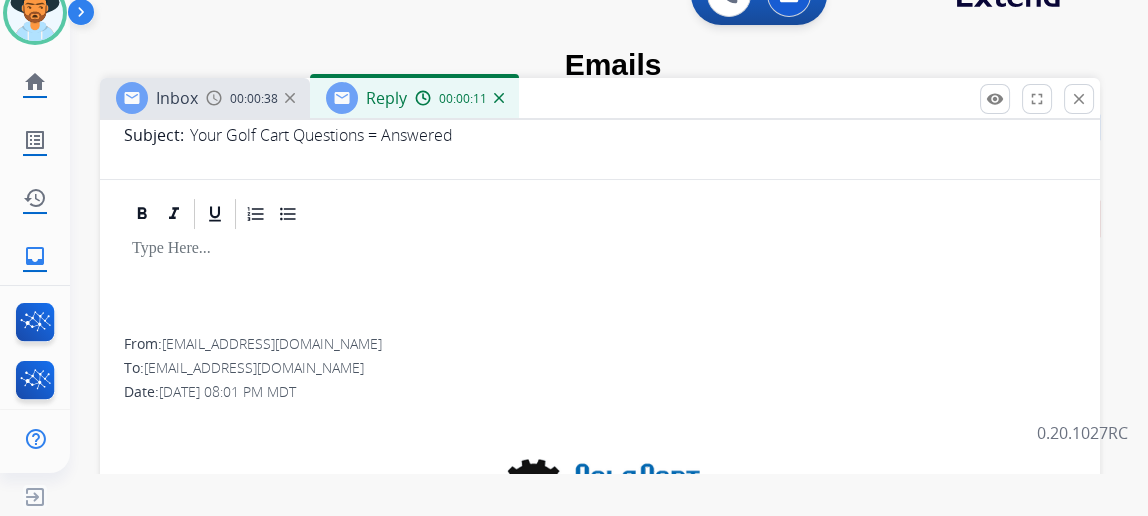 type 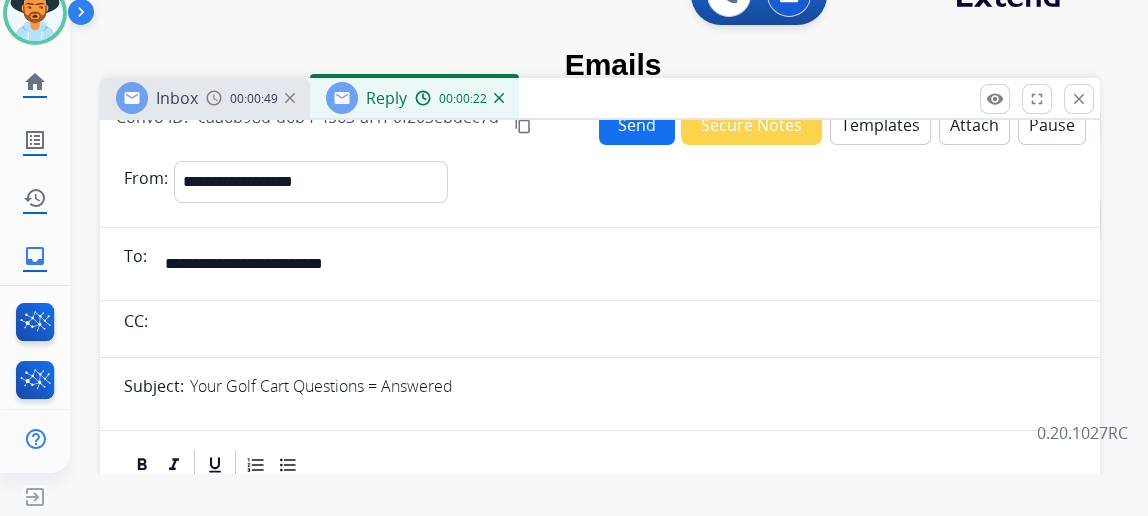 scroll, scrollTop: 0, scrollLeft: 0, axis: both 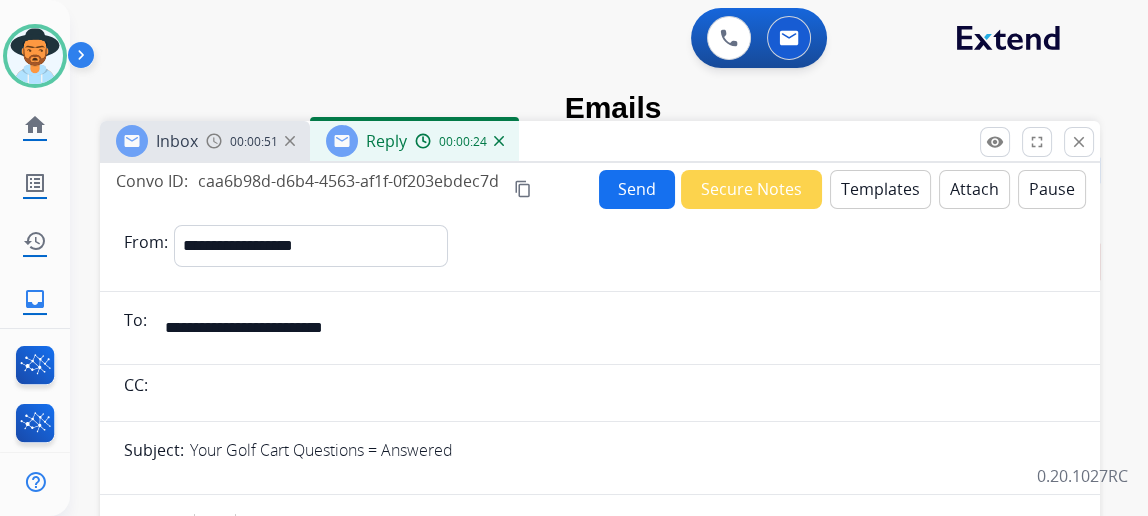 click on "Send" at bounding box center [637, 189] 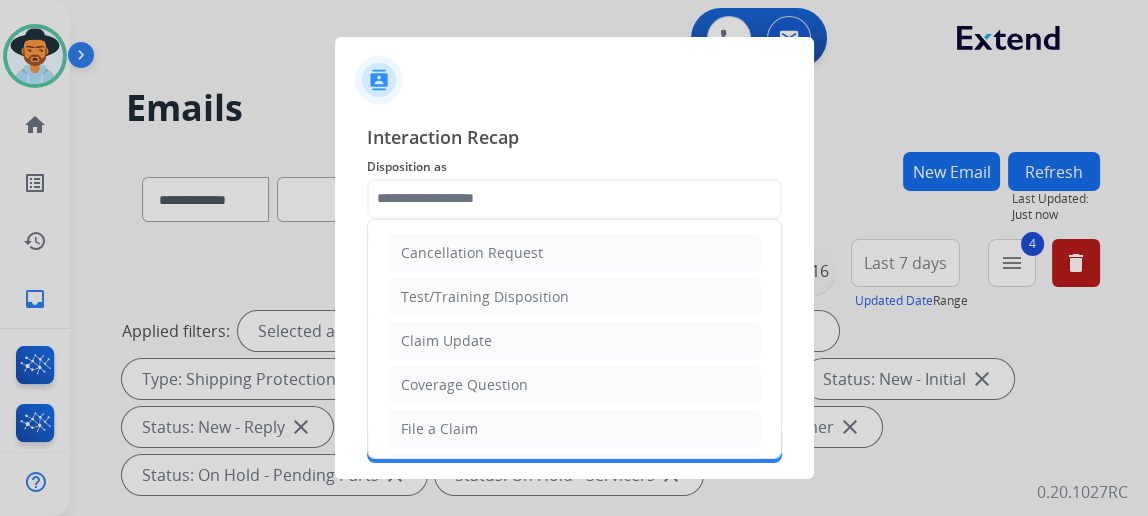 click 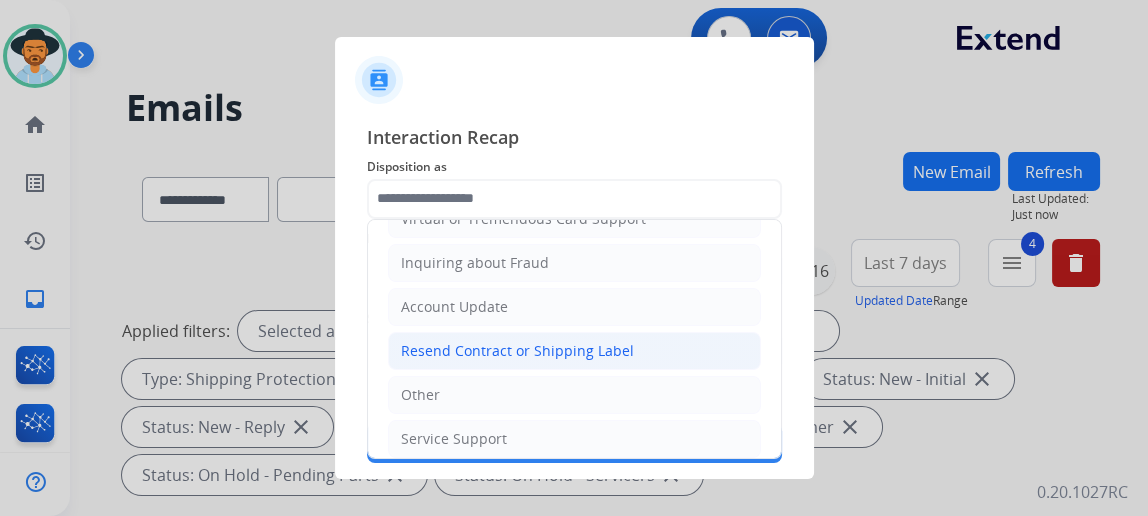 scroll, scrollTop: 301, scrollLeft: 0, axis: vertical 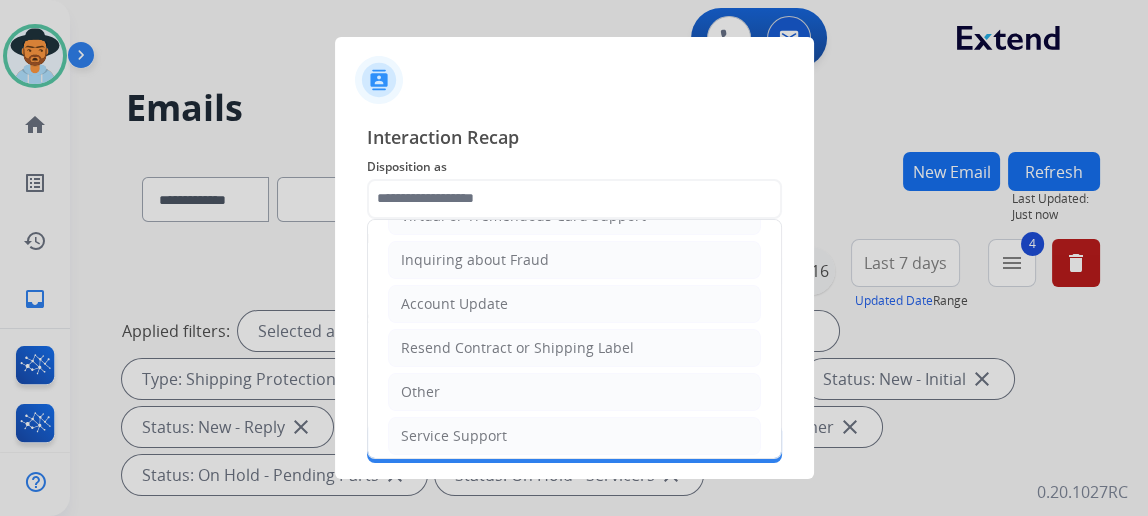 click on "Other" 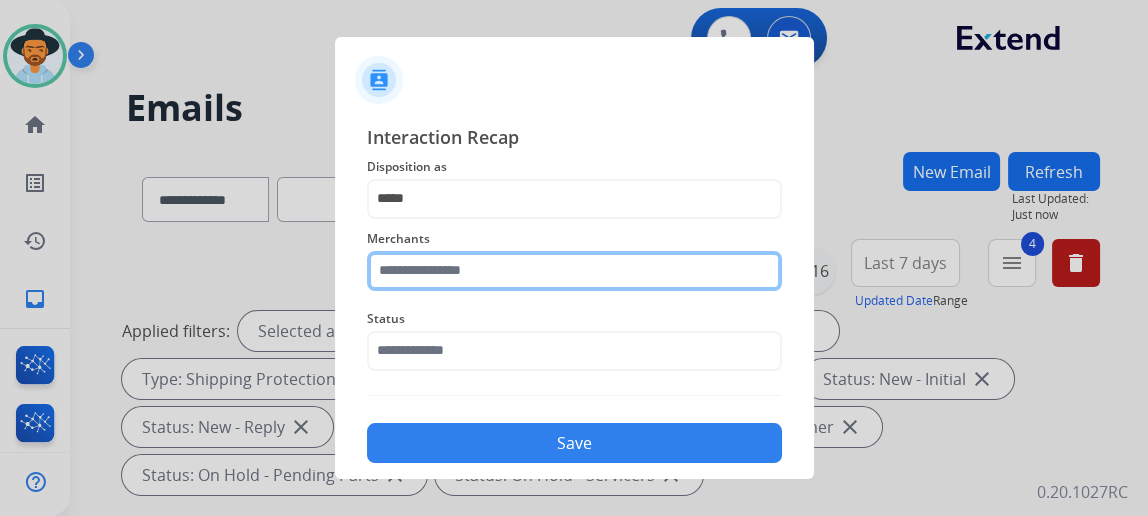 click 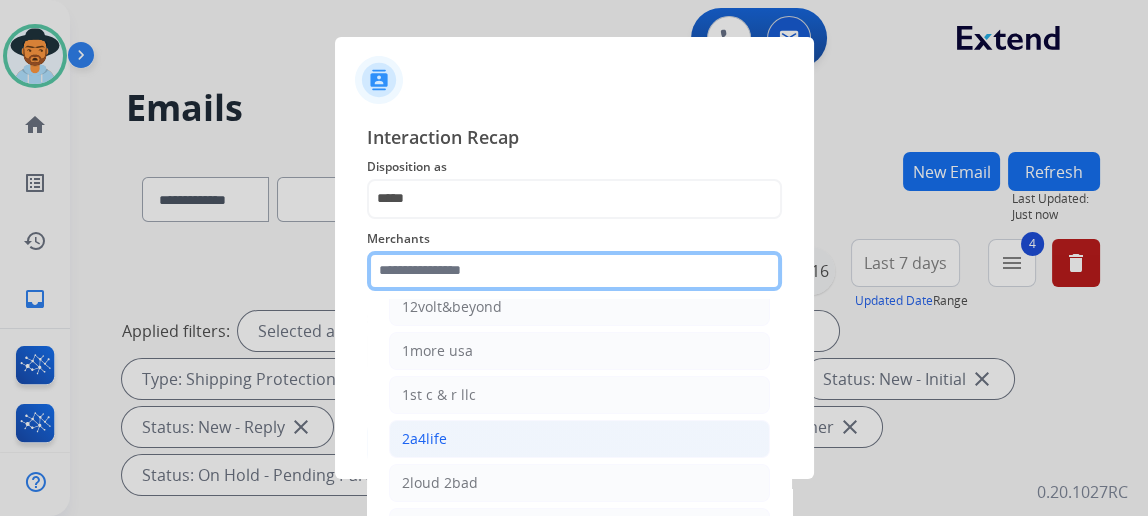 scroll, scrollTop: 0, scrollLeft: 0, axis: both 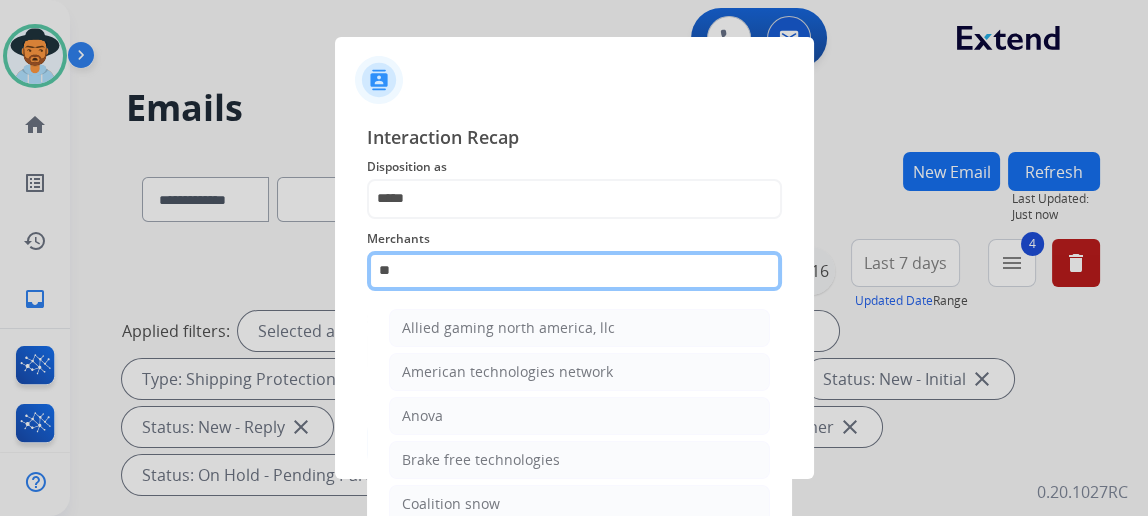 type on "*" 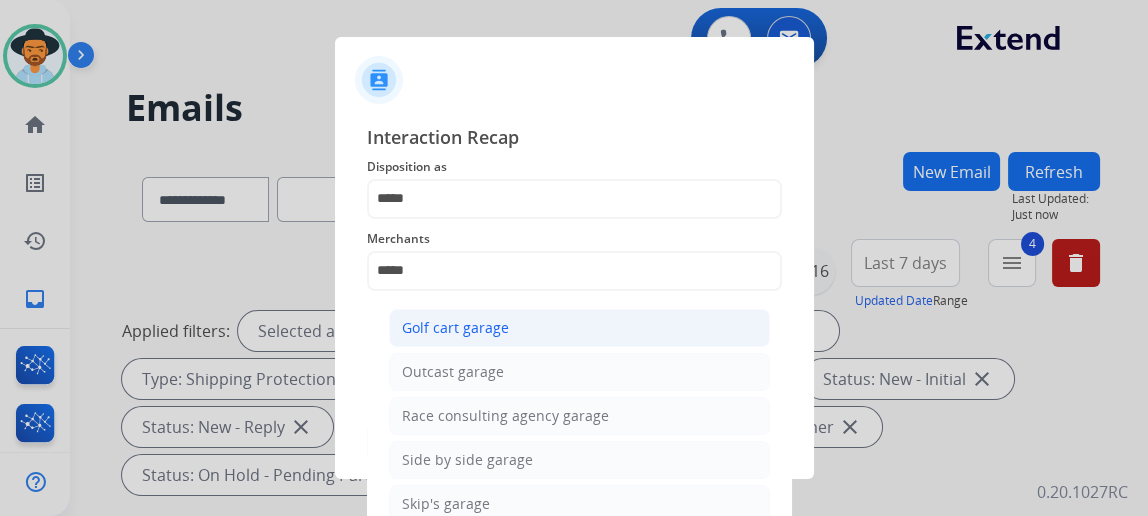 click on "Golf cart garage" 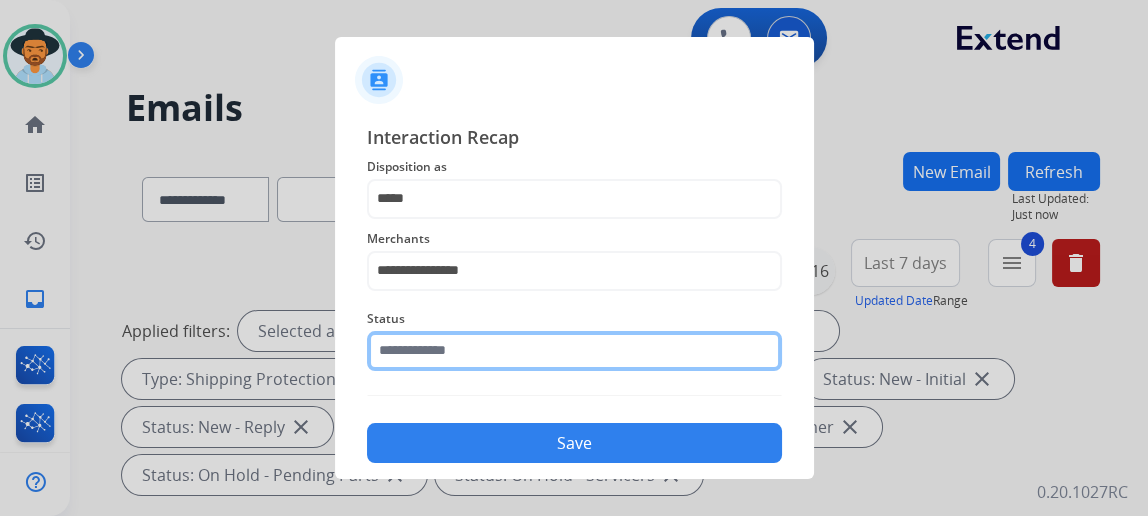click 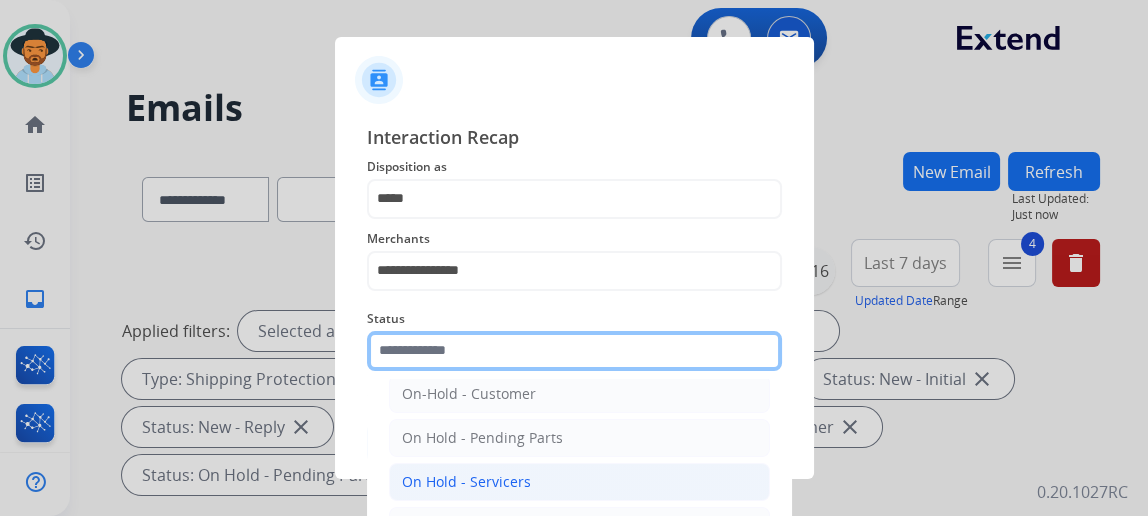 scroll, scrollTop: 112, scrollLeft: 0, axis: vertical 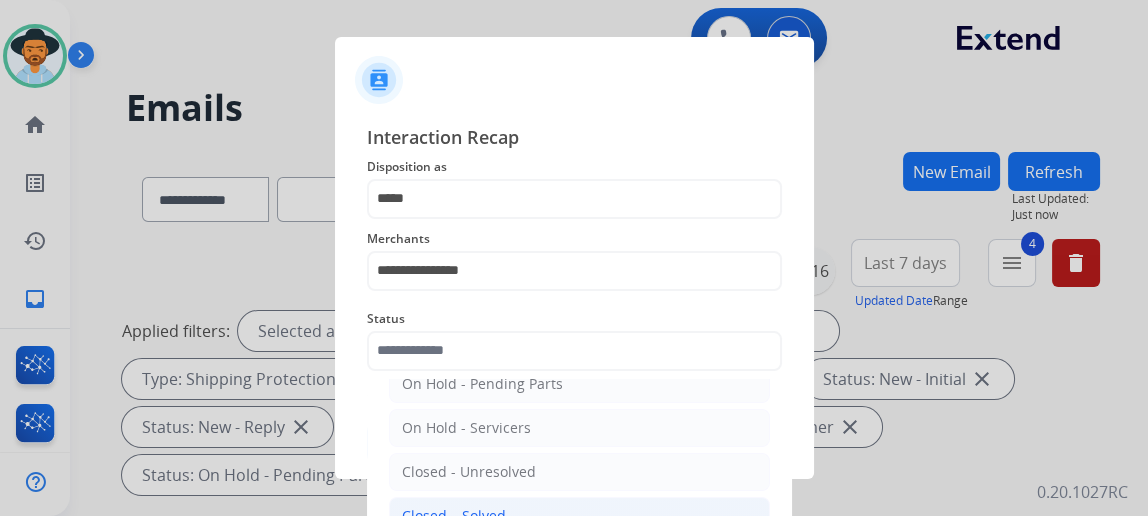 click on "Closed – Solved" 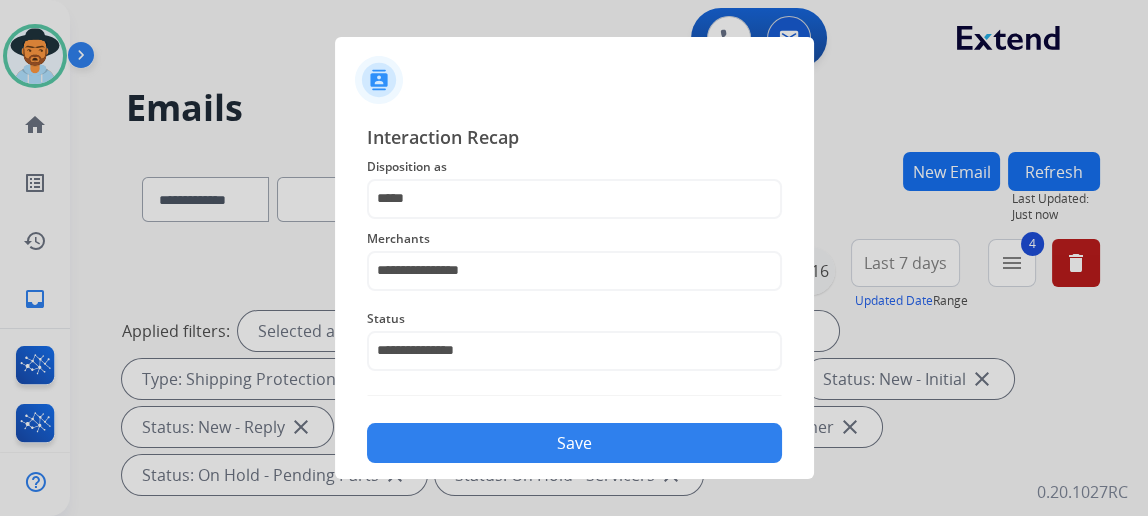 click on "Save" 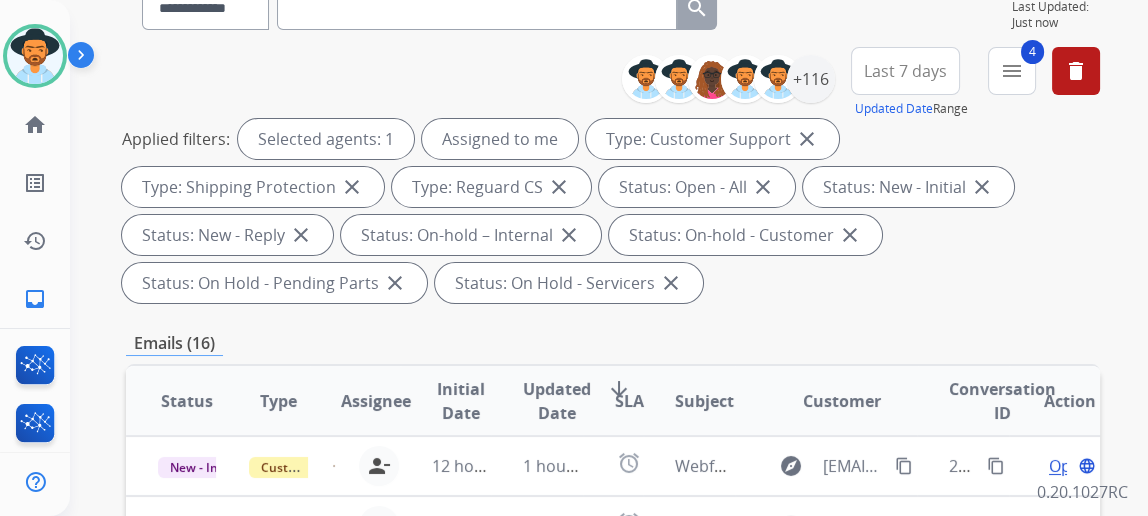 scroll, scrollTop: 454, scrollLeft: 0, axis: vertical 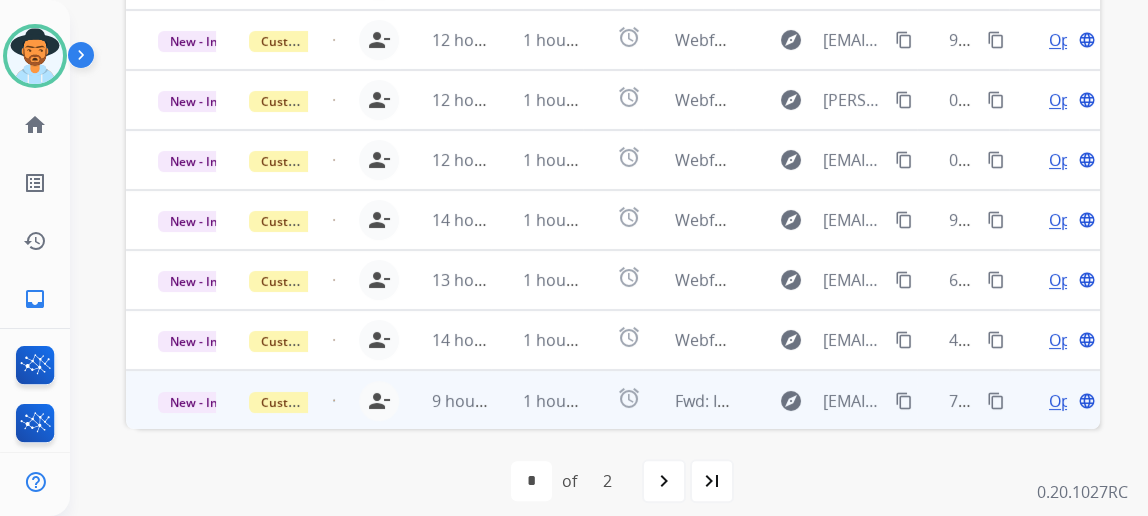 click on "Open" at bounding box center (1069, 401) 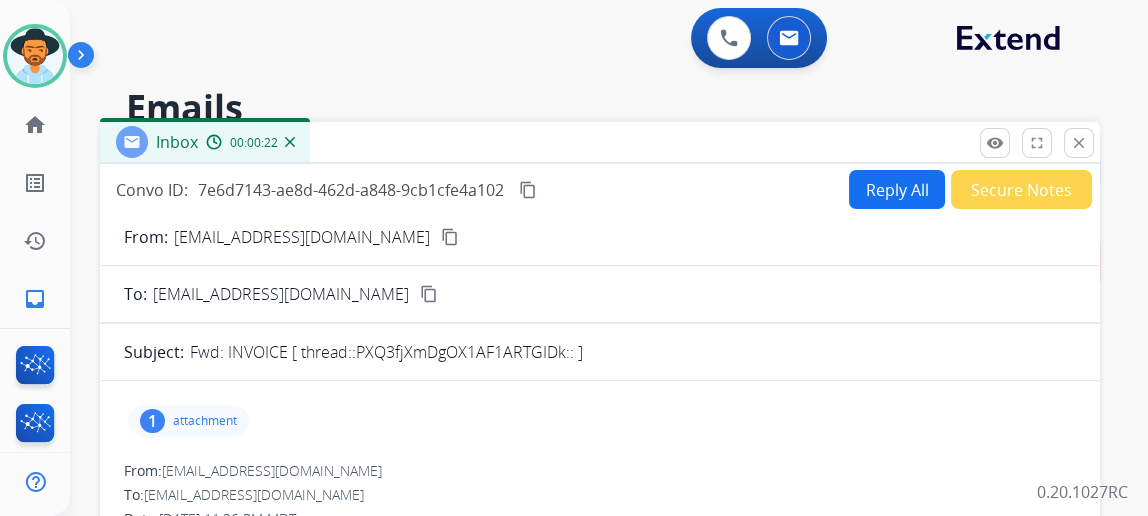 scroll, scrollTop: 0, scrollLeft: 0, axis: both 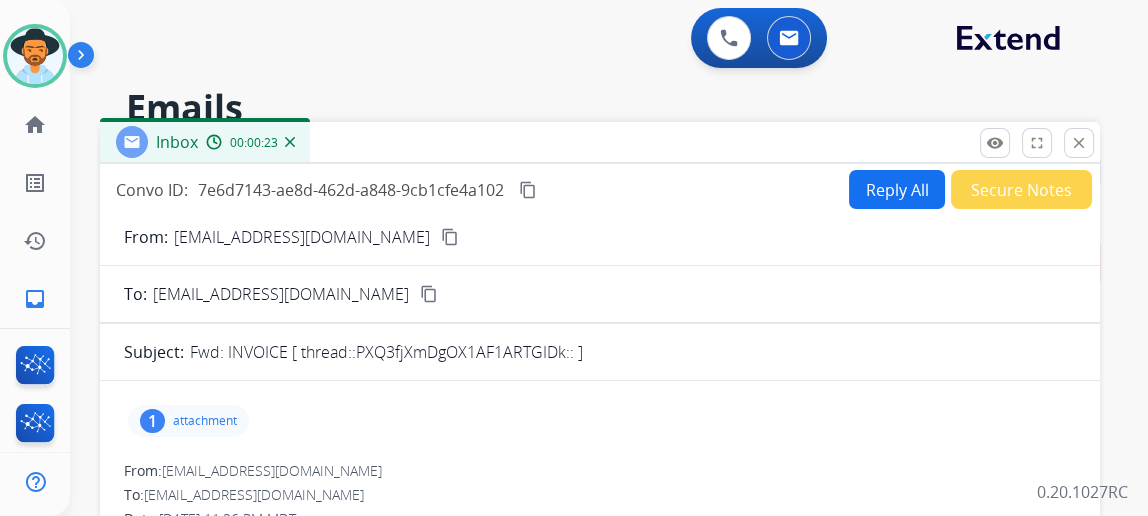 click on "Reply All" at bounding box center [897, 189] 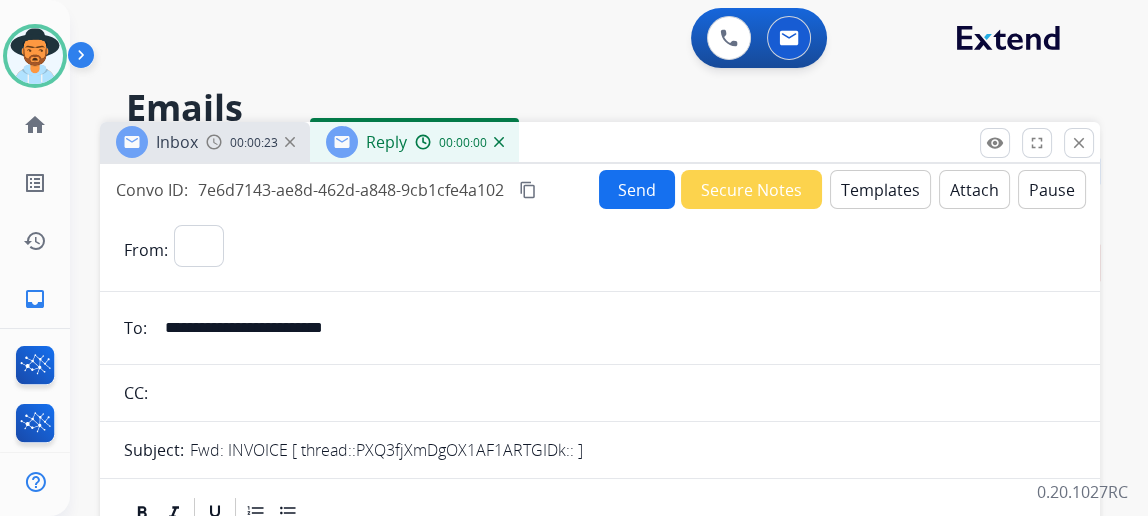 select on "**********" 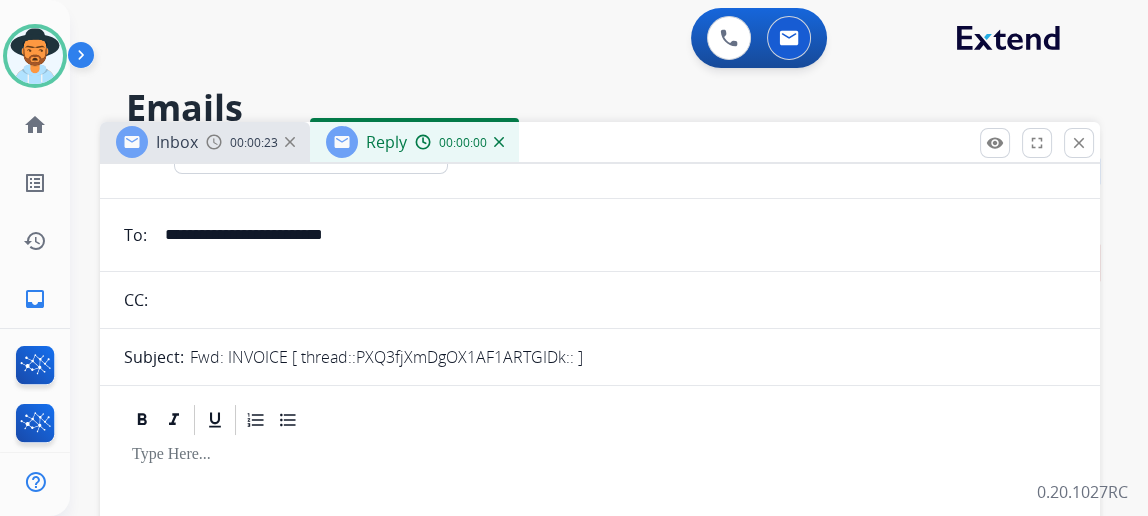 scroll, scrollTop: 155, scrollLeft: 0, axis: vertical 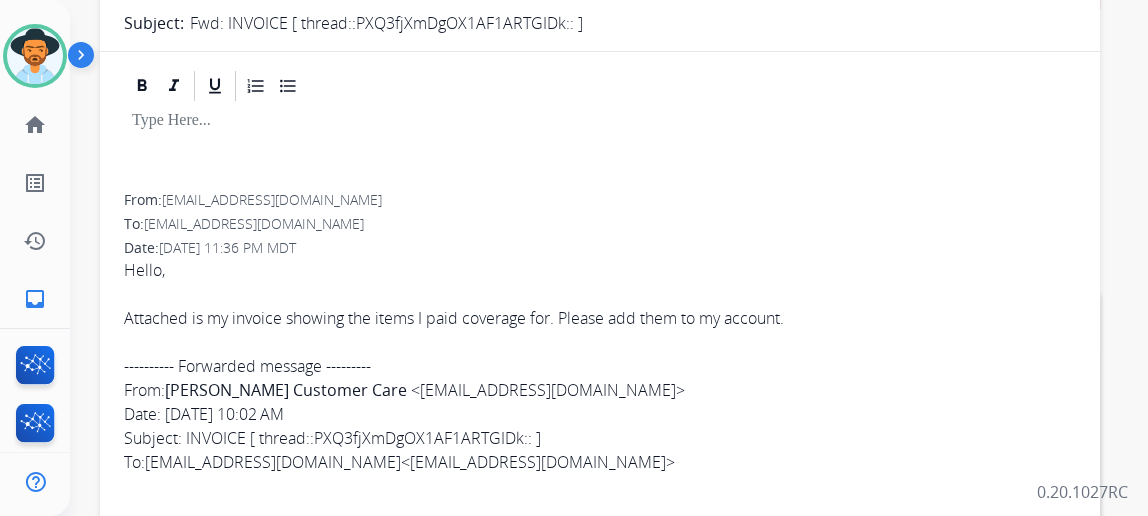 click at bounding box center [600, 149] 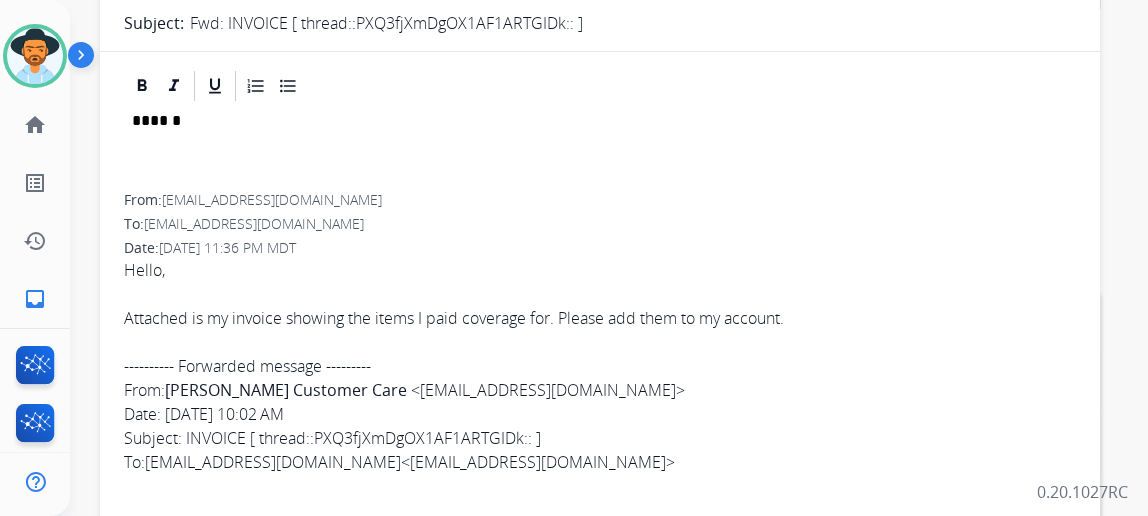 scroll, scrollTop: 0, scrollLeft: 0, axis: both 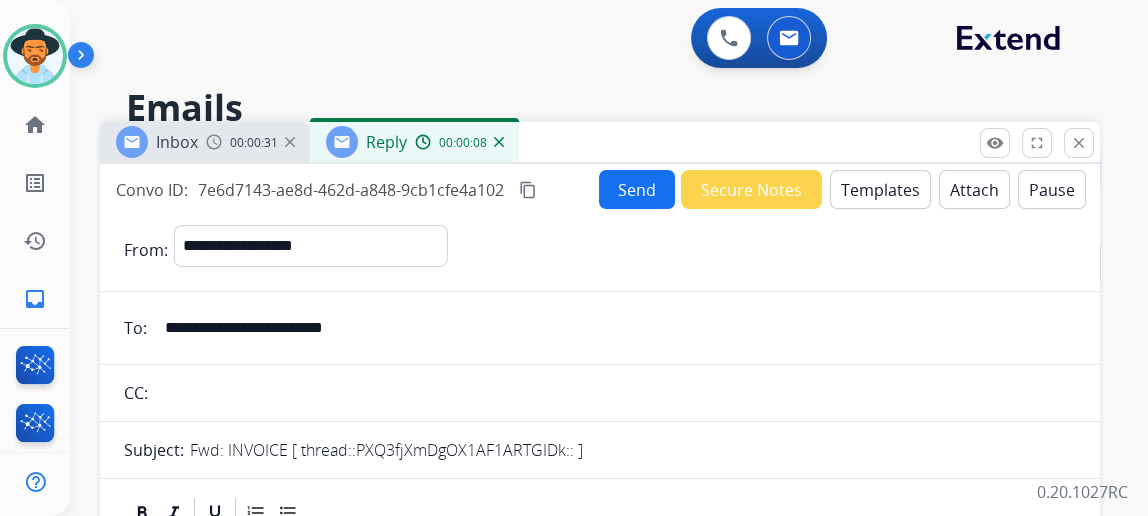 click on "Templates" at bounding box center [880, 189] 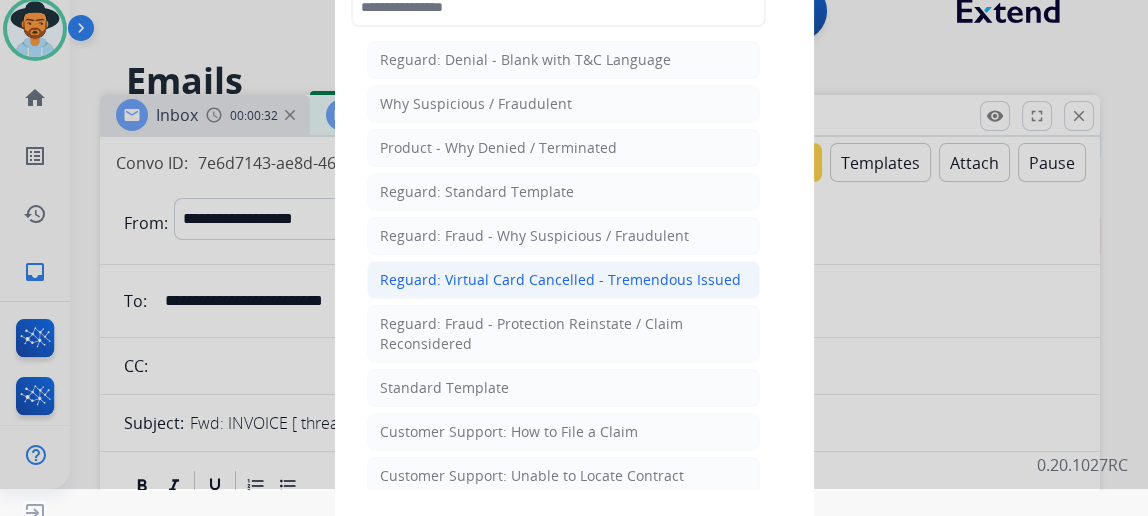 scroll, scrollTop: 43, scrollLeft: 0, axis: vertical 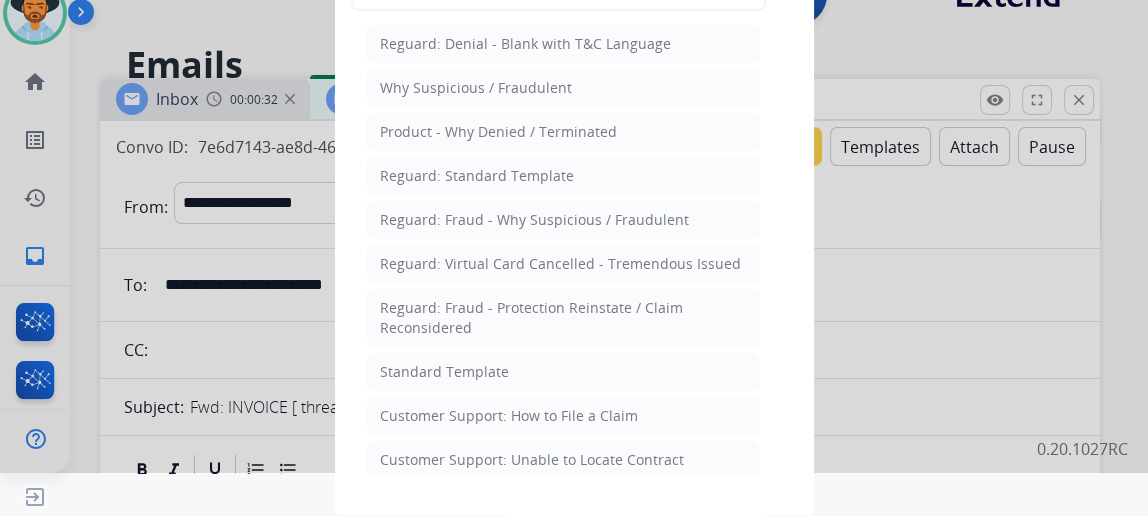 click on "Standard Template" 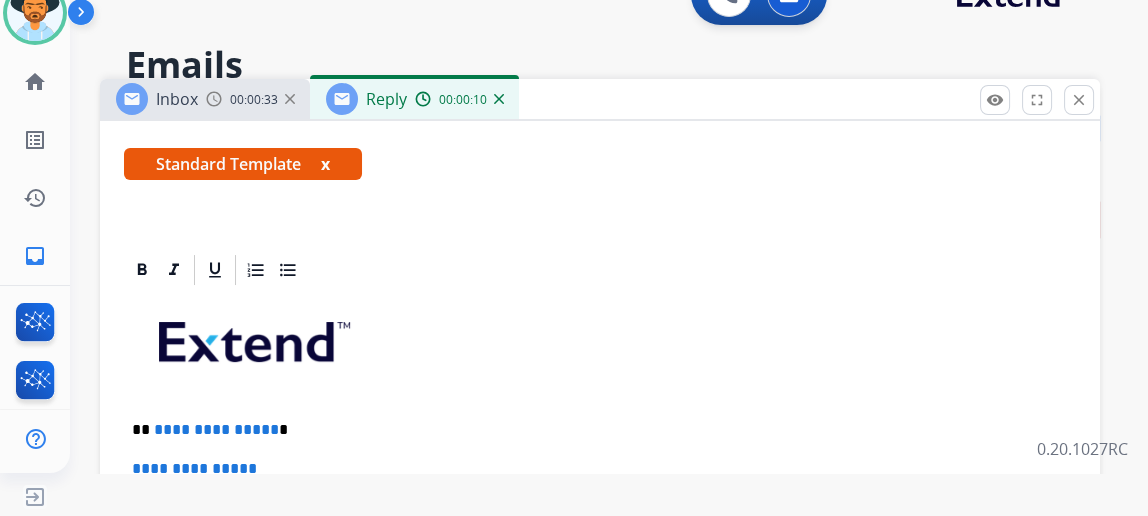 scroll, scrollTop: 363, scrollLeft: 0, axis: vertical 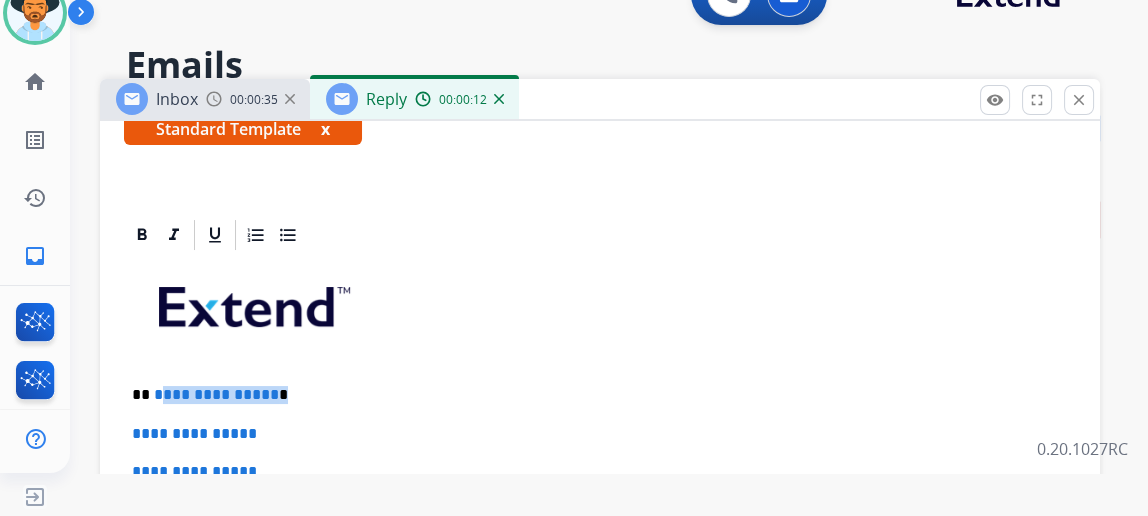 drag, startPoint x: 284, startPoint y: 388, endPoint x: 176, endPoint y: 371, distance: 109.32977 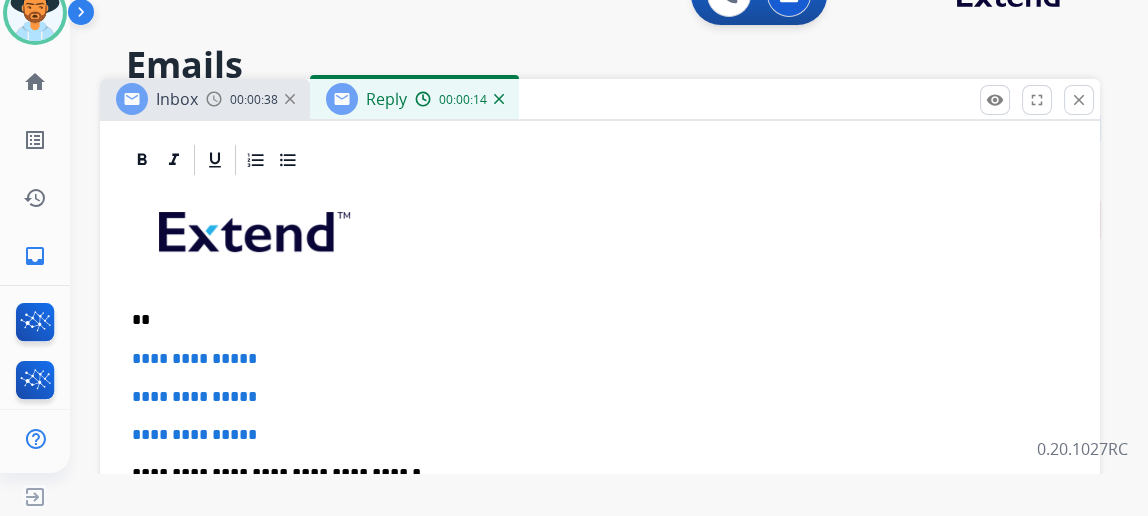 scroll, scrollTop: 545, scrollLeft: 0, axis: vertical 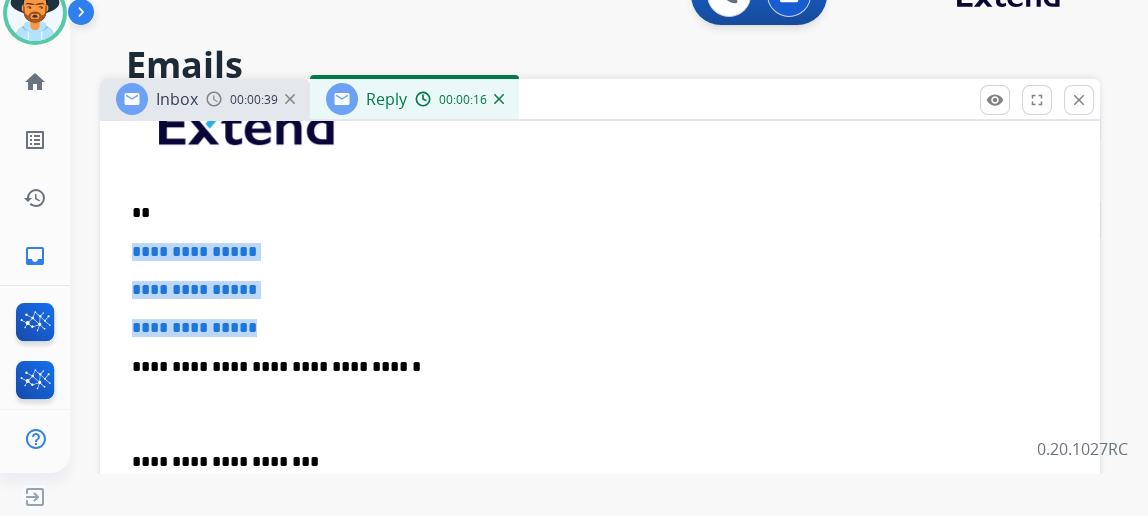 drag, startPoint x: 285, startPoint y: 331, endPoint x: 111, endPoint y: 254, distance: 190.27611 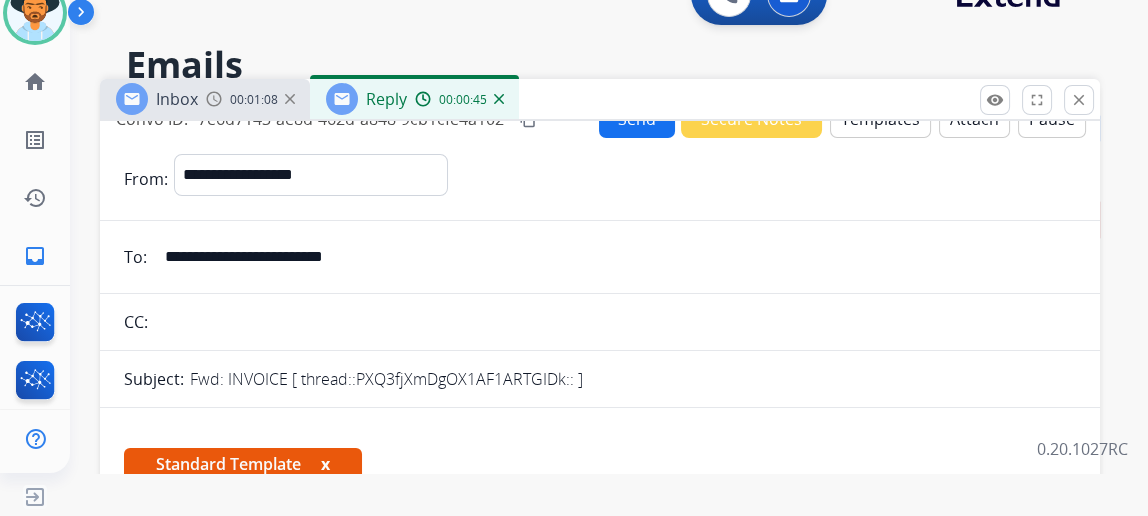 scroll, scrollTop: 0, scrollLeft: 0, axis: both 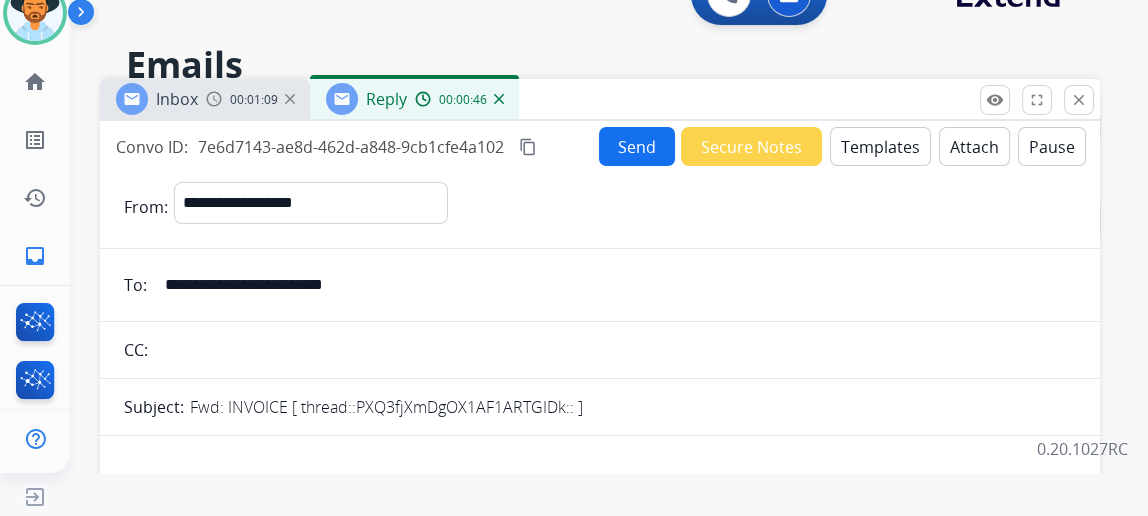 click on "Send" at bounding box center (637, 146) 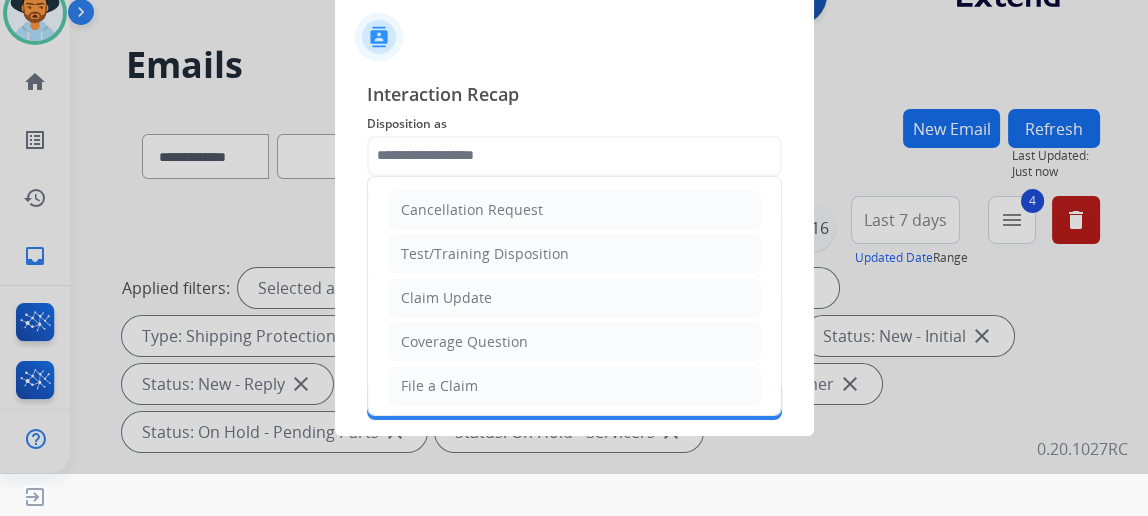 click 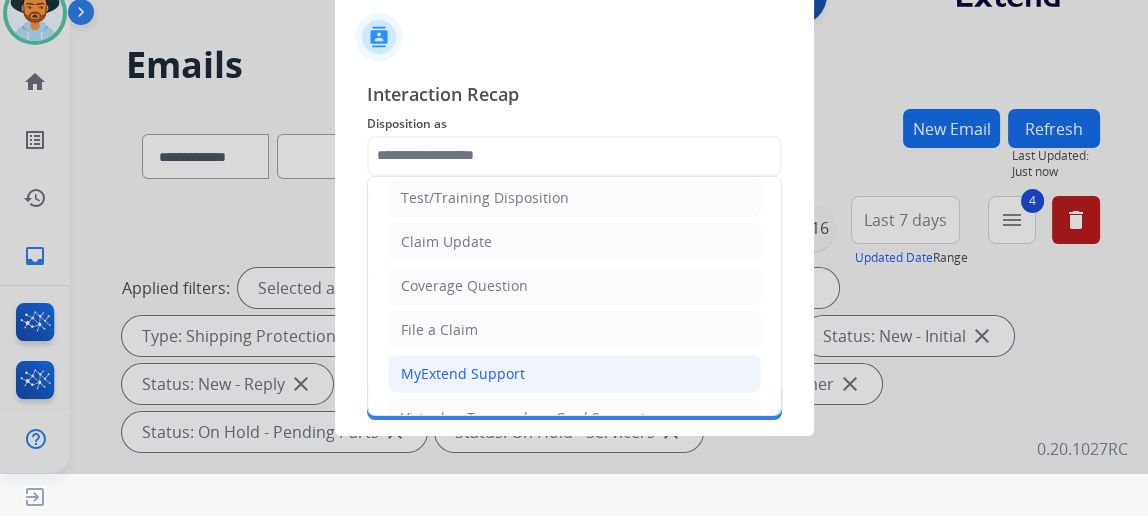 scroll, scrollTop: 28, scrollLeft: 0, axis: vertical 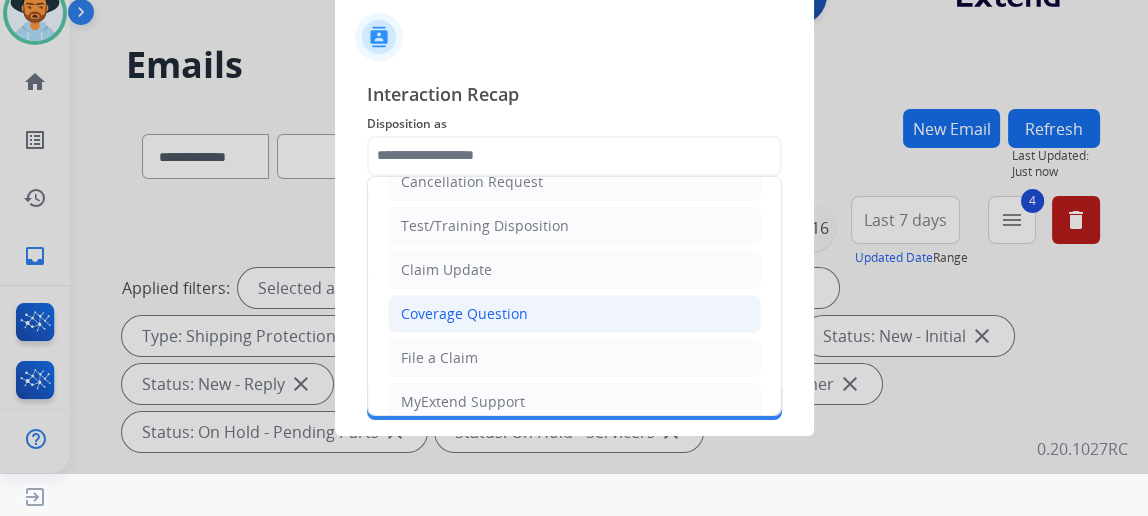 click on "Coverage Question" 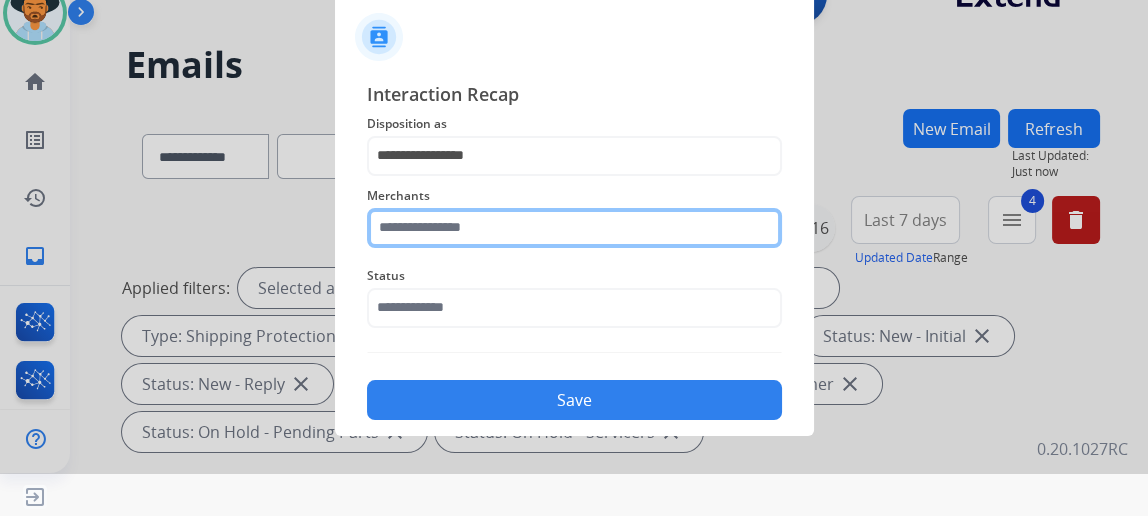 click 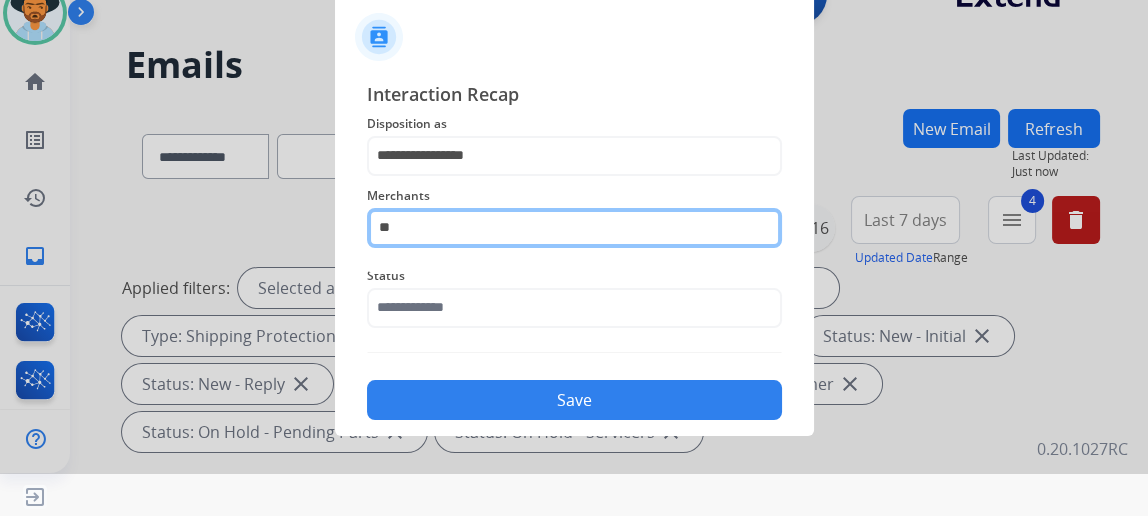 type on "*" 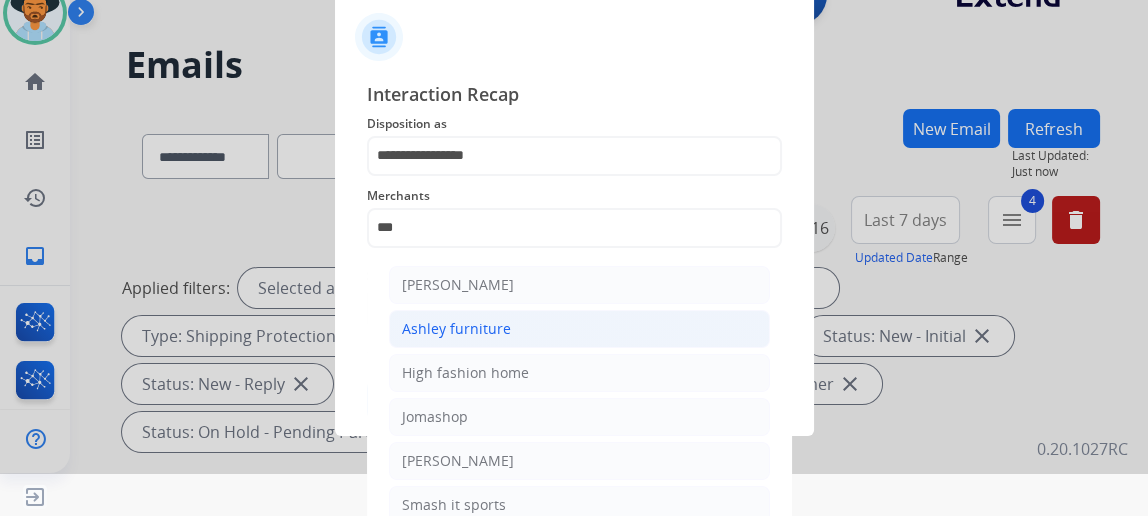 click on "Ashley furniture" 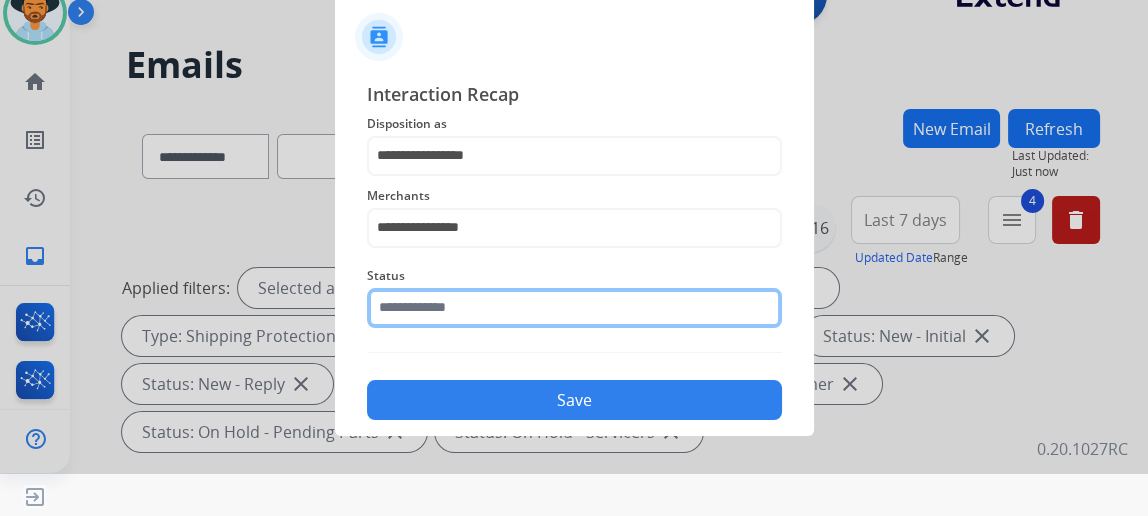 click 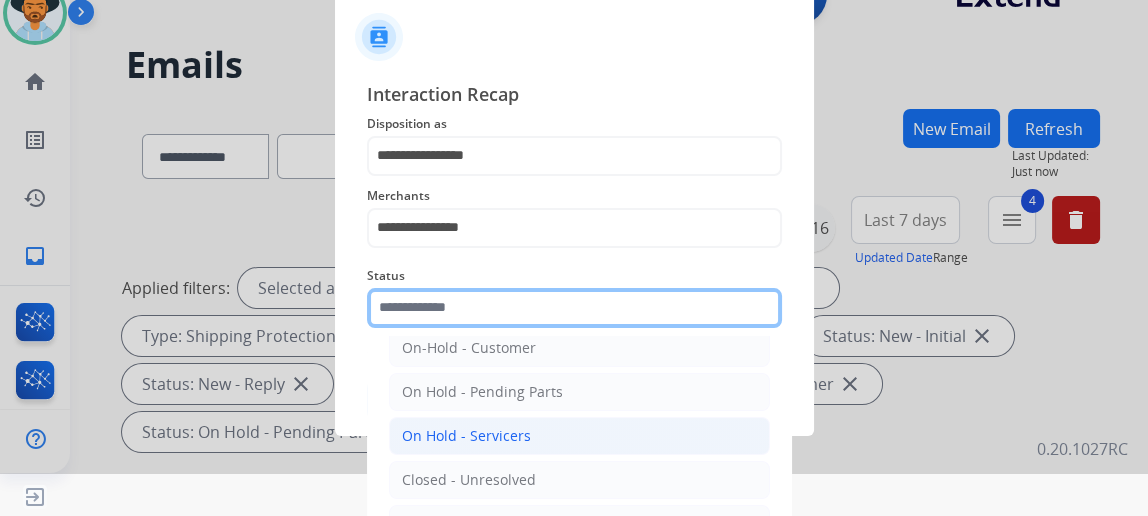 scroll, scrollTop: 112, scrollLeft: 0, axis: vertical 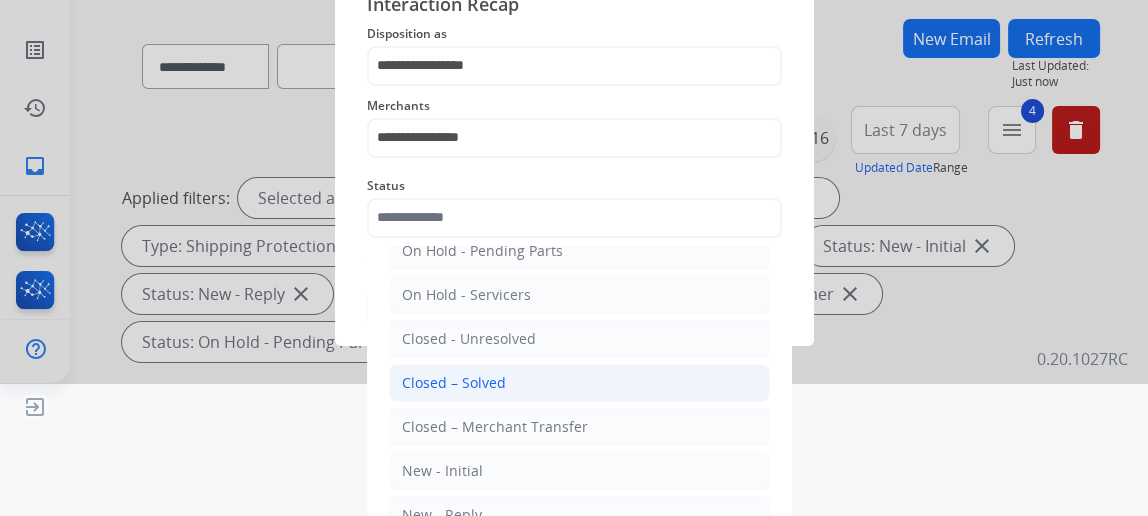 click on "Closed – Solved" 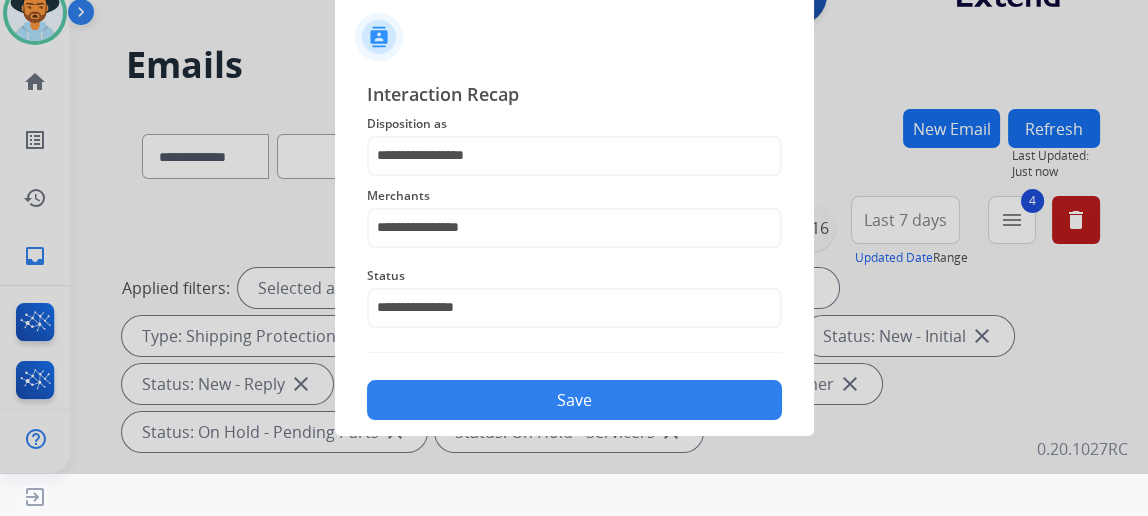 scroll, scrollTop: 43, scrollLeft: 0, axis: vertical 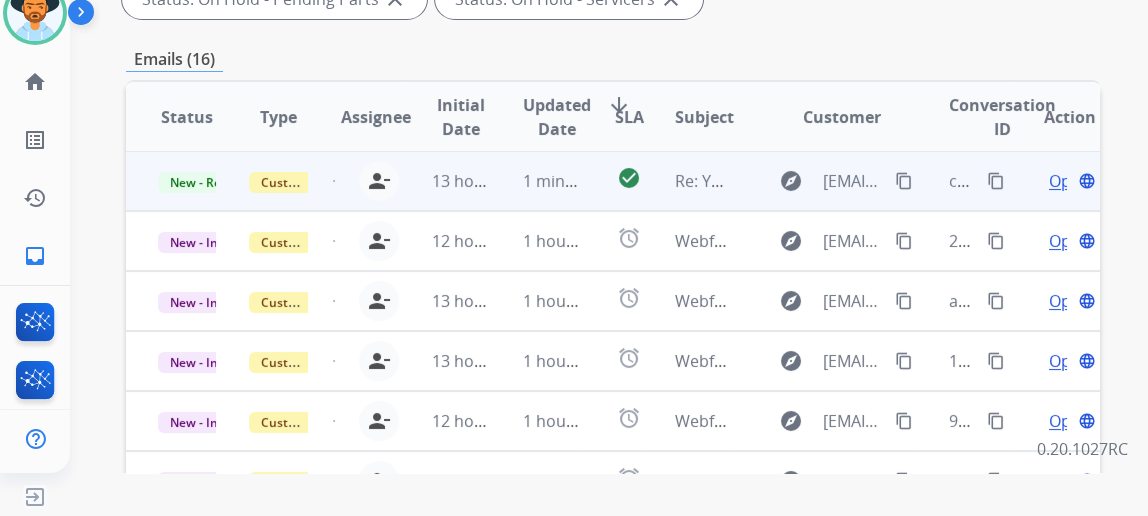 click on "Open" at bounding box center [1069, 181] 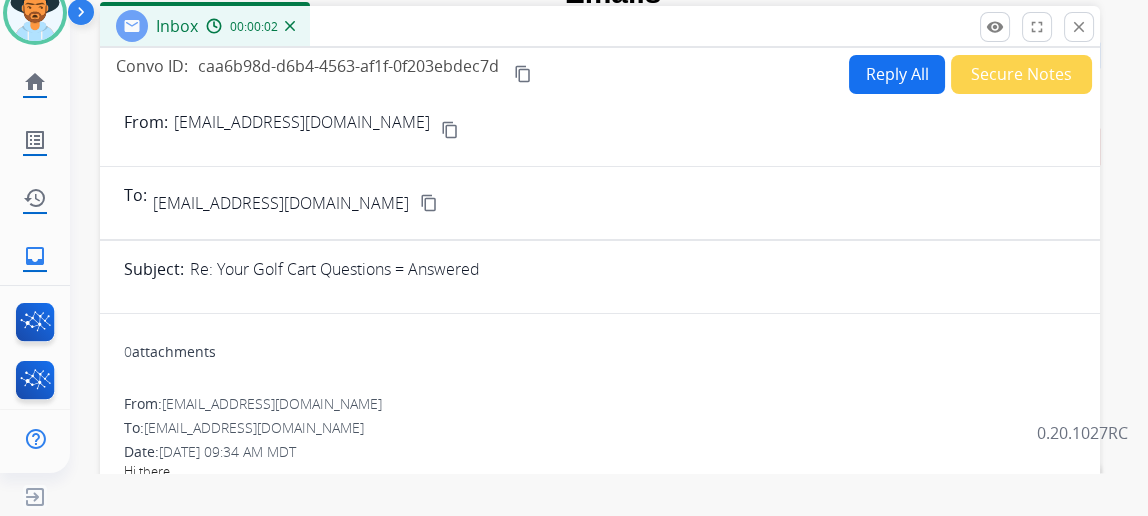 scroll, scrollTop: 69, scrollLeft: 0, axis: vertical 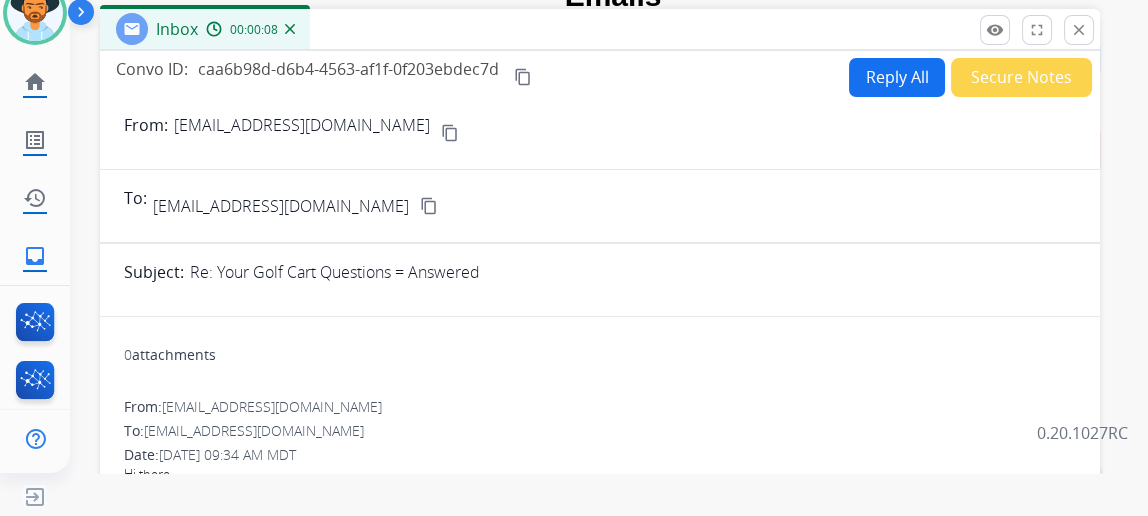 click on "Reply All" at bounding box center (897, 77) 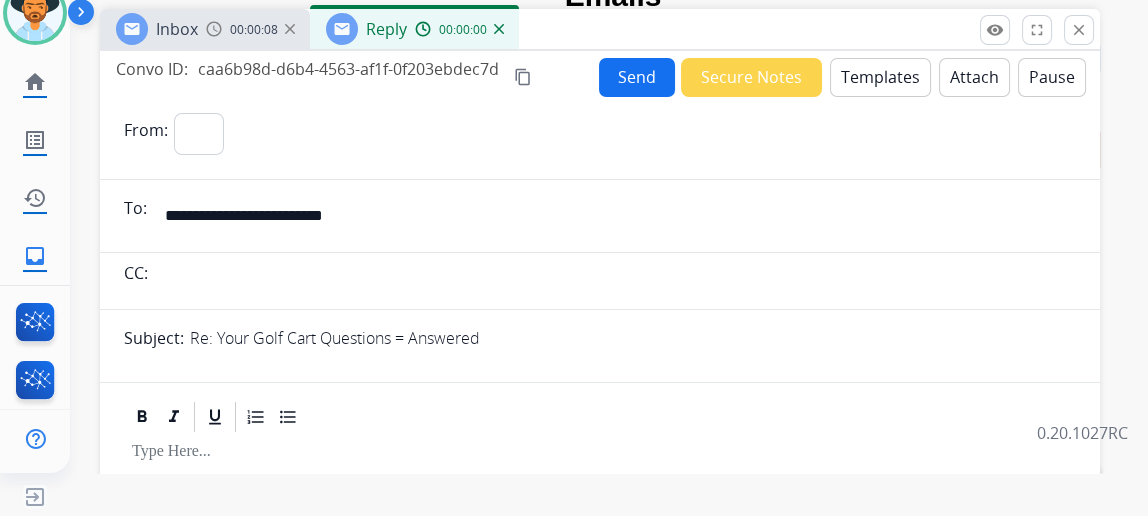 select on "**********" 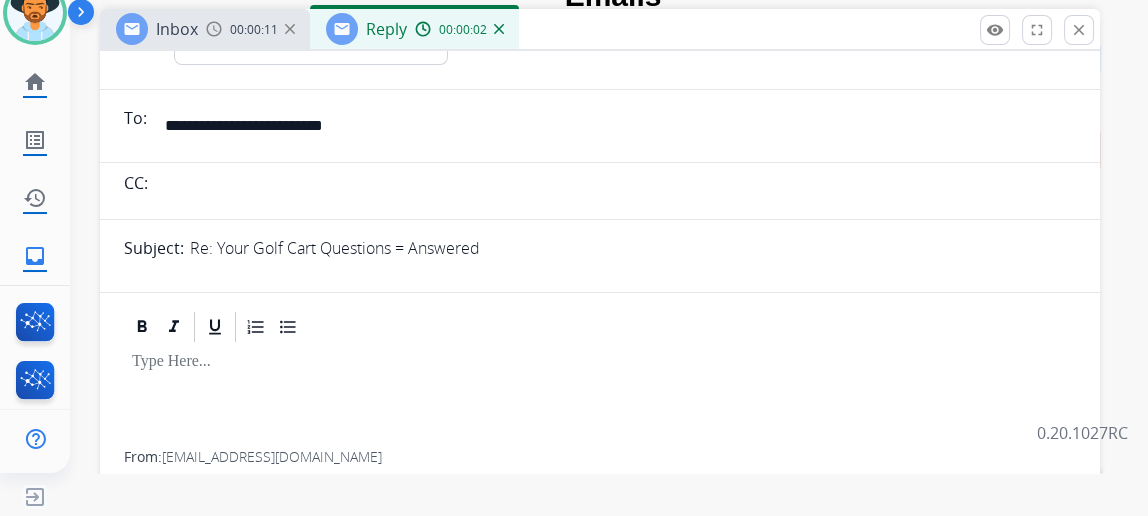 scroll, scrollTop: 0, scrollLeft: 0, axis: both 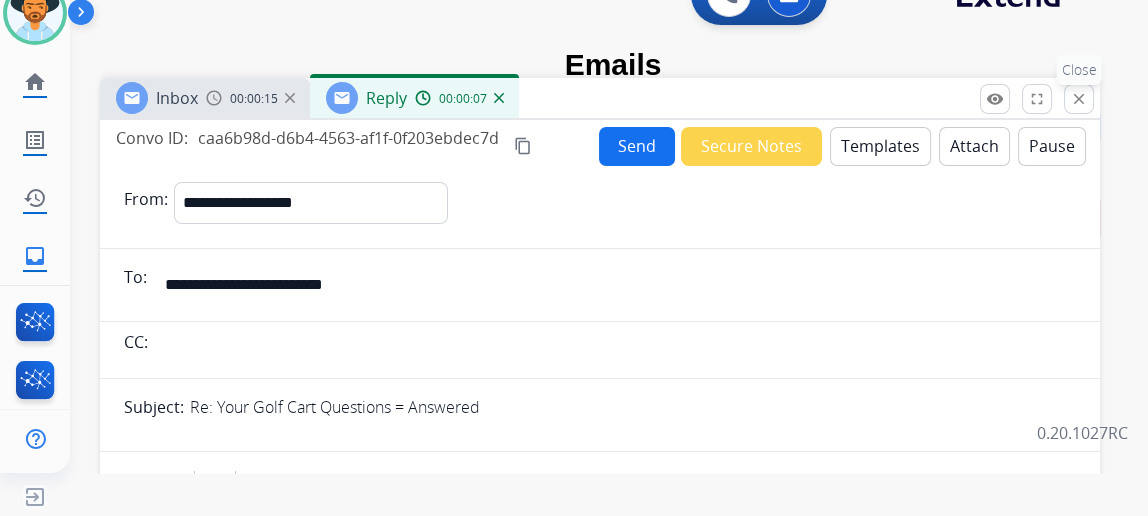 click on "close" at bounding box center [1079, 99] 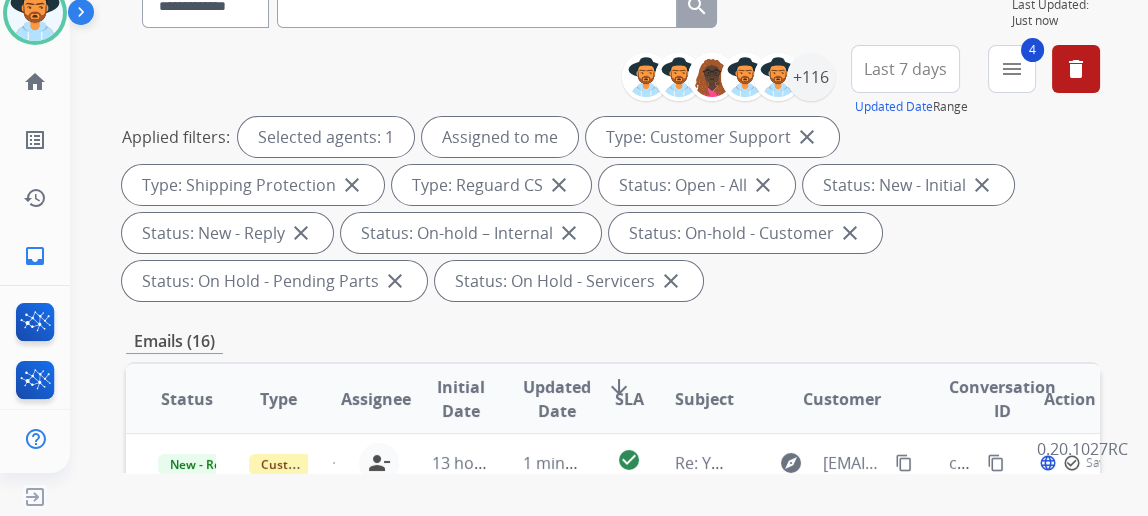 scroll, scrollTop: 363, scrollLeft: 0, axis: vertical 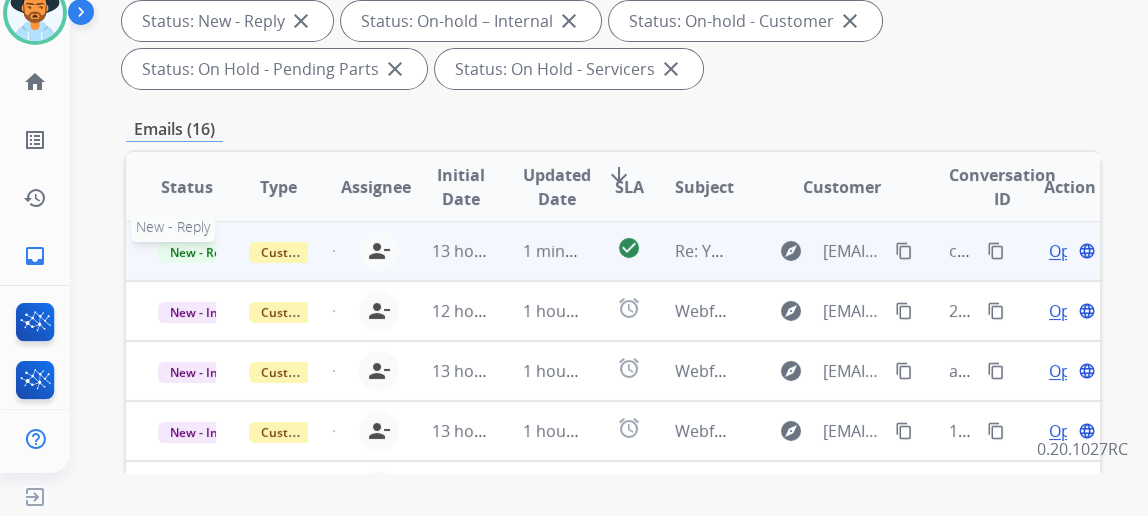 click on "New - Reply" at bounding box center [203, 252] 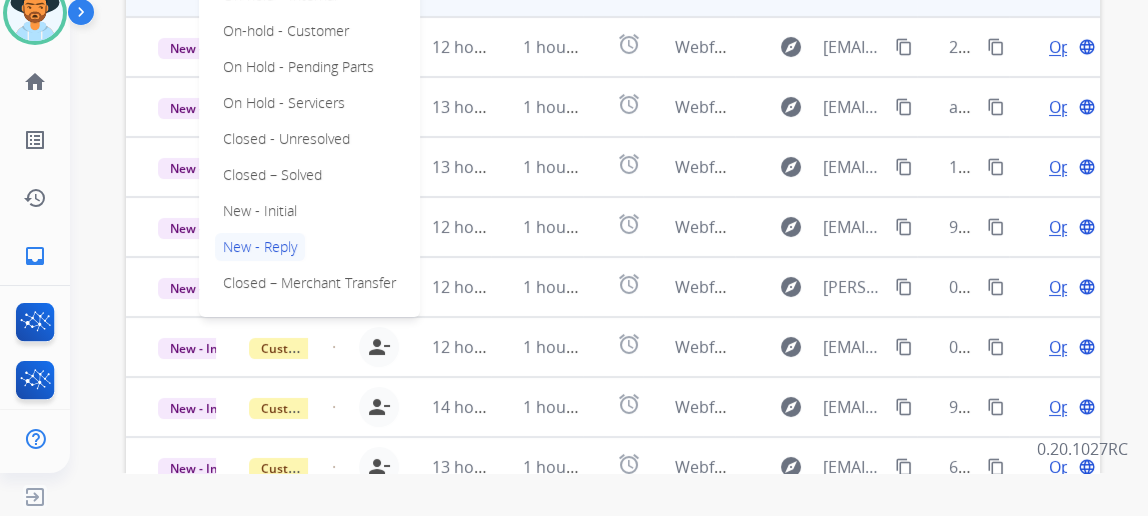 scroll, scrollTop: 636, scrollLeft: 0, axis: vertical 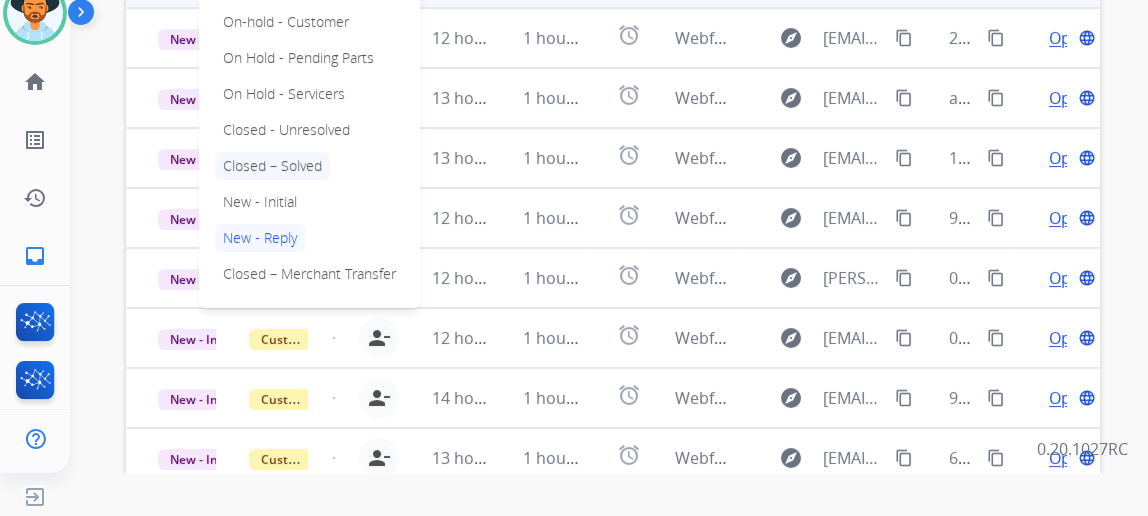 click on "Closed – Solved" at bounding box center (272, 166) 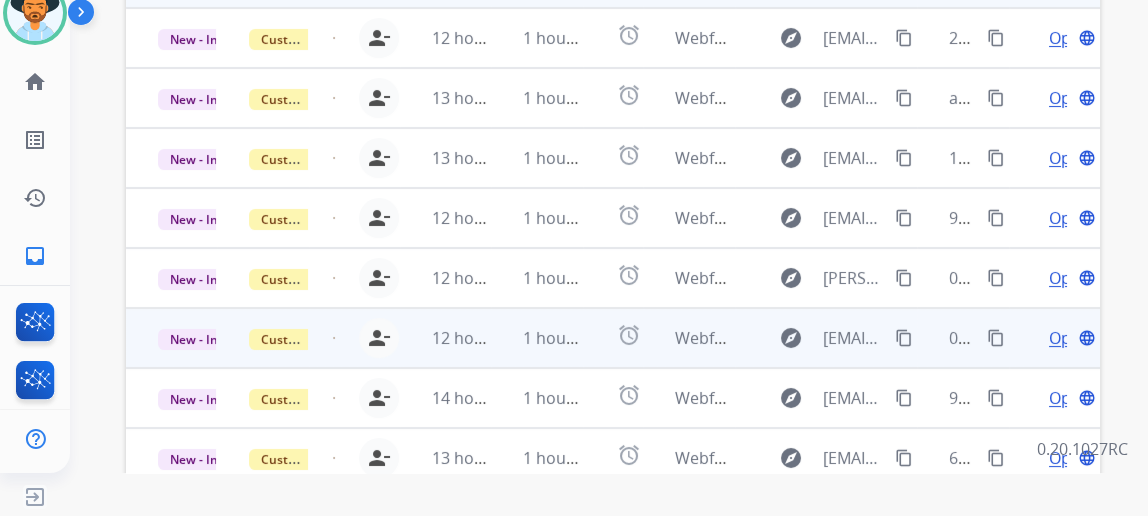 scroll, scrollTop: 0, scrollLeft: 0, axis: both 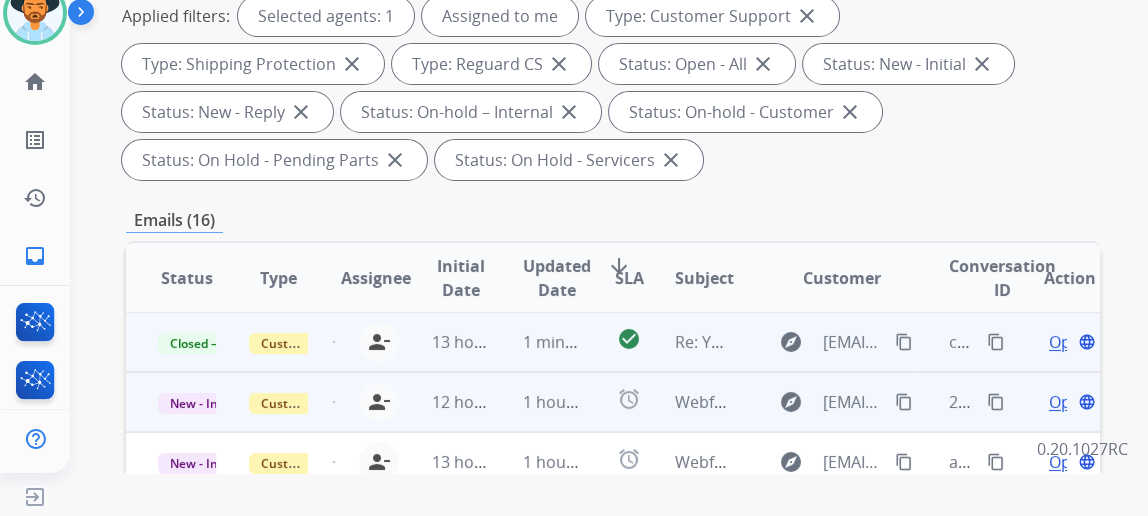 click on "Open" at bounding box center [1069, 402] 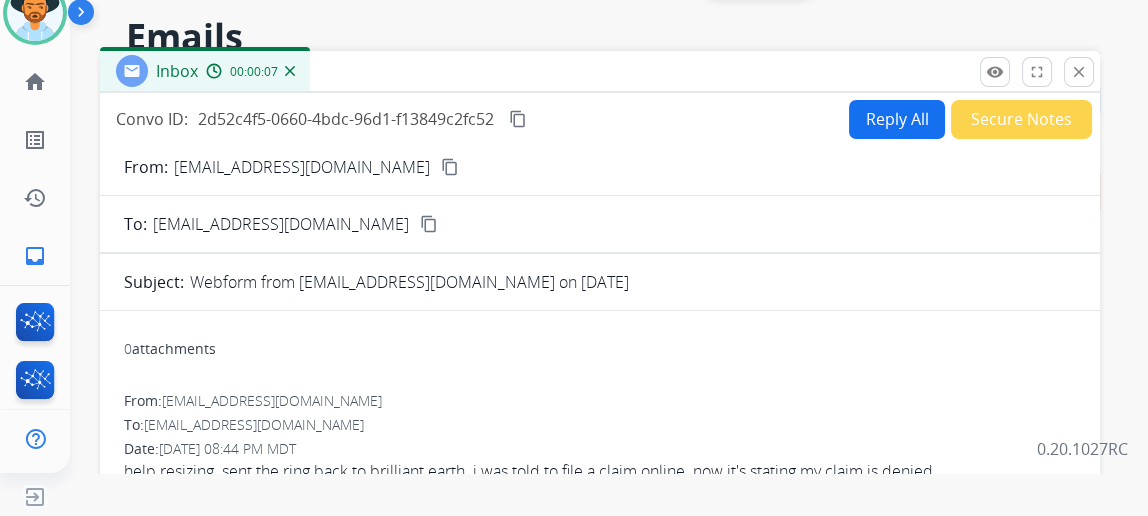scroll, scrollTop: 0, scrollLeft: 0, axis: both 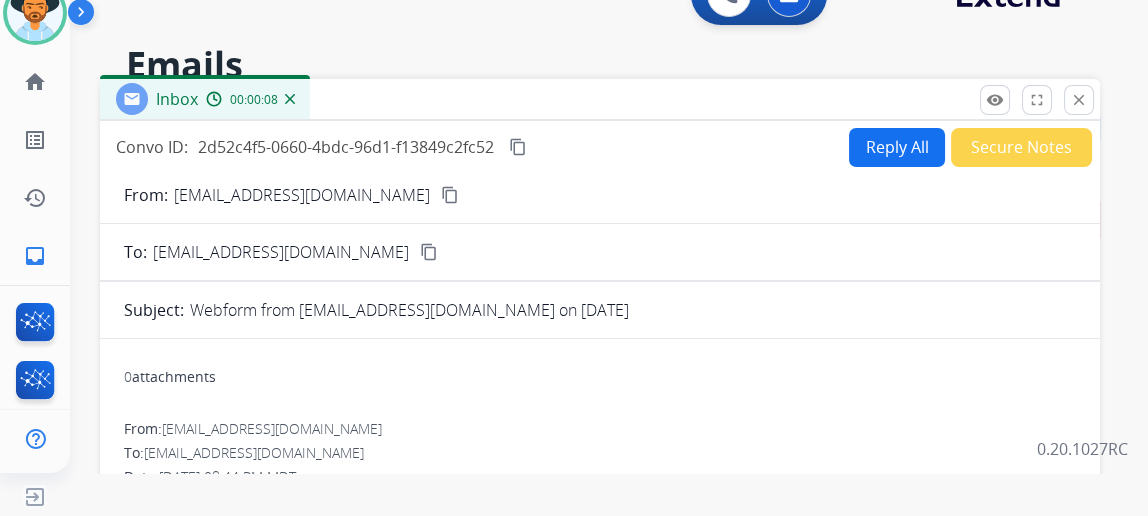click on "Convo ID:  2d52c4f5-0660-4bdc-96d1-f13849c2fc52  content_copy Reply All Secure Notes" at bounding box center [600, 147] 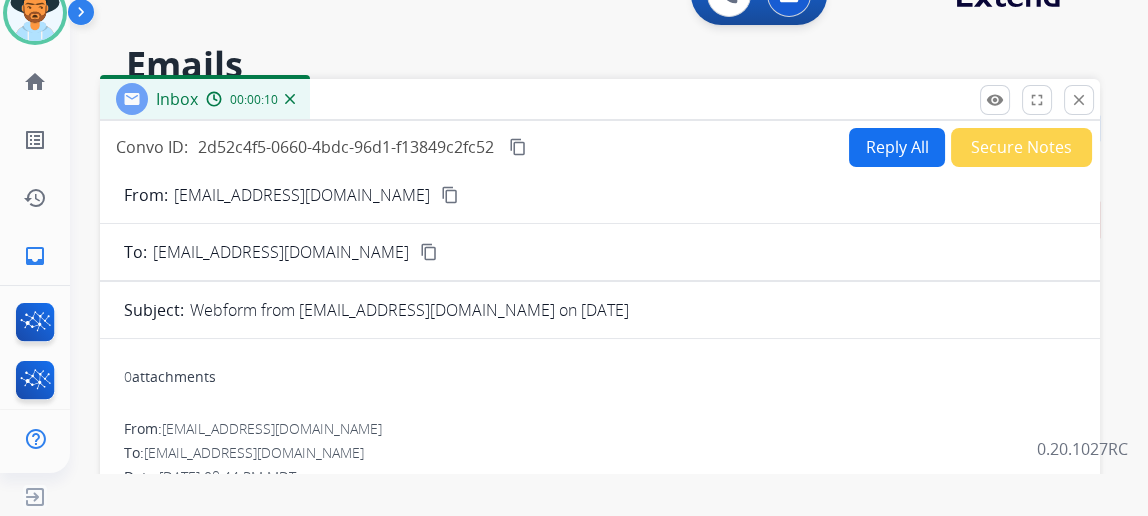 click on "content_copy" at bounding box center (450, 195) 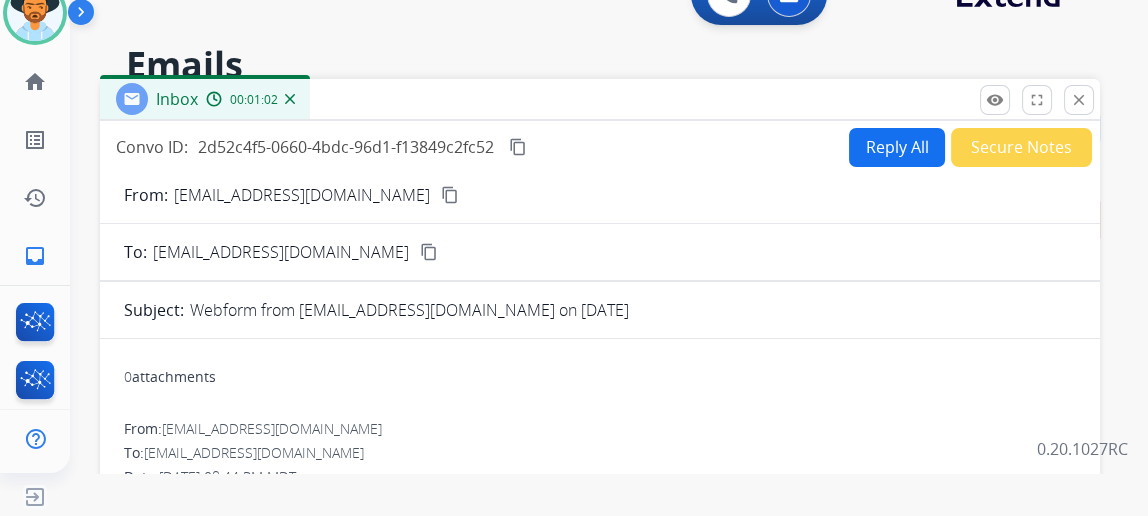 click on "Reply All" at bounding box center [897, 147] 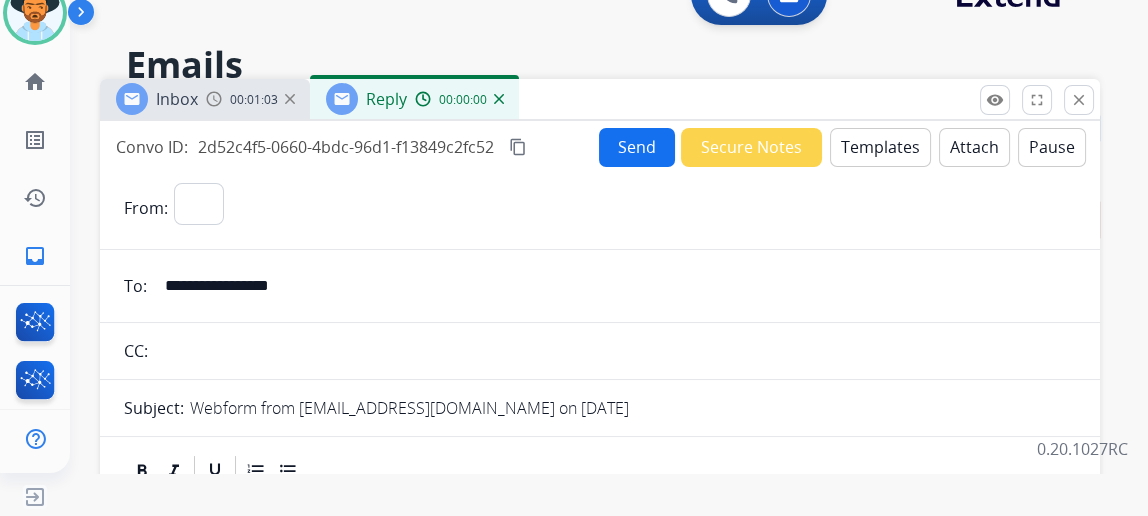 select on "**********" 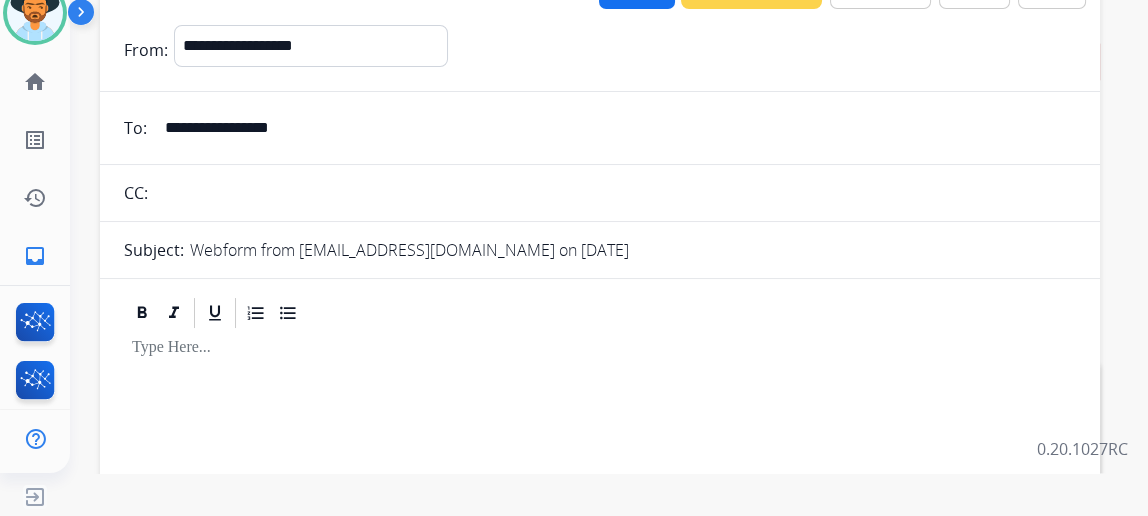 scroll, scrollTop: 0, scrollLeft: 0, axis: both 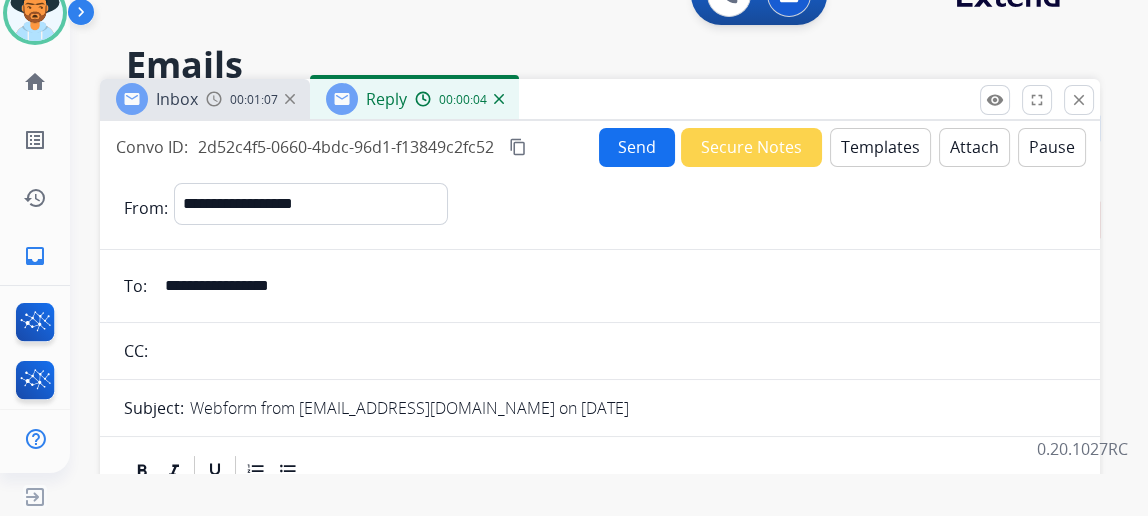 click on "Templates" at bounding box center [880, 147] 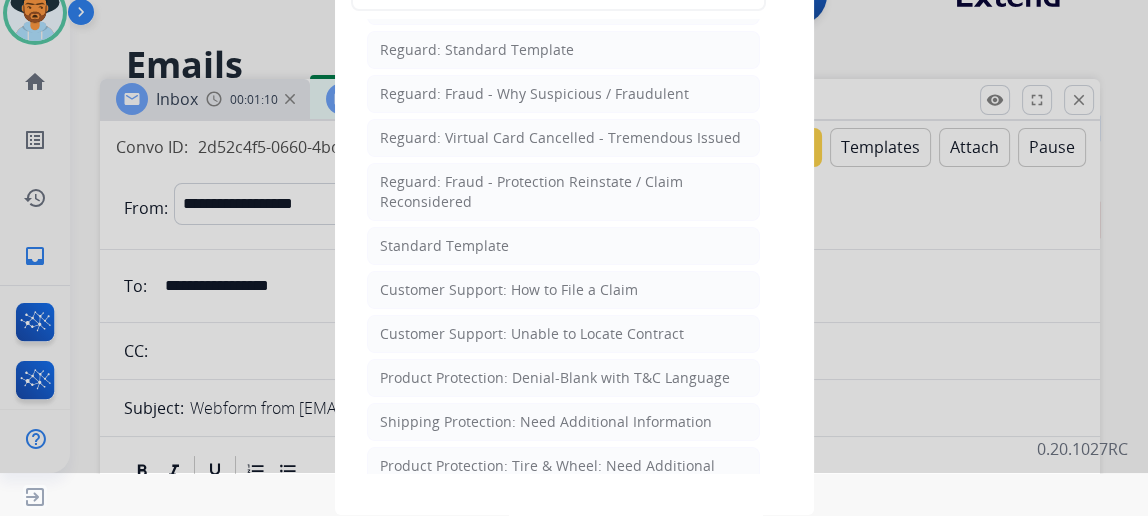 scroll, scrollTop: 0, scrollLeft: 0, axis: both 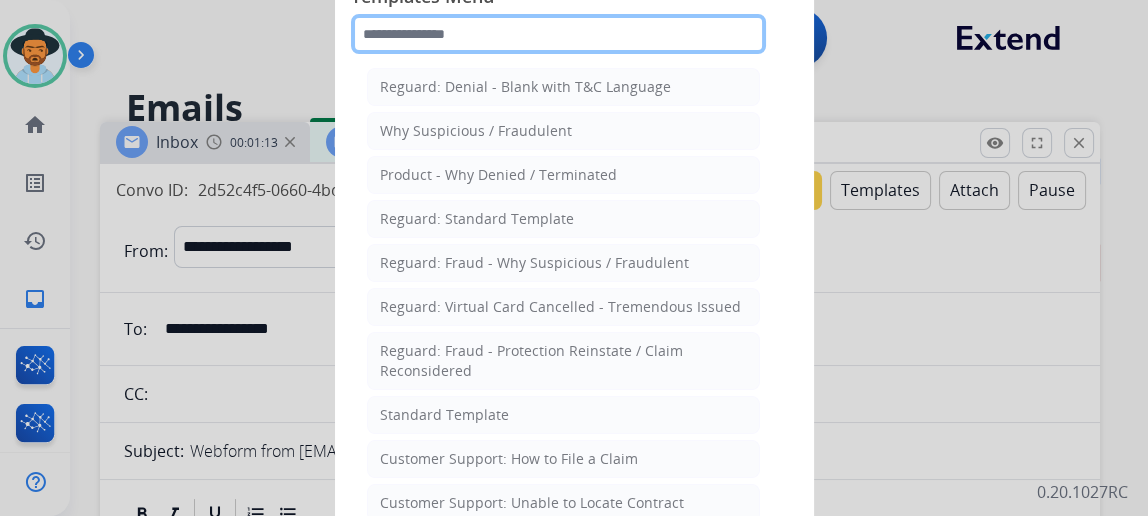 click 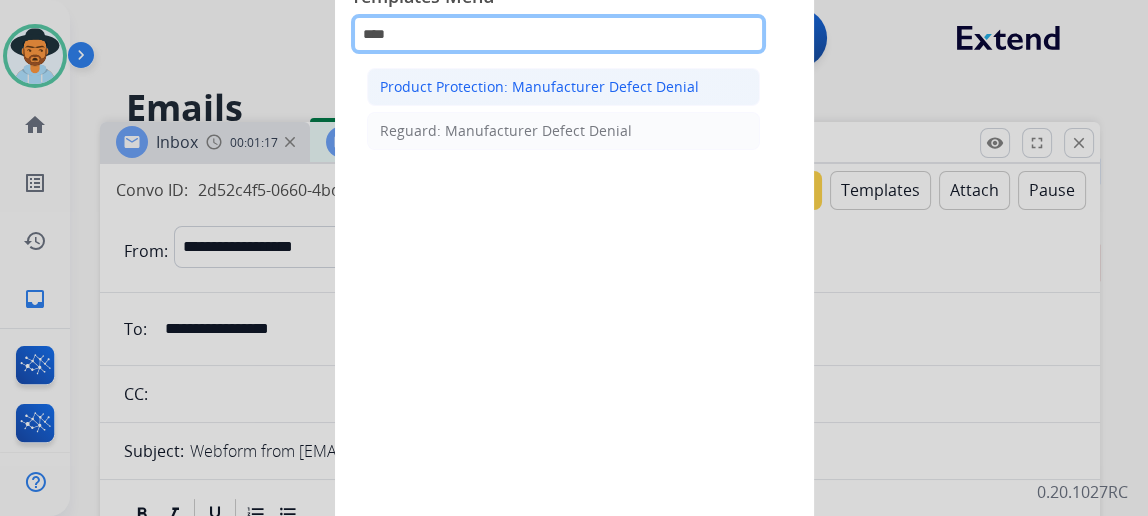 type on "****" 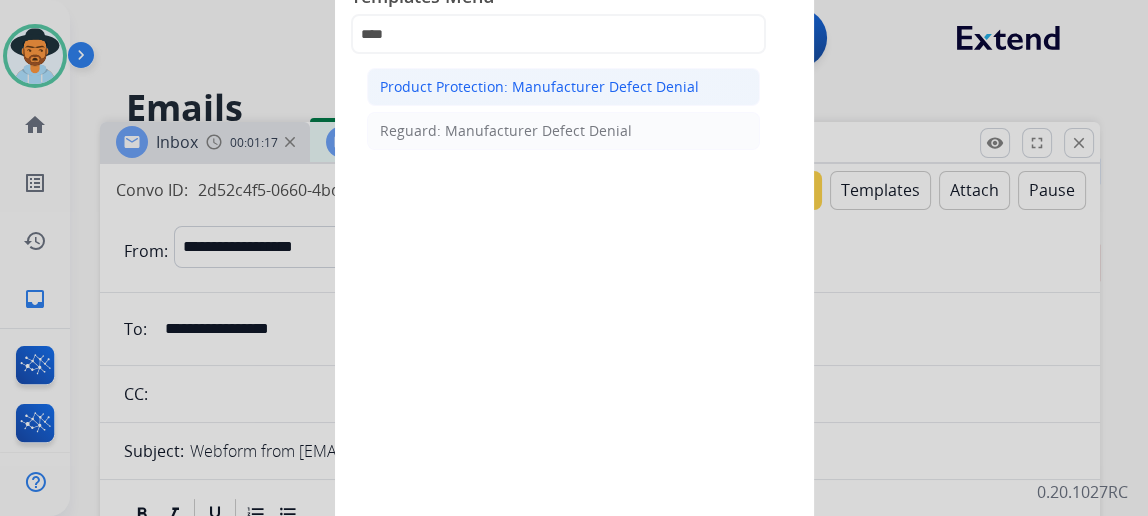 click on "Product Protection: Manufacturer Defect Denial" 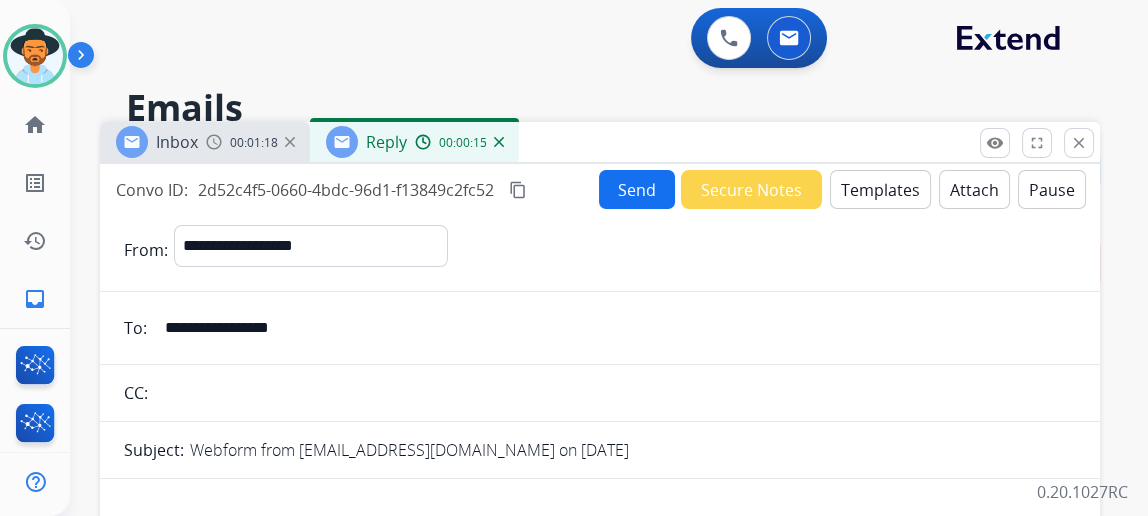 scroll, scrollTop: 301, scrollLeft: 0, axis: vertical 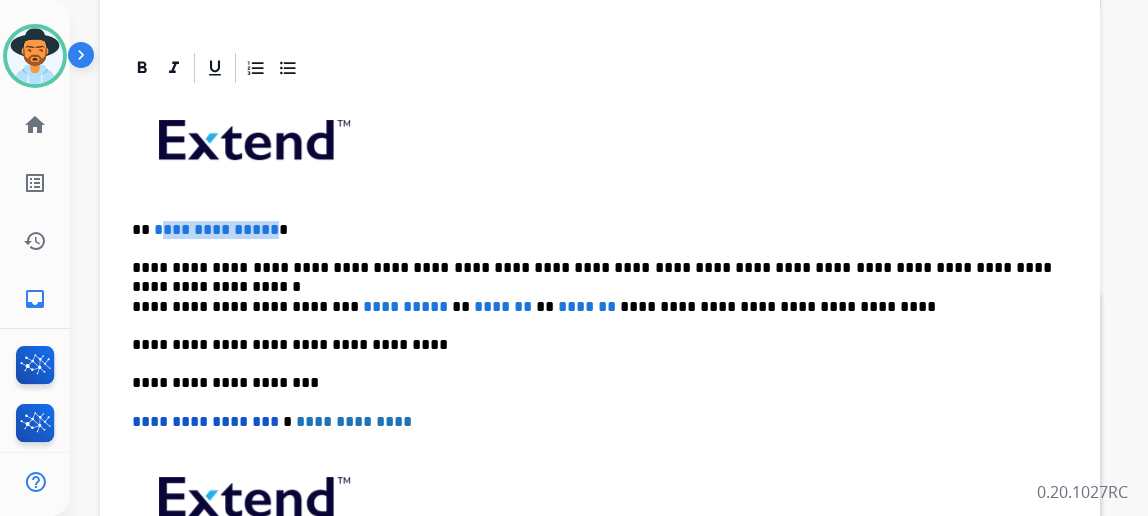 drag, startPoint x: 281, startPoint y: 220, endPoint x: 160, endPoint y: 220, distance: 121 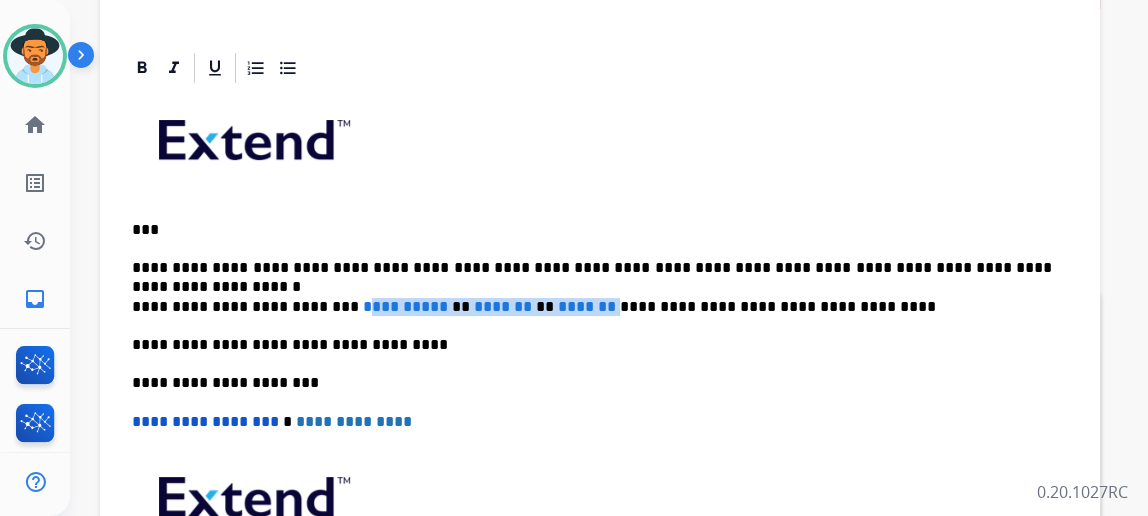 drag, startPoint x: 621, startPoint y: 297, endPoint x: 353, endPoint y: 282, distance: 268.41943 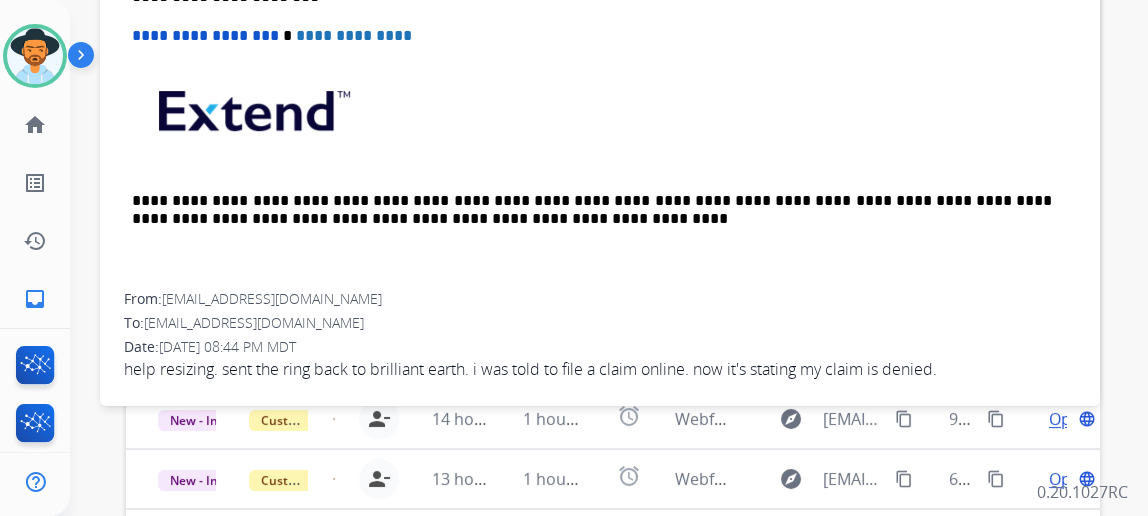 scroll, scrollTop: 797, scrollLeft: 0, axis: vertical 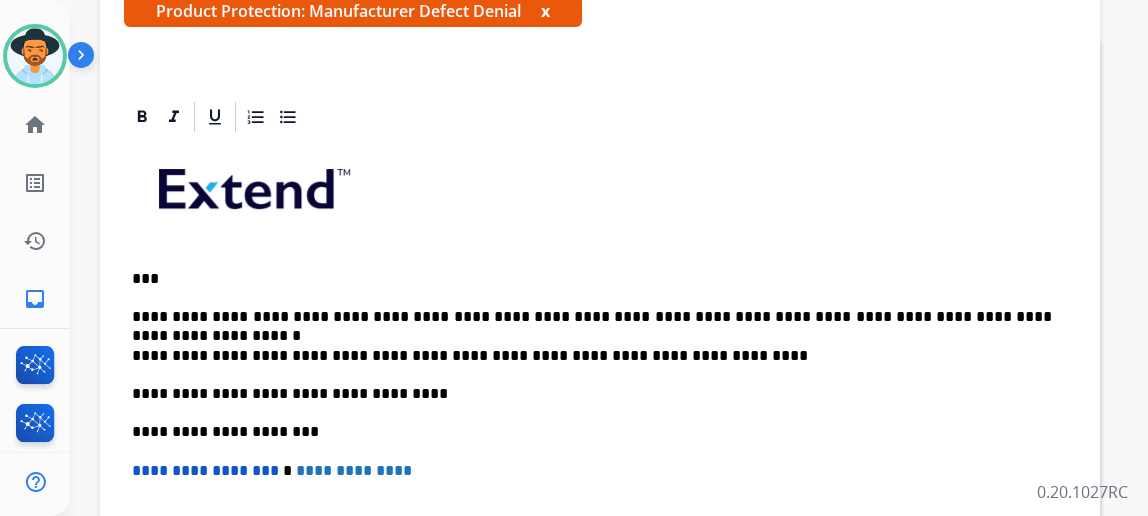 click on "**********" at bounding box center (592, 317) 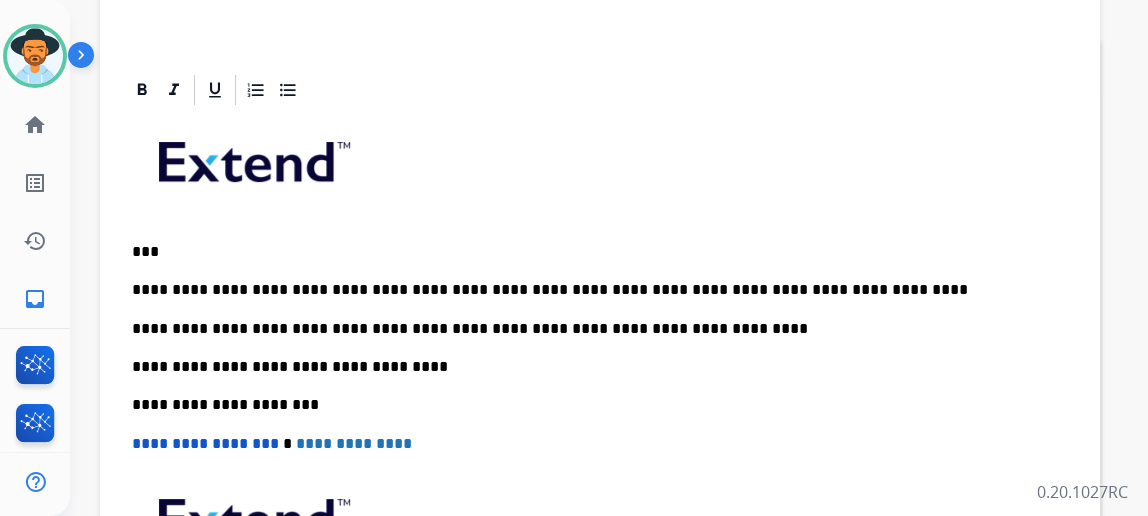 scroll, scrollTop: 0, scrollLeft: 0, axis: both 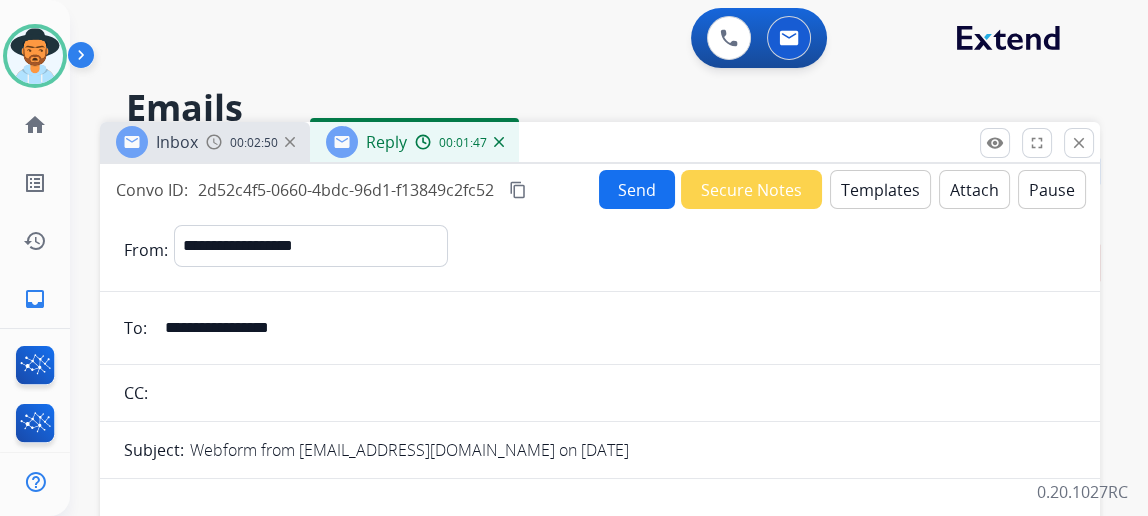 click on "Send" at bounding box center (637, 189) 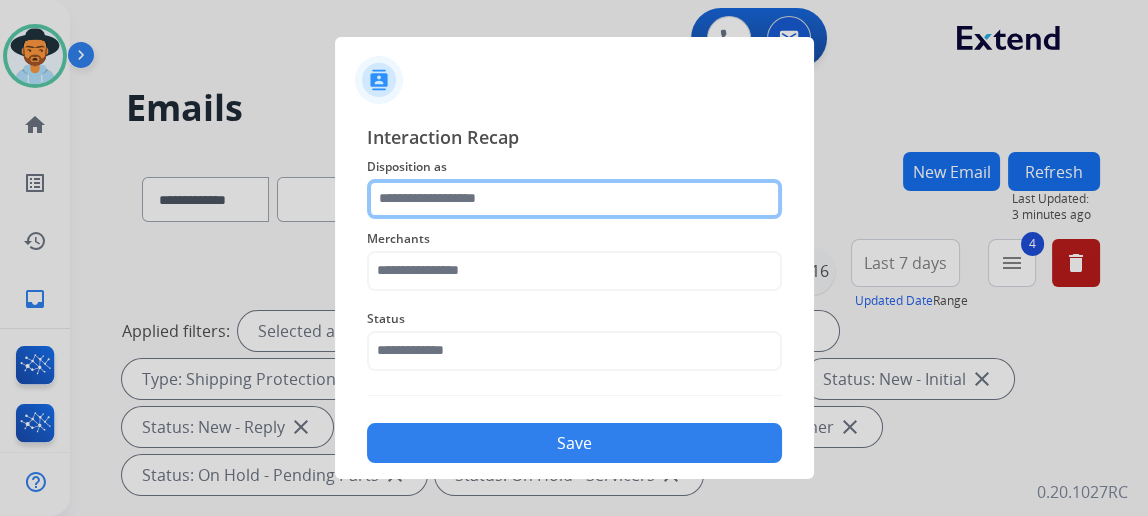 click 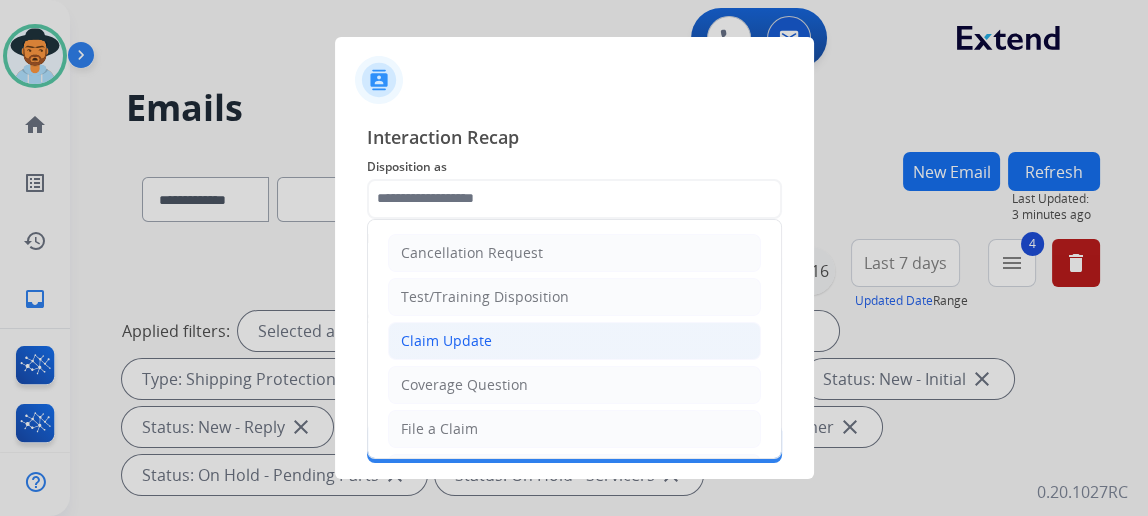 click on "Claim Update" 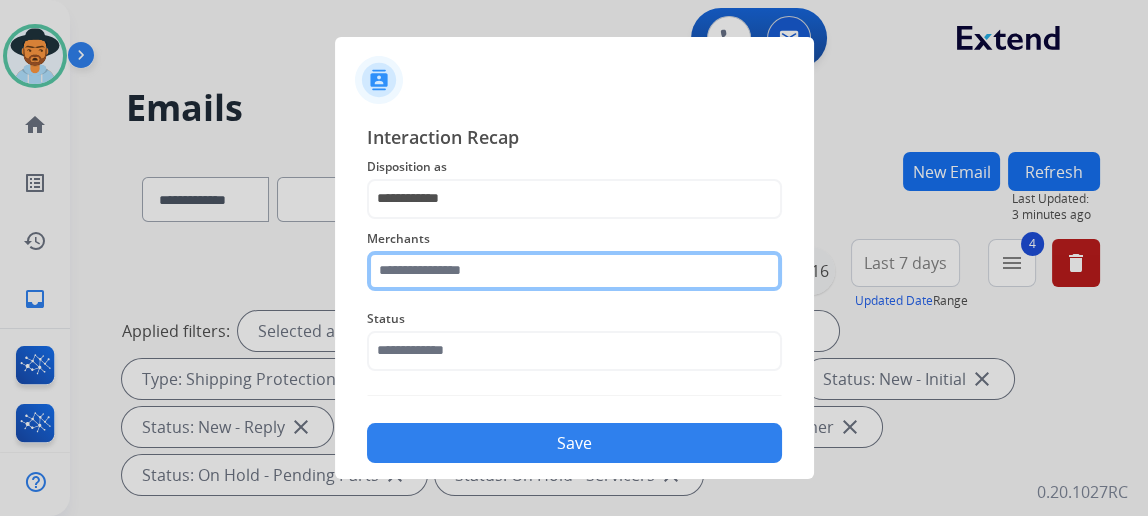 click 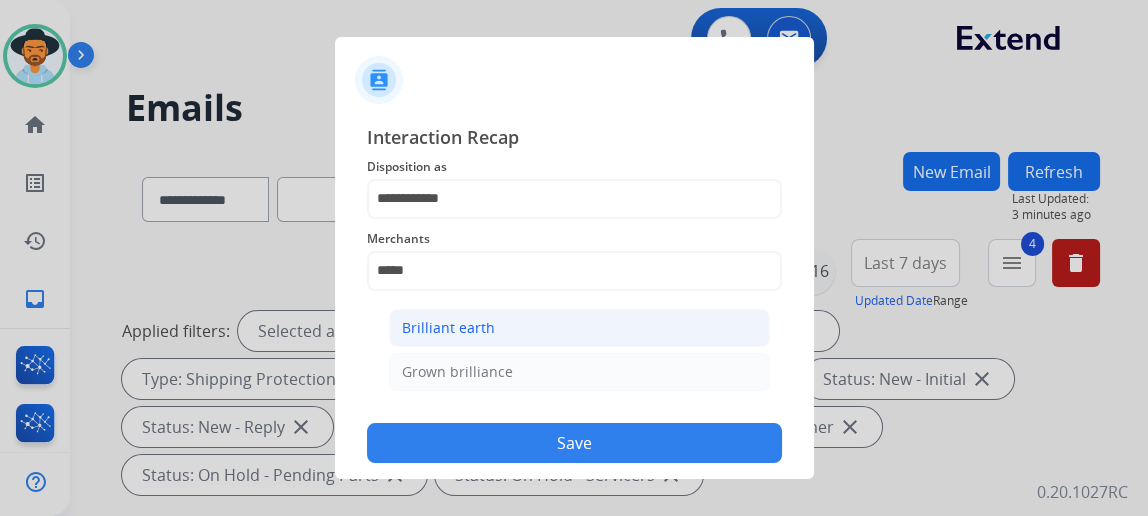 click on "Brilliant earth" 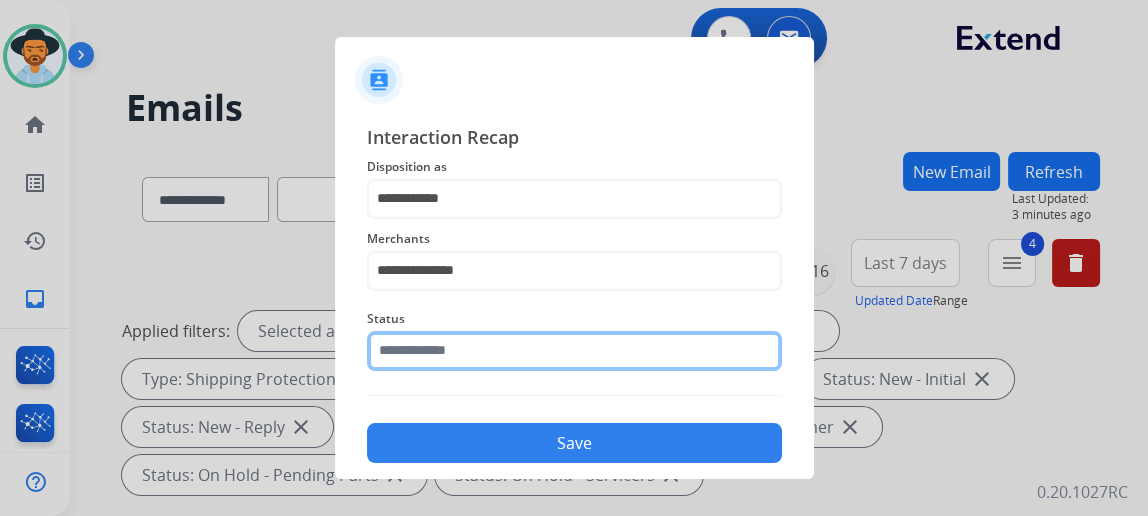 click 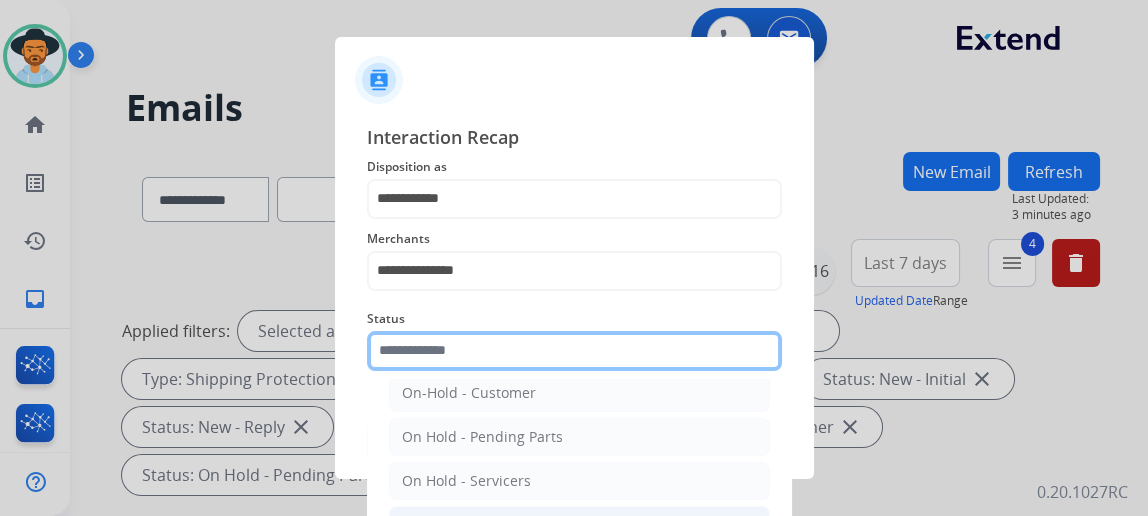 scroll, scrollTop: 112, scrollLeft: 0, axis: vertical 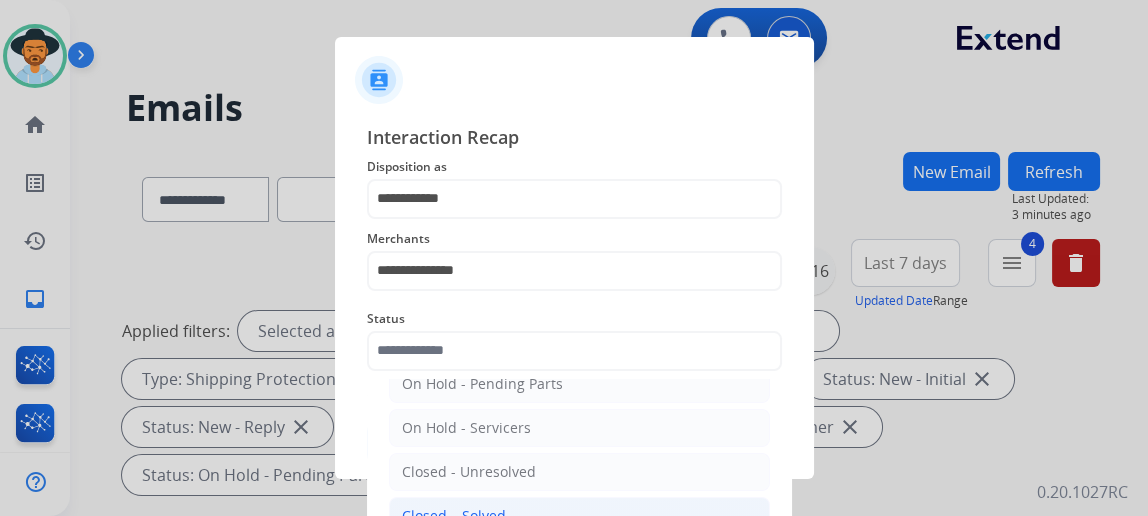 click on "Closed – Solved" 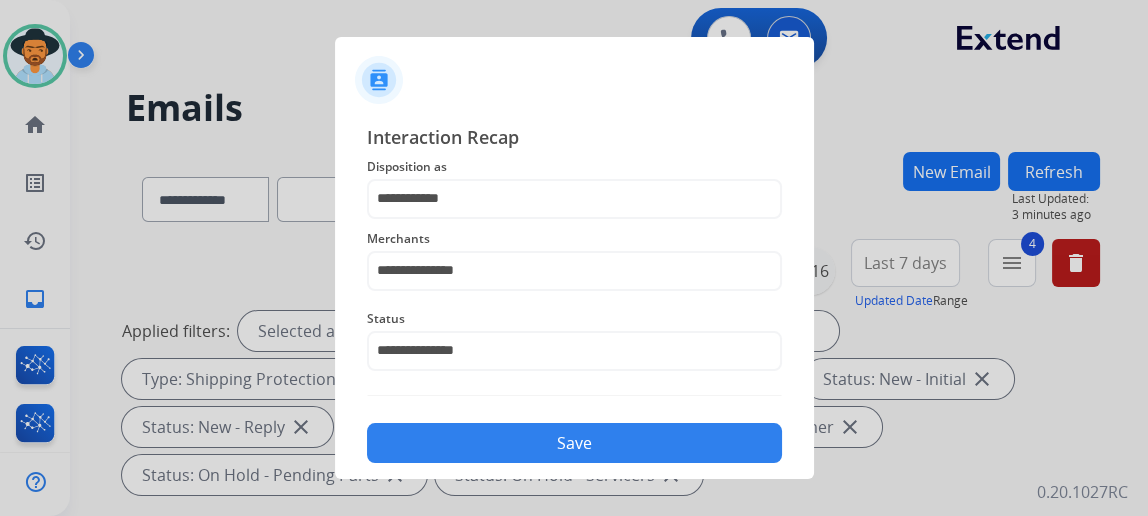 click on "Save" 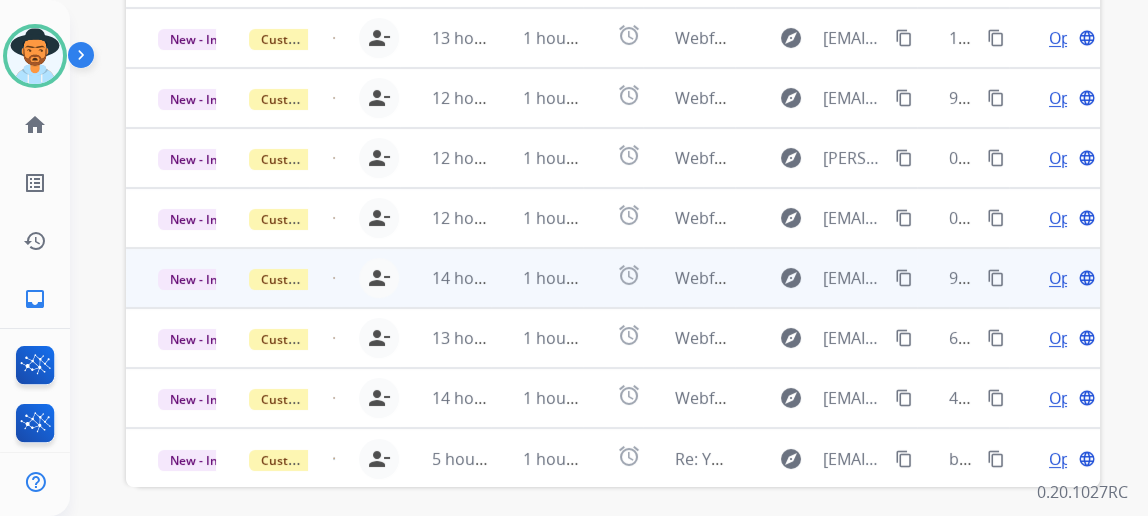 scroll, scrollTop: 797, scrollLeft: 0, axis: vertical 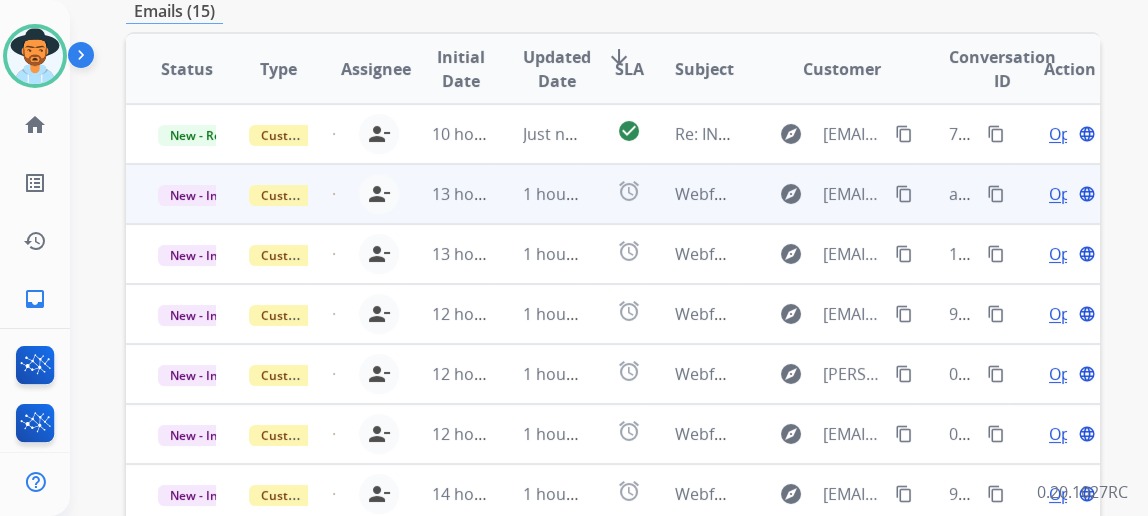 click on "Open" at bounding box center (1069, 194) 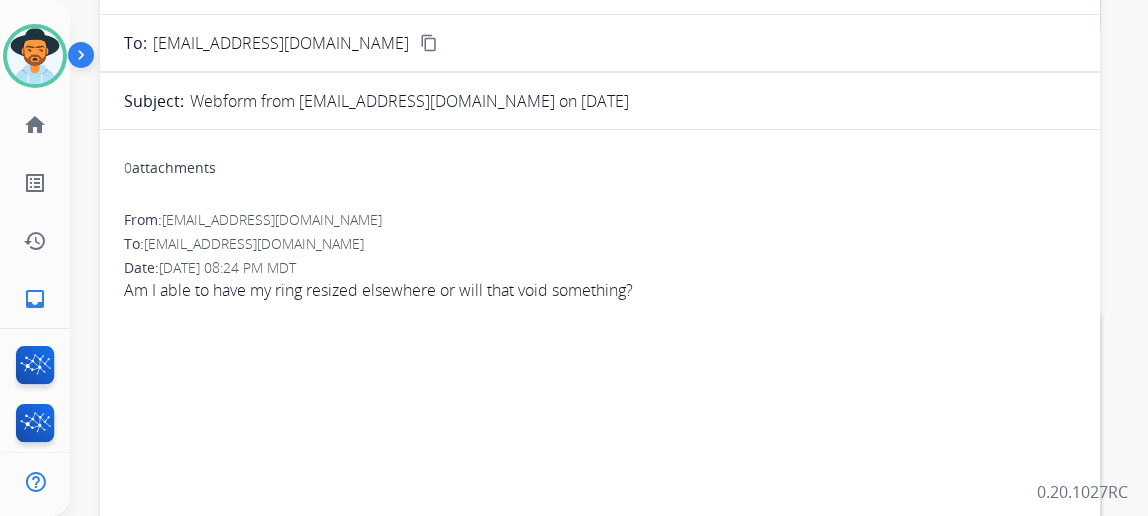 scroll, scrollTop: 161, scrollLeft: 0, axis: vertical 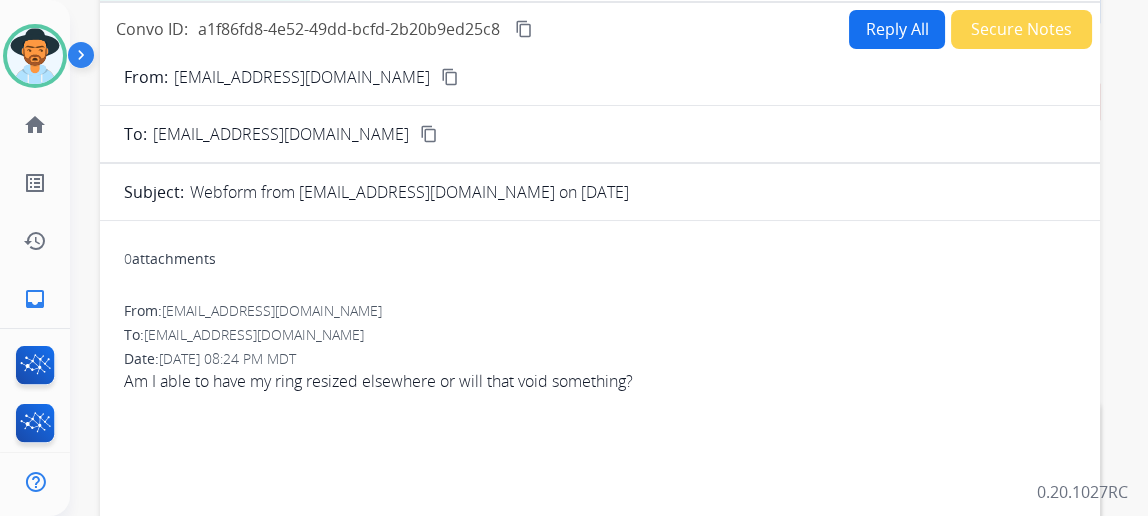 click on "content_copy" at bounding box center (450, 77) 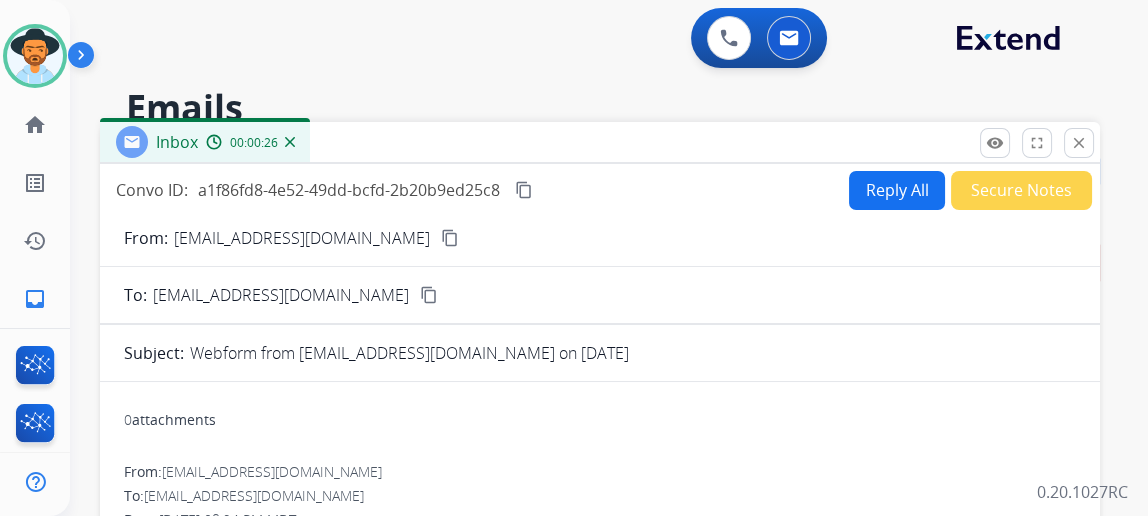 click on "Reply All" at bounding box center [897, 190] 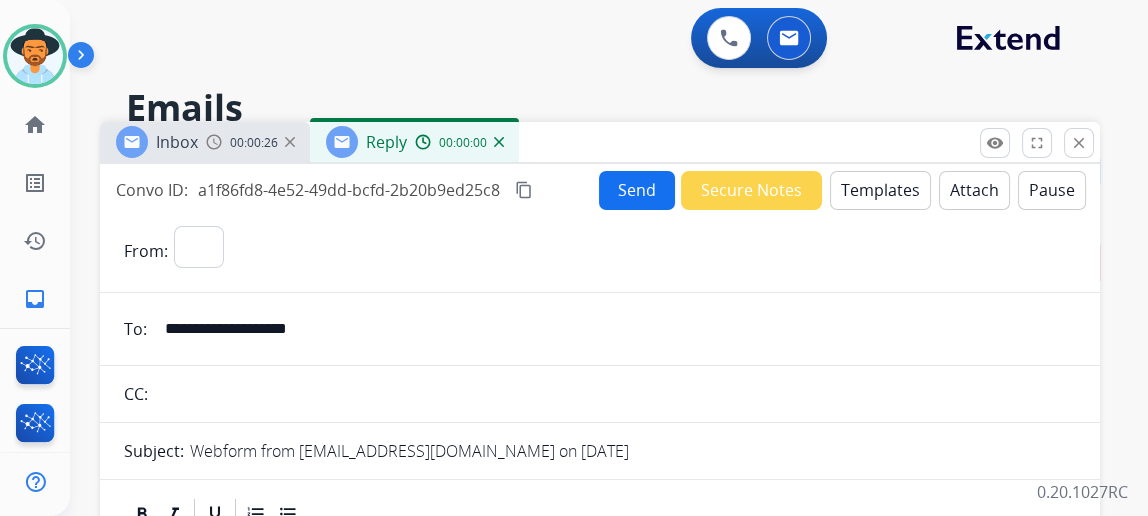 select on "**********" 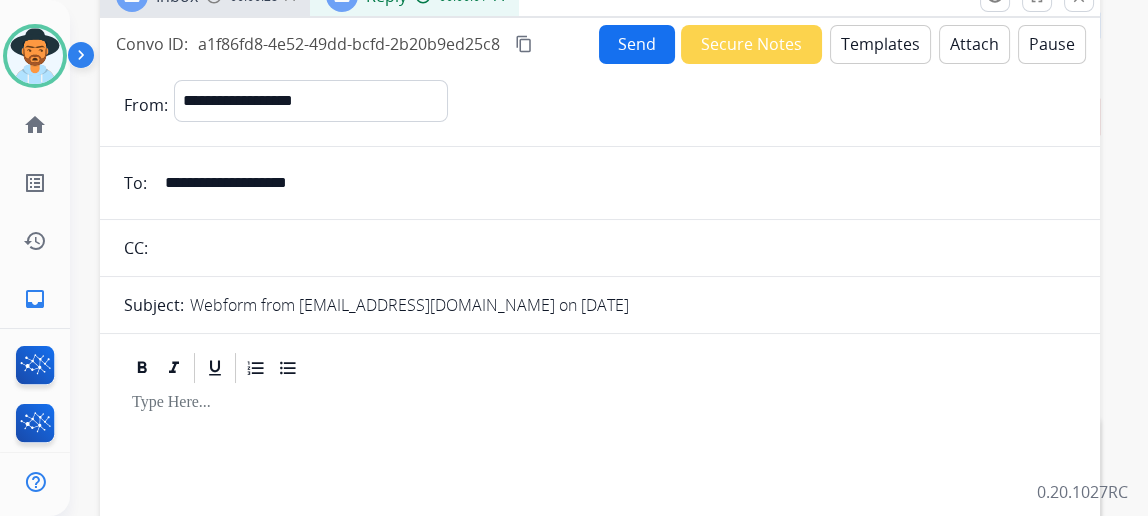 scroll, scrollTop: 0, scrollLeft: 0, axis: both 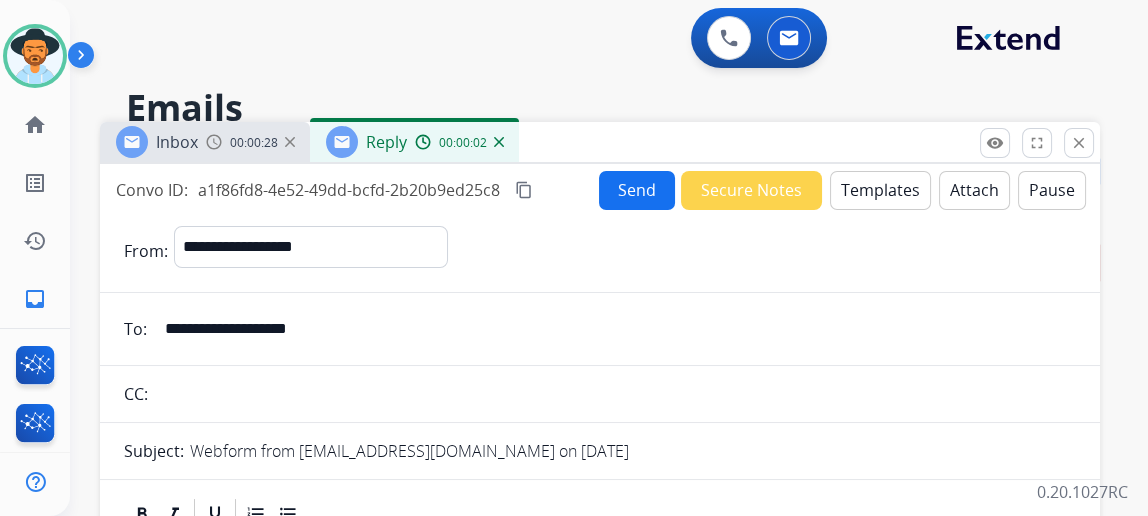 click on "Templates" at bounding box center [880, 190] 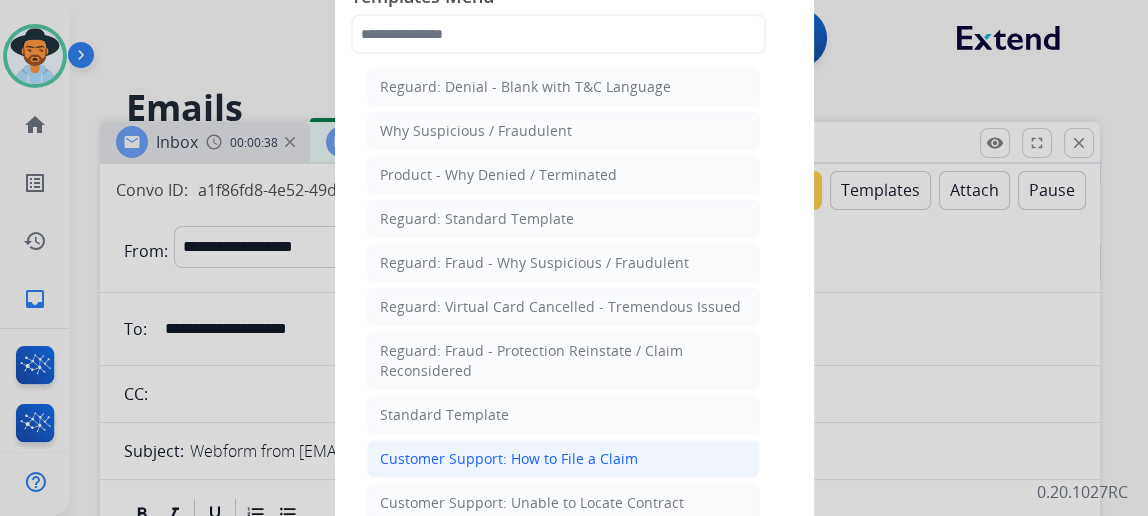 click on "Customer Support: How to File a Claim" 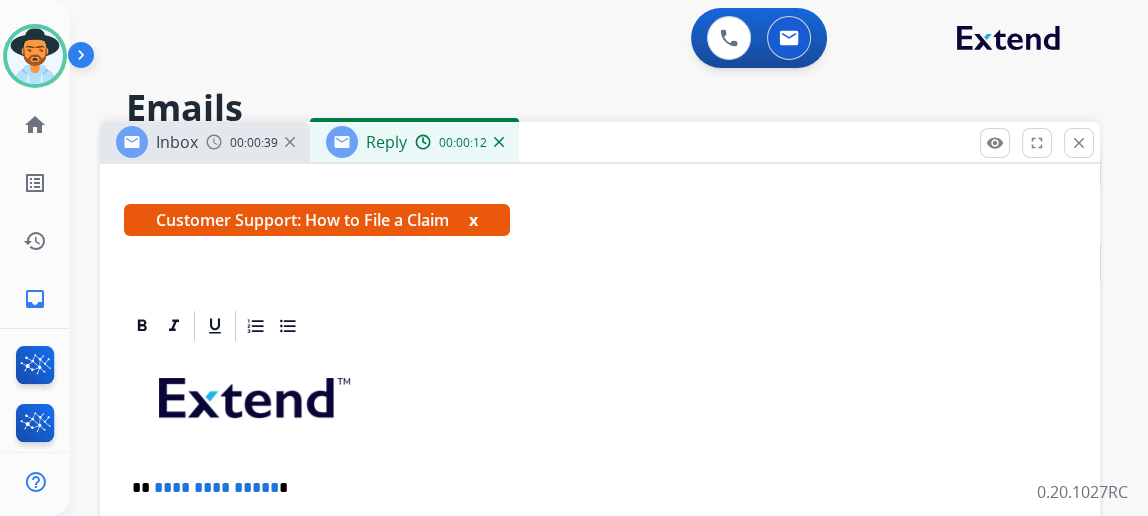 scroll, scrollTop: 319, scrollLeft: 0, axis: vertical 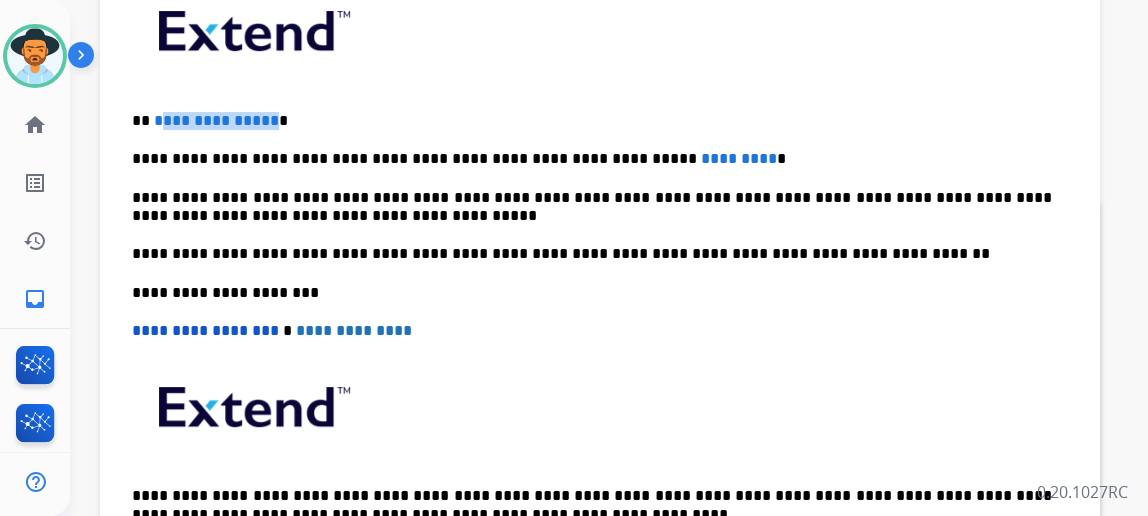 drag, startPoint x: 283, startPoint y: 115, endPoint x: 175, endPoint y: 104, distance: 108.55874 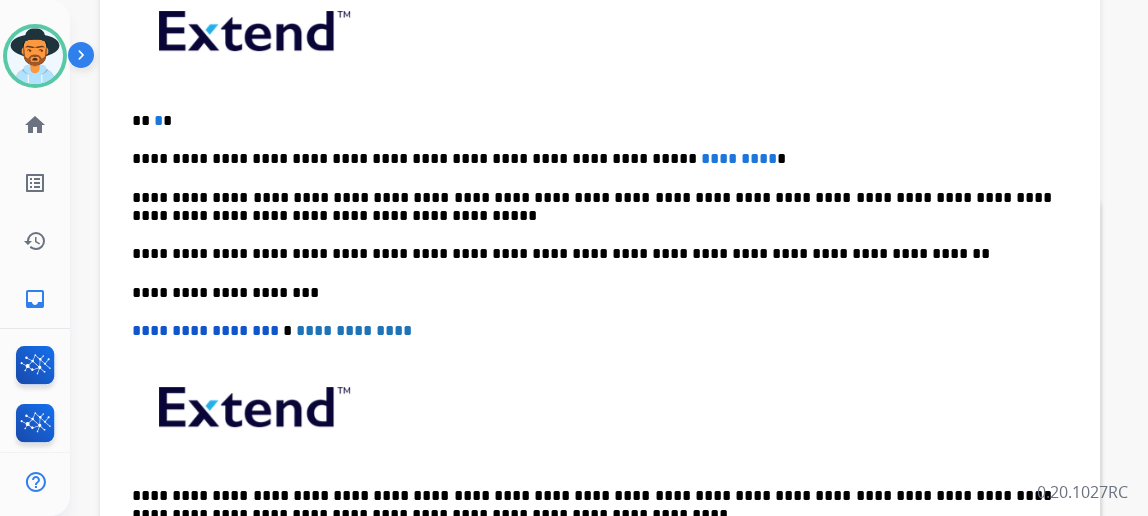 type 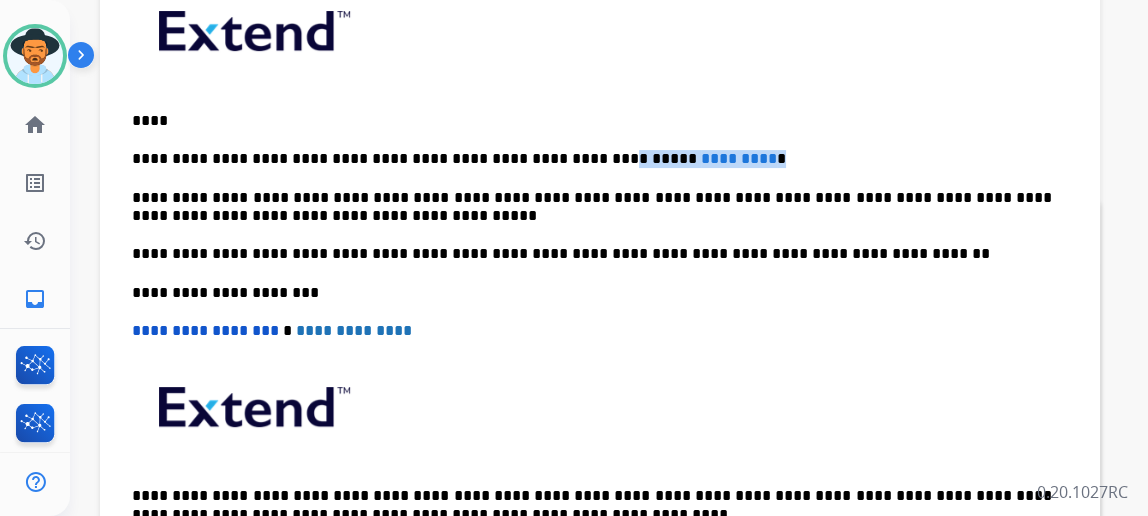 drag, startPoint x: 721, startPoint y: 146, endPoint x: 555, endPoint y: 147, distance: 166.003 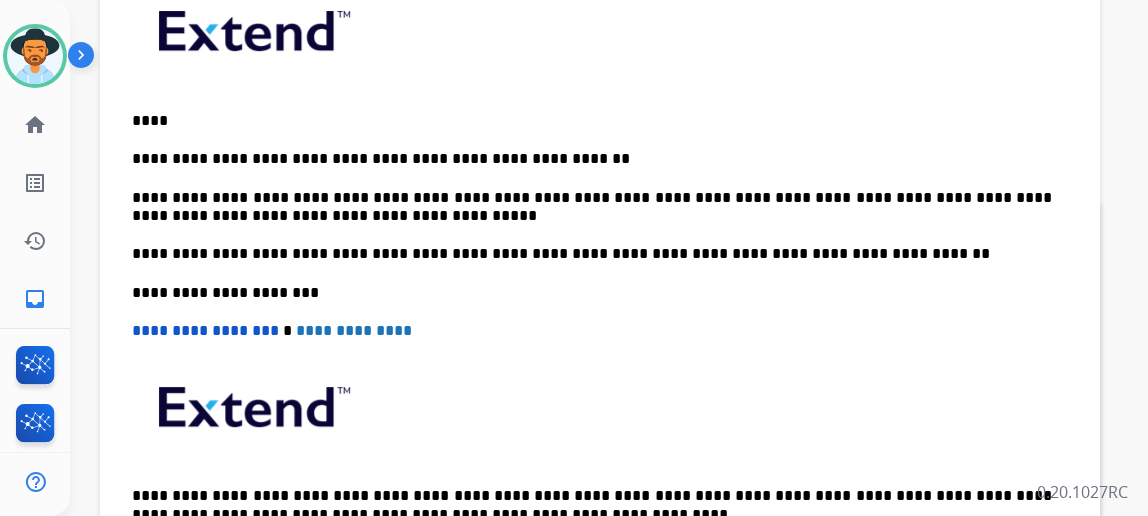 scroll, scrollTop: 0, scrollLeft: 0, axis: both 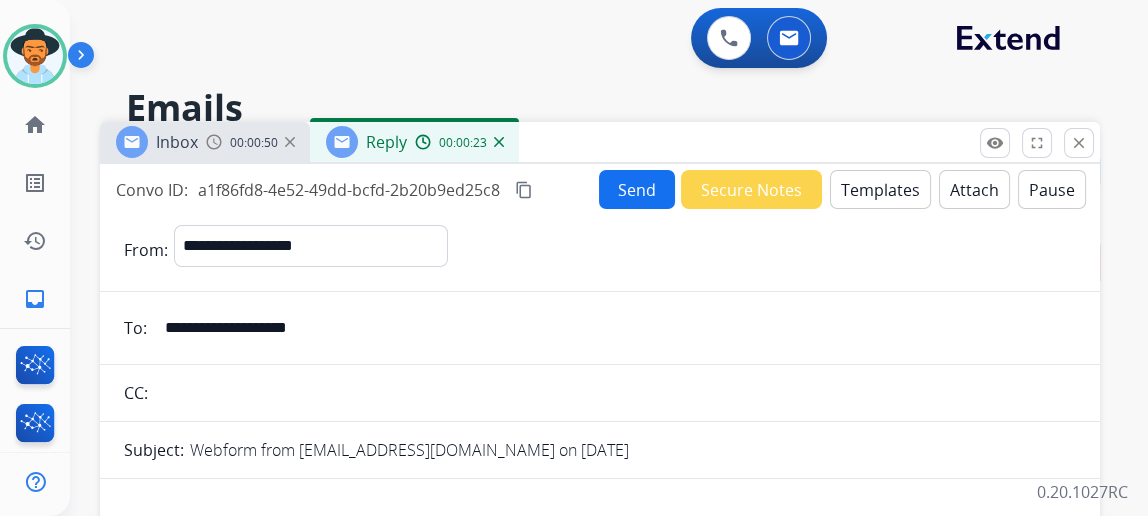 click on "Send" at bounding box center [637, 189] 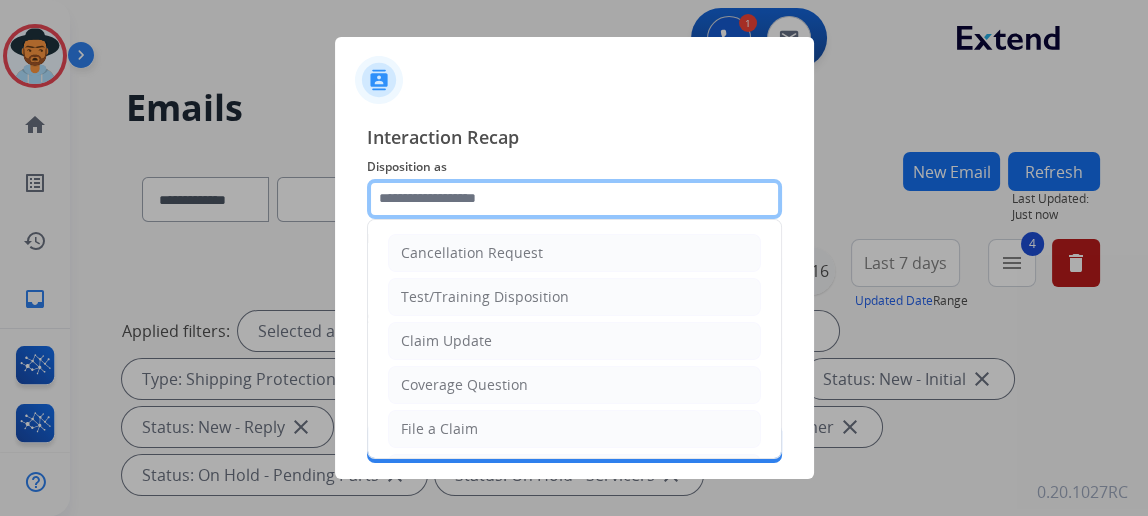 click 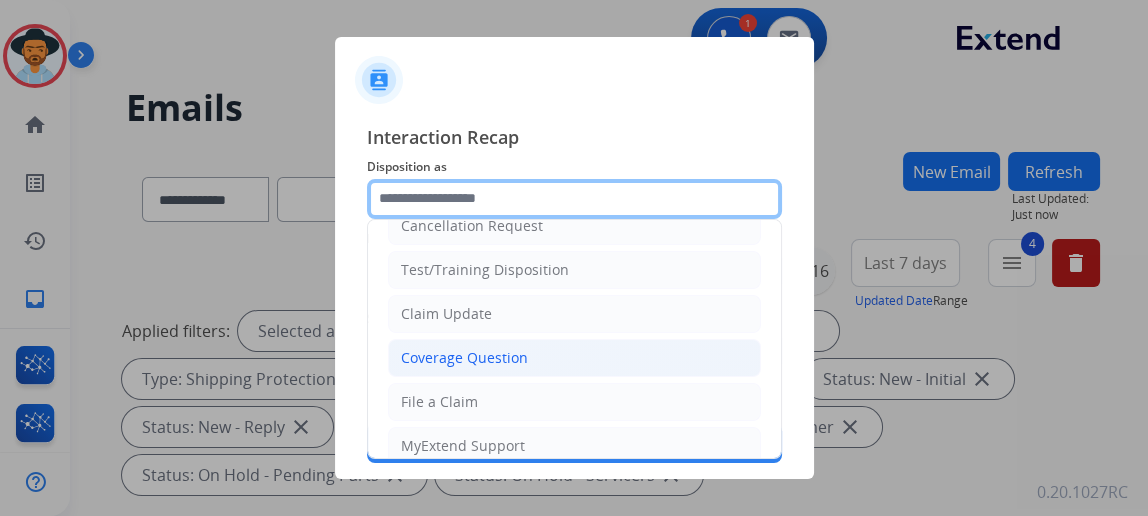 scroll, scrollTop: 0, scrollLeft: 0, axis: both 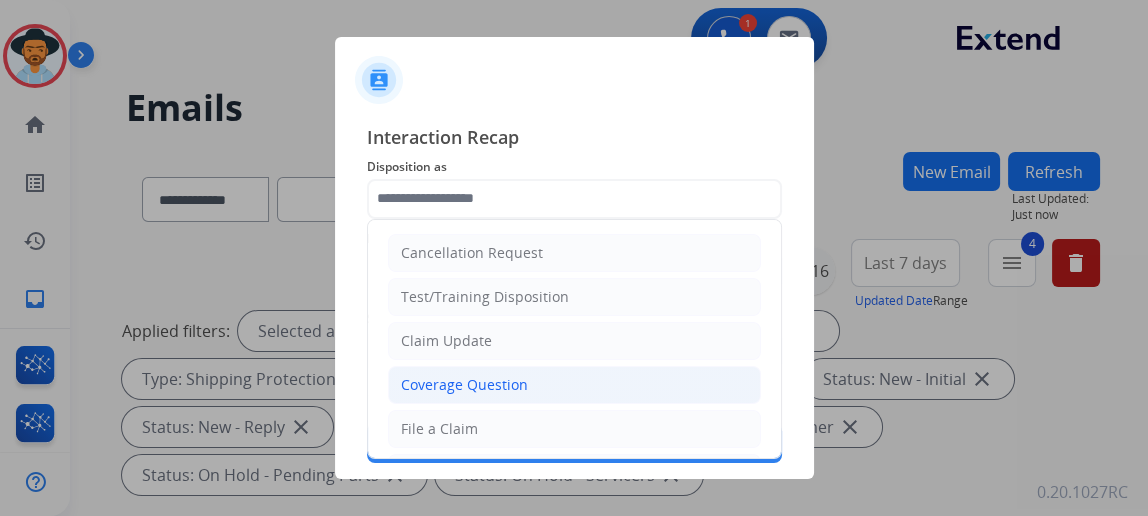 click on "Coverage Question" 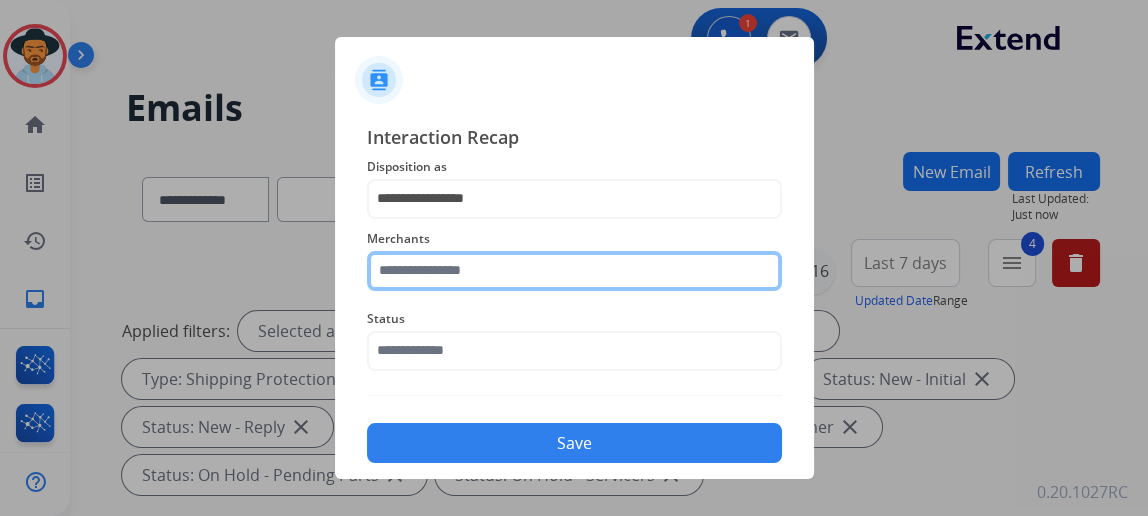 click 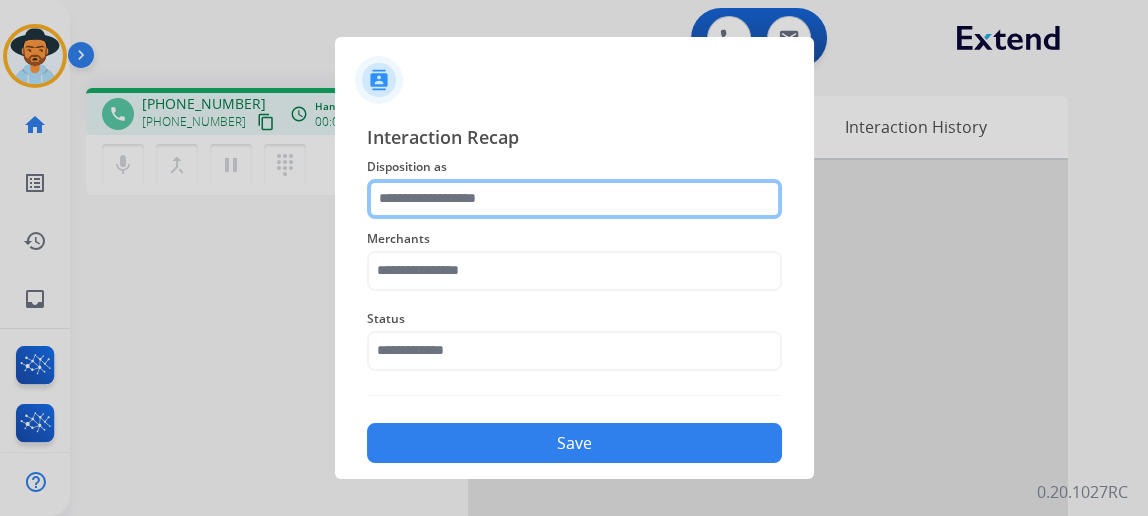 click 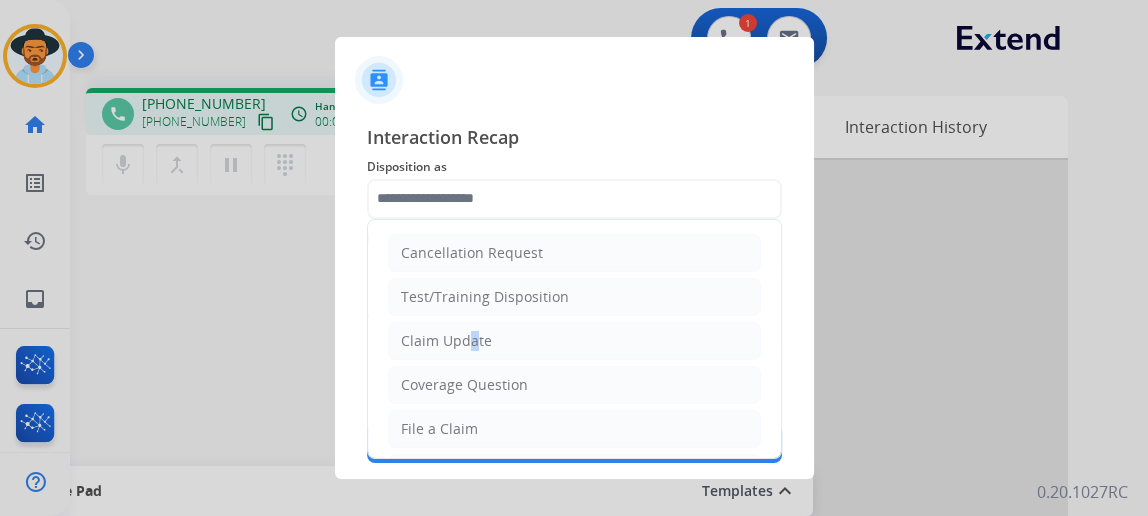 drag, startPoint x: 464, startPoint y: 337, endPoint x: 457, endPoint y: 329, distance: 10.630146 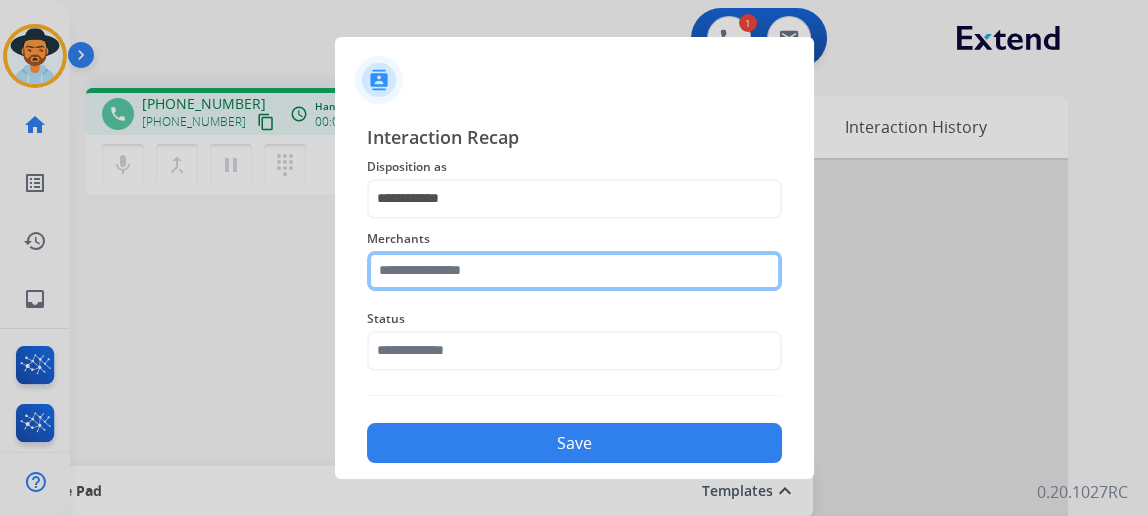 click 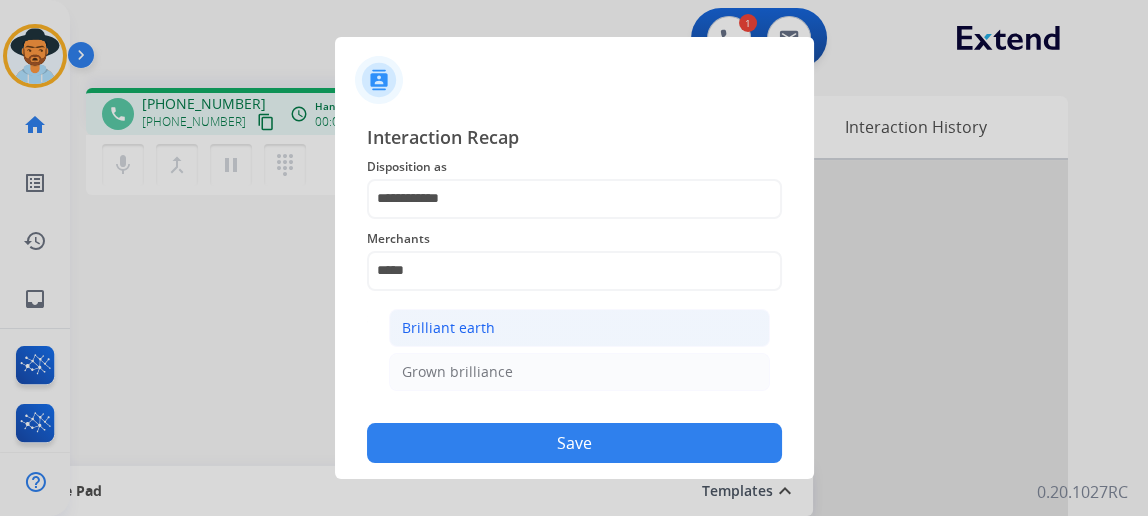 click on "Brilliant earth" 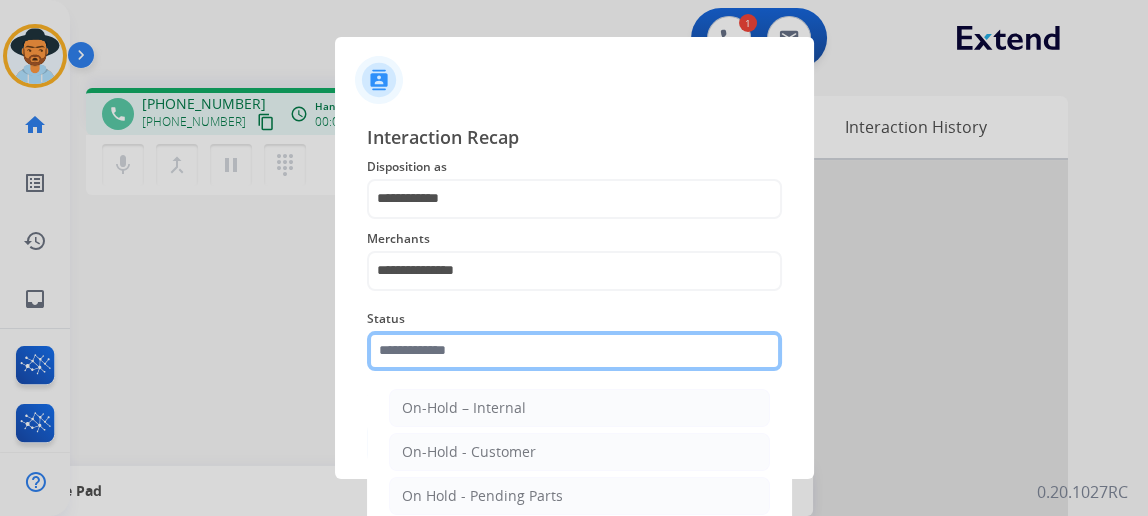 click 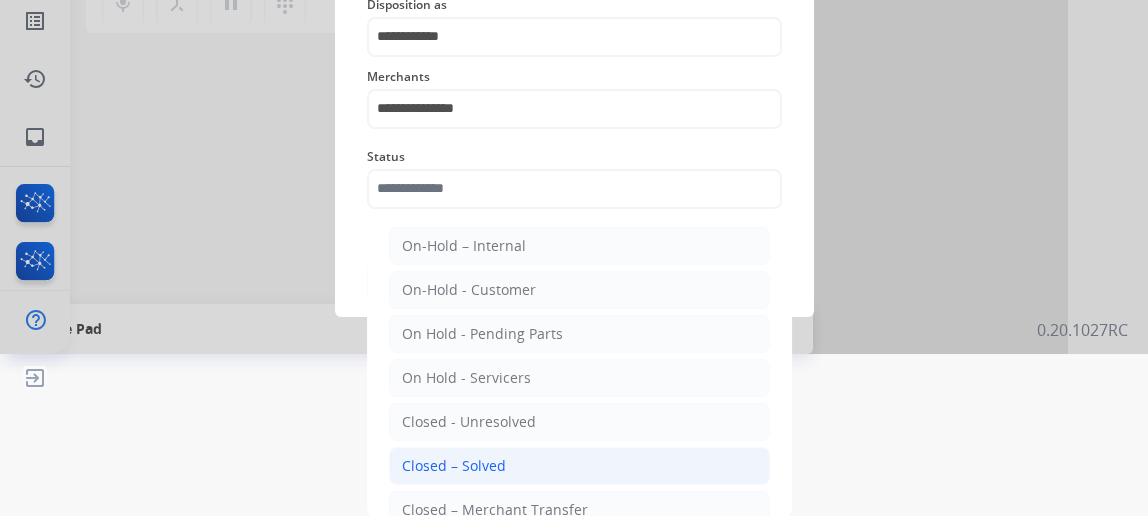 drag, startPoint x: 482, startPoint y: 453, endPoint x: 498, endPoint y: 422, distance: 34.88553 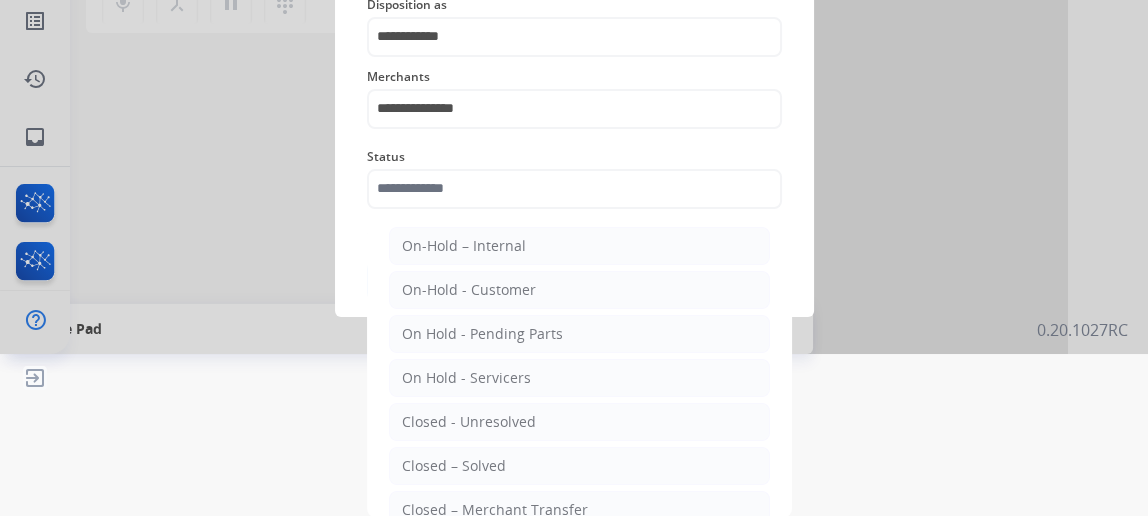 click on "Closed – Solved" 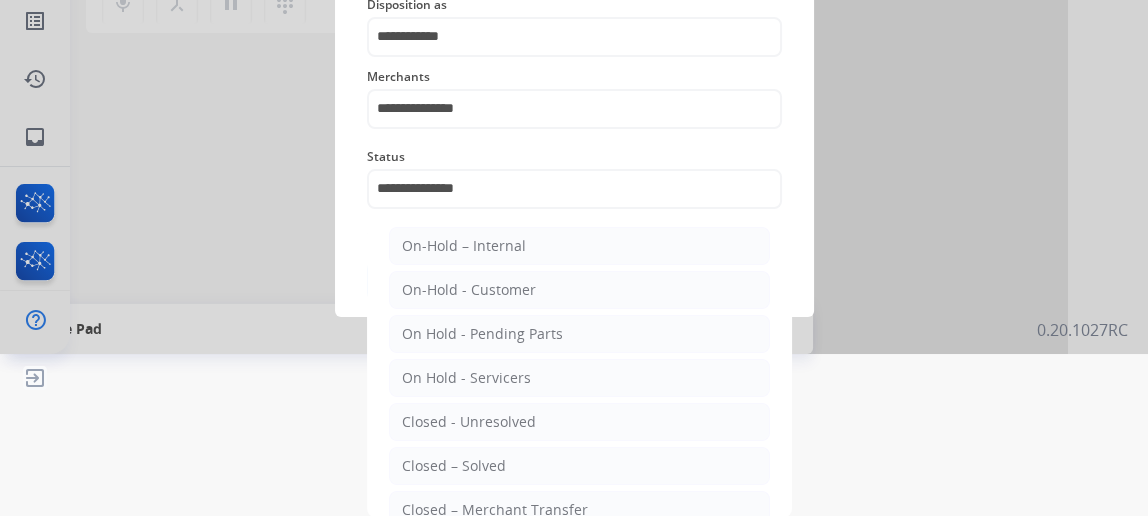 scroll, scrollTop: 43, scrollLeft: 0, axis: vertical 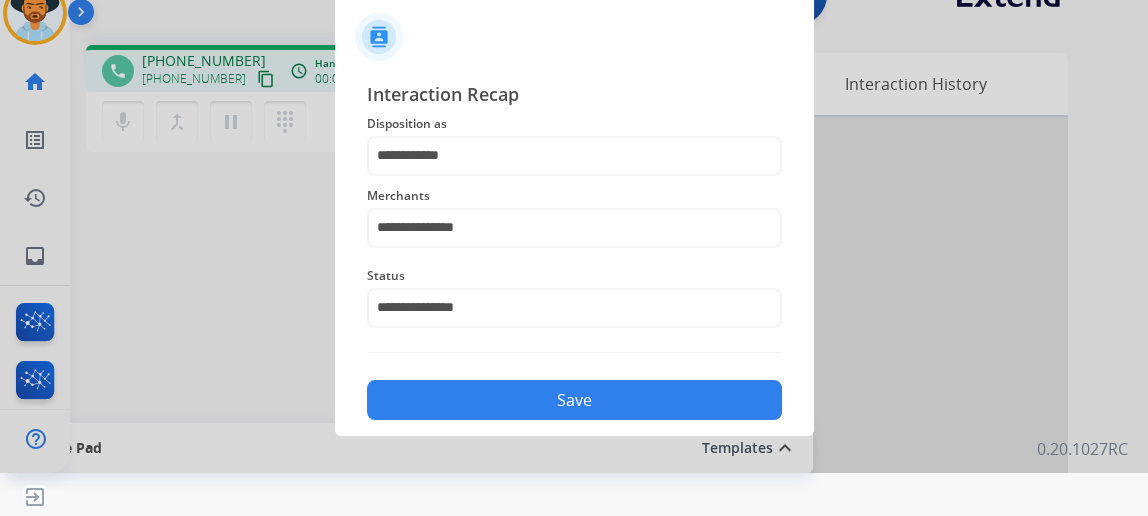 click on "Save" 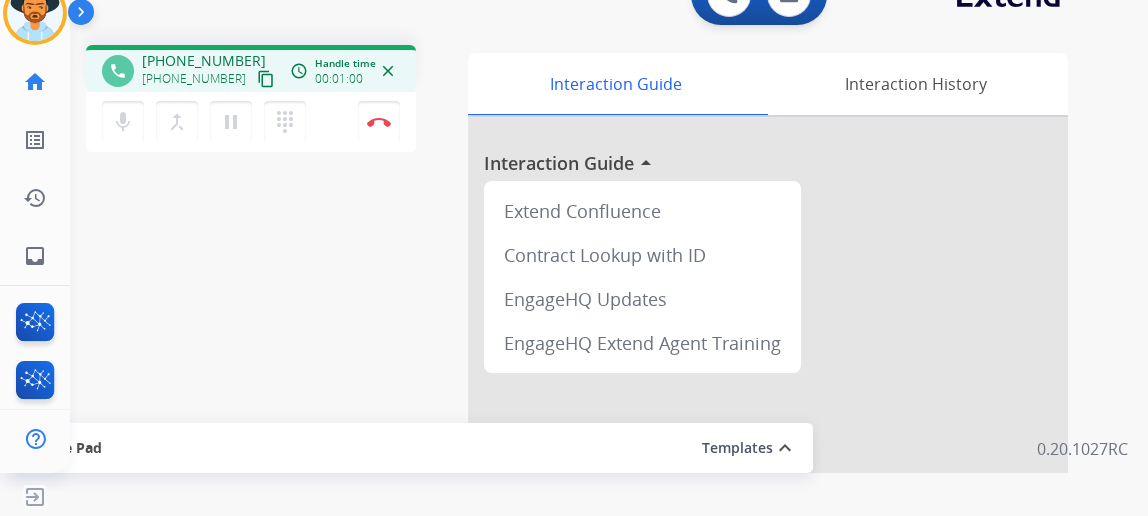 drag, startPoint x: 240, startPoint y: 74, endPoint x: 255, endPoint y: 72, distance: 15.132746 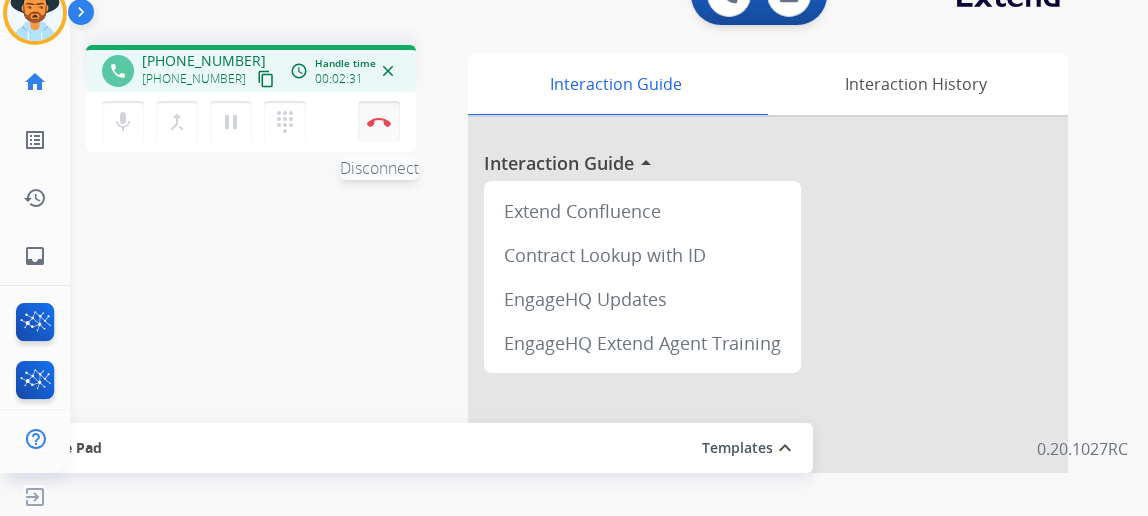 click on "Disconnect" at bounding box center (379, 122) 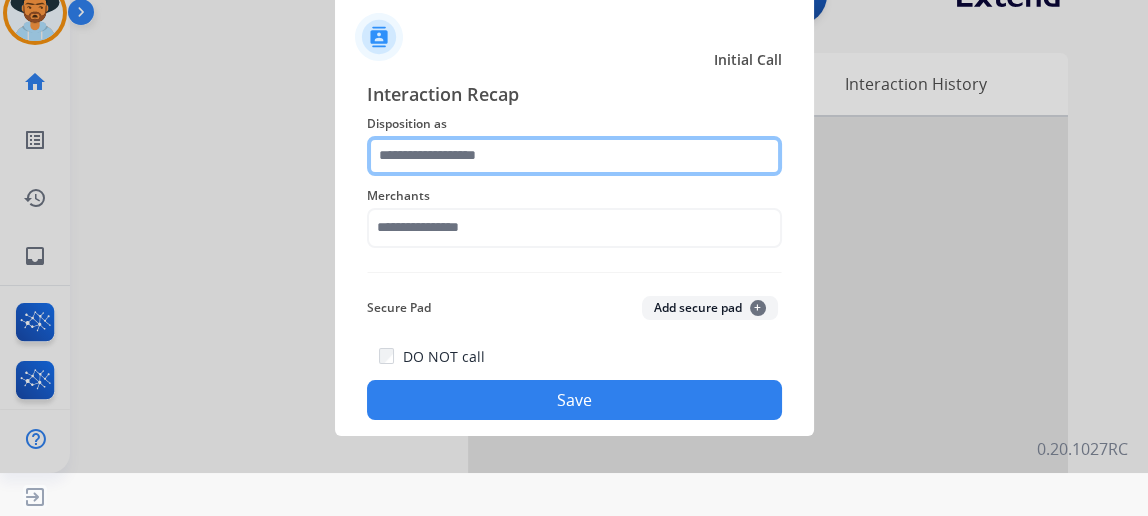 click 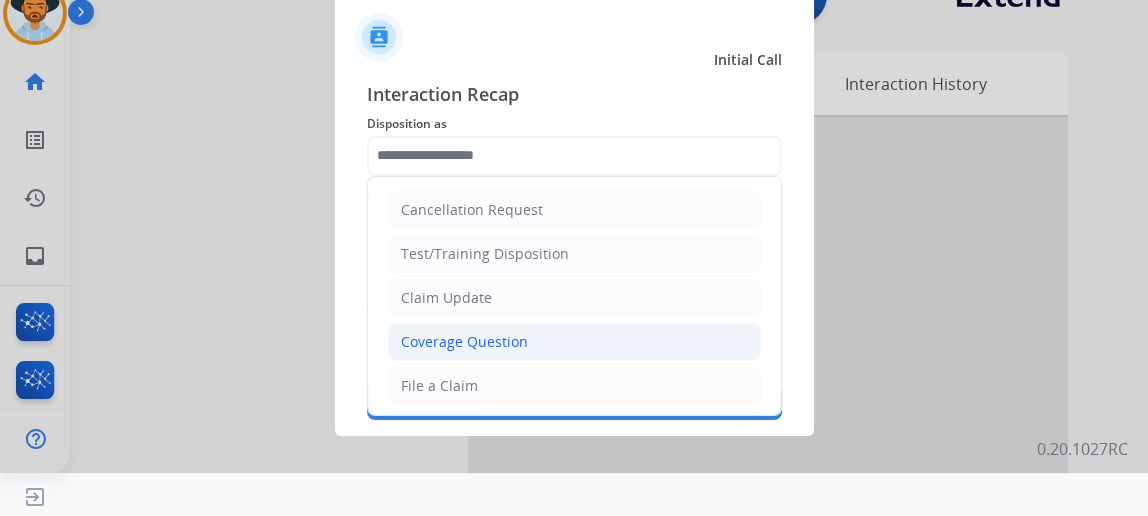 click on "Coverage Question" 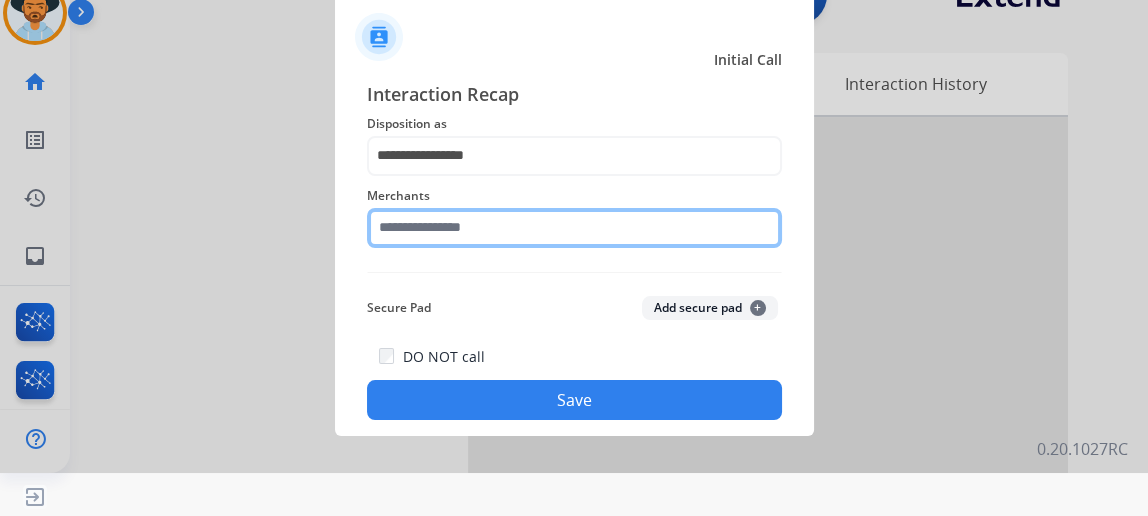 click 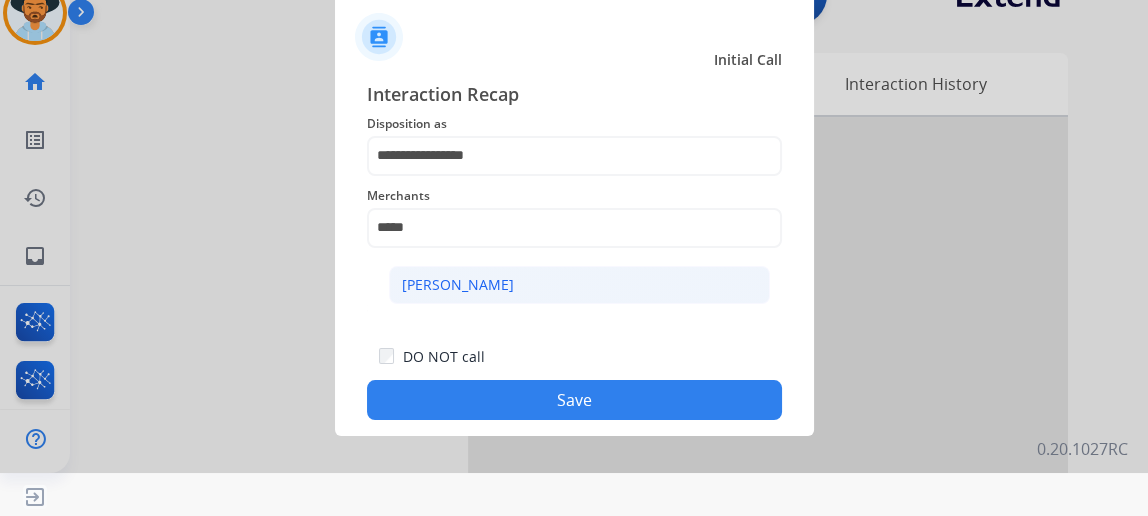 click on "Dagne dover" 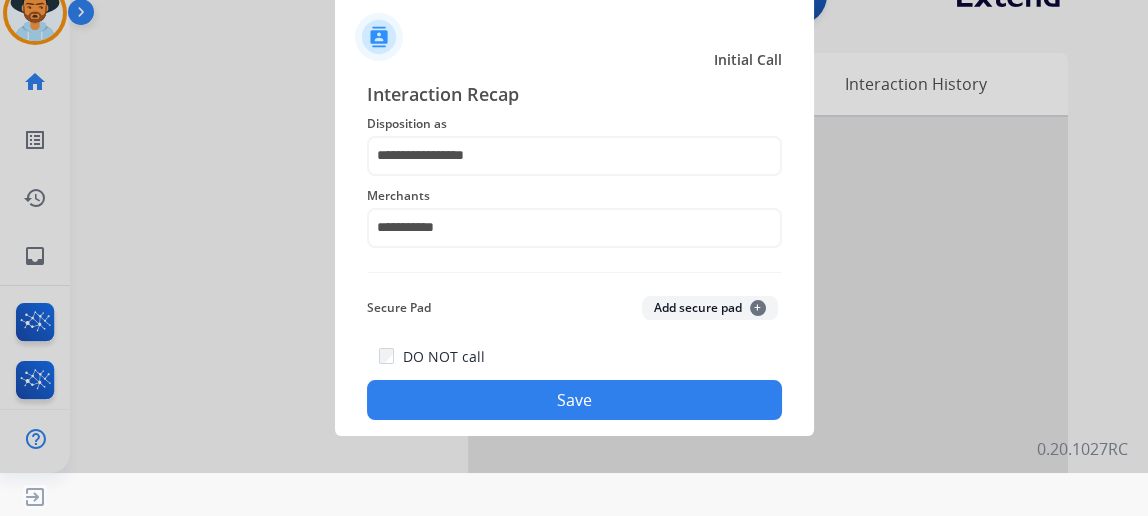 click on "Secure Pad  Add secure pad  +" 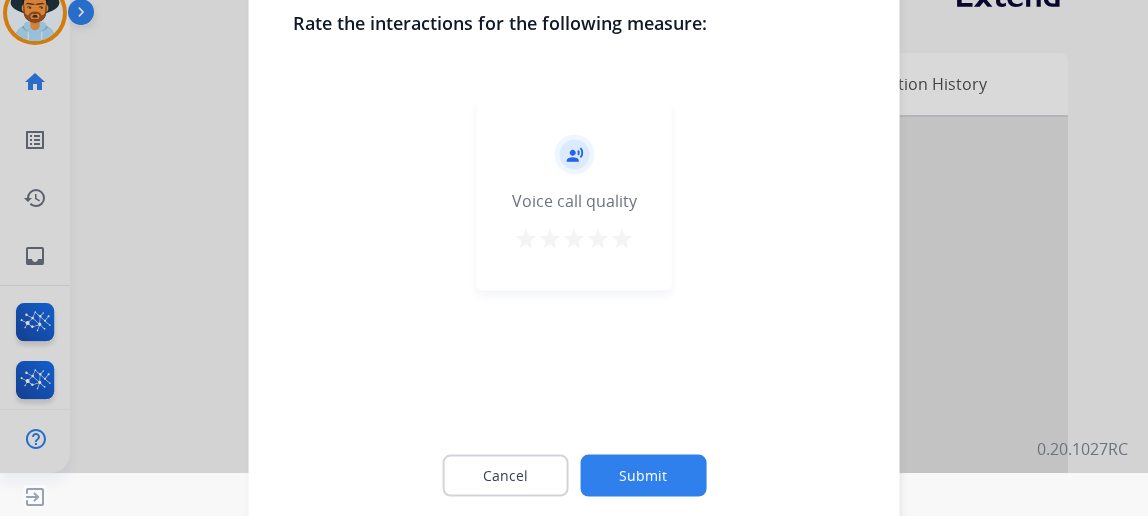 click on "Submit" 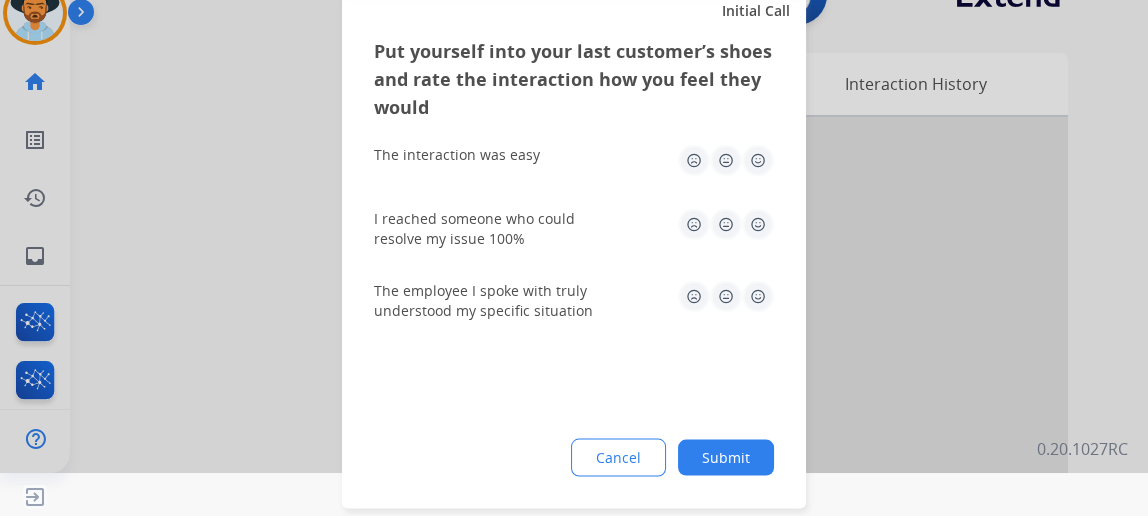 click on "Submit" 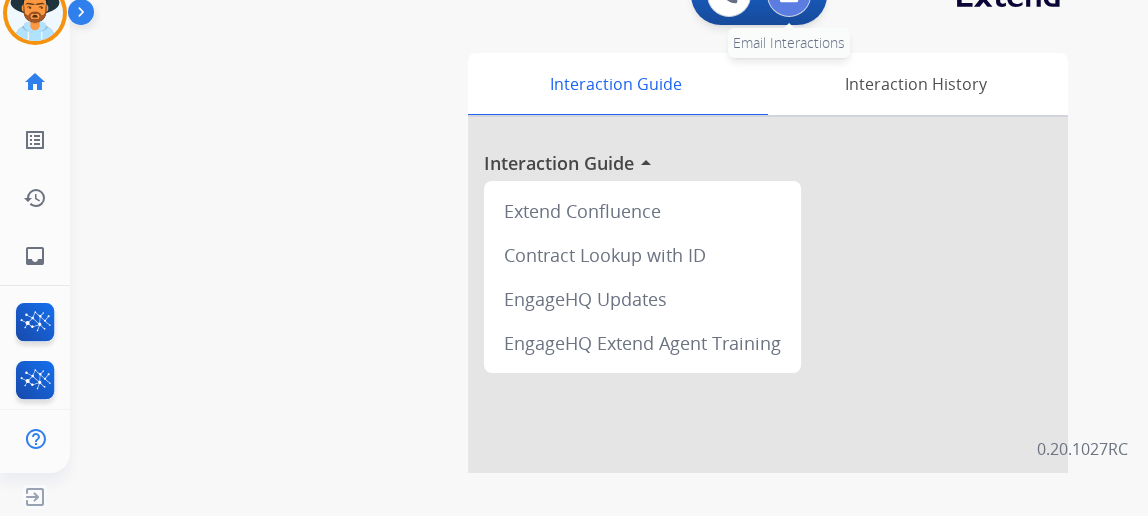 click at bounding box center [789, -5] 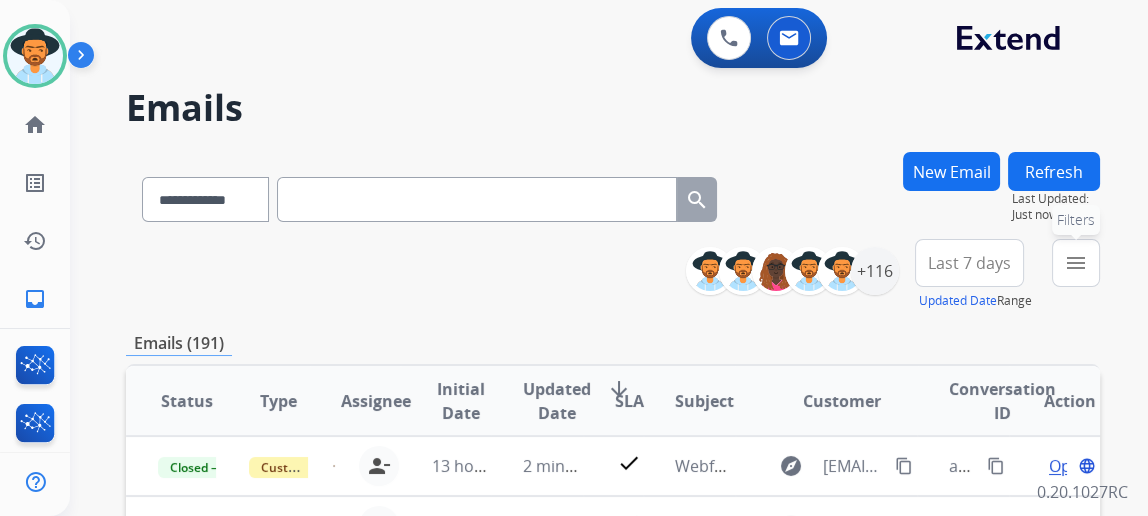 click on "menu" at bounding box center (1076, 263) 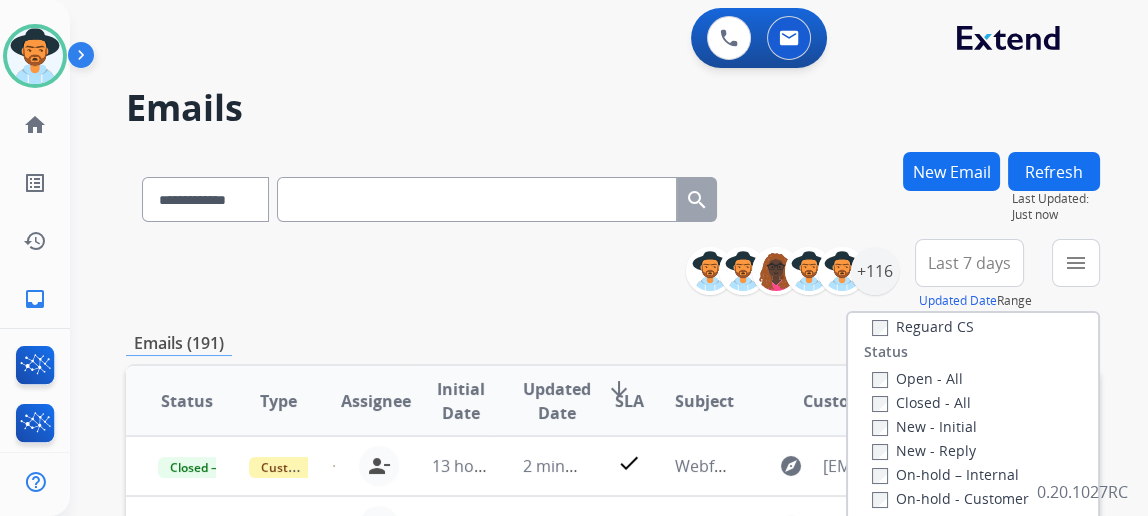 scroll, scrollTop: 272, scrollLeft: 0, axis: vertical 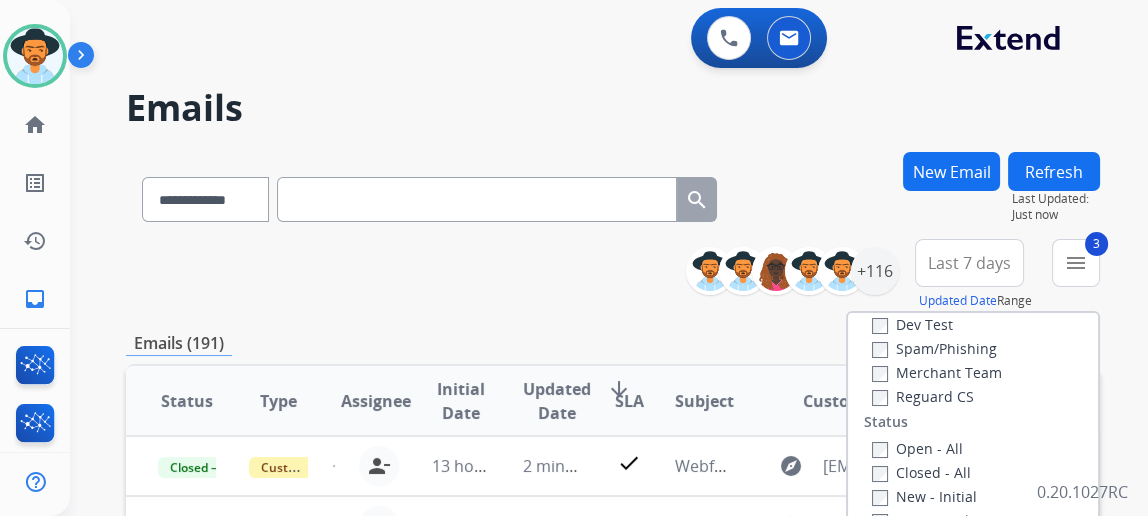 click on "Reguard CS" at bounding box center [923, 396] 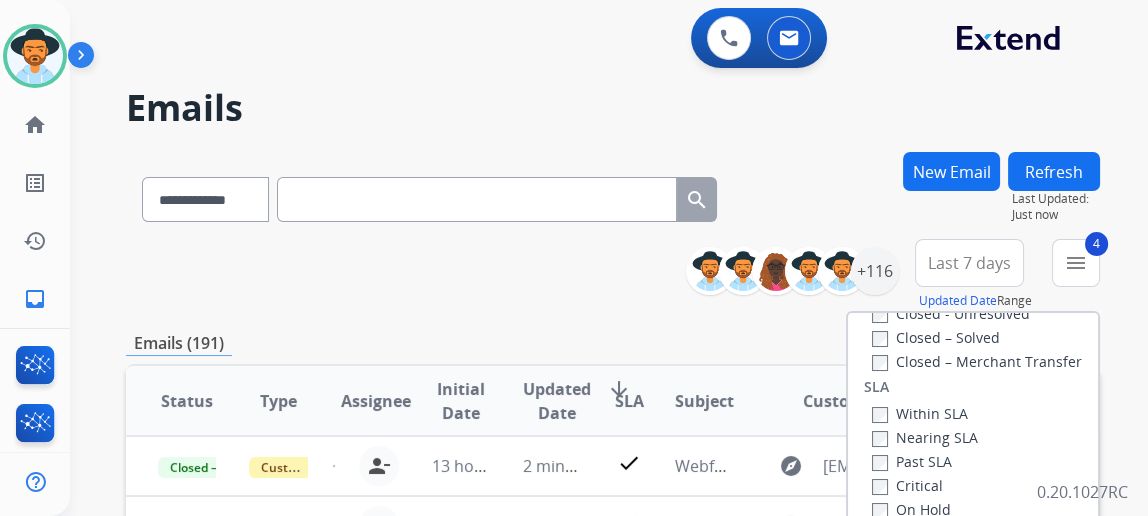 scroll, scrollTop: 527, scrollLeft: 0, axis: vertical 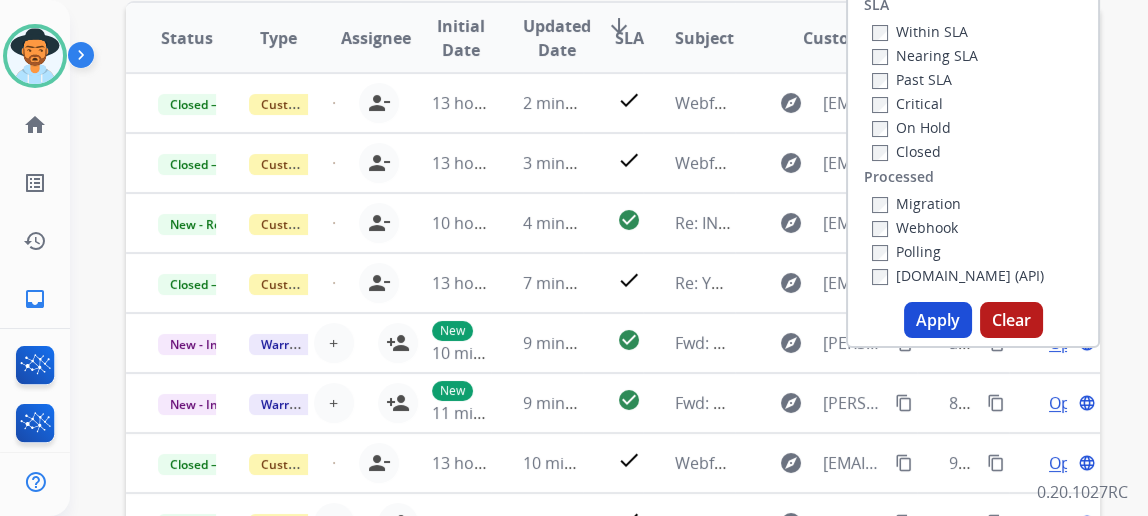 click on "Apply" at bounding box center [938, 320] 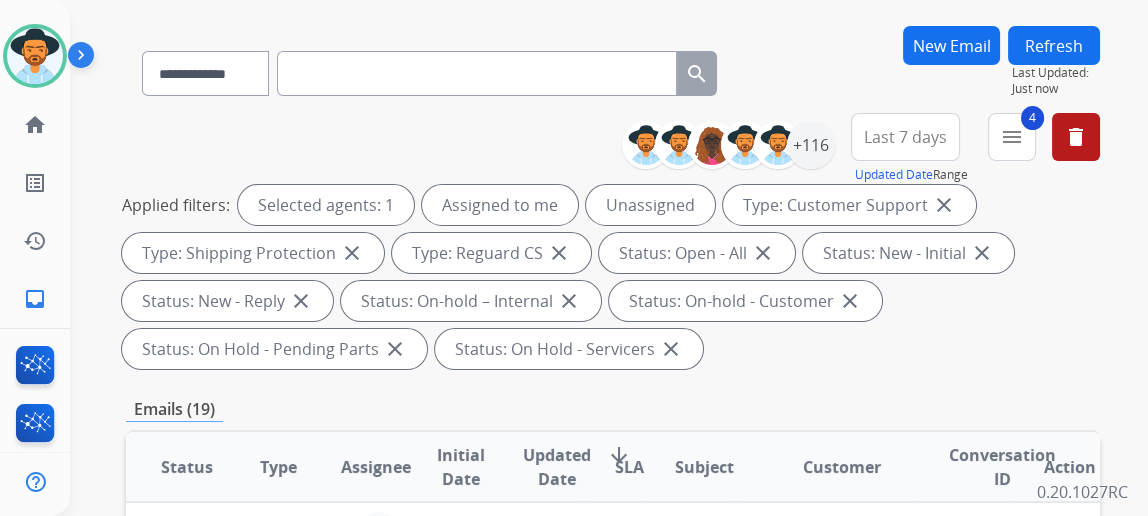 scroll, scrollTop: 90, scrollLeft: 0, axis: vertical 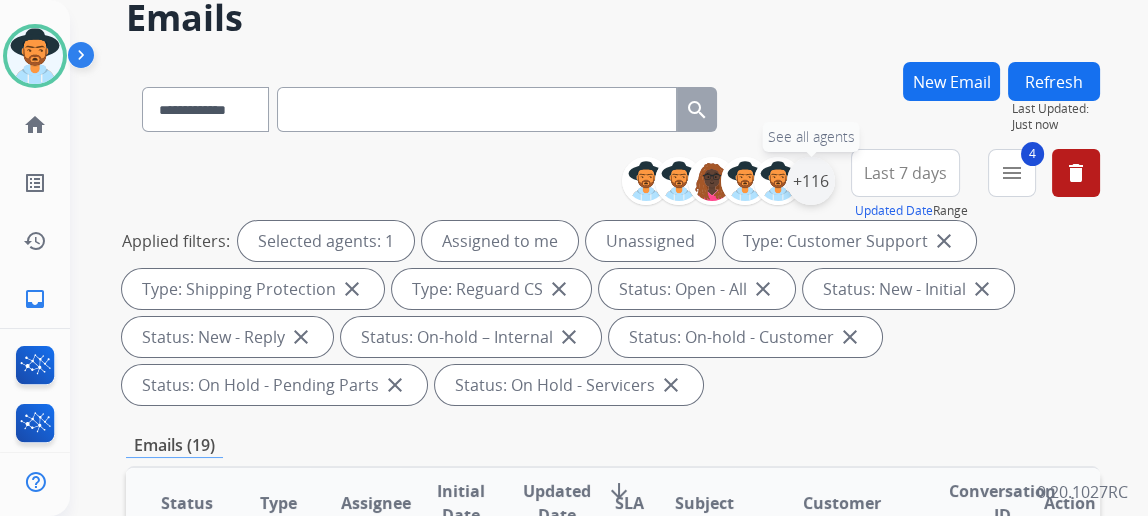 click on "+116" at bounding box center [811, 181] 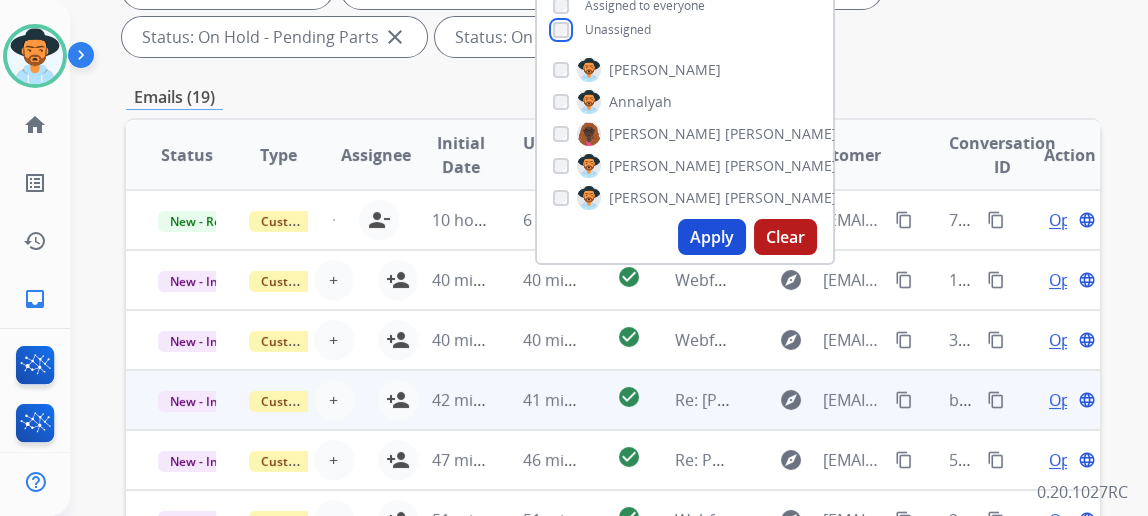 scroll, scrollTop: 454, scrollLeft: 0, axis: vertical 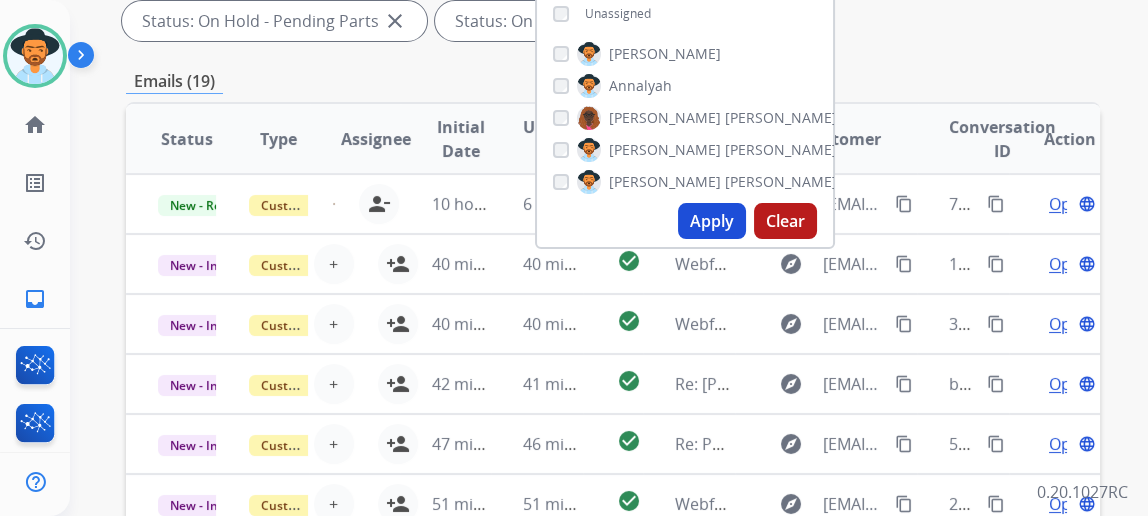 click on "Apply" at bounding box center (712, 221) 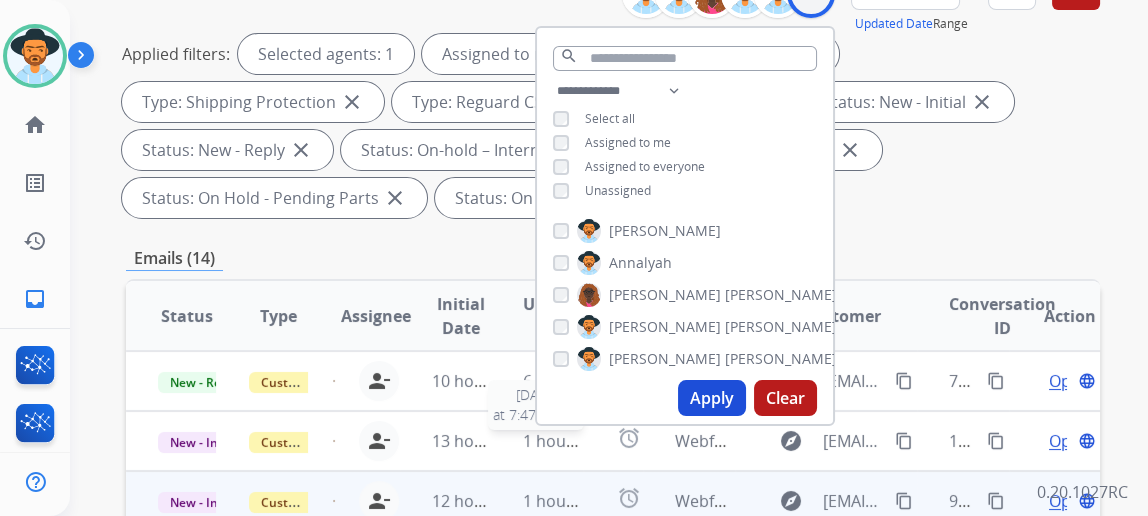 scroll, scrollTop: 454, scrollLeft: 0, axis: vertical 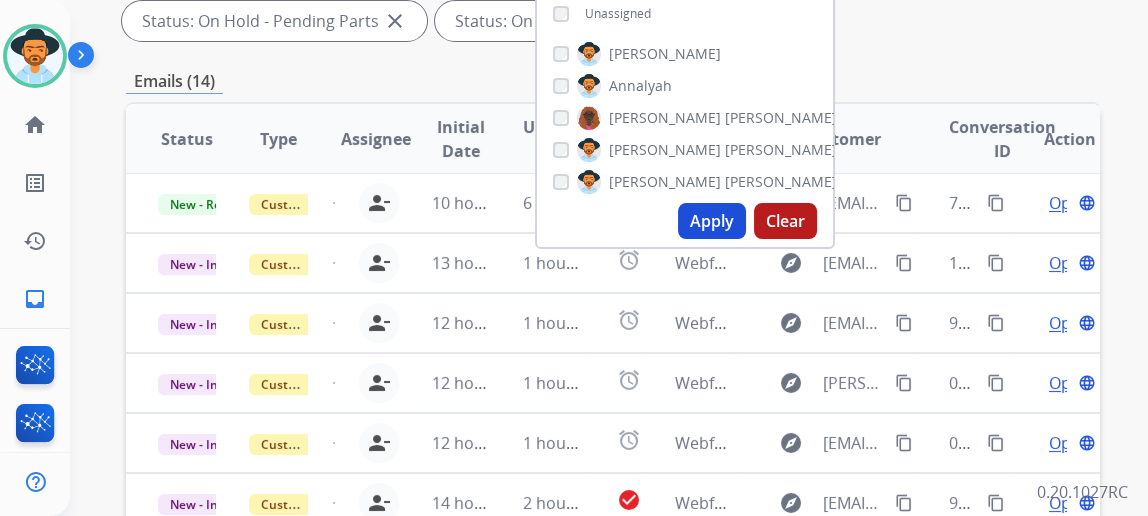 click on "**********" at bounding box center (613, 287) 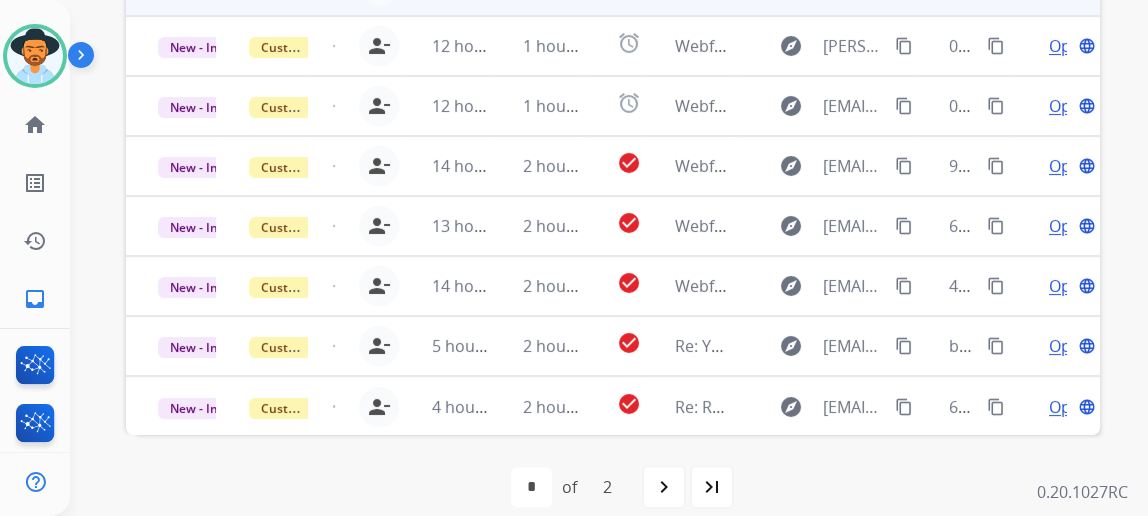 scroll, scrollTop: 797, scrollLeft: 0, axis: vertical 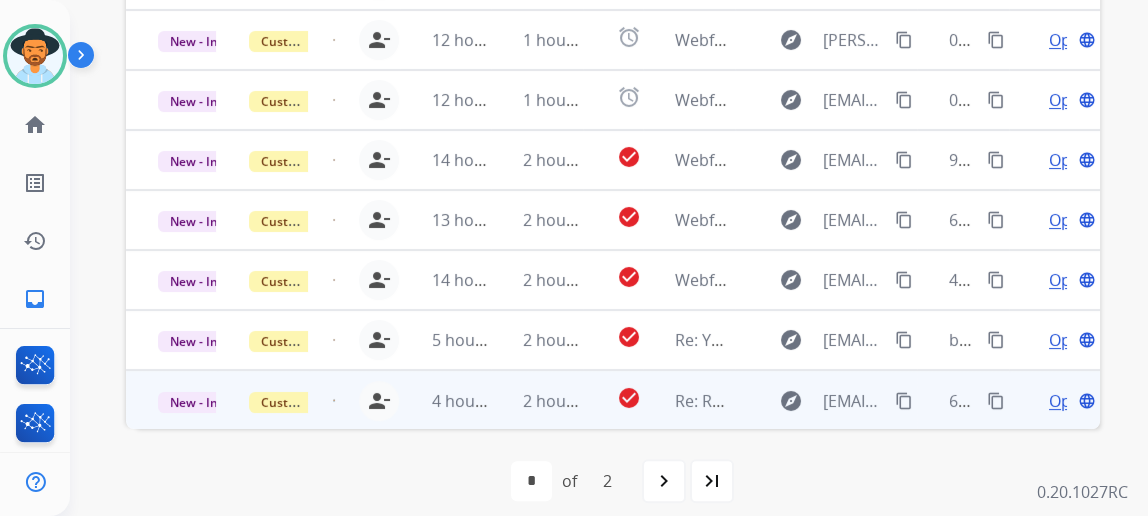 click on "Open" at bounding box center (1069, 401) 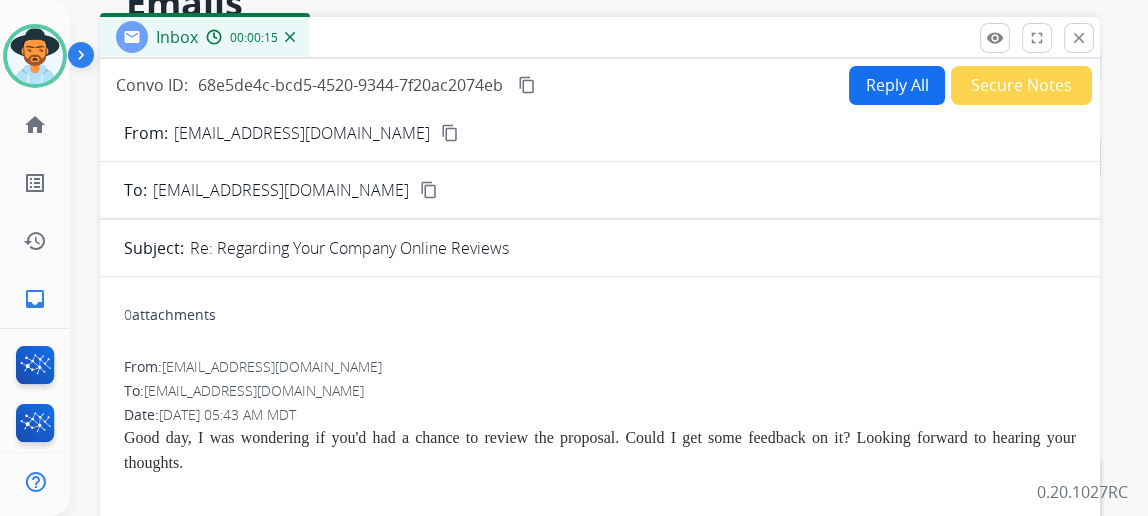 scroll, scrollTop: 0, scrollLeft: 0, axis: both 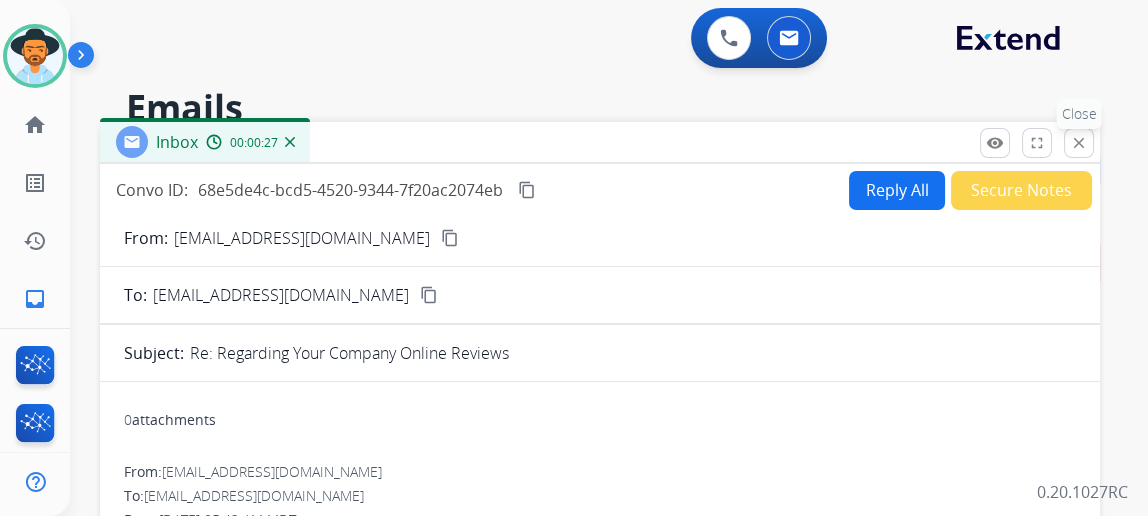 click on "close" at bounding box center (1079, 143) 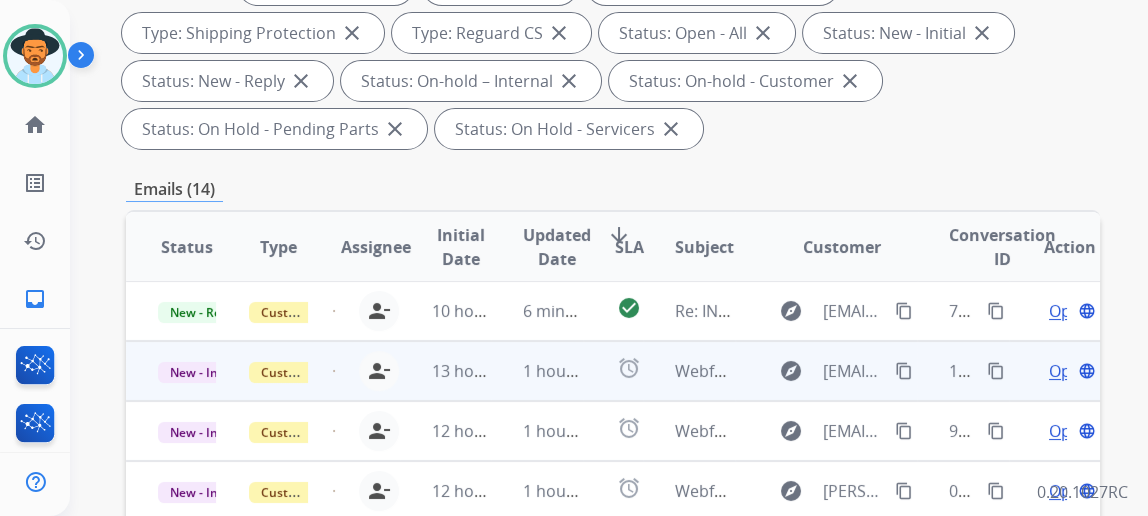 scroll, scrollTop: 363, scrollLeft: 0, axis: vertical 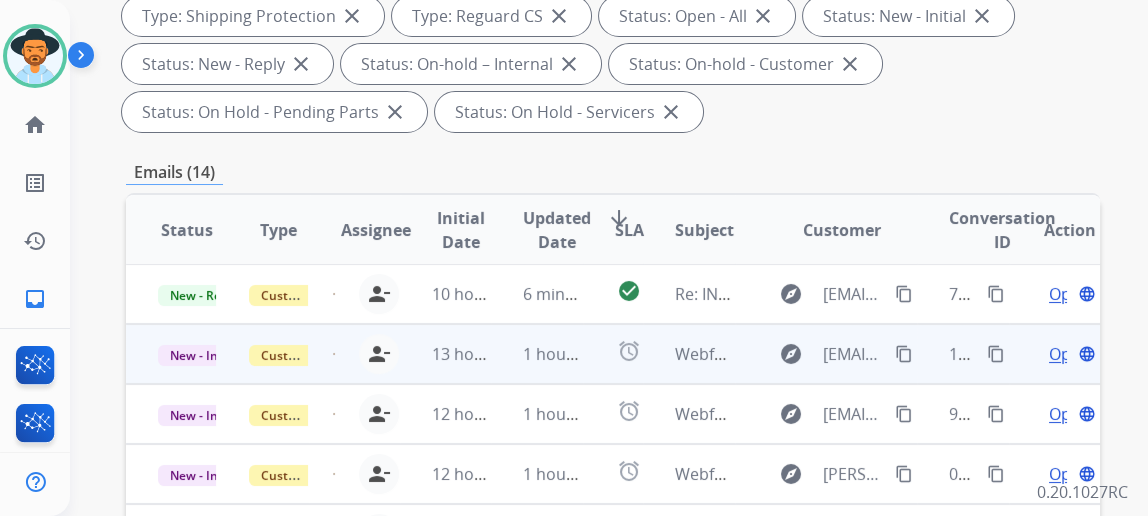 click on "Open" at bounding box center (1069, 354) 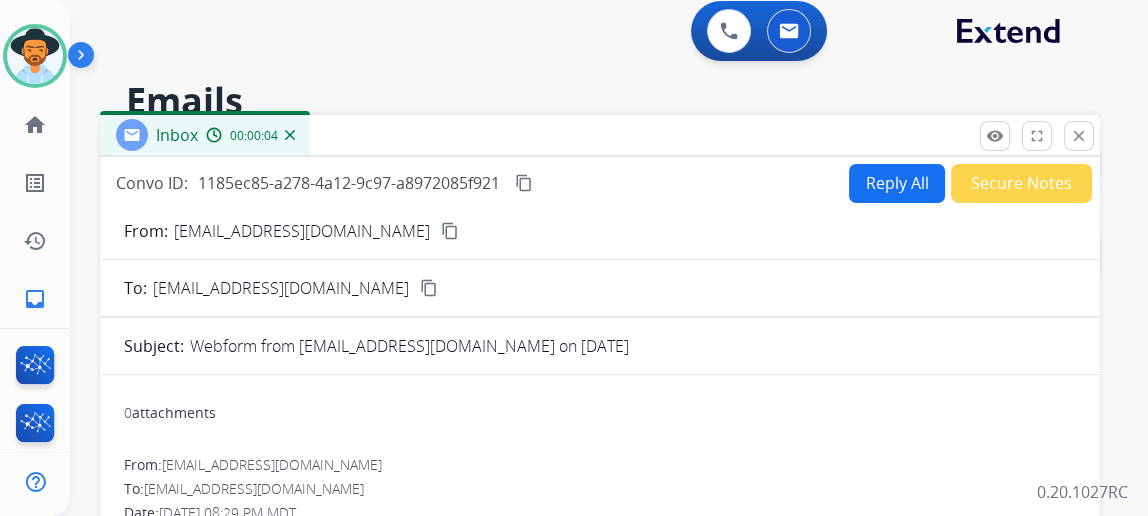 scroll, scrollTop: 0, scrollLeft: 0, axis: both 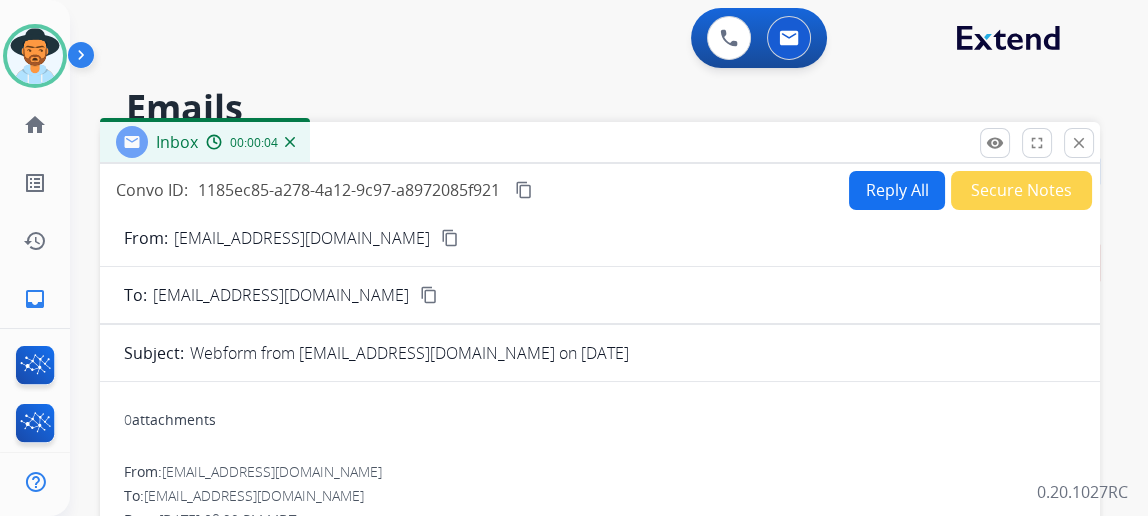 click on "Reply All" at bounding box center [897, 190] 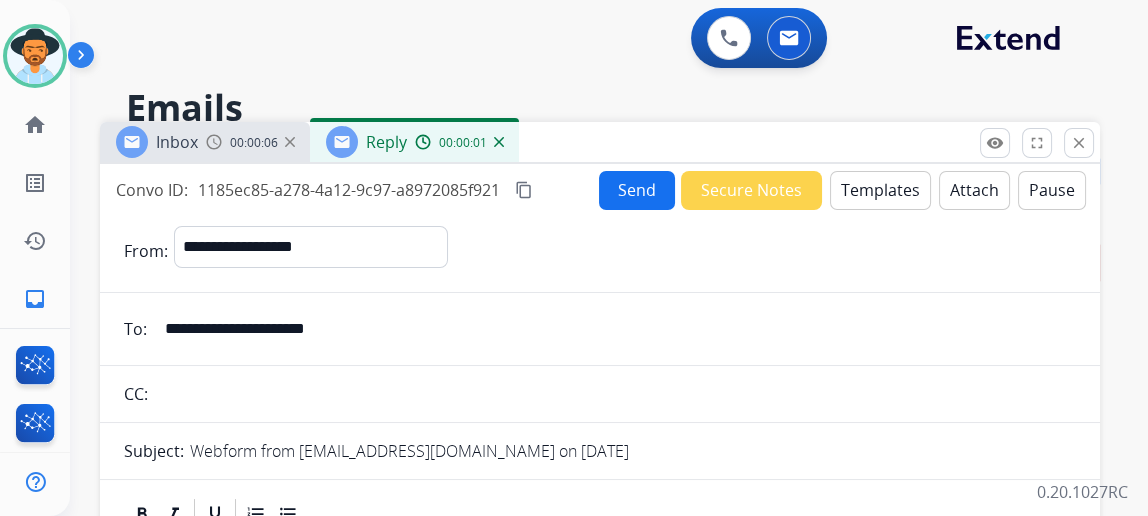 click on "Templates" at bounding box center [880, 190] 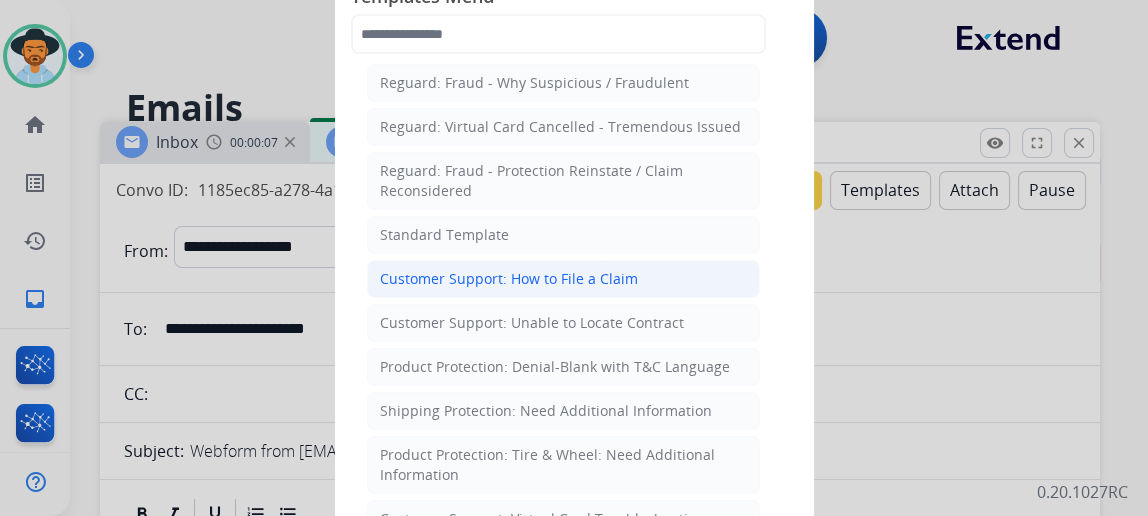 scroll, scrollTop: 181, scrollLeft: 0, axis: vertical 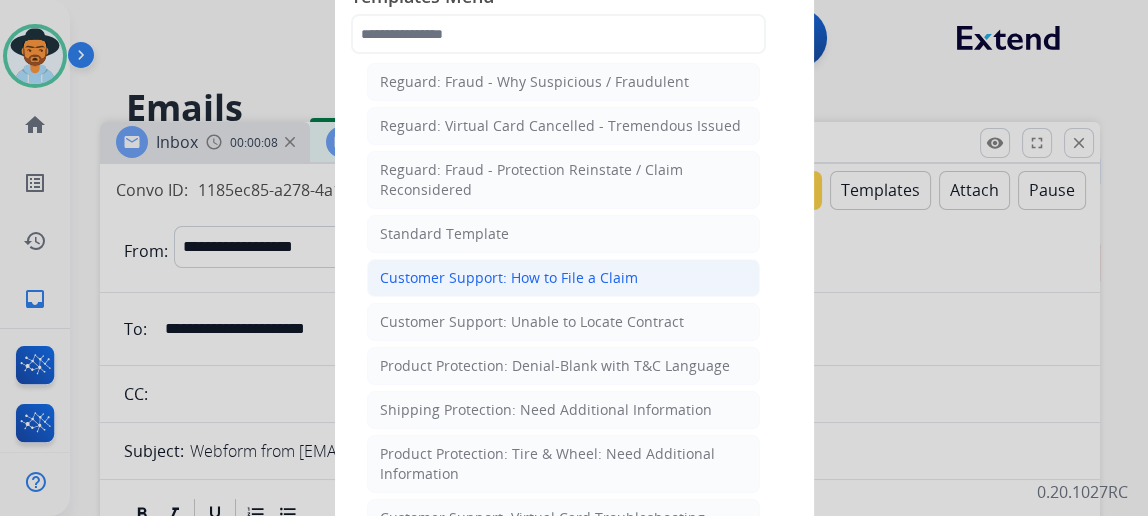 click on "Customer Support: How to File a Claim" 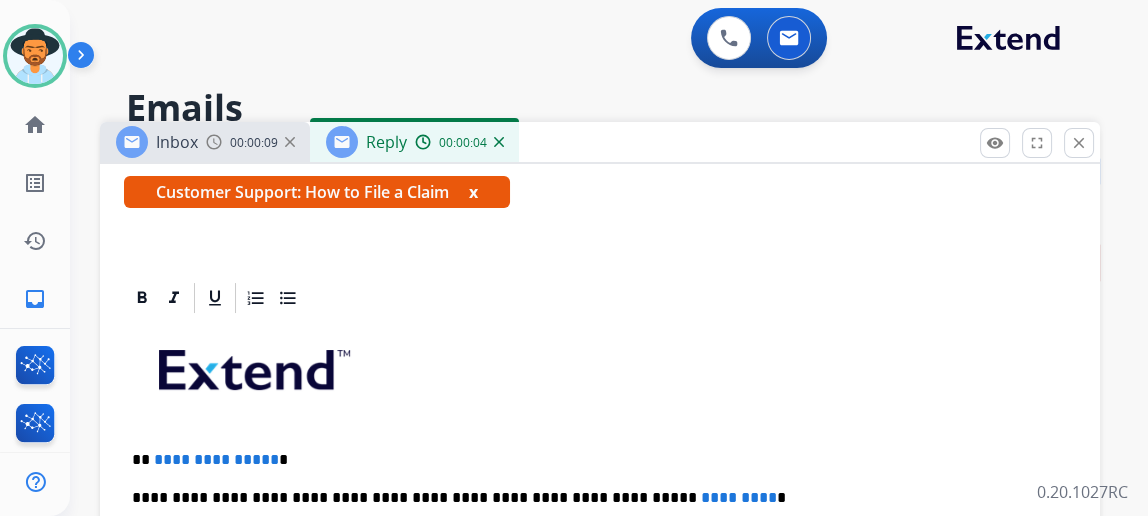 scroll, scrollTop: 344, scrollLeft: 0, axis: vertical 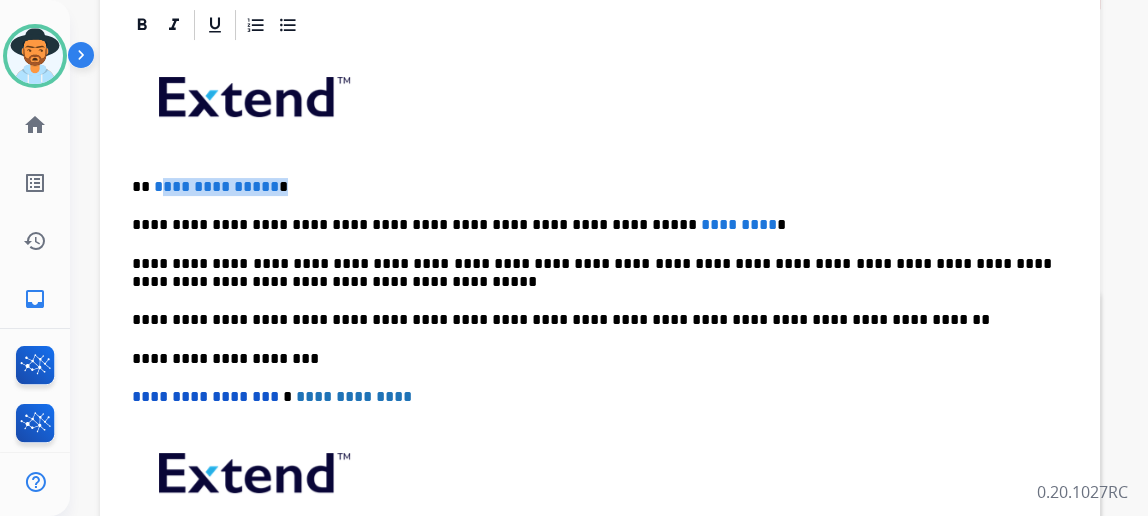 drag, startPoint x: 285, startPoint y: 189, endPoint x: 172, endPoint y: 172, distance: 114.27161 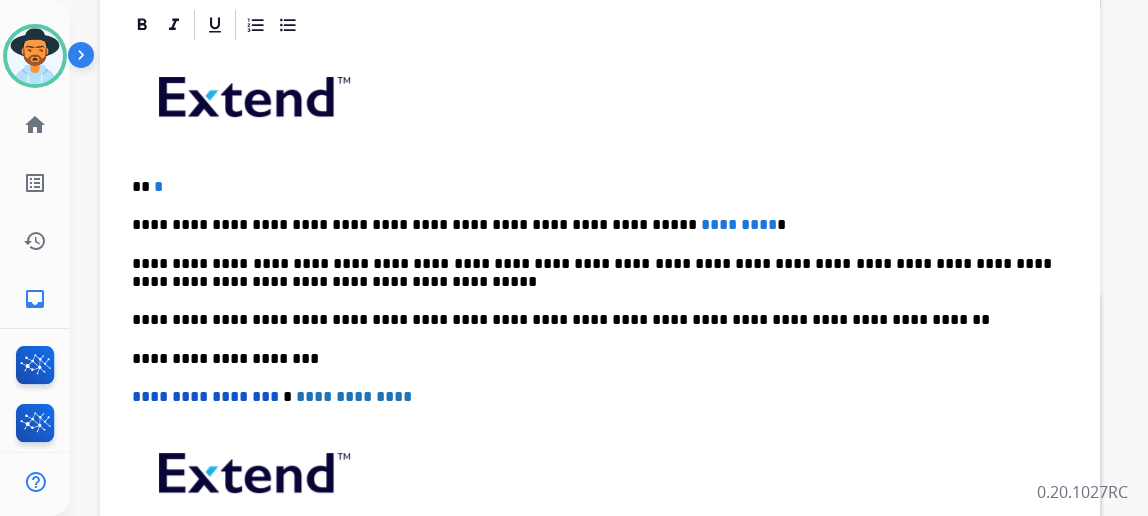 type 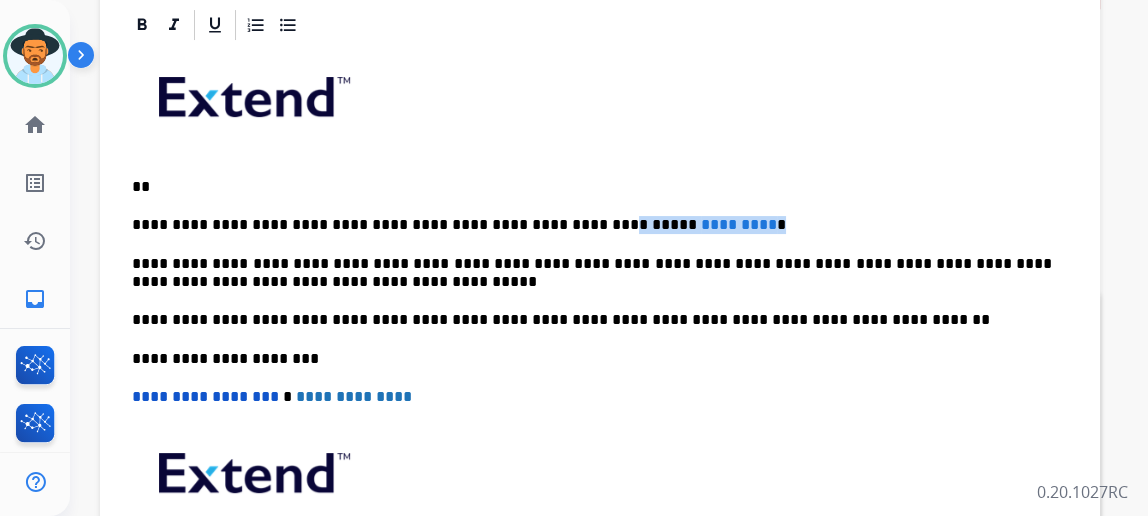 drag, startPoint x: 704, startPoint y: 213, endPoint x: 552, endPoint y: 213, distance: 152 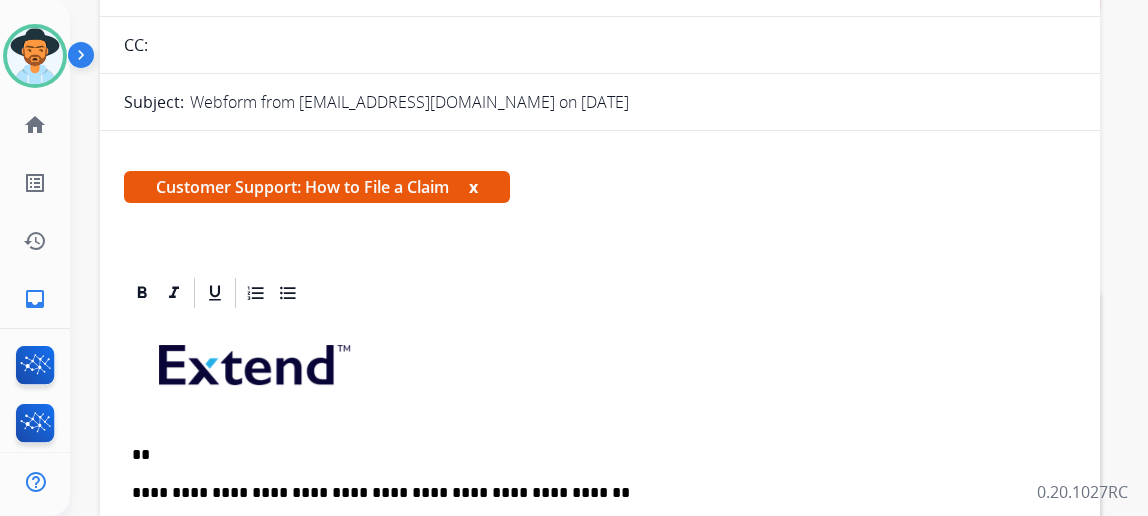 scroll, scrollTop: 0, scrollLeft: 0, axis: both 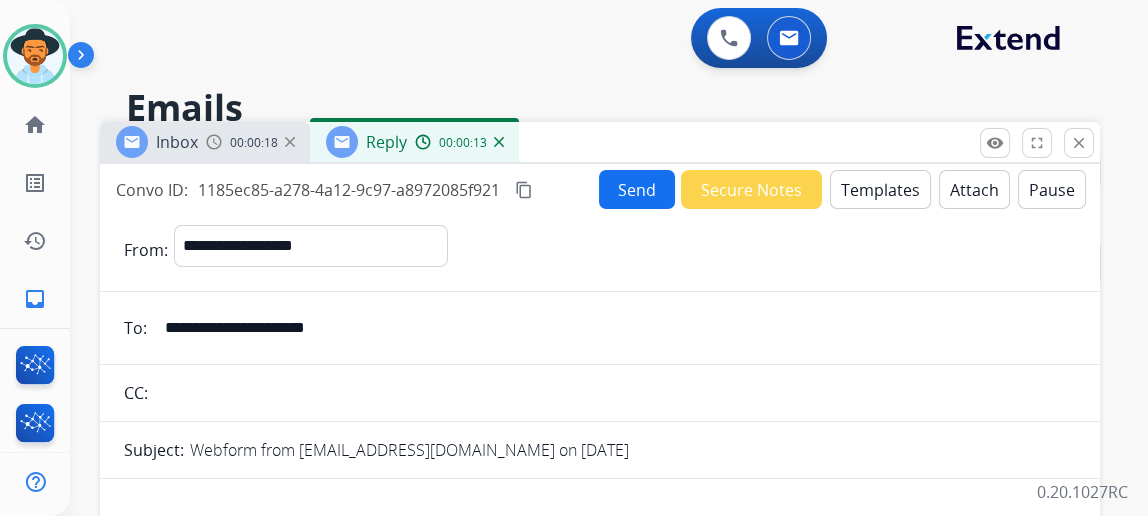 click on "**********" at bounding box center (614, 328) 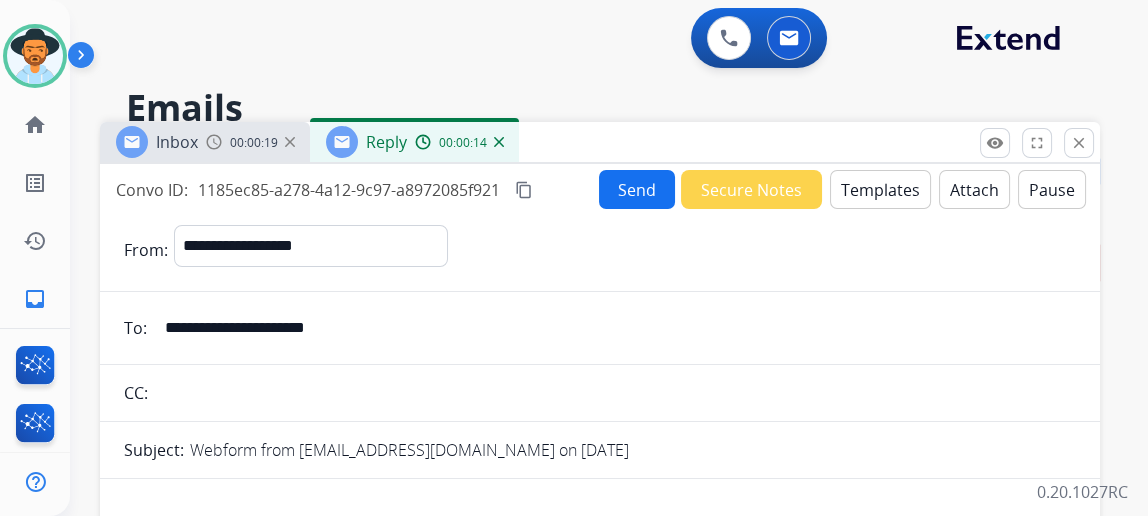 click on "**********" at bounding box center (614, 328) 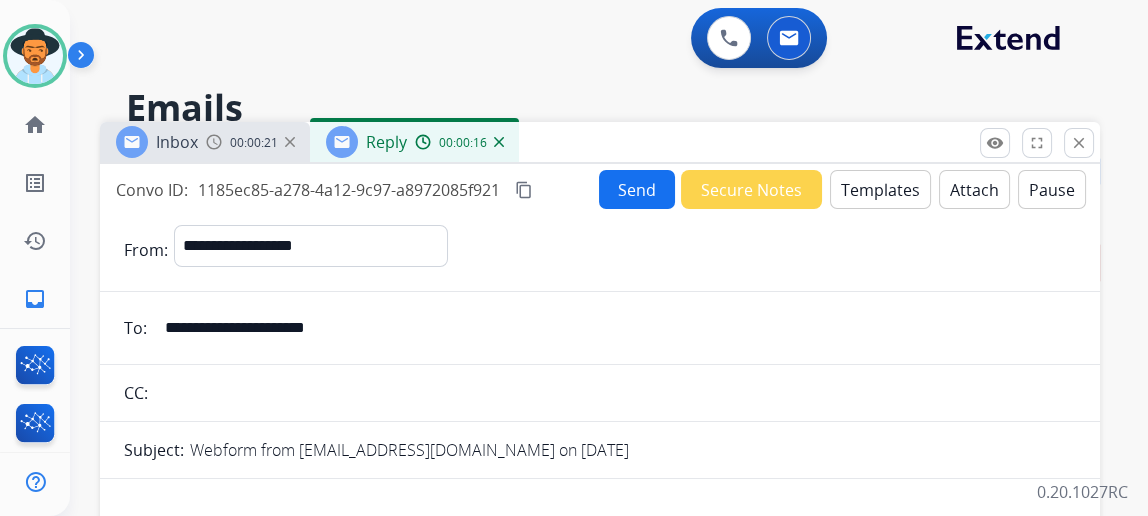 click on "Send" at bounding box center (637, 189) 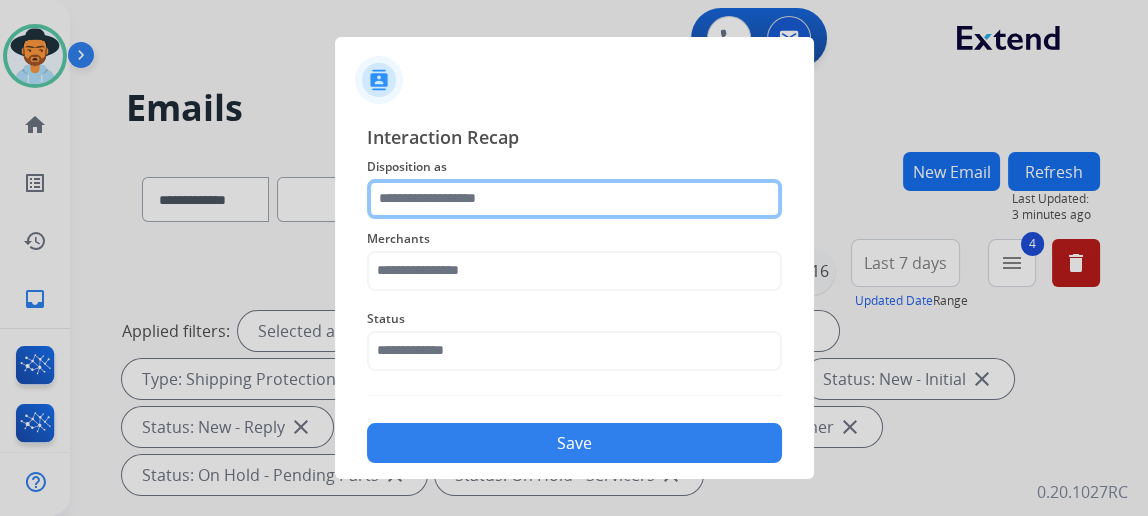 click 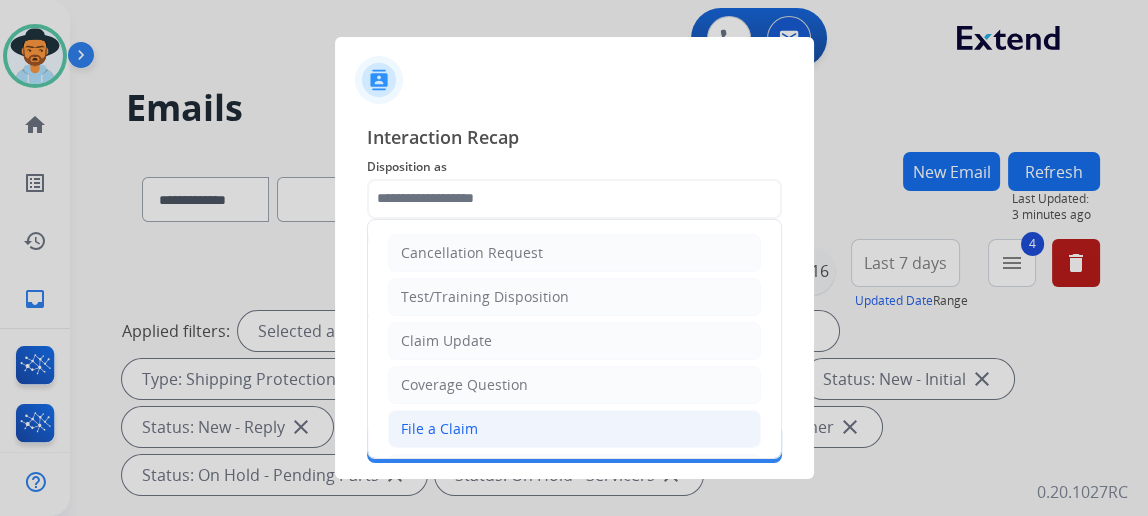 click on "File a Claim" 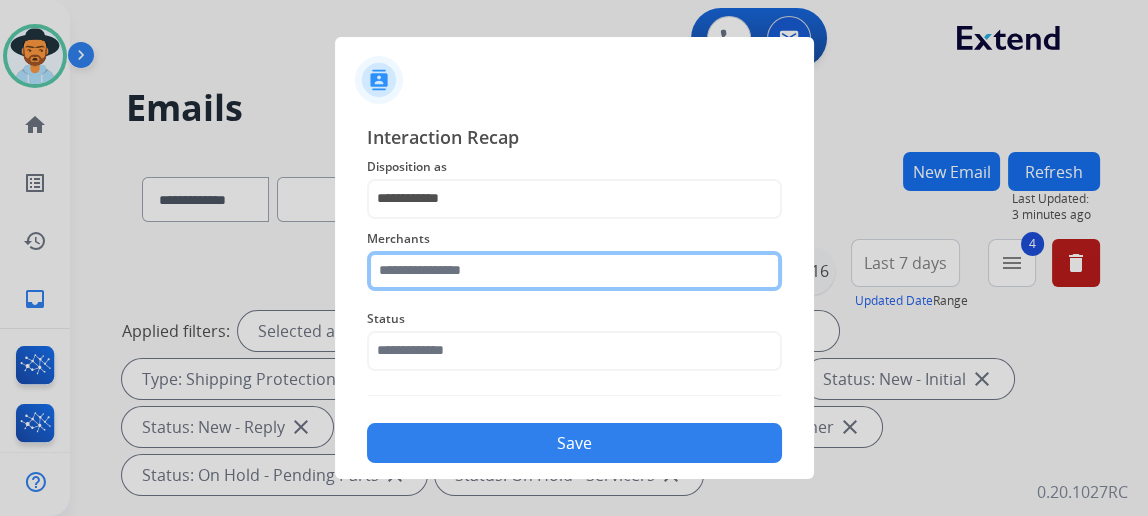 click 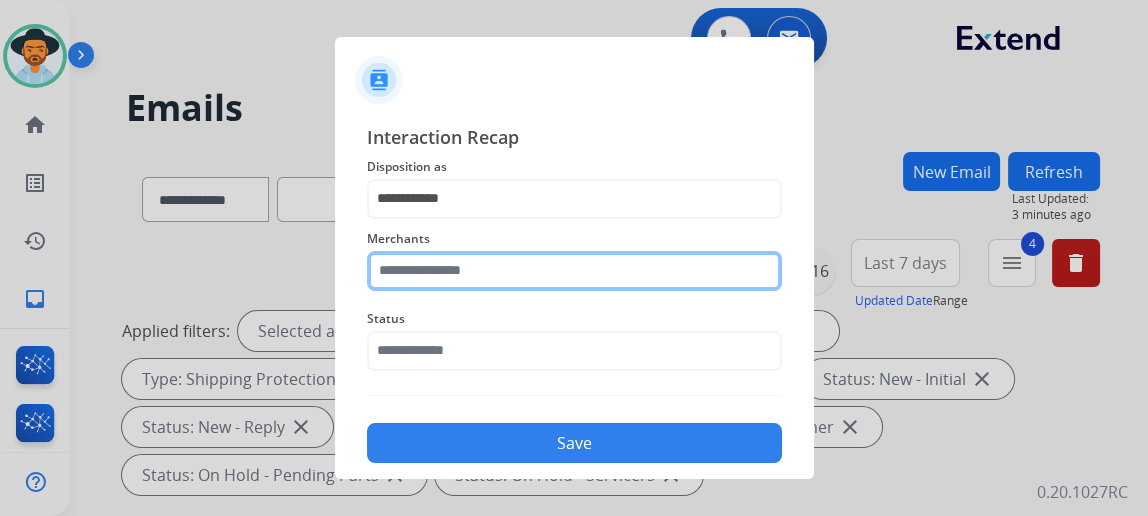 click 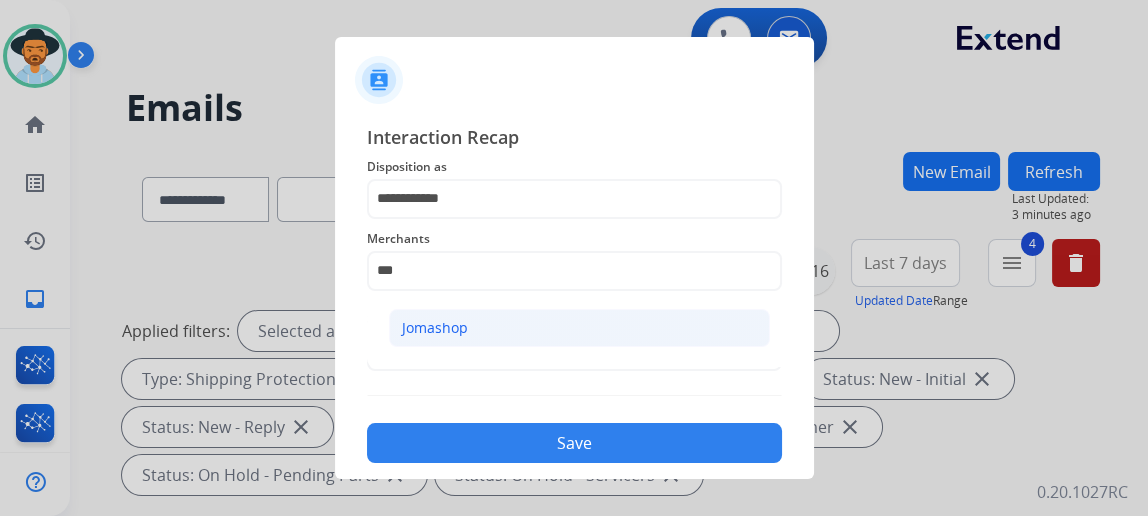 click on "Jomashop" 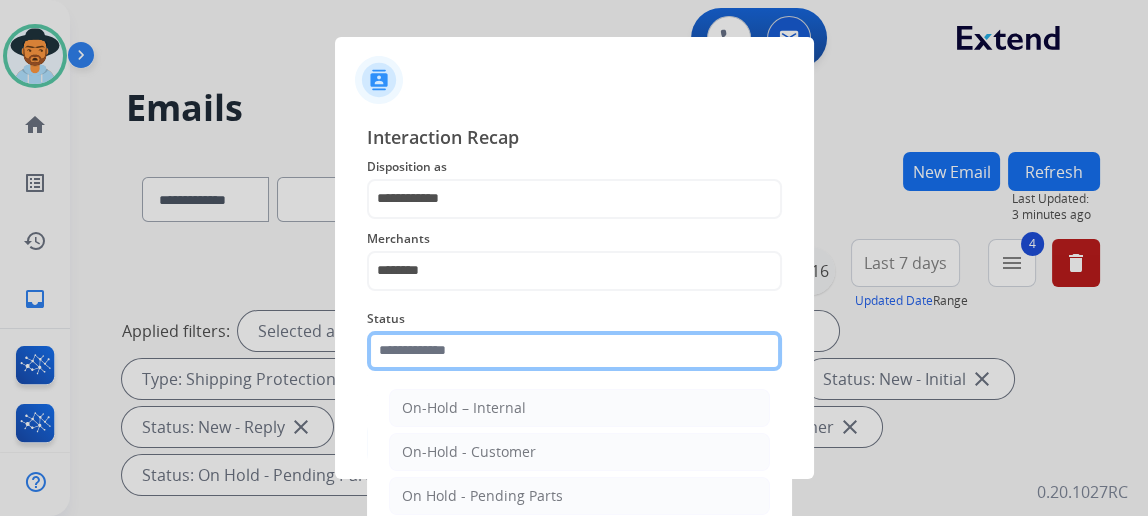 click 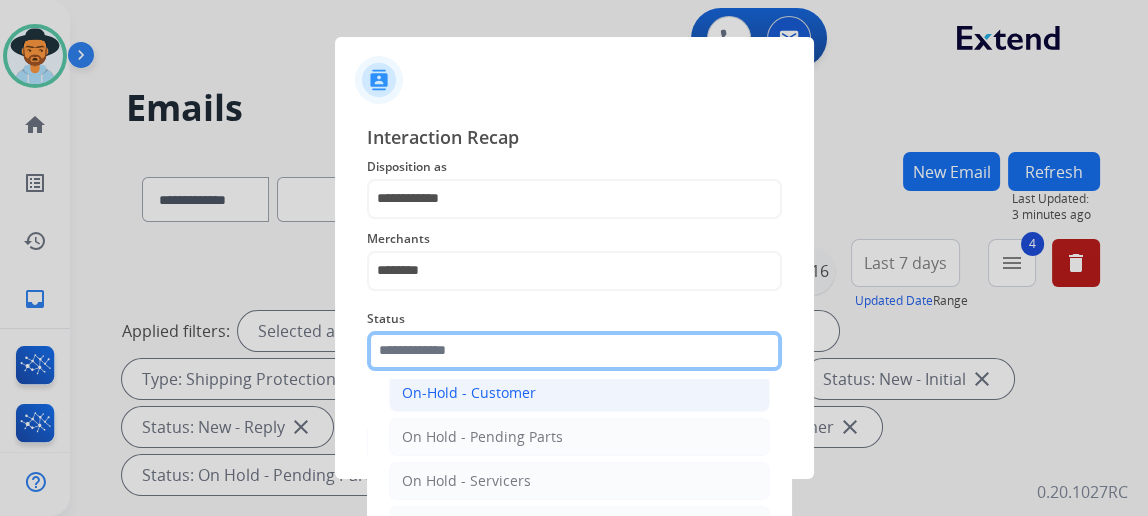 scroll, scrollTop: 112, scrollLeft: 0, axis: vertical 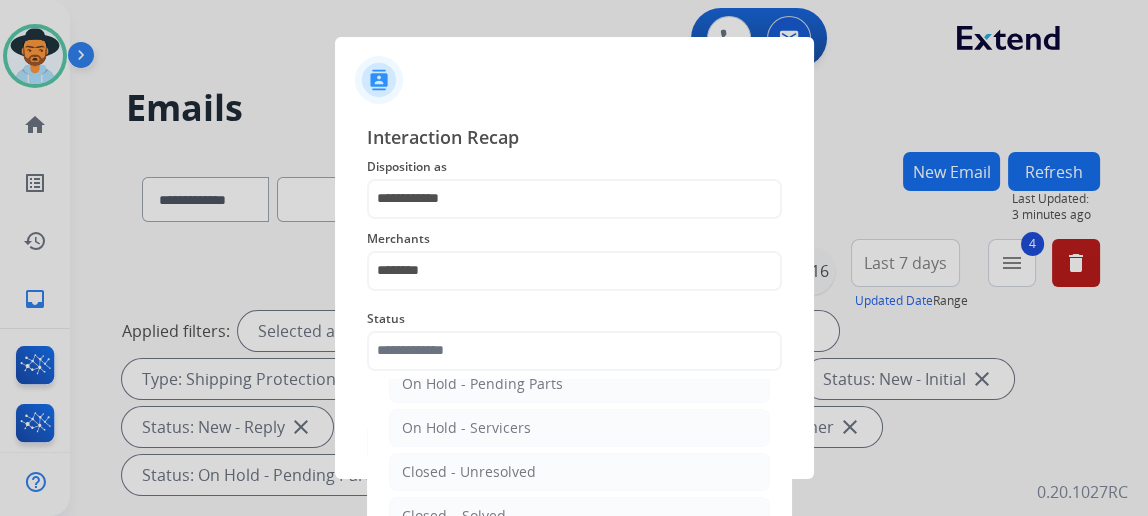 click on "Closed – Solved" 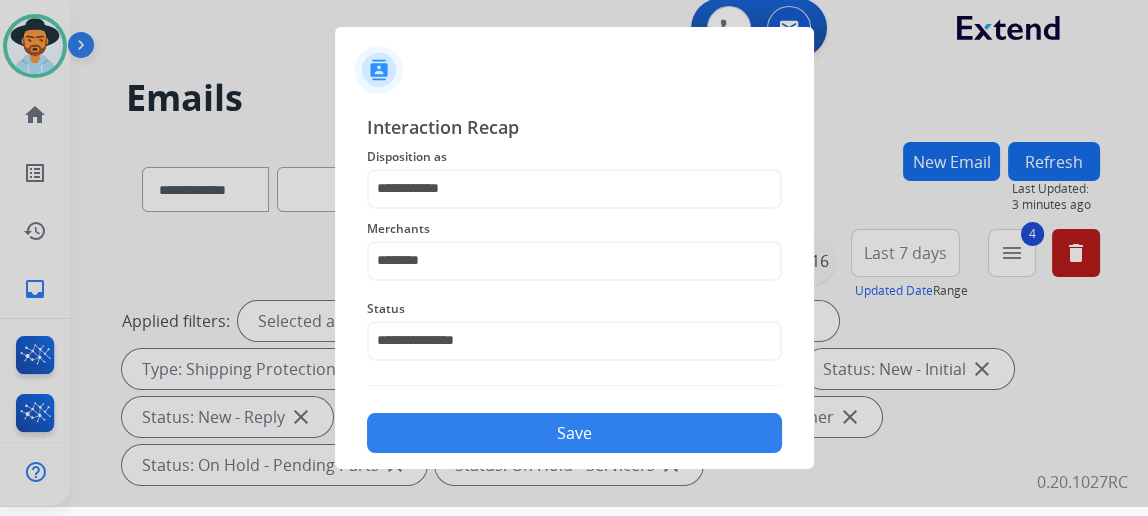 scroll, scrollTop: 43, scrollLeft: 0, axis: vertical 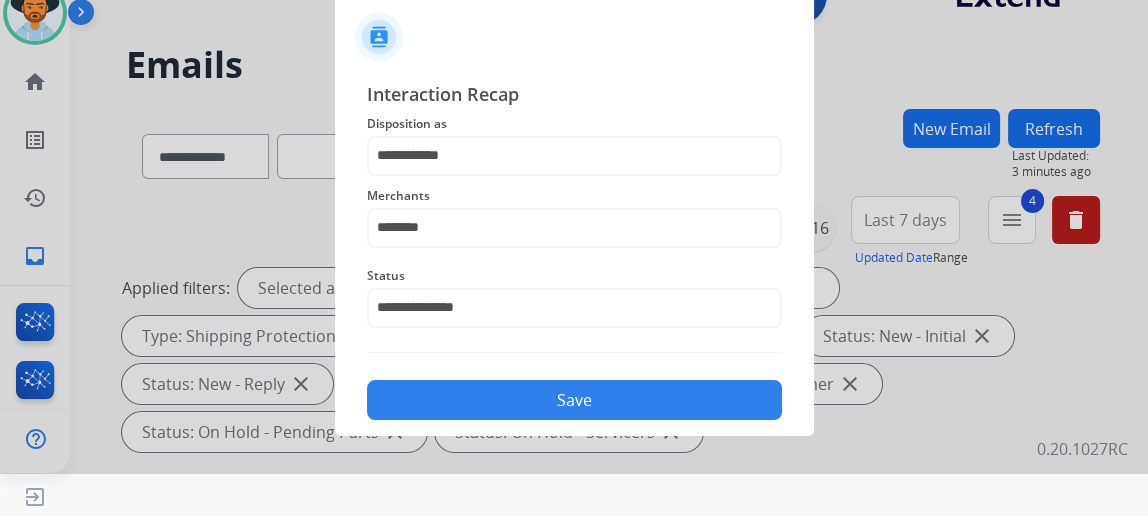 click on "Save" 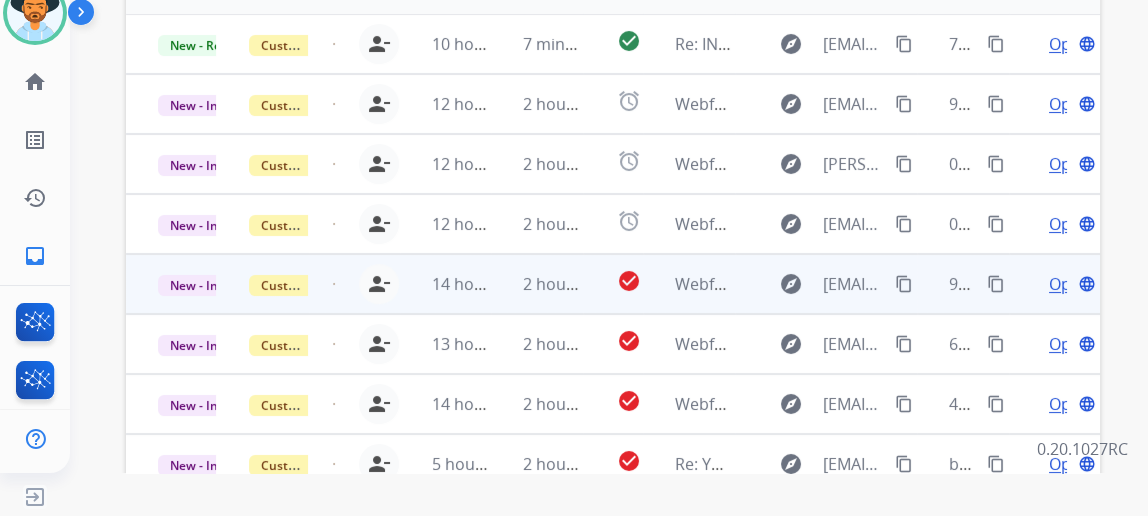 scroll, scrollTop: 797, scrollLeft: 0, axis: vertical 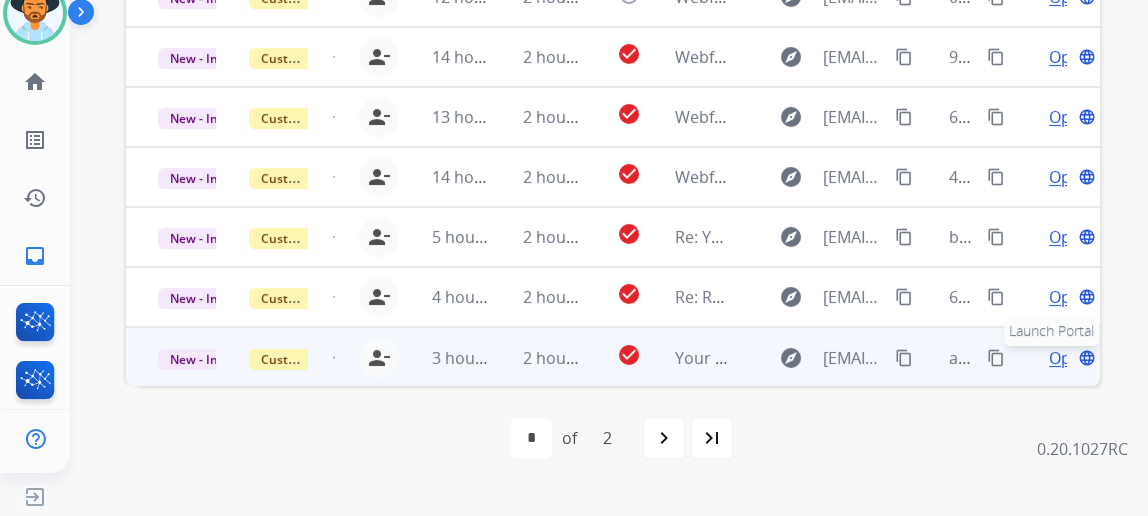 click on "language" at bounding box center (1087, 358) 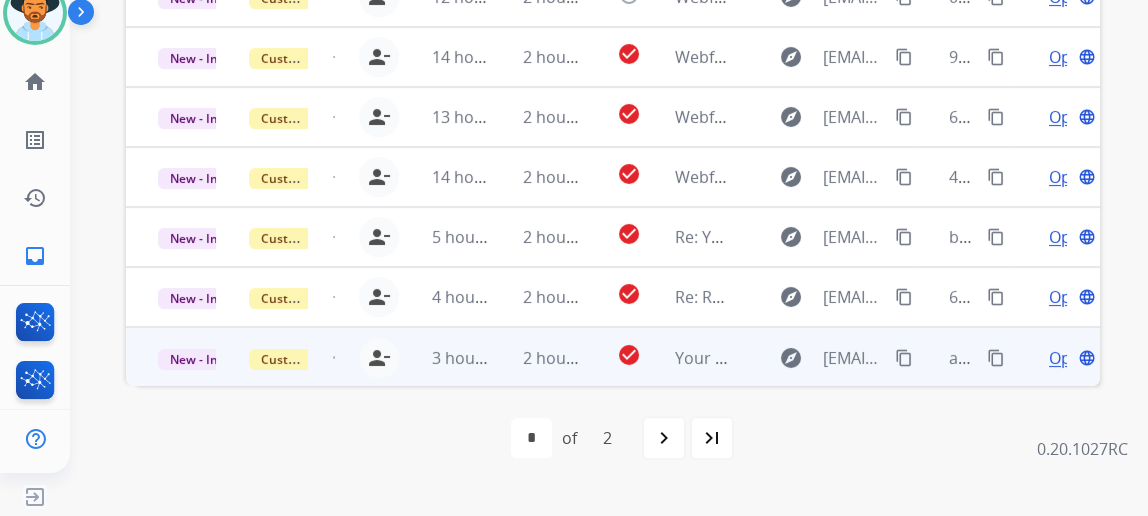 click on "Open" at bounding box center [1069, 358] 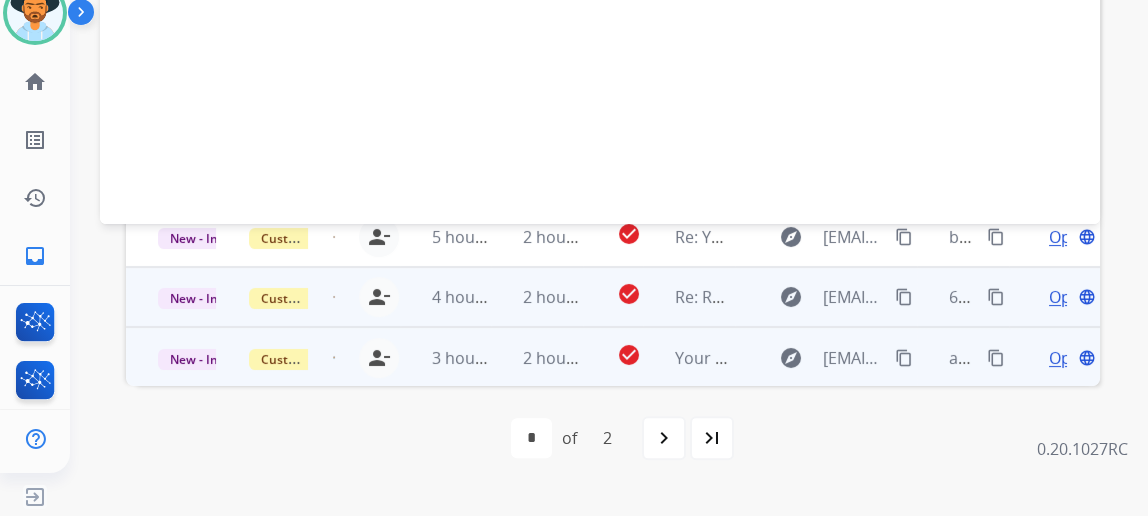 scroll, scrollTop: 0, scrollLeft: 0, axis: both 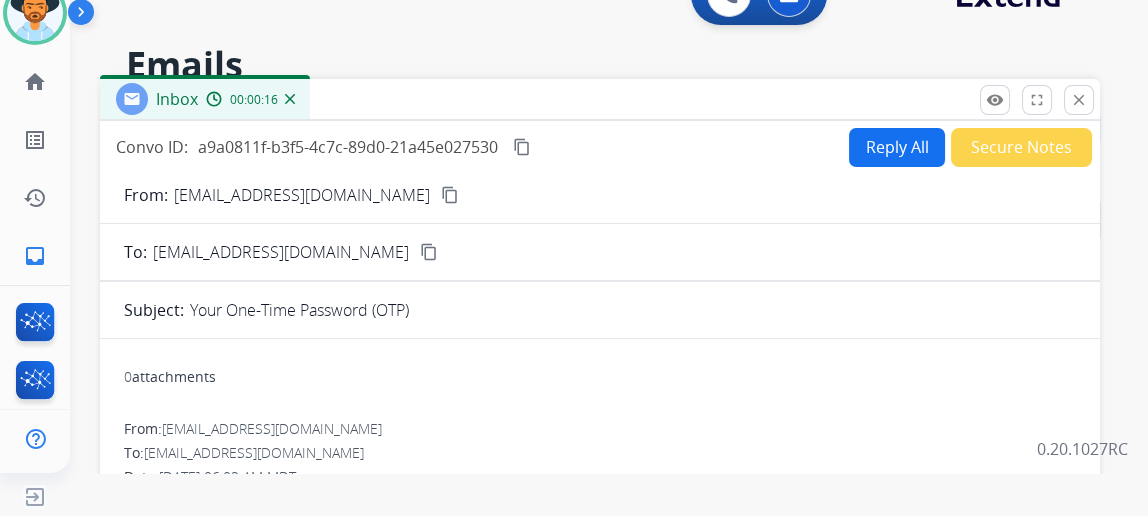 drag, startPoint x: 1102, startPoint y: 103, endPoint x: 1012, endPoint y: 160, distance: 106.531685 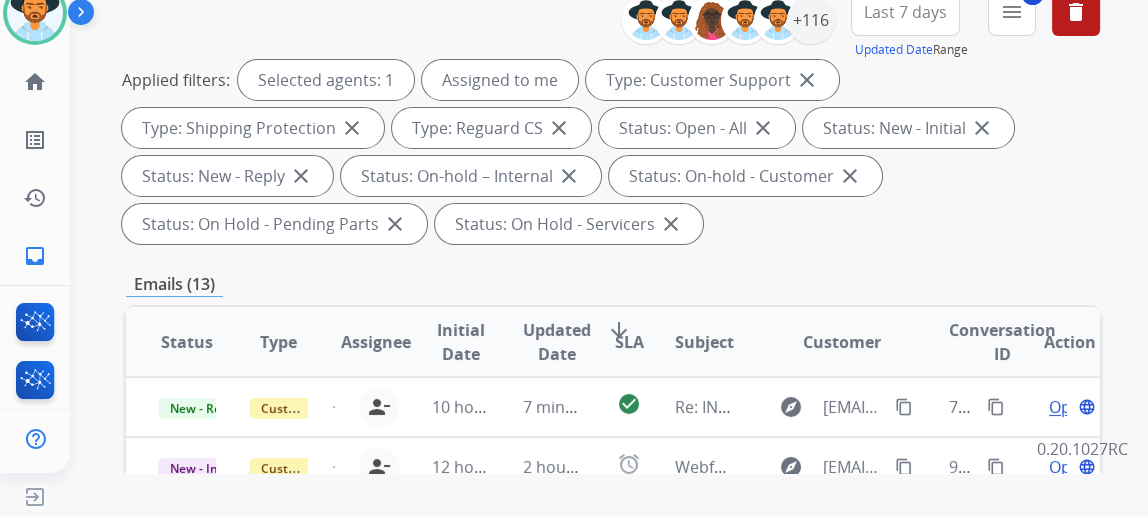 scroll, scrollTop: 545, scrollLeft: 0, axis: vertical 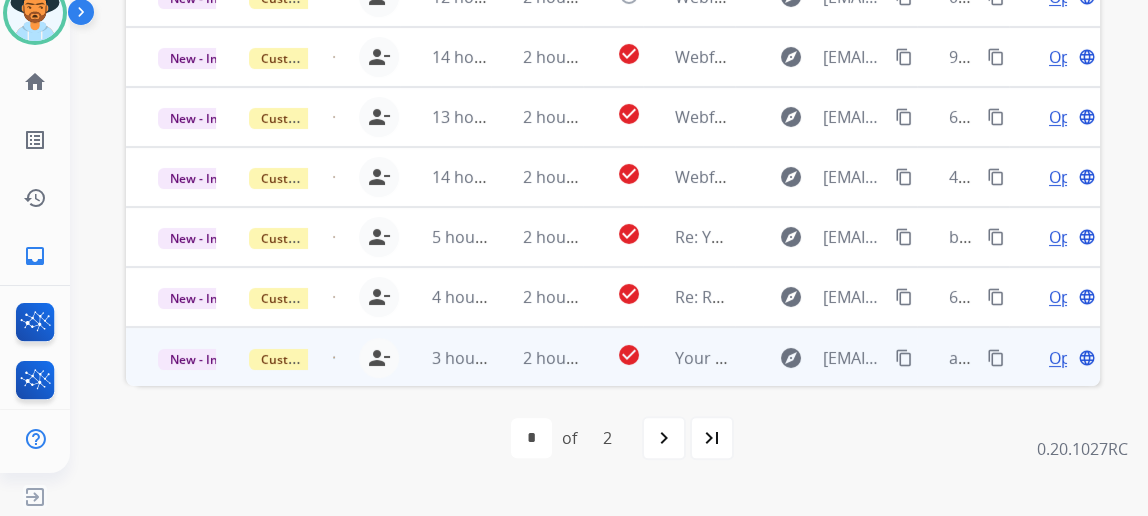 click on "Open" at bounding box center (1069, 358) 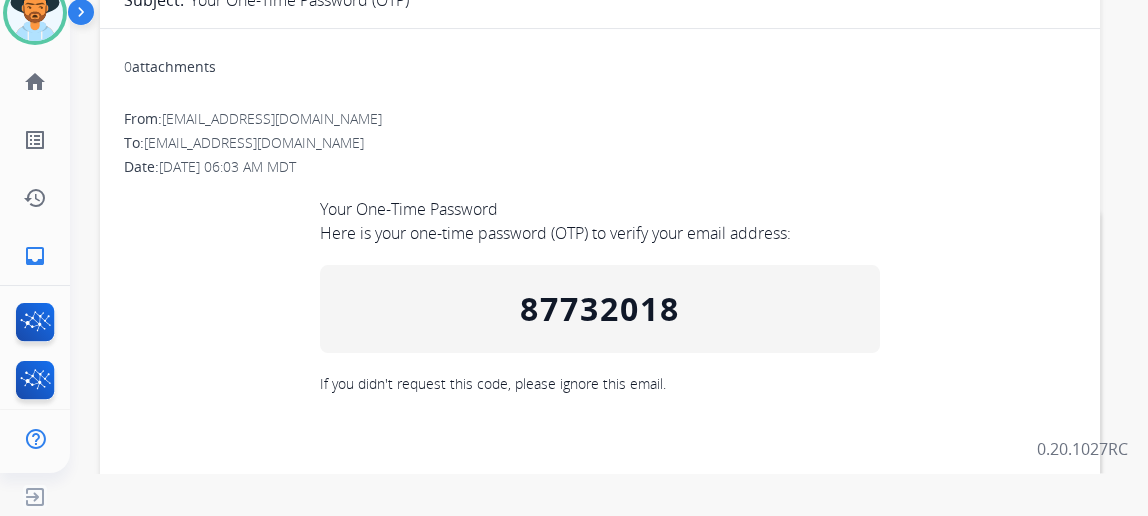 scroll, scrollTop: 70, scrollLeft: 0, axis: vertical 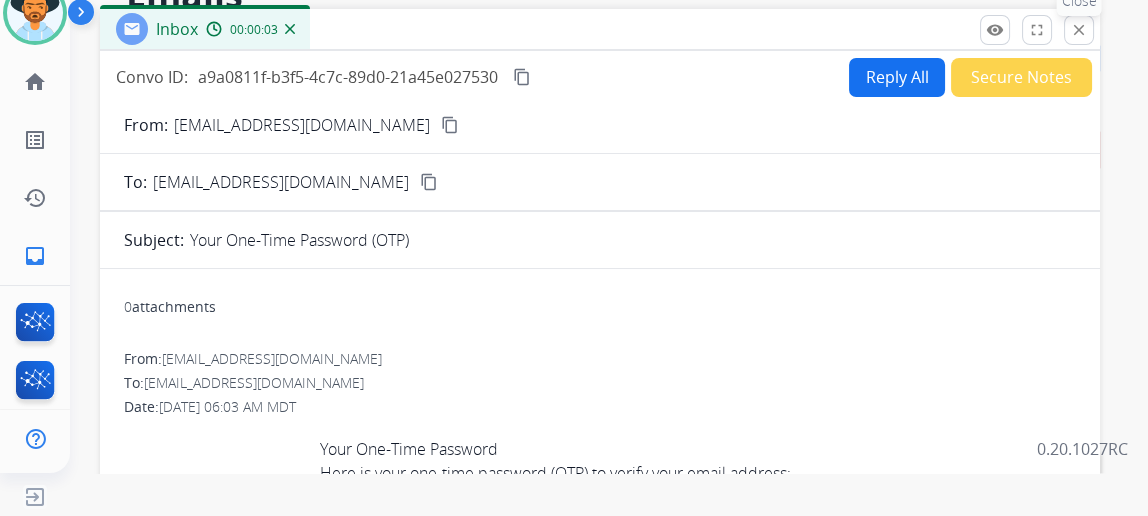 click on "close" at bounding box center (1079, 30) 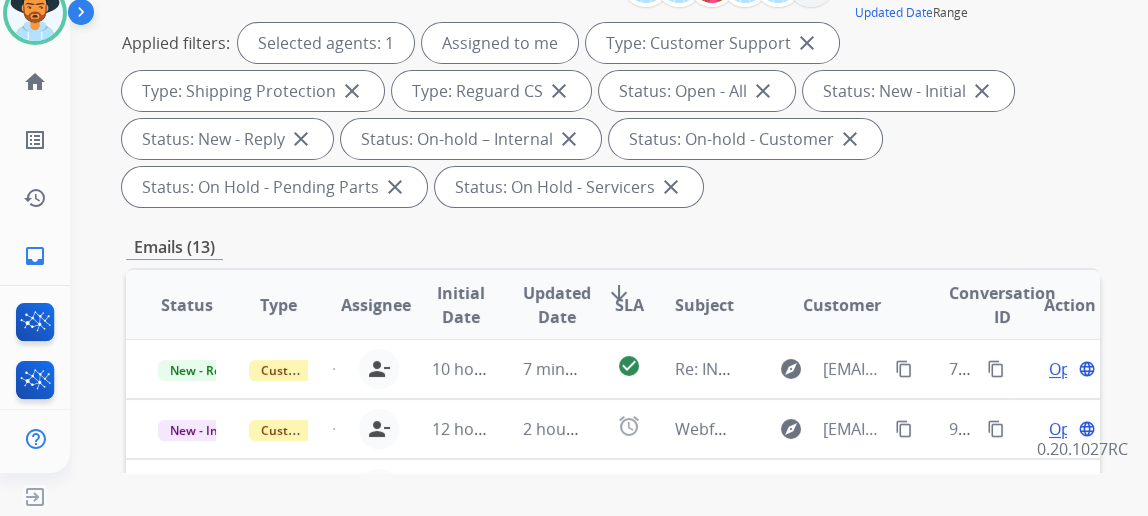 scroll, scrollTop: 615, scrollLeft: 0, axis: vertical 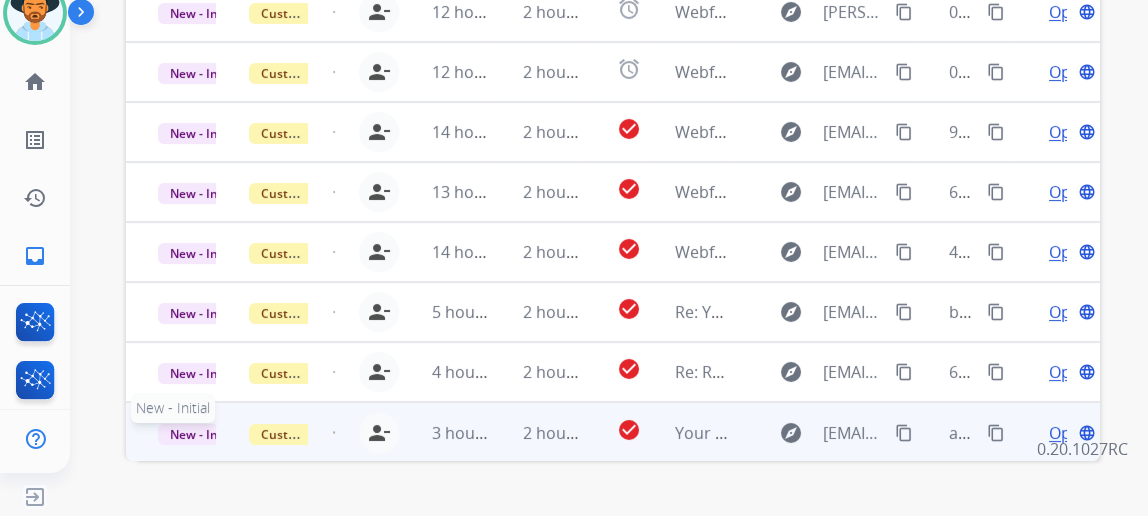 click on "New - Initial" at bounding box center [204, 434] 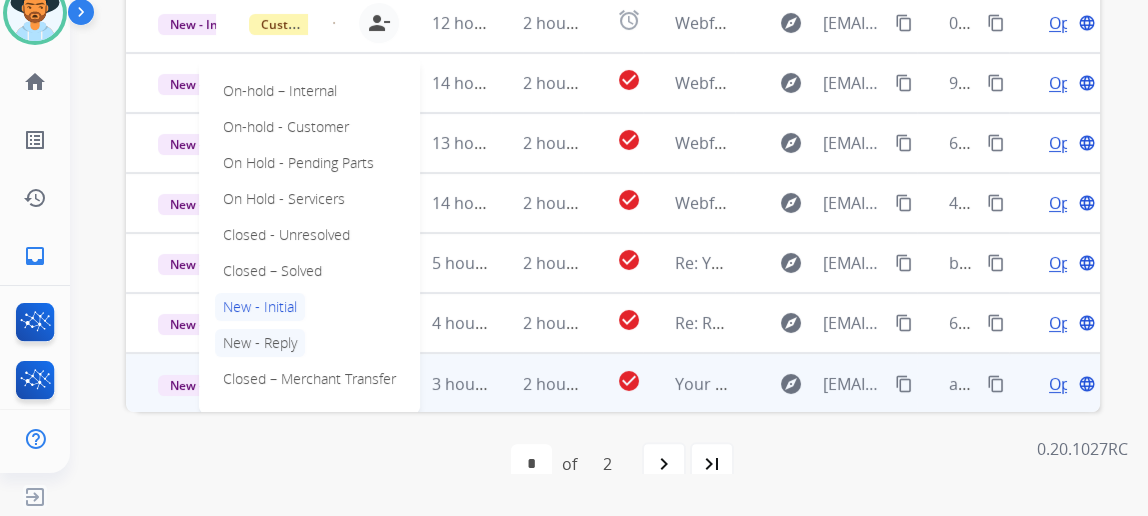 scroll, scrollTop: 797, scrollLeft: 0, axis: vertical 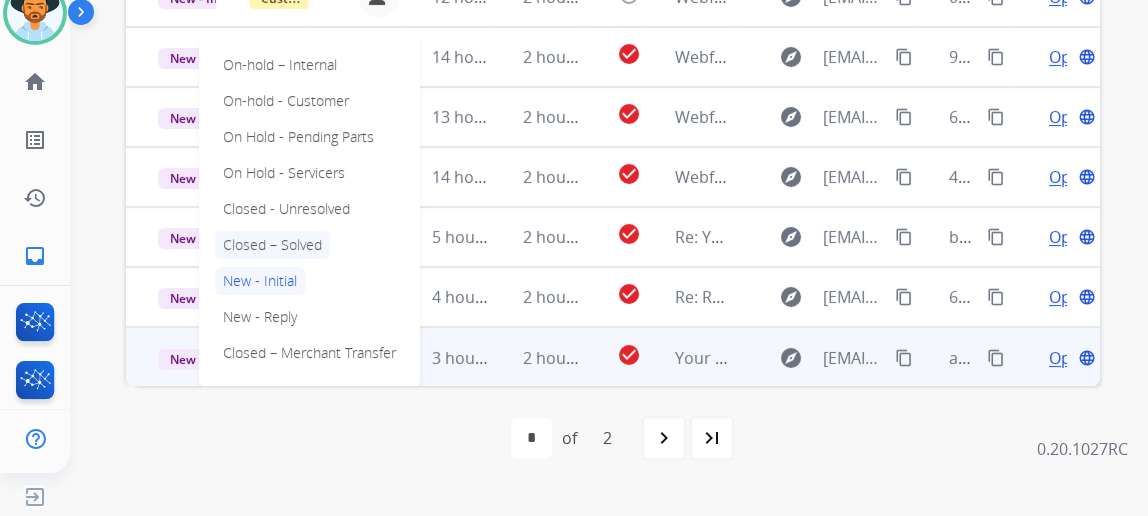 click on "Closed – Solved" at bounding box center [272, 245] 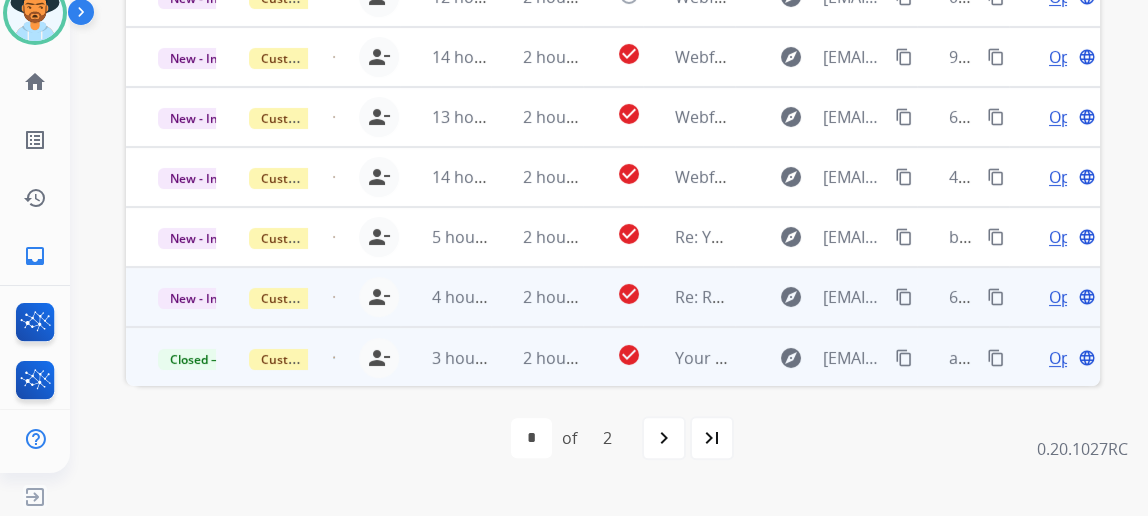 click on "Open language" at bounding box center [1070, 297] 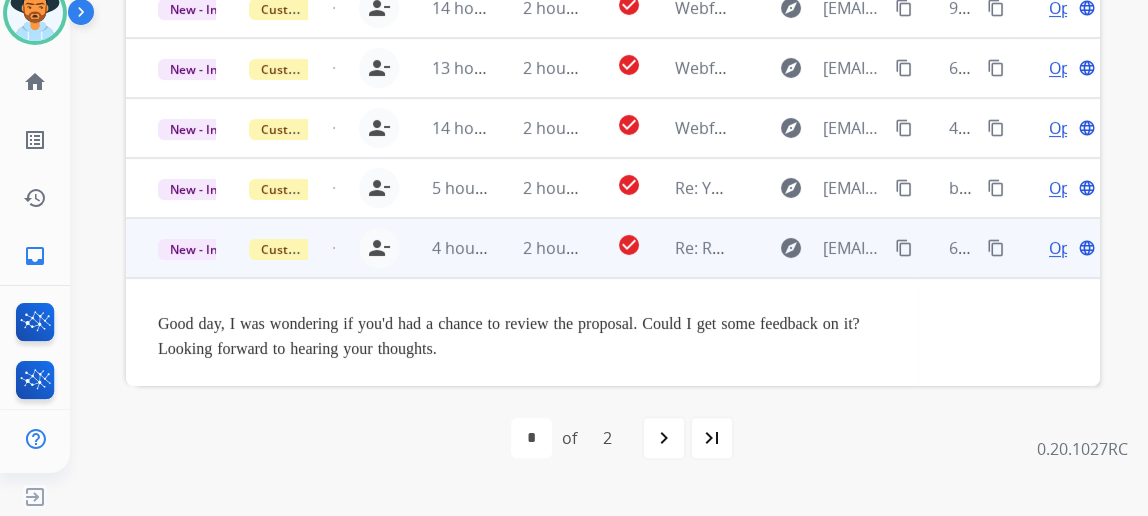 scroll, scrollTop: 25, scrollLeft: 0, axis: vertical 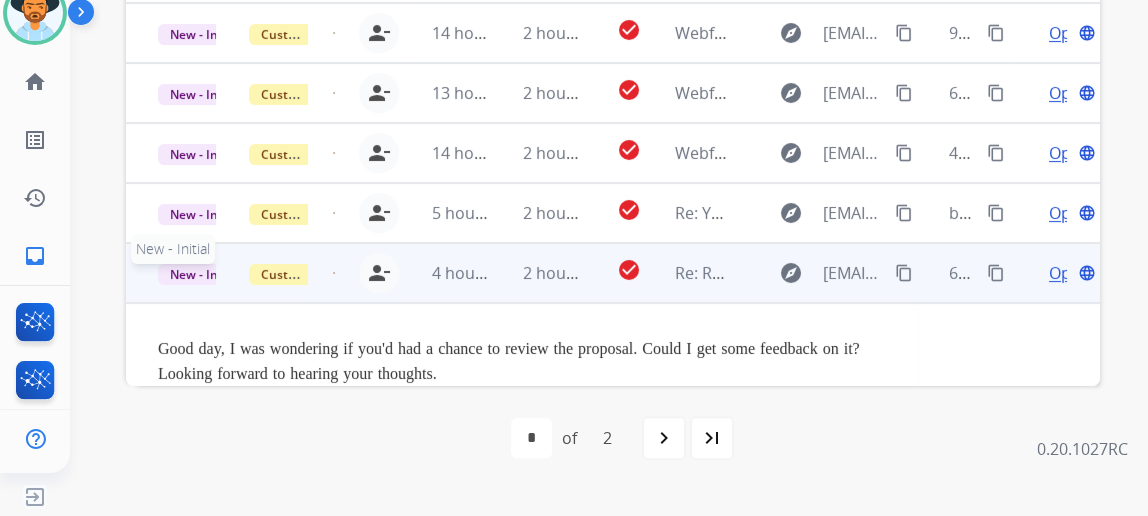click on "New - Initial" at bounding box center [204, 274] 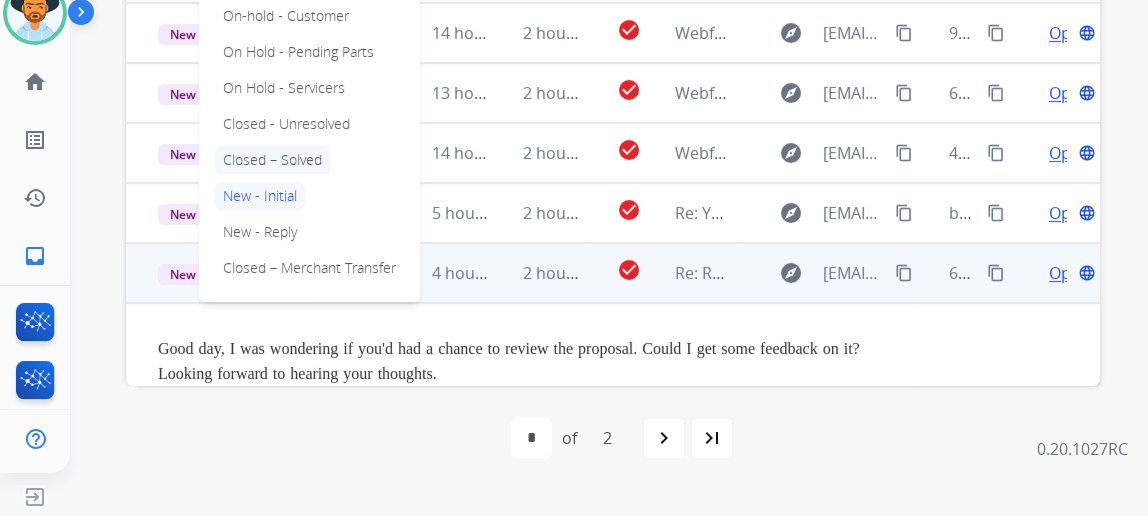 click on "Closed – Solved" at bounding box center (272, 160) 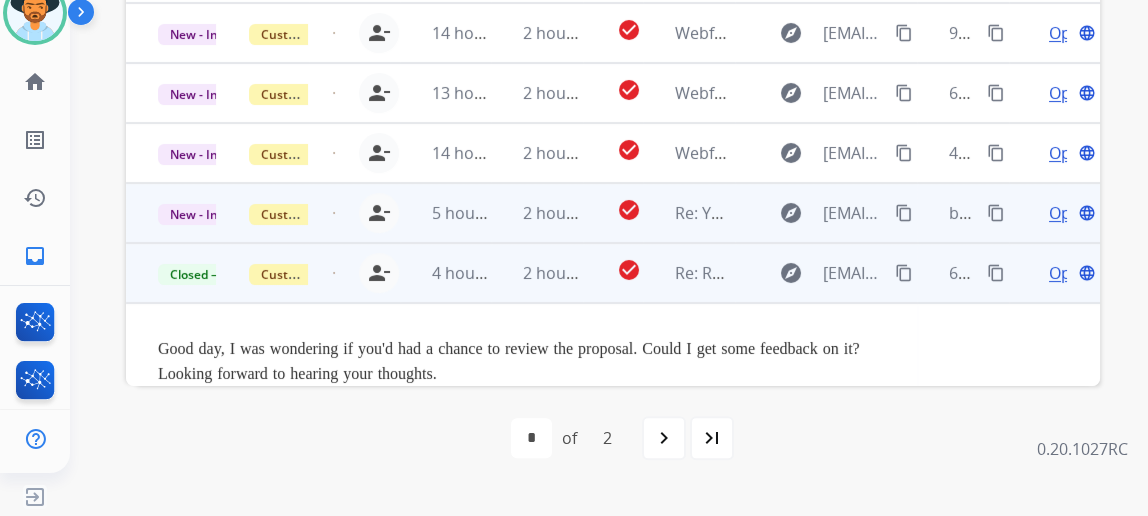 click on "Open" at bounding box center [1069, 213] 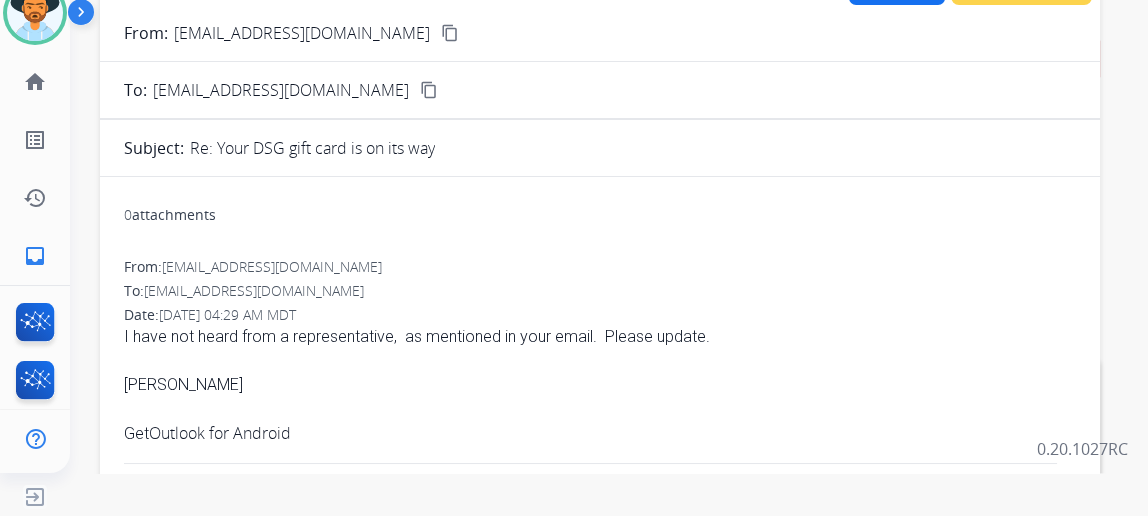 scroll, scrollTop: 70, scrollLeft: 0, axis: vertical 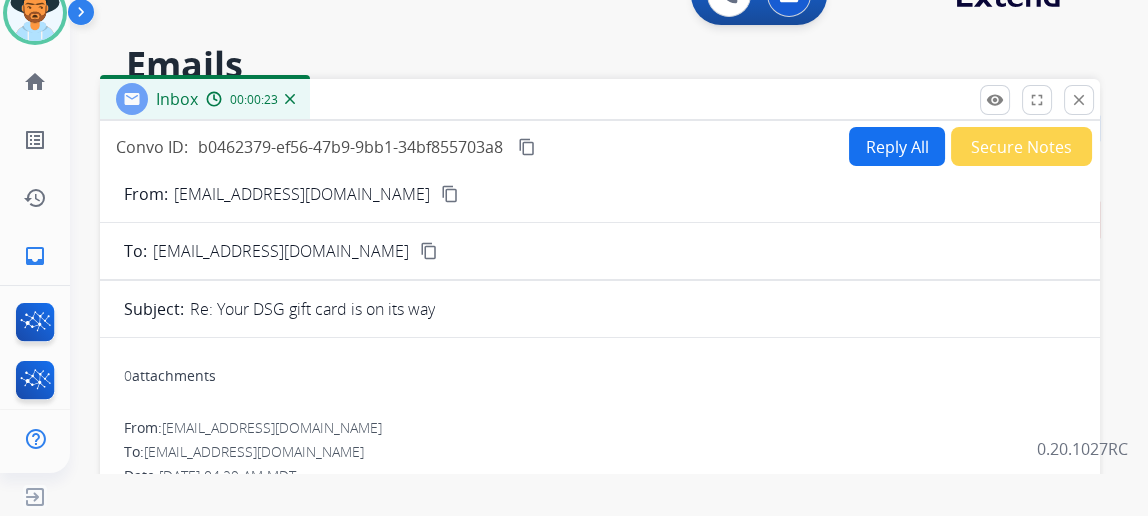 click on "Reply All" at bounding box center (897, 146) 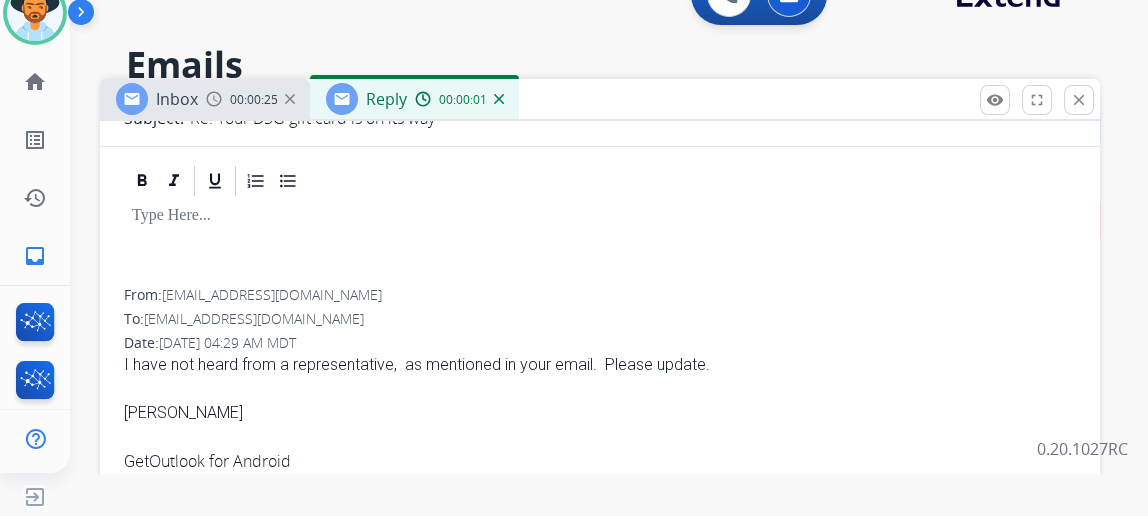 scroll, scrollTop: 272, scrollLeft: 0, axis: vertical 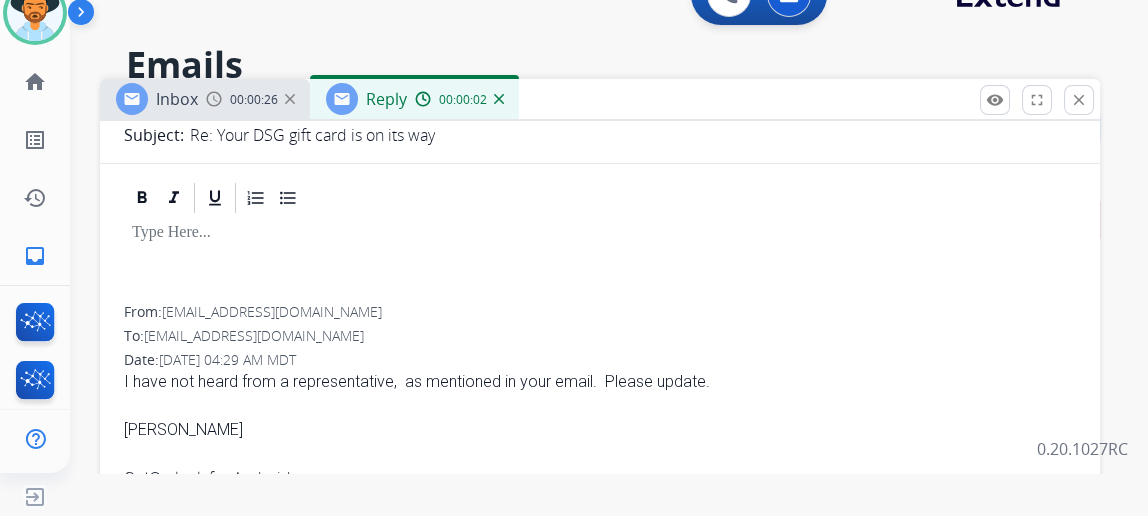 click at bounding box center [215, 198] 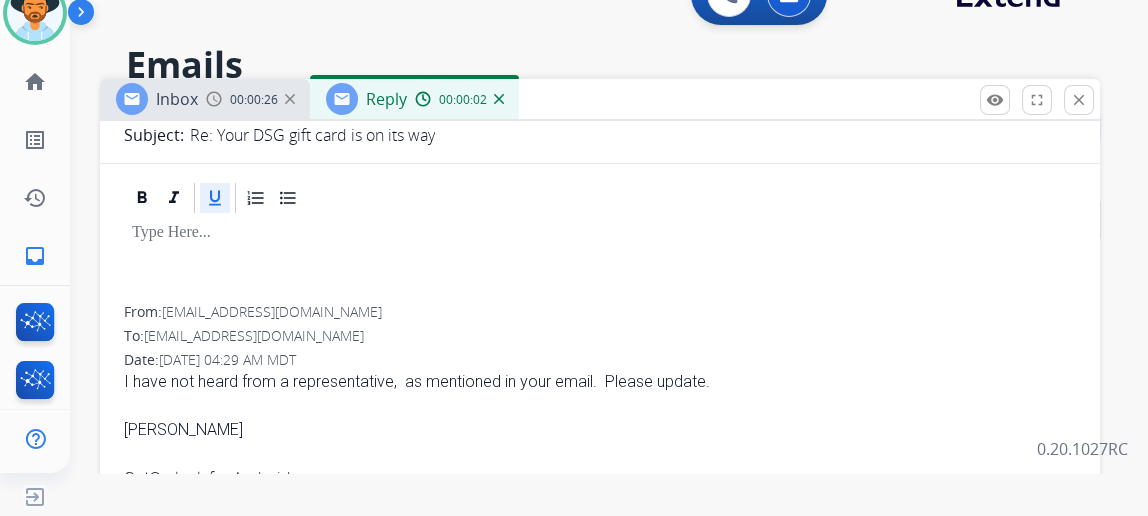 click at bounding box center [600, 233] 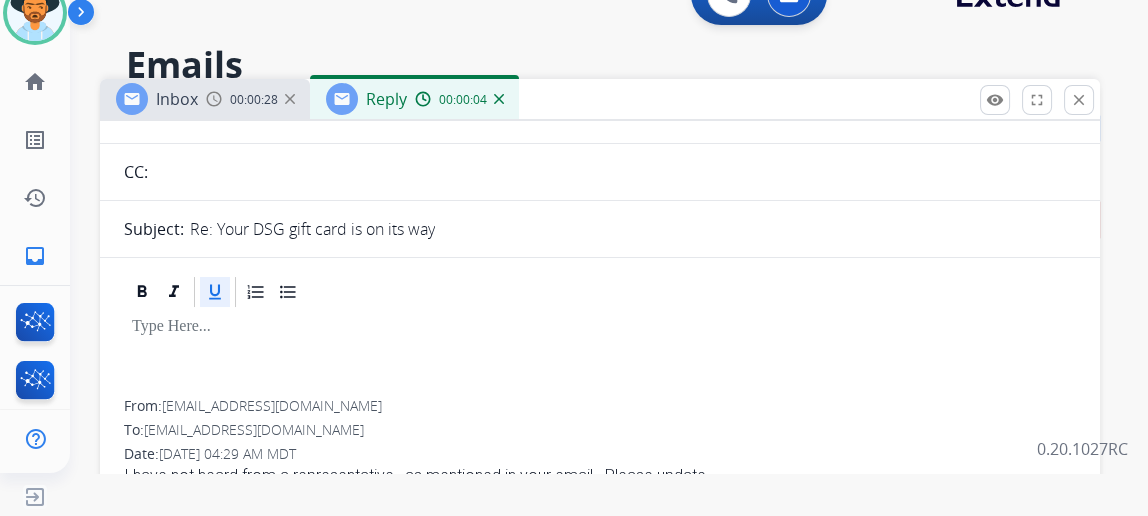 scroll, scrollTop: 0, scrollLeft: 0, axis: both 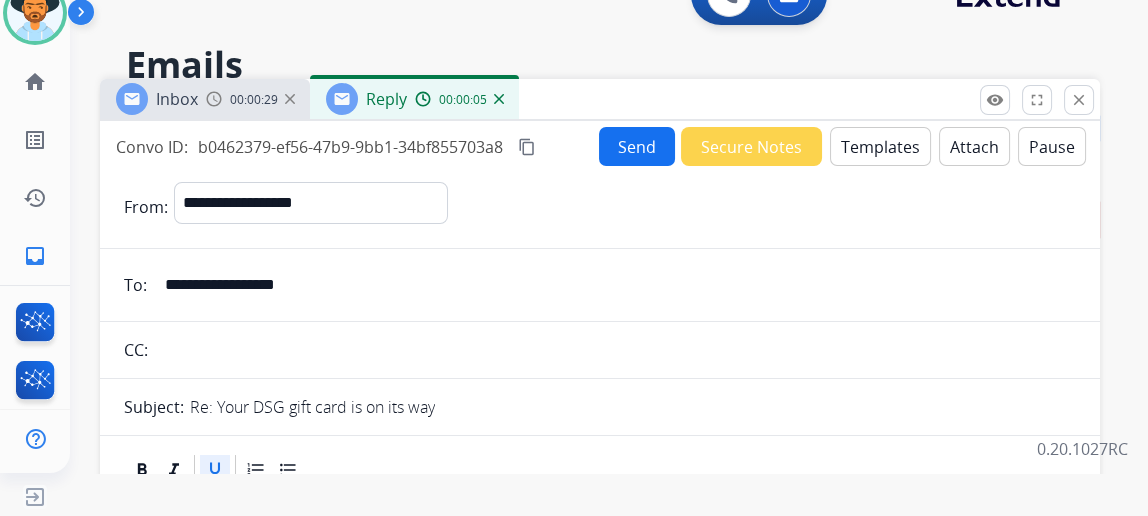 click on "Templates" at bounding box center [880, 146] 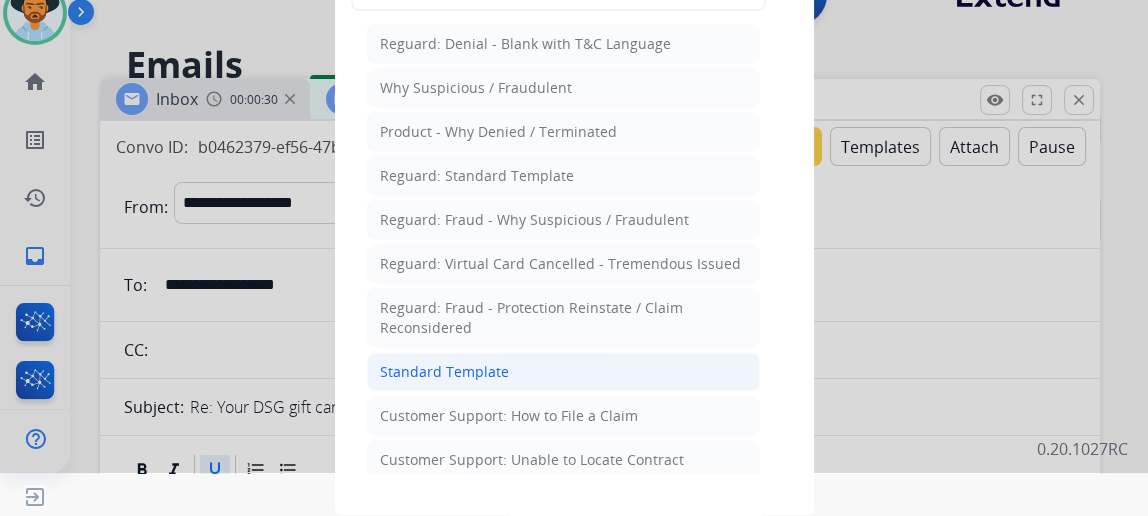 click on "Standard Template" 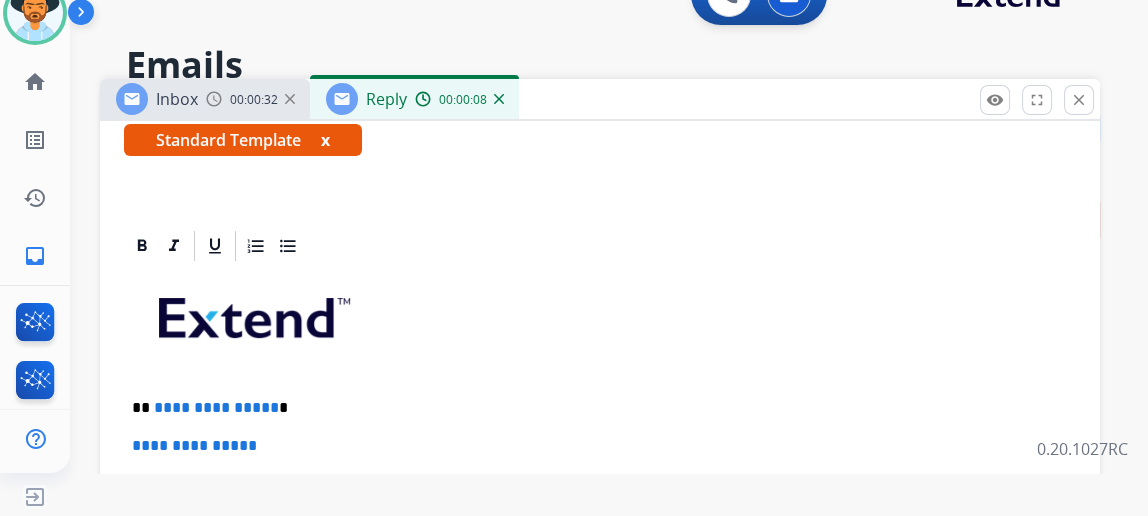 scroll, scrollTop: 454, scrollLeft: 0, axis: vertical 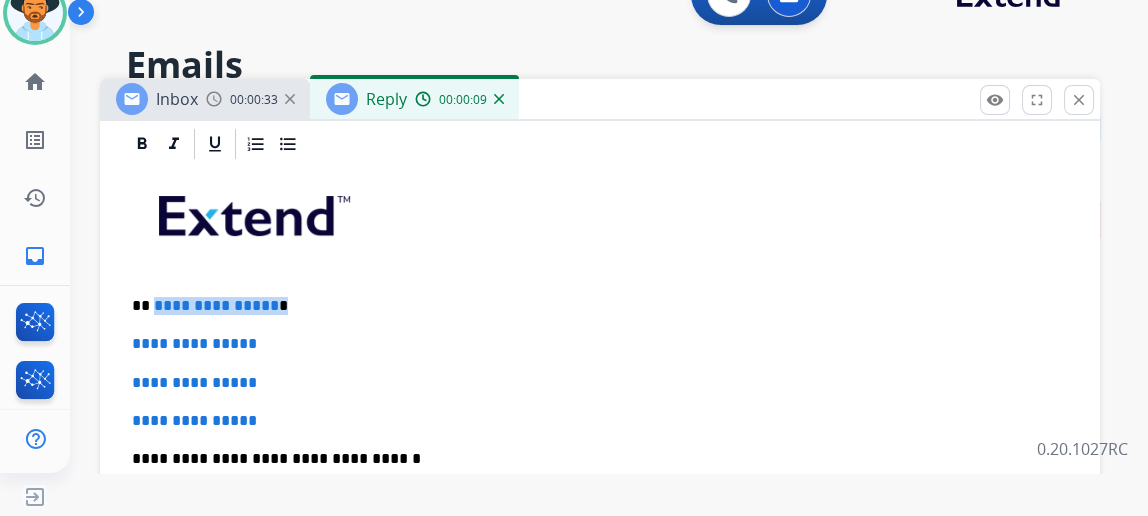 drag, startPoint x: 224, startPoint y: 285, endPoint x: 166, endPoint y: 282, distance: 58.077534 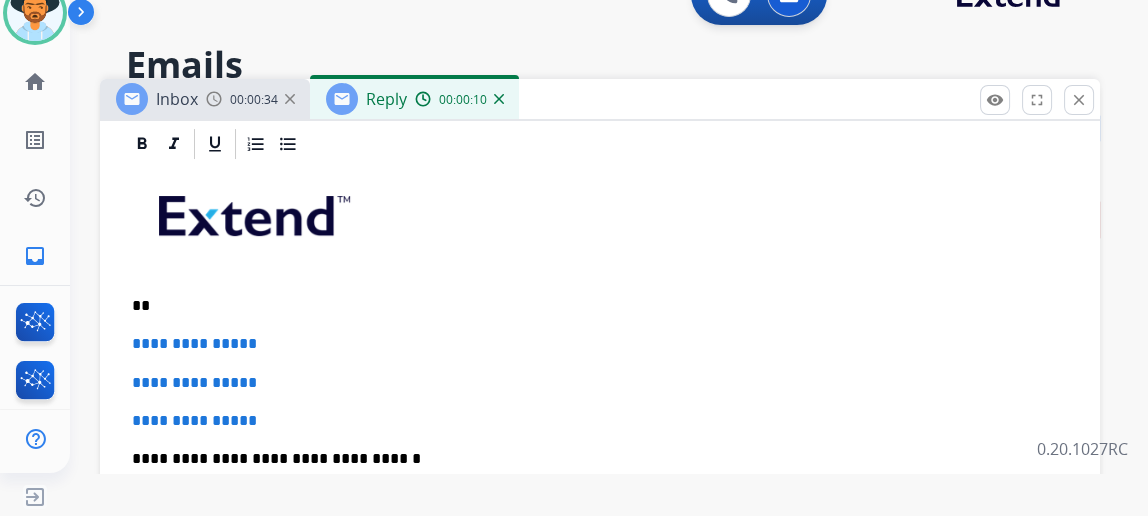 type 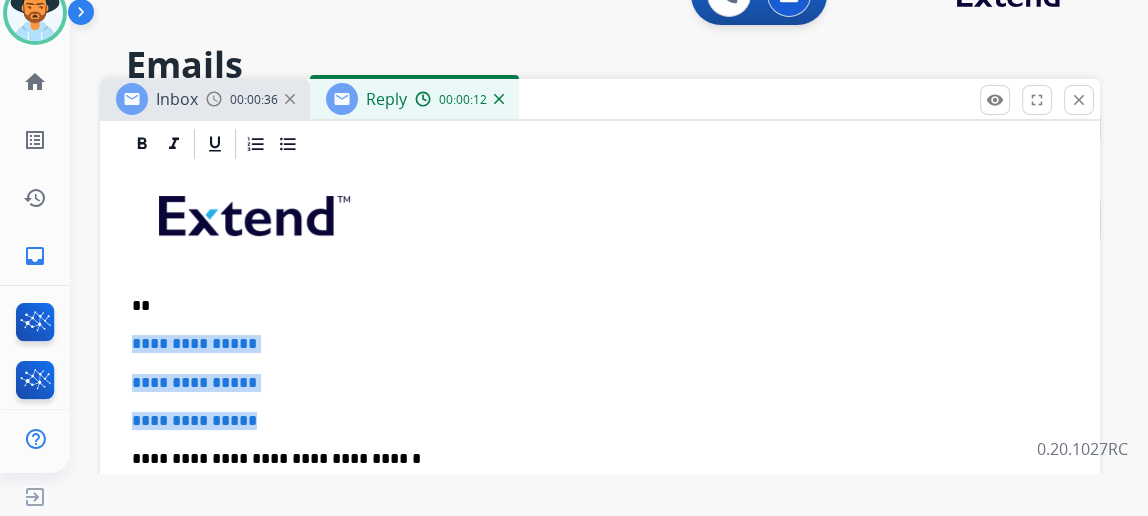 drag, startPoint x: 301, startPoint y: 411, endPoint x: 133, endPoint y: 339, distance: 182.77855 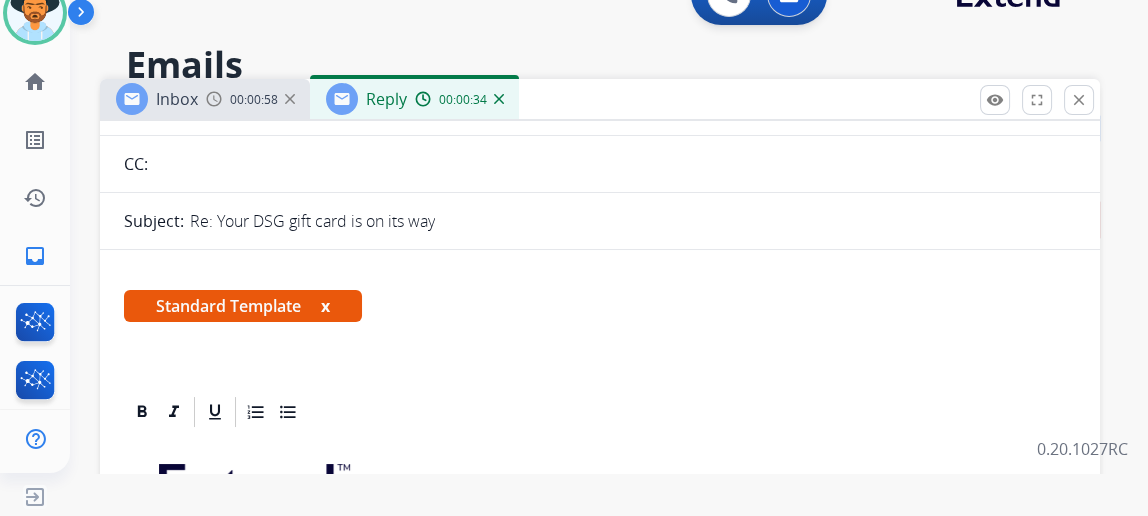 scroll, scrollTop: 0, scrollLeft: 0, axis: both 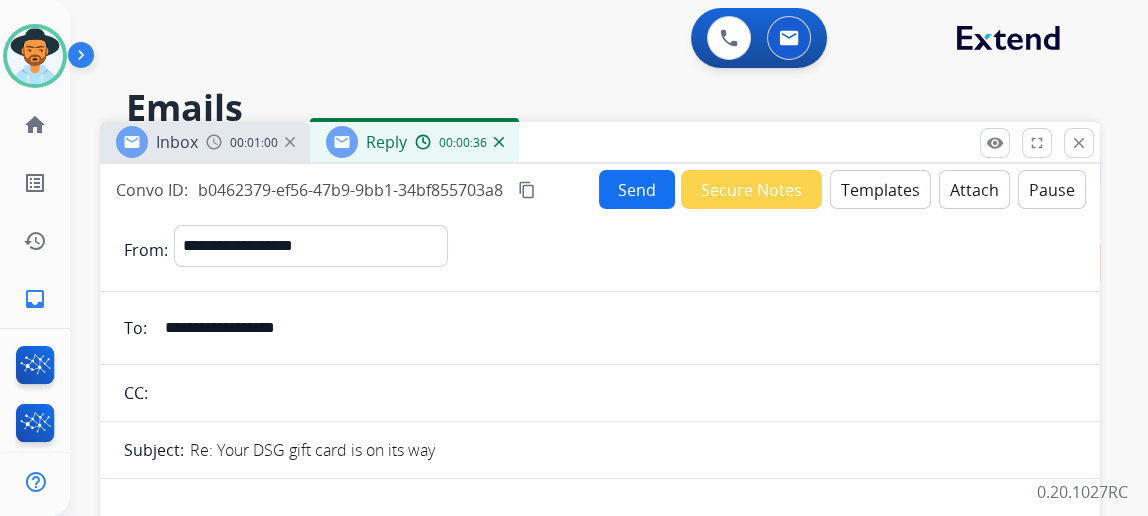 click on "Send" at bounding box center (637, 189) 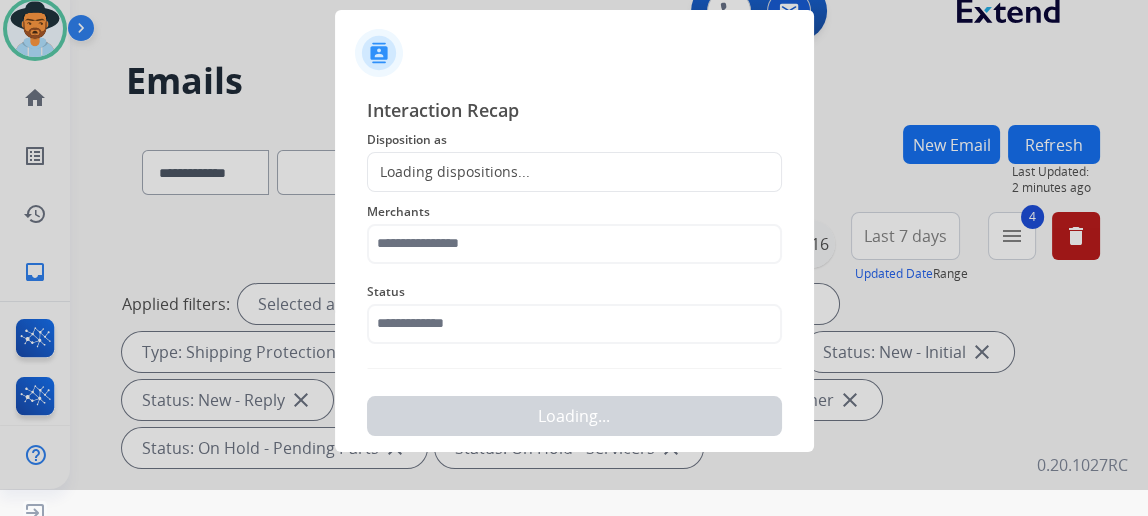 scroll, scrollTop: 43, scrollLeft: 0, axis: vertical 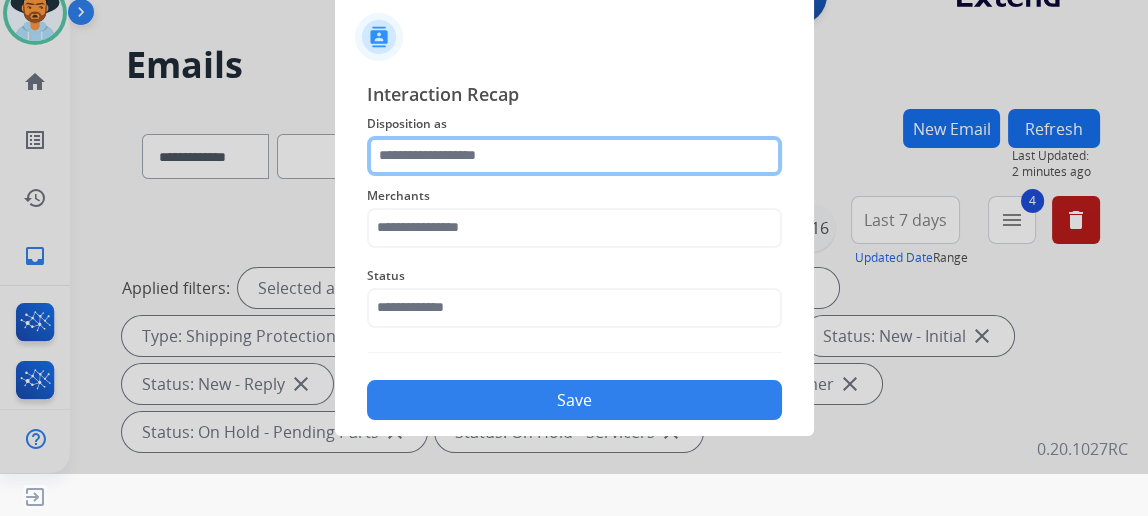 click 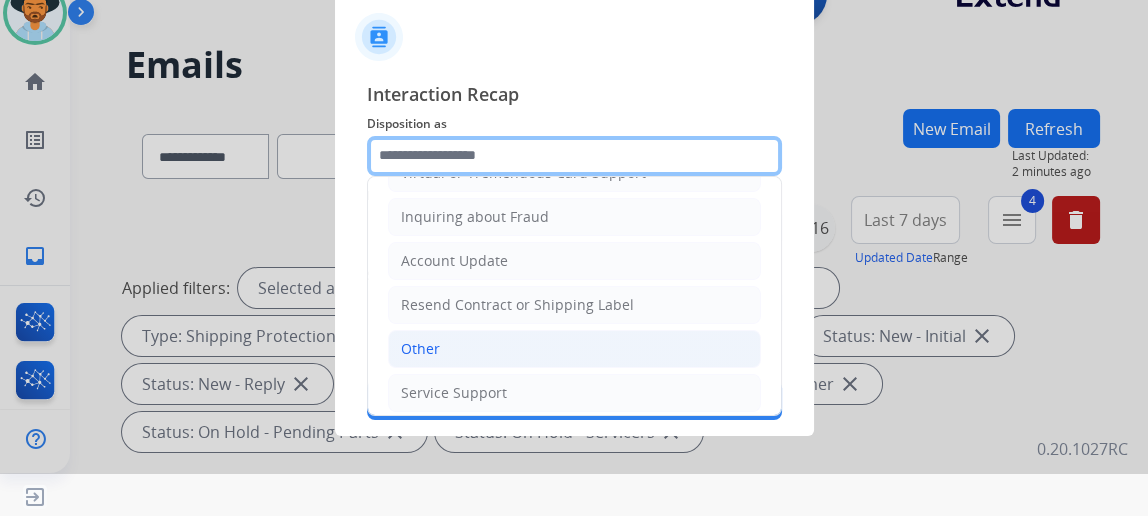 scroll, scrollTop: 28, scrollLeft: 0, axis: vertical 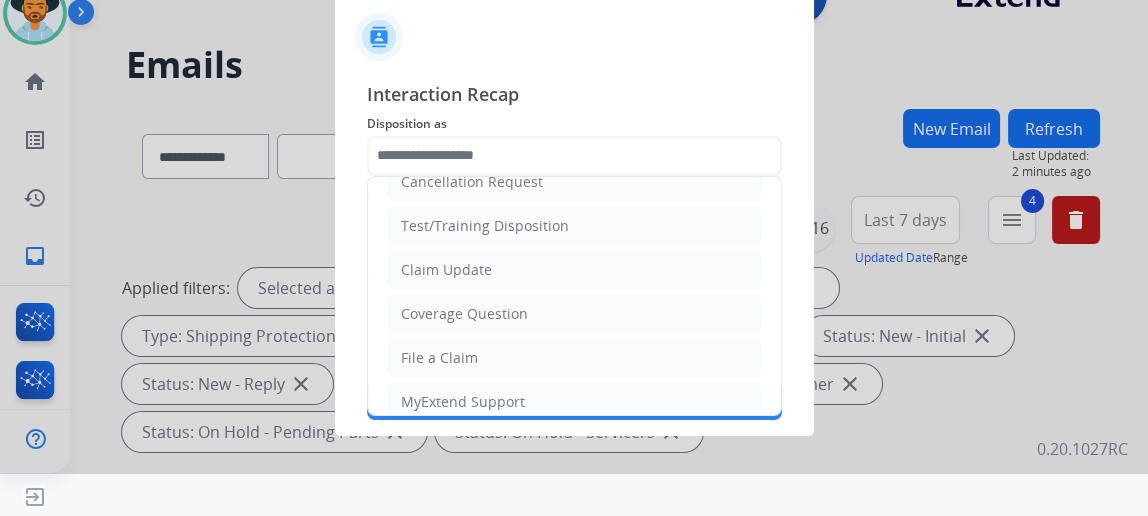 click on "Claim Update" 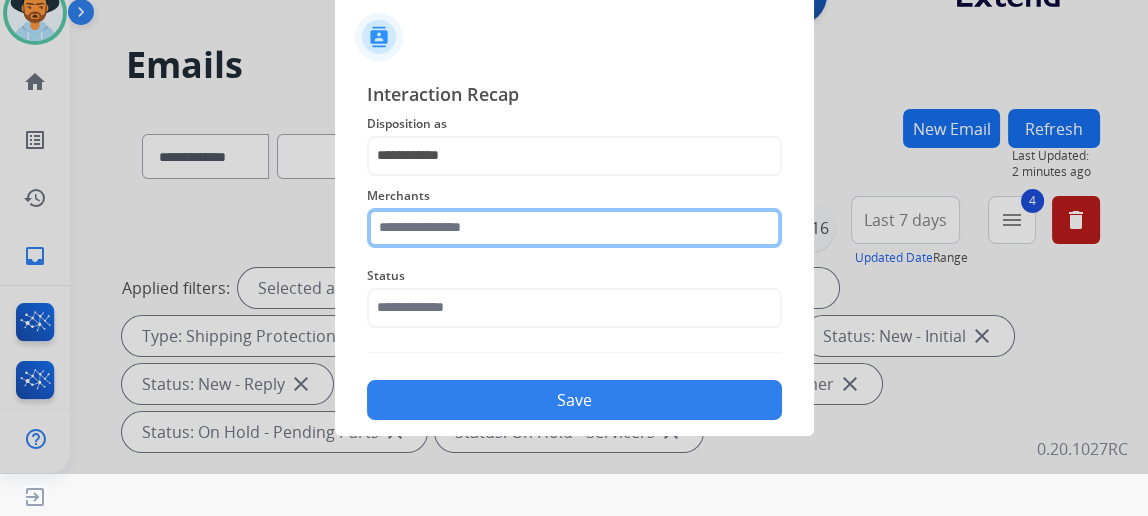 click 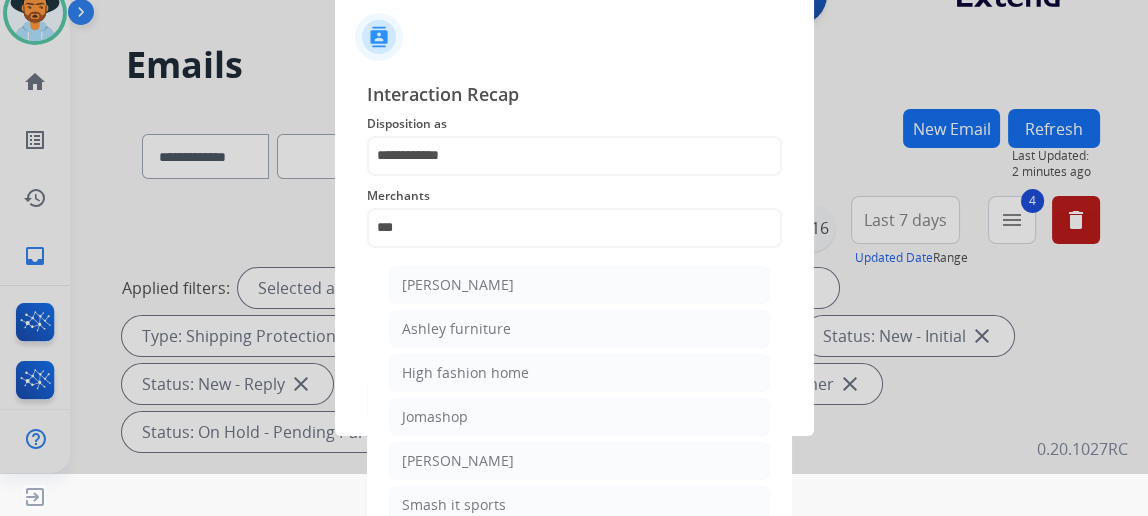 click on "Ashley furniture" 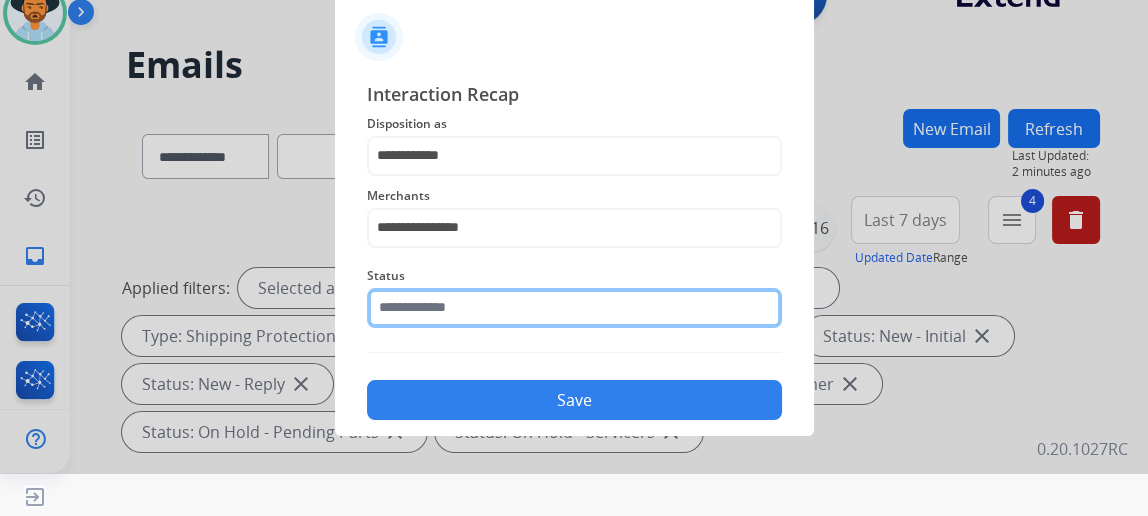 click 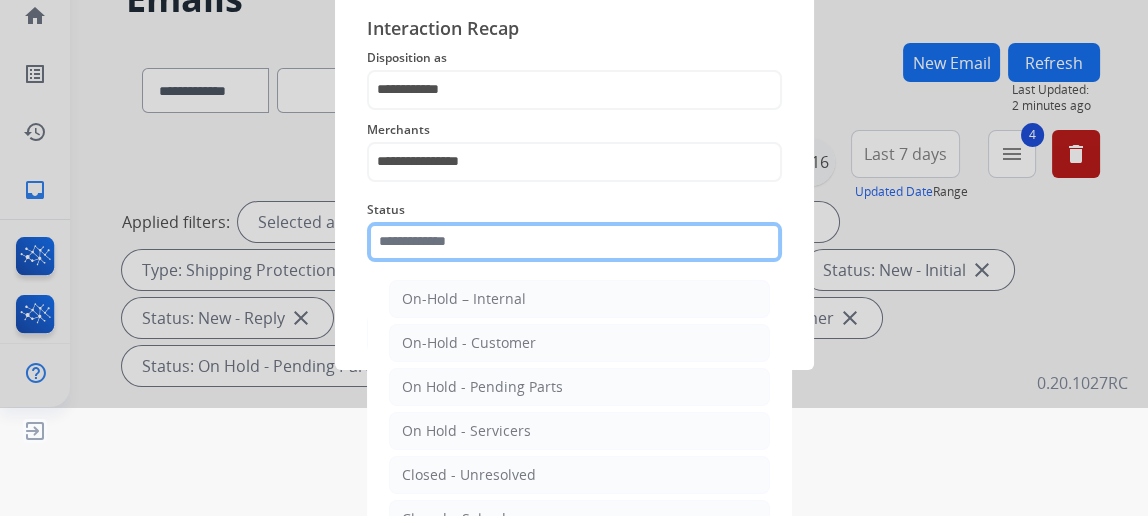 scroll, scrollTop: 162, scrollLeft: 0, axis: vertical 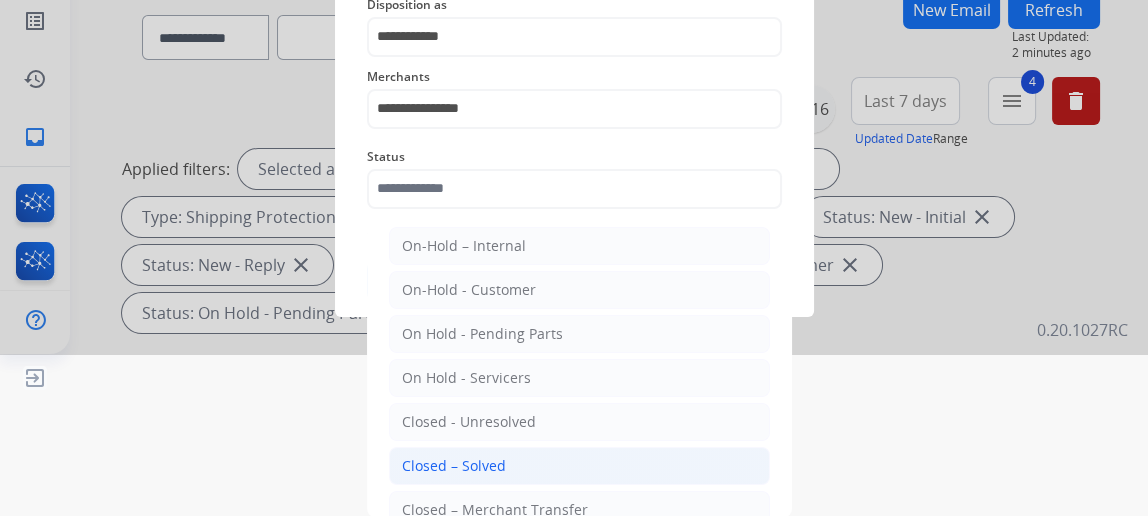 click on "Closed – Solved" 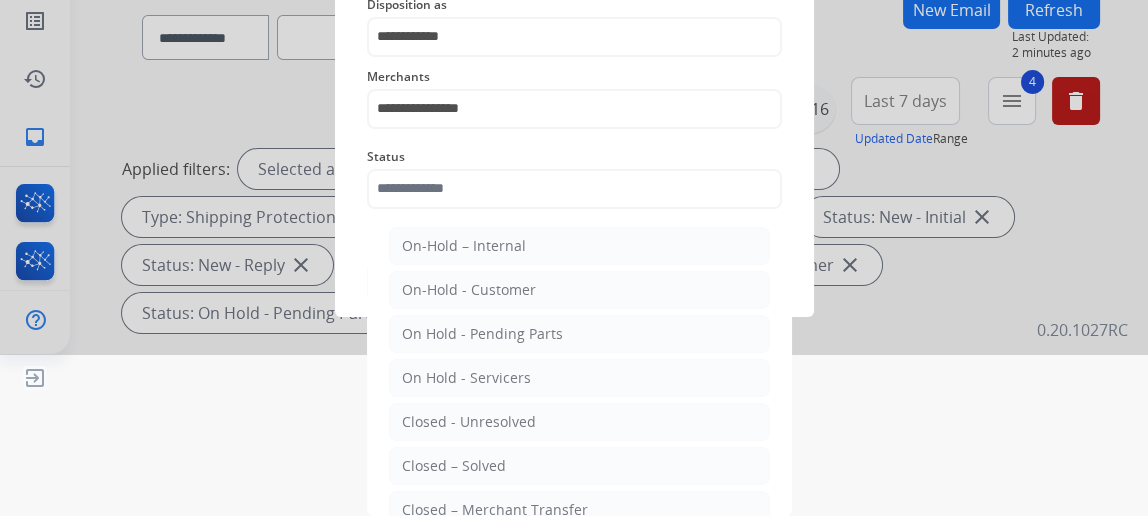 type on "**********" 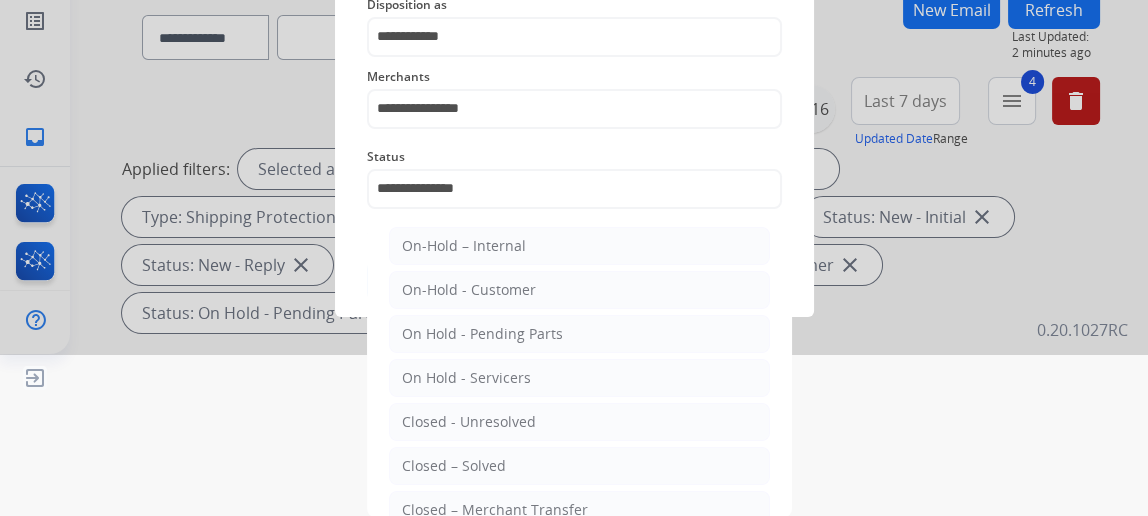 scroll, scrollTop: 43, scrollLeft: 0, axis: vertical 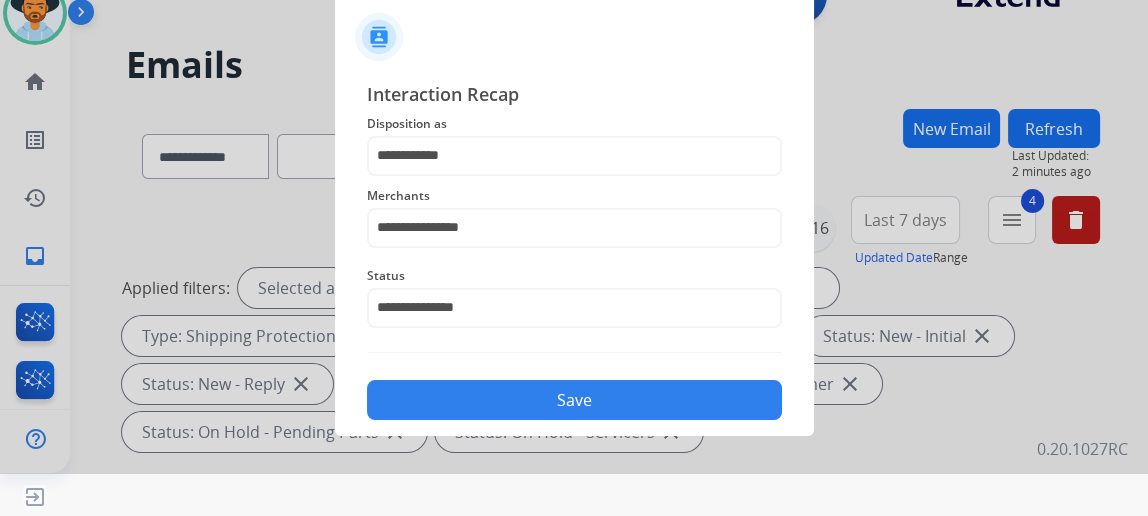 click on "Save" 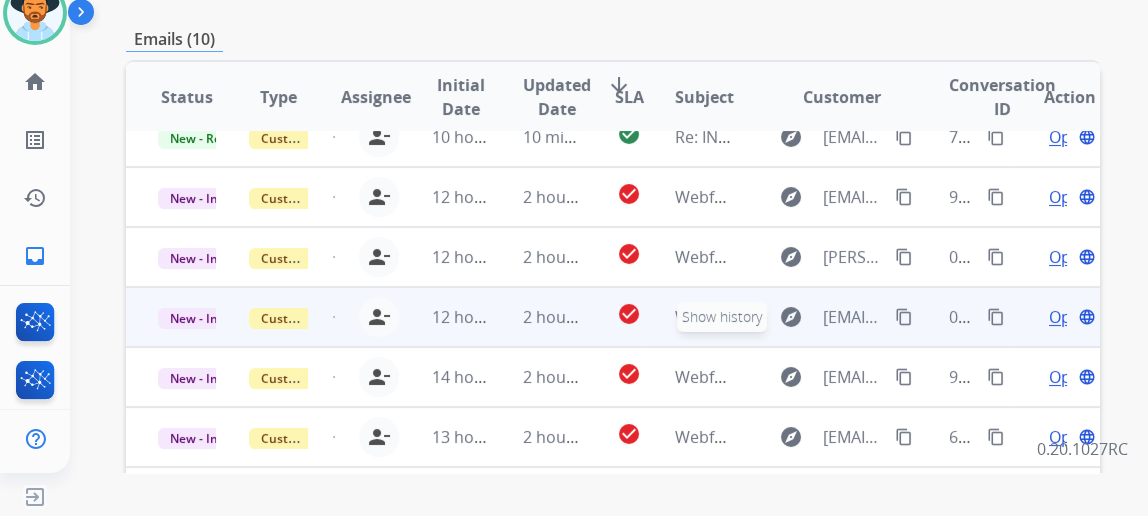 scroll, scrollTop: 454, scrollLeft: 0, axis: vertical 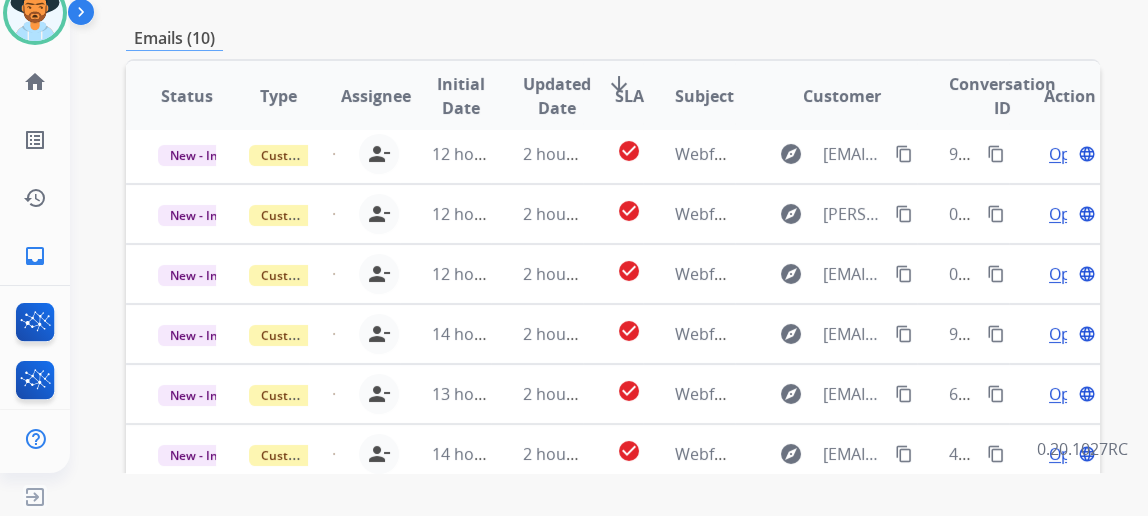 click on "0.20.1027RC" at bounding box center (1082, 449) 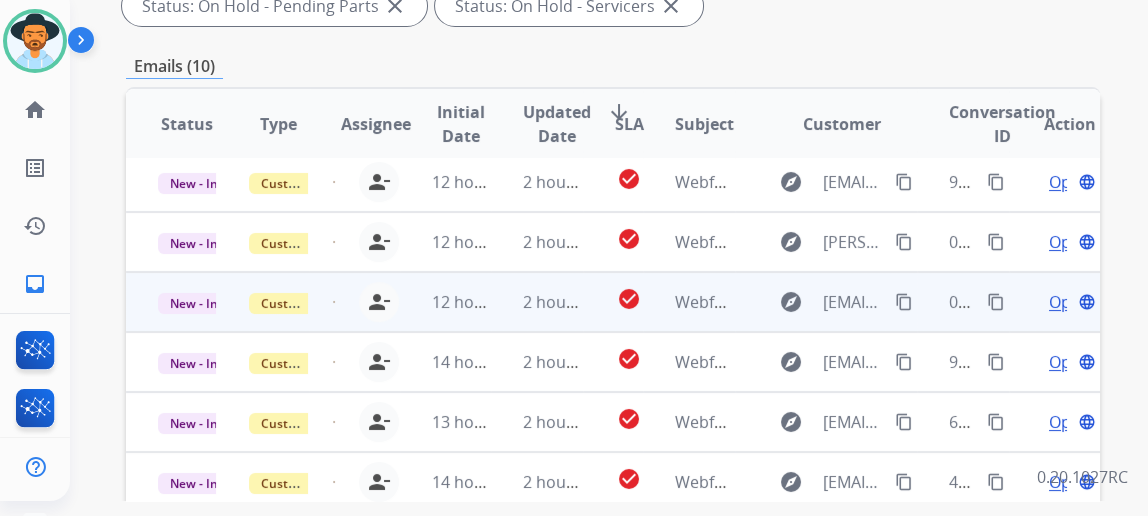 scroll, scrollTop: 0, scrollLeft: 0, axis: both 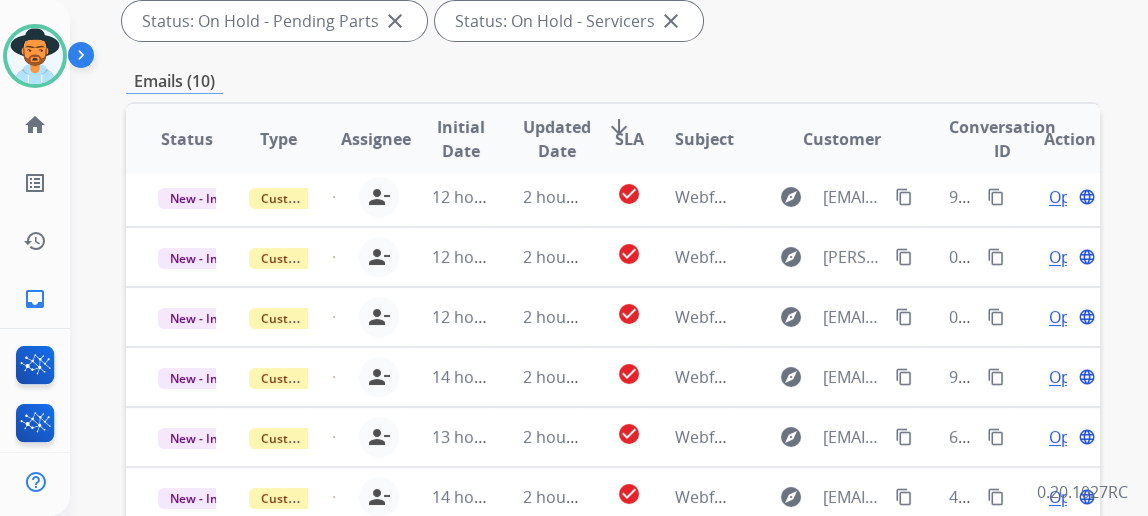 click on "0.20.1027RC" at bounding box center (1082, 492) 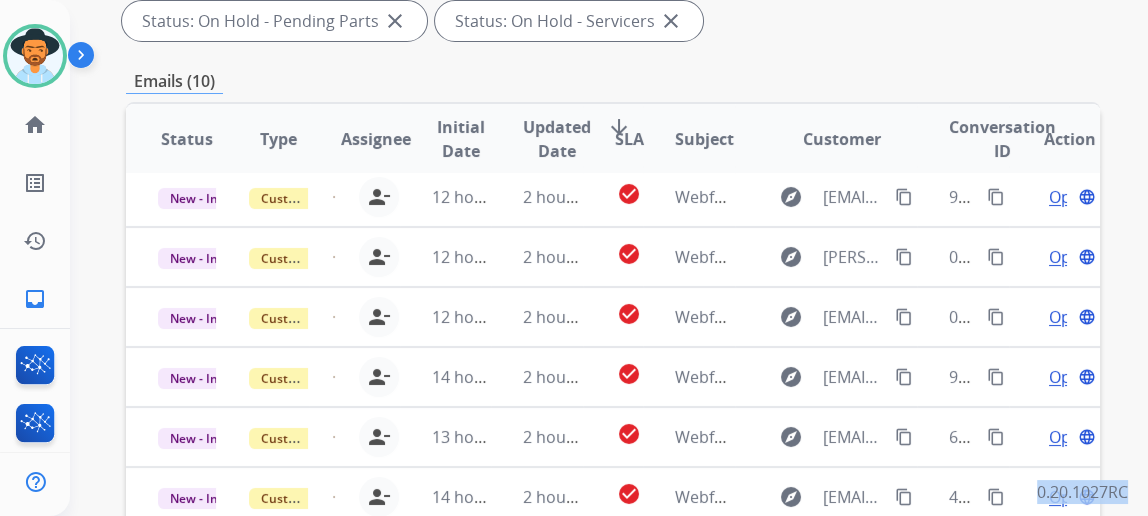 click on "0.20.1027RC" at bounding box center (1082, 492) 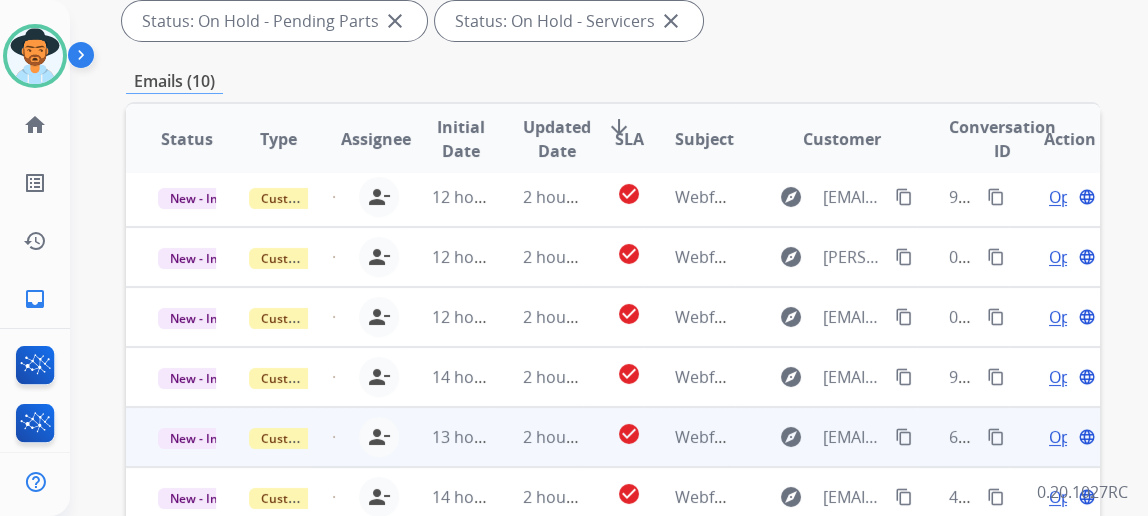 click on "Open" at bounding box center [1069, 437] 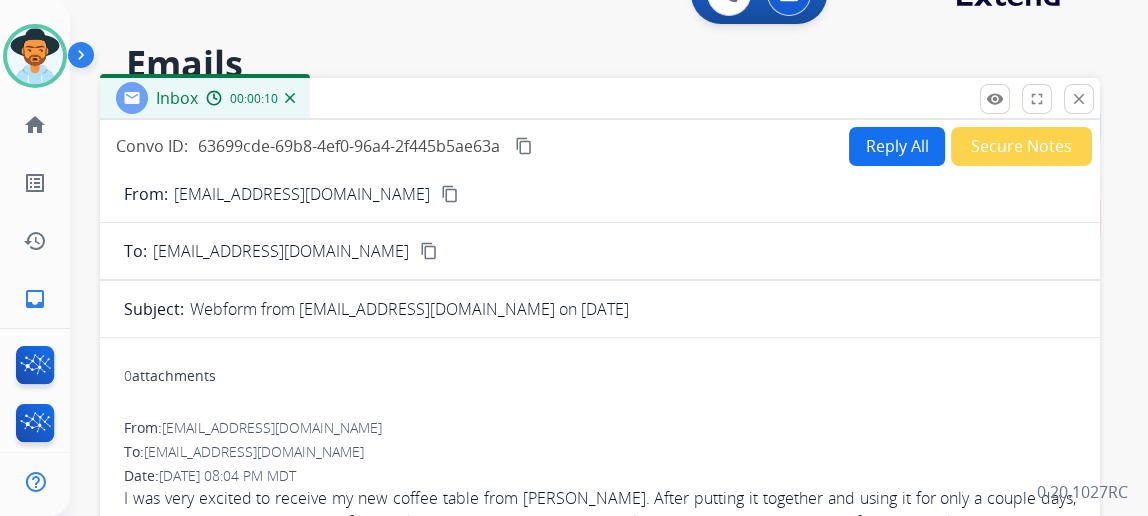 scroll, scrollTop: 0, scrollLeft: 0, axis: both 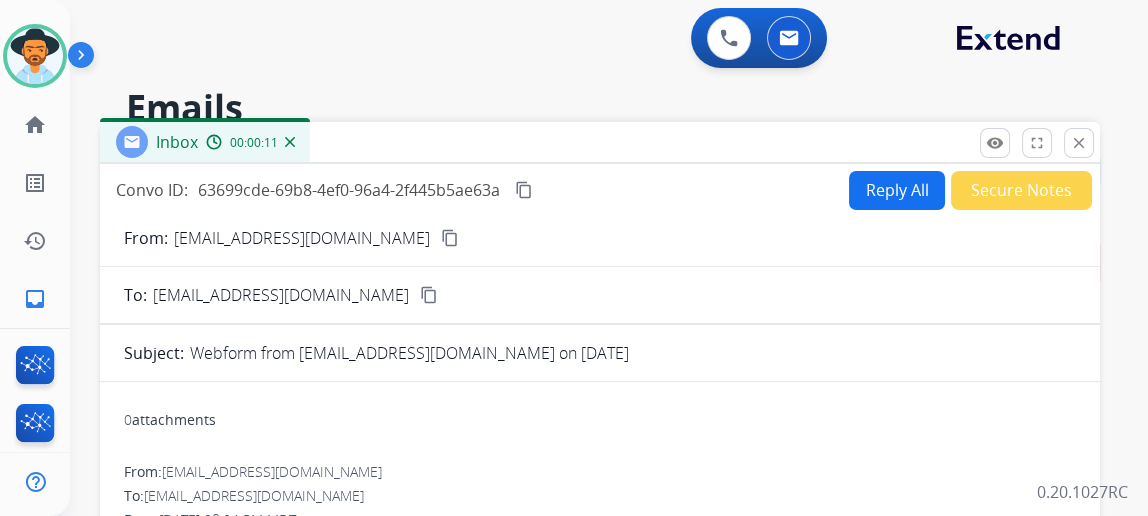 click on "Reply All" at bounding box center [897, 190] 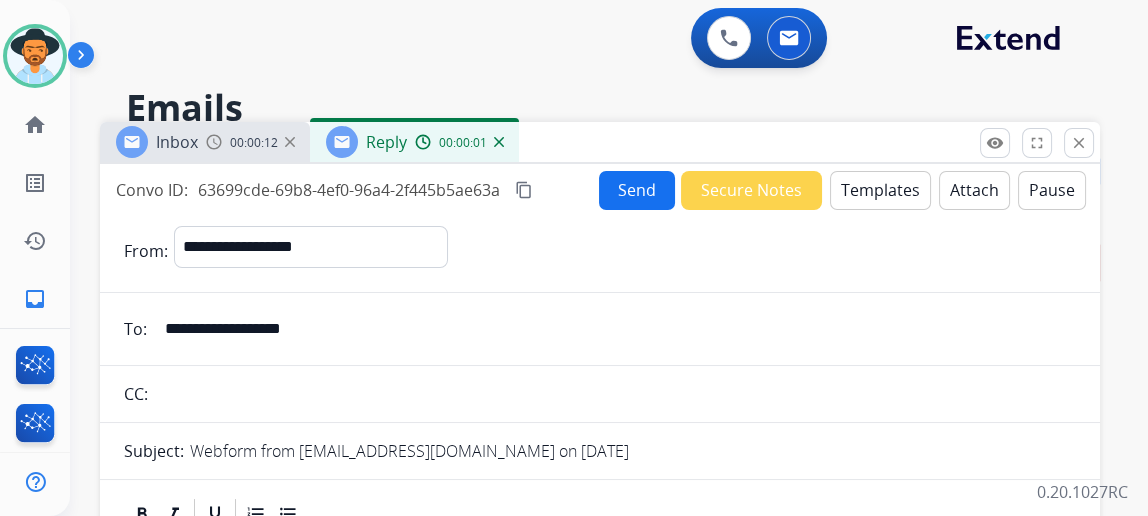 scroll, scrollTop: 90, scrollLeft: 0, axis: vertical 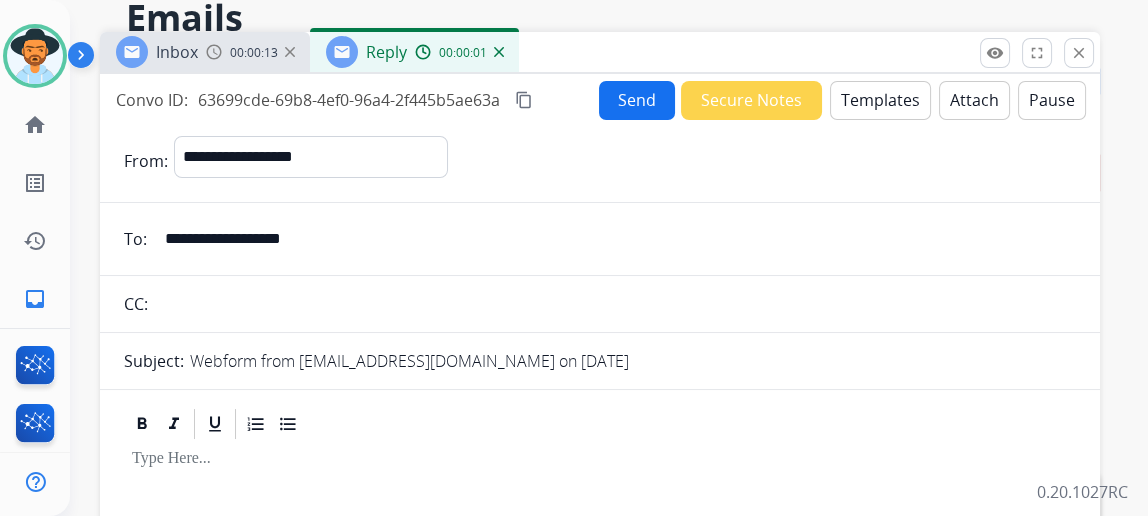 click on "Templates" at bounding box center [880, 100] 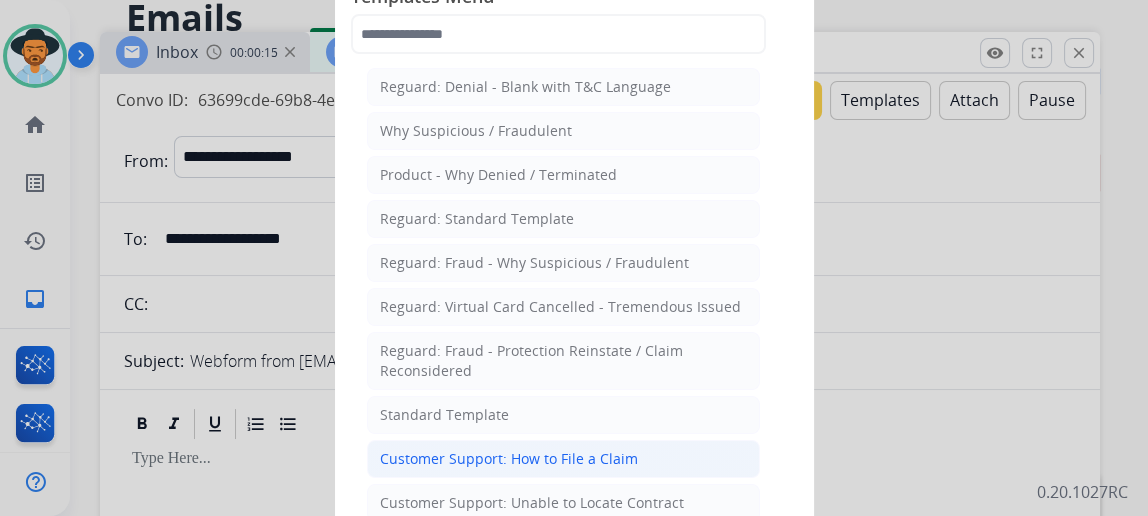 click on "Customer Support: How to File a Claim" 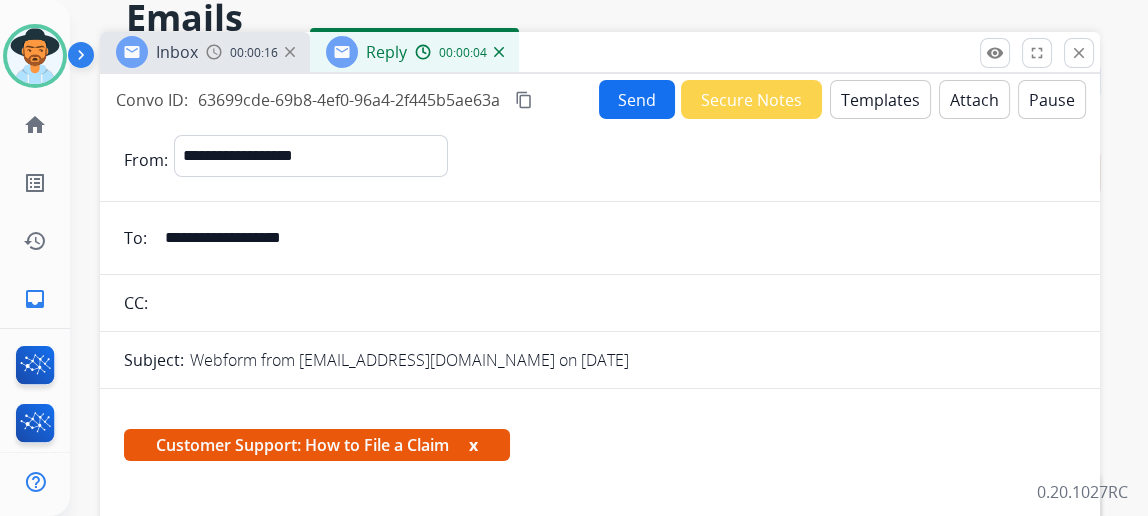 click on "**********" at bounding box center (614, 238) 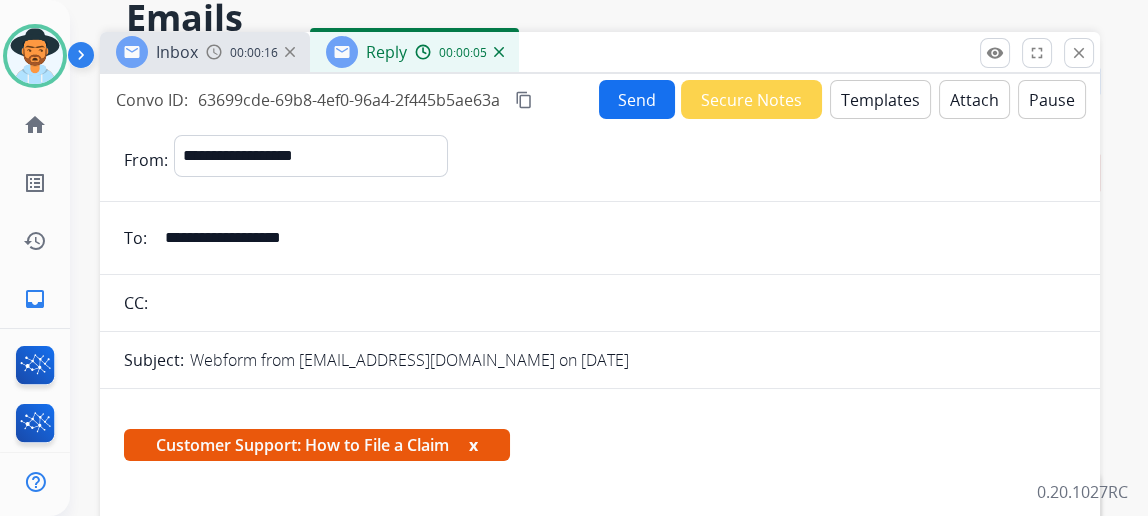 click on "**********" at bounding box center (614, 238) 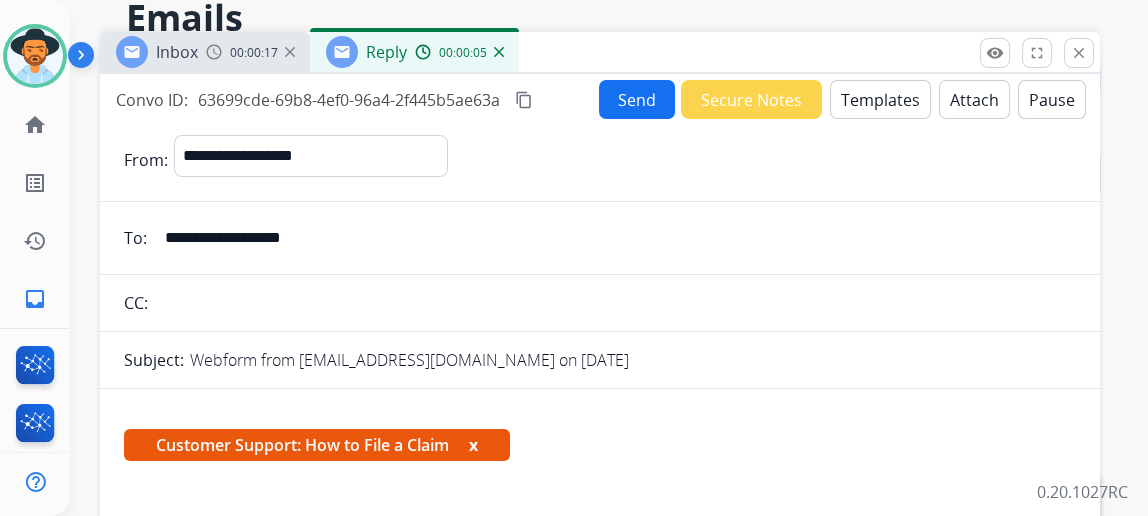 click on "**********" at bounding box center (614, 238) 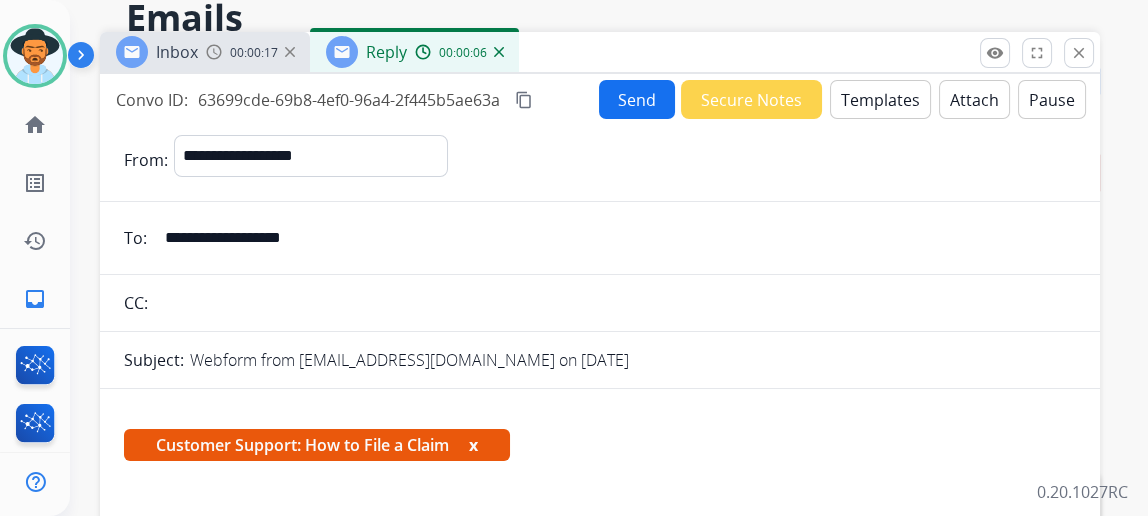 click on "**********" at bounding box center (614, 238) 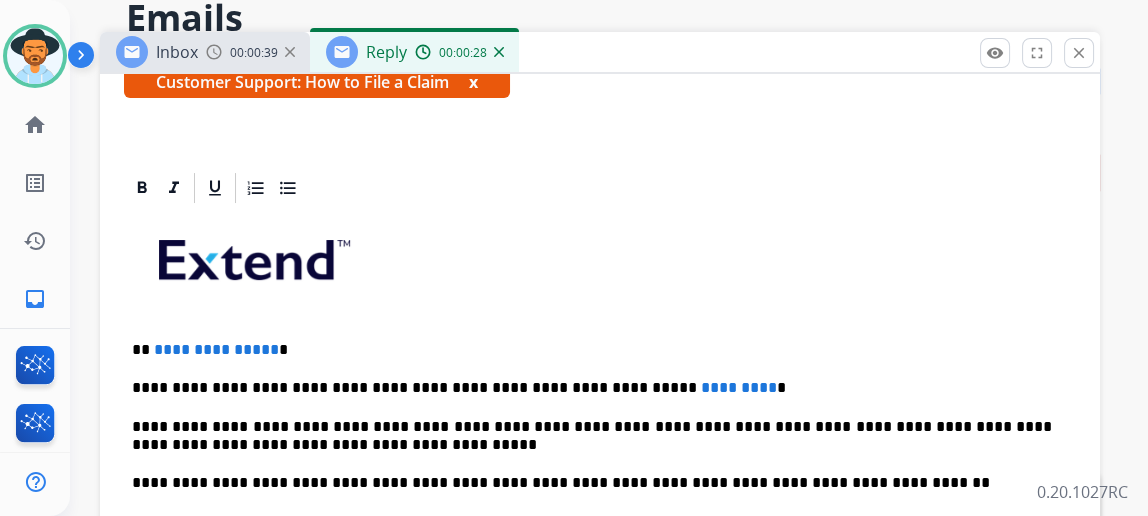 scroll, scrollTop: 392, scrollLeft: 0, axis: vertical 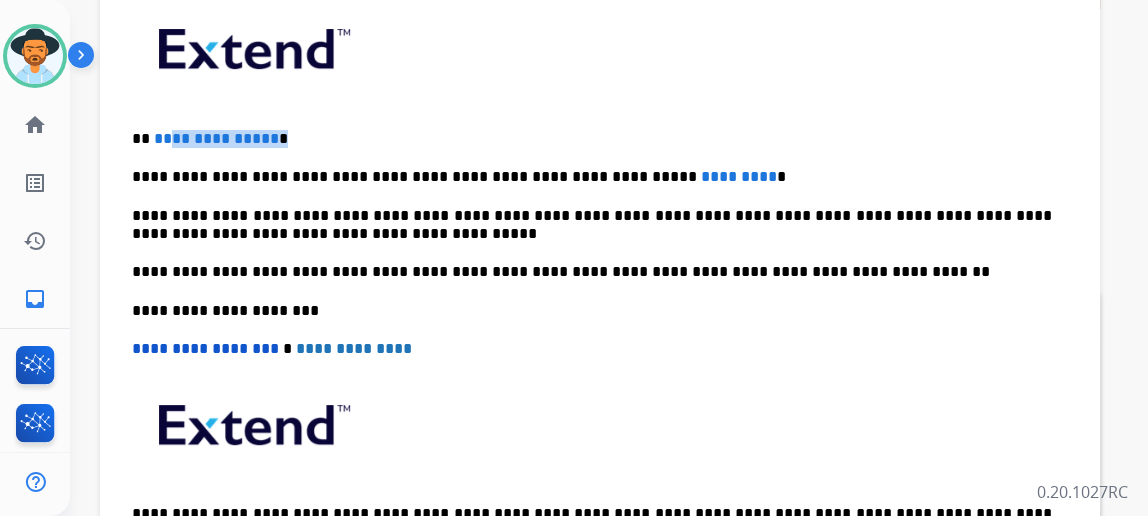 drag, startPoint x: 285, startPoint y: 135, endPoint x: 182, endPoint y: 124, distance: 103.58572 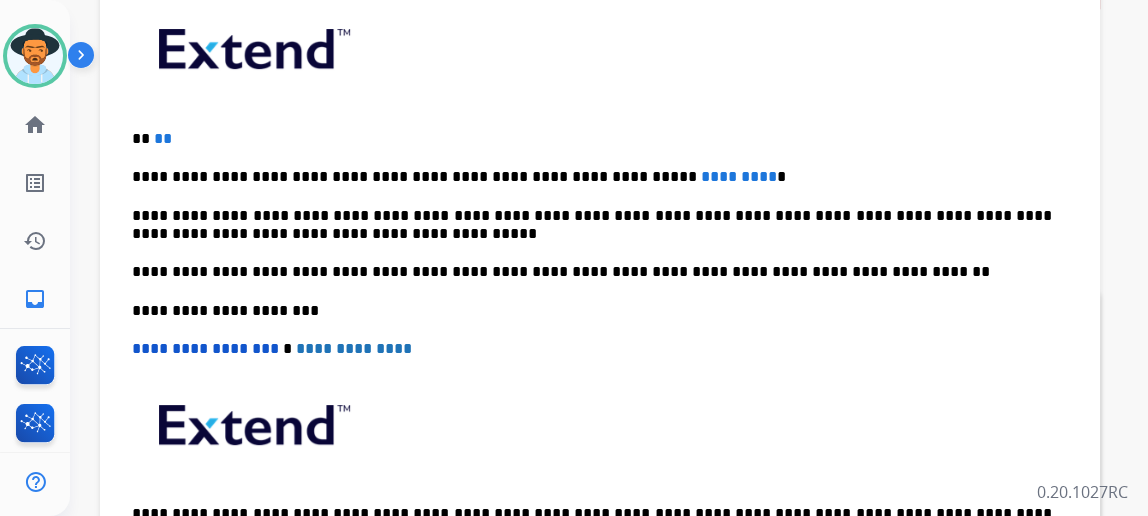 type 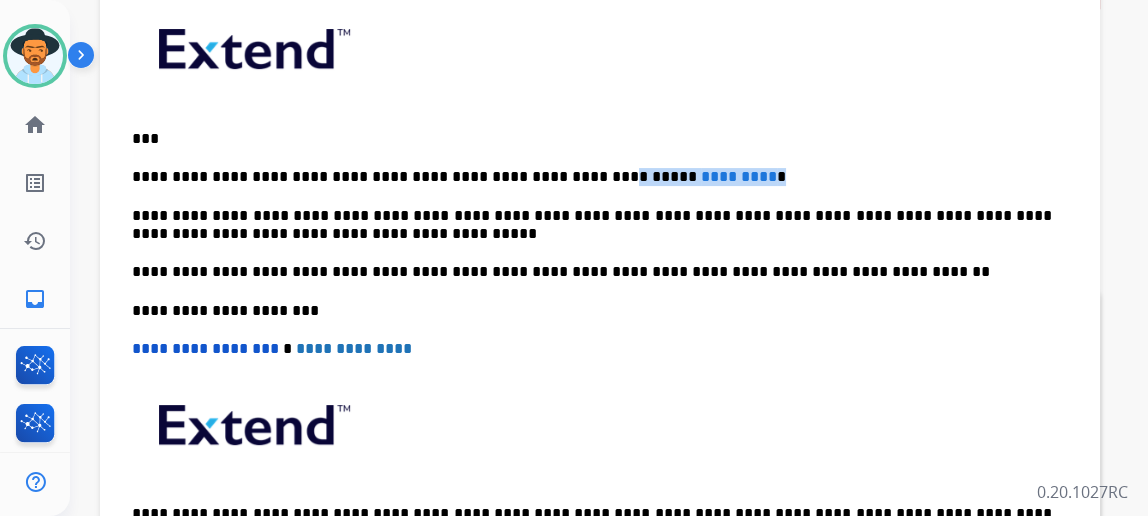 drag, startPoint x: 707, startPoint y: 168, endPoint x: 555, endPoint y: 166, distance: 152.01315 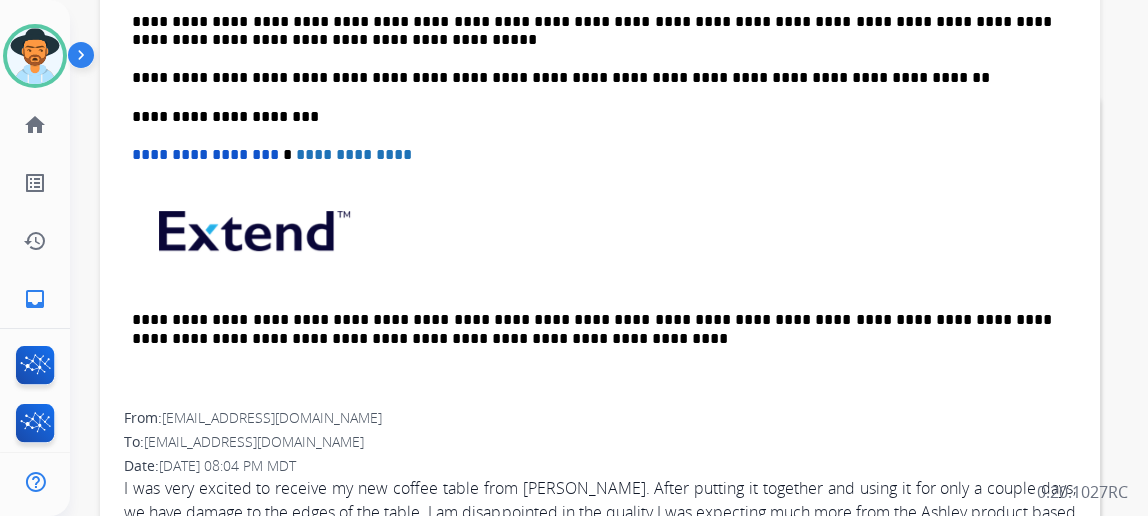 scroll, scrollTop: 636, scrollLeft: 0, axis: vertical 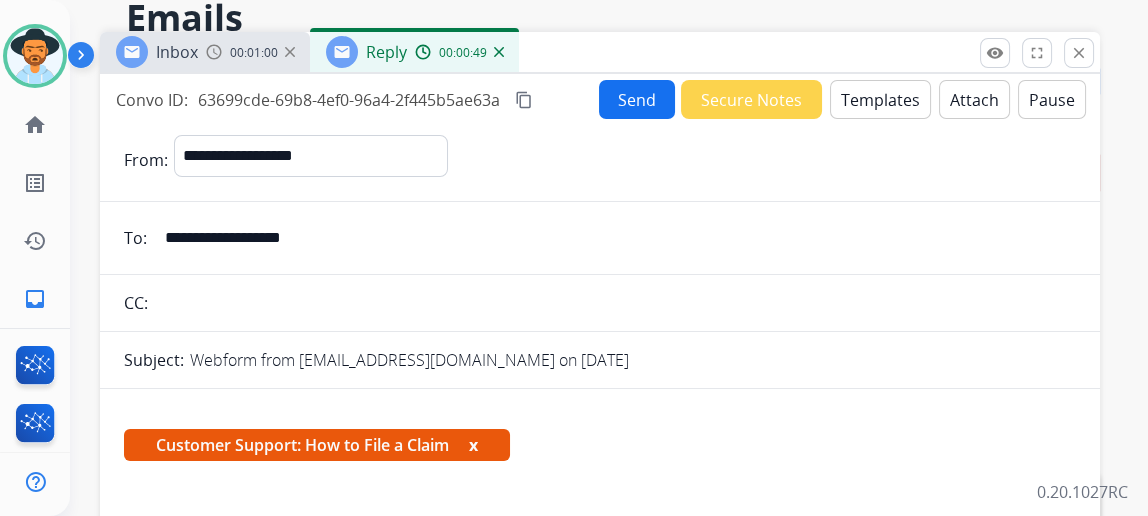 click on "Send" at bounding box center [637, 99] 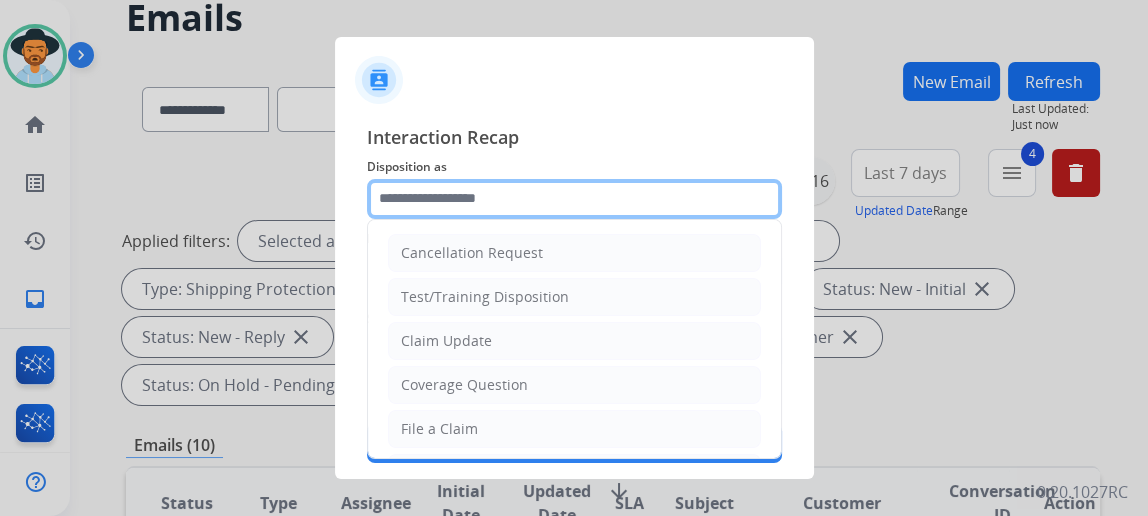 click 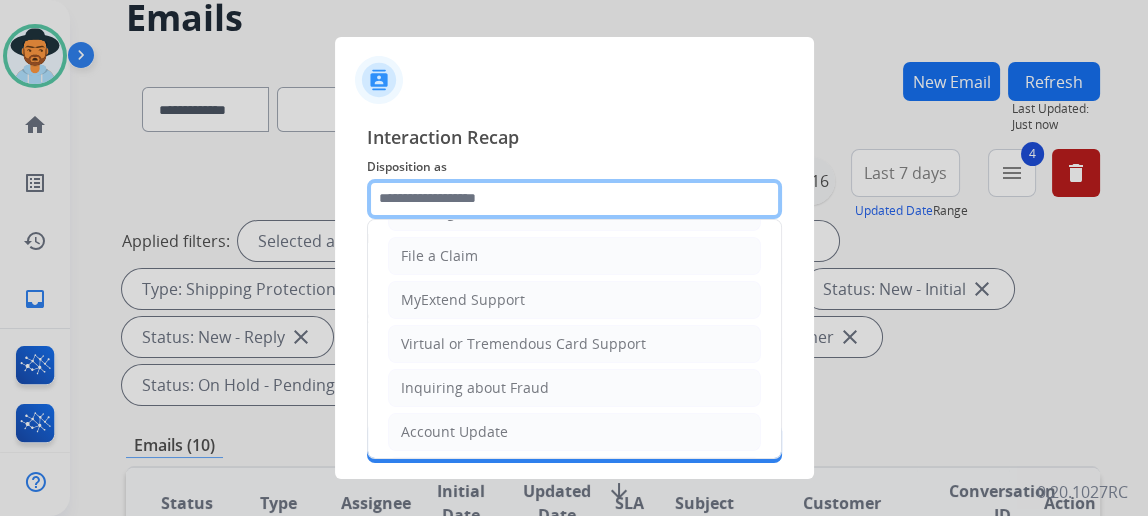 scroll, scrollTop: 181, scrollLeft: 0, axis: vertical 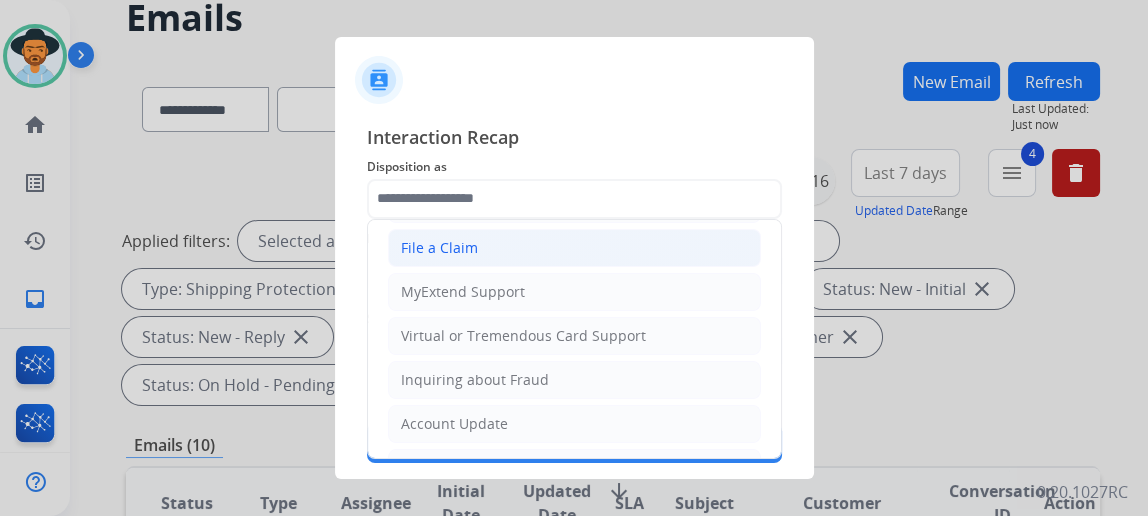 click on "File a Claim" 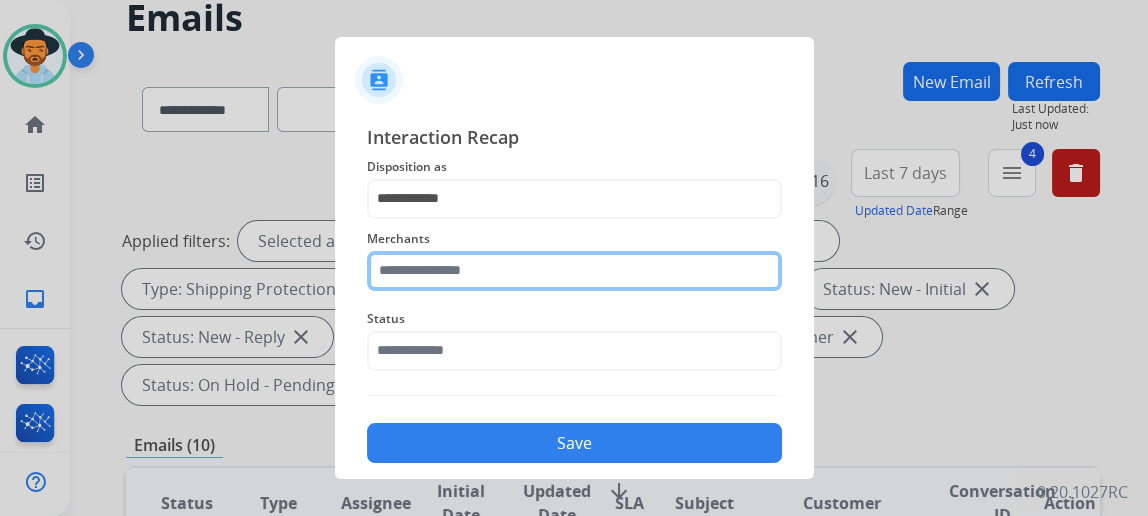 click 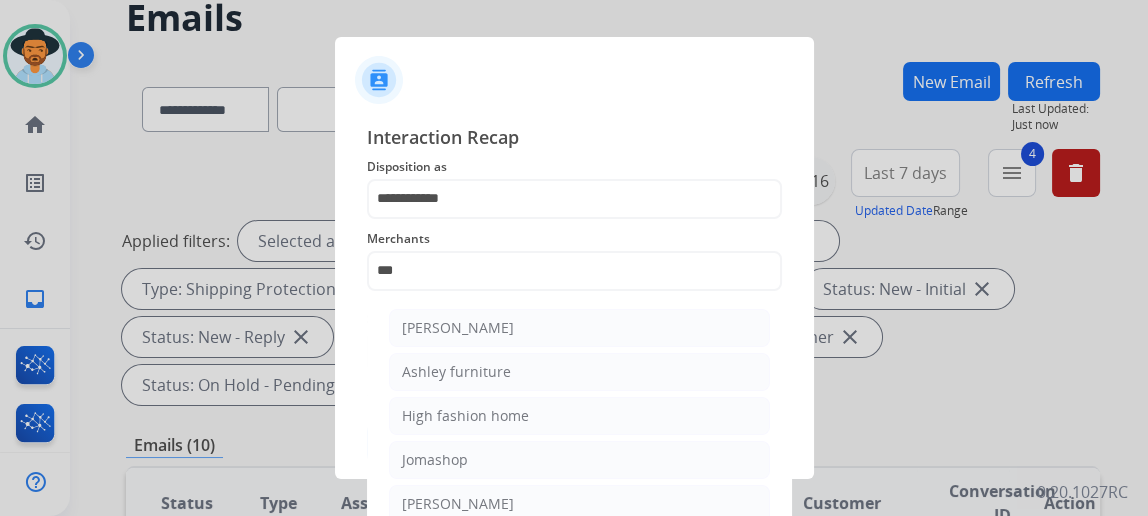 click on "Ashley furniture" 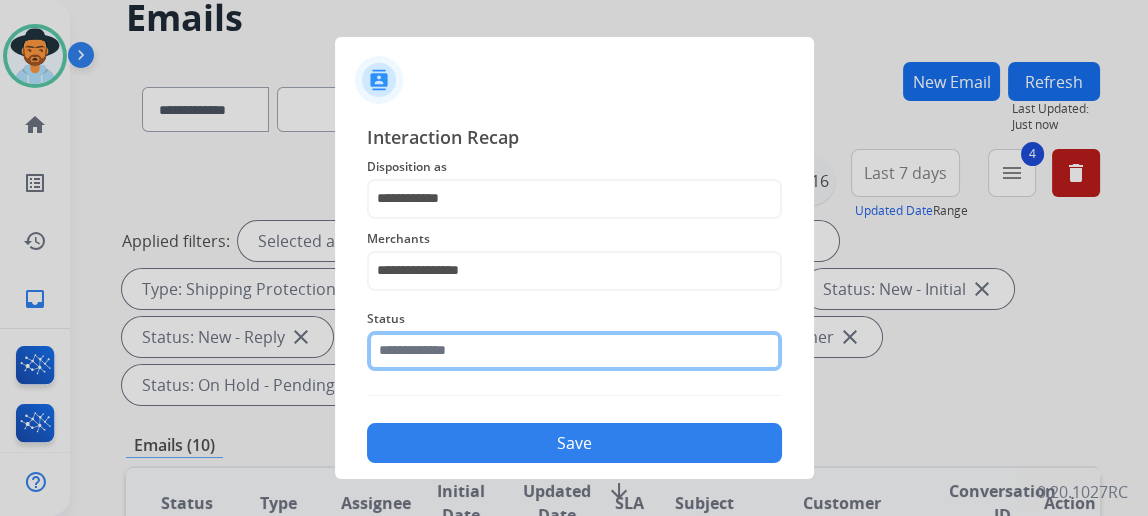 click 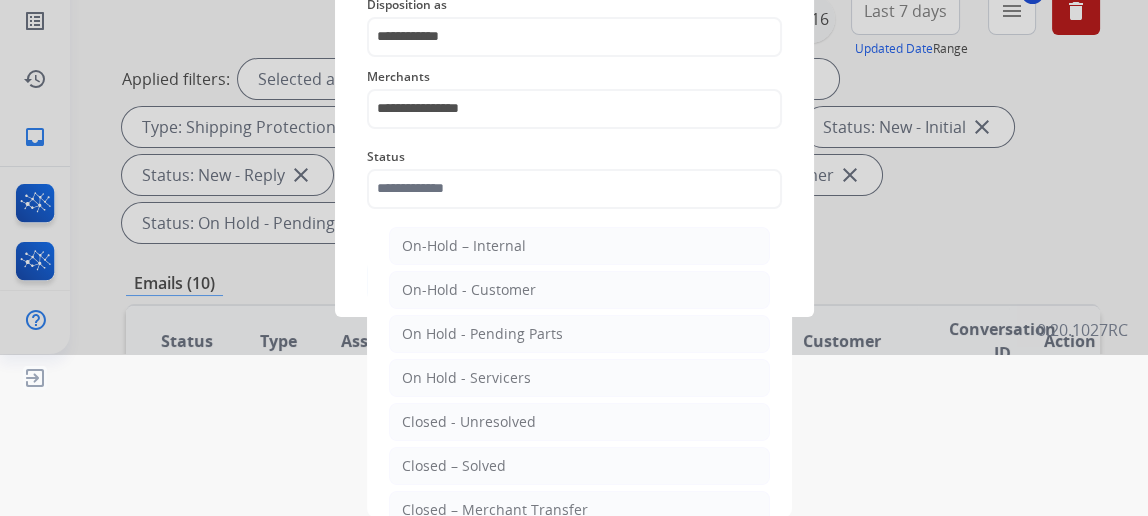 click on "Closed – Solved" 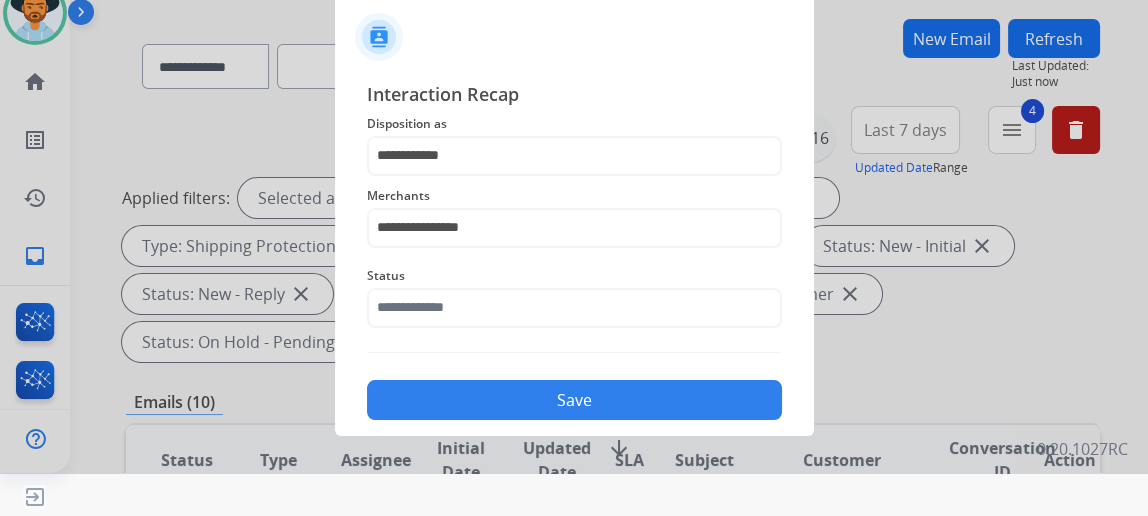 type on "**********" 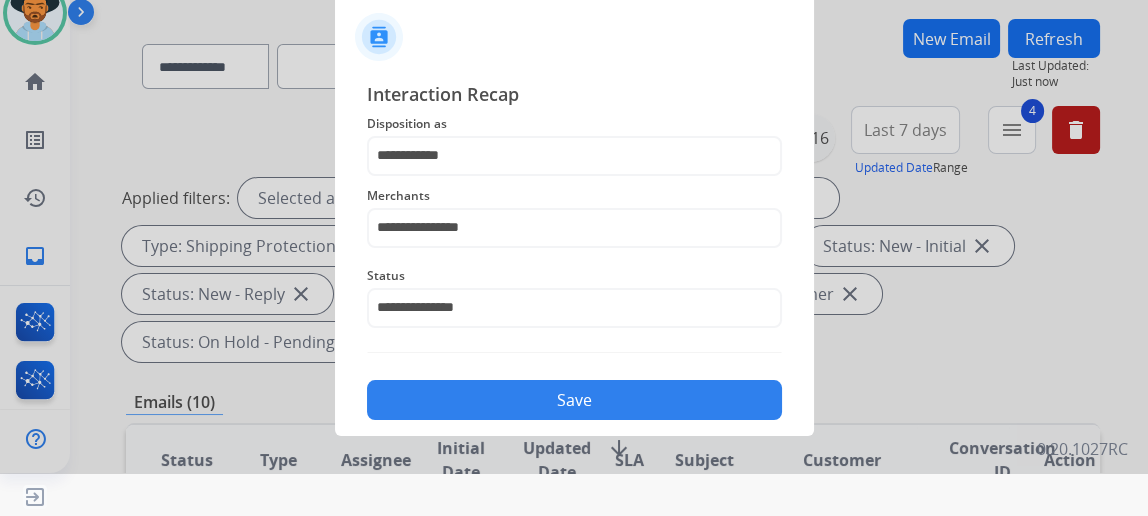 click on "Save" 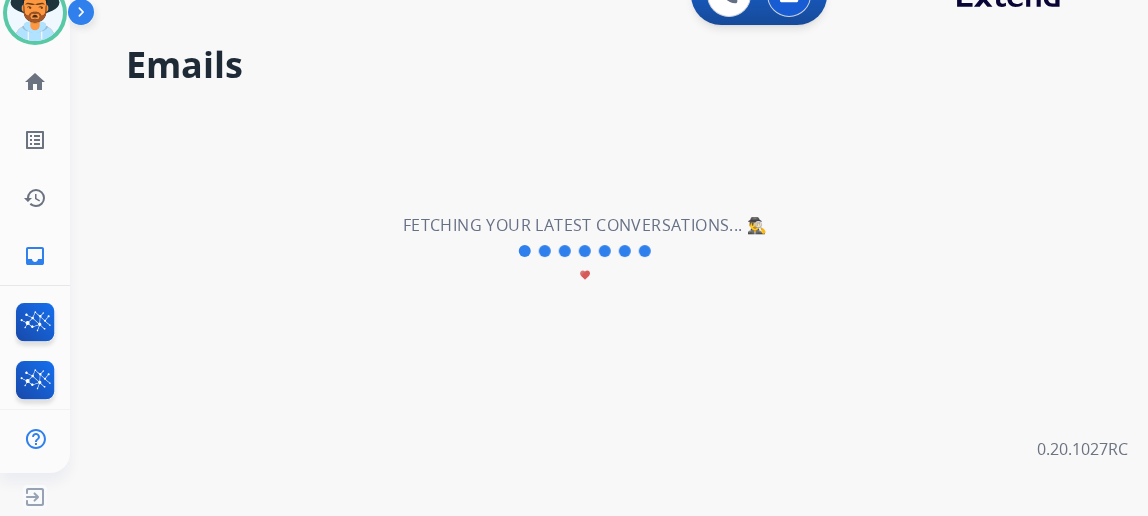 scroll, scrollTop: 0, scrollLeft: 0, axis: both 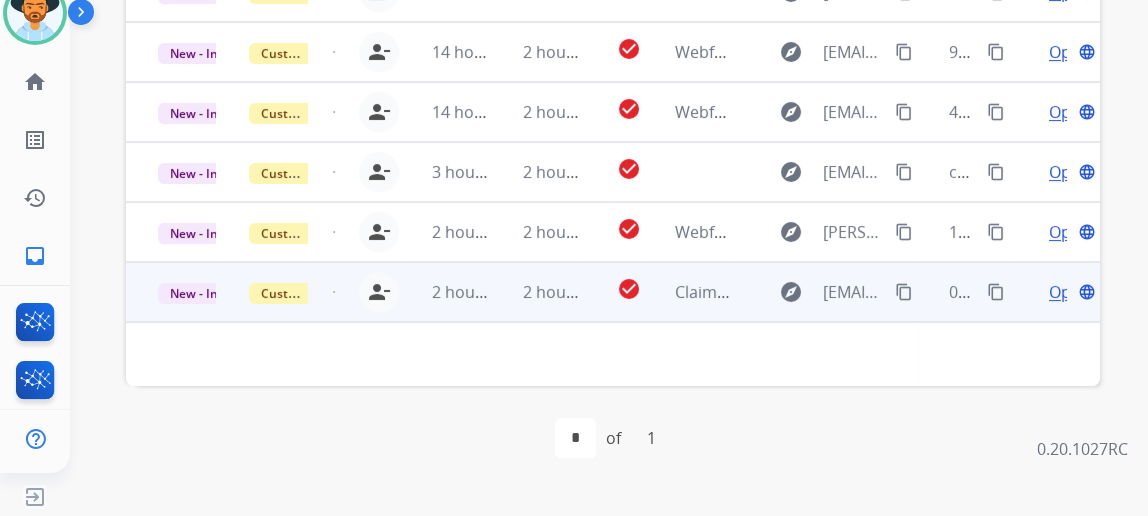 click on "Open" at bounding box center (1069, 292) 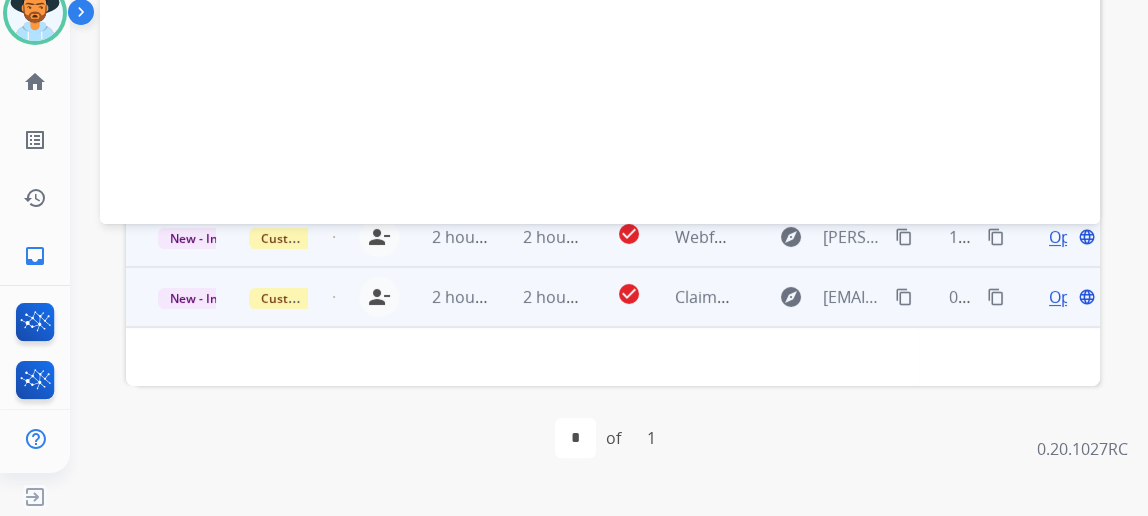 scroll, scrollTop: 0, scrollLeft: 0, axis: both 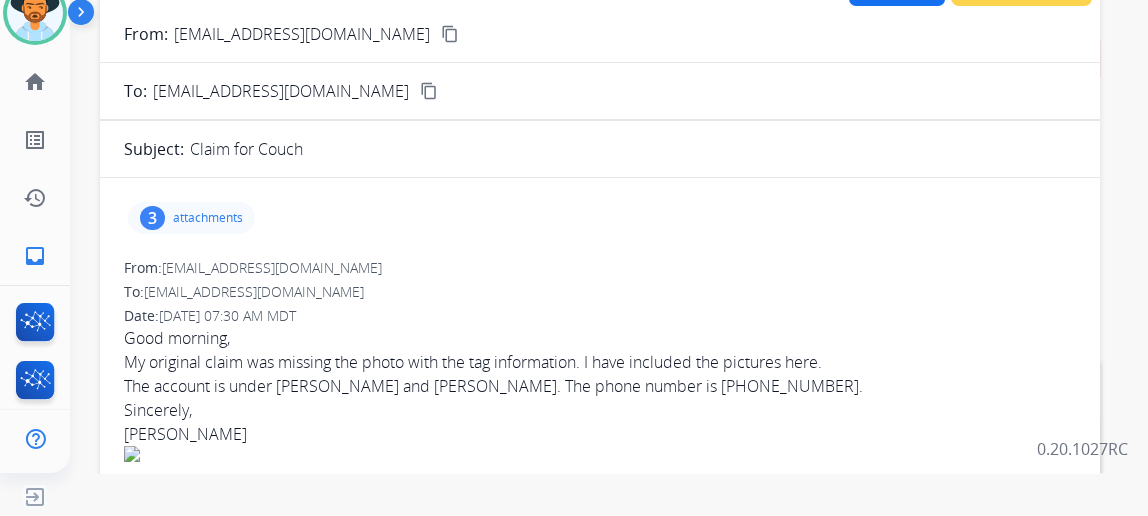 click on "attachments" at bounding box center [208, 218] 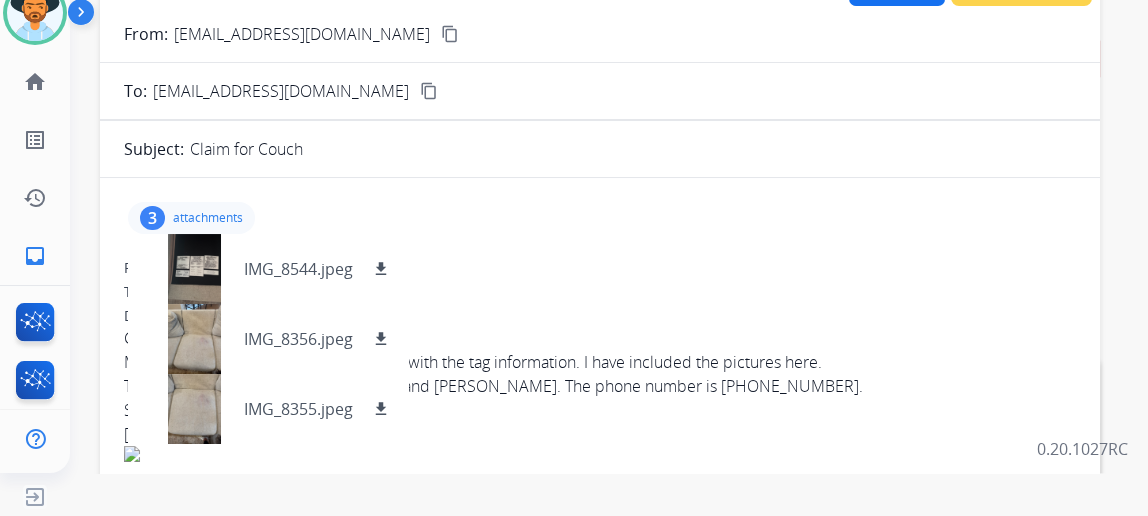 click on "content_copy" at bounding box center (450, 34) 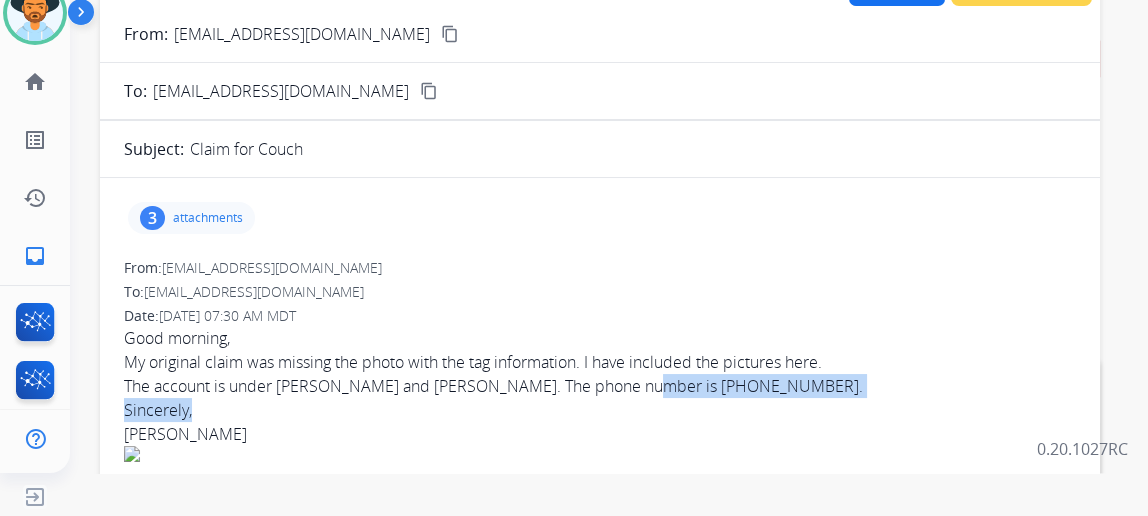 drag, startPoint x: 639, startPoint y: 386, endPoint x: 724, endPoint y: 396, distance: 85.58621 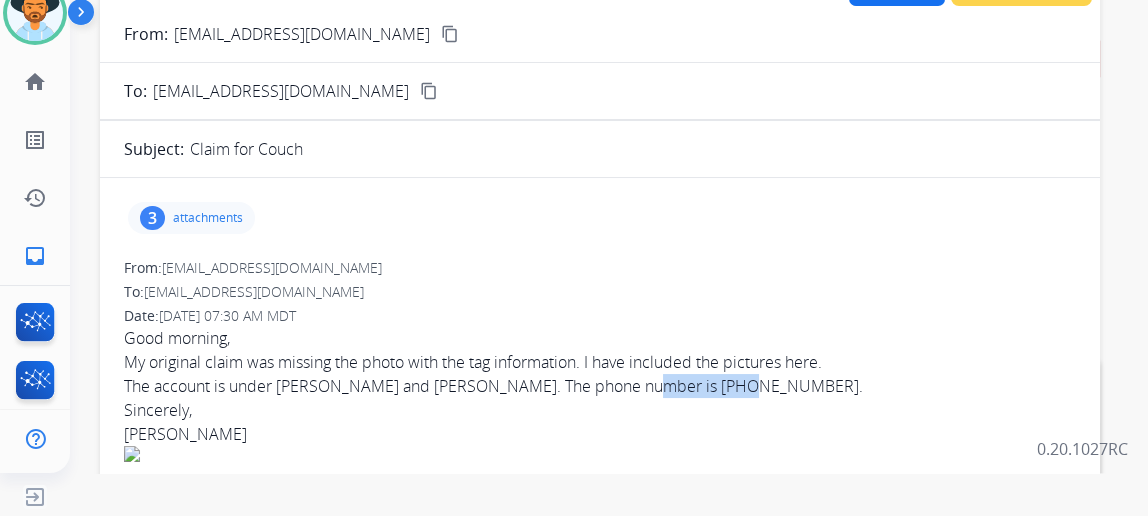 drag, startPoint x: 736, startPoint y: 387, endPoint x: 636, endPoint y: 383, distance: 100.07997 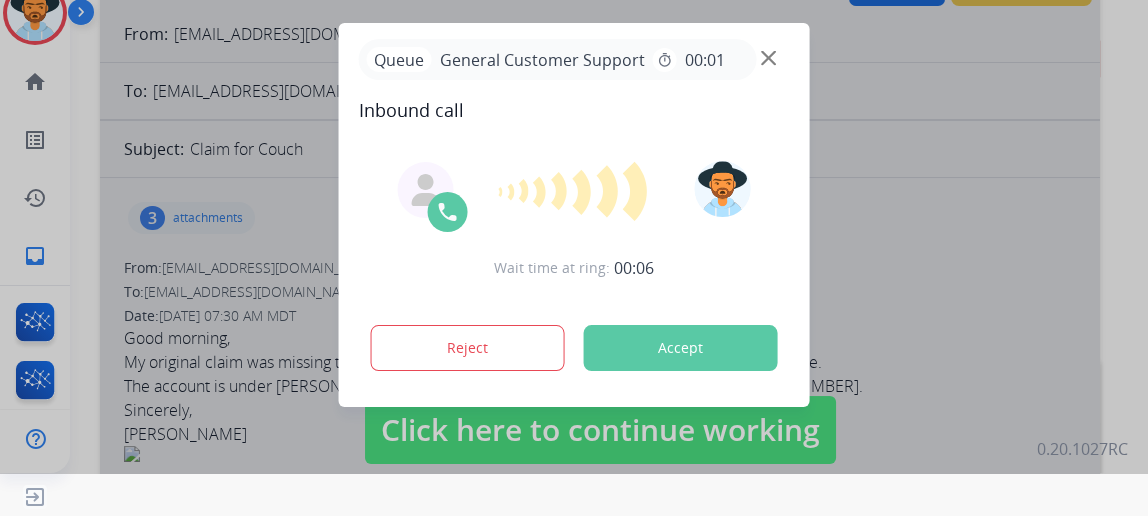 click at bounding box center (768, 58) 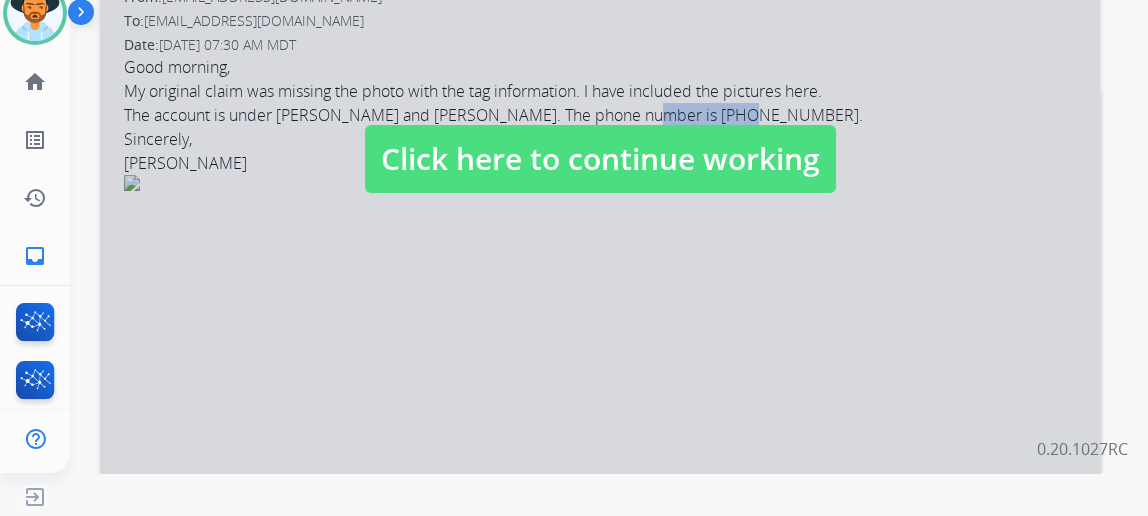 scroll, scrollTop: 433, scrollLeft: 0, axis: vertical 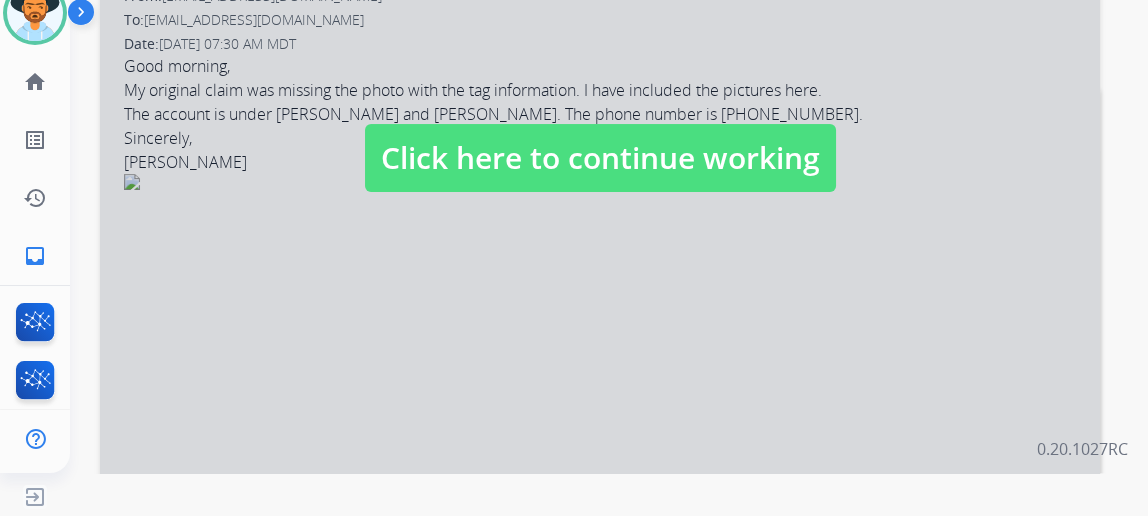 click at bounding box center [600, 138] 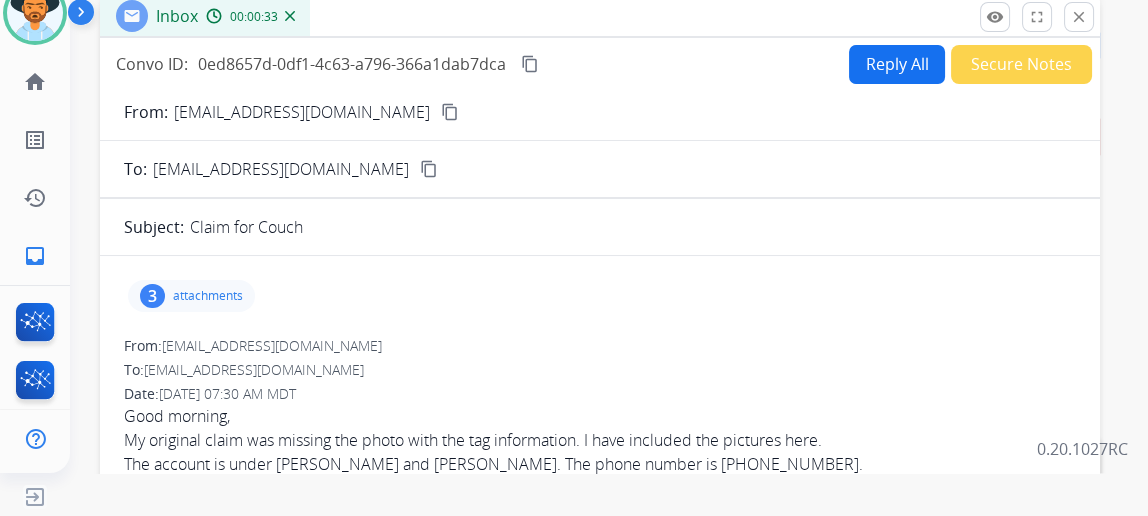 scroll, scrollTop: 0, scrollLeft: 0, axis: both 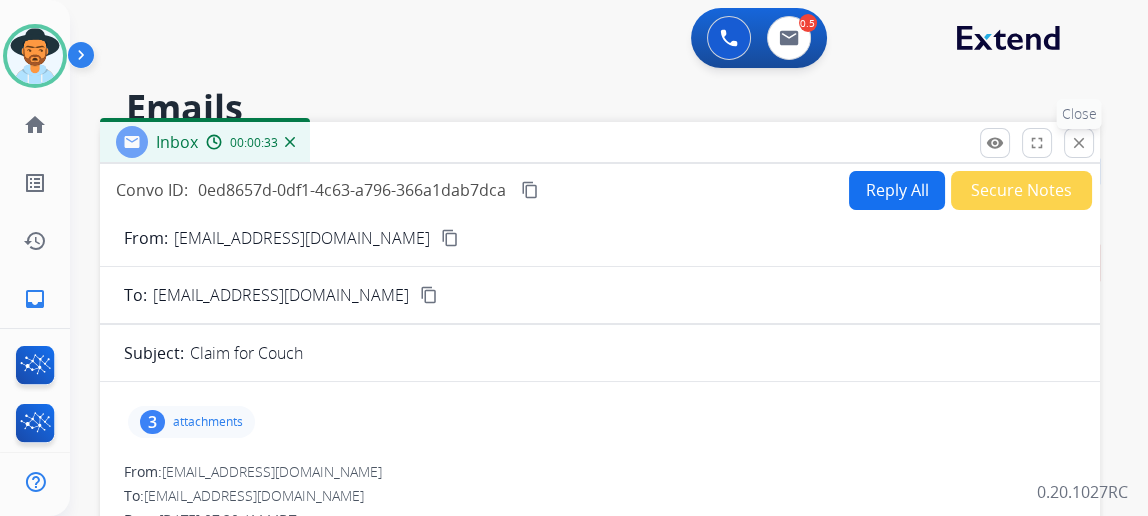 click on "close" at bounding box center [1079, 143] 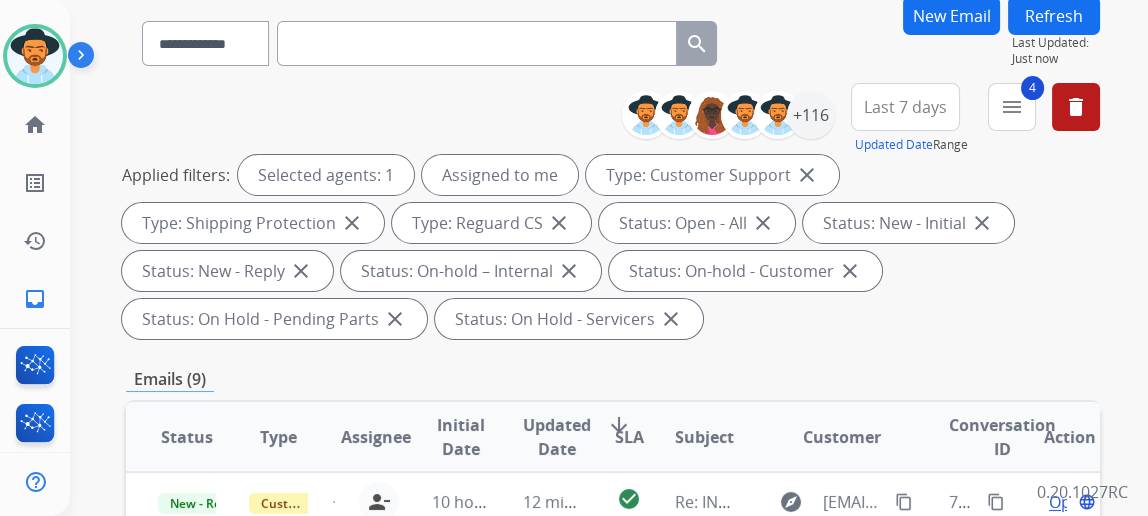 scroll, scrollTop: 0, scrollLeft: 0, axis: both 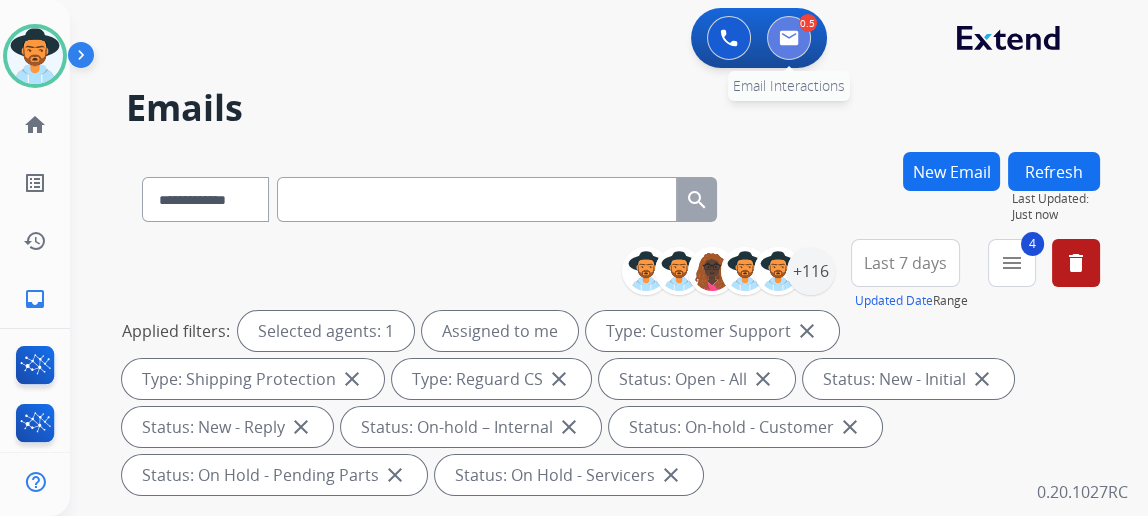 click at bounding box center [789, 38] 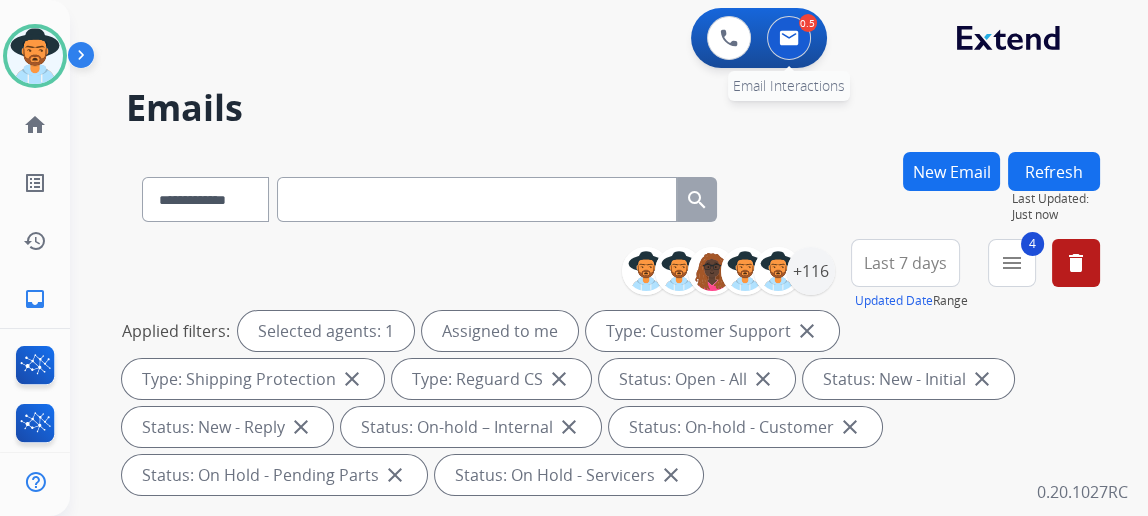 click at bounding box center (789, 38) 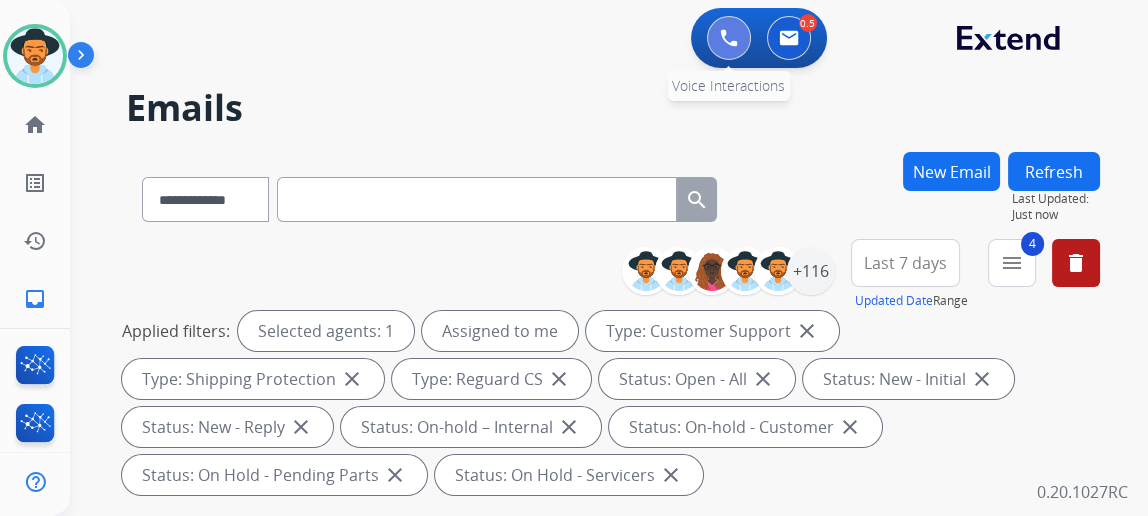 click at bounding box center [729, 38] 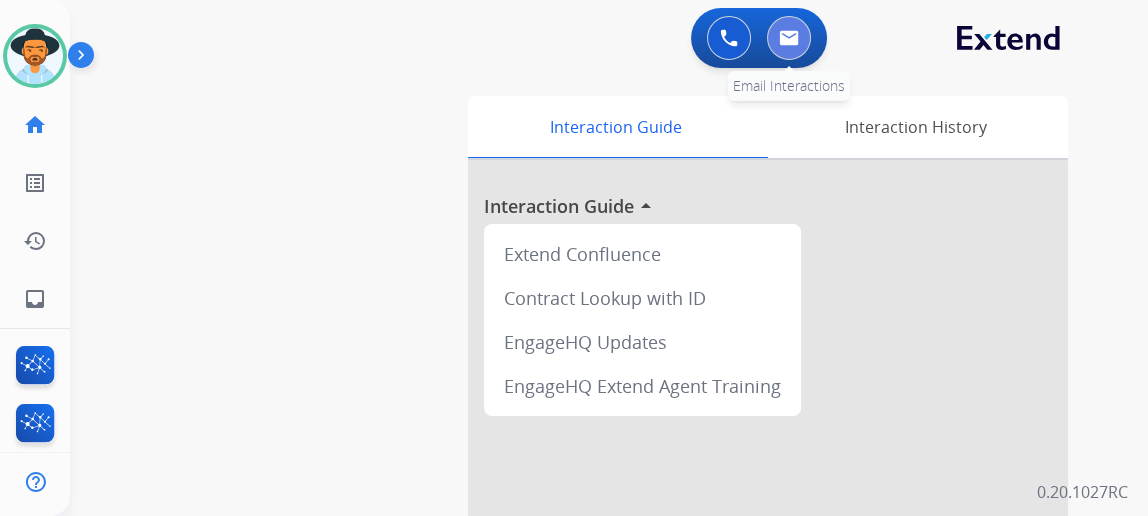 click at bounding box center [789, 38] 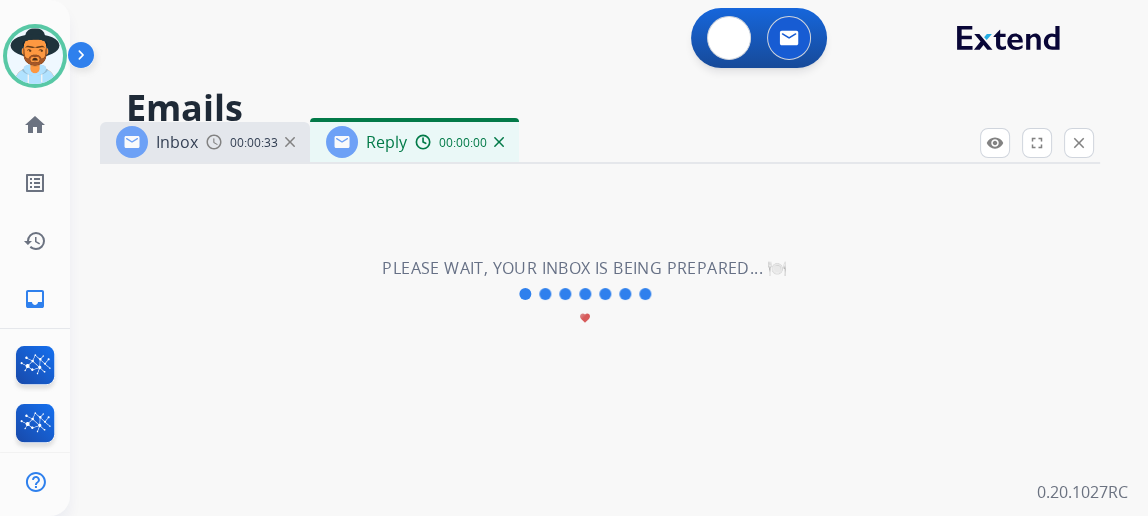 select on "**********" 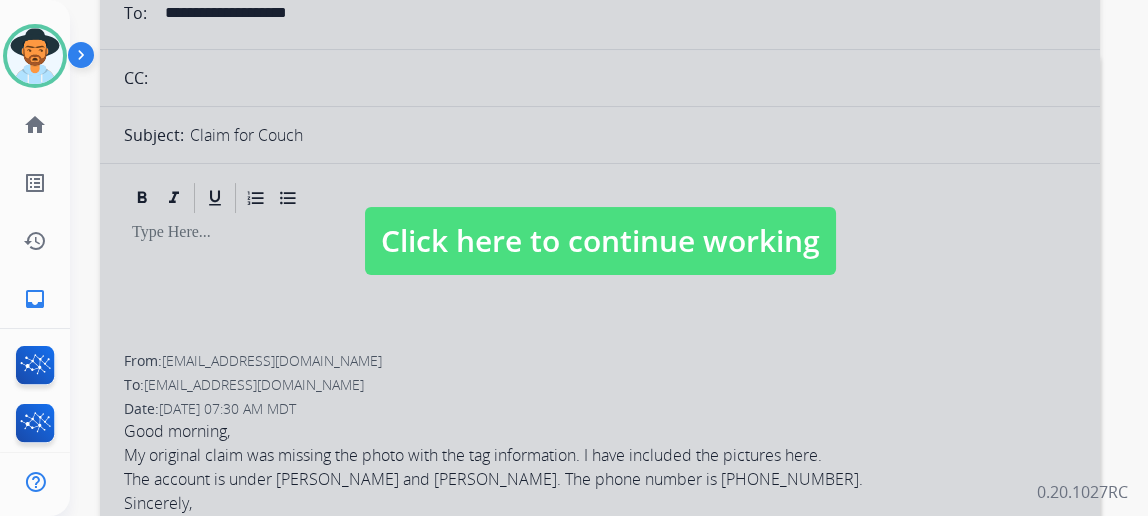 scroll, scrollTop: 363, scrollLeft: 0, axis: vertical 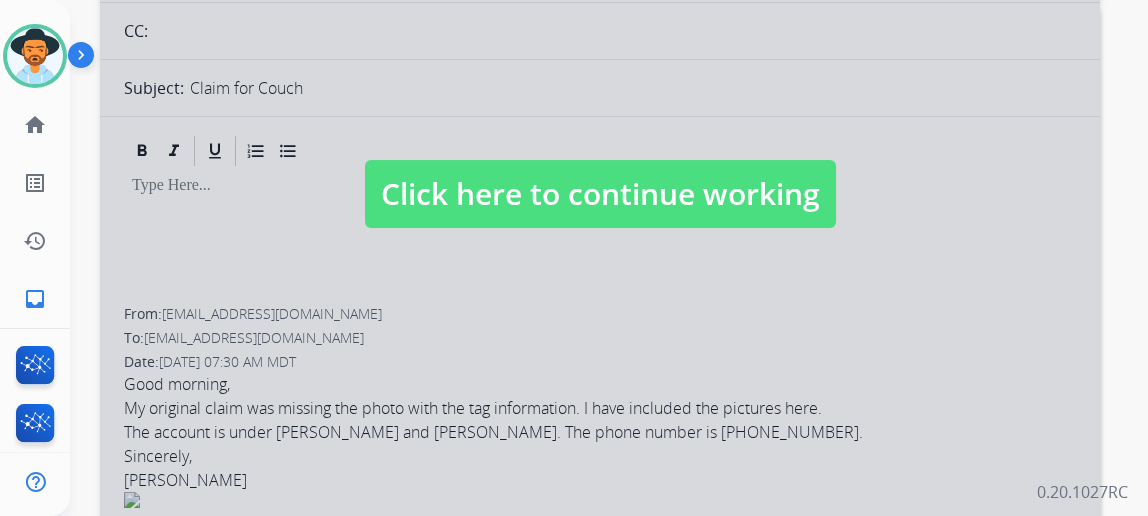 click on "Click here to continue working" at bounding box center [600, 194] 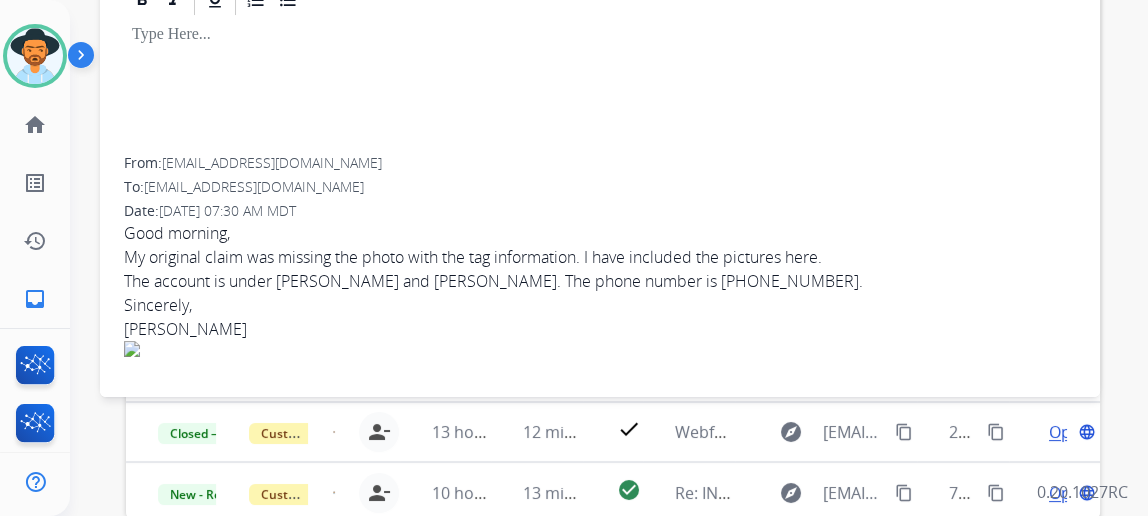 scroll, scrollTop: 545, scrollLeft: 0, axis: vertical 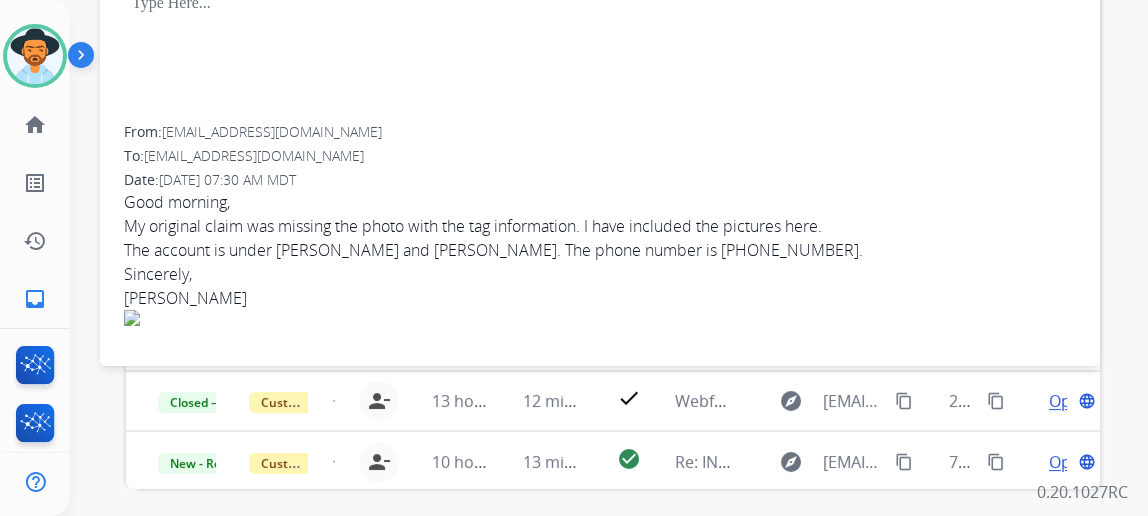 click on "The account is under Kelsey and Justin McGee. The phone number is 407-782-6613." at bounding box center (600, 250) 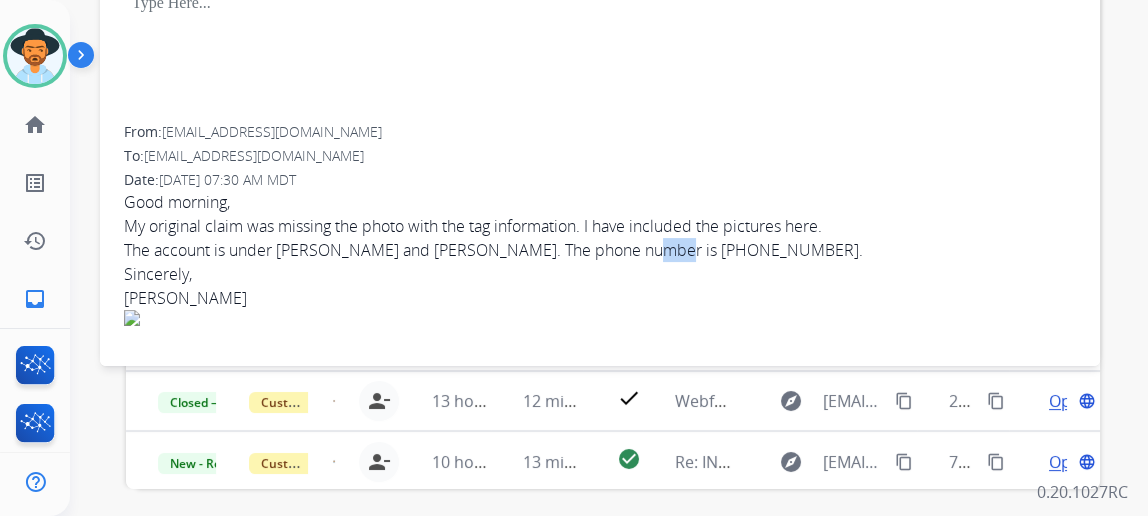 click on "The account is under Kelsey and Justin McGee. The phone number is 407-782-6613." at bounding box center [600, 250] 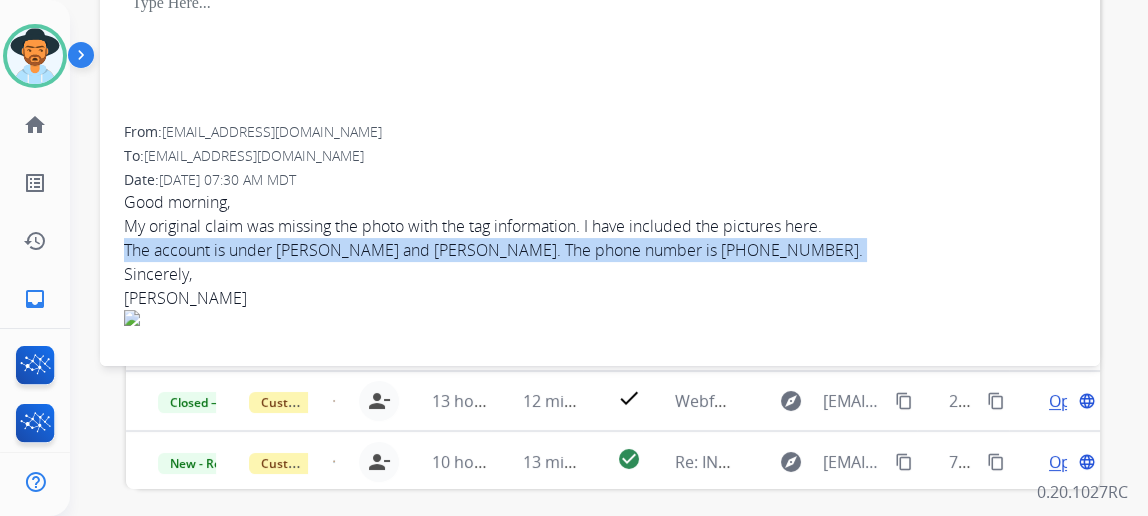 click on "The account is under Kelsey and Justin McGee. The phone number is 407-782-6613." at bounding box center [600, 250] 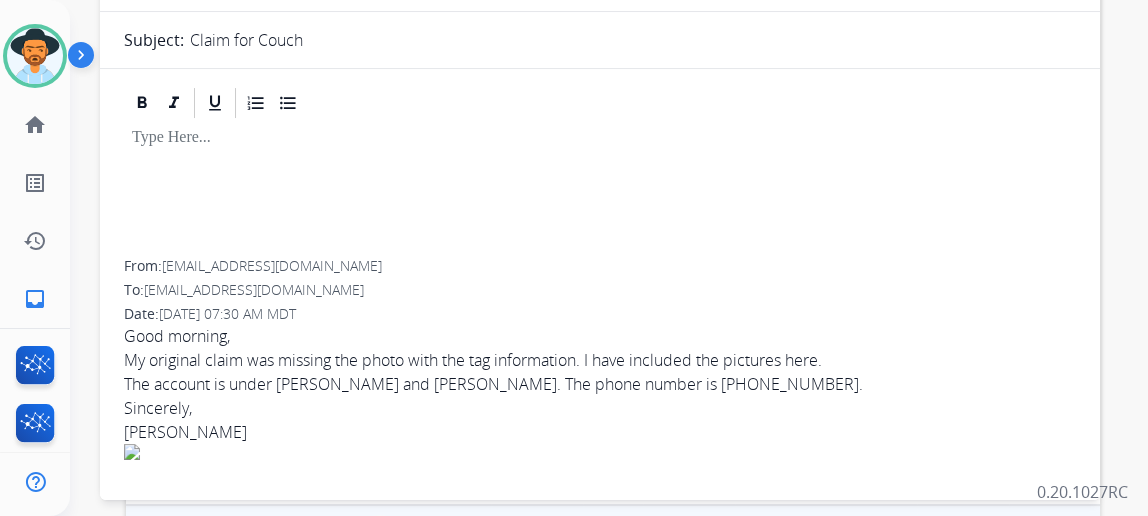 scroll, scrollTop: 605, scrollLeft: 0, axis: vertical 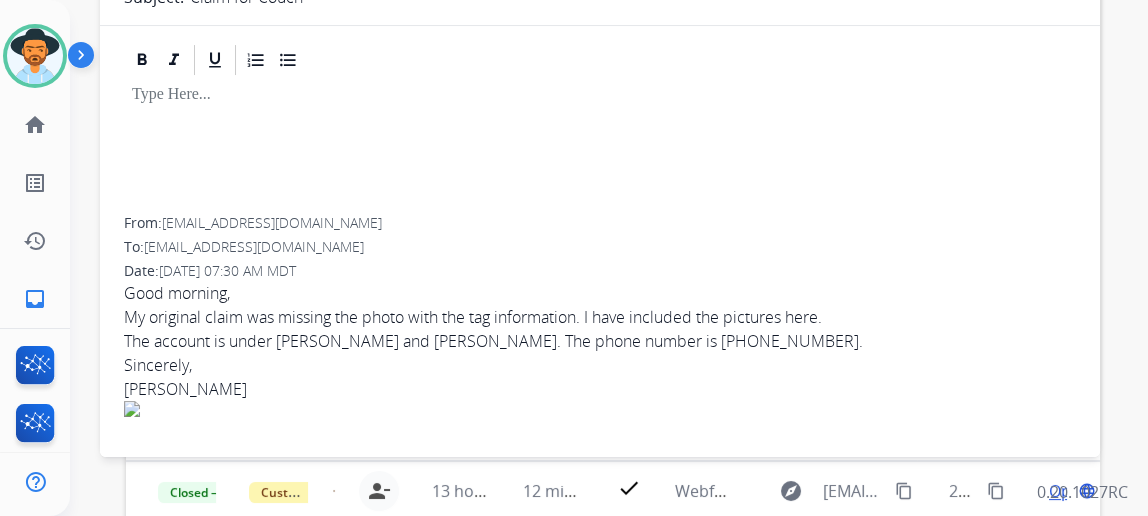 drag, startPoint x: 216, startPoint y: 132, endPoint x: 228, endPoint y: 219, distance: 87.823685 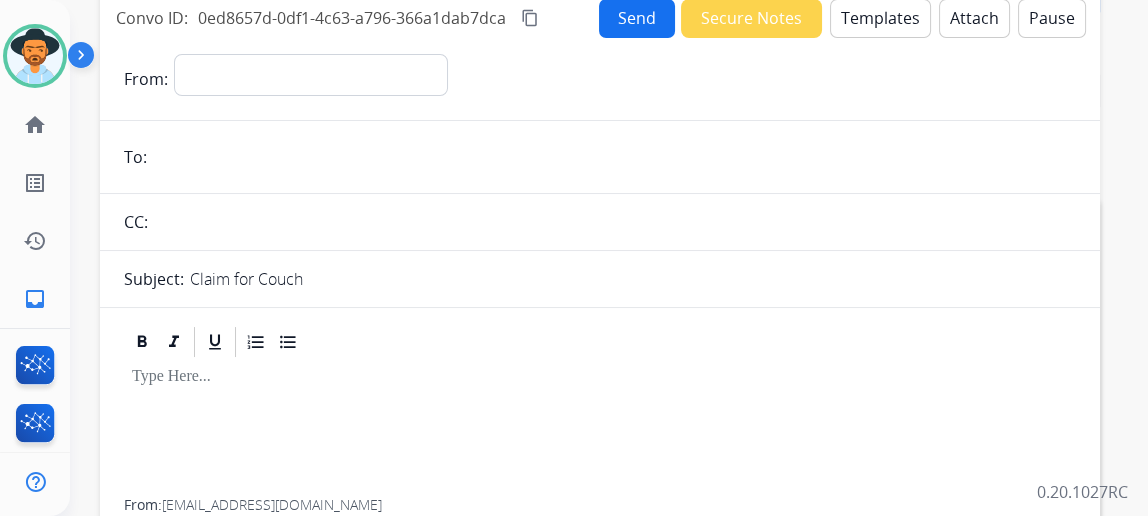 scroll, scrollTop: 0, scrollLeft: 0, axis: both 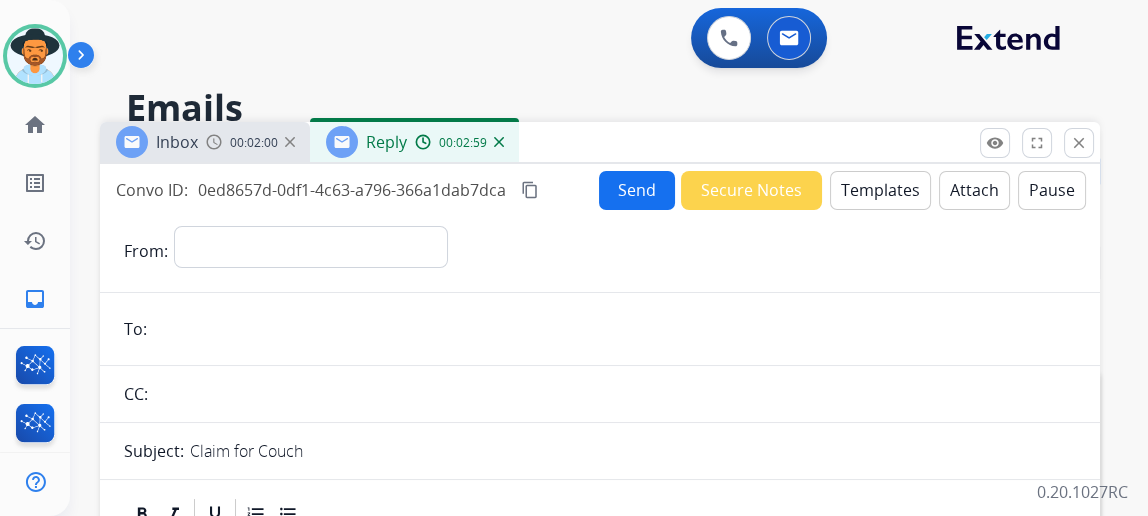 click at bounding box center (499, 142) 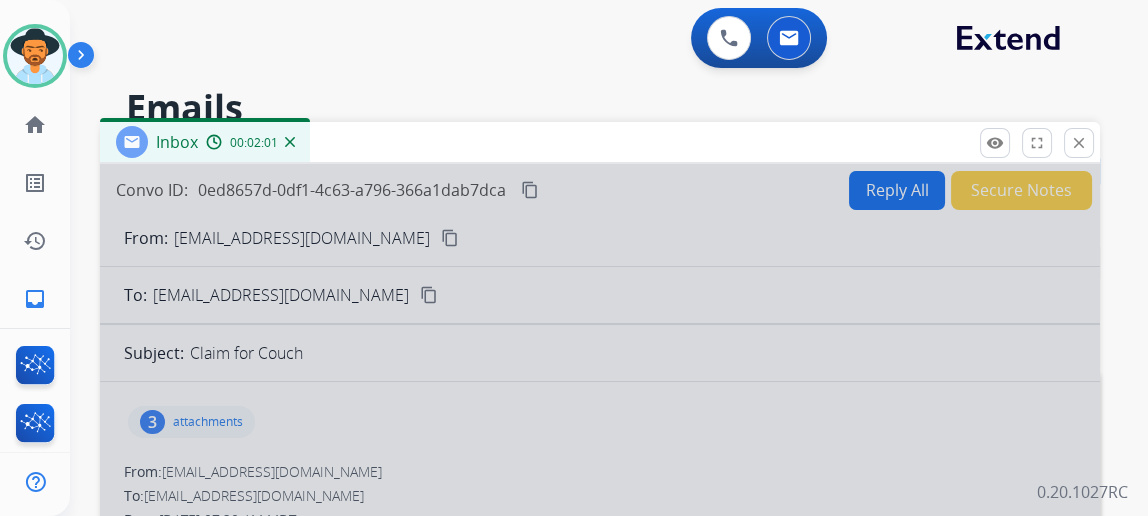 click at bounding box center (600, 537) 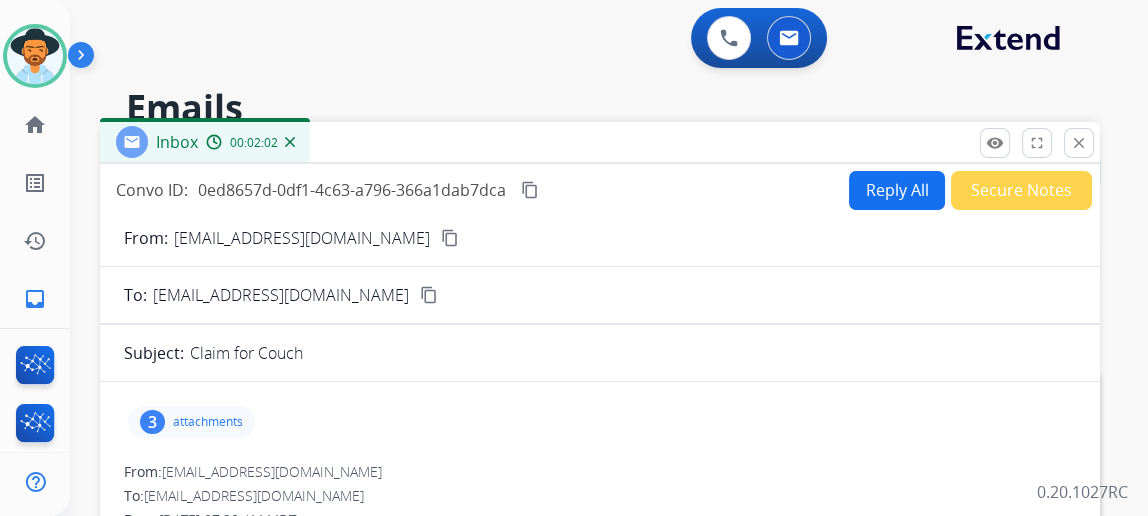 click on "attachments" at bounding box center [208, 422] 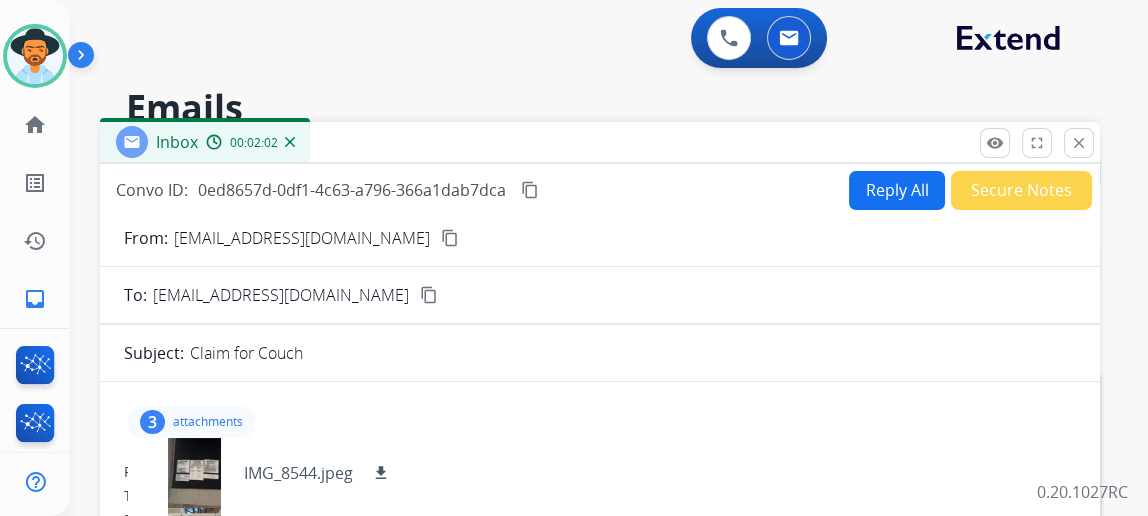scroll, scrollTop: 272, scrollLeft: 0, axis: vertical 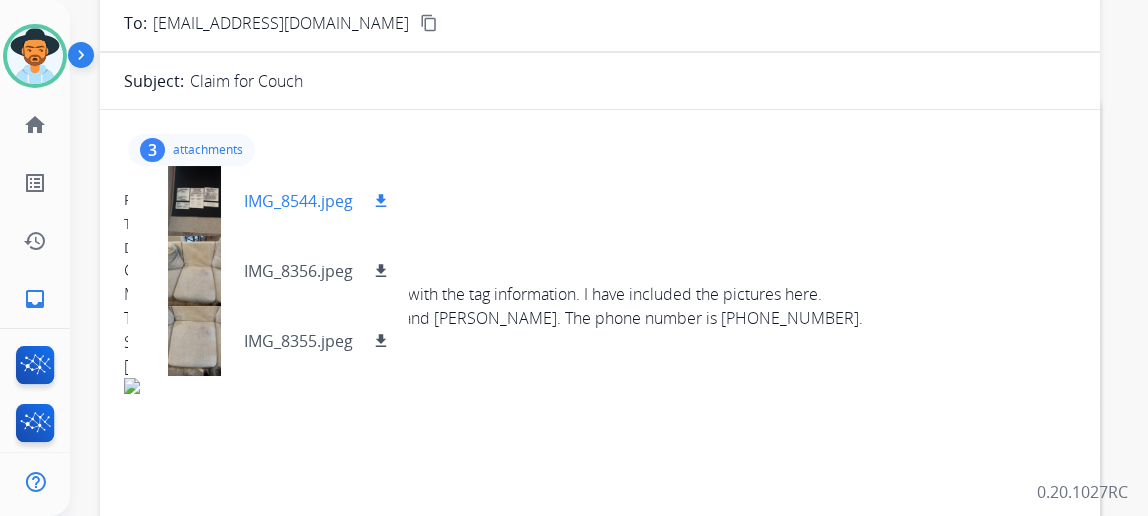 click on "download" at bounding box center (381, 201) 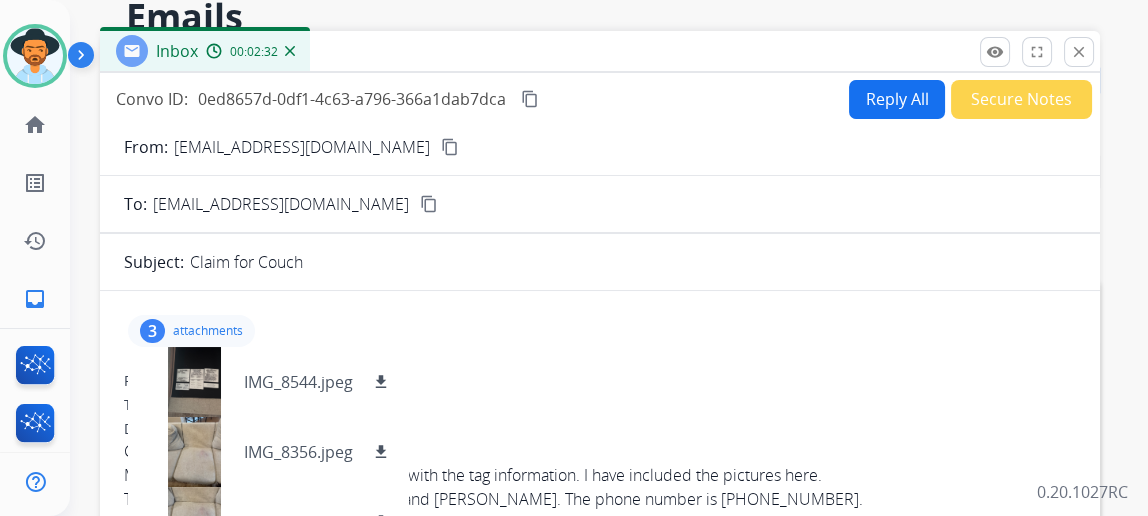 scroll, scrollTop: 90, scrollLeft: 0, axis: vertical 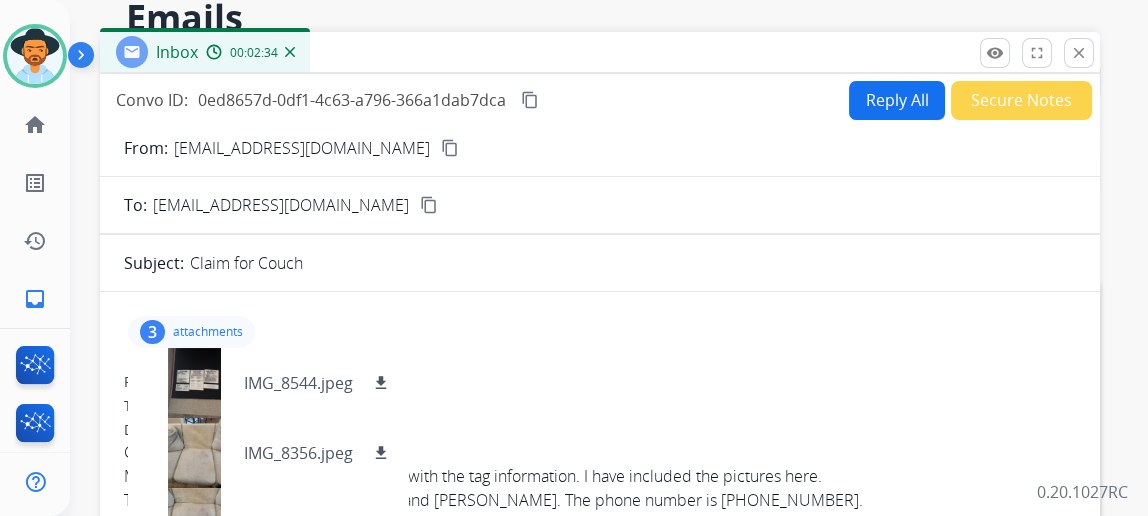 click on "3 attachments  IMG_8544.jpeg  download  IMG_8356.jpeg  download  IMG_8355.jpeg  download  From:  meekkelsey@gmail.com   To:  support@extend.com  Date:  07/14/2025 - 07:30 AM MDT Good morning, My original claim was missing the photo with the tag information. I have included the pictures here.  The account is under Kelsey and Justin McGee. The phone number is 407-782-6613. Sincerely, Kelsey McGee" at bounding box center [600, 552] 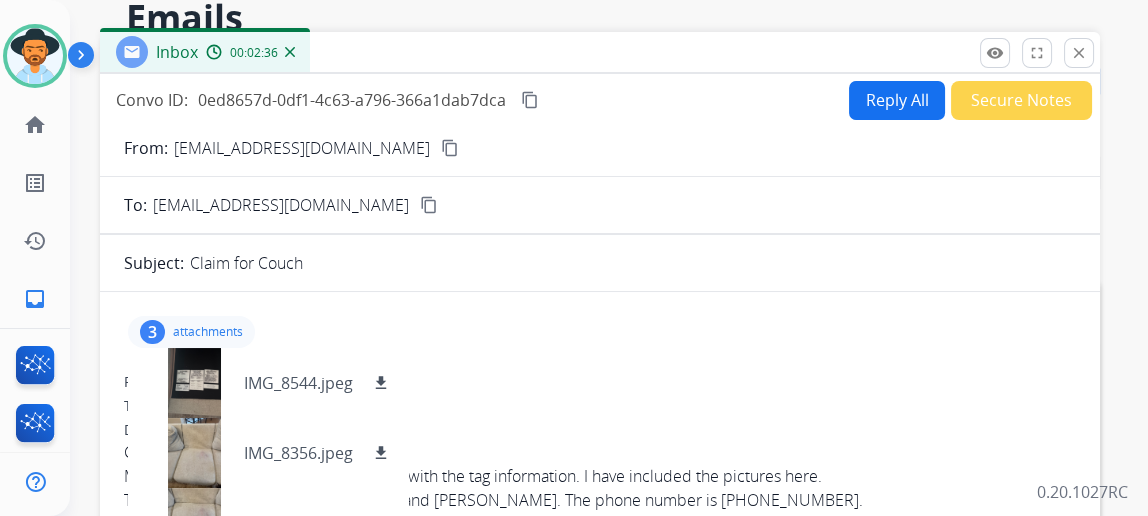 click on "Reply All" at bounding box center [897, 100] 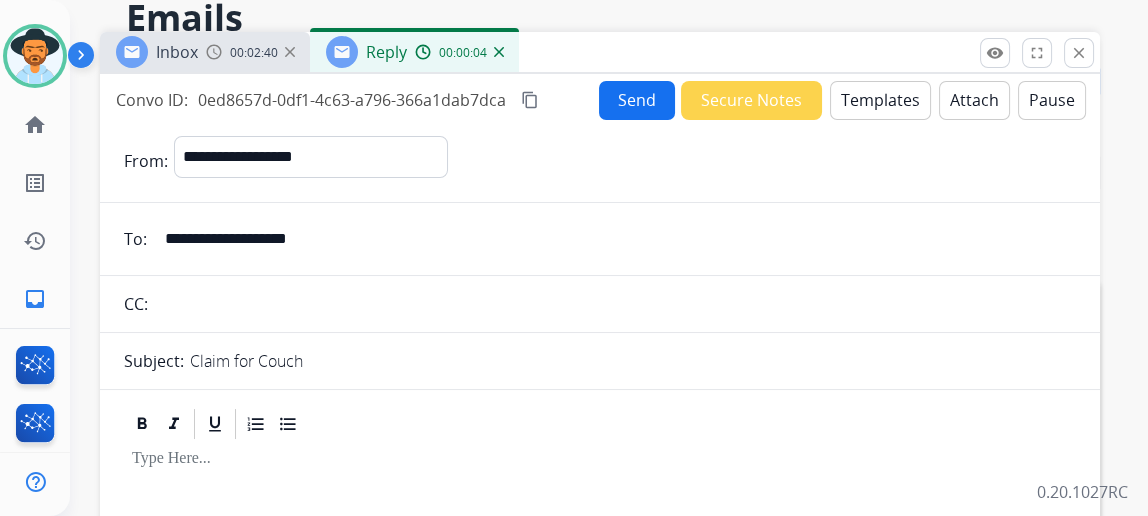 click on "Templates" at bounding box center [880, 100] 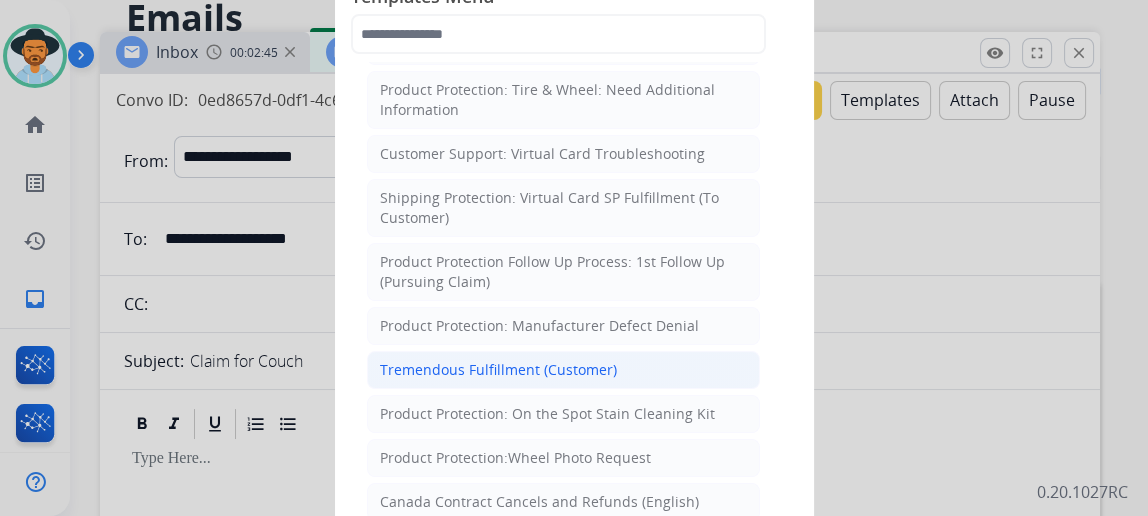 scroll, scrollTop: 0, scrollLeft: 0, axis: both 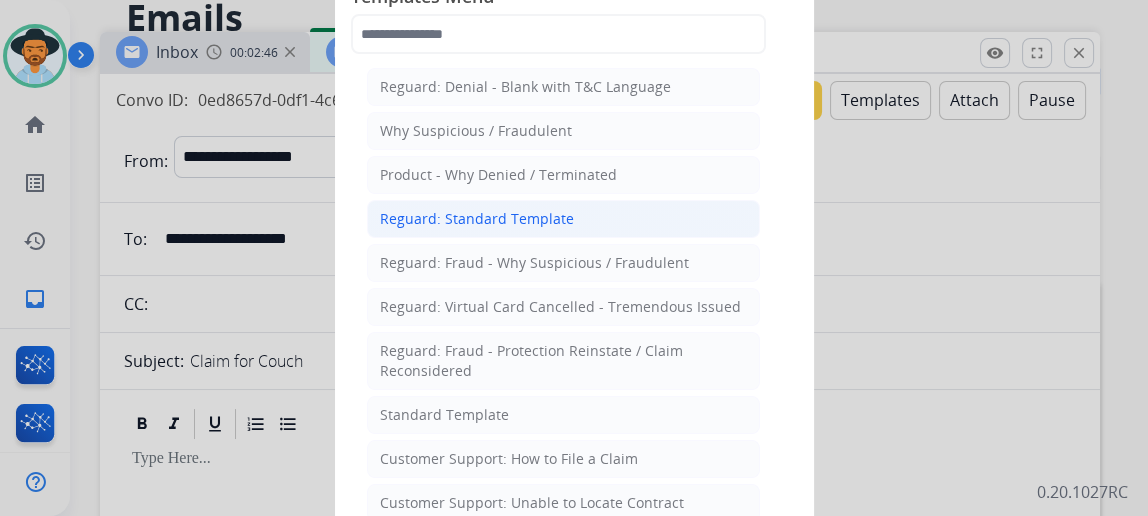 click on "Reguard: Standard Template" 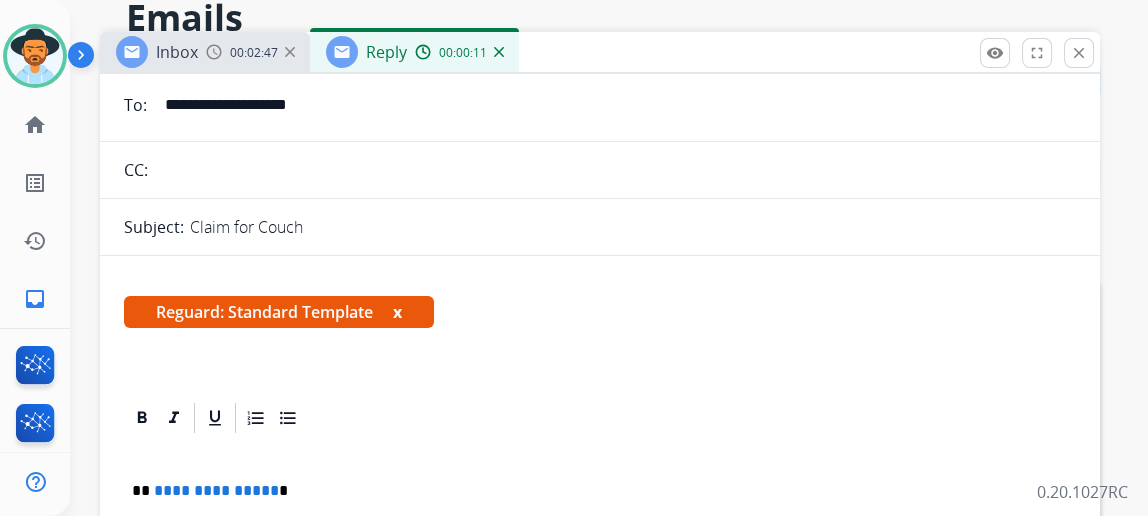scroll, scrollTop: 371, scrollLeft: 0, axis: vertical 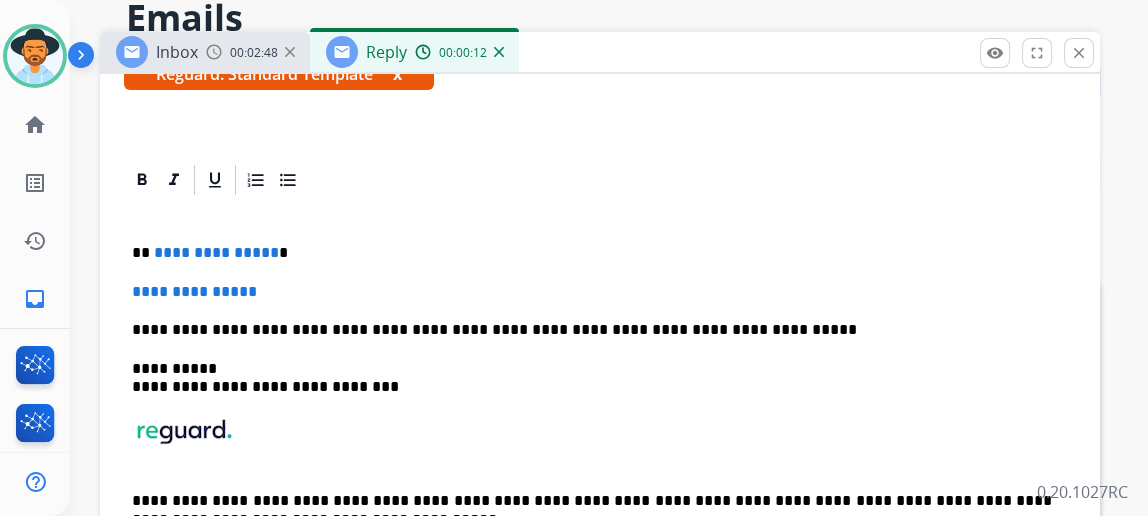 click on "**********" at bounding box center (592, 253) 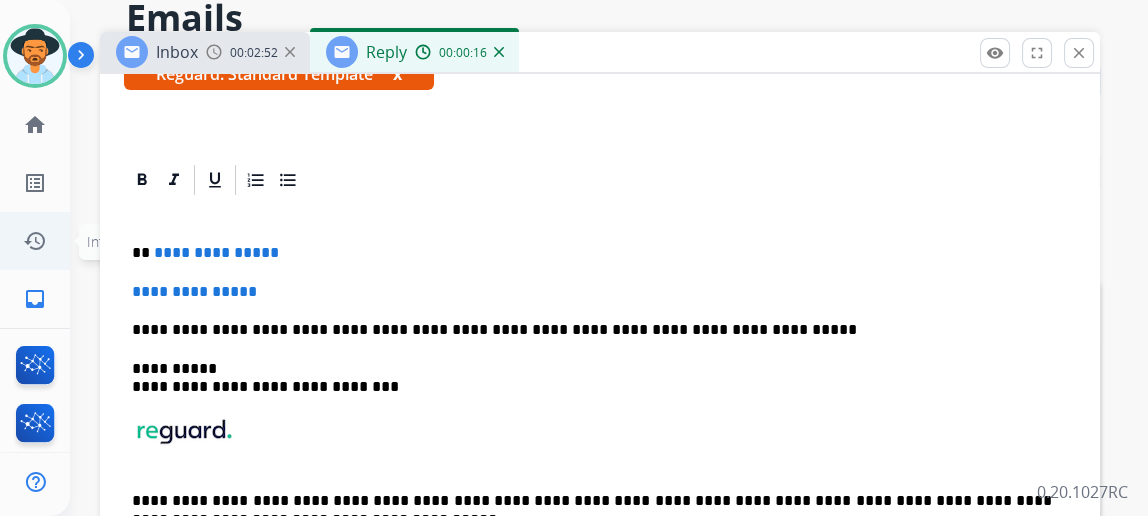 type 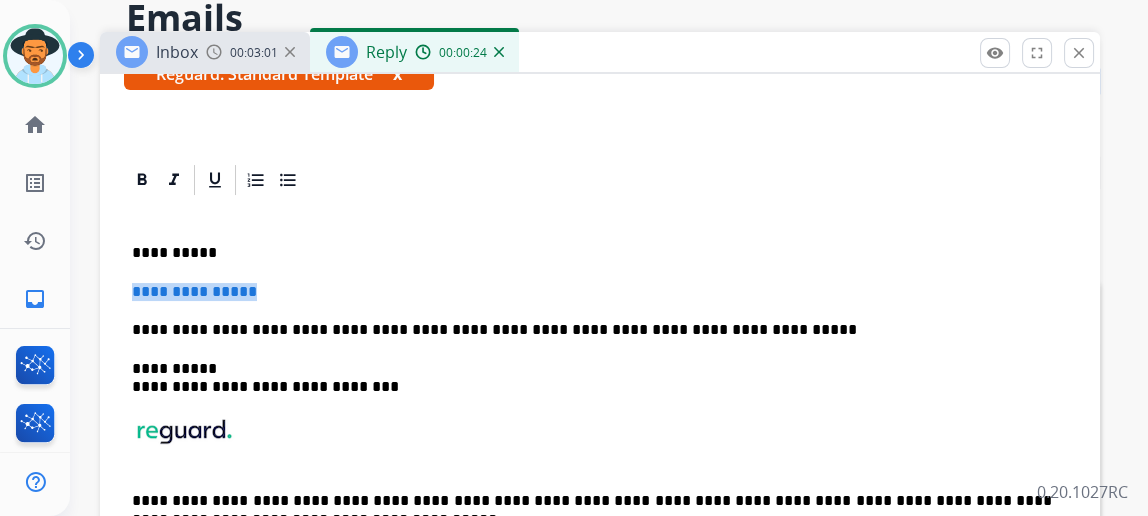 drag, startPoint x: 242, startPoint y: 283, endPoint x: 128, endPoint y: 283, distance: 114 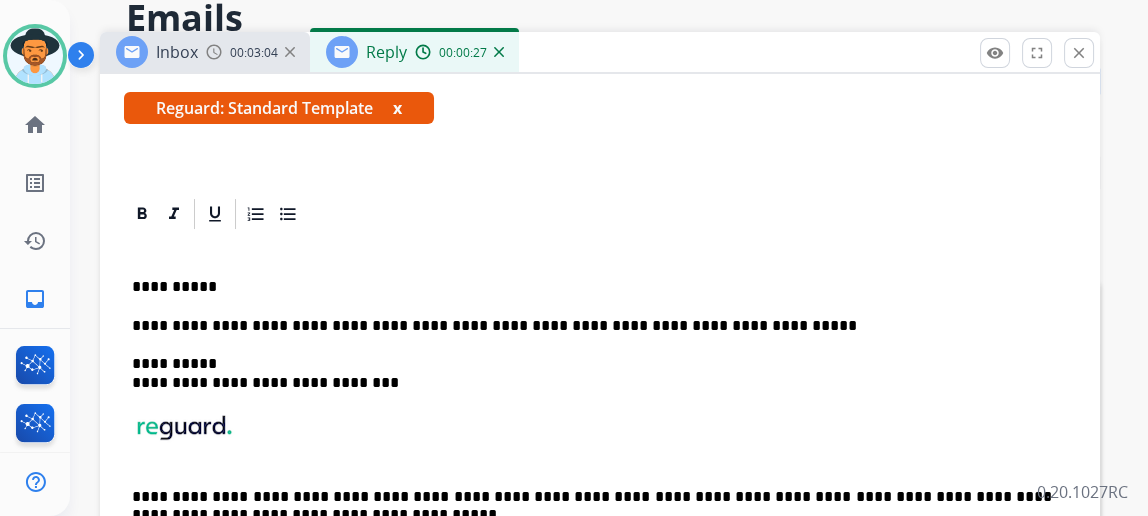 scroll, scrollTop: 332, scrollLeft: 0, axis: vertical 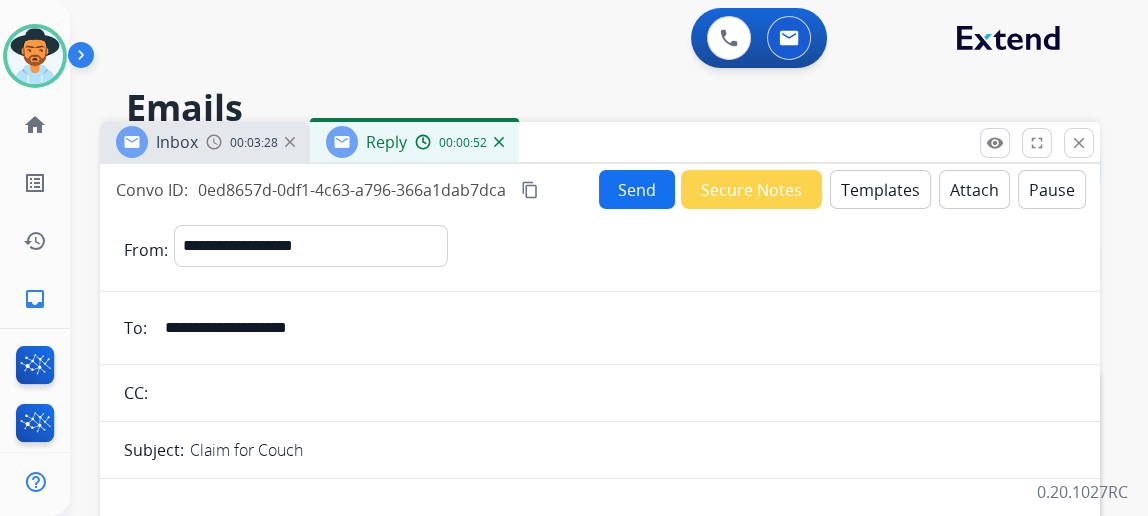 click on "Send" at bounding box center [637, 189] 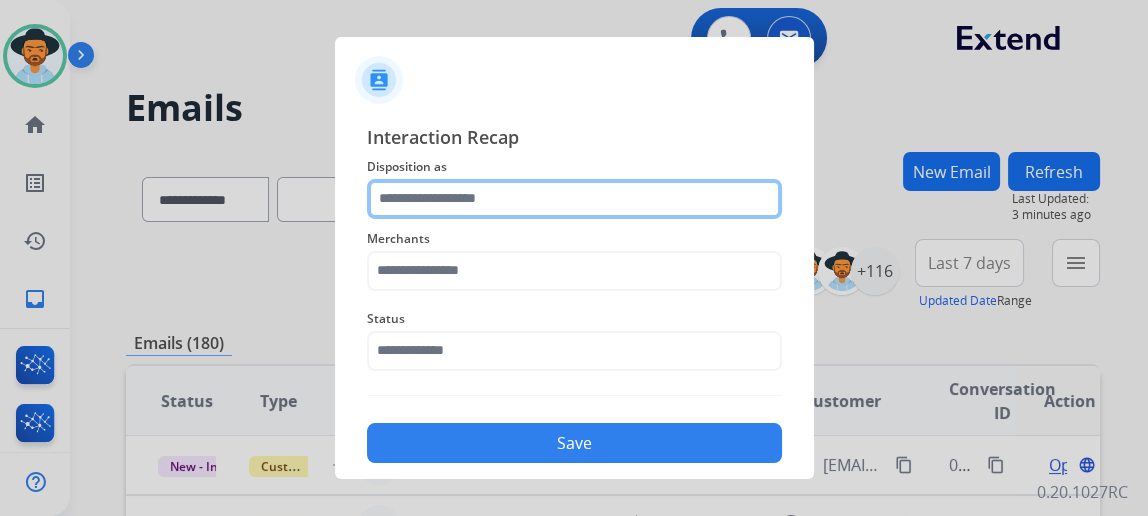click 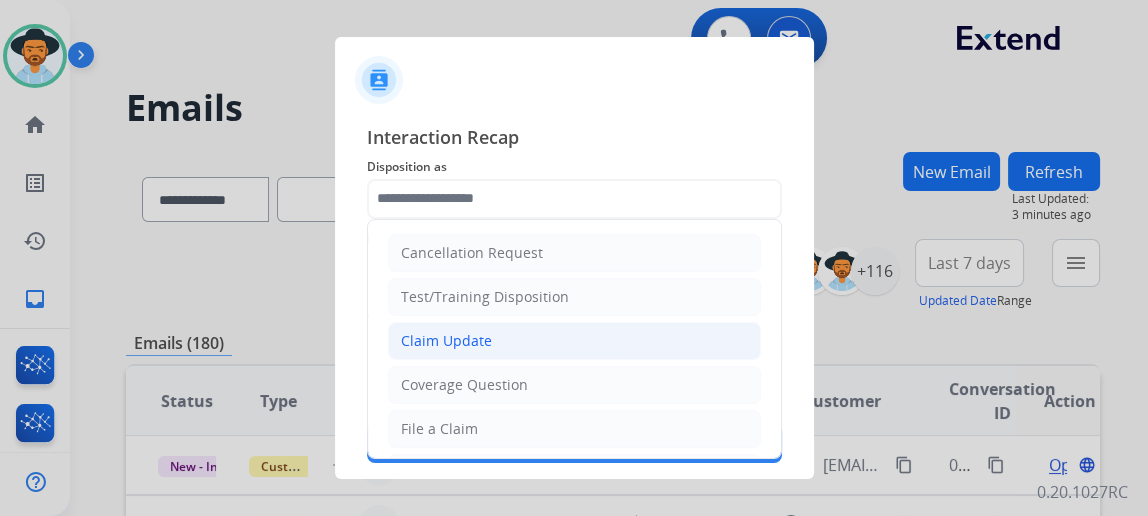 click on "Claim Update" 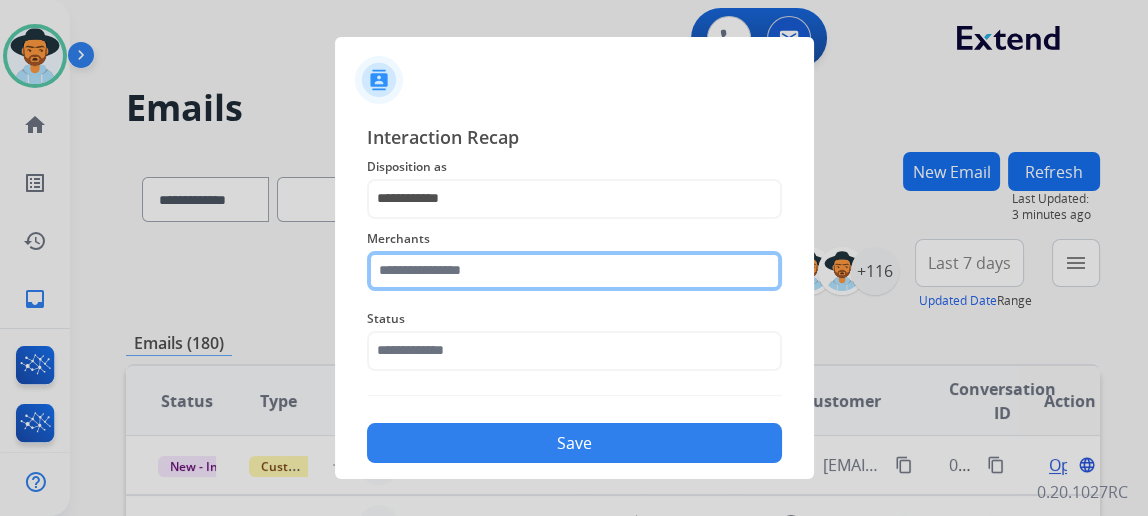 click 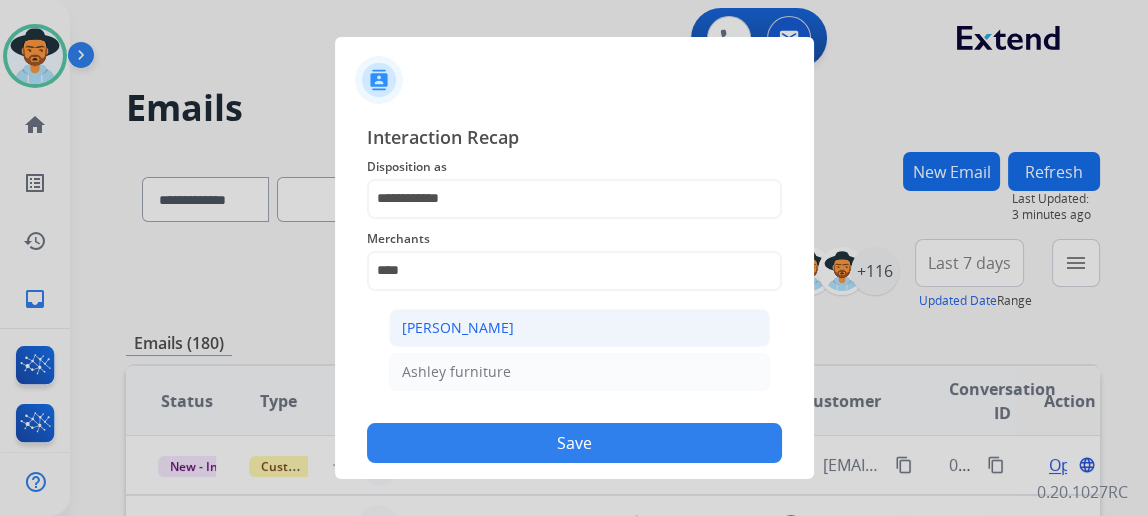 click on "Ashley - Reguard" 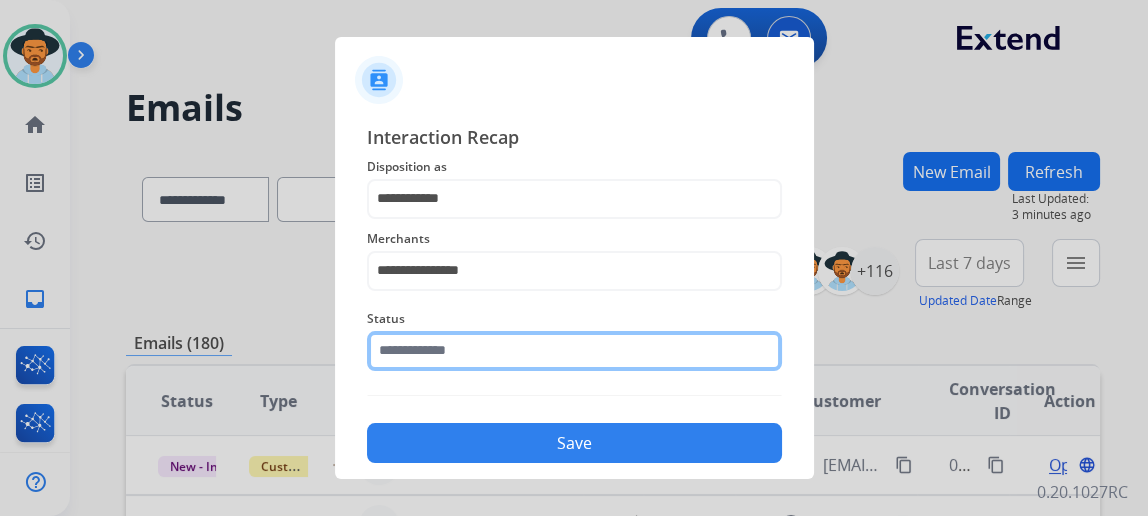click 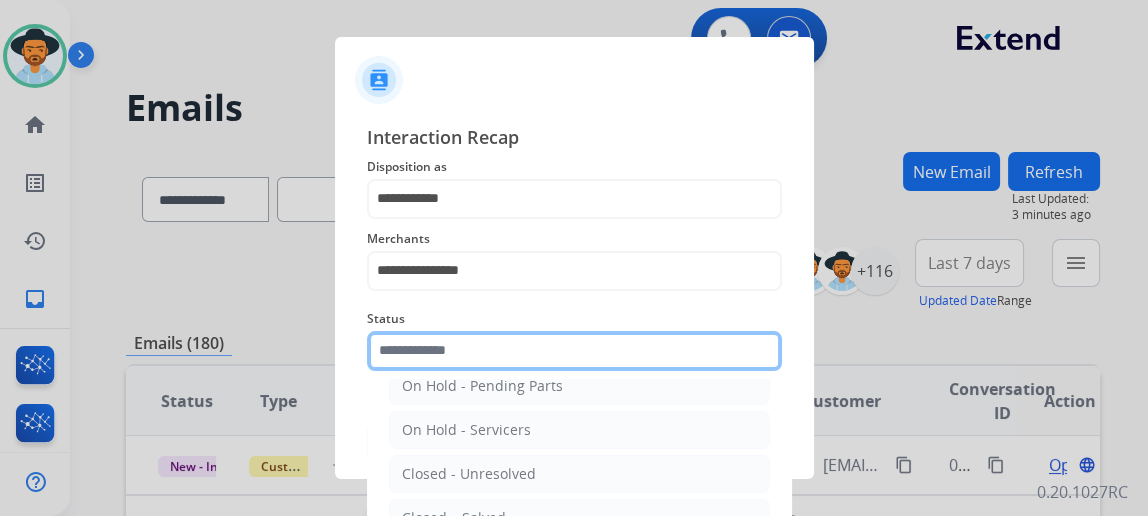 scroll, scrollTop: 112, scrollLeft: 0, axis: vertical 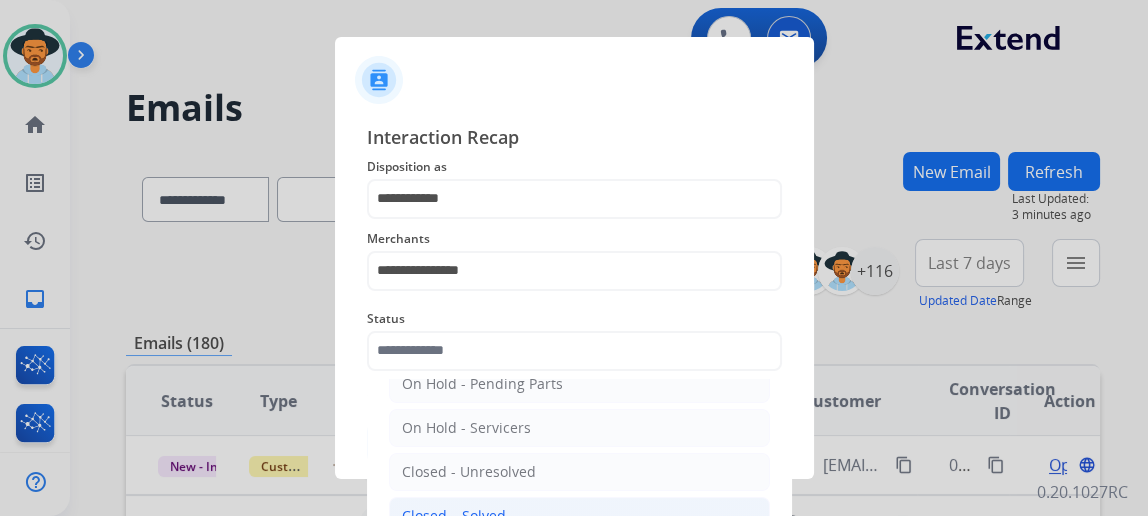 click on "Closed – Solved" 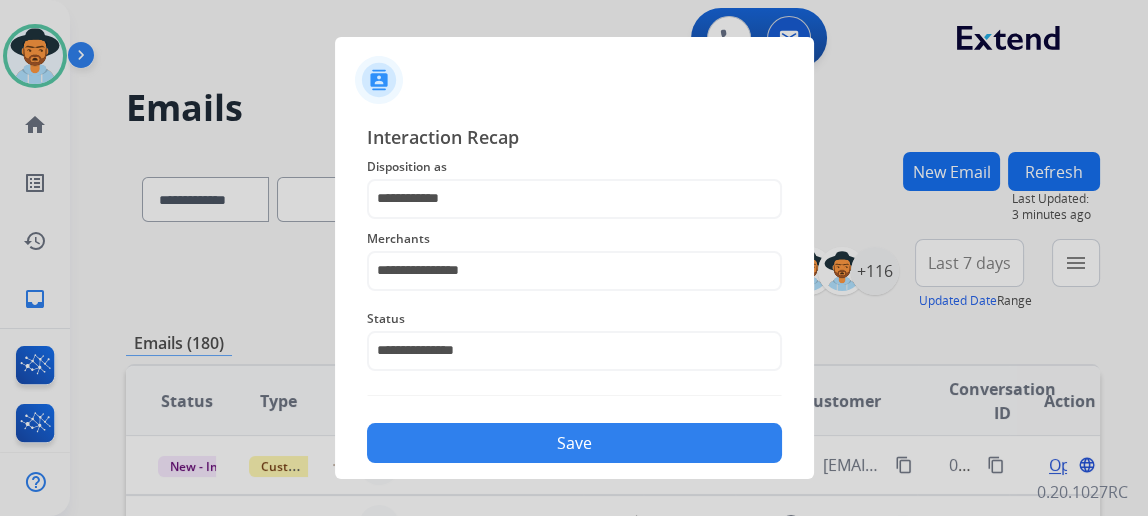 click on "Save" 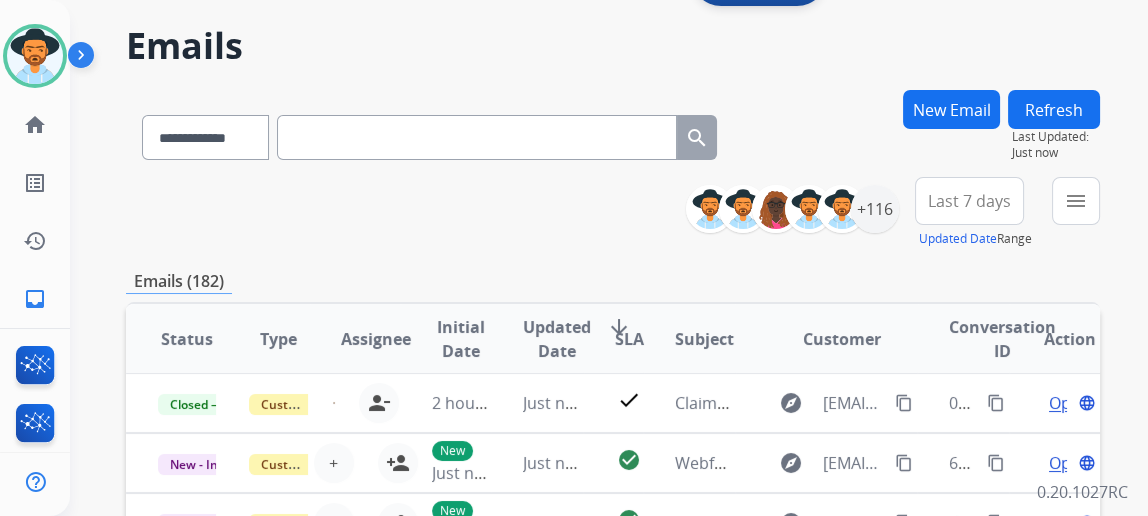 scroll, scrollTop: 90, scrollLeft: 0, axis: vertical 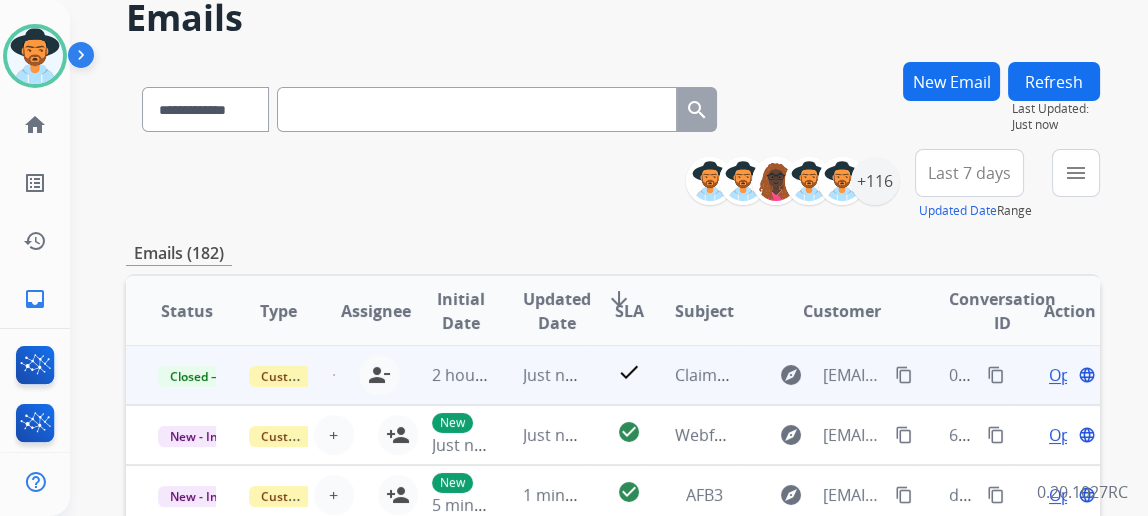 click on "content_copy" at bounding box center (996, 375) 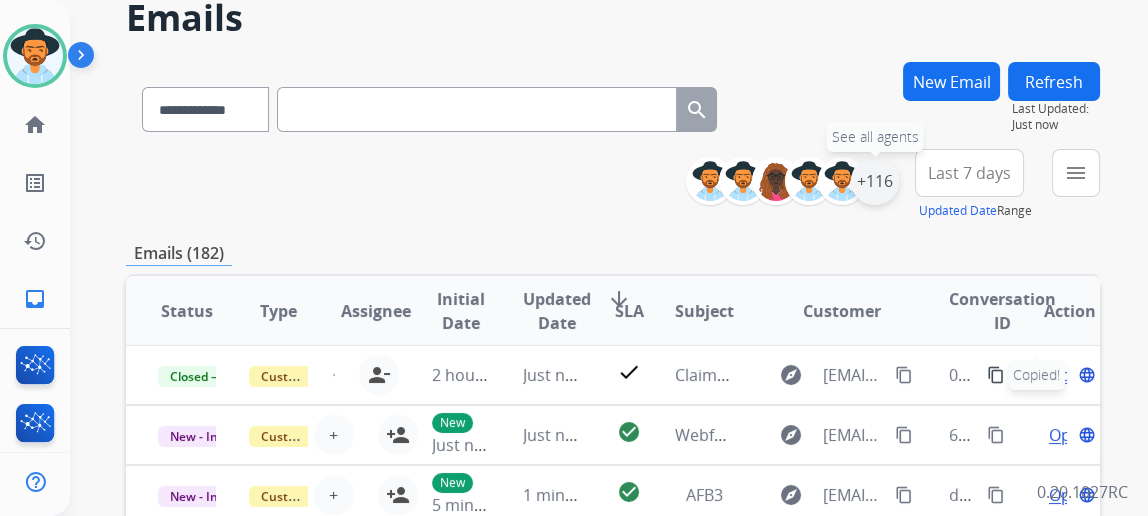 click on "+116" at bounding box center [875, 181] 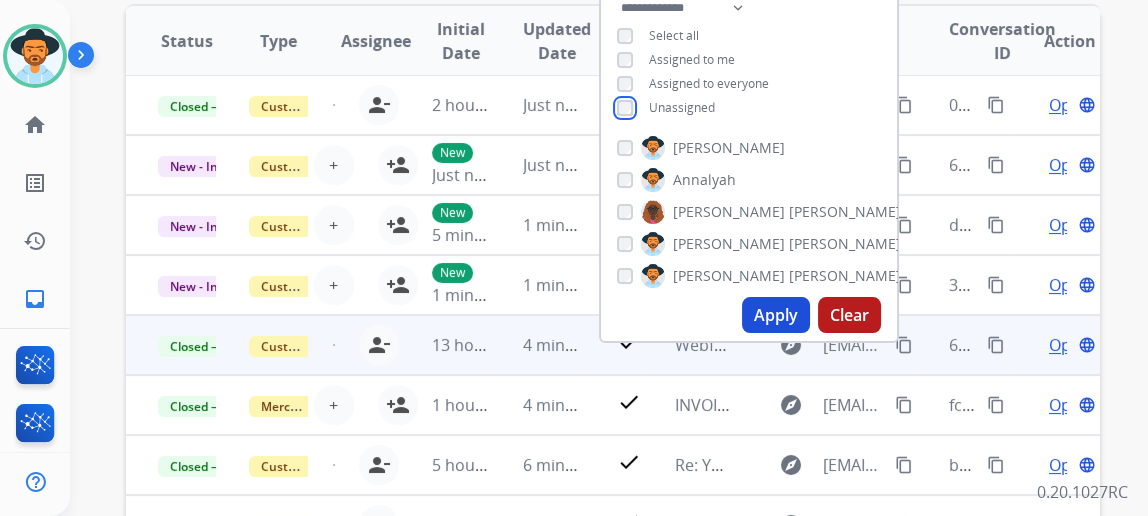 scroll, scrollTop: 363, scrollLeft: 0, axis: vertical 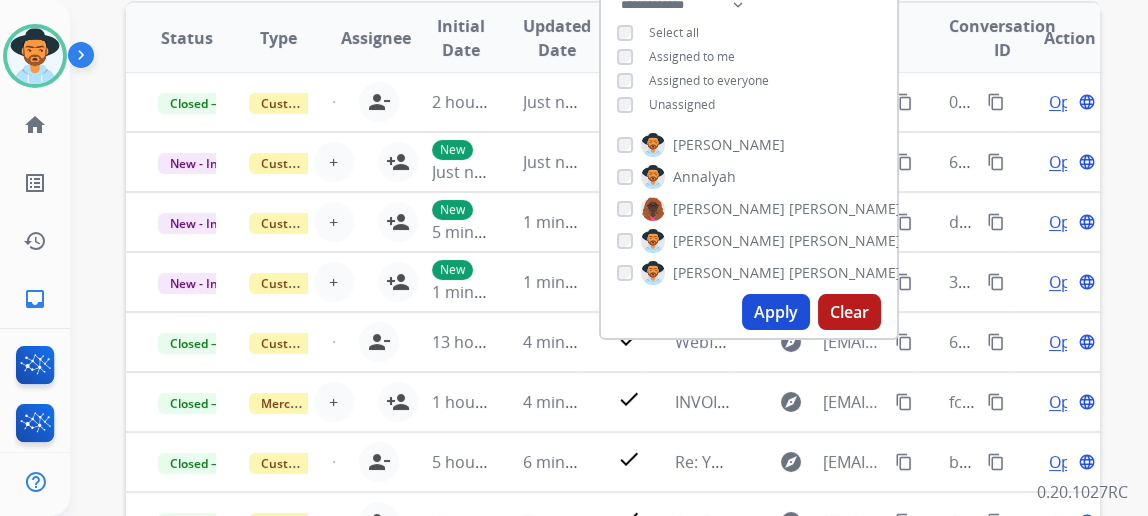 click on "Apply" at bounding box center (776, 312) 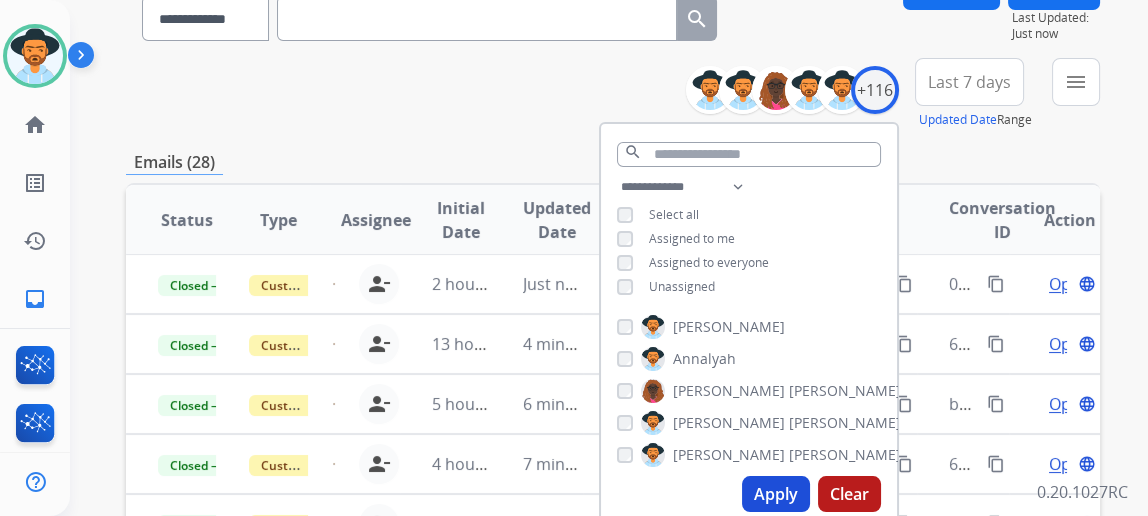 scroll, scrollTop: 181, scrollLeft: 0, axis: vertical 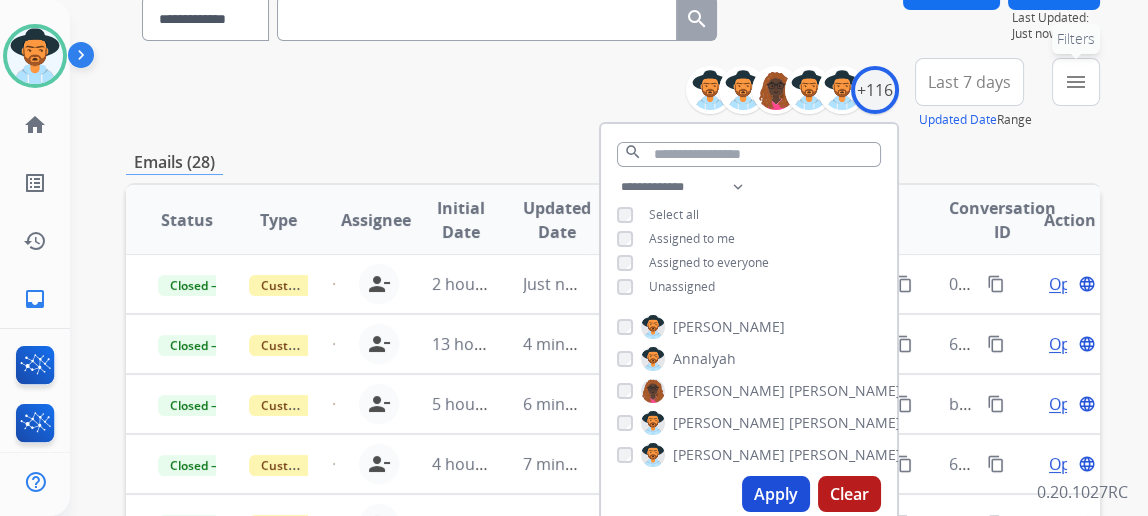 click on "menu" at bounding box center [1076, 82] 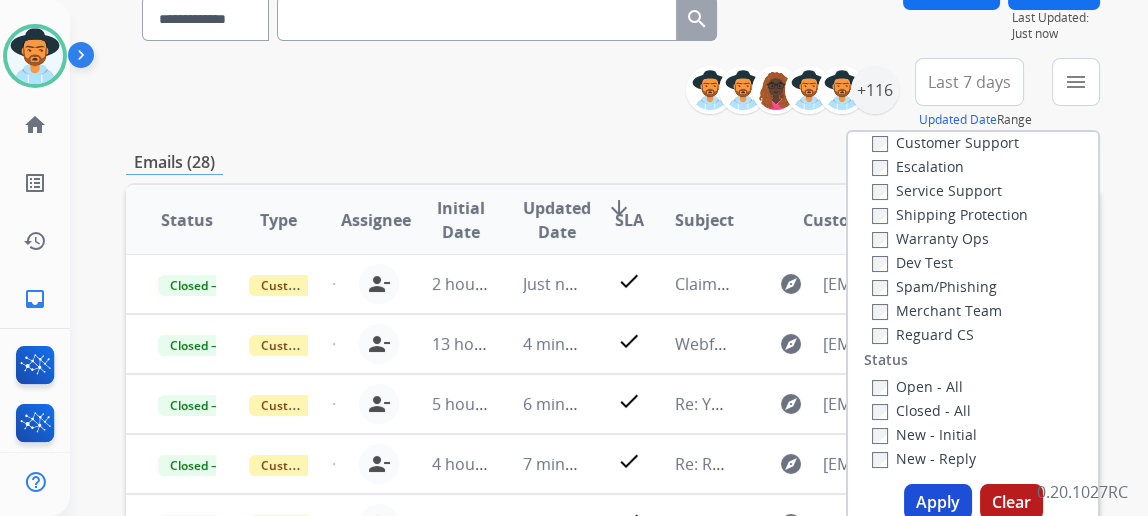 scroll, scrollTop: 90, scrollLeft: 0, axis: vertical 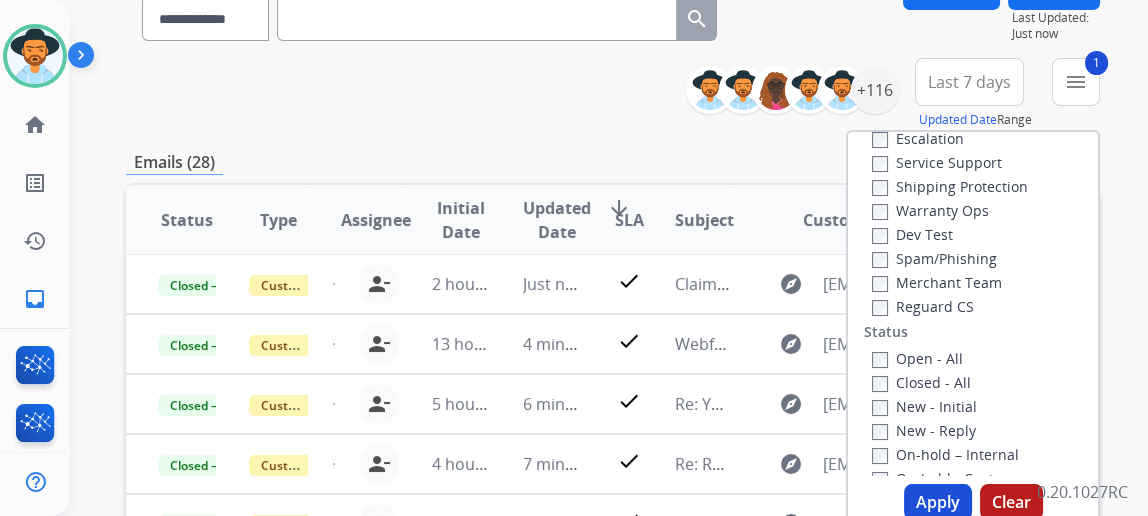 click on "Apply" at bounding box center [938, 502] 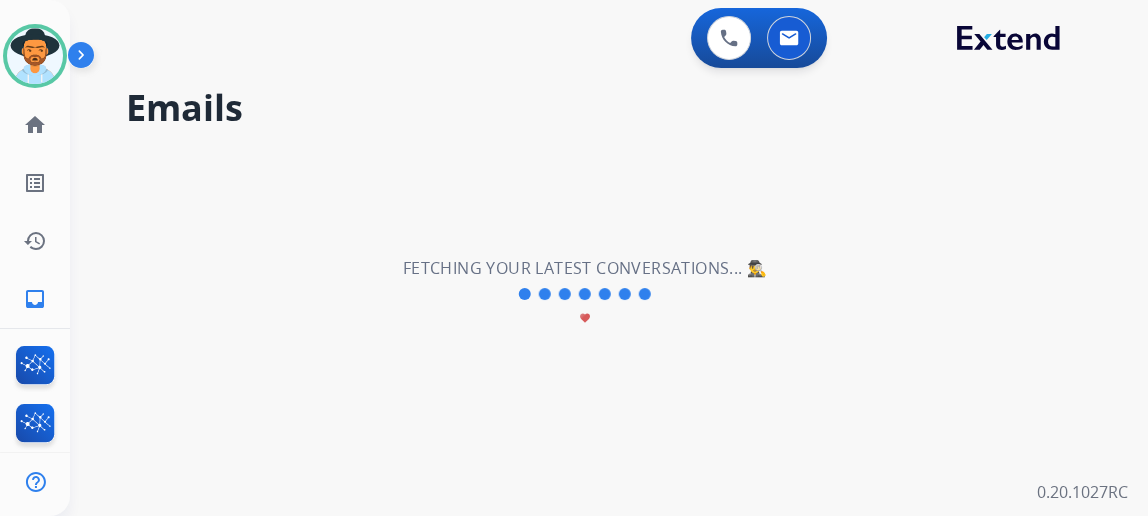 scroll, scrollTop: 0, scrollLeft: 0, axis: both 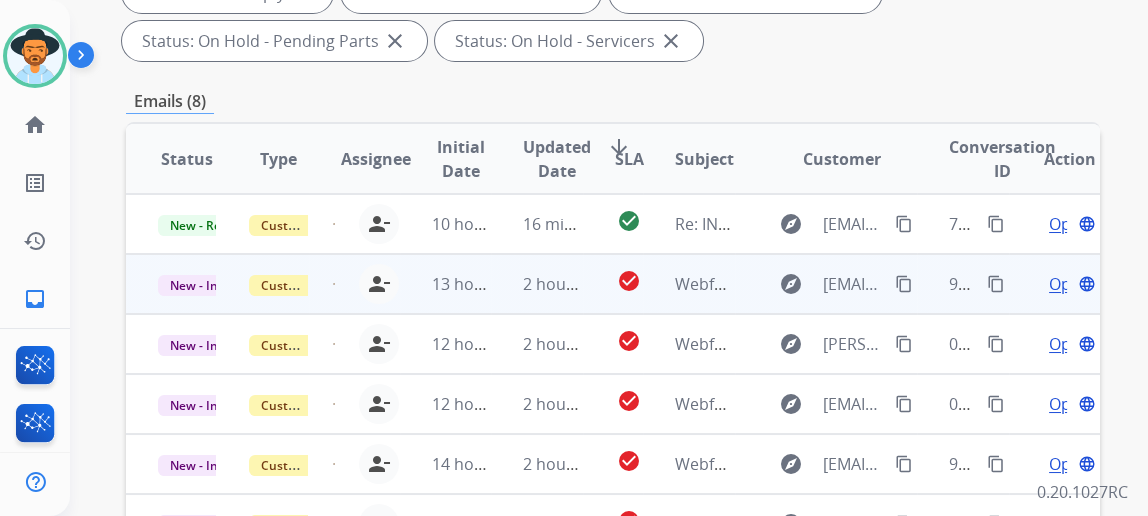 click on "Open" at bounding box center [1069, 284] 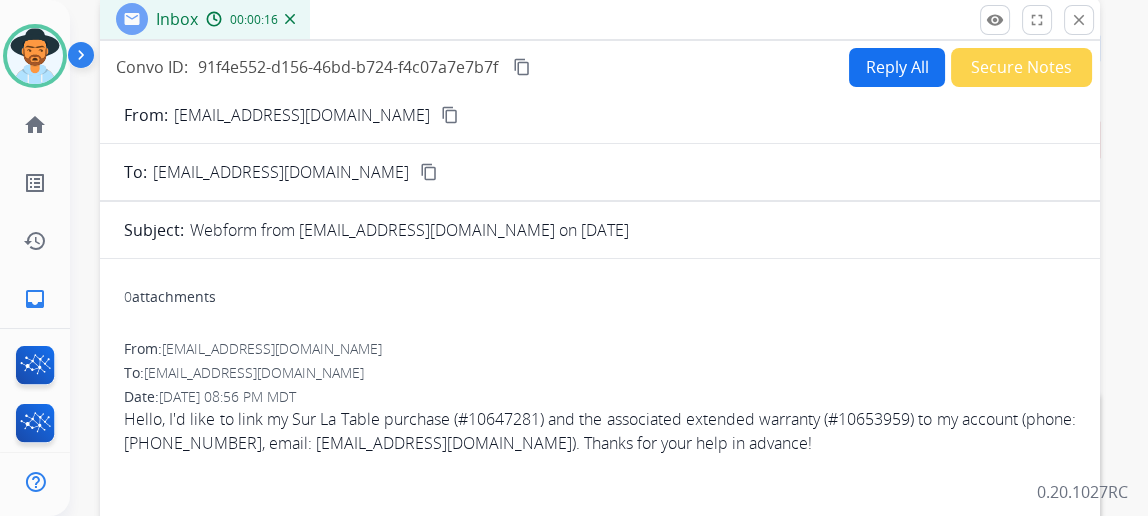 scroll, scrollTop: 113, scrollLeft: 0, axis: vertical 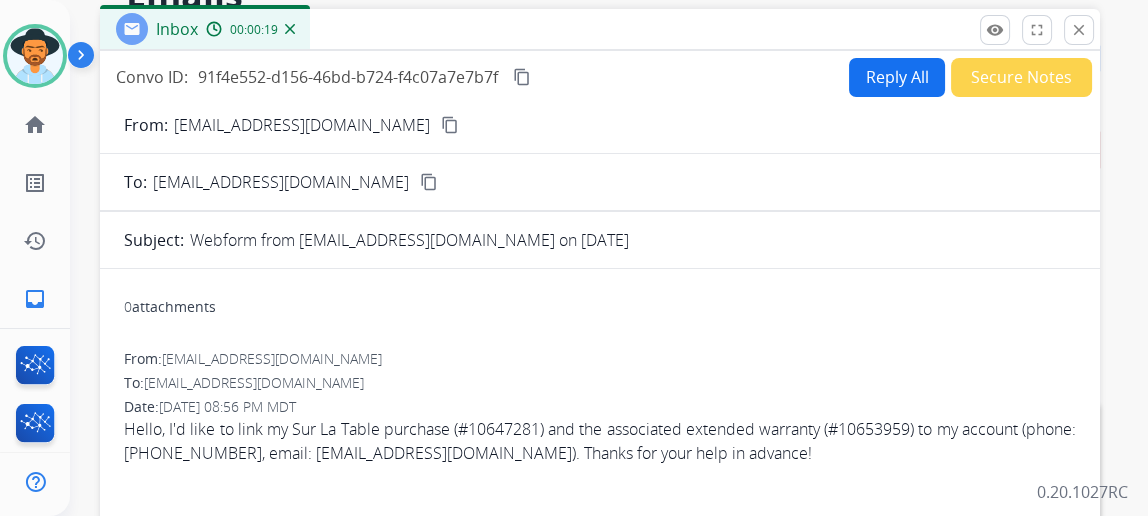 click on "content_copy" at bounding box center [450, 125] 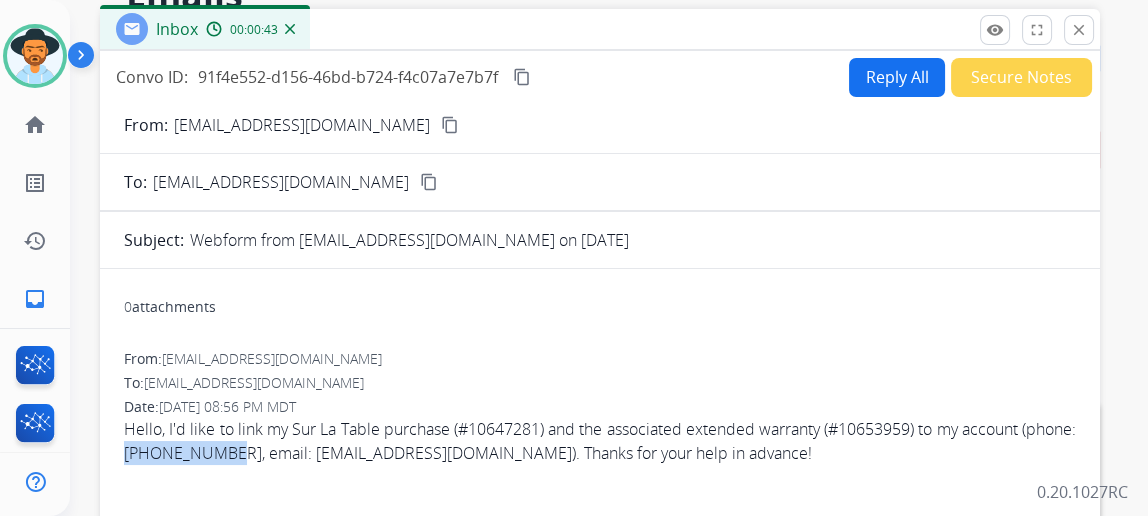 drag, startPoint x: 276, startPoint y: 450, endPoint x: 201, endPoint y: 454, distance: 75.10659 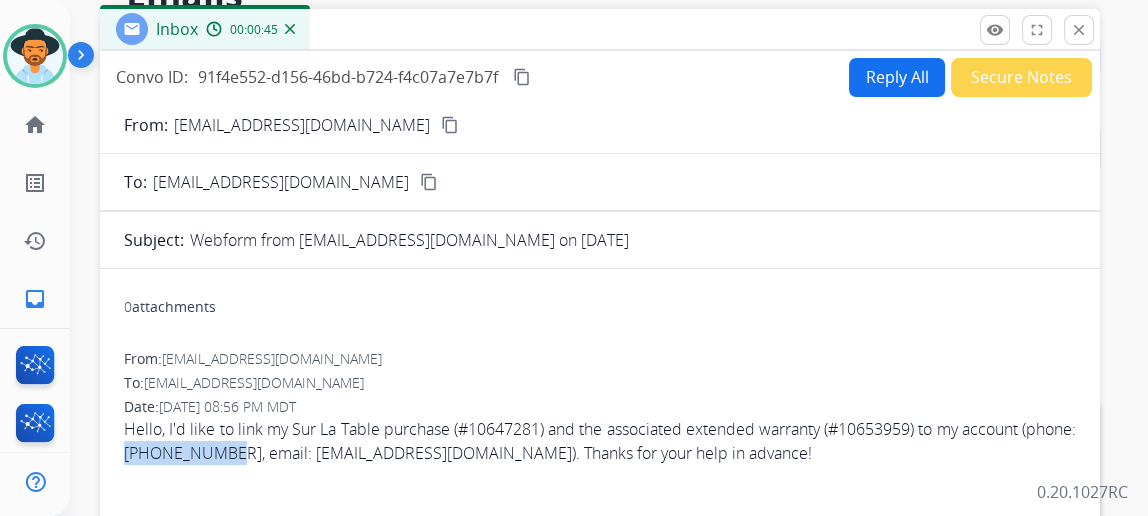 copy on "614-551-1042" 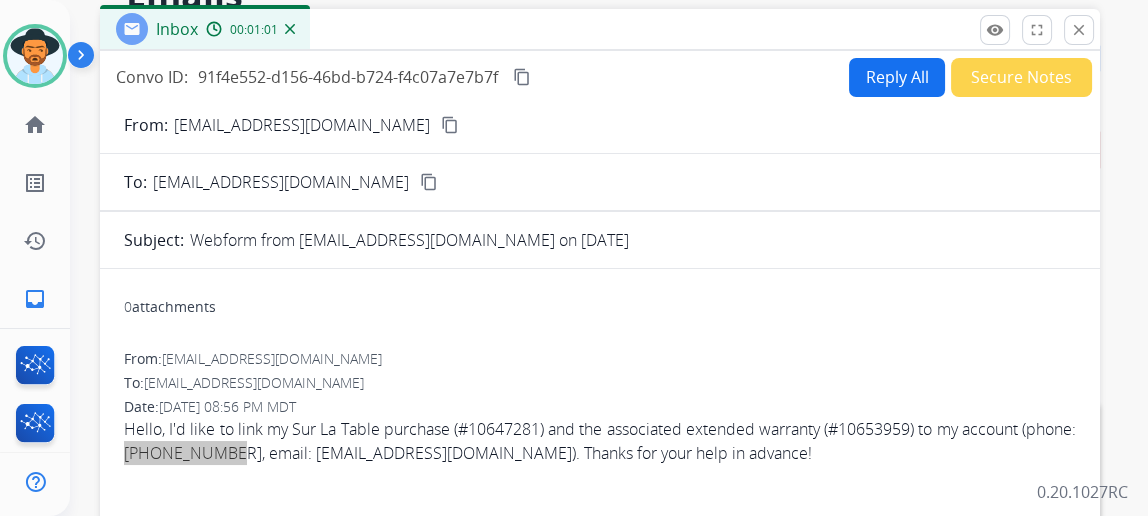 scroll, scrollTop: 0, scrollLeft: 0, axis: both 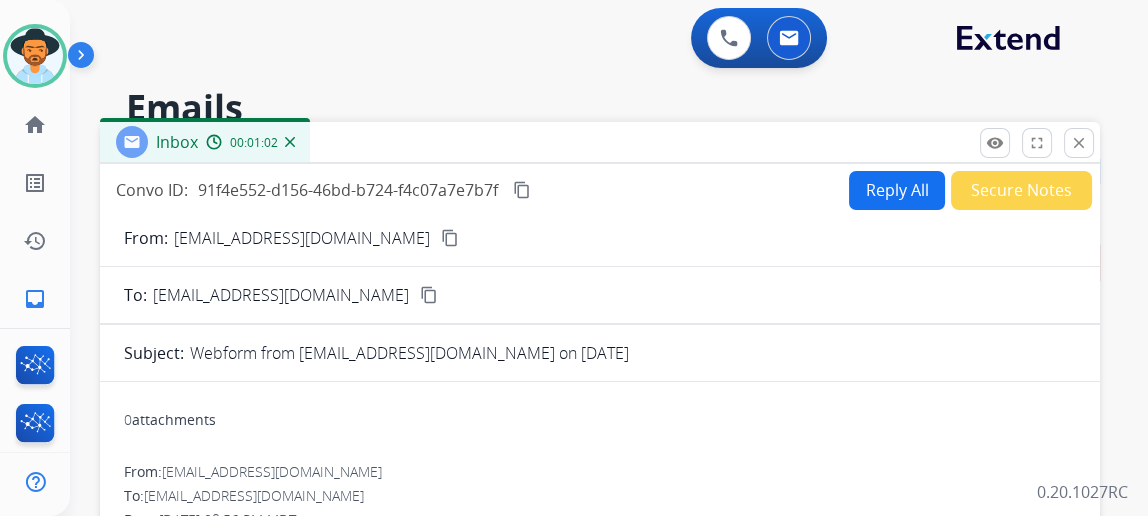 click on "Reply All" at bounding box center [897, 190] 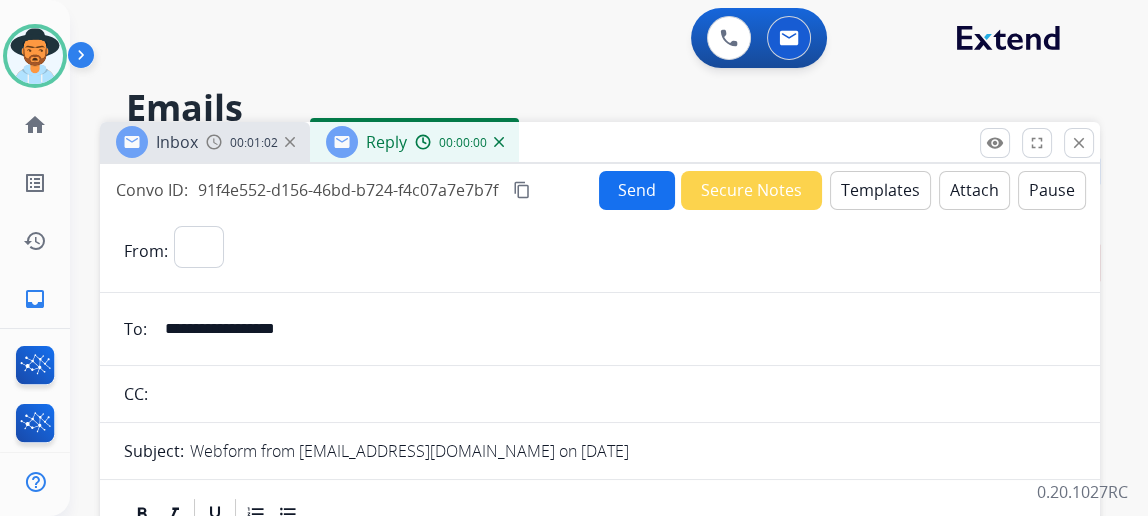 select on "**********" 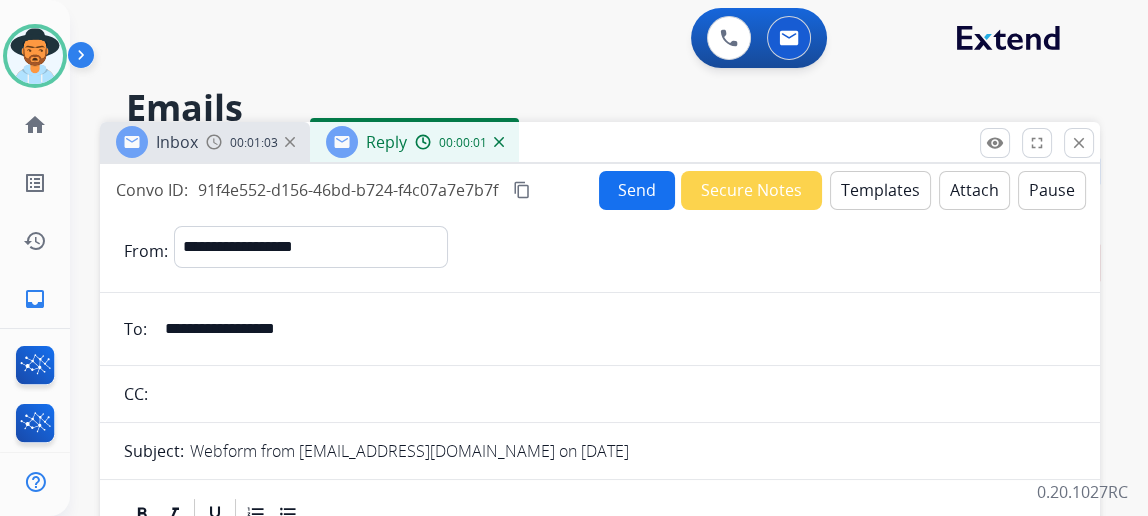 click on "Templates" at bounding box center (880, 190) 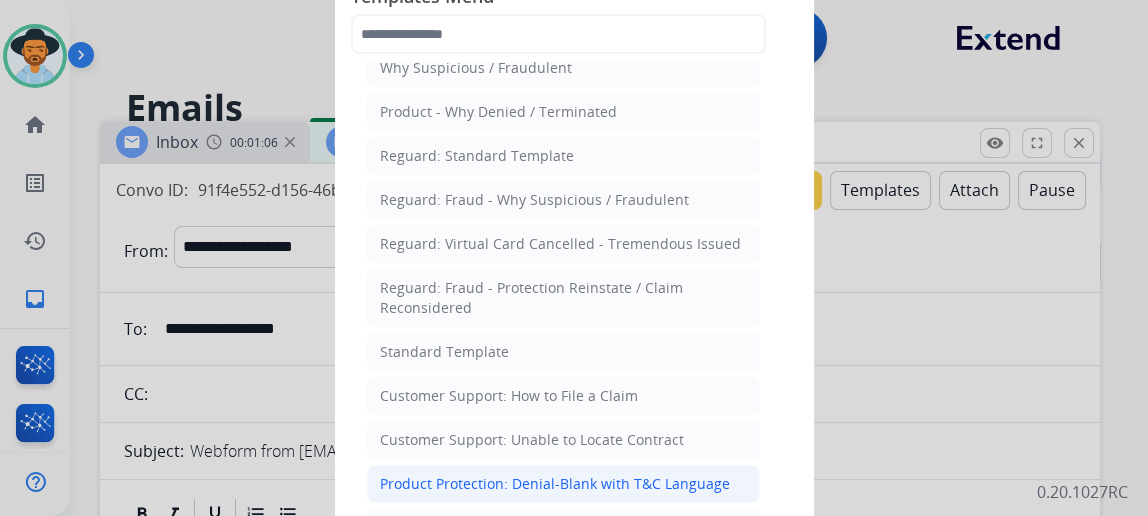 scroll, scrollTop: 90, scrollLeft: 0, axis: vertical 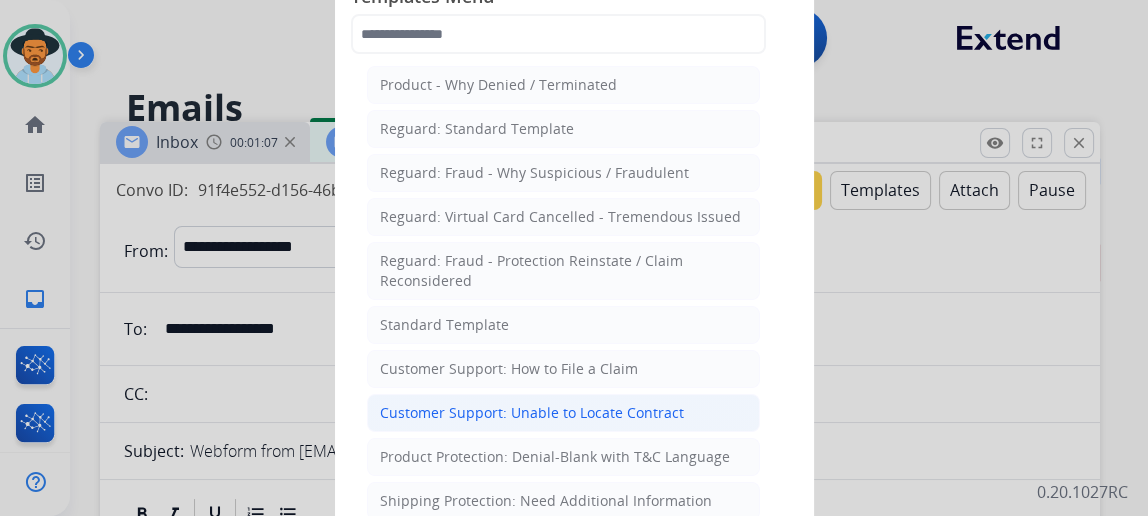 click on "Customer Support: Unable to Locate Contract" 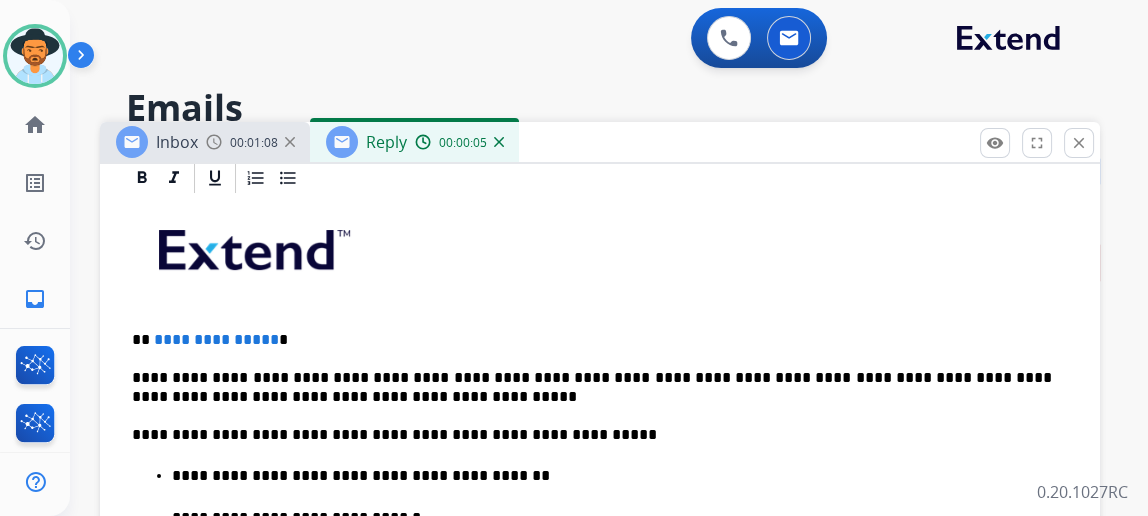 scroll, scrollTop: 543, scrollLeft: 0, axis: vertical 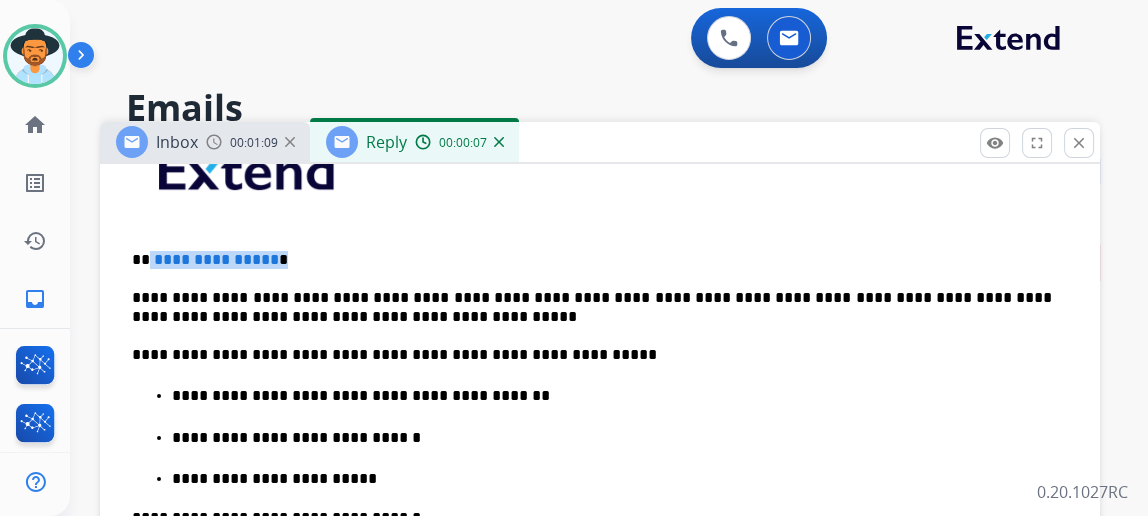 drag, startPoint x: 284, startPoint y: 253, endPoint x: 162, endPoint y: 243, distance: 122.40915 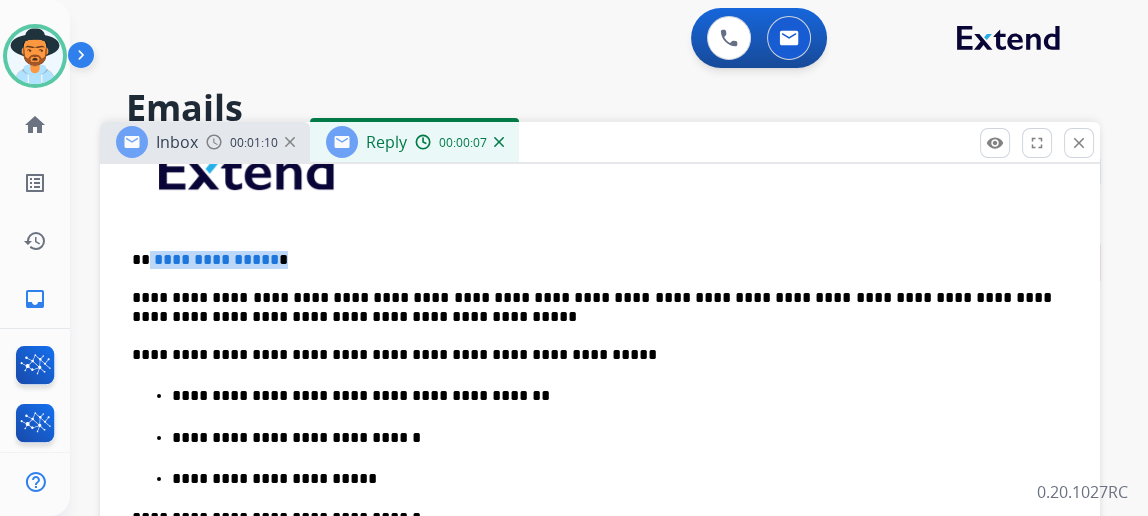 type 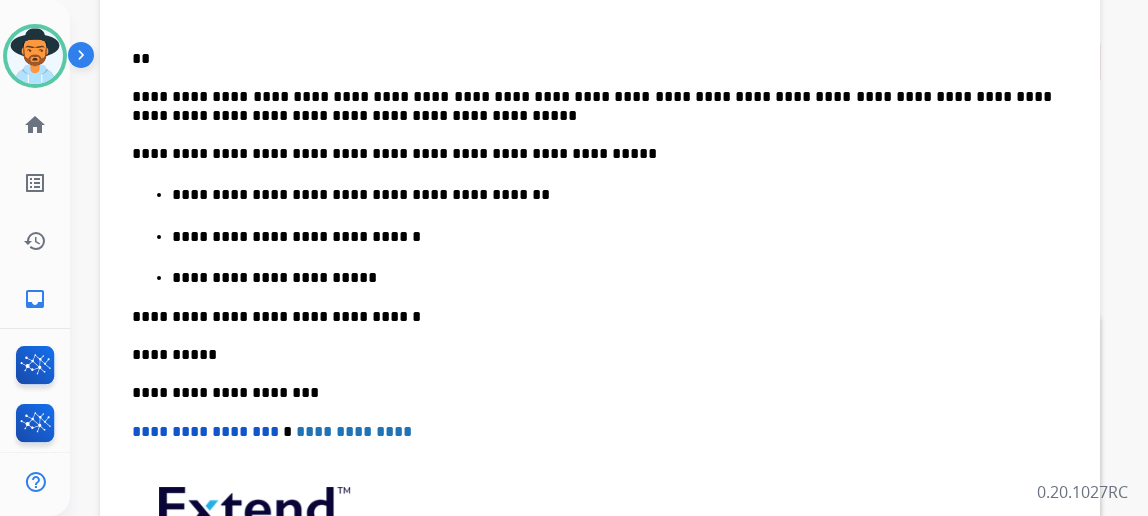 scroll, scrollTop: 0, scrollLeft: 0, axis: both 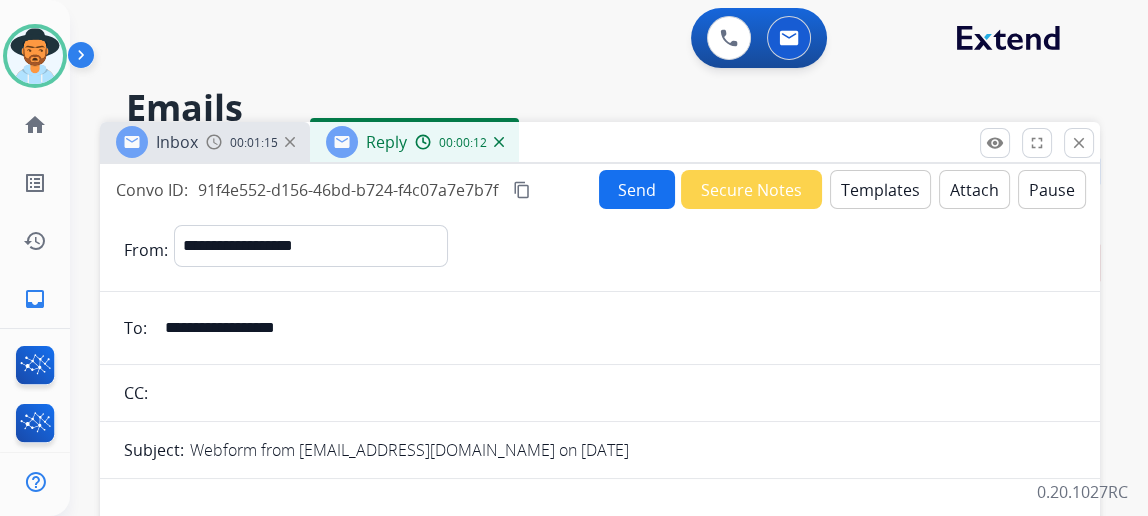 click on "Send" at bounding box center (637, 189) 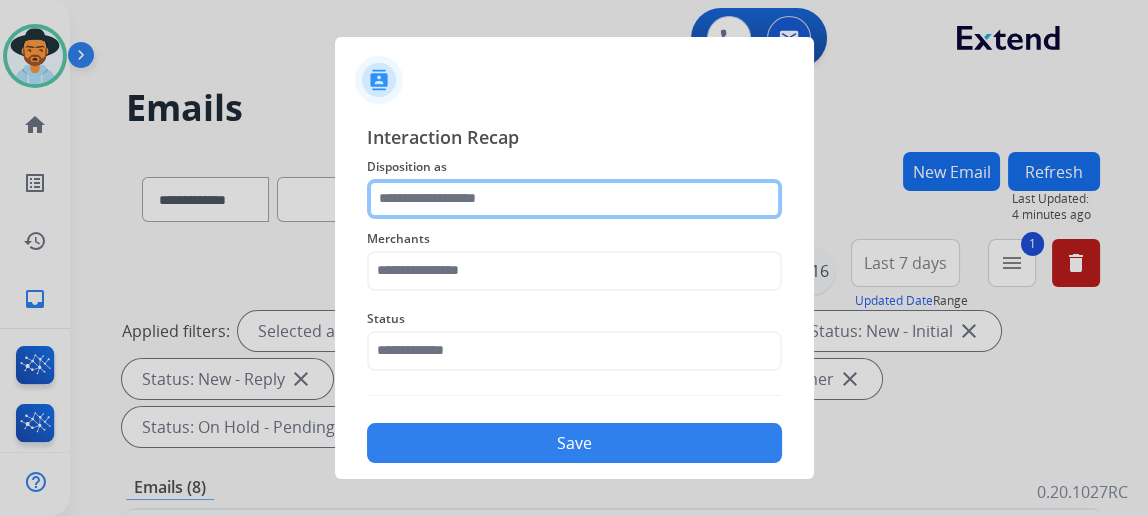 click 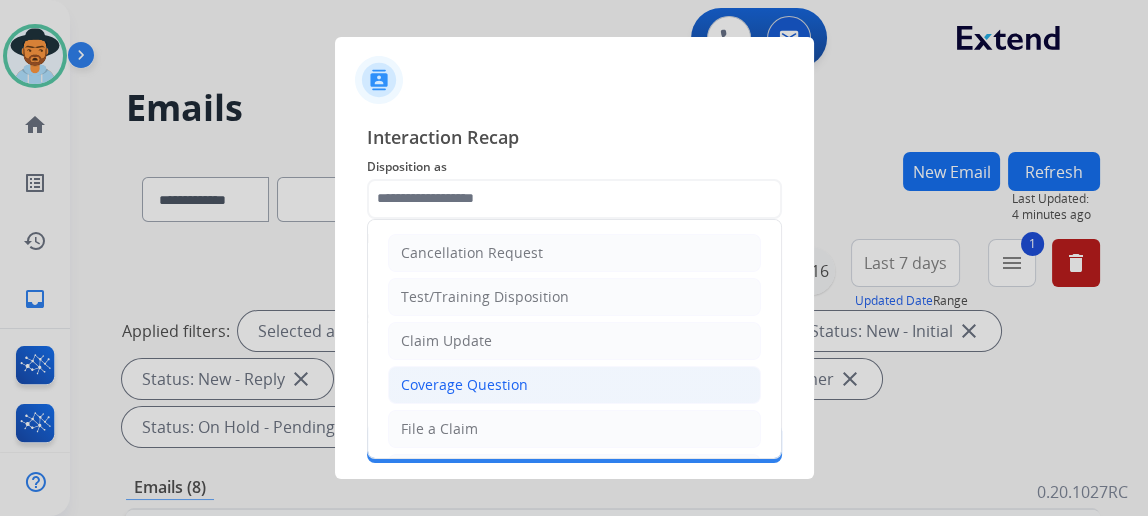 drag, startPoint x: 468, startPoint y: 373, endPoint x: 464, endPoint y: 358, distance: 15.524175 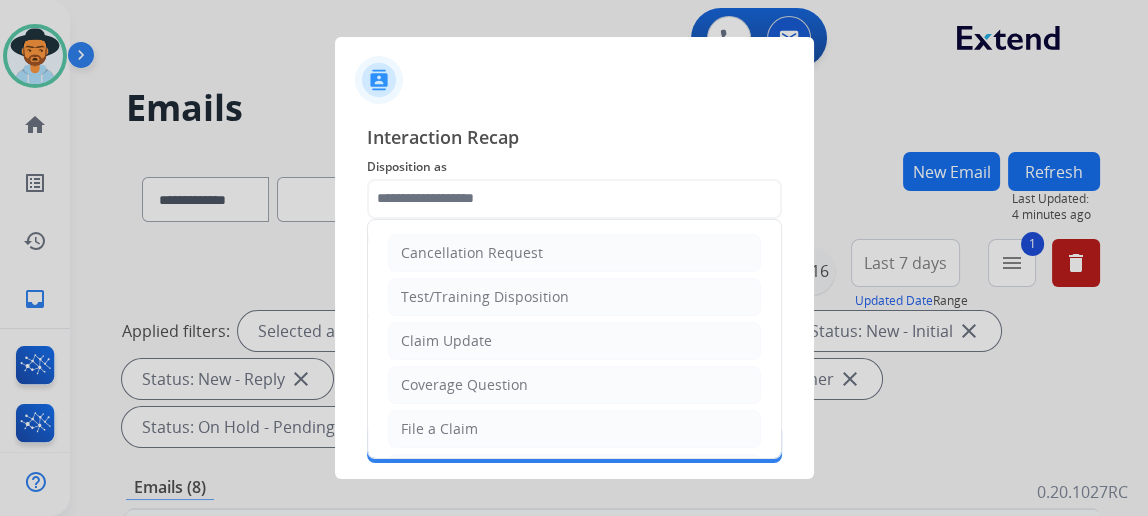type on "**********" 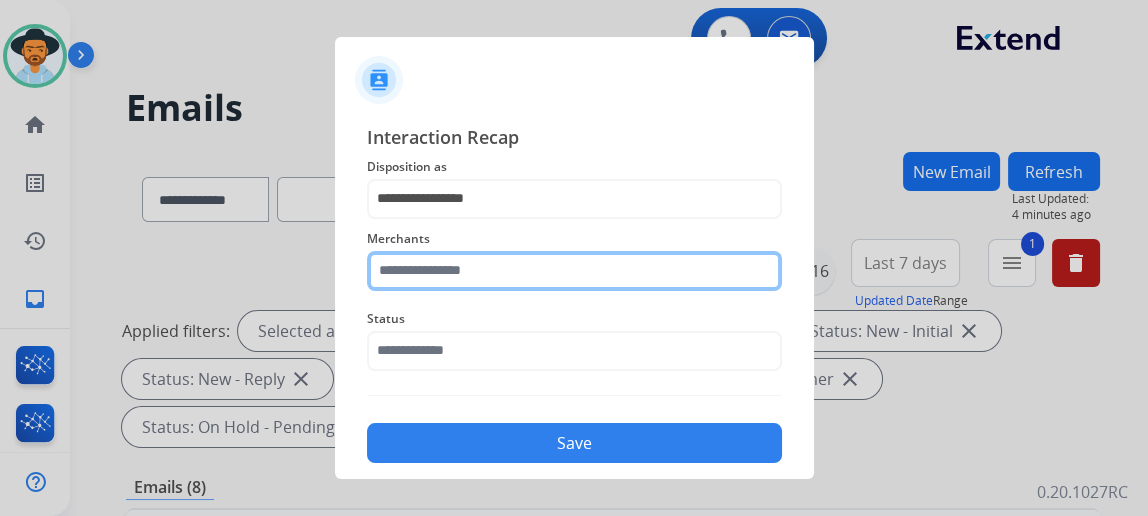 click 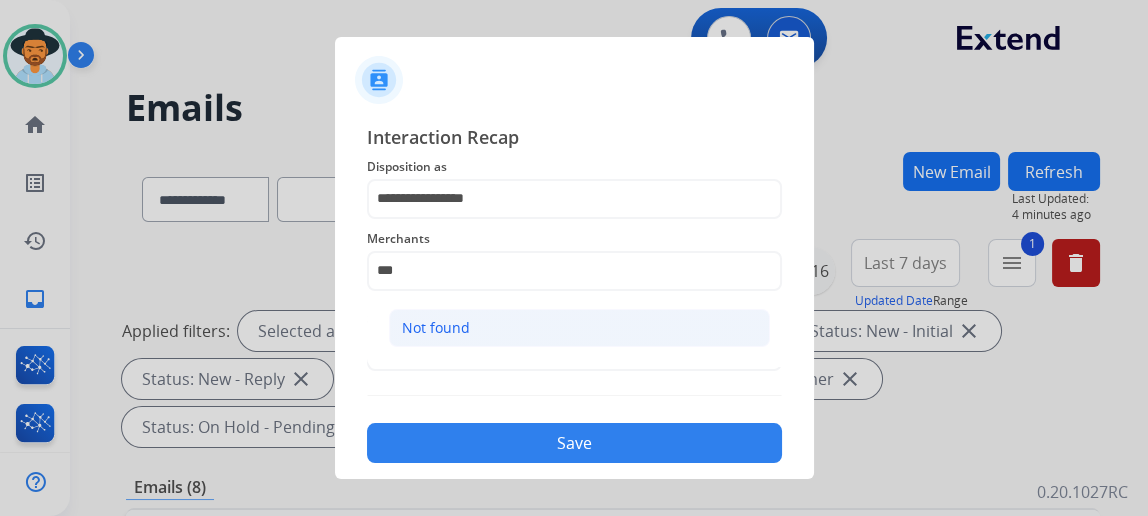 click on "Not found" 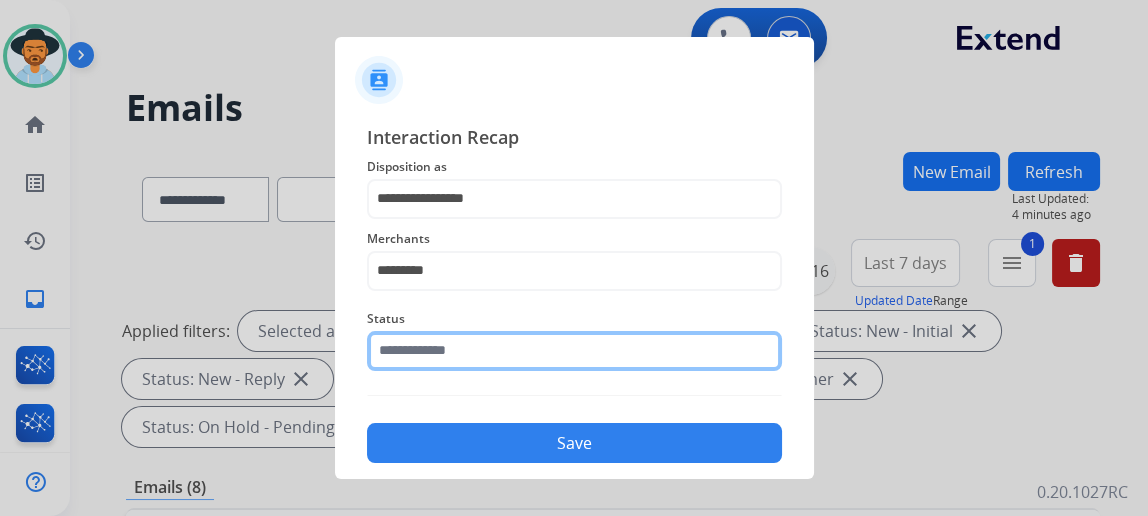 click 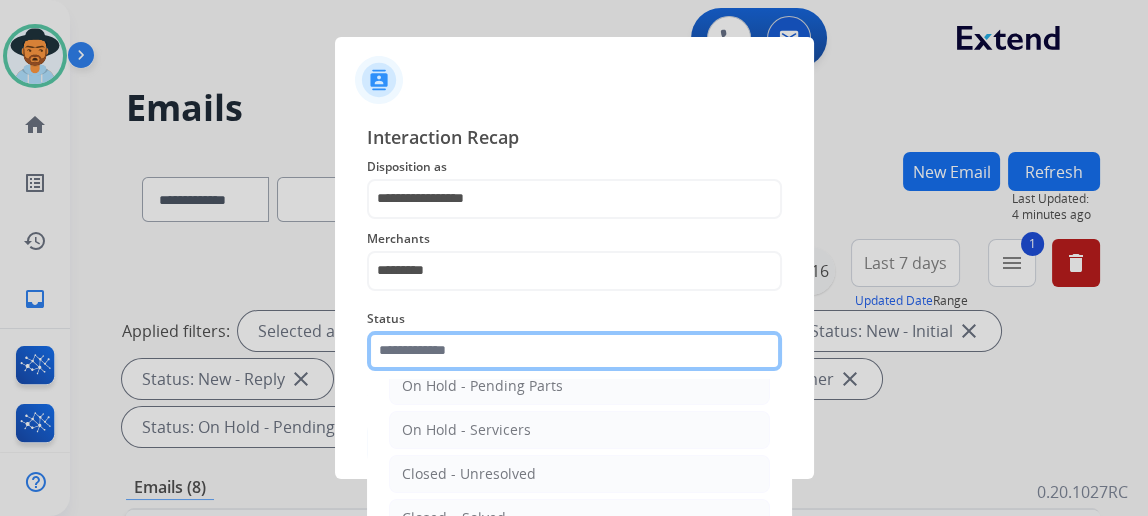 scroll, scrollTop: 112, scrollLeft: 0, axis: vertical 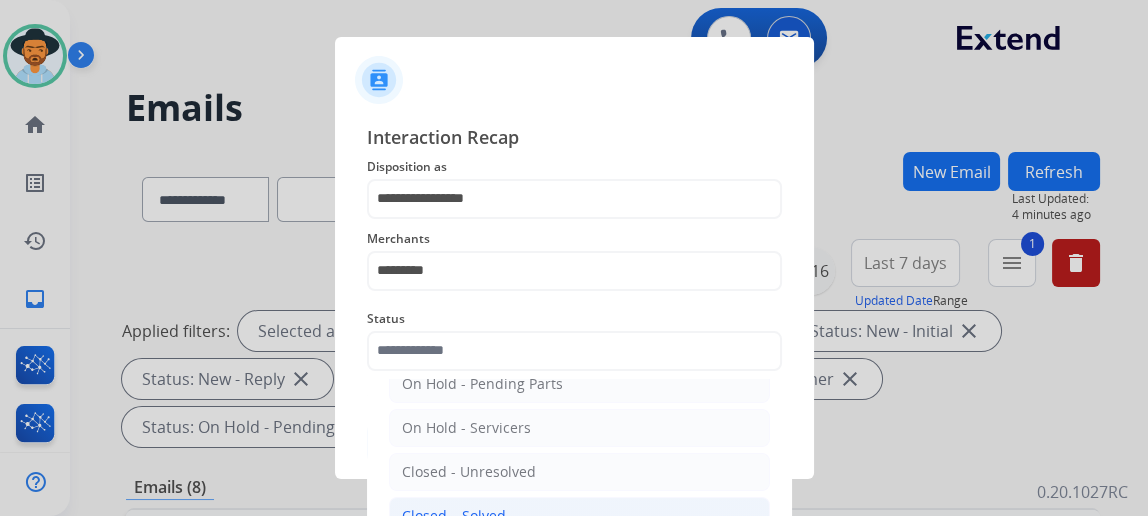 click on "Closed – Solved" 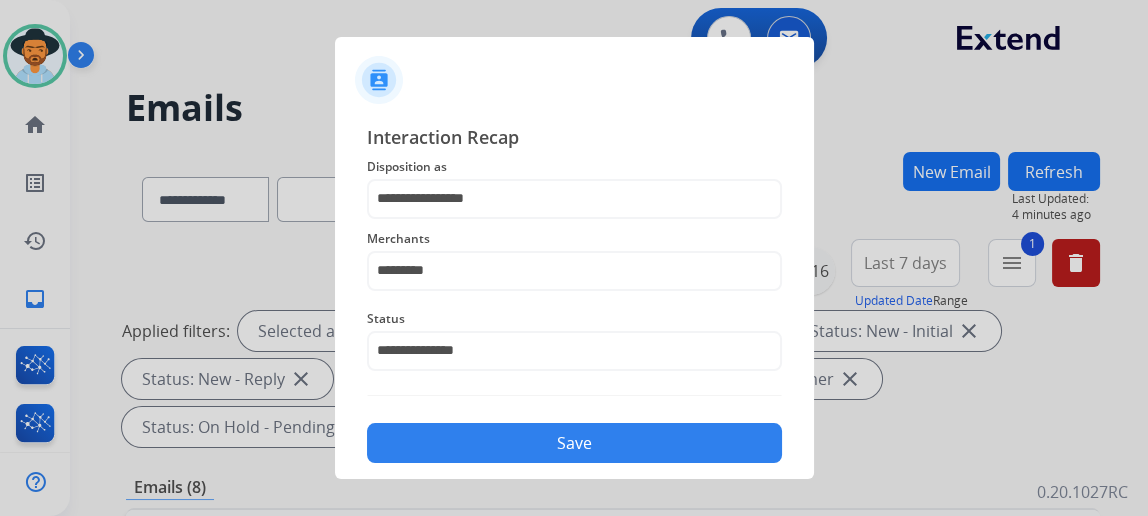 click on "Save" 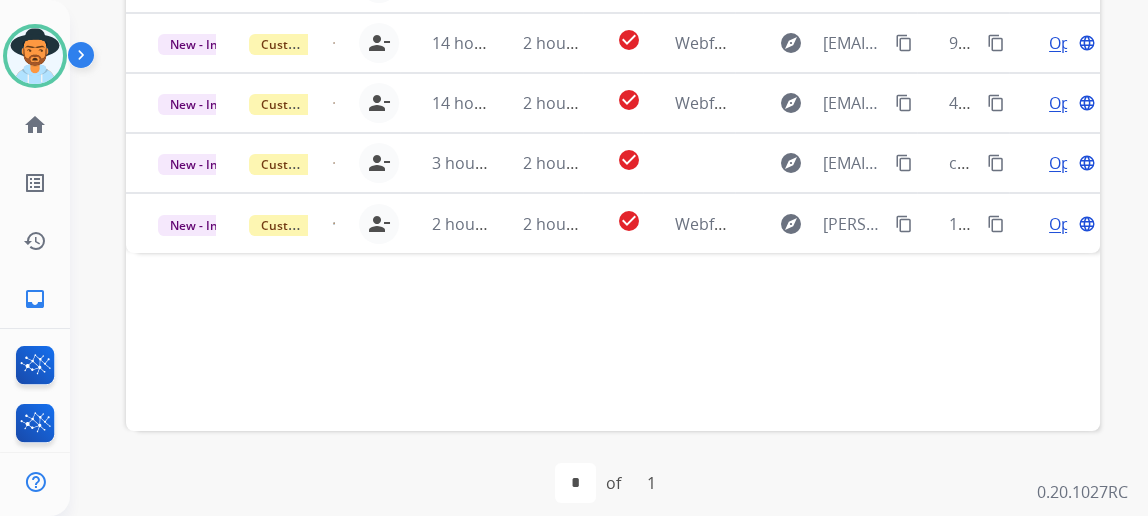 scroll, scrollTop: 749, scrollLeft: 0, axis: vertical 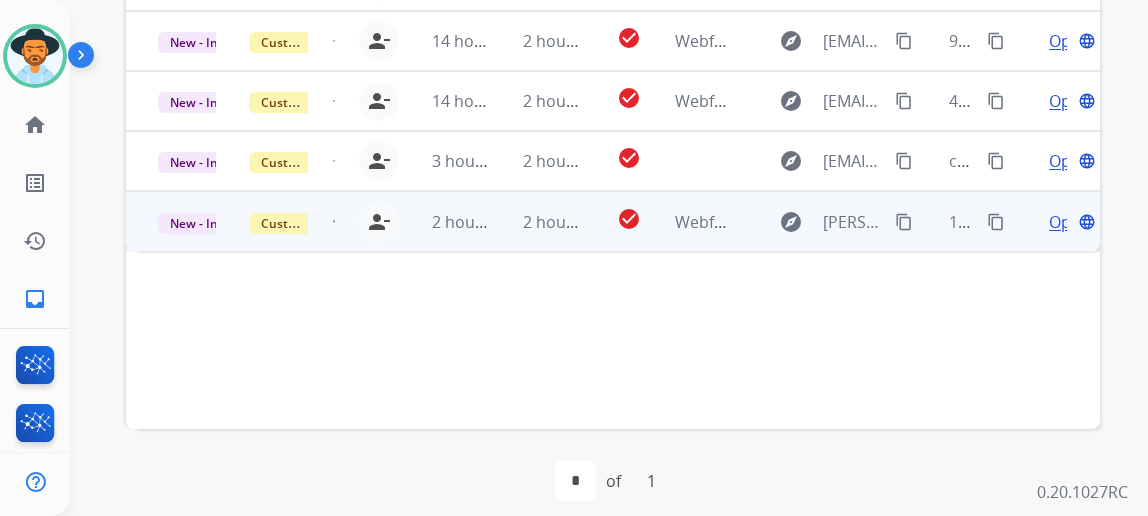click on "Open language" at bounding box center (1070, 222) 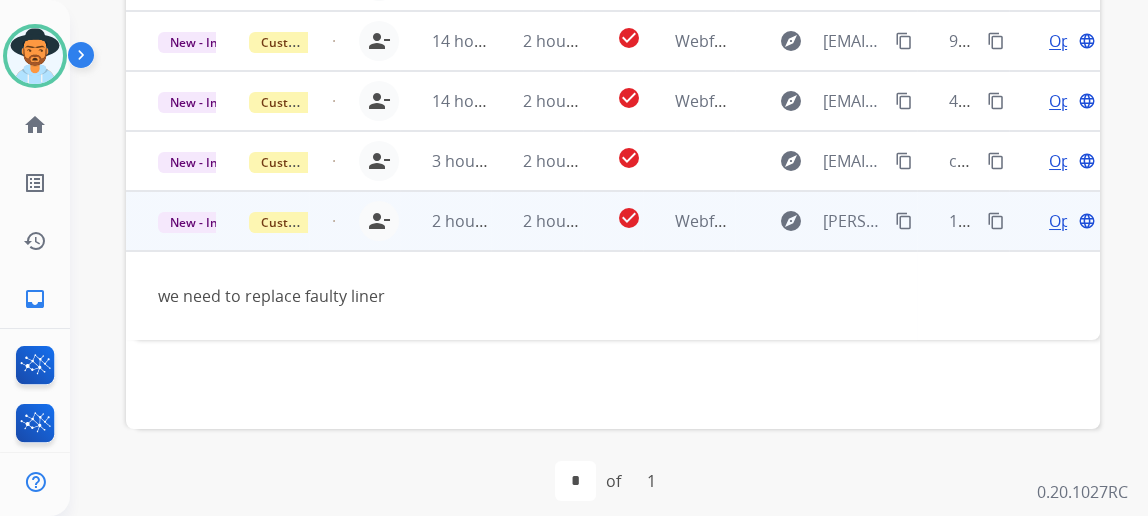 click on "Open" at bounding box center (1069, 221) 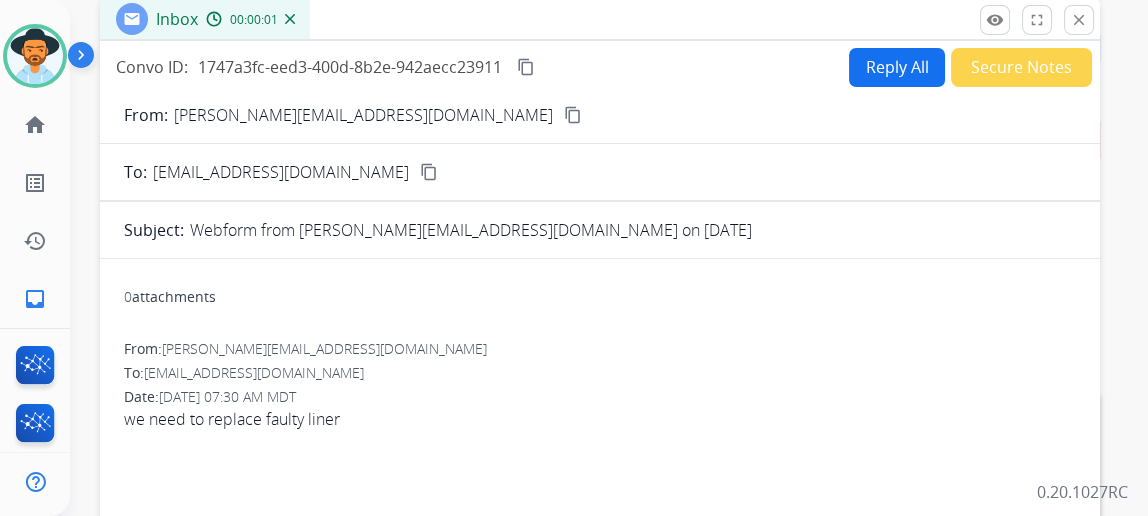scroll, scrollTop: 113, scrollLeft: 0, axis: vertical 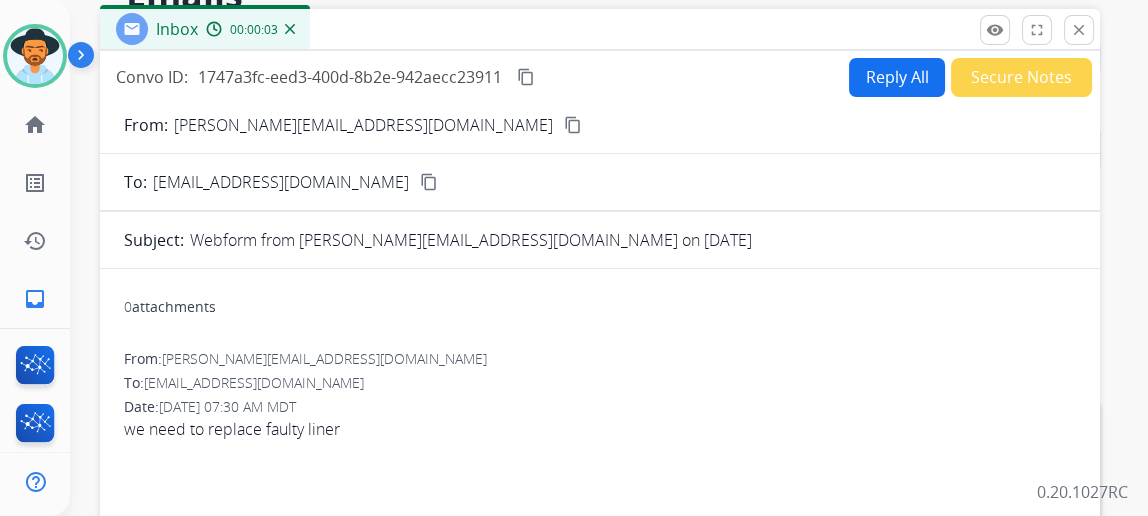 click on "content_copy" at bounding box center (573, 125) 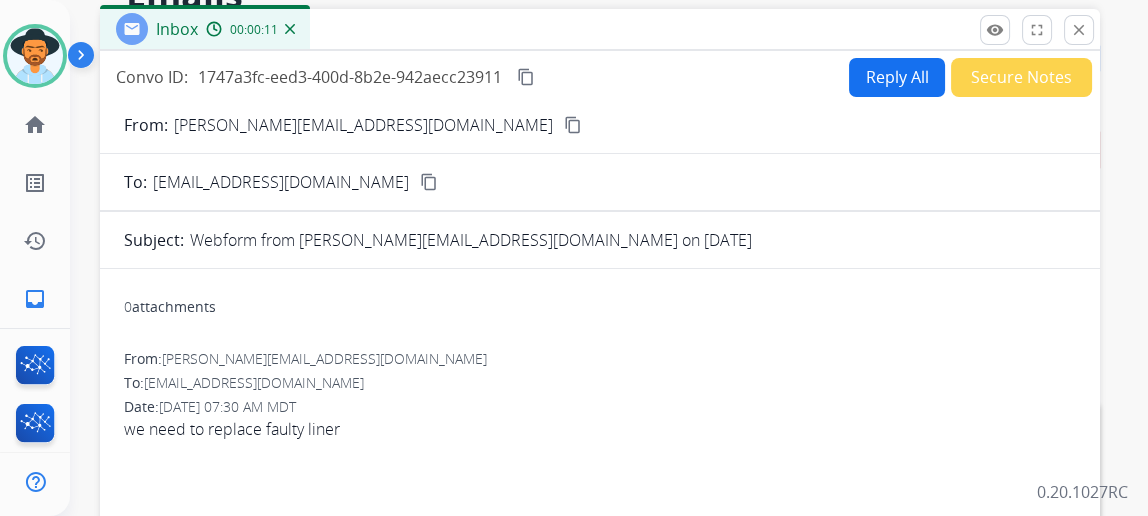 click on "Reply All" at bounding box center [897, 77] 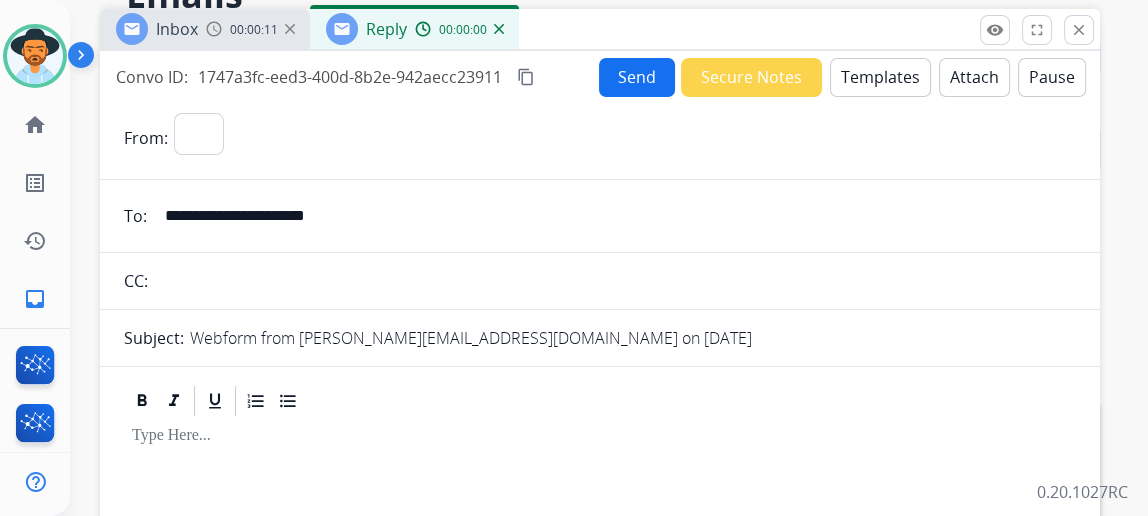 select on "**********" 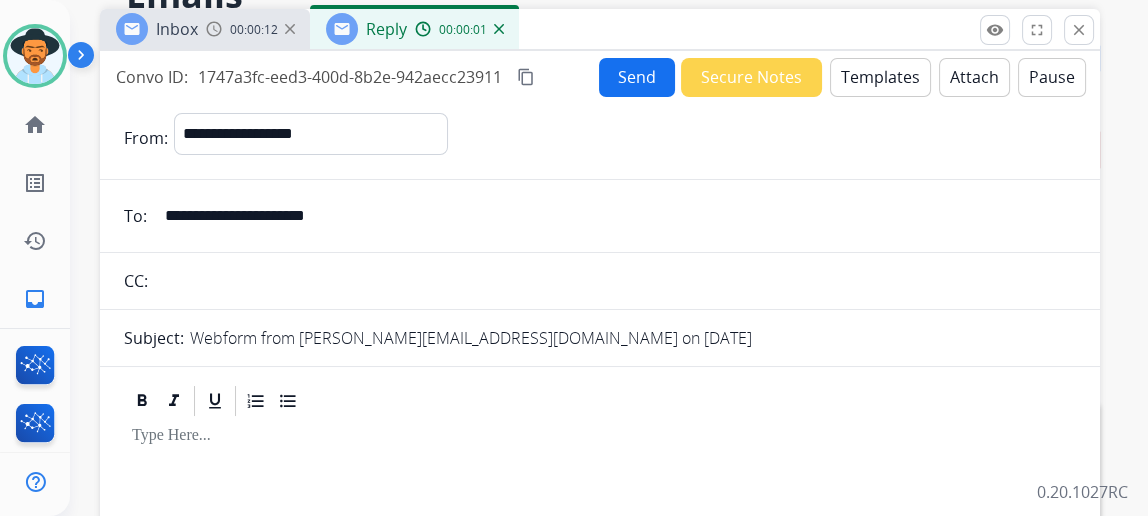 click on "Templates" at bounding box center [880, 77] 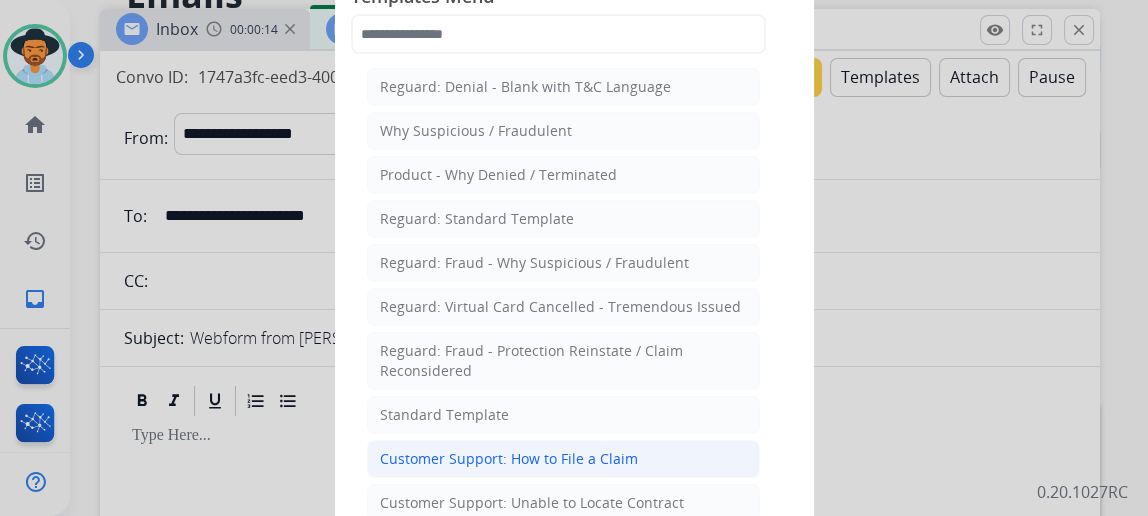 click on "Customer Support: How to File a Claim" 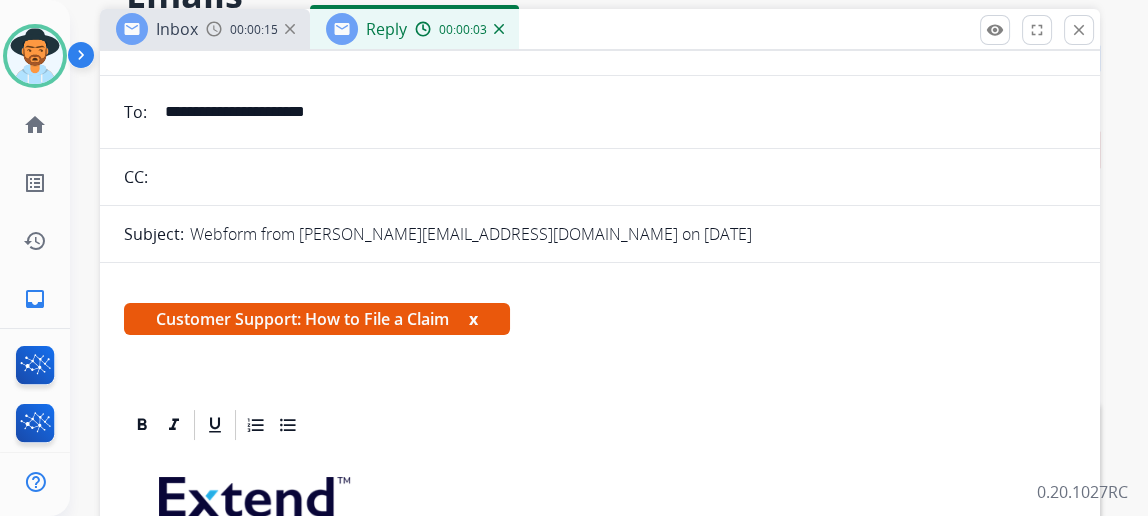 scroll, scrollTop: 358, scrollLeft: 0, axis: vertical 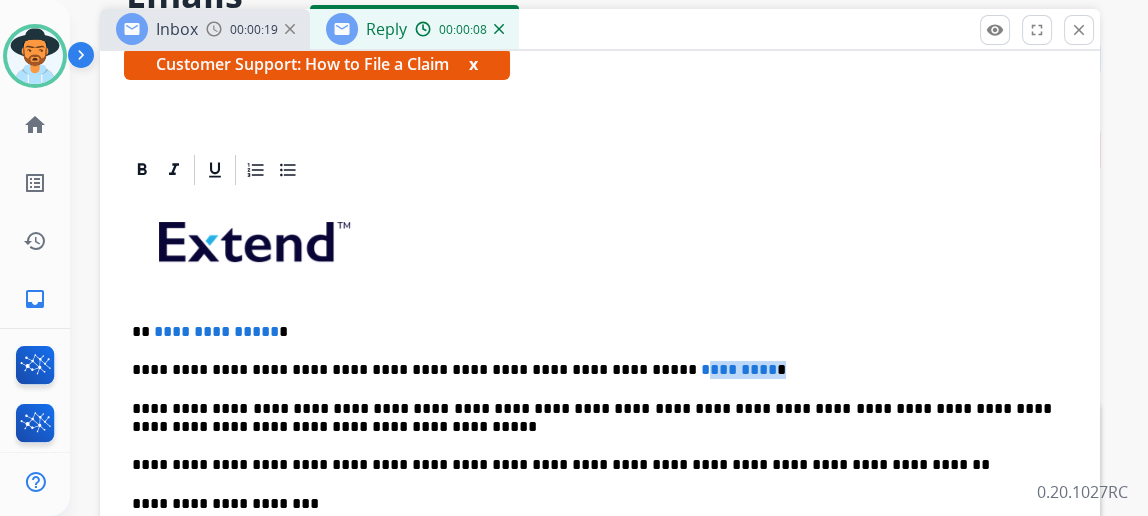 drag, startPoint x: 709, startPoint y: 368, endPoint x: 615, endPoint y: 368, distance: 94 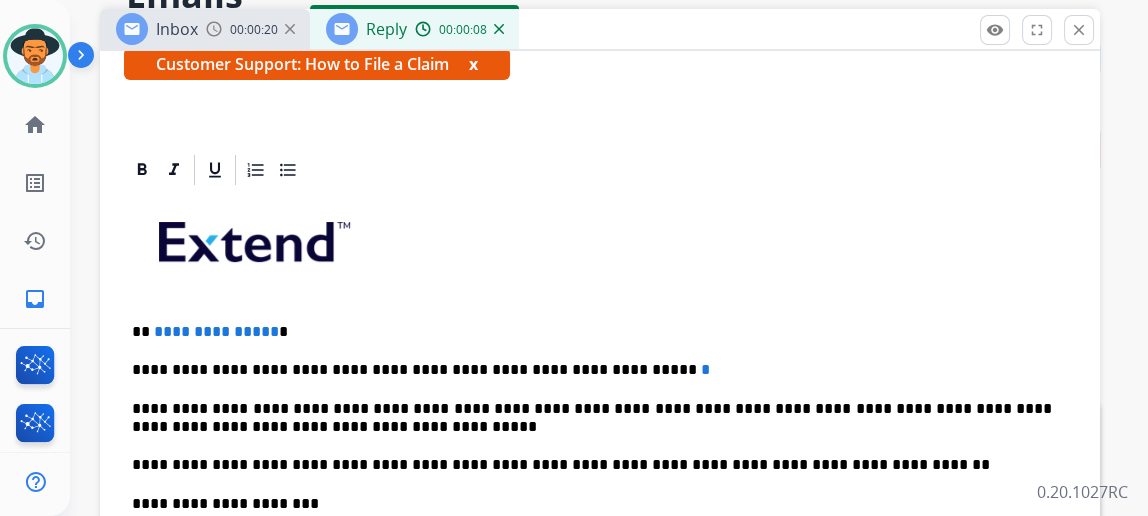 type 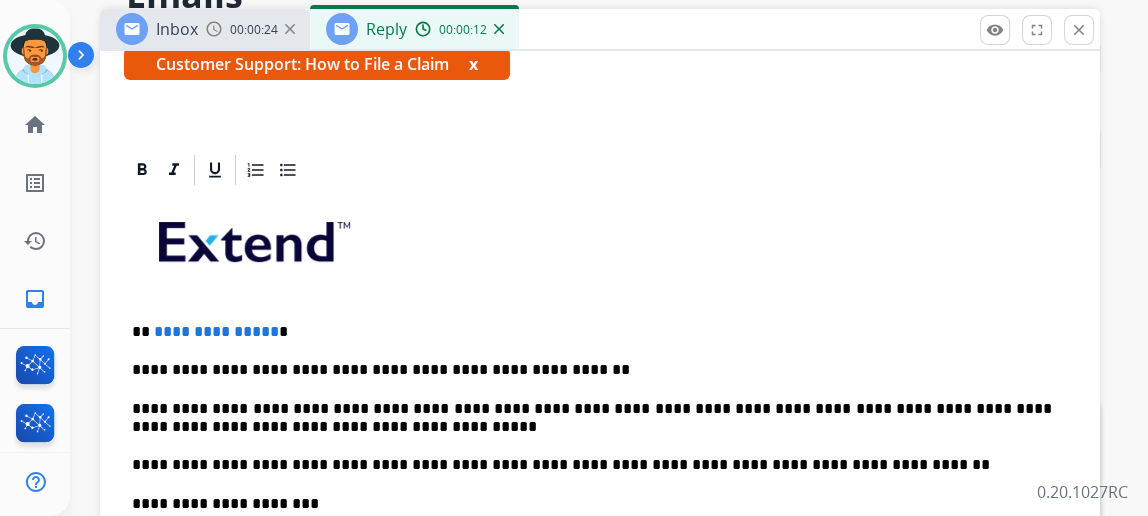 click on "**********" at bounding box center [592, 332] 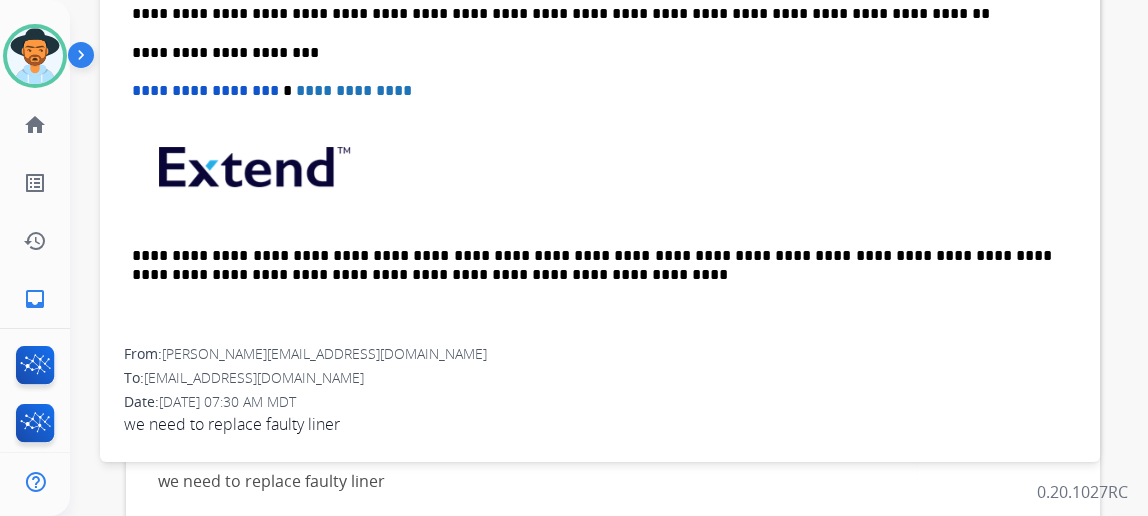 scroll, scrollTop: 567, scrollLeft: 0, axis: vertical 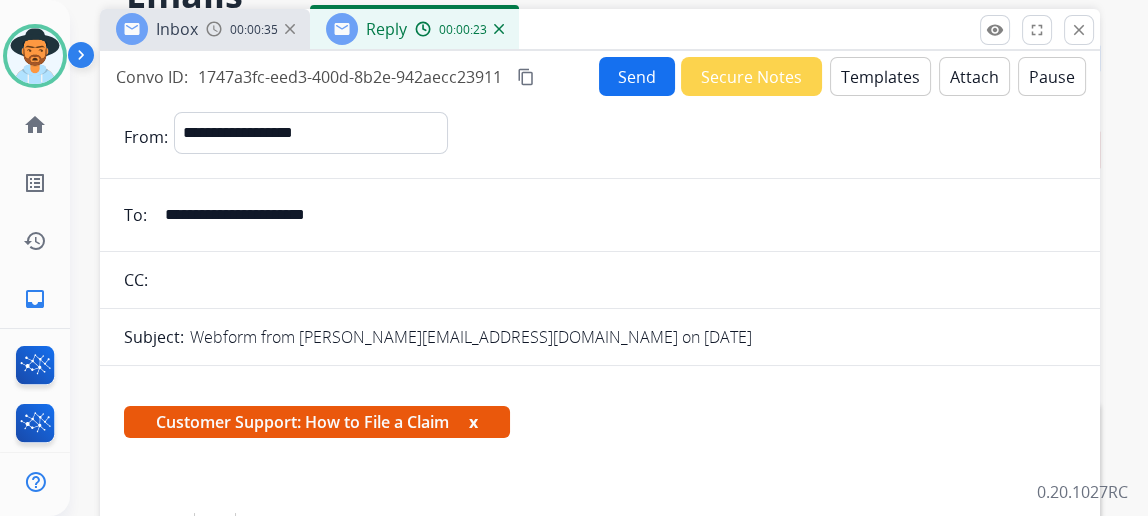 click on "Send" at bounding box center (637, 76) 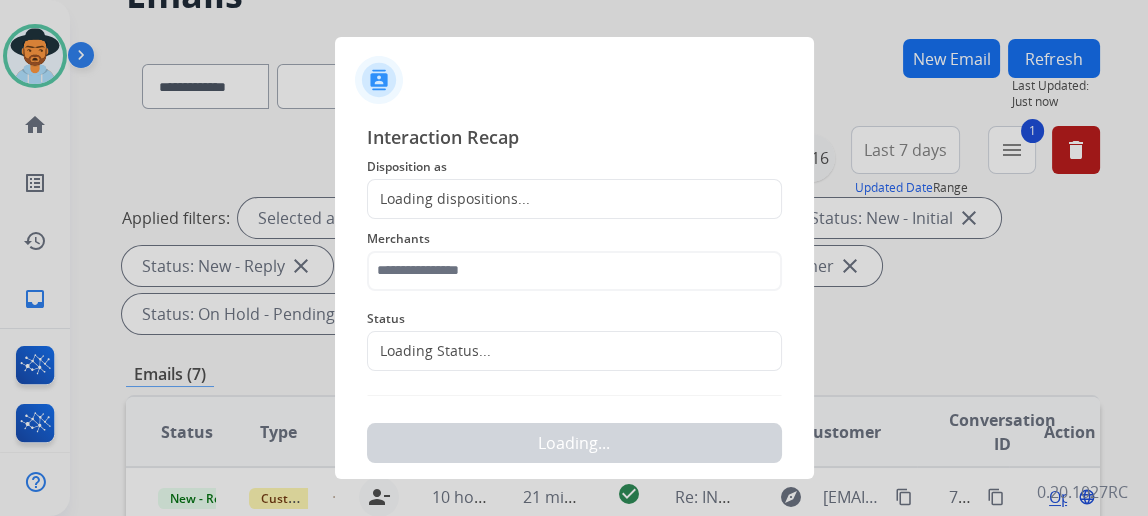 click on "Loading dispositions..." 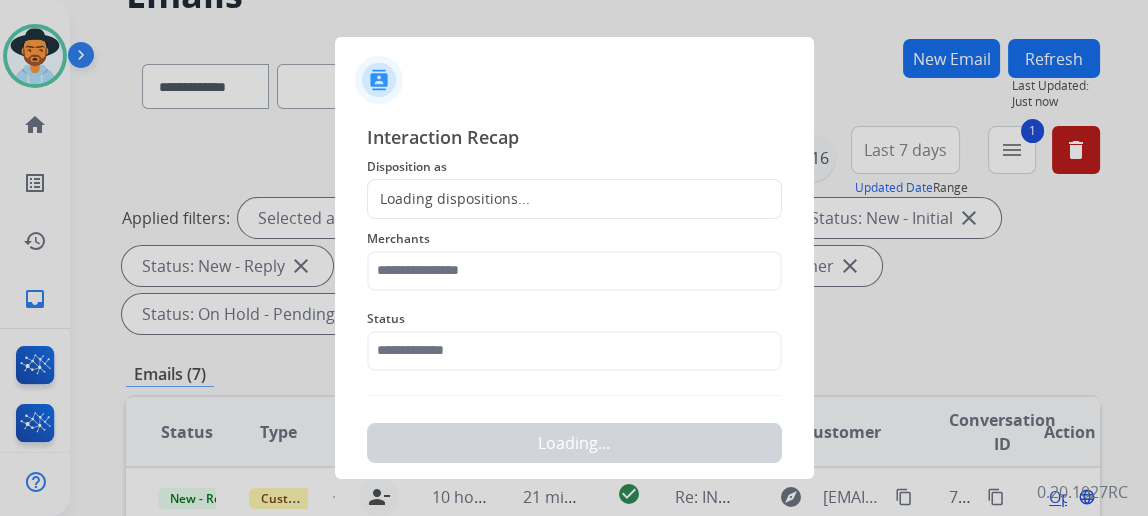 click on "Loading dispositions..." 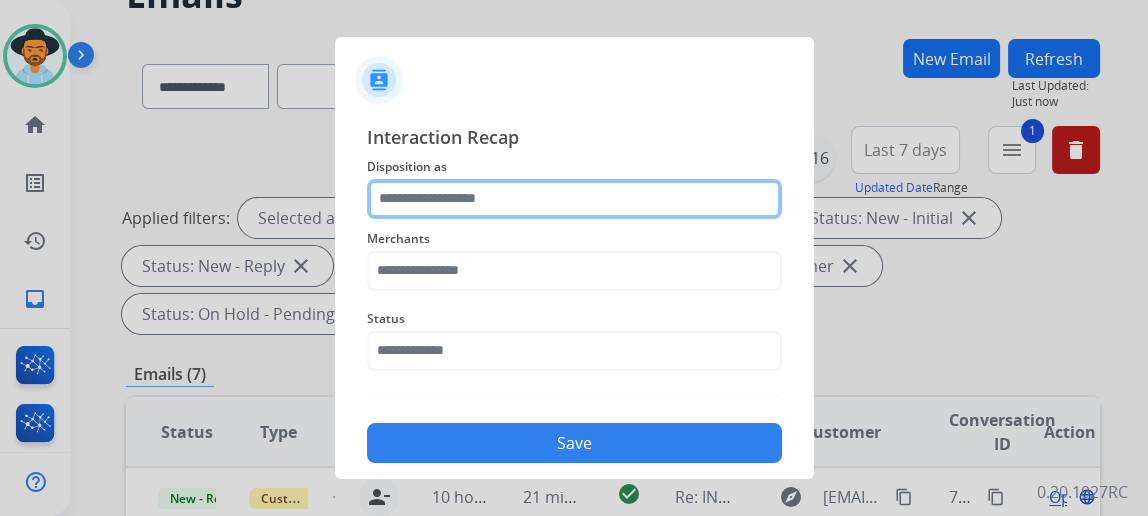 click 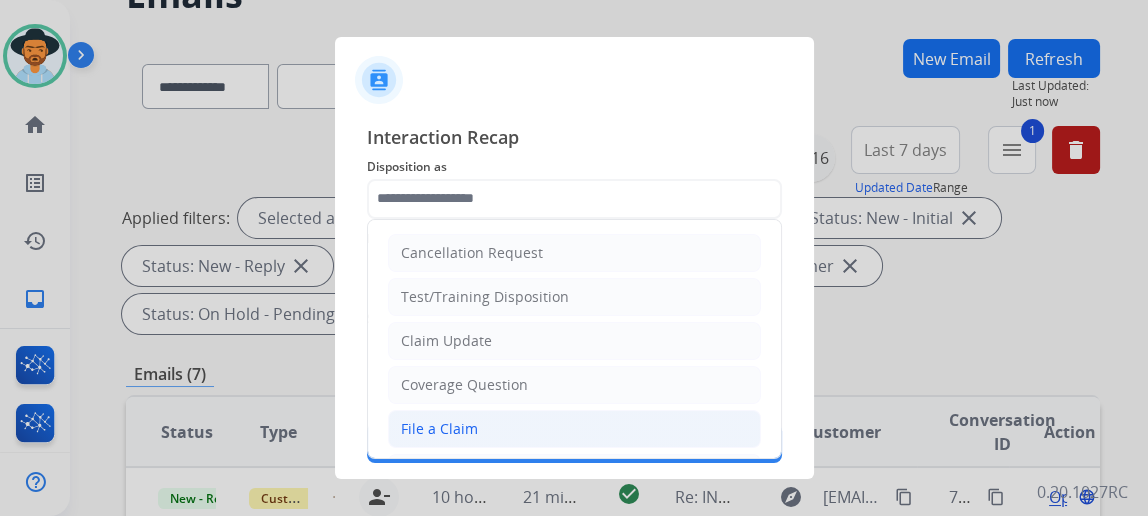 click on "File a Claim" 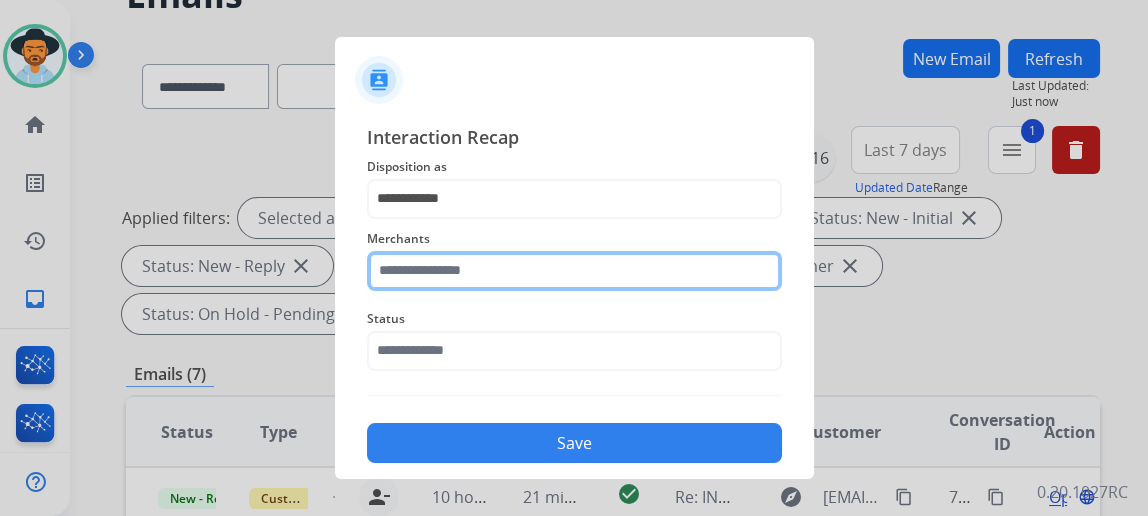 click 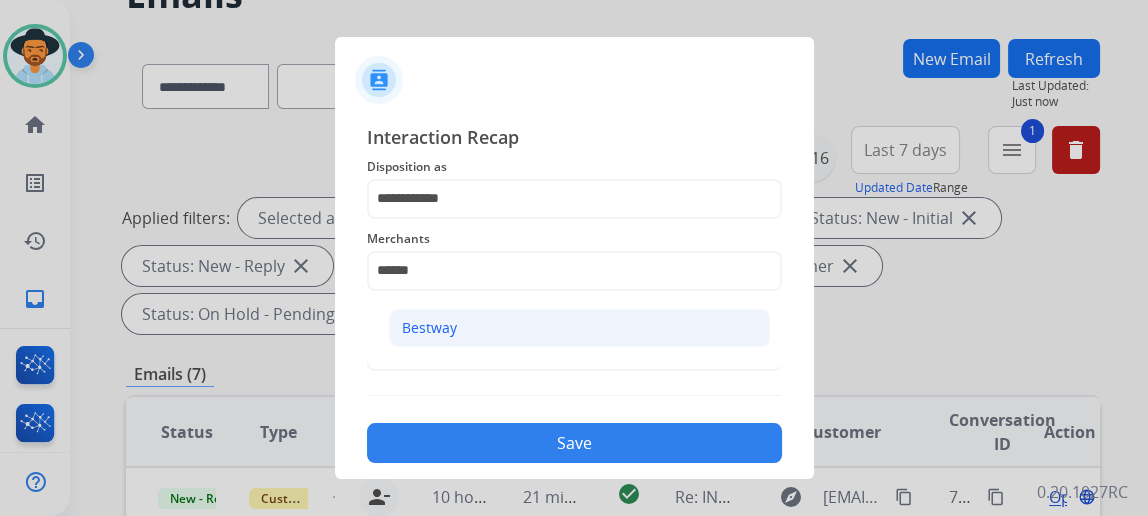 click on "Bestway" 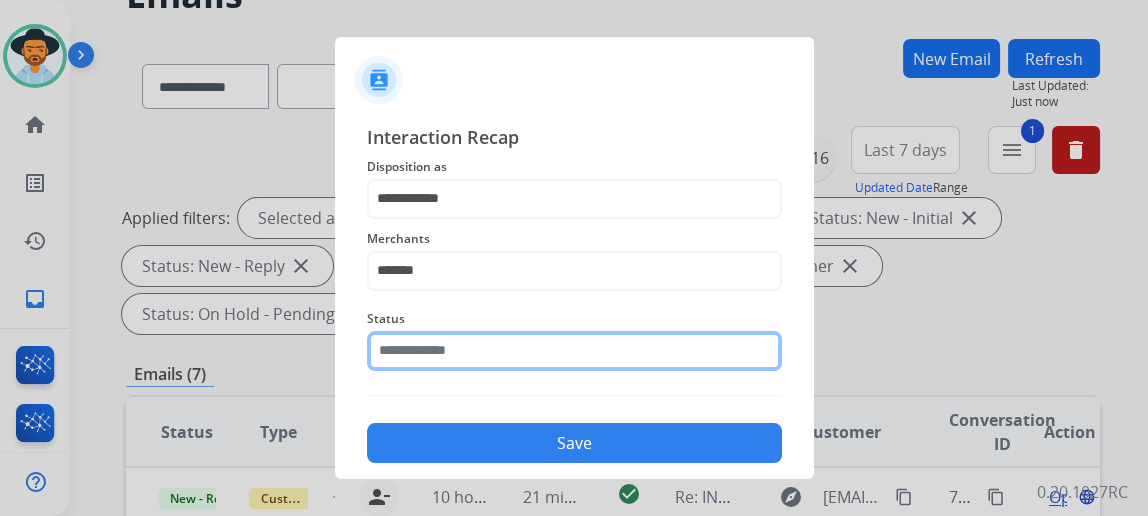 click 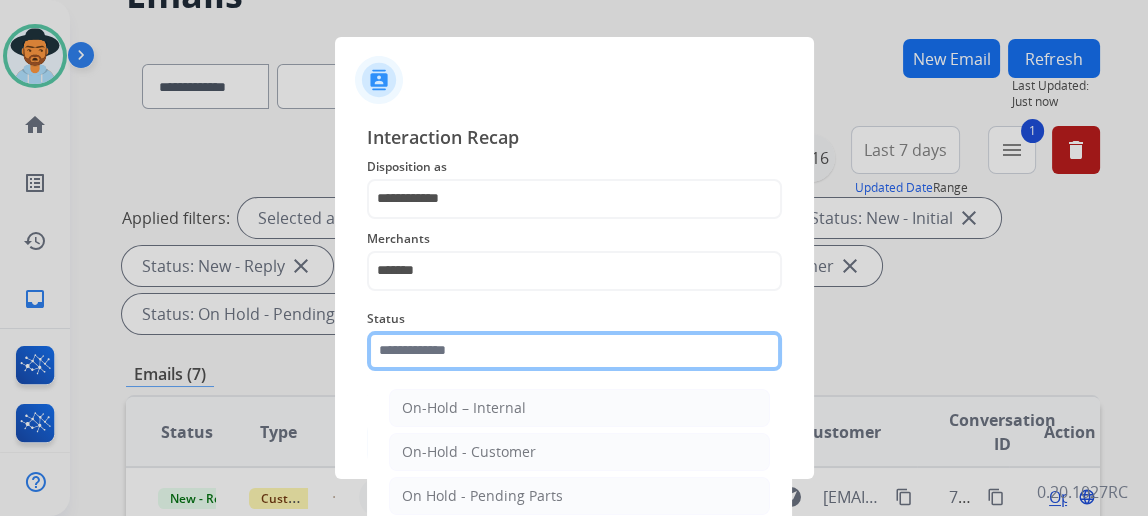 scroll, scrollTop: 162, scrollLeft: 0, axis: vertical 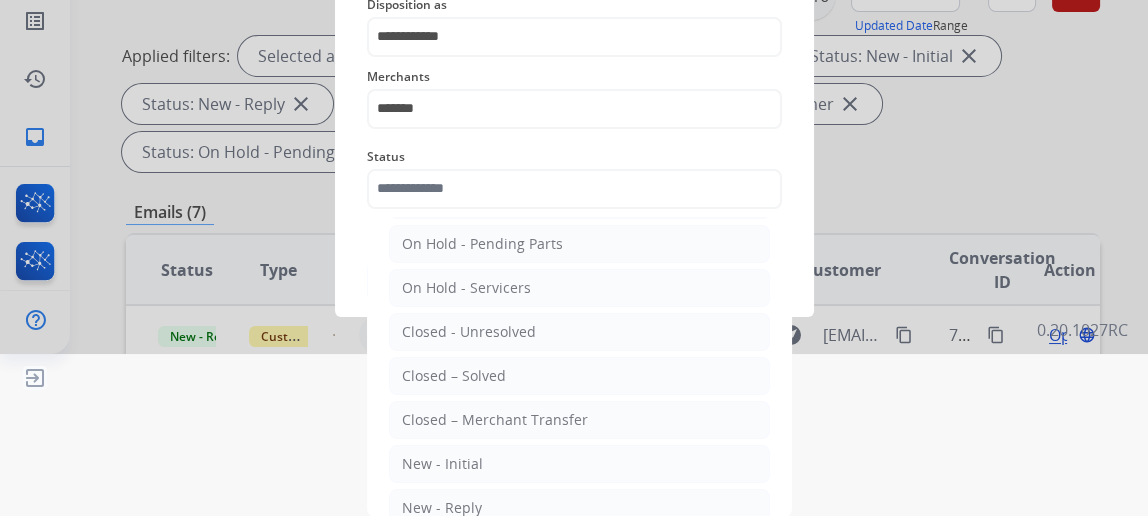 click on "Closed – Solved" 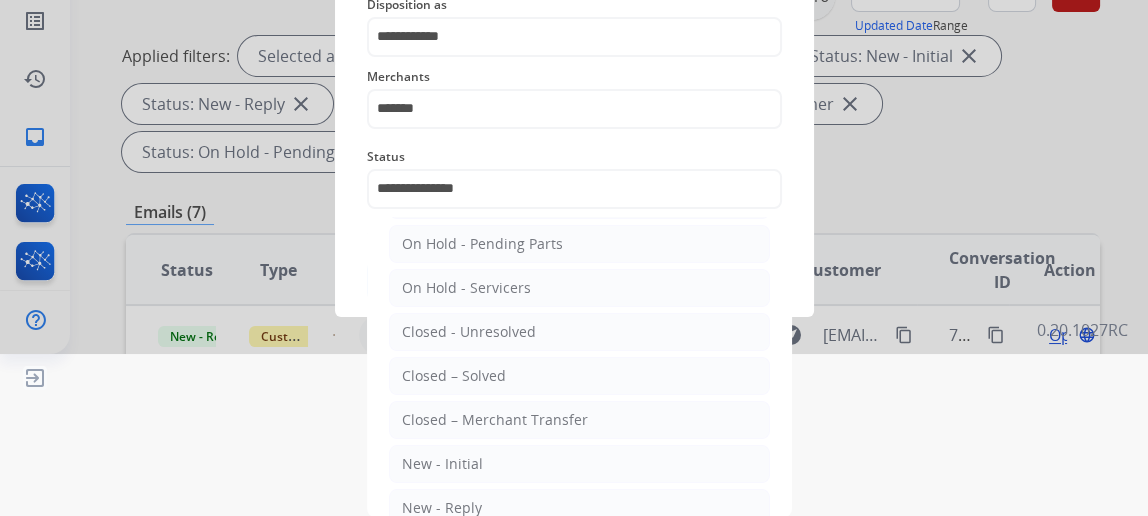 scroll, scrollTop: 43, scrollLeft: 0, axis: vertical 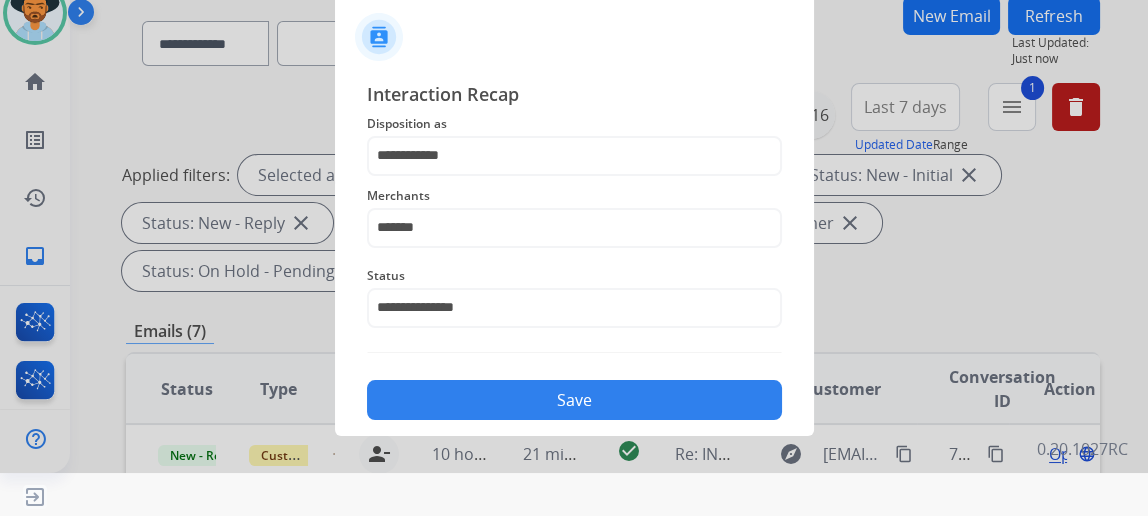 click on "Save" 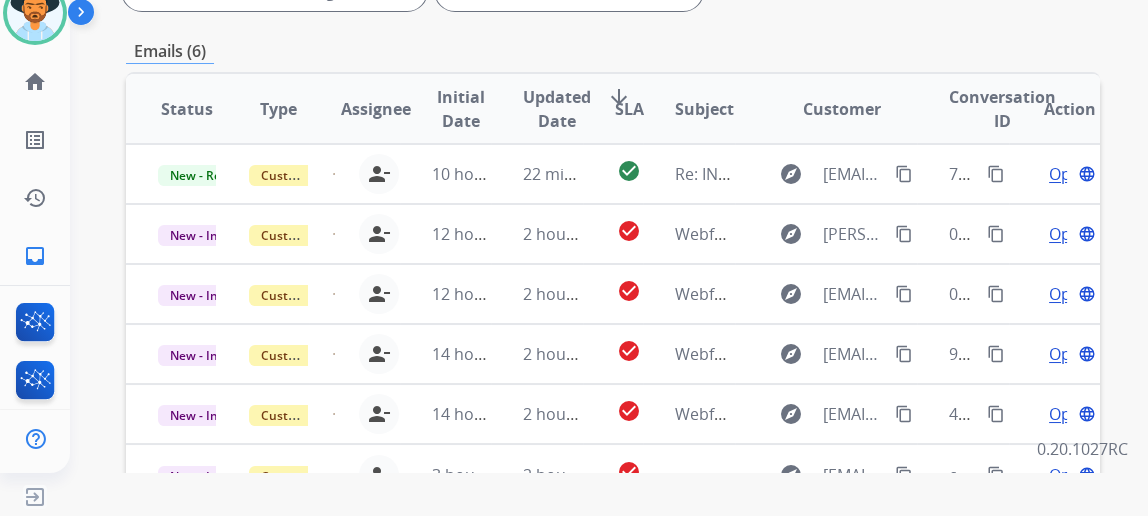 scroll, scrollTop: 567, scrollLeft: 0, axis: vertical 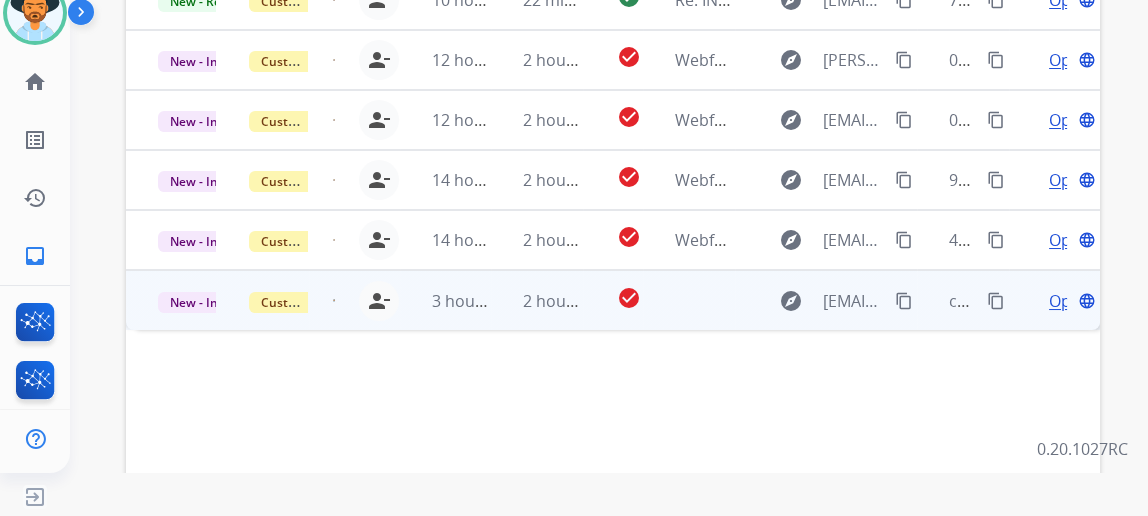 click on "Open" at bounding box center (1069, 301) 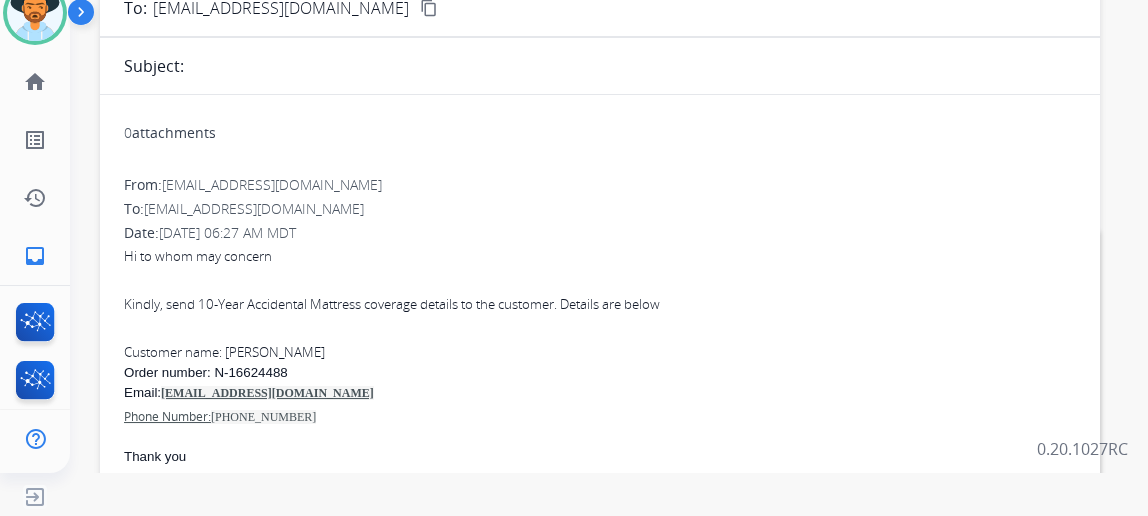 scroll, scrollTop: 272, scrollLeft: 0, axis: vertical 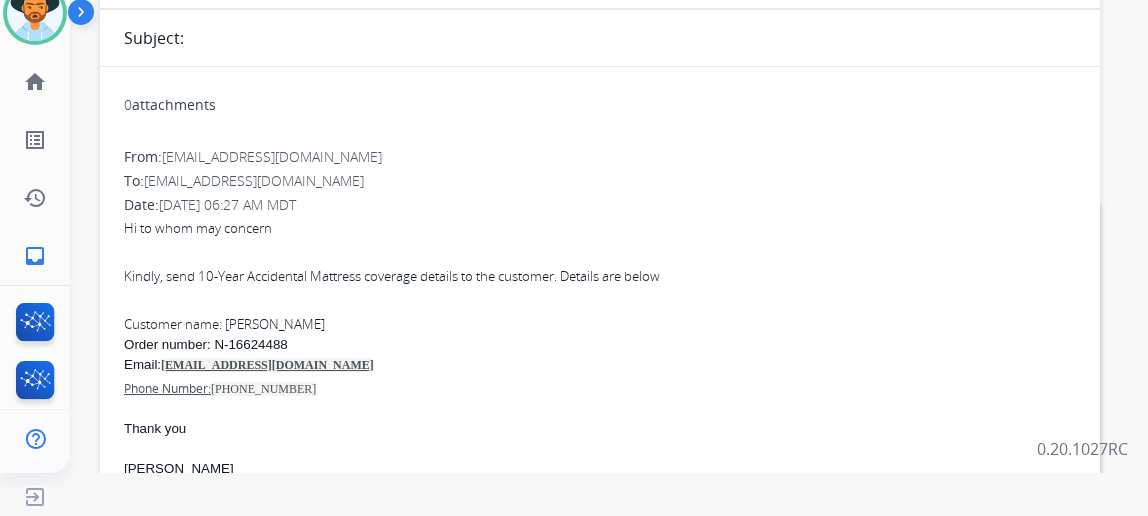 drag, startPoint x: 313, startPoint y: 370, endPoint x: 178, endPoint y: 360, distance: 135.36986 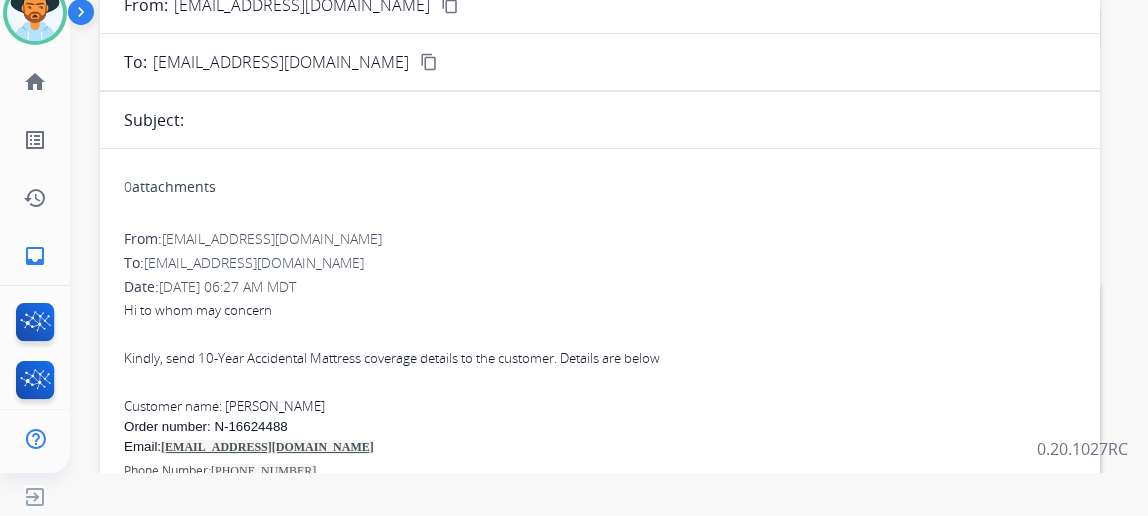 scroll, scrollTop: 0, scrollLeft: 0, axis: both 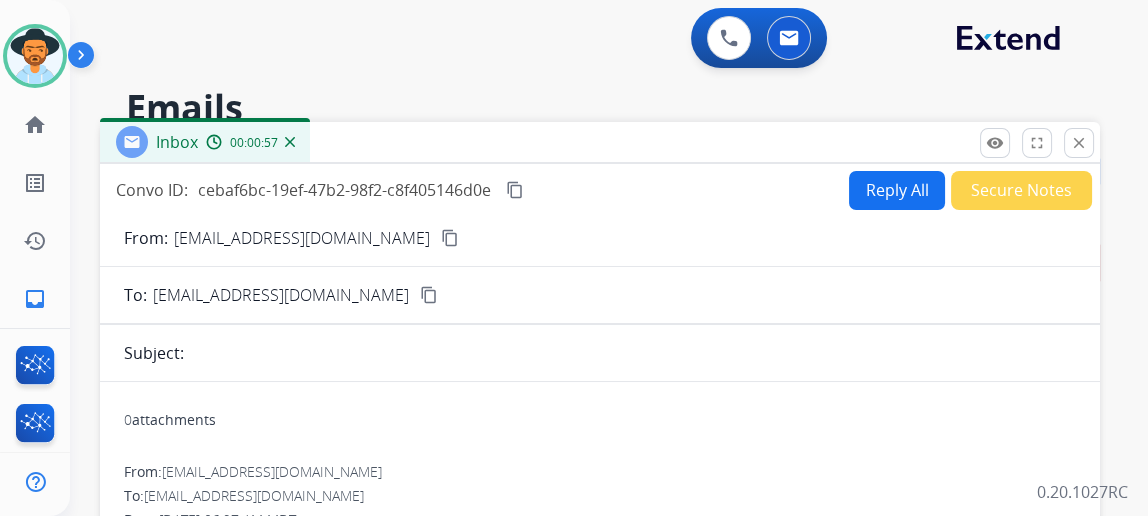 click on "Reply All" at bounding box center (897, 190) 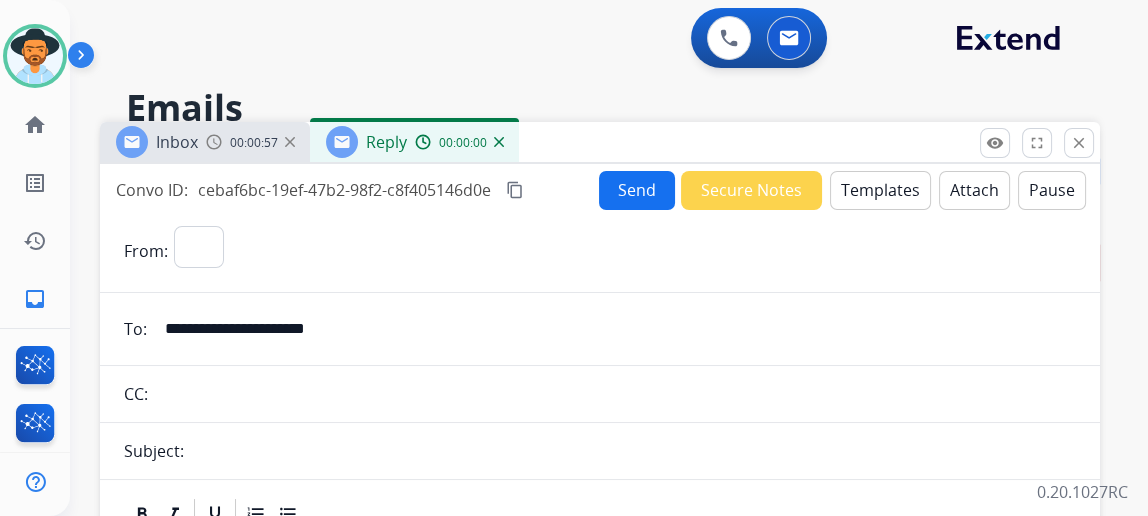 select on "**********" 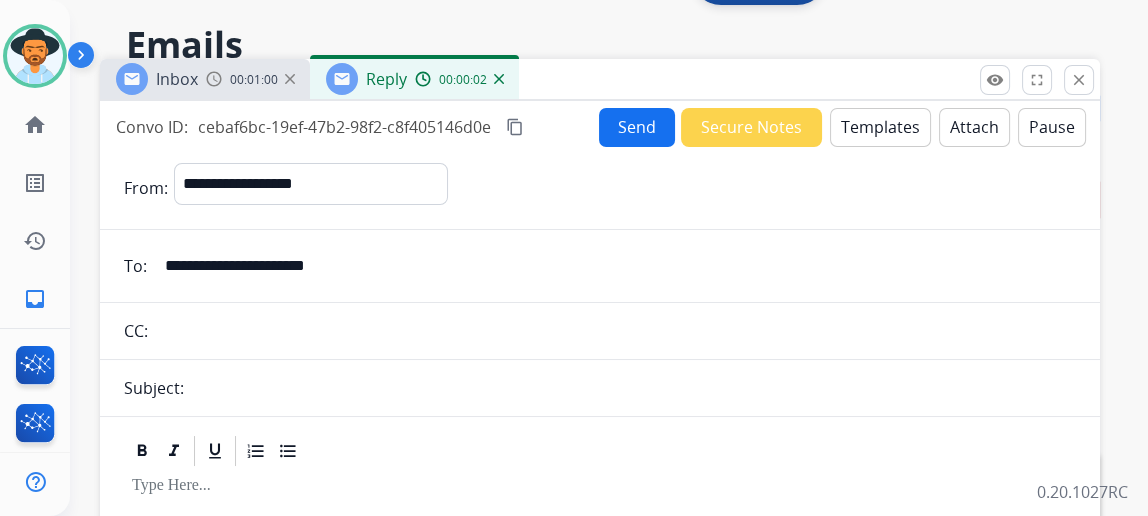 scroll, scrollTop: 90, scrollLeft: 0, axis: vertical 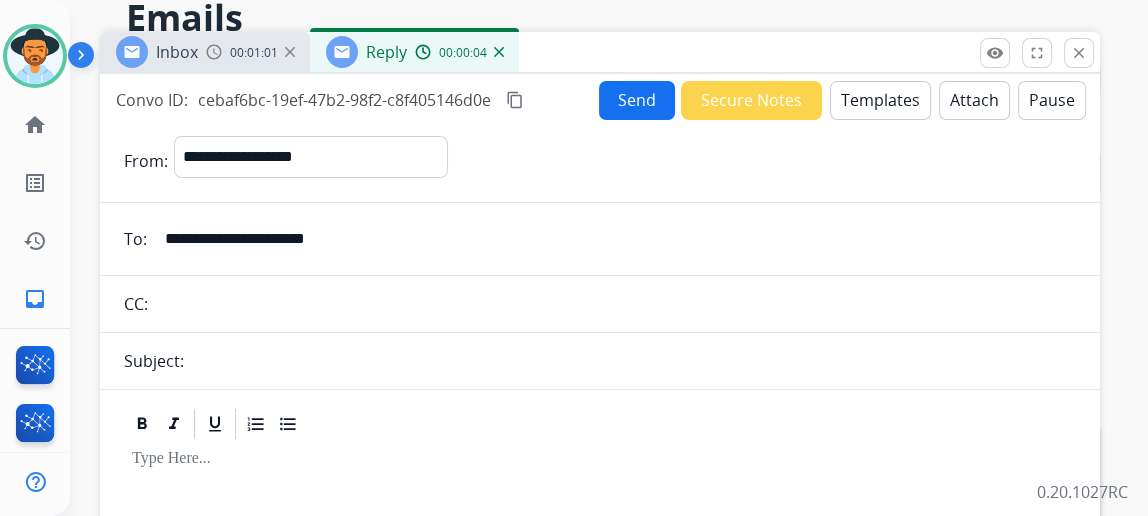 click at bounding box center [615, 304] 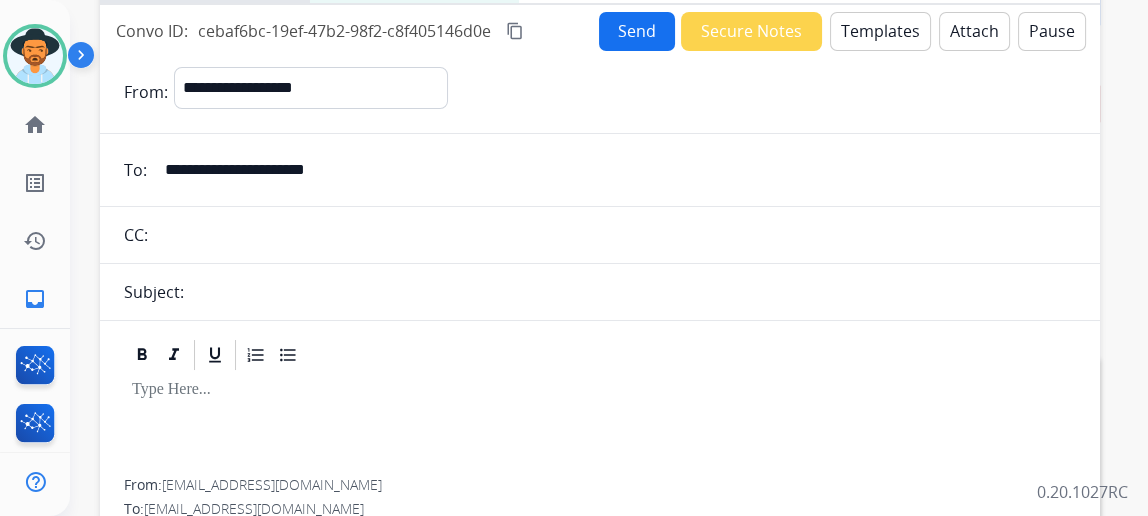 scroll, scrollTop: 181, scrollLeft: 0, axis: vertical 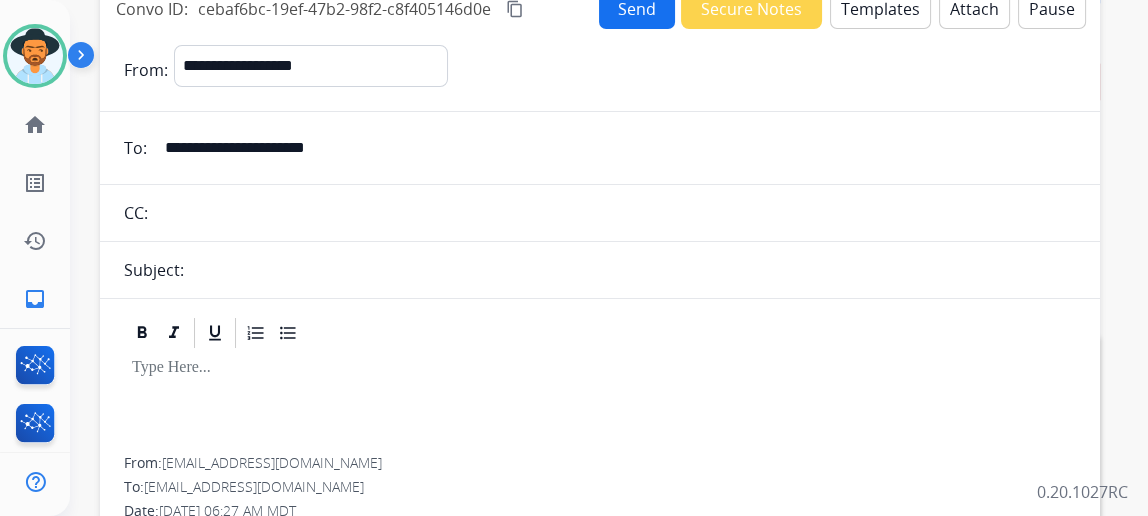 click at bounding box center (615, 213) 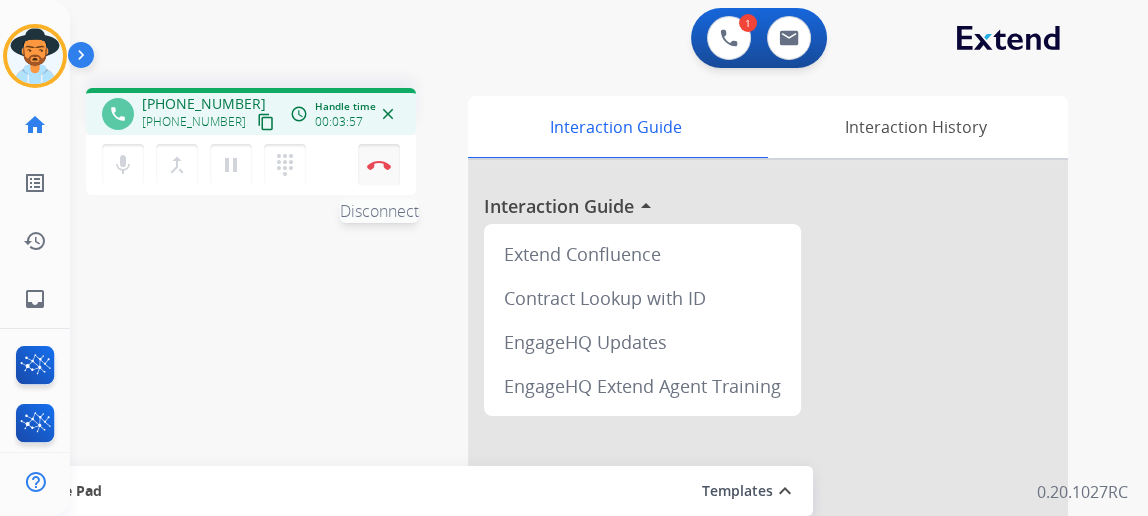 click at bounding box center (379, 165) 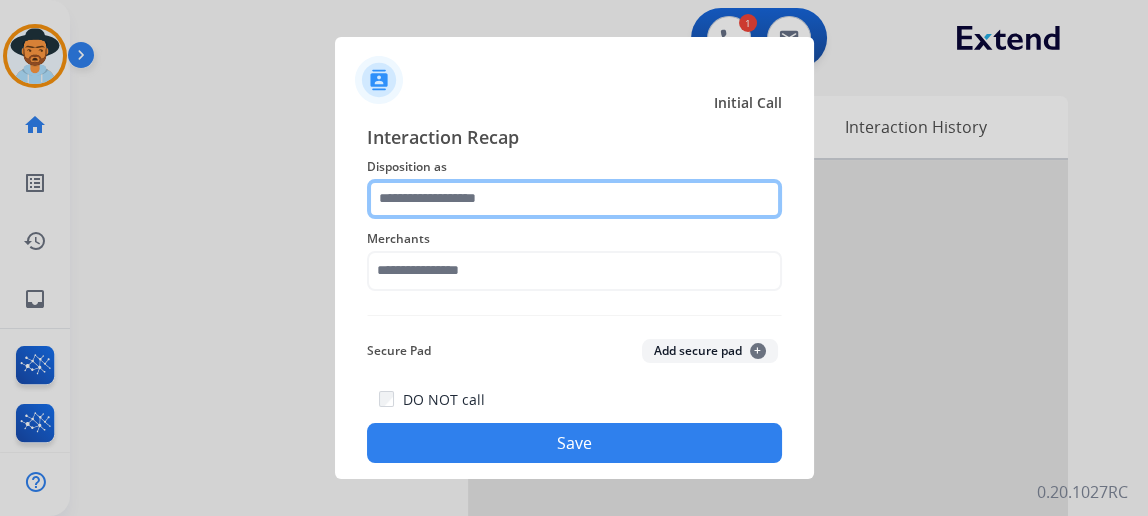 click 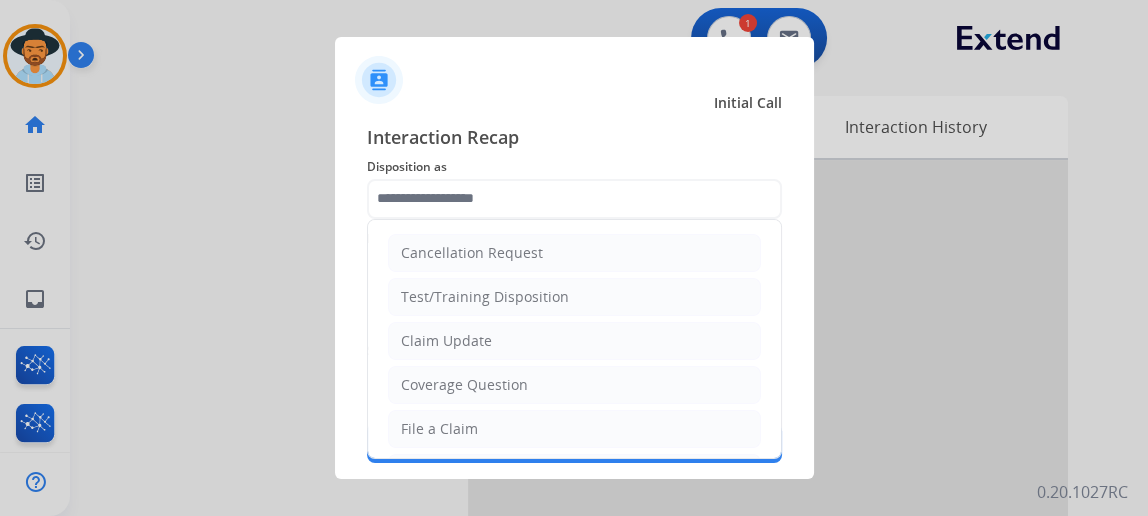 drag, startPoint x: 463, startPoint y: 426, endPoint x: 467, endPoint y: 406, distance: 20.396078 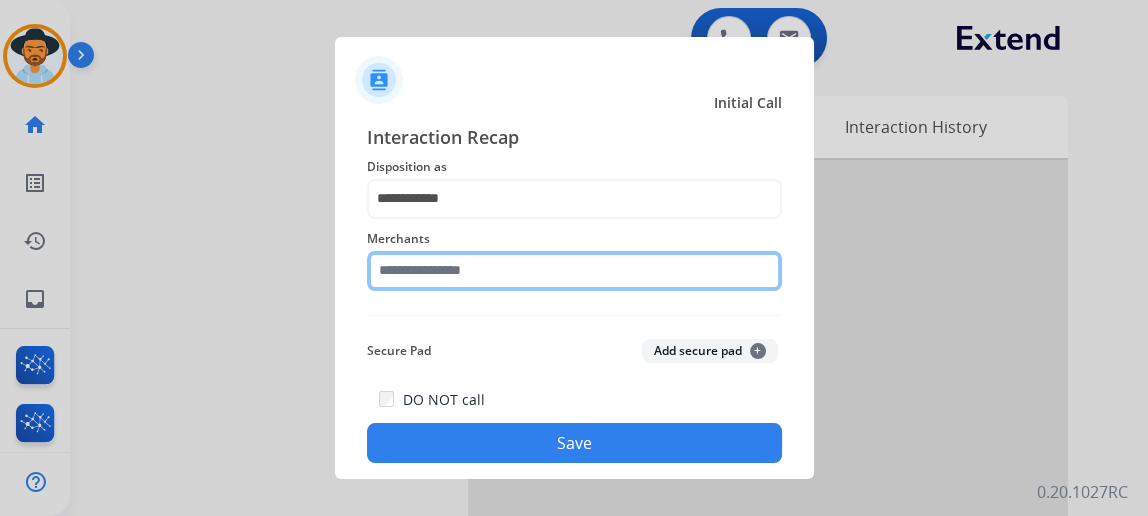 click 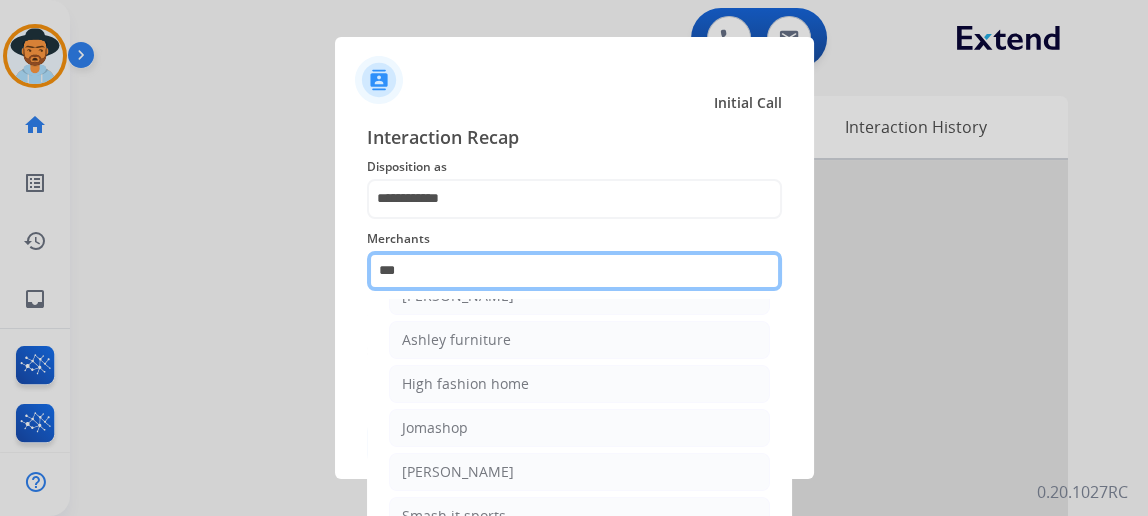 scroll, scrollTop: 26, scrollLeft: 0, axis: vertical 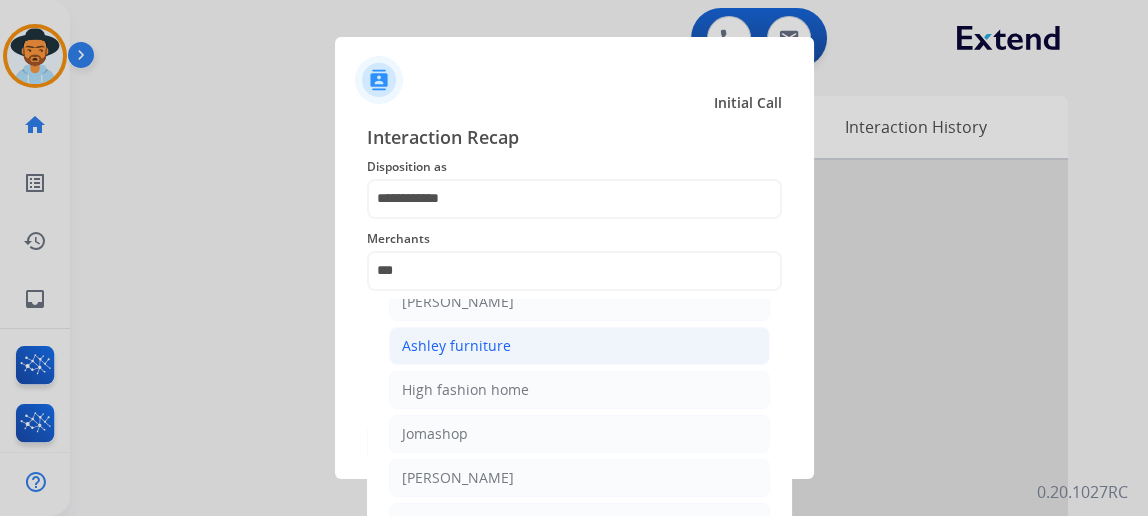 click on "Ashley furniture" 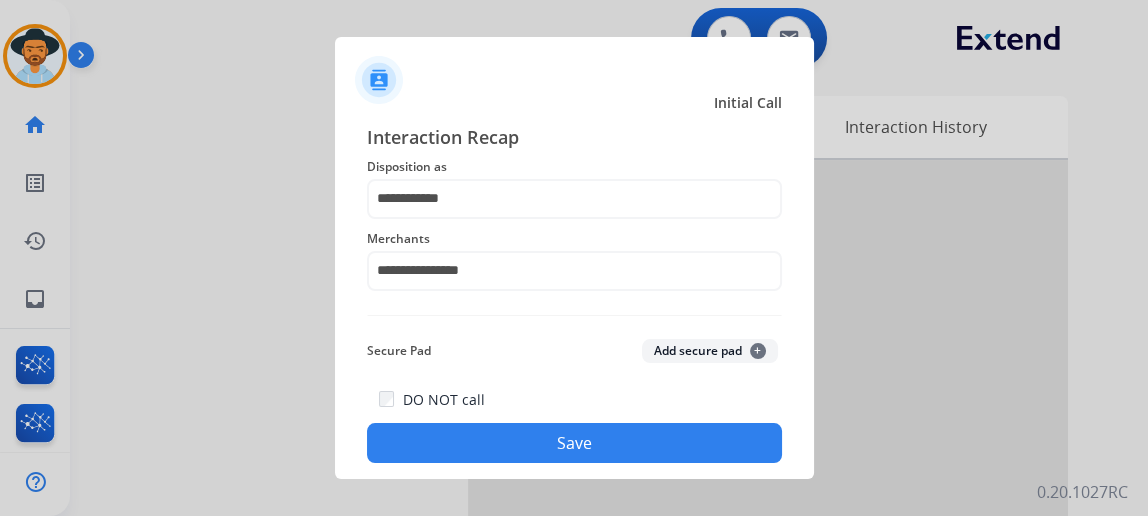 click on "Save" 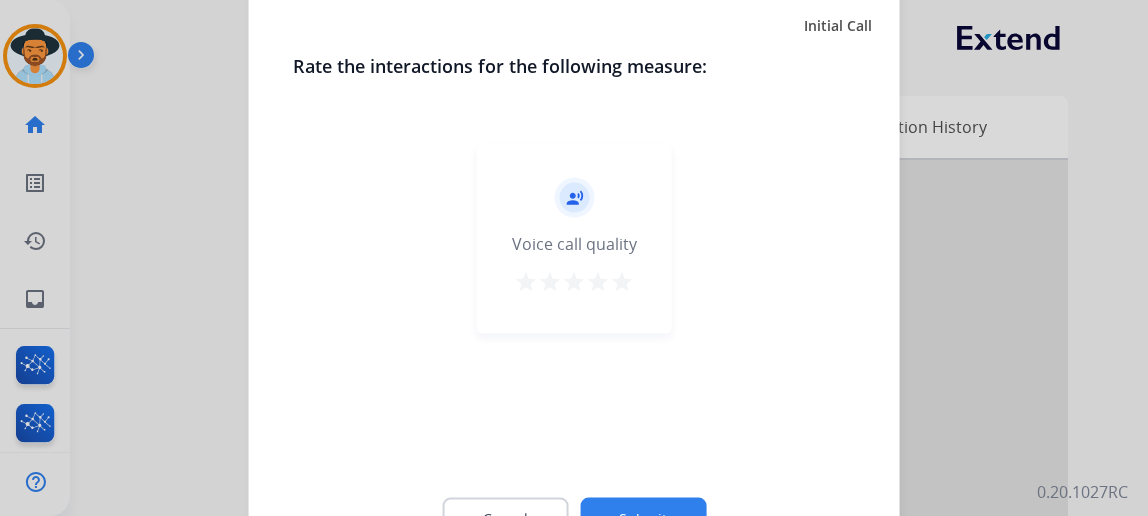 click on "Cancel Submit" 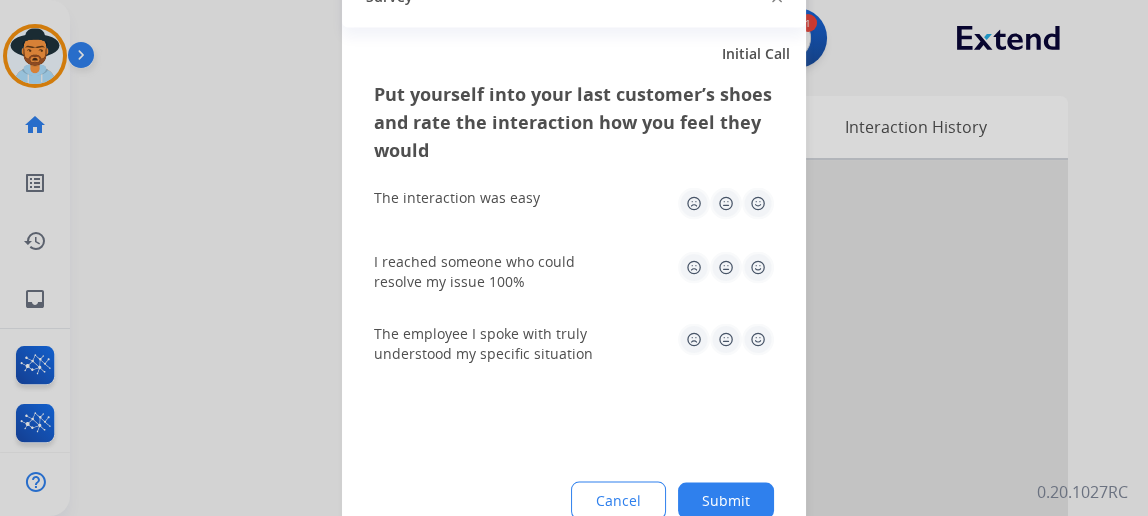 click on "Submit" 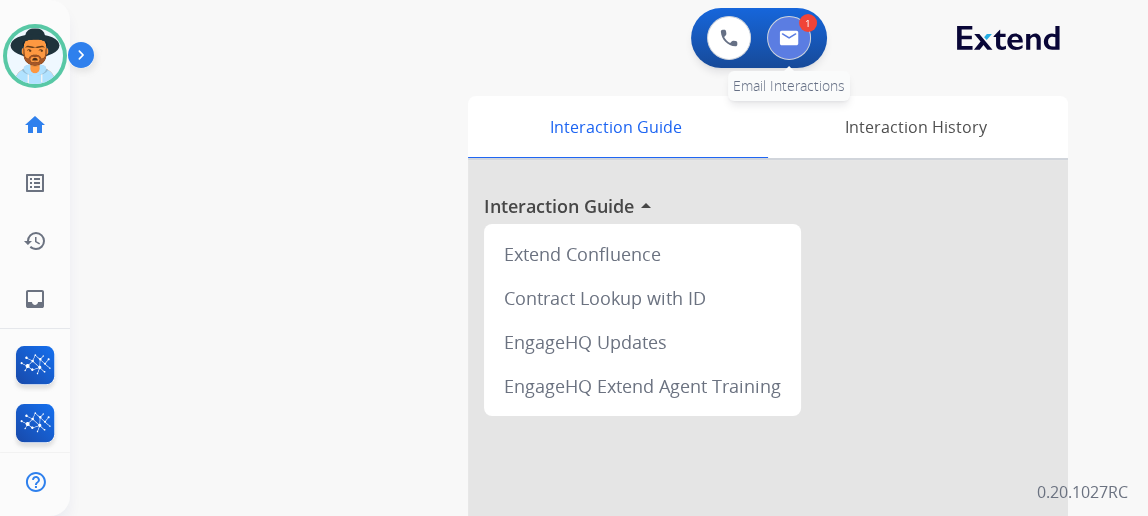 click at bounding box center [789, 38] 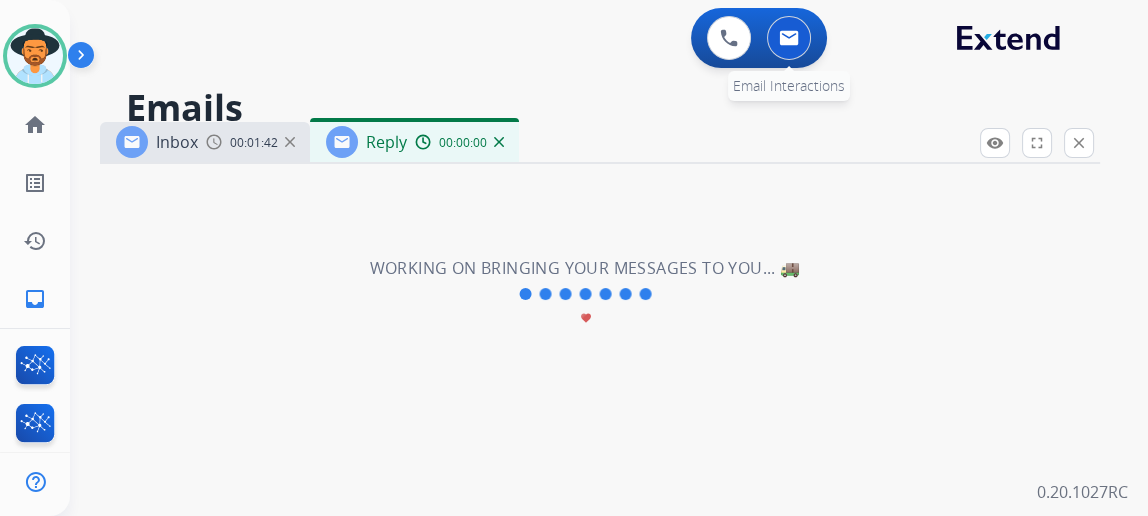 select on "**********" 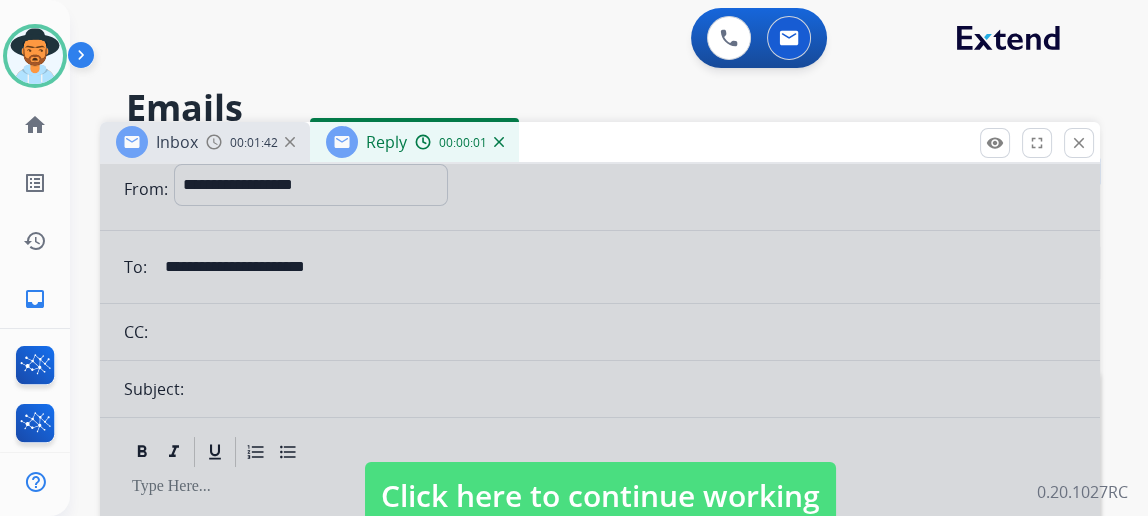 scroll, scrollTop: 88, scrollLeft: 0, axis: vertical 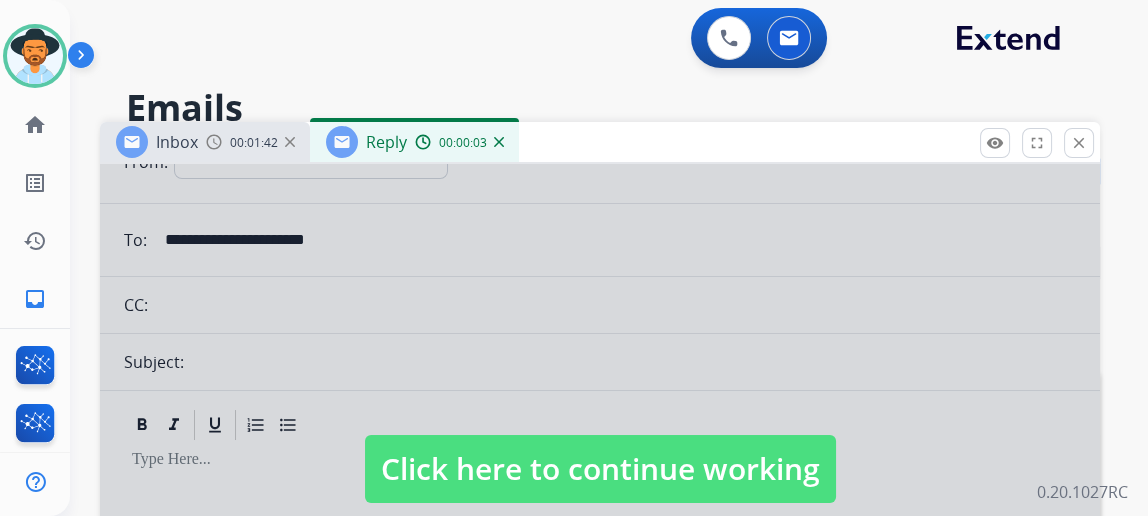 click on "Click here to continue working" at bounding box center [600, 469] 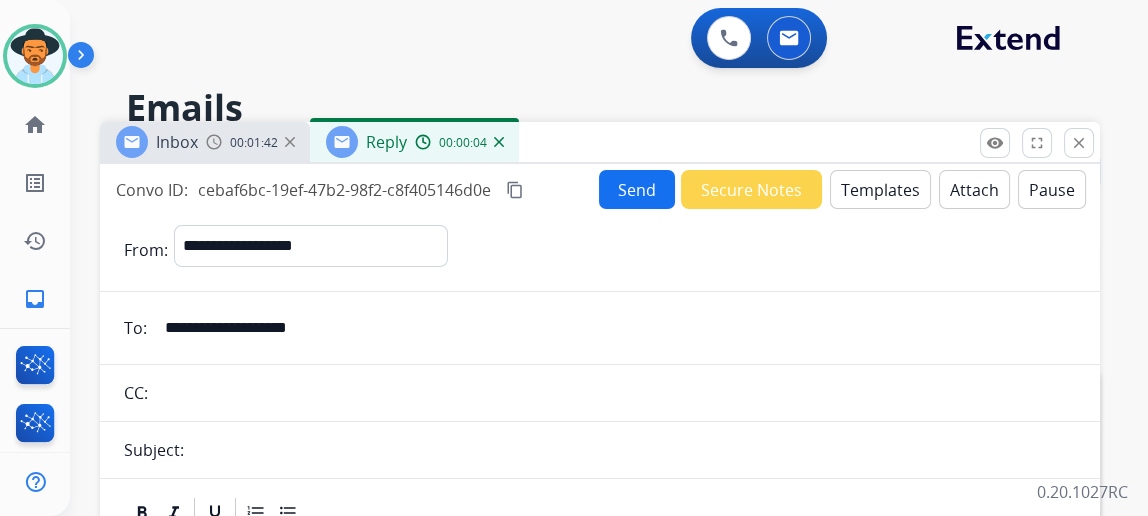 scroll, scrollTop: 88, scrollLeft: 0, axis: vertical 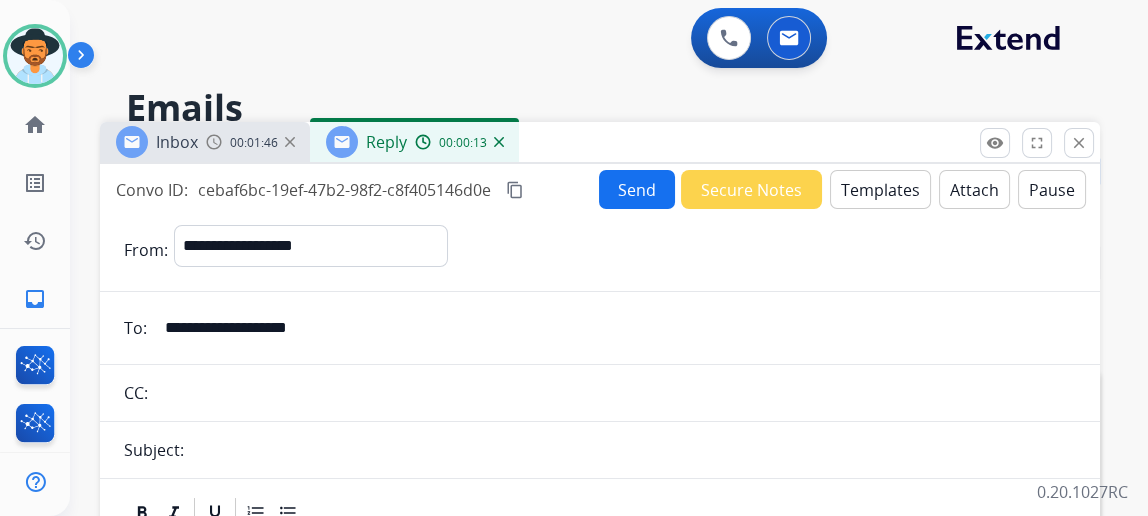 click on "Attach" at bounding box center [974, 189] 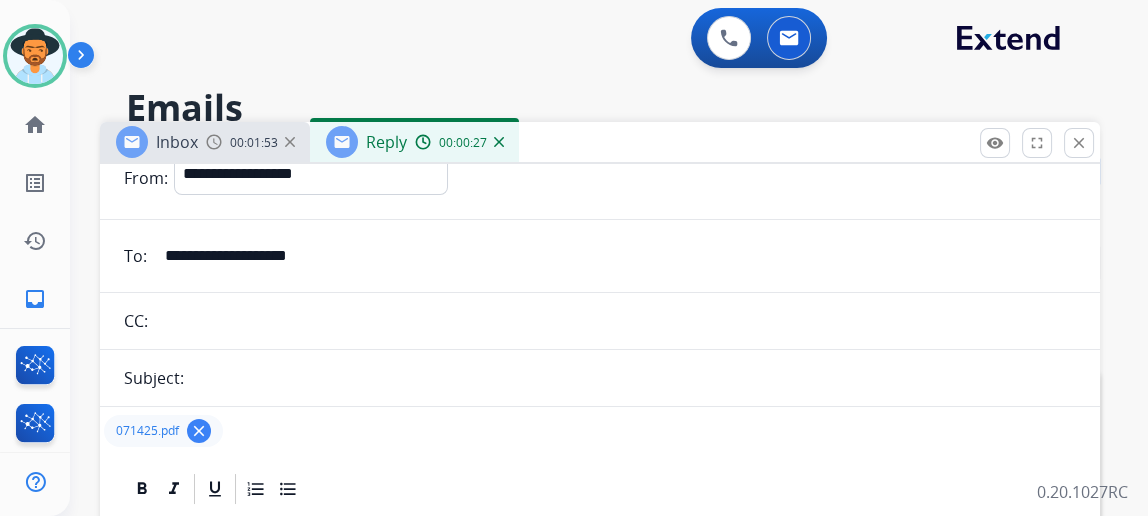 scroll, scrollTop: 136, scrollLeft: 0, axis: vertical 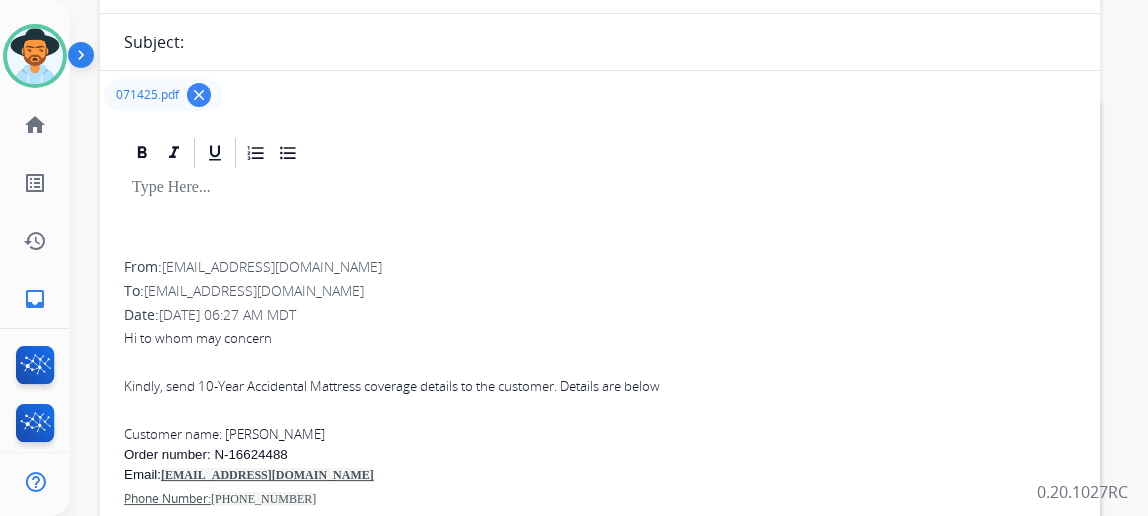 click at bounding box center (600, 216) 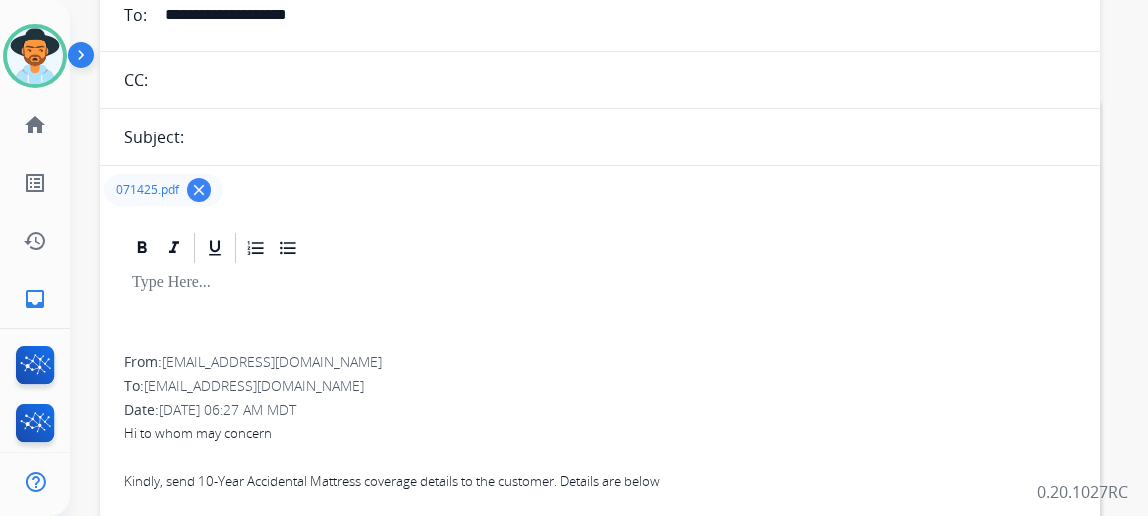 scroll, scrollTop: 0, scrollLeft: 0, axis: both 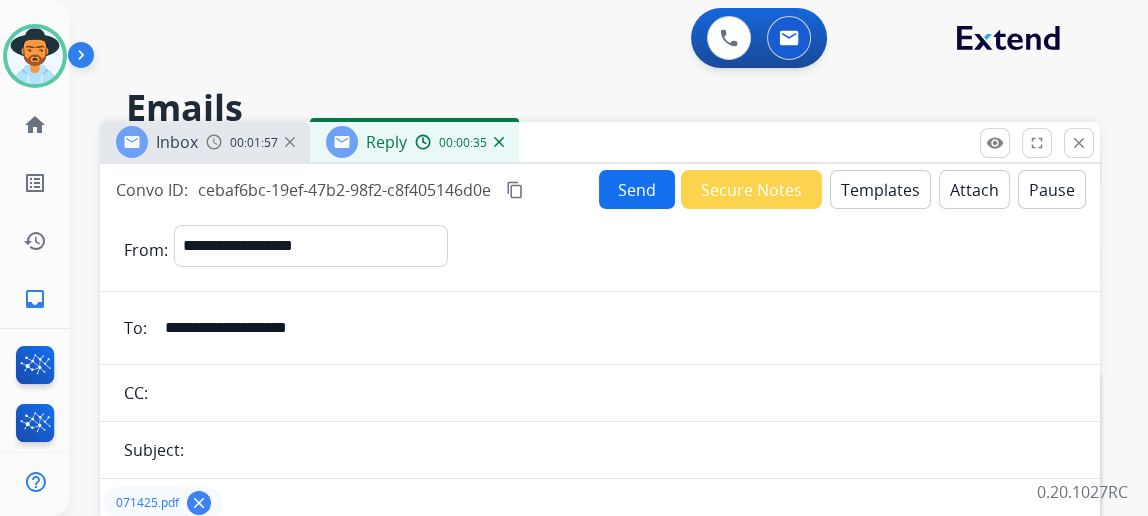 click on "Templates" at bounding box center [880, 189] 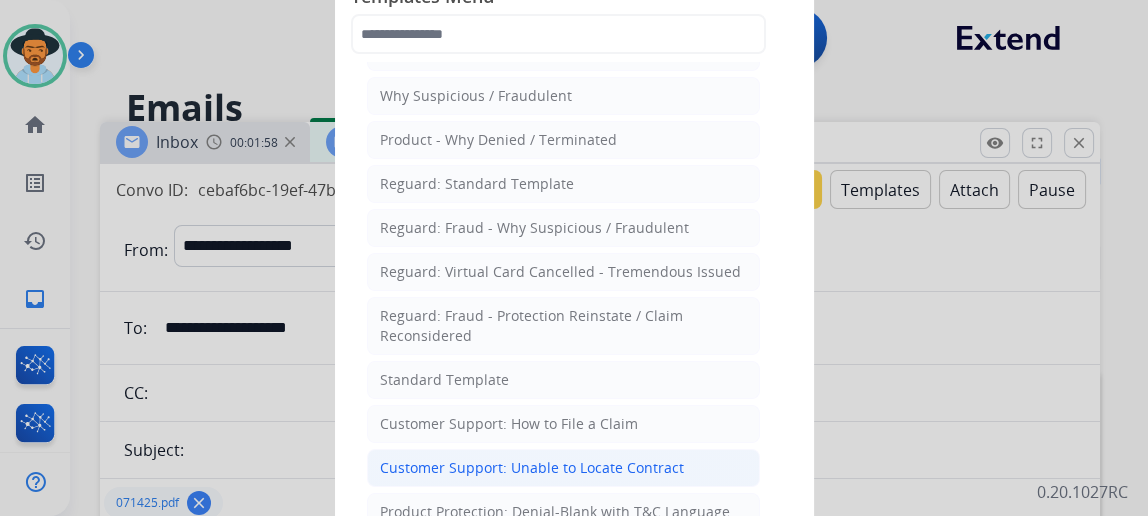 scroll, scrollTop: 90, scrollLeft: 0, axis: vertical 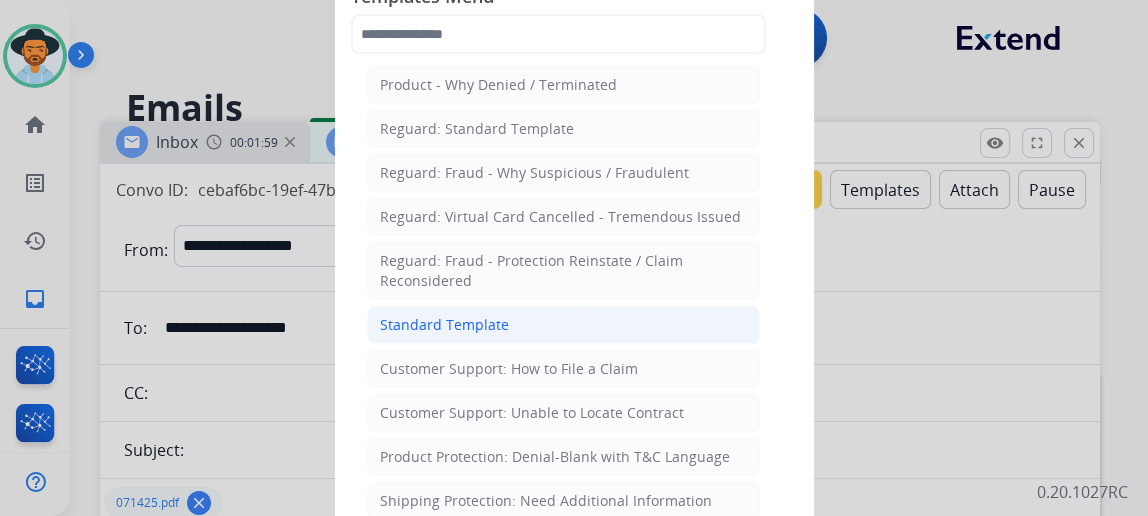 click on "Standard Template" 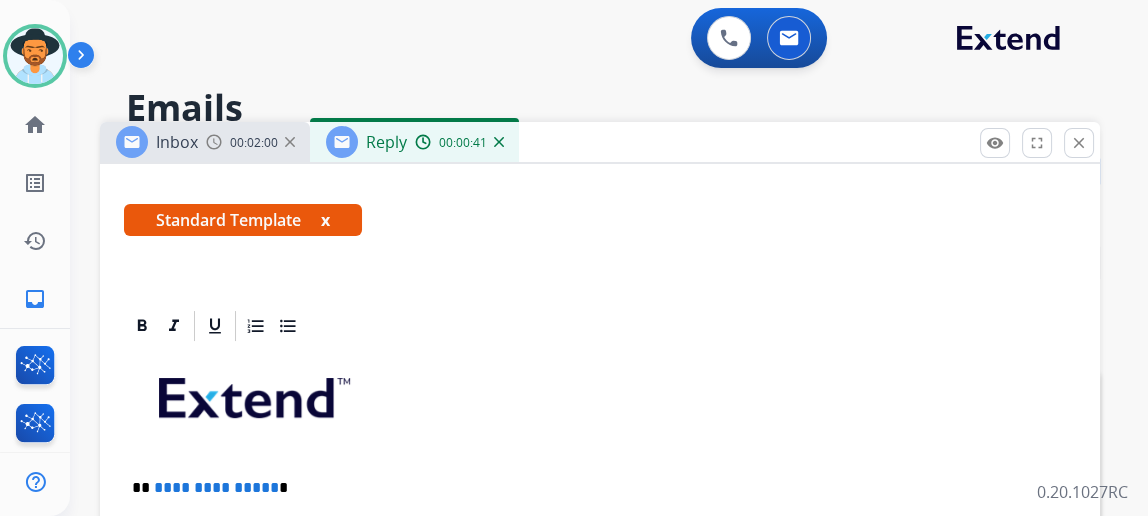 scroll, scrollTop: 636, scrollLeft: 0, axis: vertical 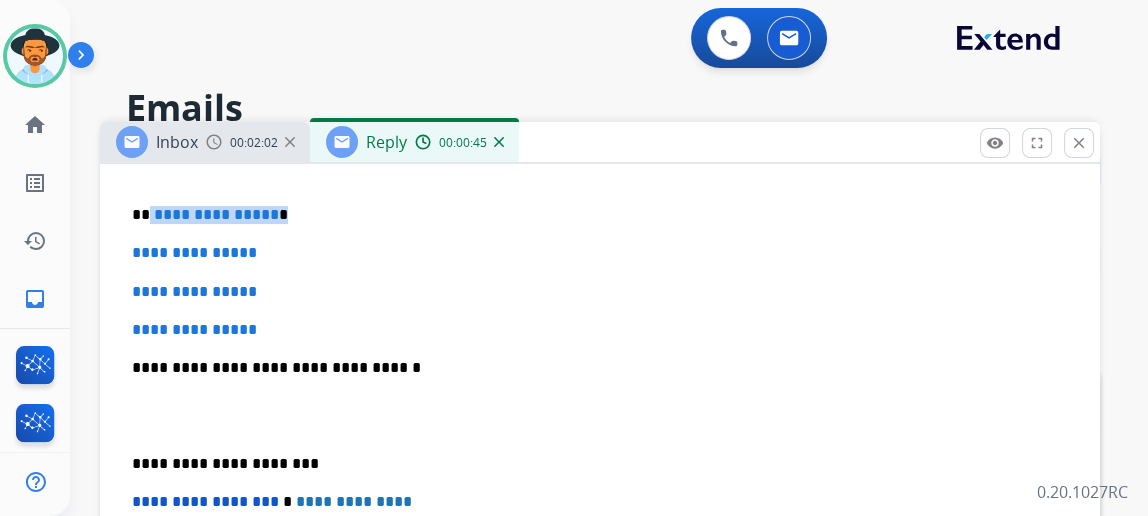 drag, startPoint x: 284, startPoint y: 214, endPoint x: 165, endPoint y: 204, distance: 119.419426 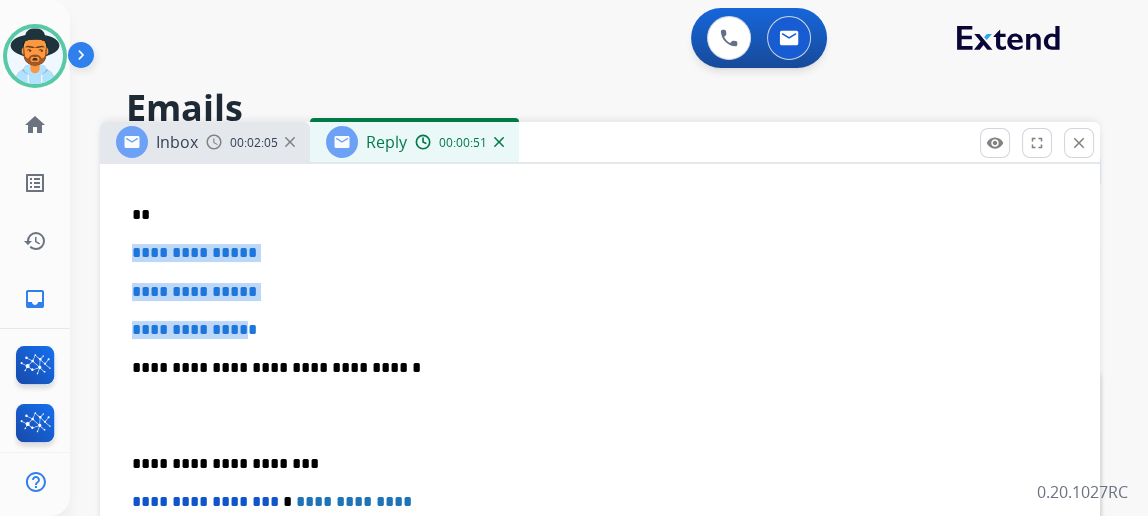 drag, startPoint x: 273, startPoint y: 313, endPoint x: 104, endPoint y: 252, distance: 179.67192 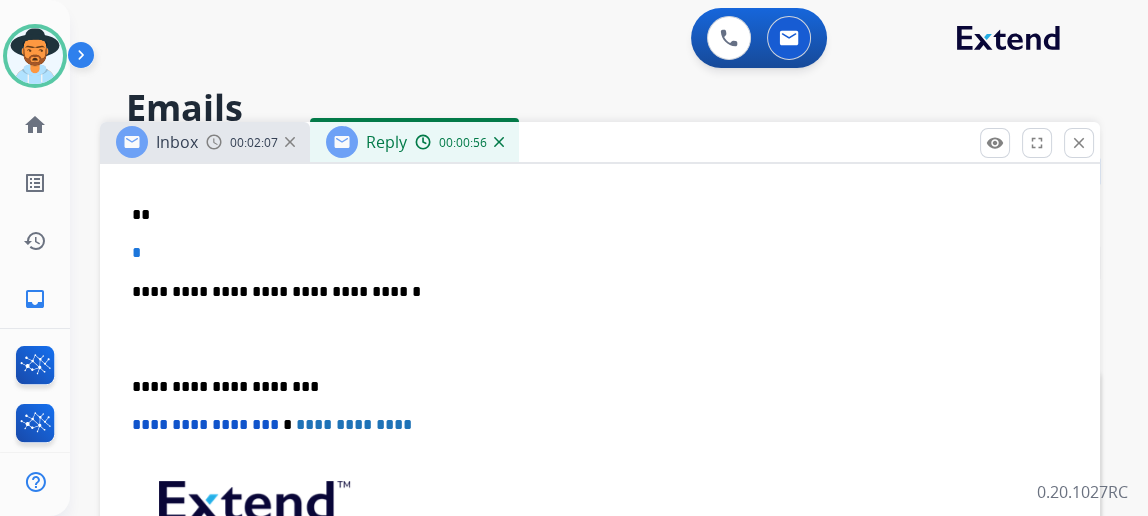 type 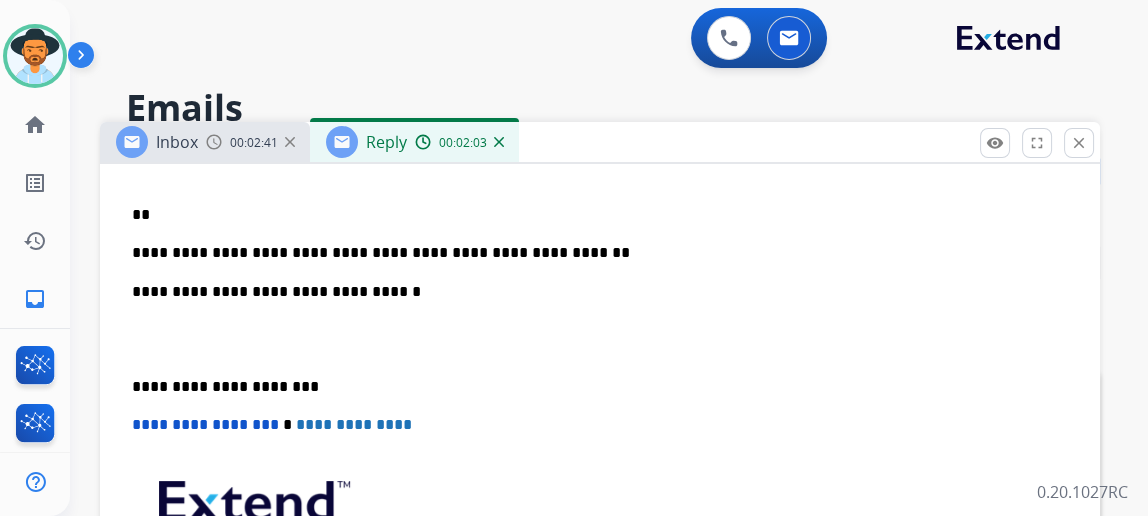 scroll, scrollTop: 781, scrollLeft: 0, axis: vertical 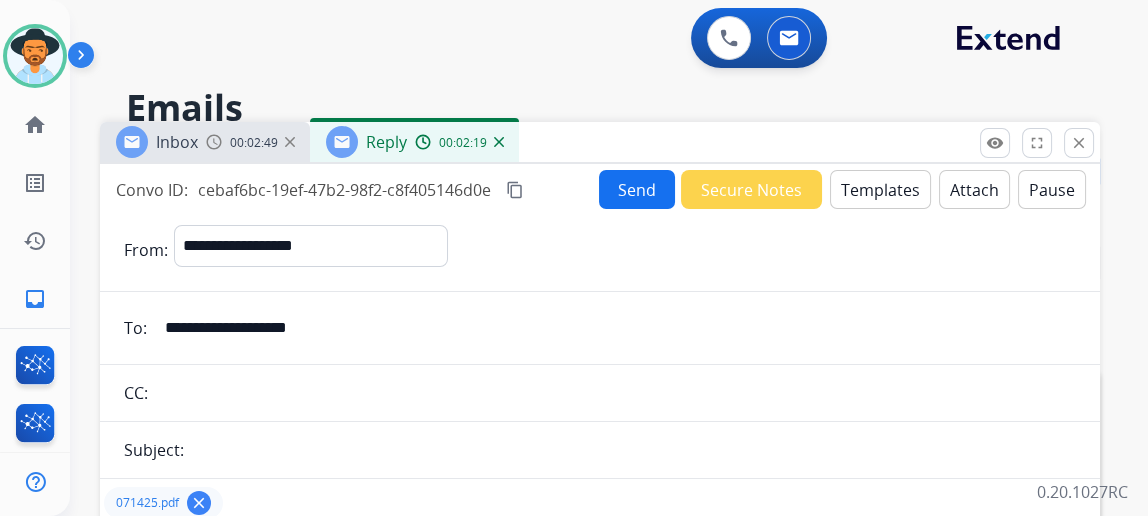 click on "Send" at bounding box center (637, 189) 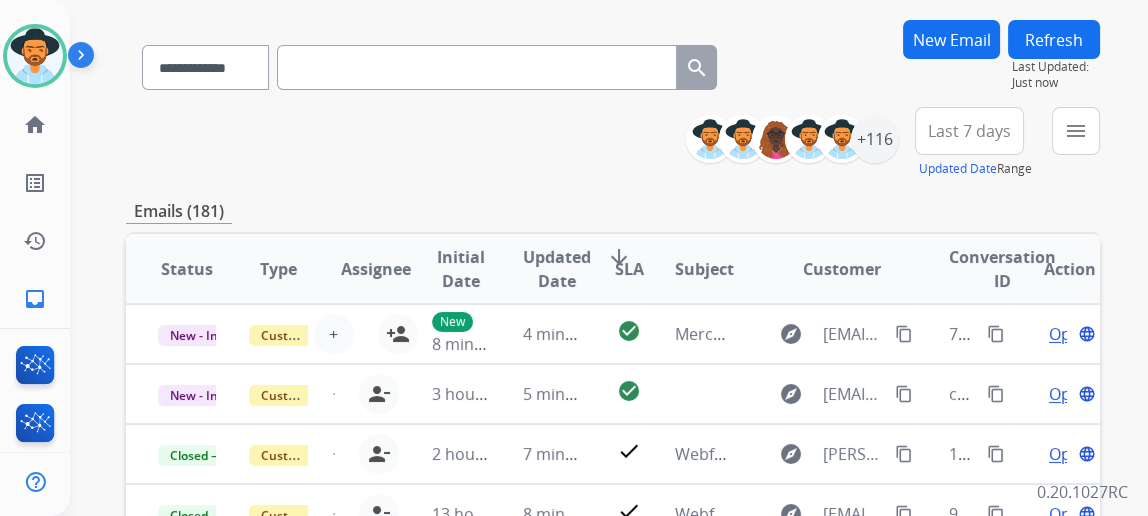 scroll, scrollTop: 0, scrollLeft: 0, axis: both 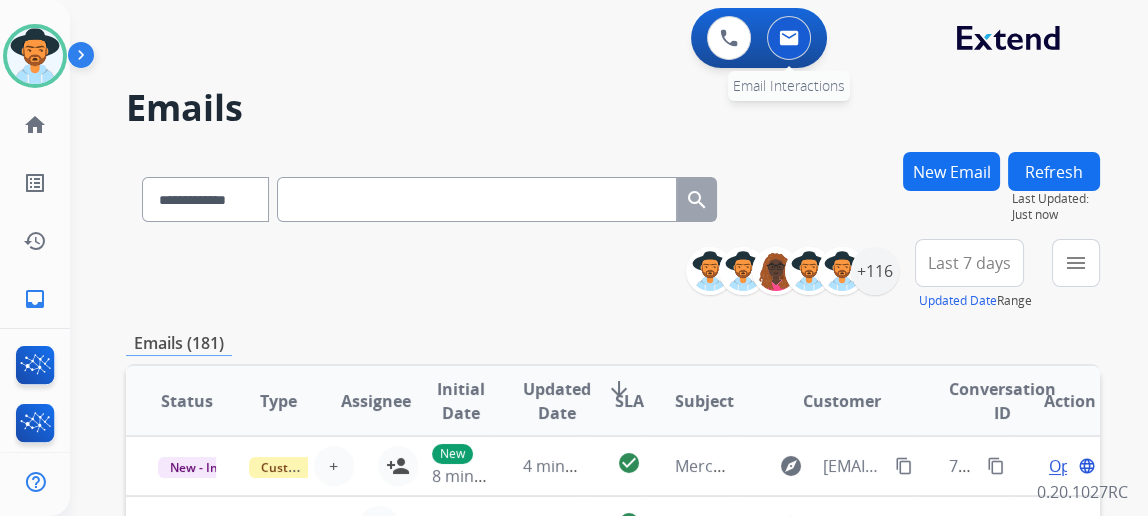 click at bounding box center [789, 38] 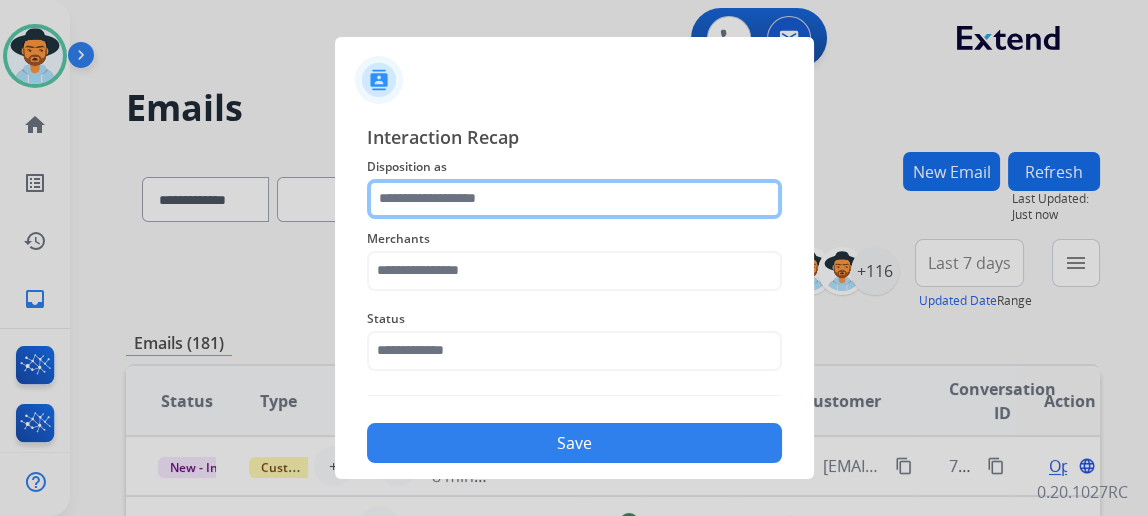 click 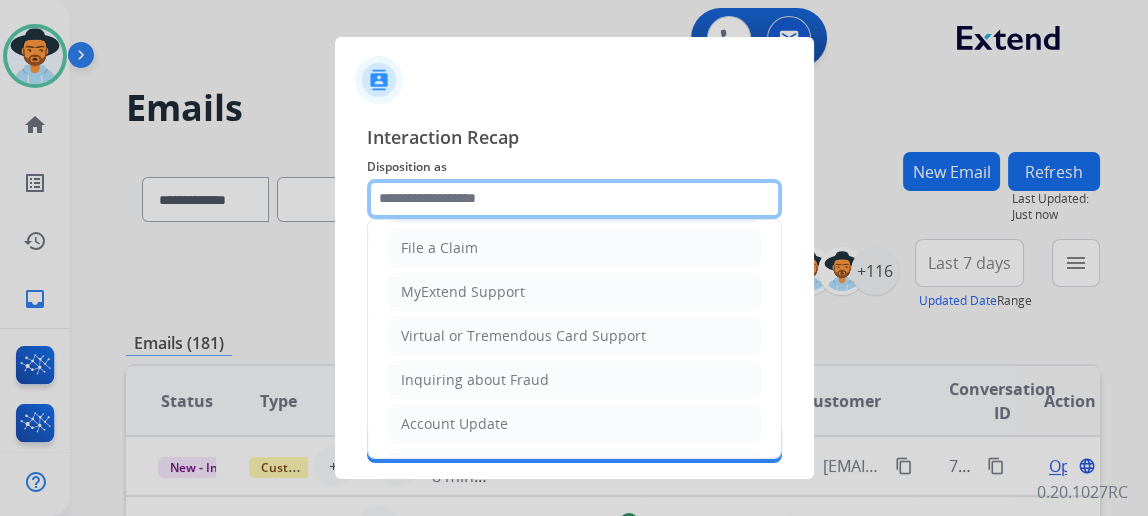 scroll, scrollTop: 0, scrollLeft: 0, axis: both 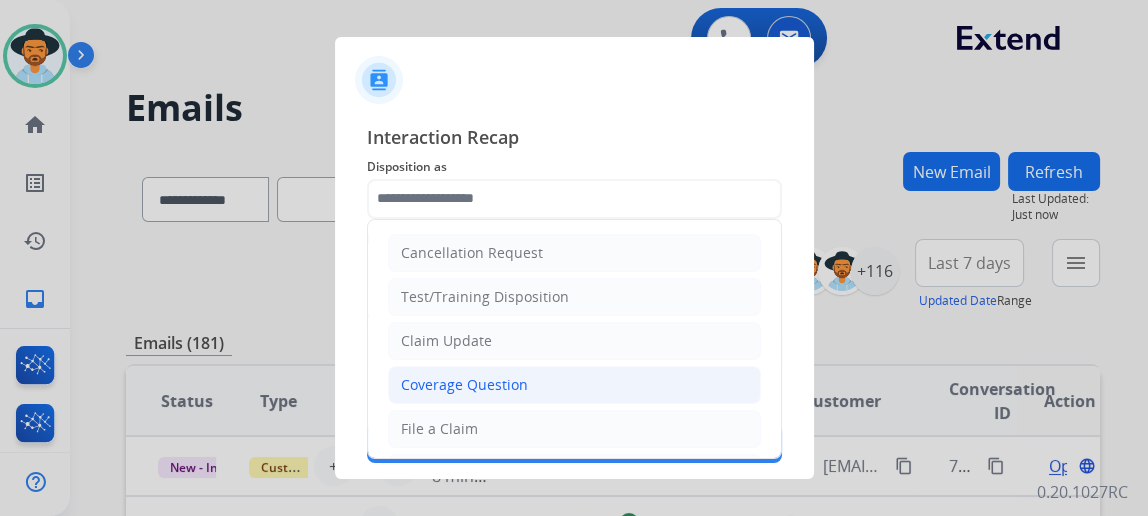 click on "Coverage Question" 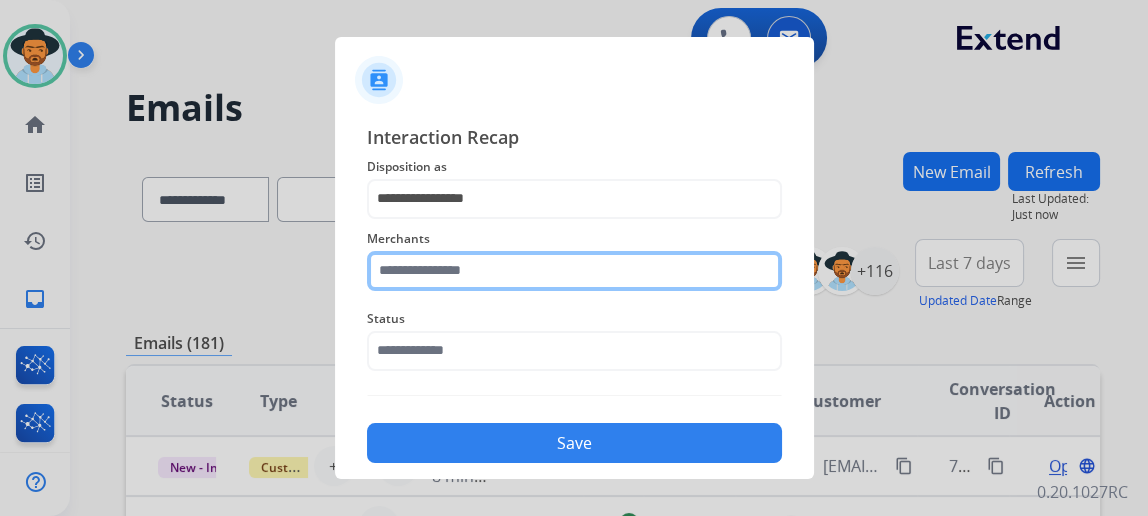 click 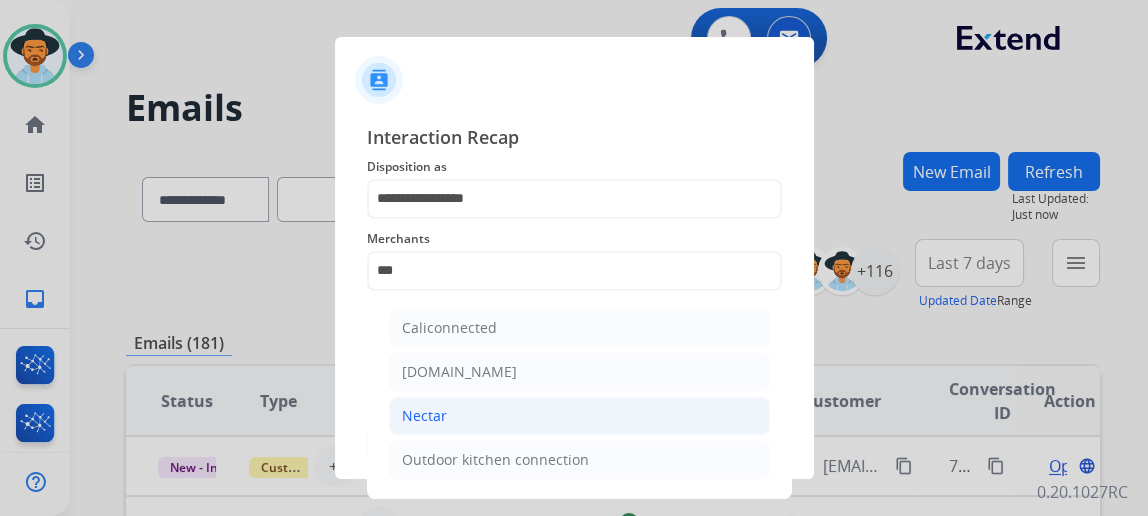 click on "Nectar" 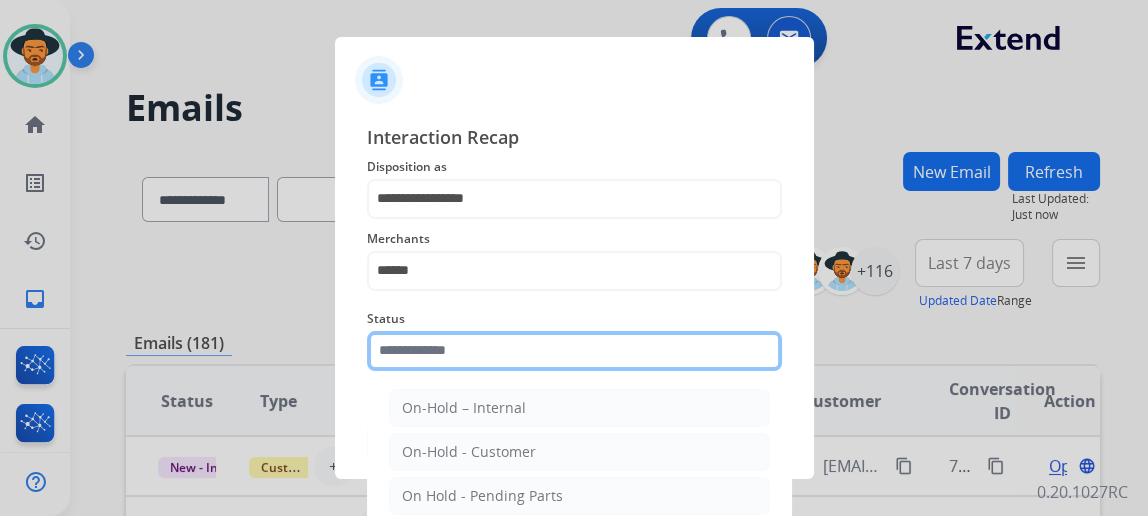 click 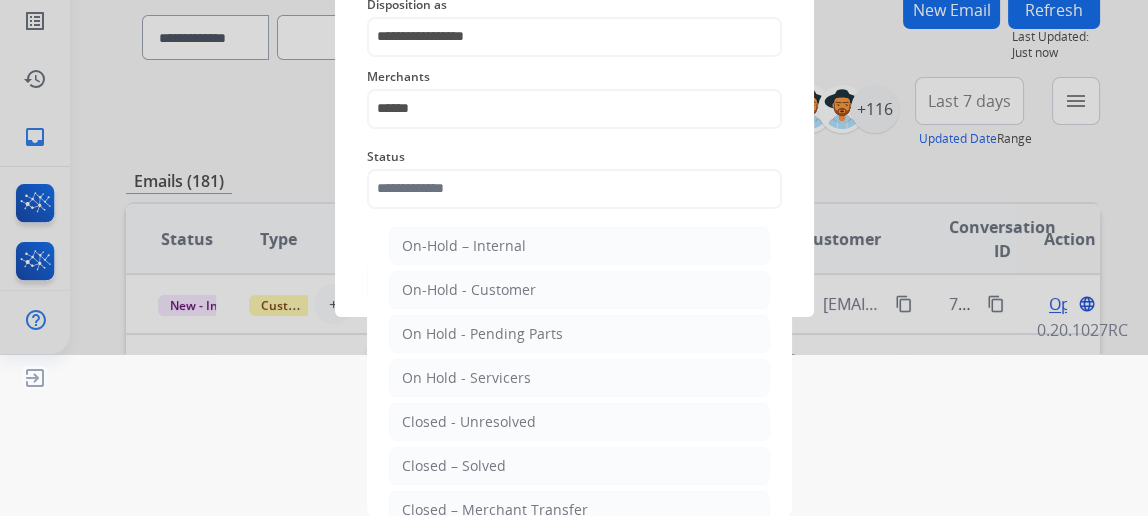 click on "Closed – Solved" 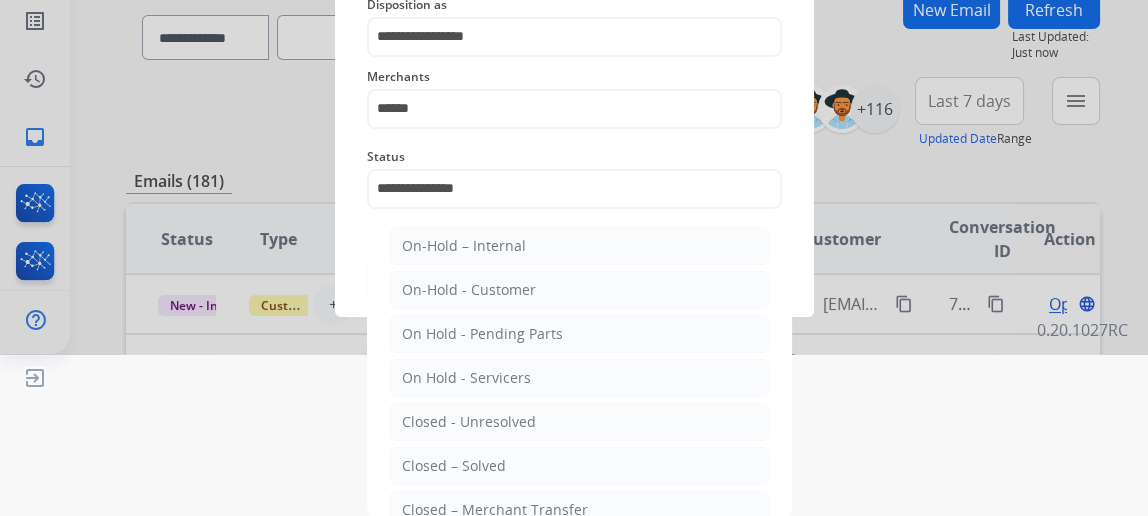 scroll, scrollTop: 43, scrollLeft: 0, axis: vertical 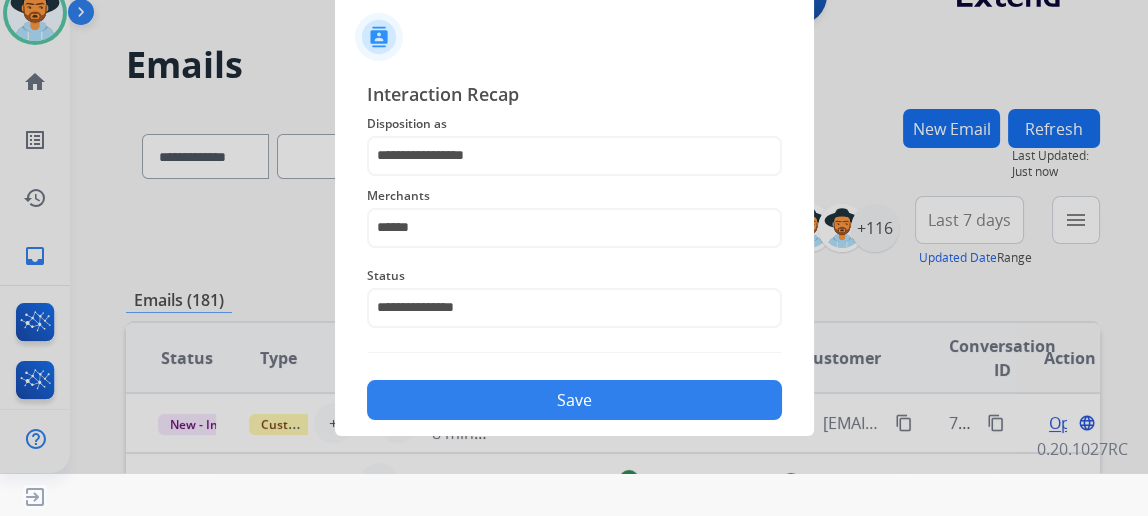 click on "Save" 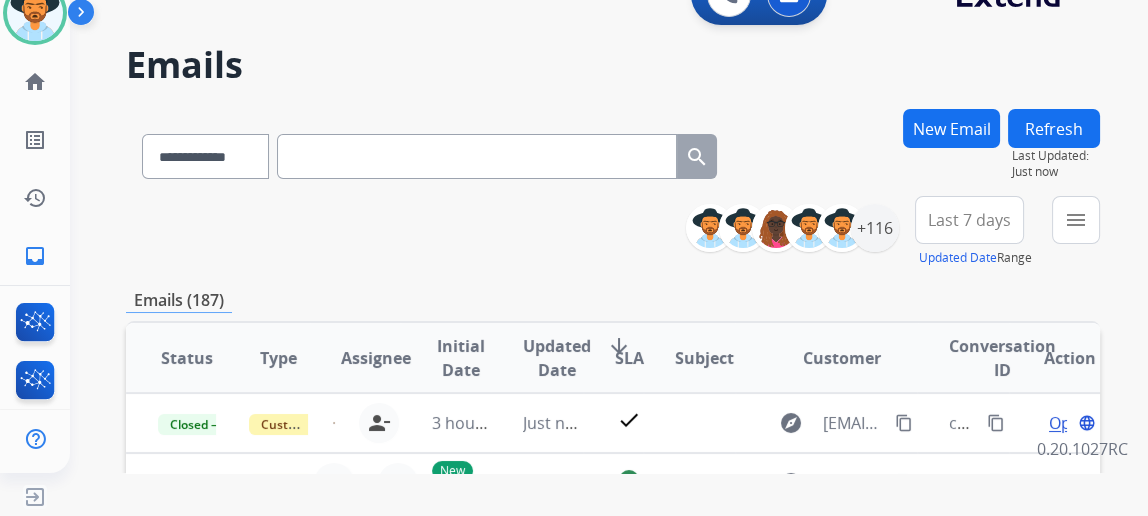 scroll, scrollTop: 1, scrollLeft: 0, axis: vertical 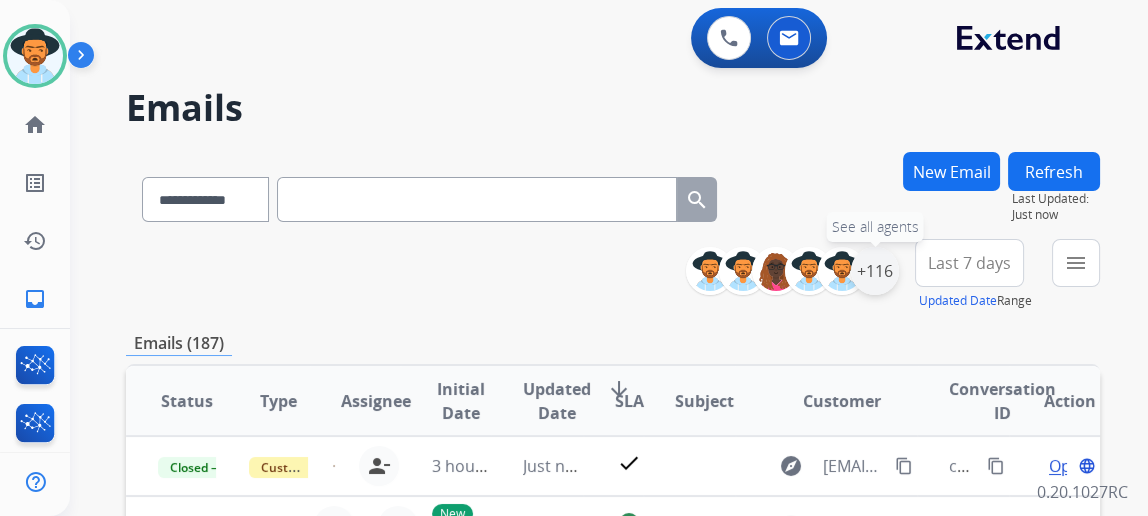 click on "+116" at bounding box center (875, 271) 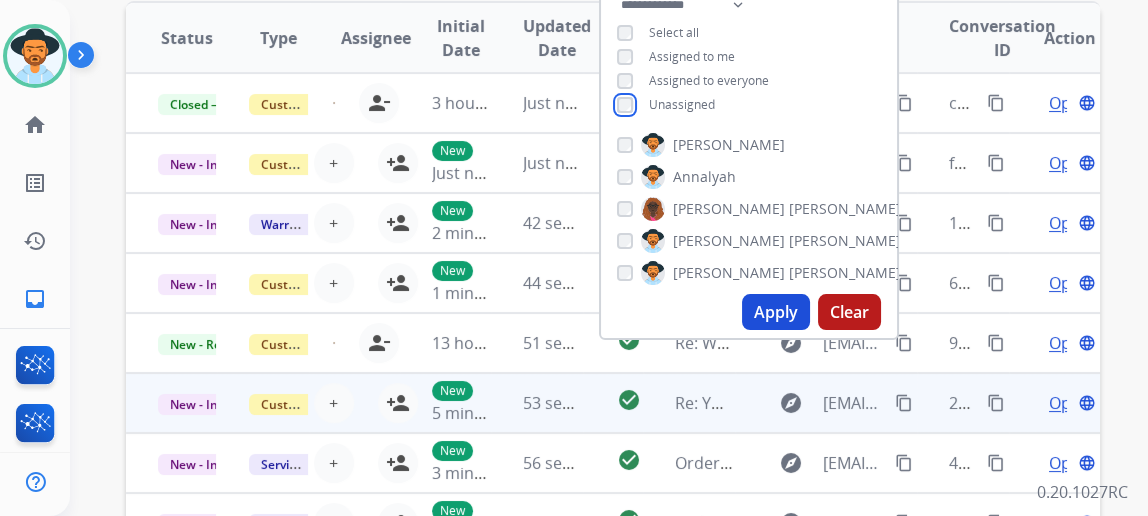 scroll, scrollTop: 363, scrollLeft: 0, axis: vertical 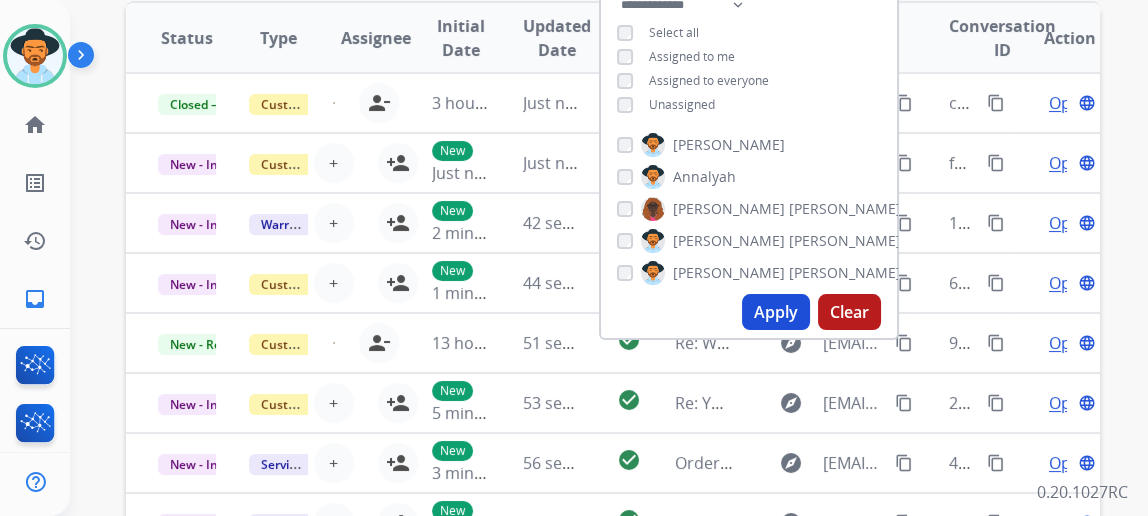 click on "Apply" at bounding box center [776, 312] 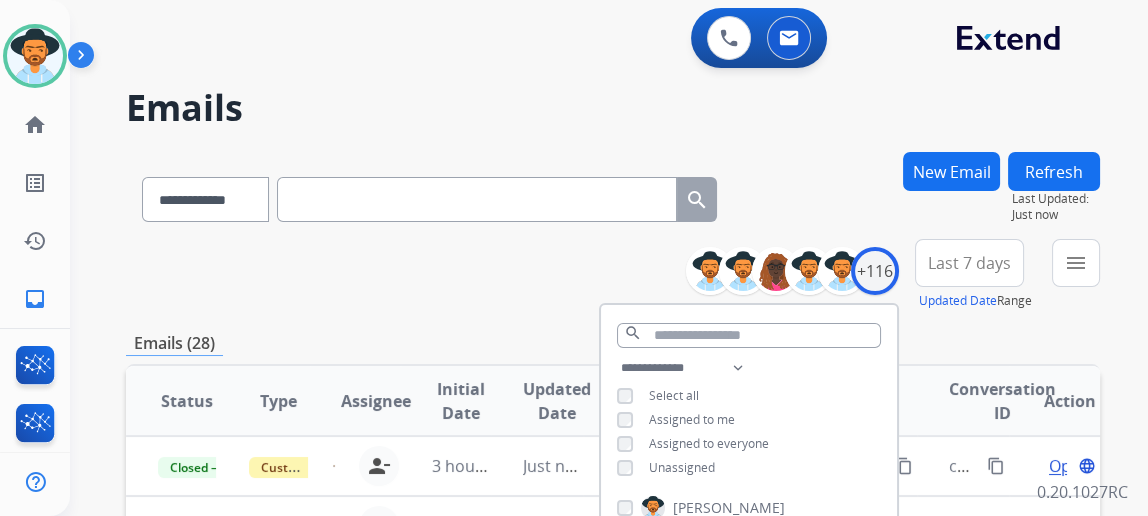 click on "**********" at bounding box center [613, 275] 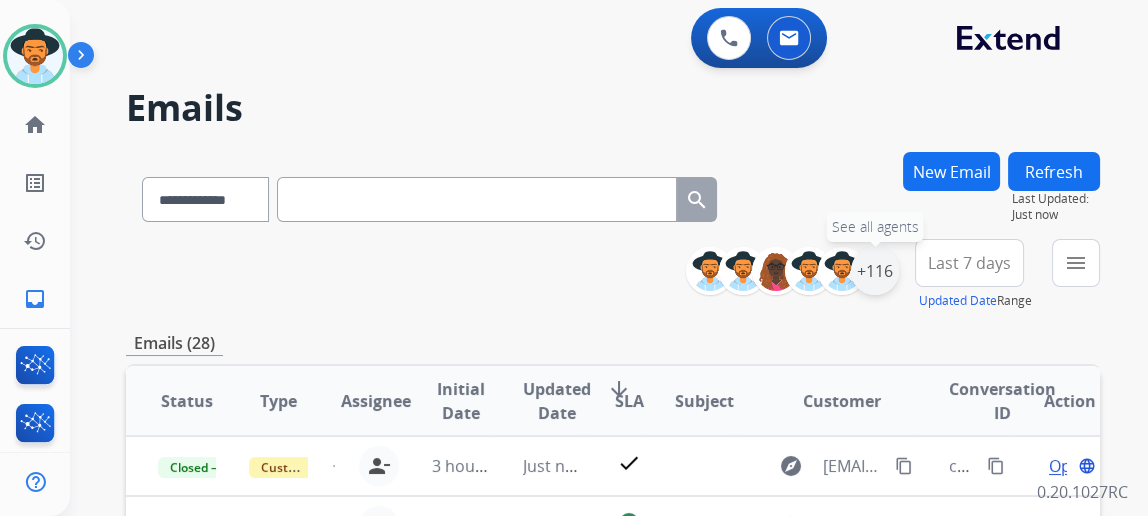 click on "+116" at bounding box center (875, 271) 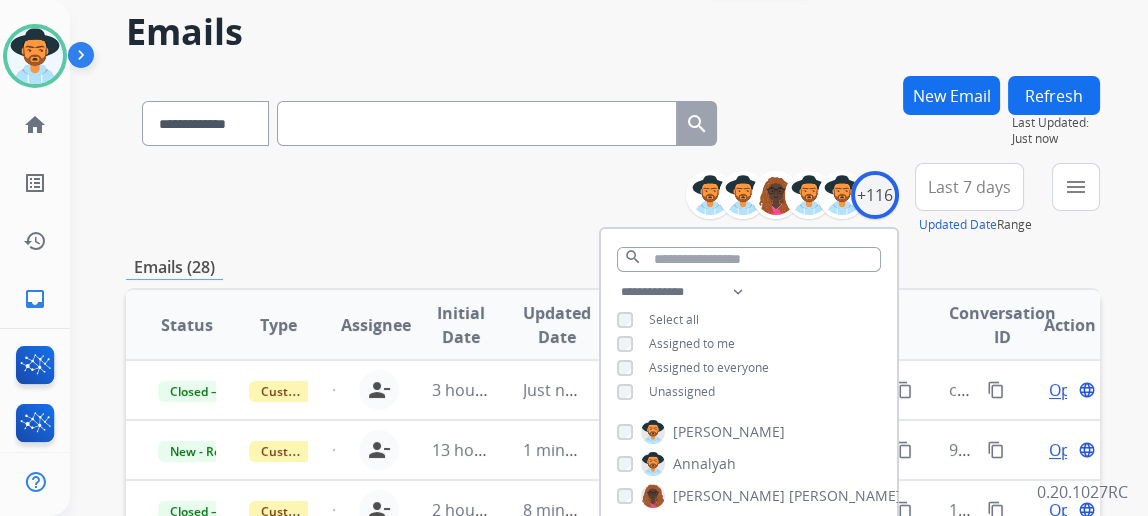 scroll, scrollTop: 0, scrollLeft: 0, axis: both 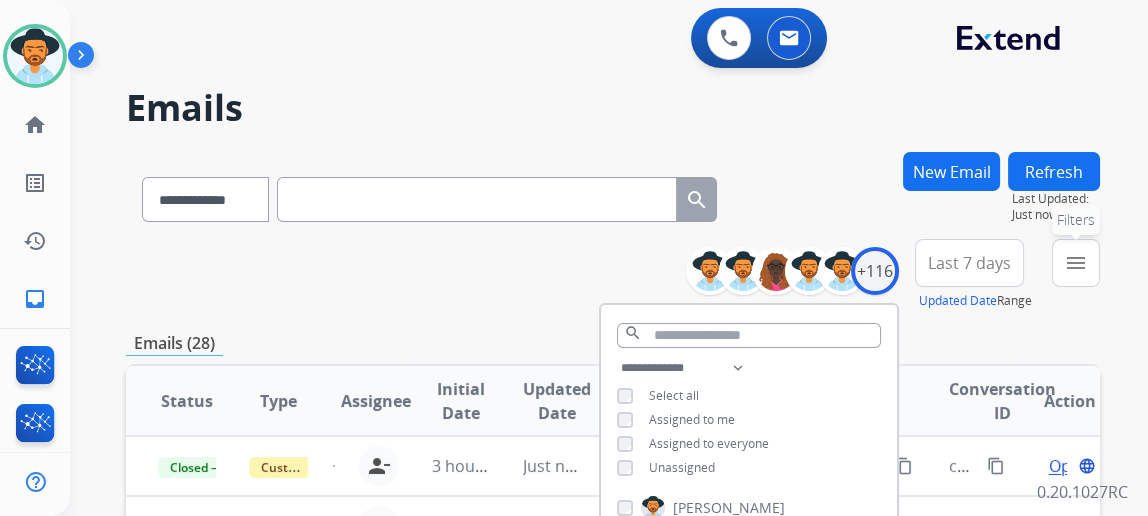 click on "menu" at bounding box center (1076, 263) 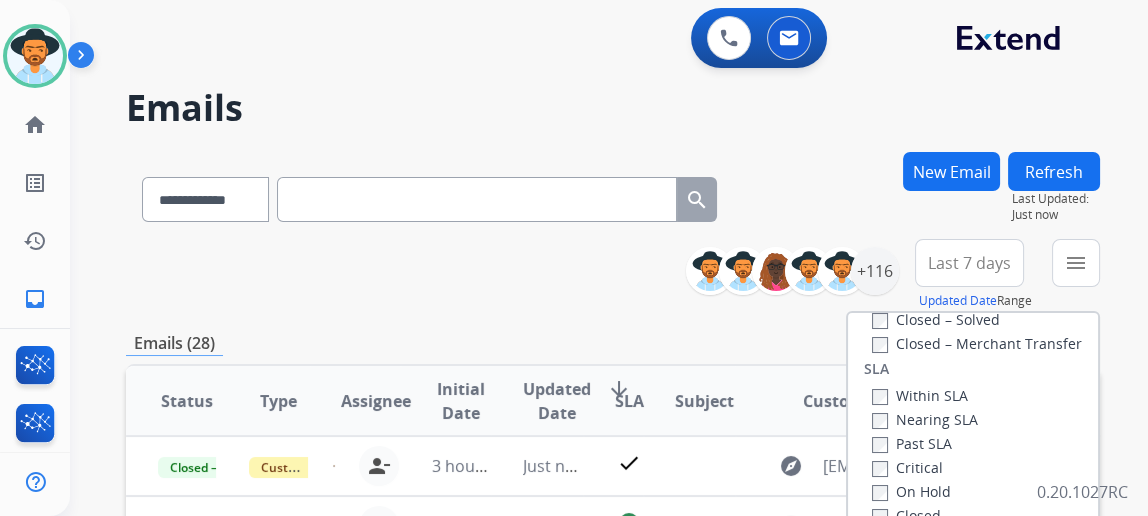 scroll, scrollTop: 527, scrollLeft: 0, axis: vertical 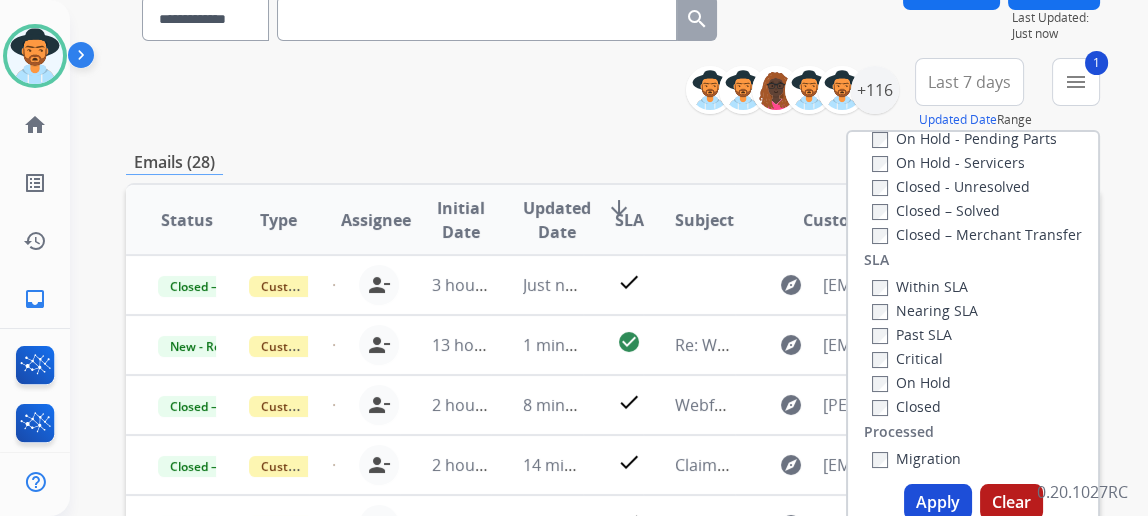 click on "Apply" at bounding box center (938, 502) 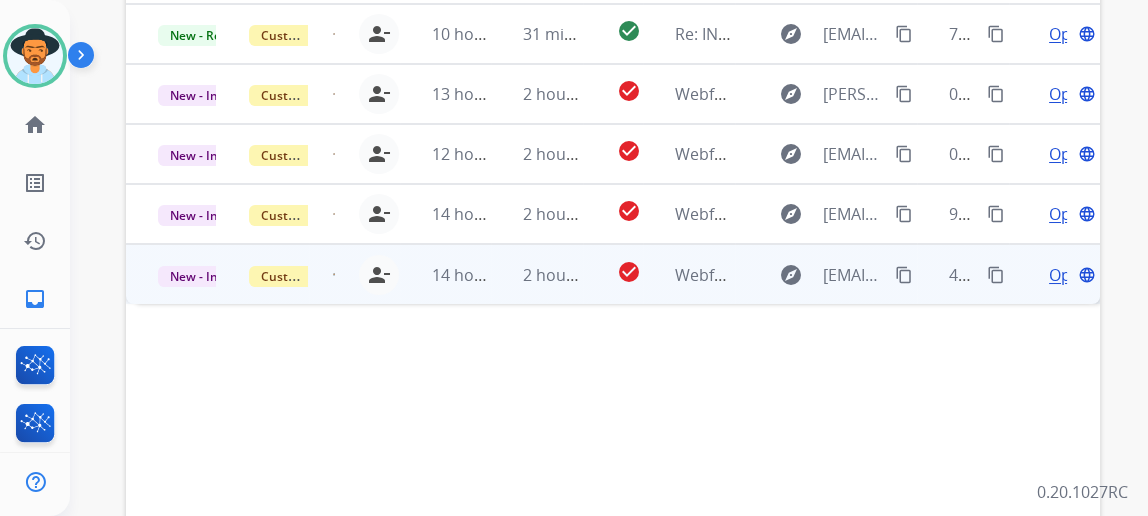 click on "Open" at bounding box center (1069, 275) 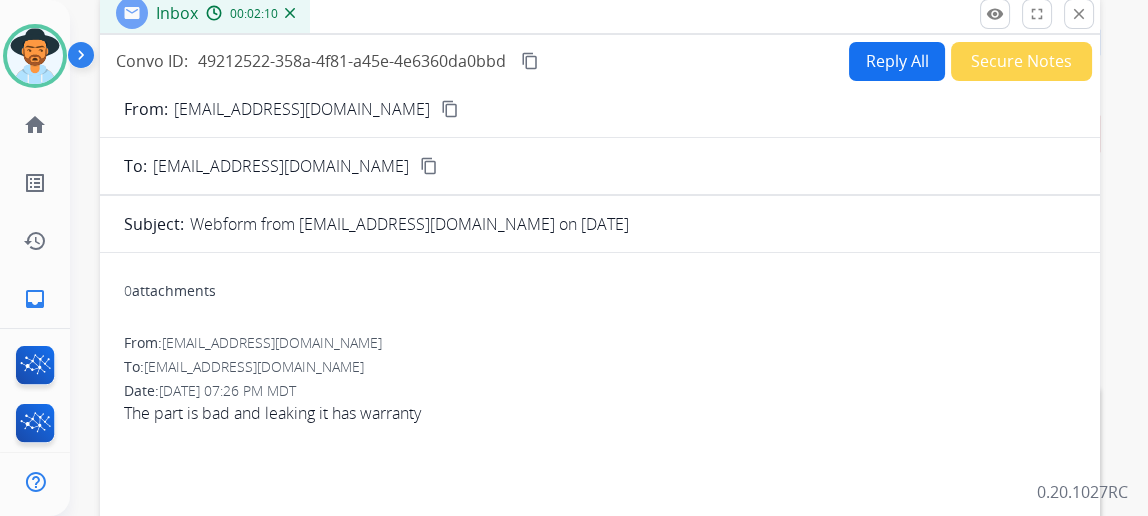 scroll, scrollTop: 0, scrollLeft: 0, axis: both 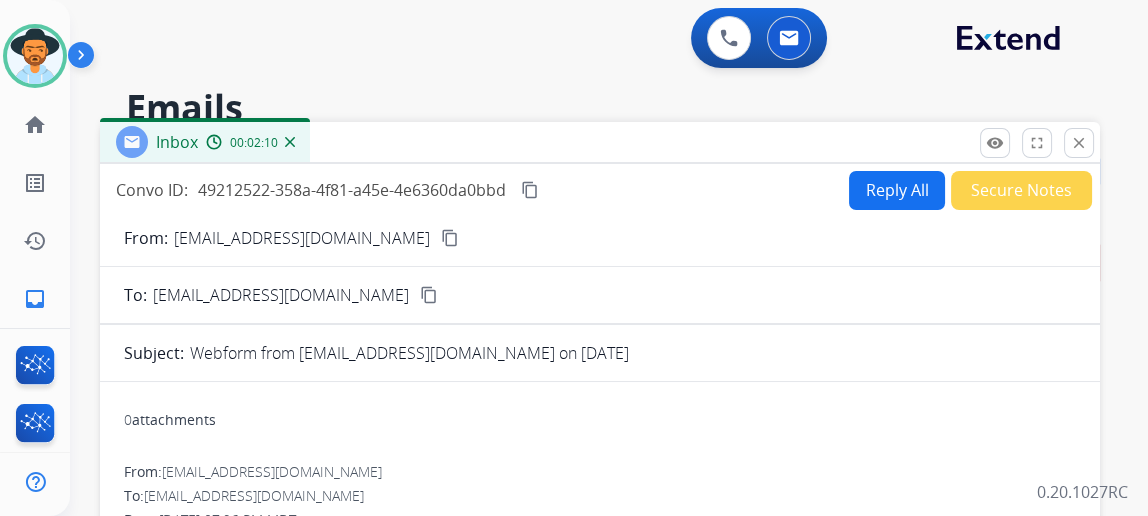 click on "Reply All" at bounding box center (897, 190) 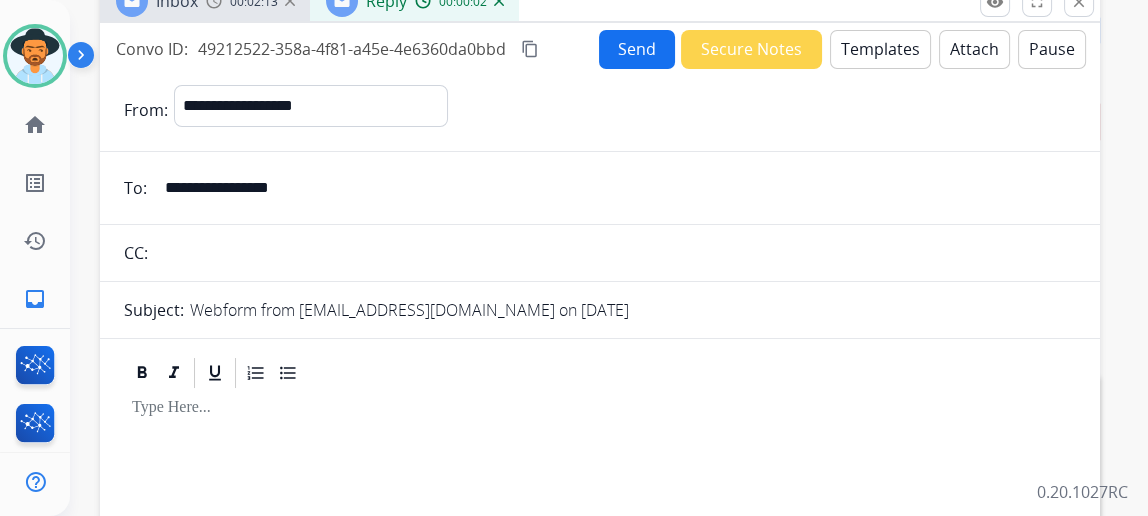 scroll, scrollTop: 113, scrollLeft: 0, axis: vertical 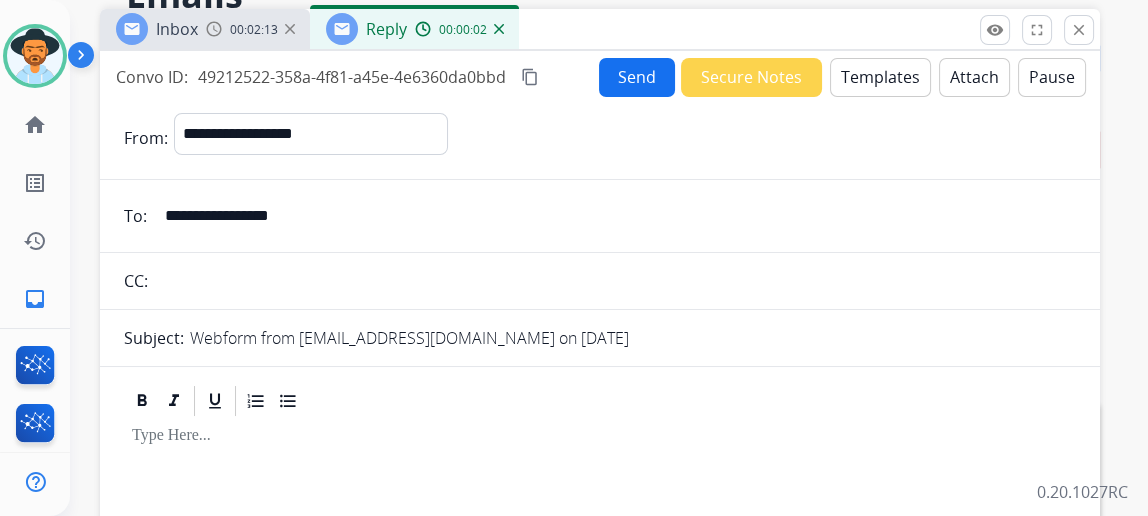 click on "**********" at bounding box center [614, 216] 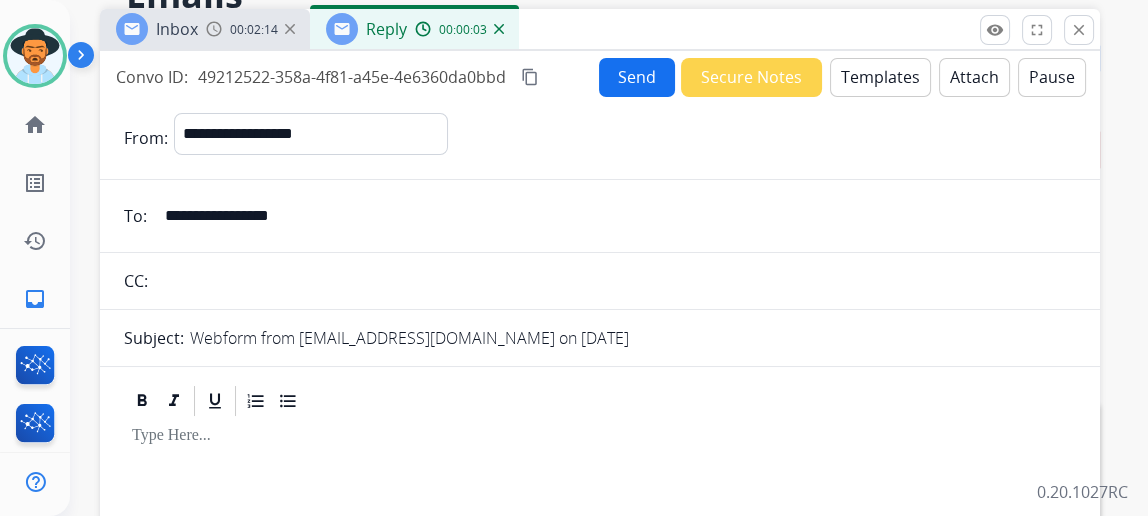 click on "**********" at bounding box center [614, 216] 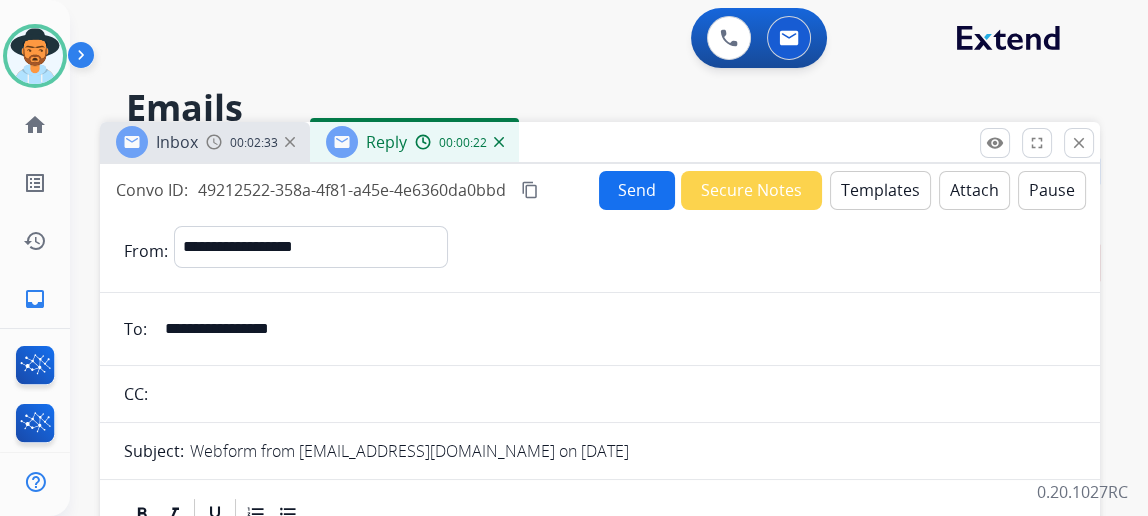 scroll, scrollTop: 0, scrollLeft: 0, axis: both 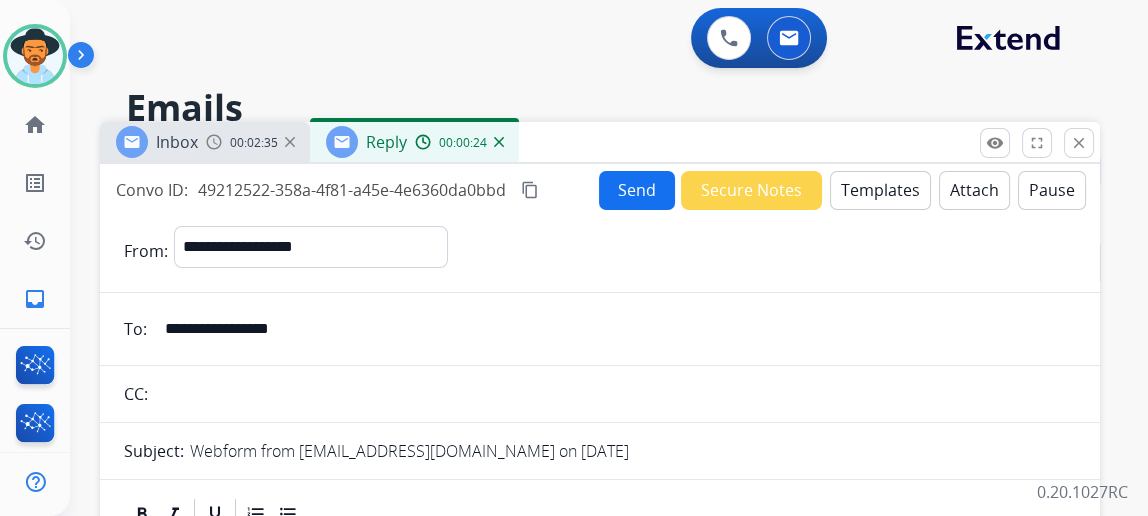 click on "Templates" at bounding box center [880, 190] 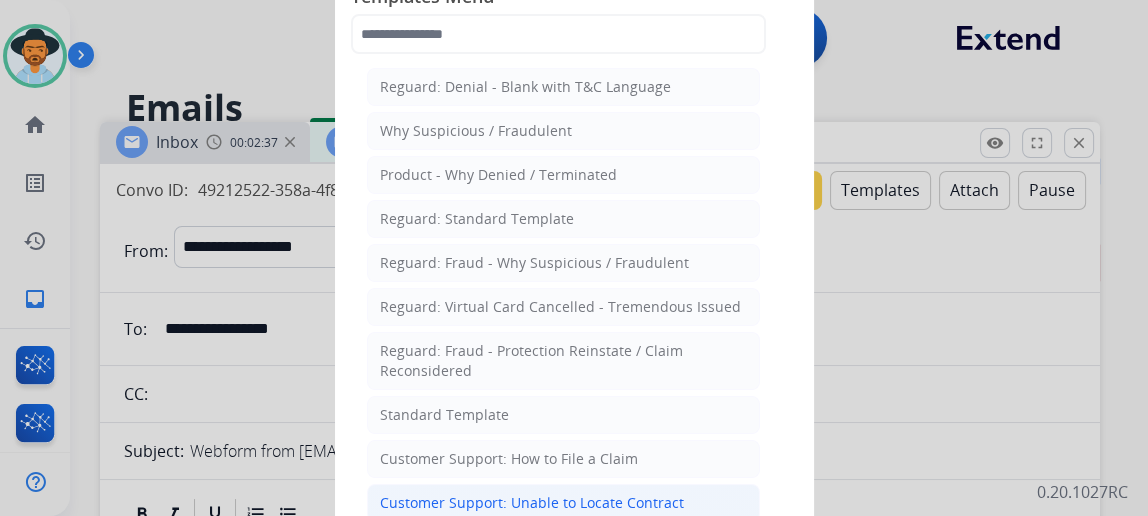 click on "Customer Support: Unable to Locate Contract" 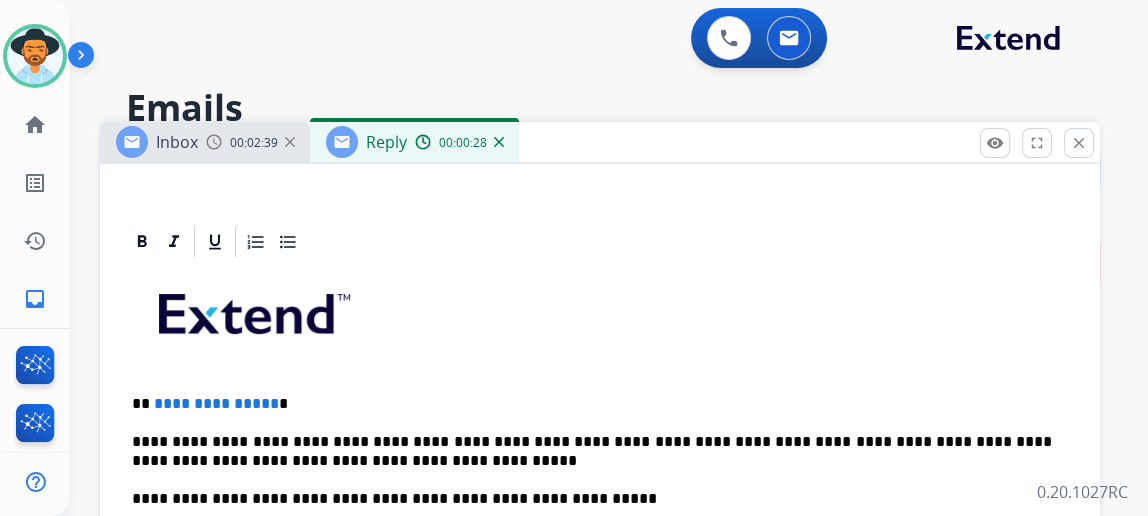 scroll, scrollTop: 519, scrollLeft: 0, axis: vertical 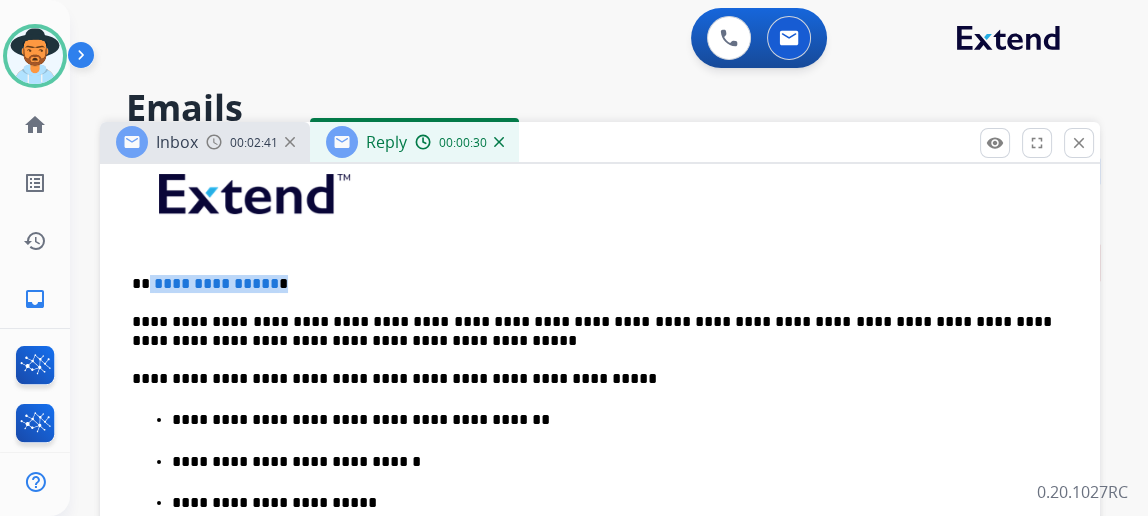 drag, startPoint x: 287, startPoint y: 279, endPoint x: 161, endPoint y: 281, distance: 126.01587 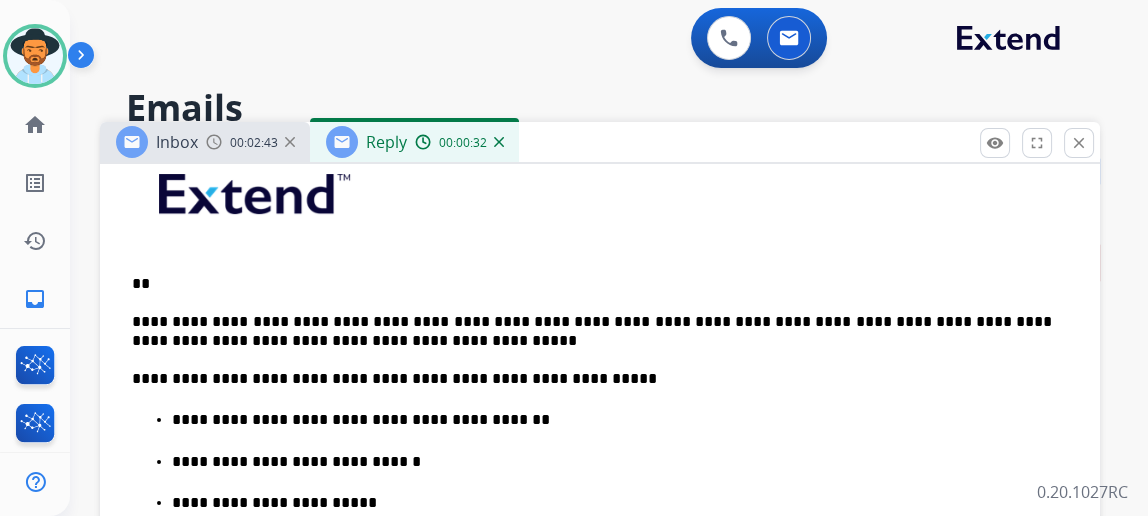 type 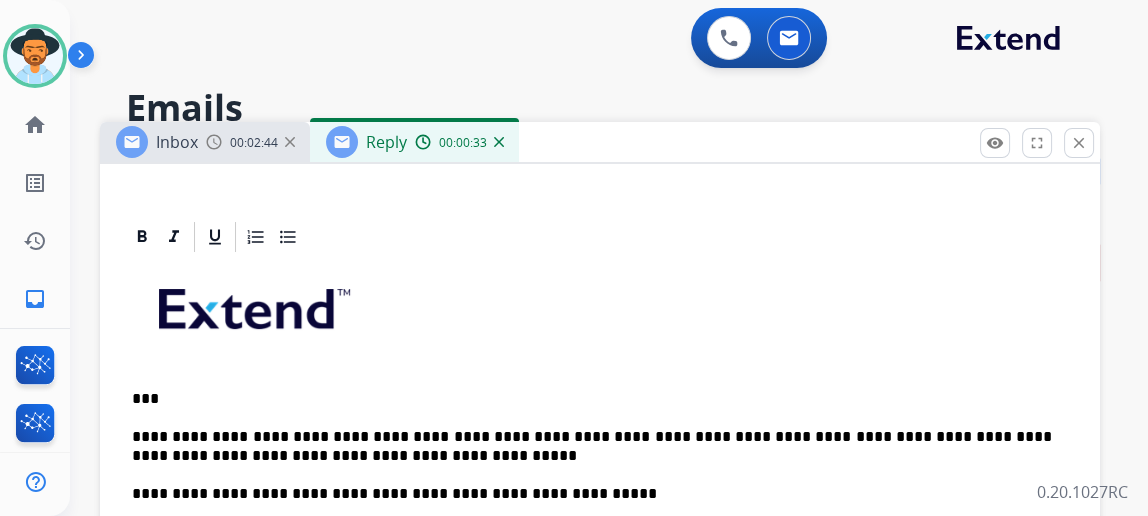 scroll, scrollTop: 0, scrollLeft: 0, axis: both 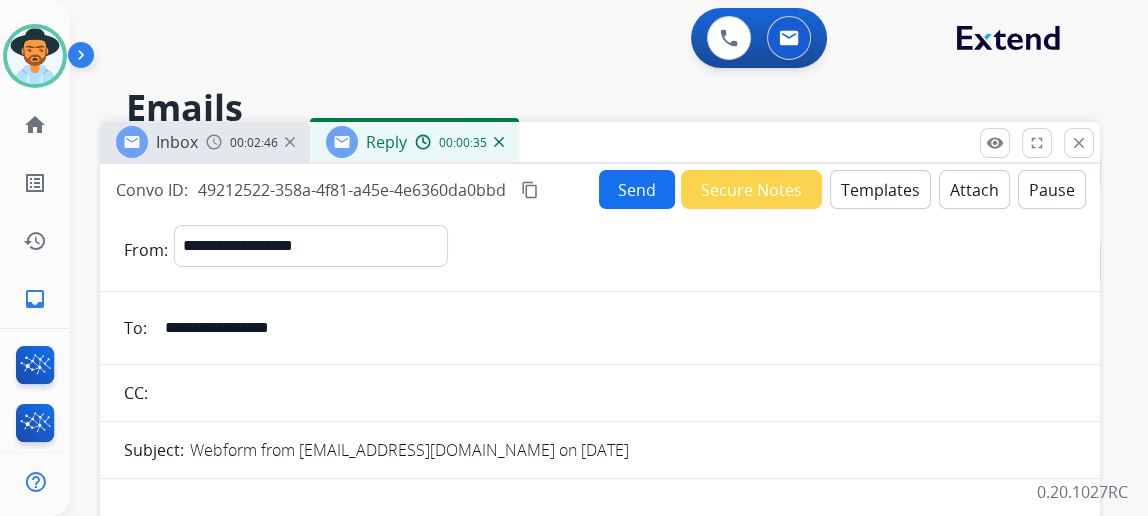click on "Send" at bounding box center [637, 189] 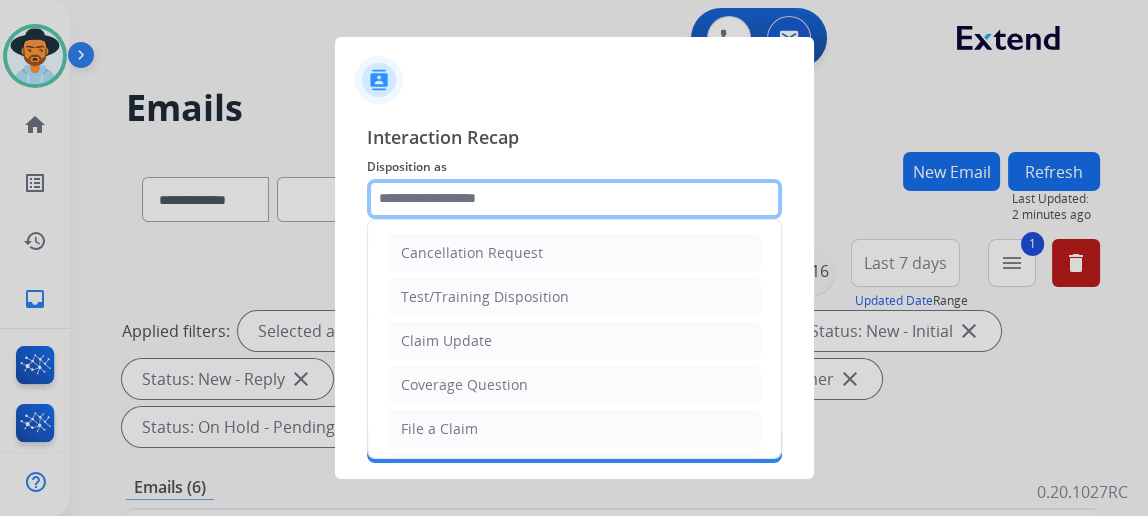 click 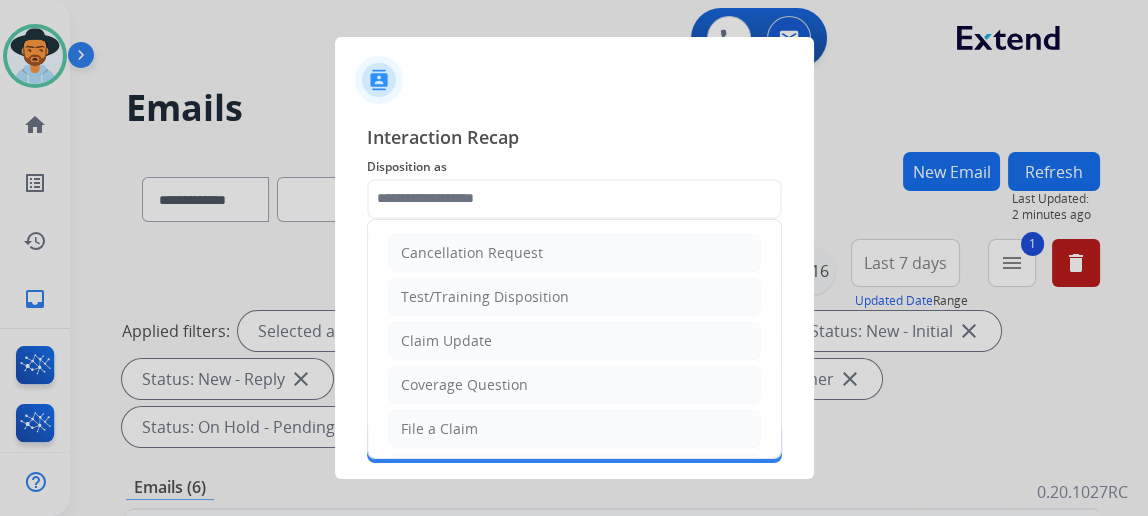 drag, startPoint x: 484, startPoint y: 420, endPoint x: 471, endPoint y: 327, distance: 93.904205 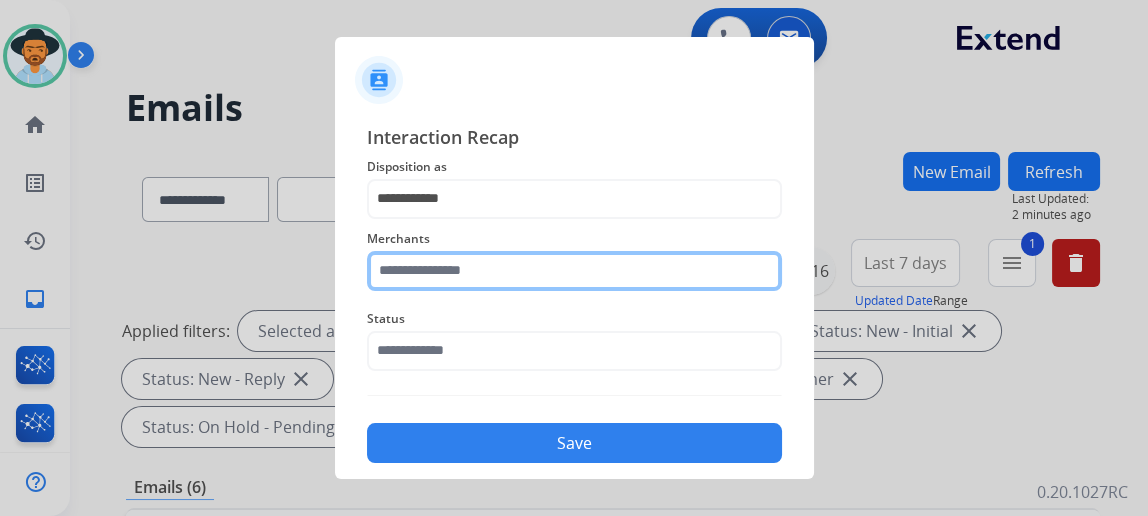 click 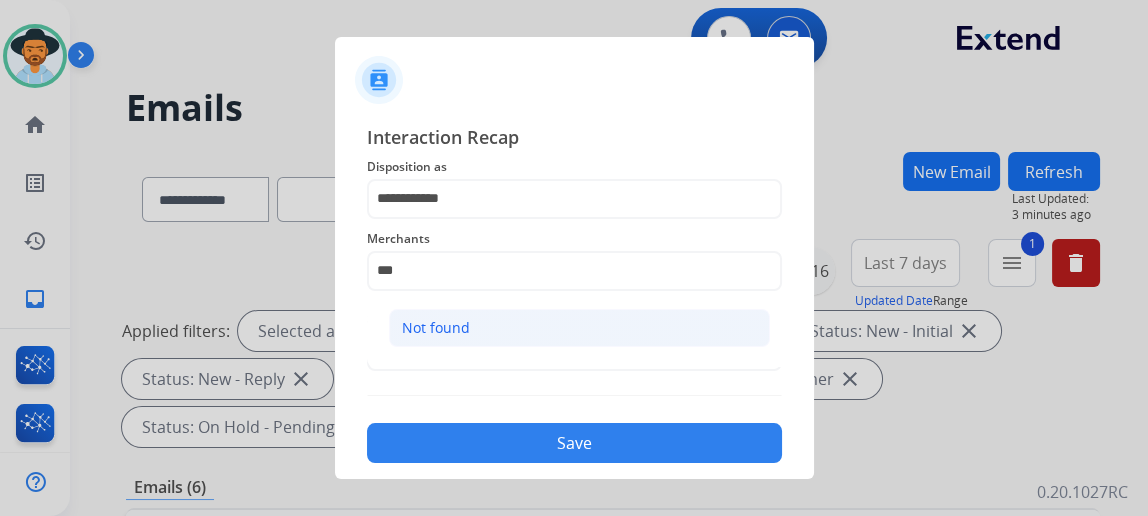 click on "Not found" 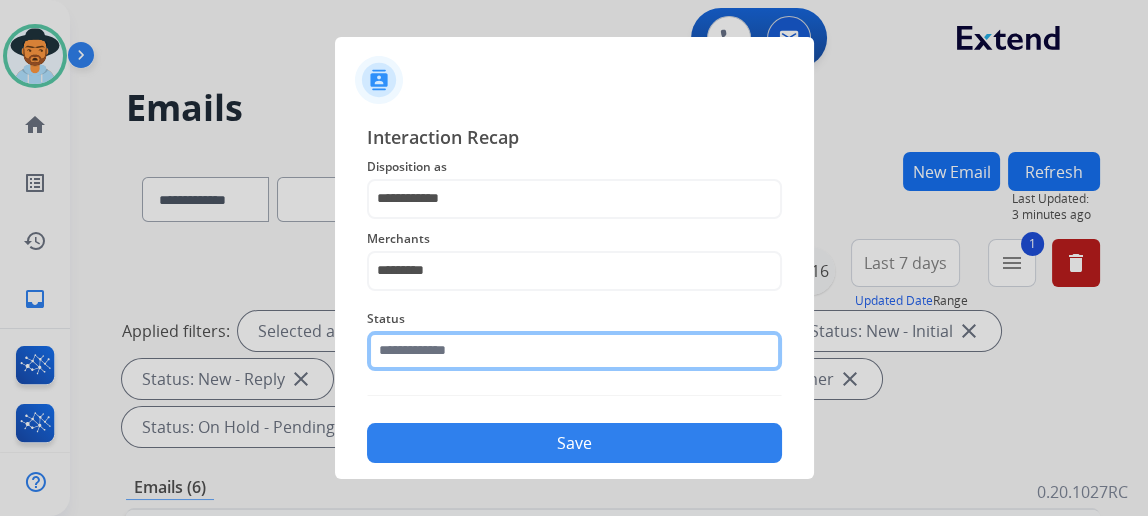 click 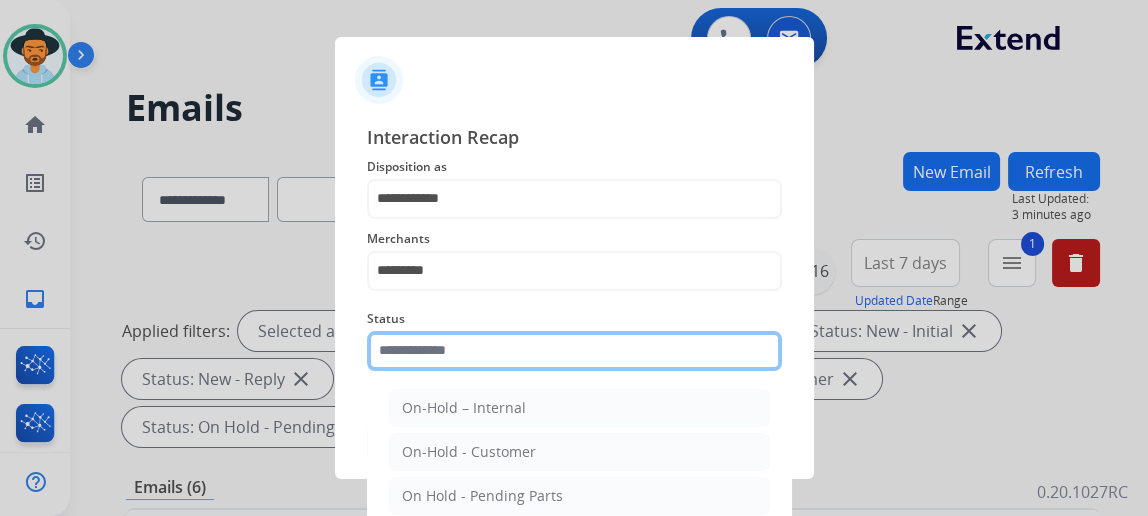 scroll, scrollTop: 162, scrollLeft: 0, axis: vertical 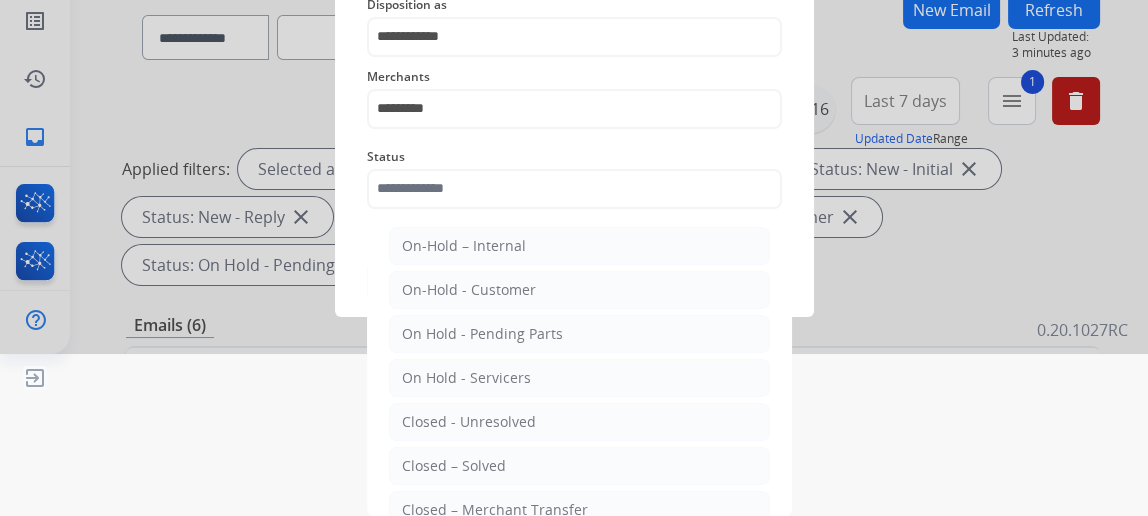 click on "Closed – Solved" 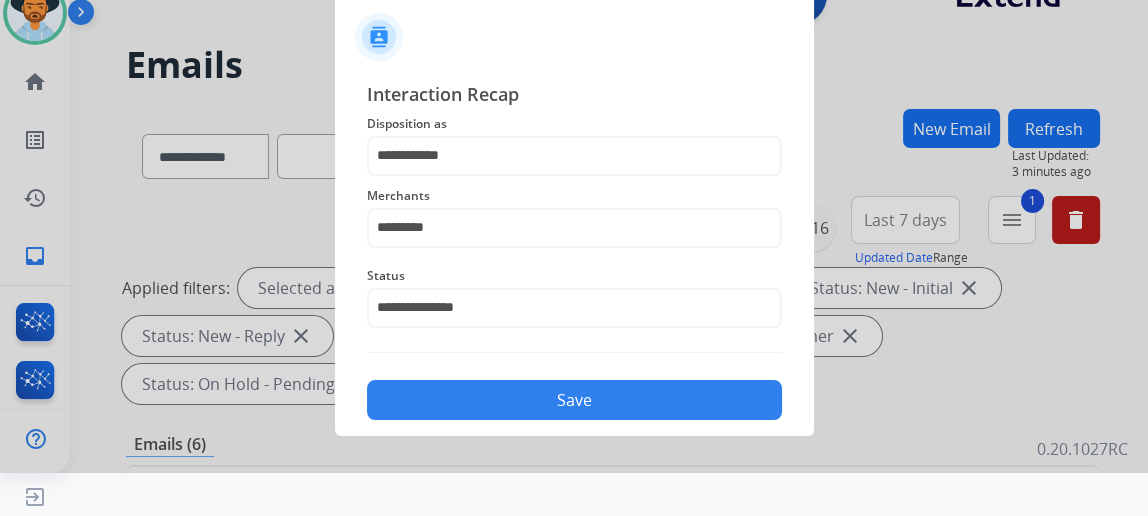scroll, scrollTop: 43, scrollLeft: 0, axis: vertical 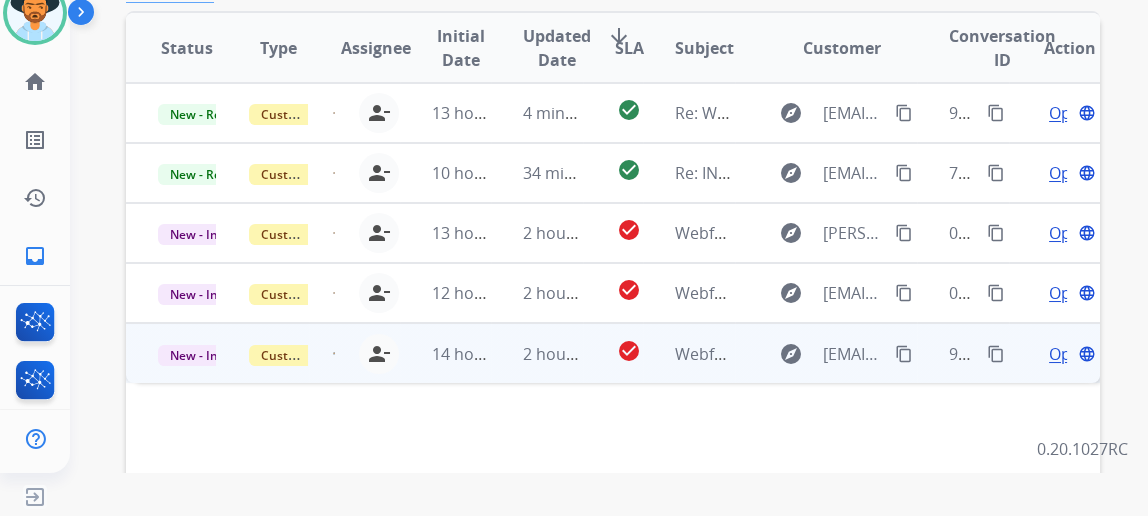 click on "Open" at bounding box center (1069, 354) 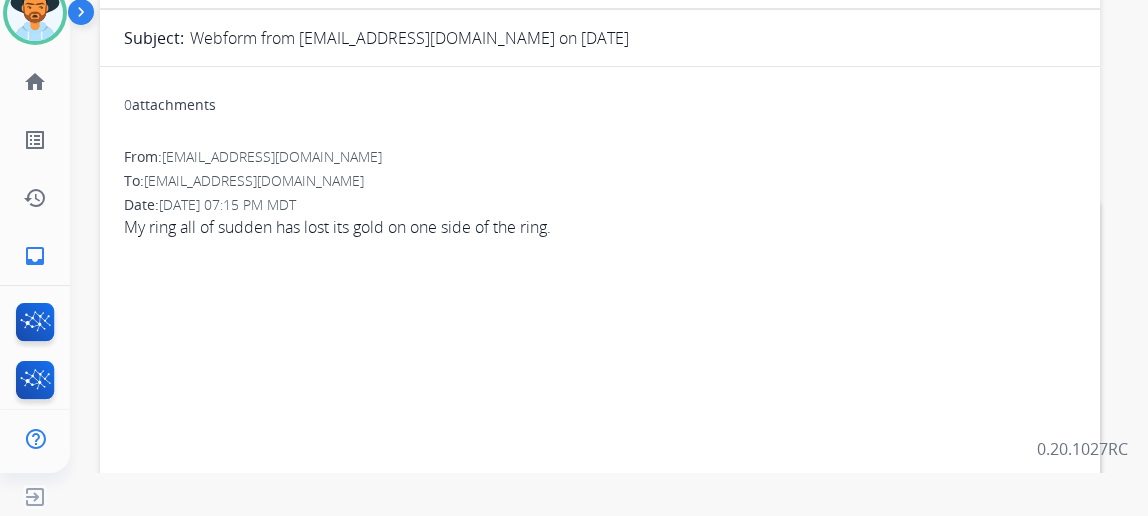 scroll, scrollTop: 0, scrollLeft: 0, axis: both 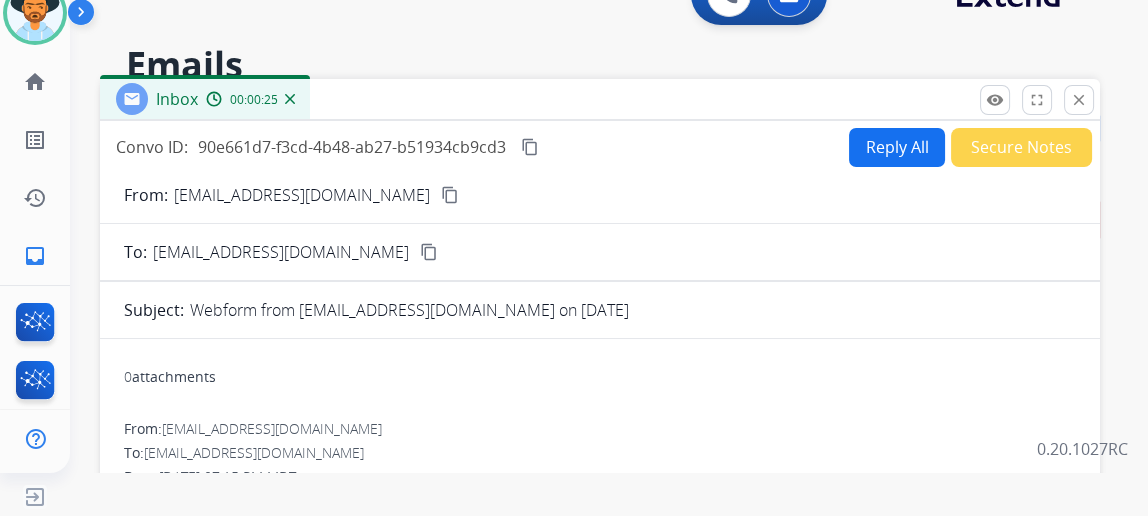 click on "Reply All" at bounding box center [897, 147] 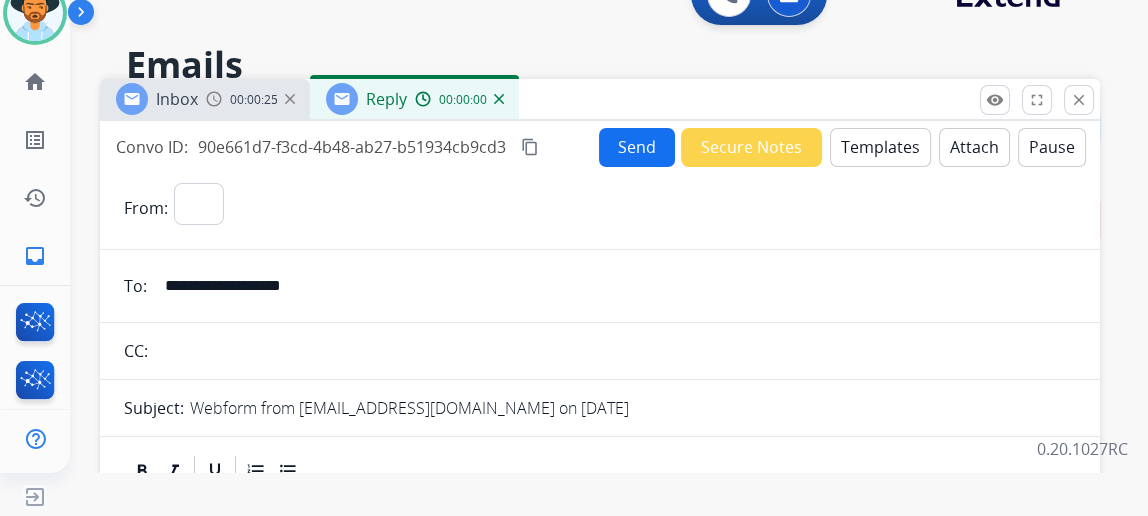 select on "**********" 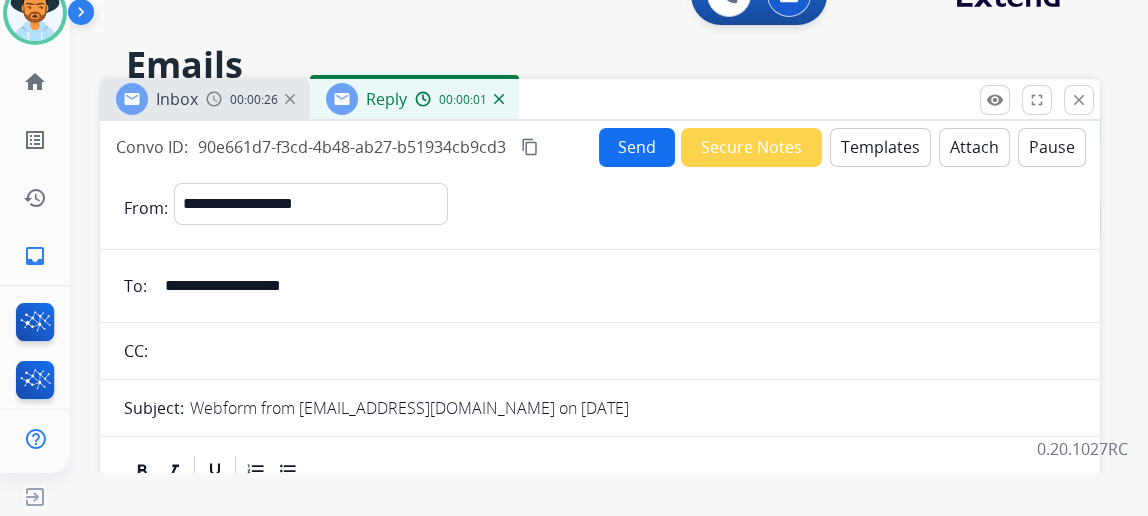 click on "Templates" at bounding box center (880, 147) 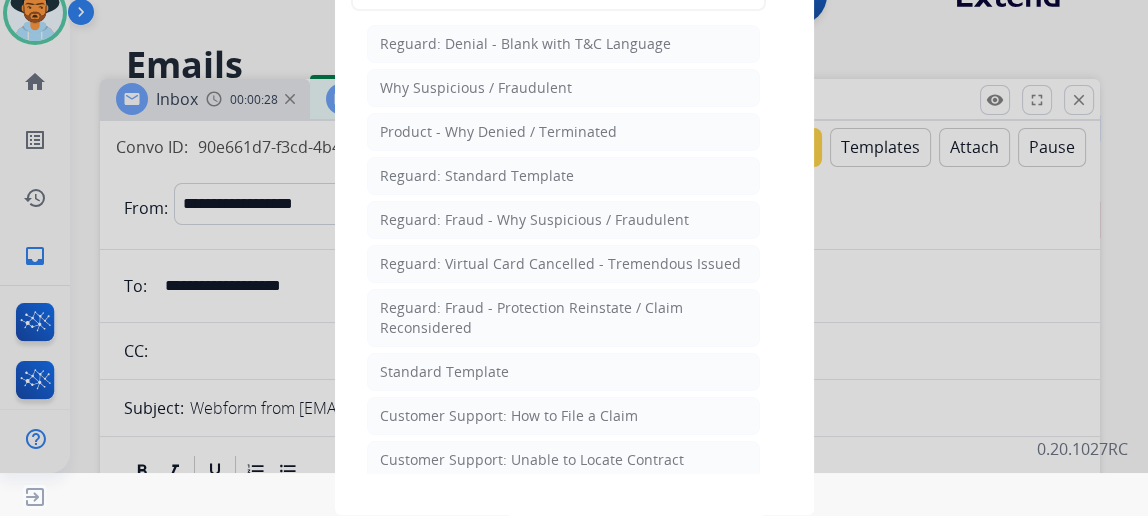 click on "Customer Support: How to File a Claim" 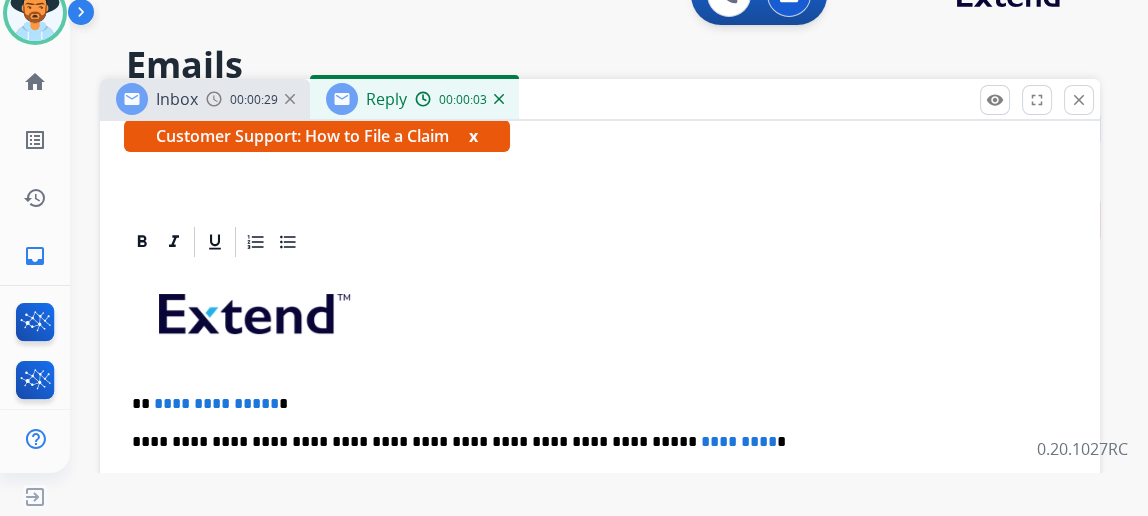 scroll, scrollTop: 358, scrollLeft: 0, axis: vertical 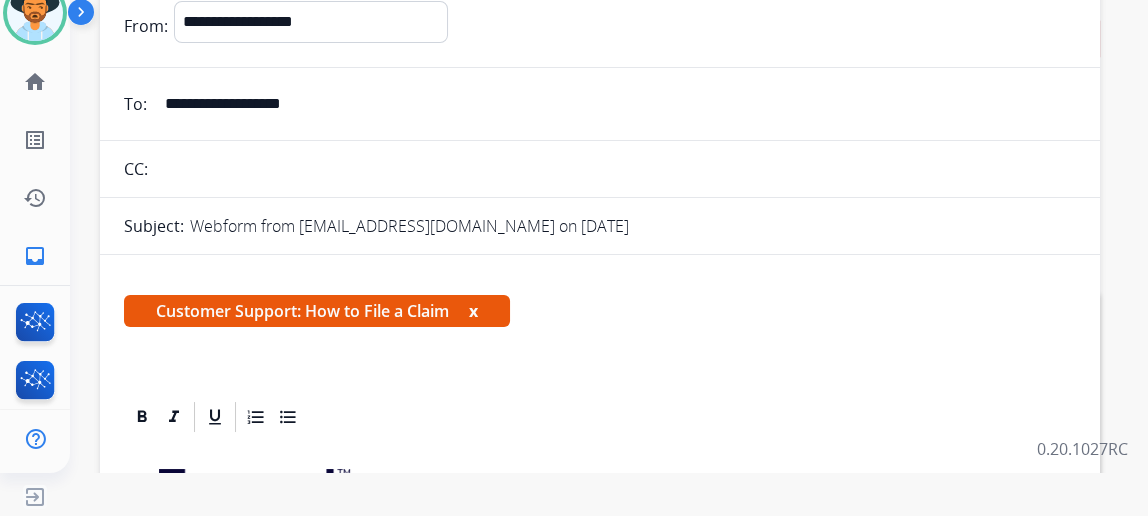 click on "**********" at bounding box center (614, 104) 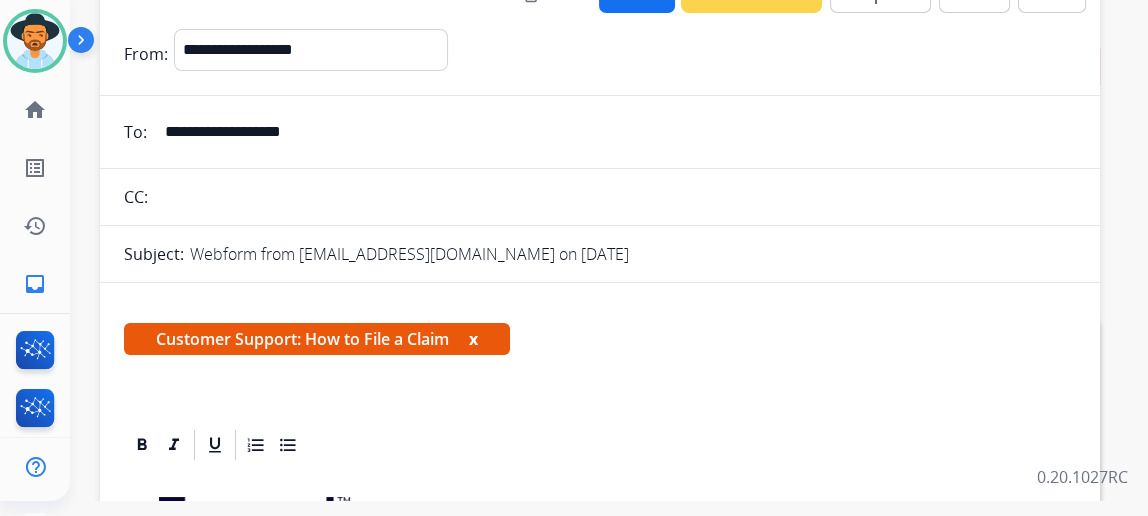 scroll, scrollTop: 0, scrollLeft: 0, axis: both 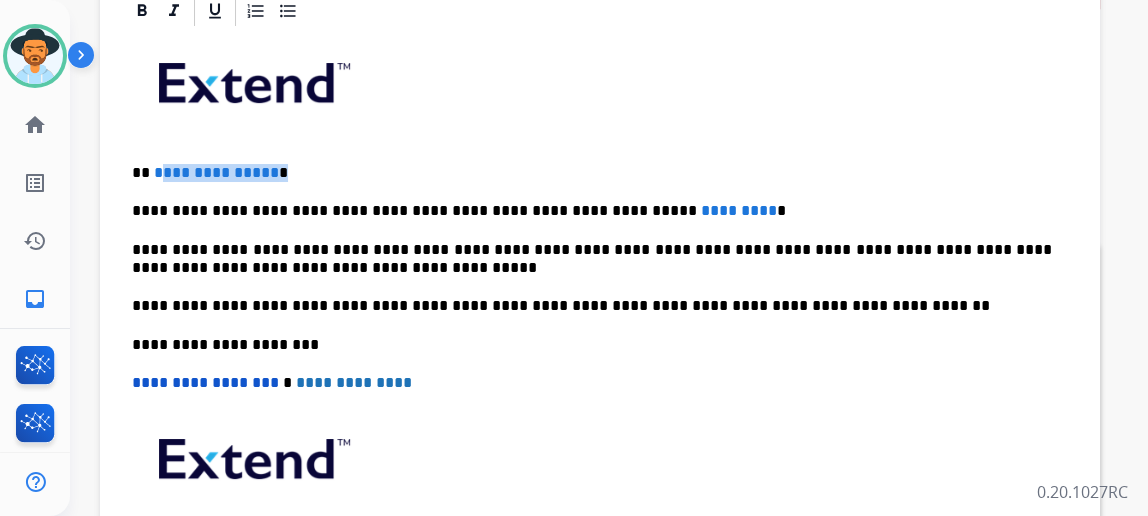 drag, startPoint x: 285, startPoint y: 163, endPoint x: 170, endPoint y: 160, distance: 115.03912 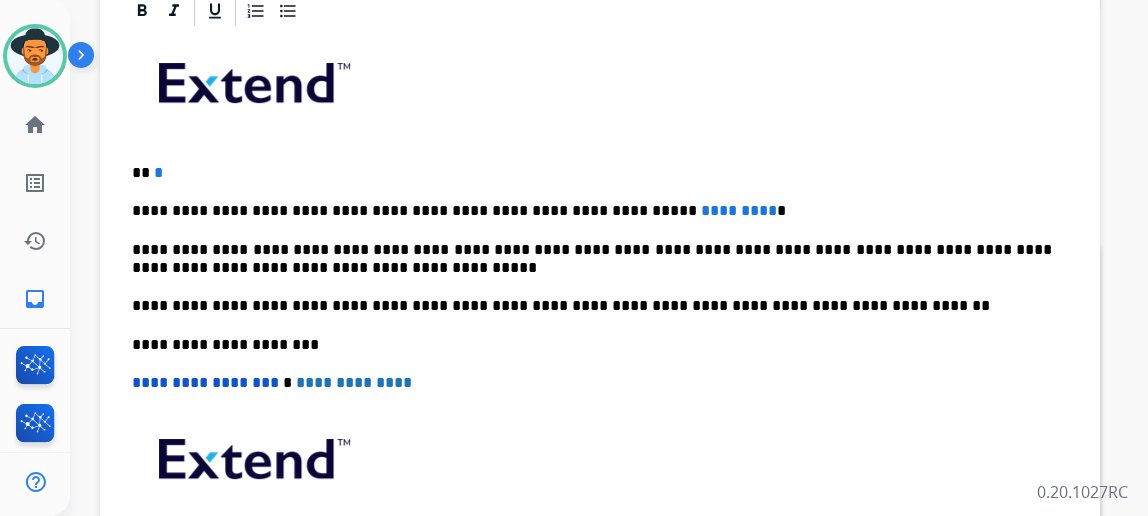 type 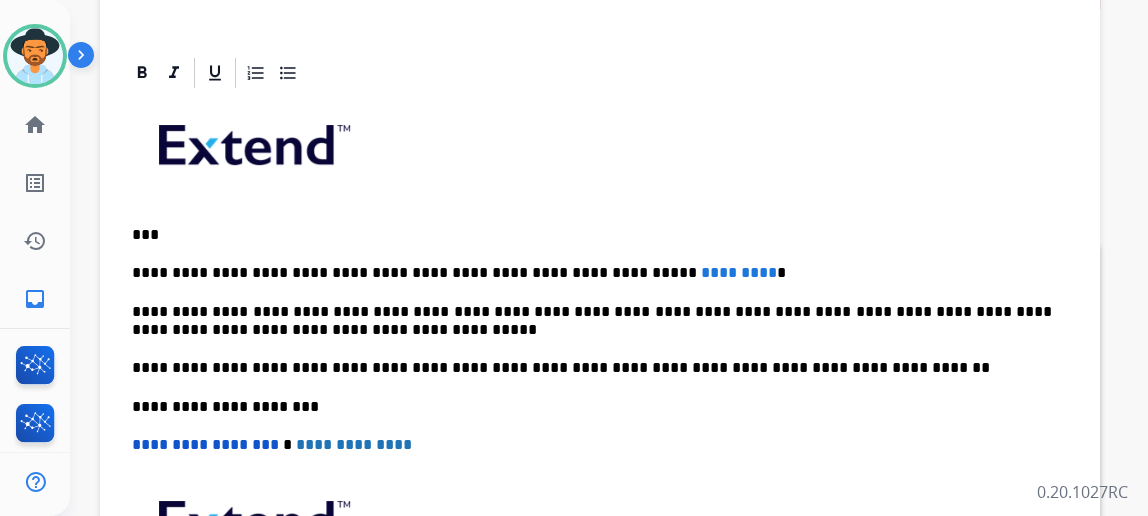 scroll, scrollTop: 267, scrollLeft: 0, axis: vertical 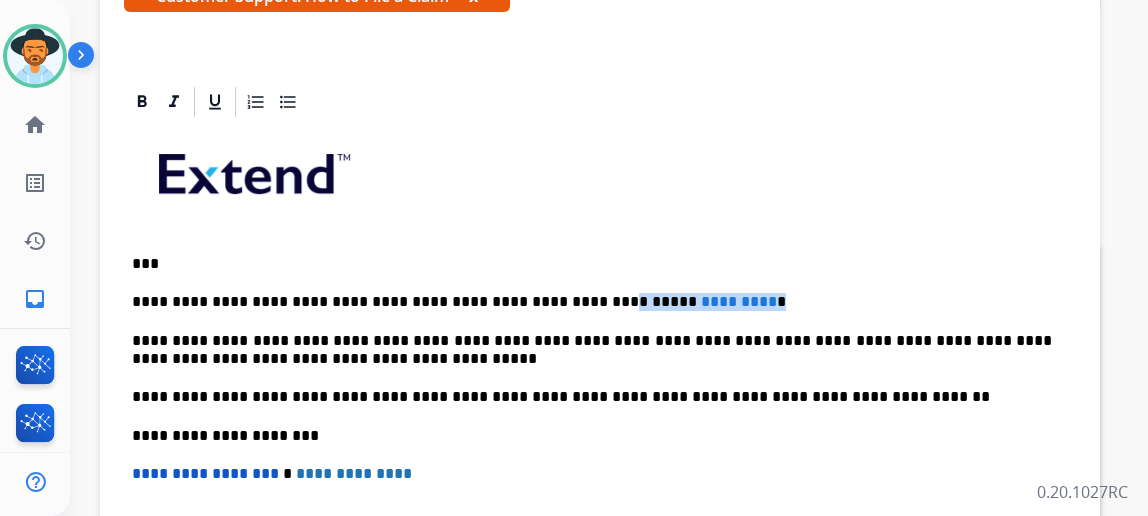 drag, startPoint x: 723, startPoint y: 293, endPoint x: 553, endPoint y: 281, distance: 170.423 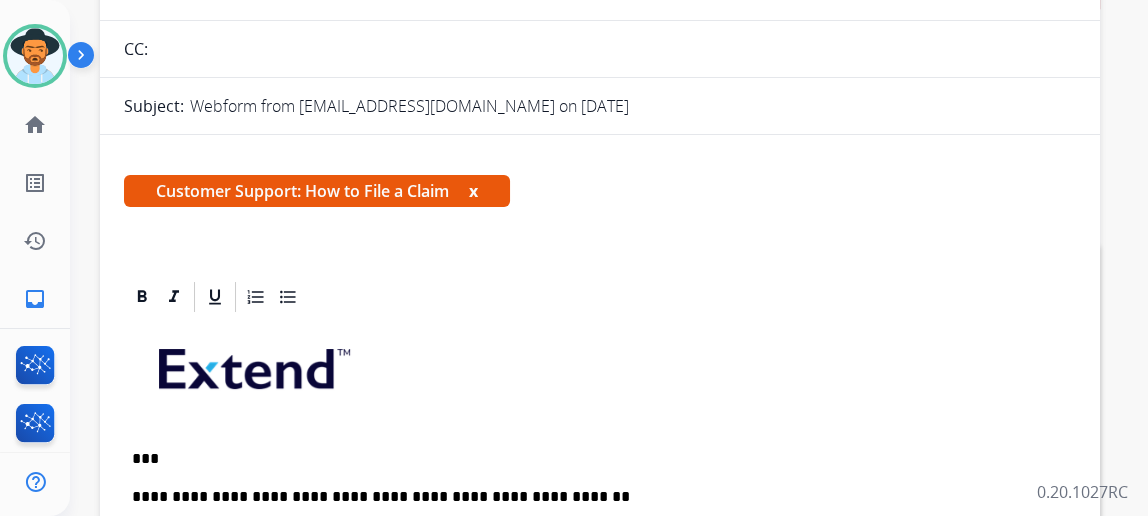 scroll, scrollTop: 0, scrollLeft: 0, axis: both 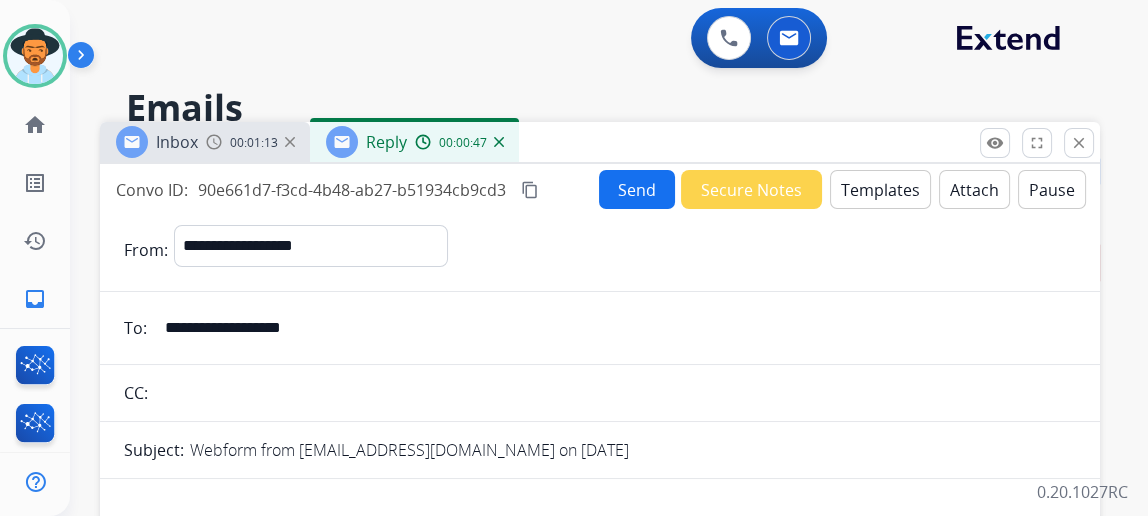 click on "Send" at bounding box center (637, 189) 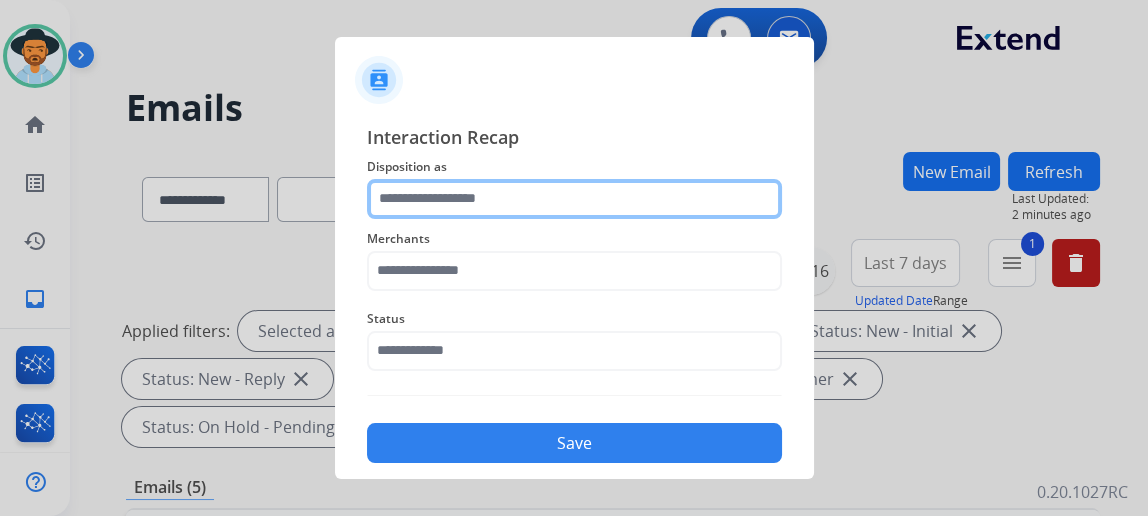 click 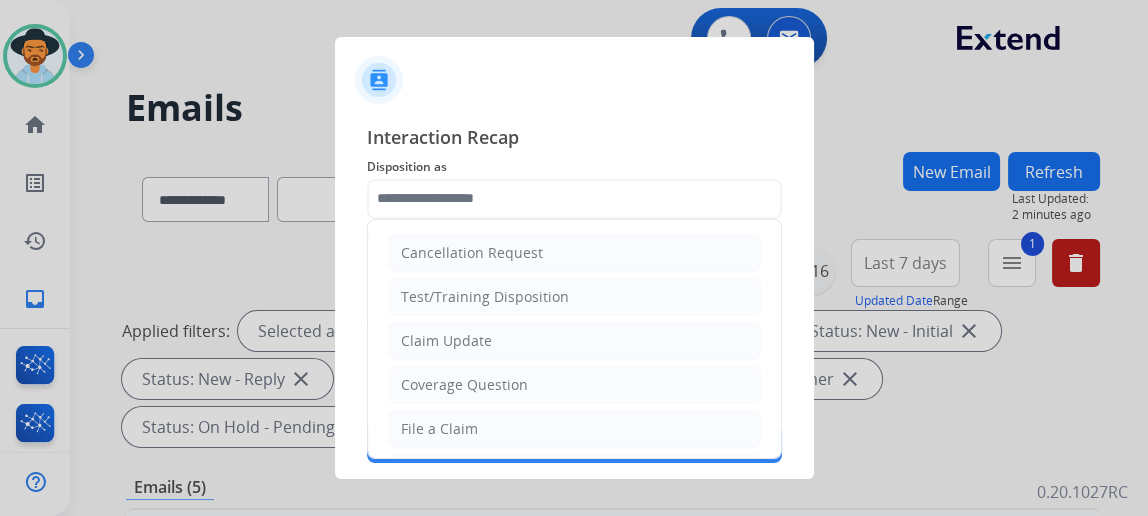 drag, startPoint x: 441, startPoint y: 428, endPoint x: 452, endPoint y: 372, distance: 57.070133 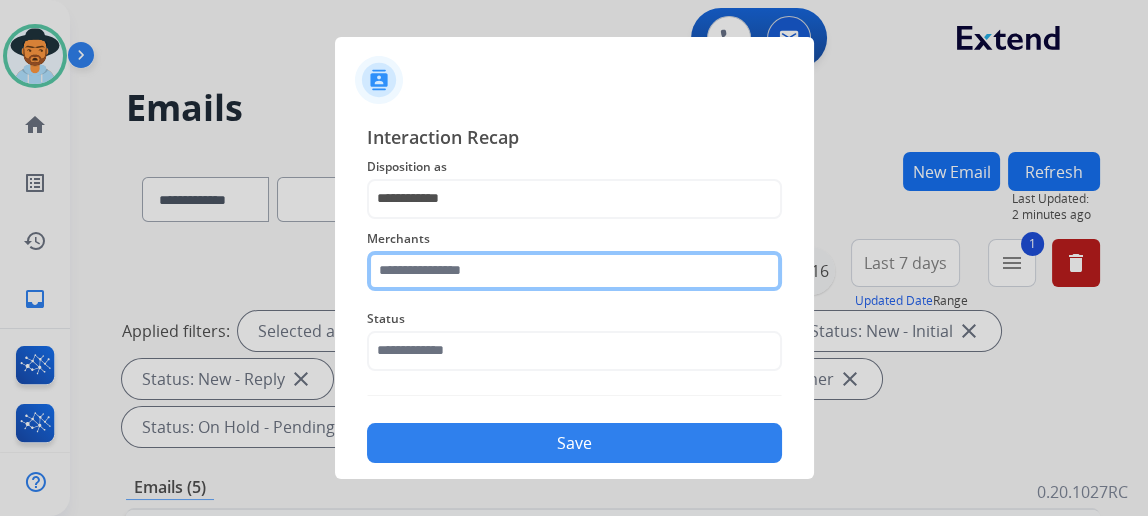 click 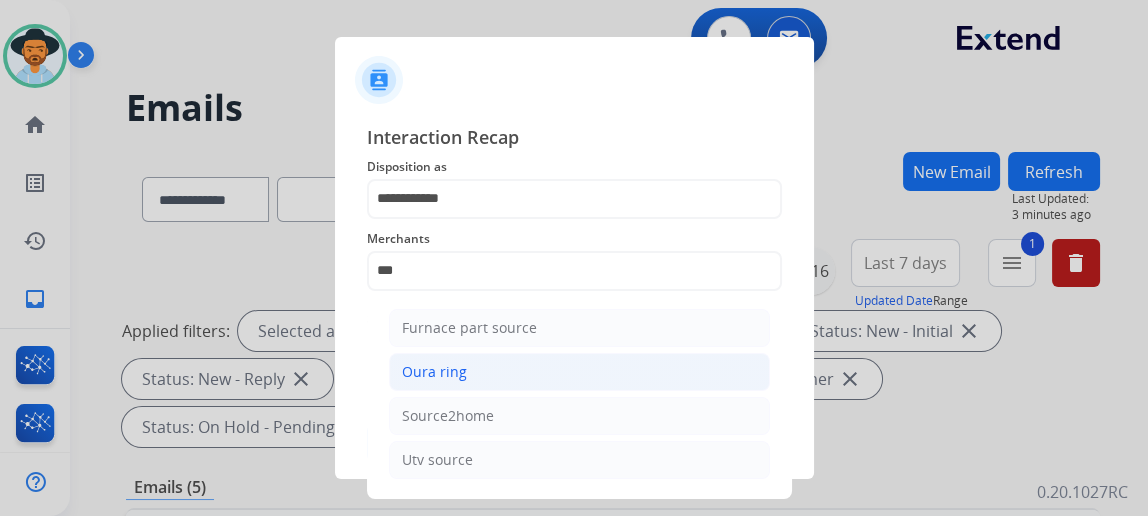 click on "Oura ring" 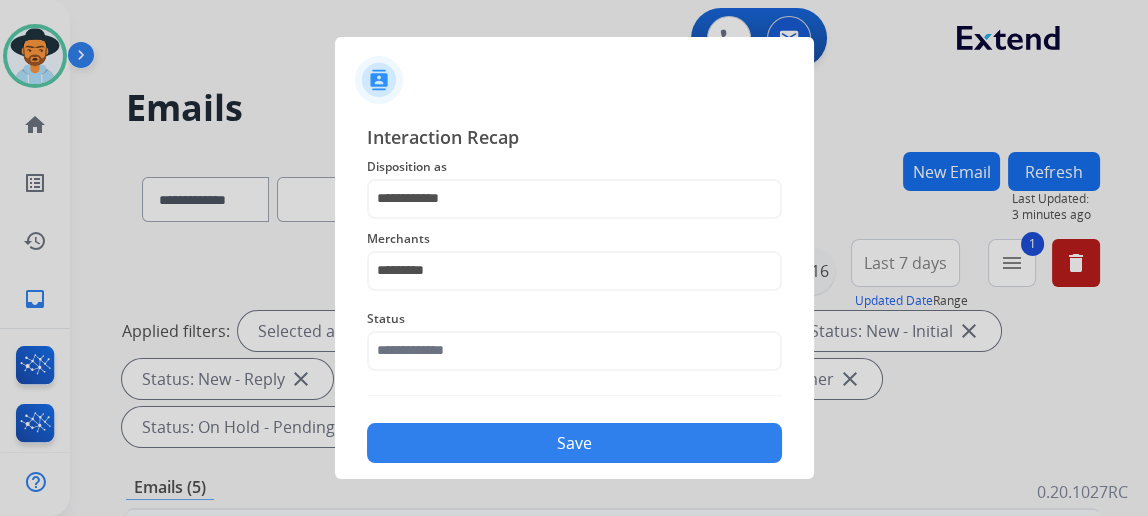 click on "Status" 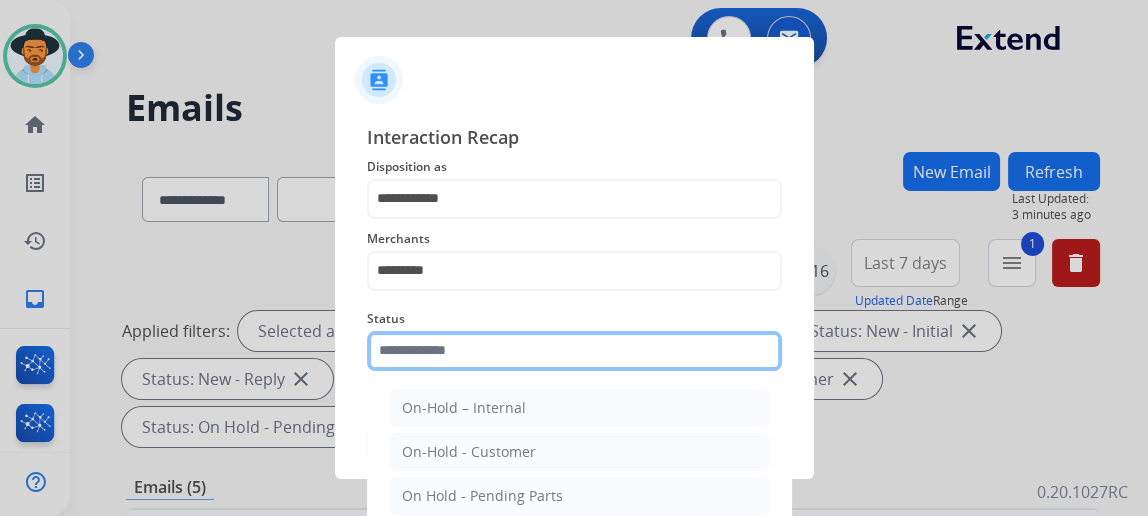 click 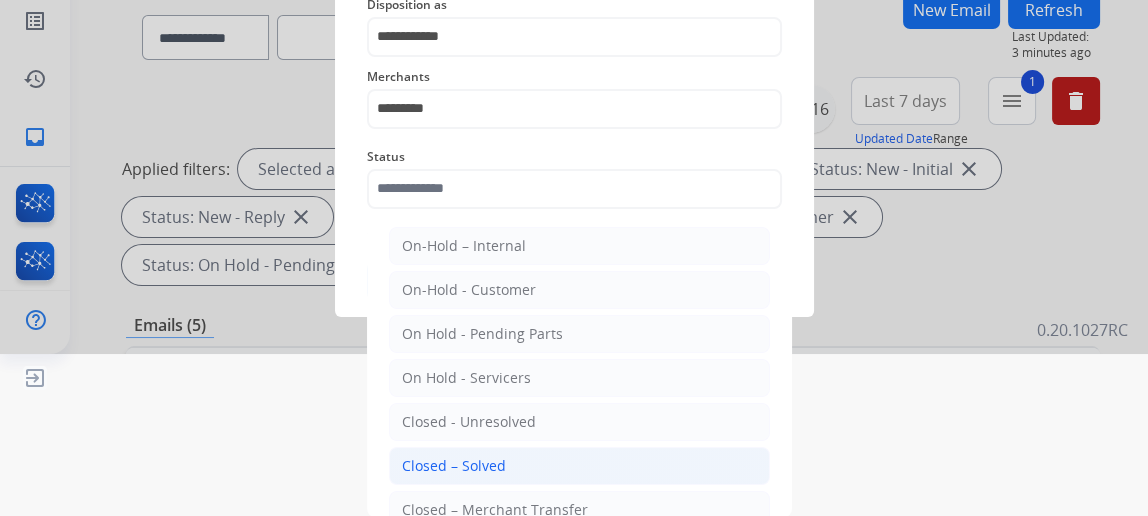 click on "Closed – Solved" 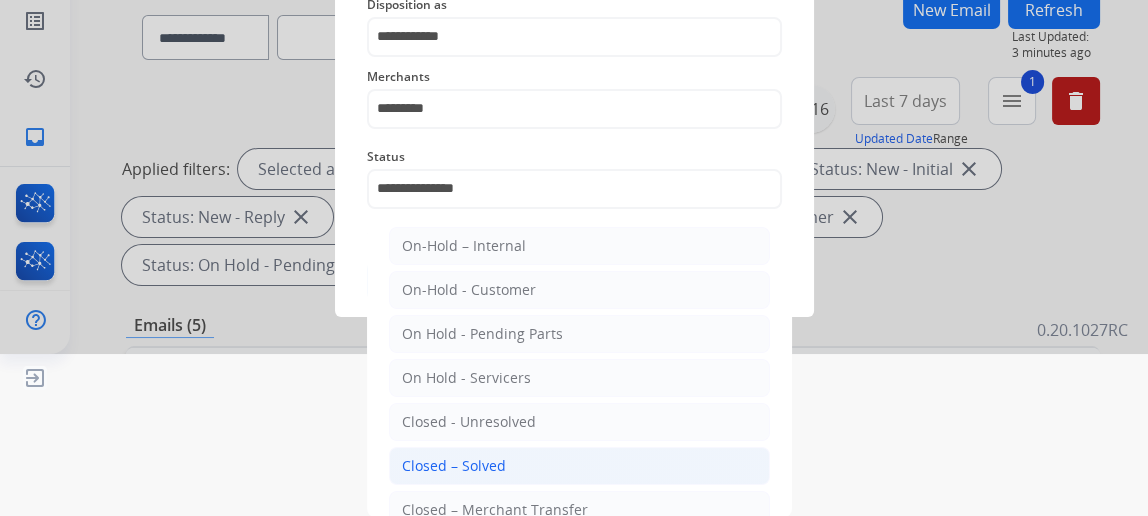 scroll, scrollTop: 43, scrollLeft: 0, axis: vertical 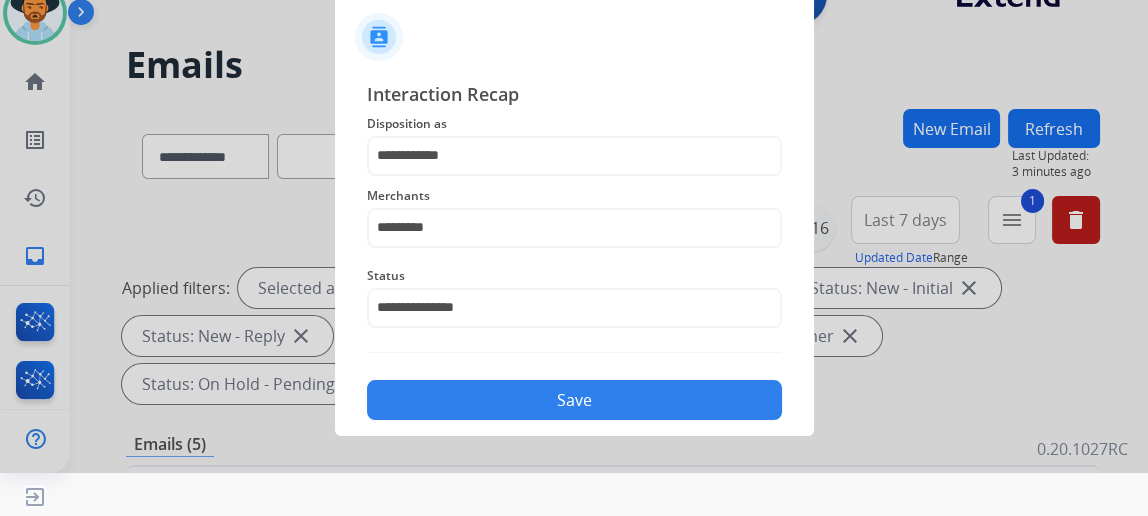 click on "Save" 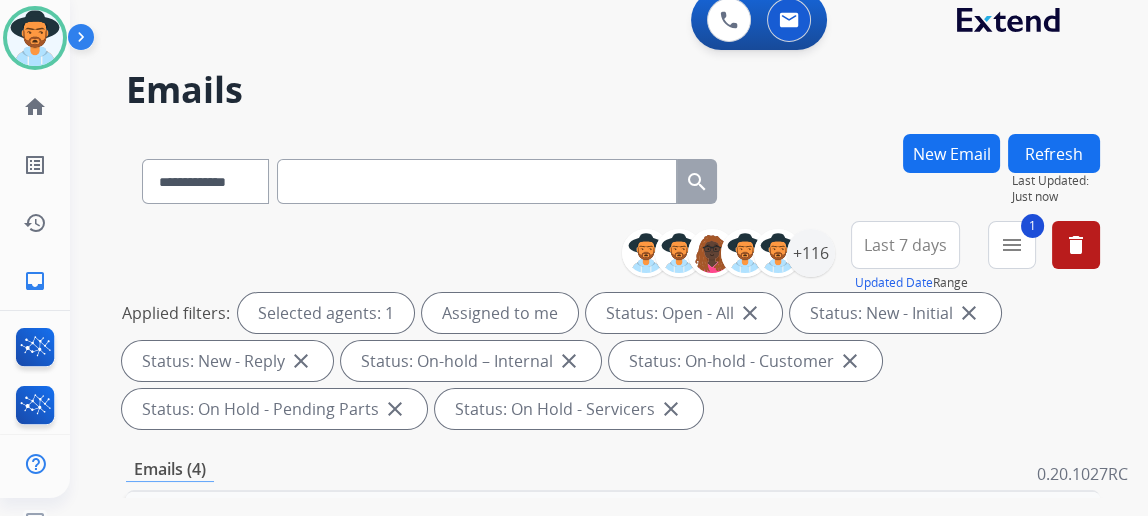 scroll, scrollTop: 43, scrollLeft: 0, axis: vertical 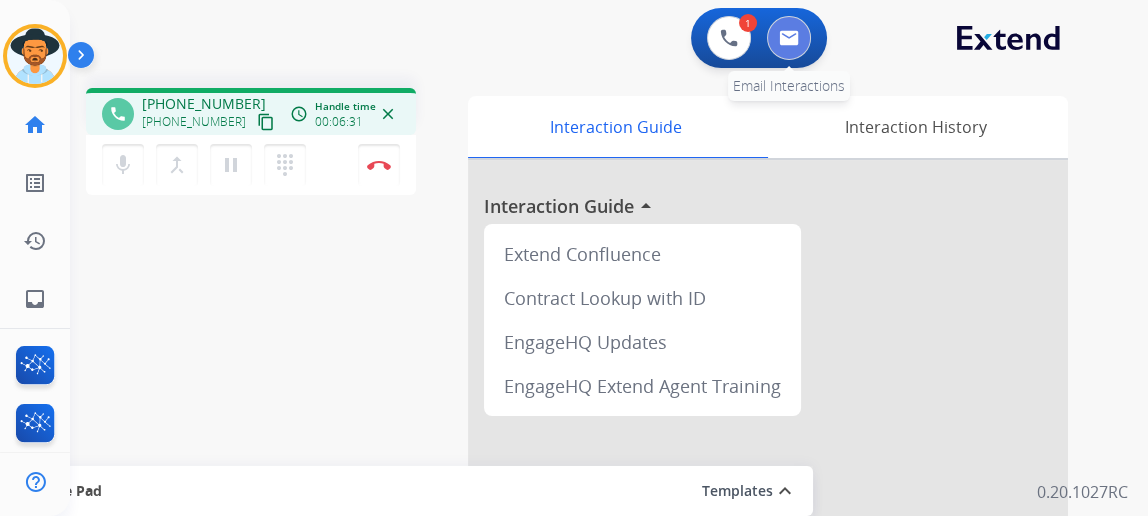 click at bounding box center [789, 38] 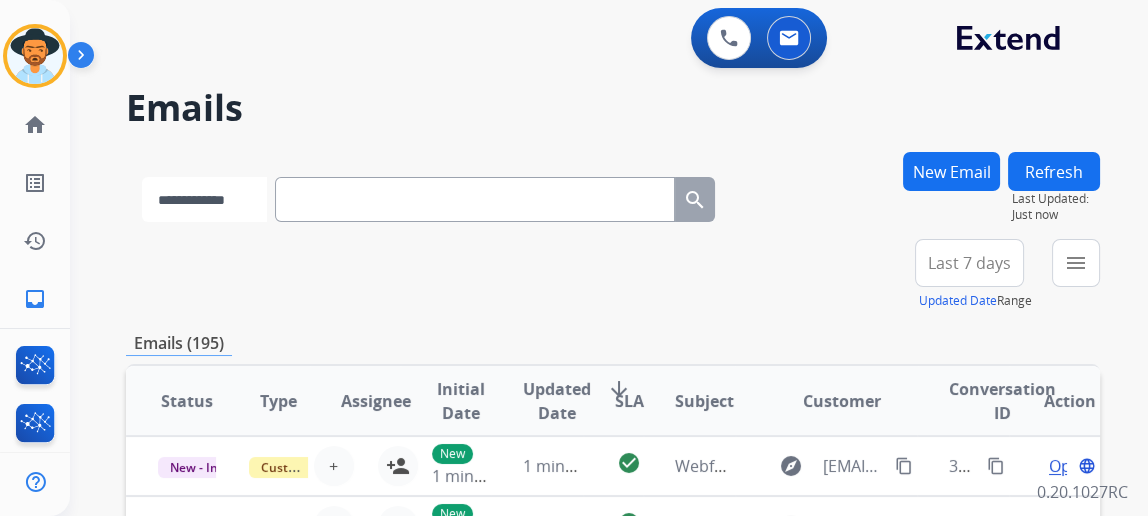 click on "**********" at bounding box center [204, 199] 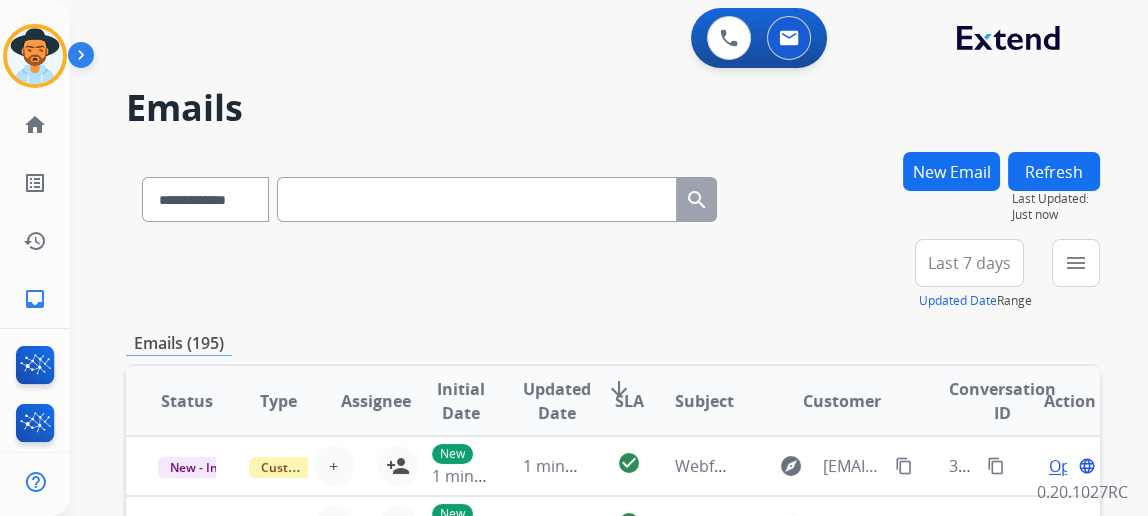 click on "New Email" at bounding box center [951, 171] 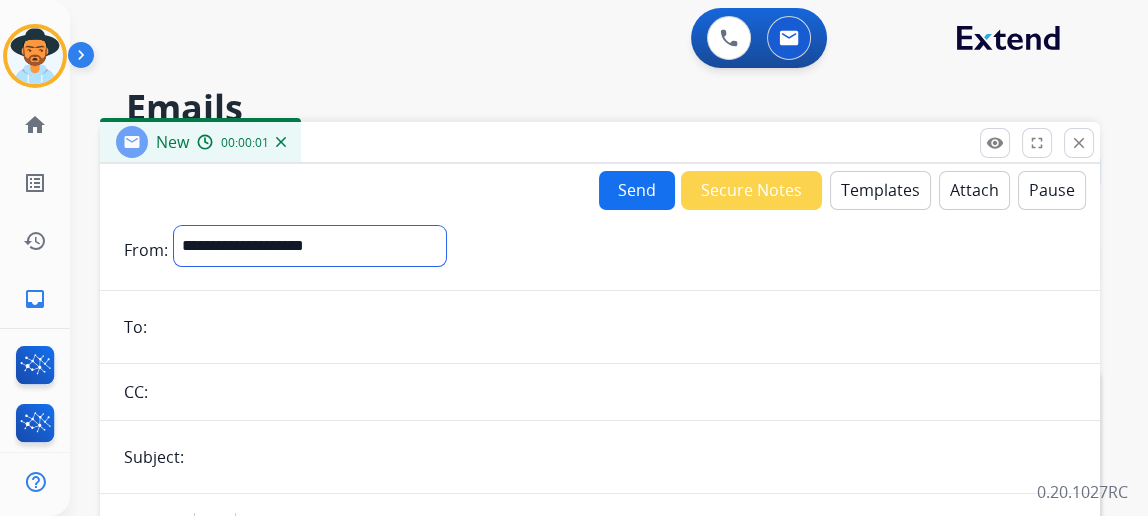 click on "**********" at bounding box center [310, 246] 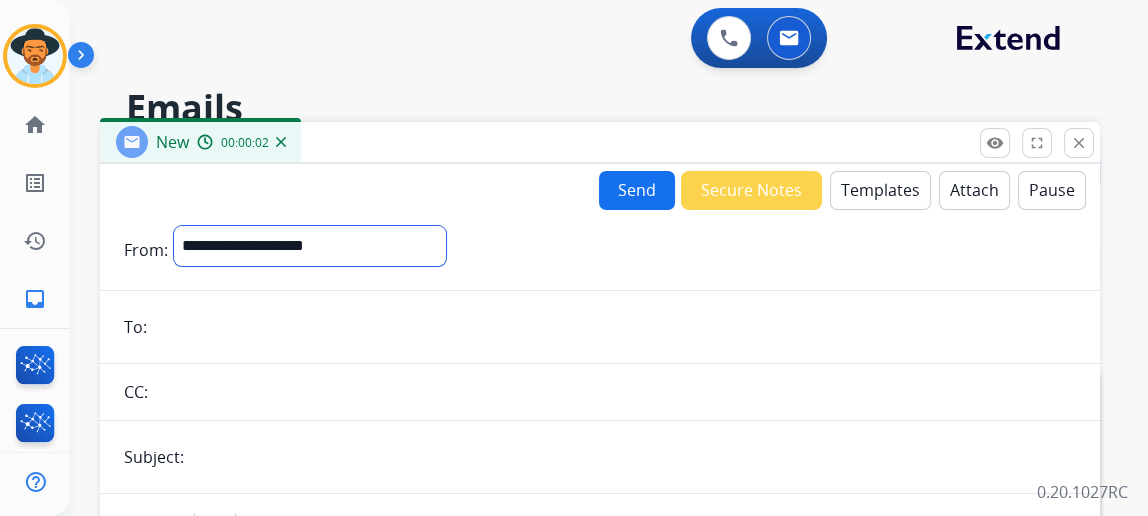 select on "**********" 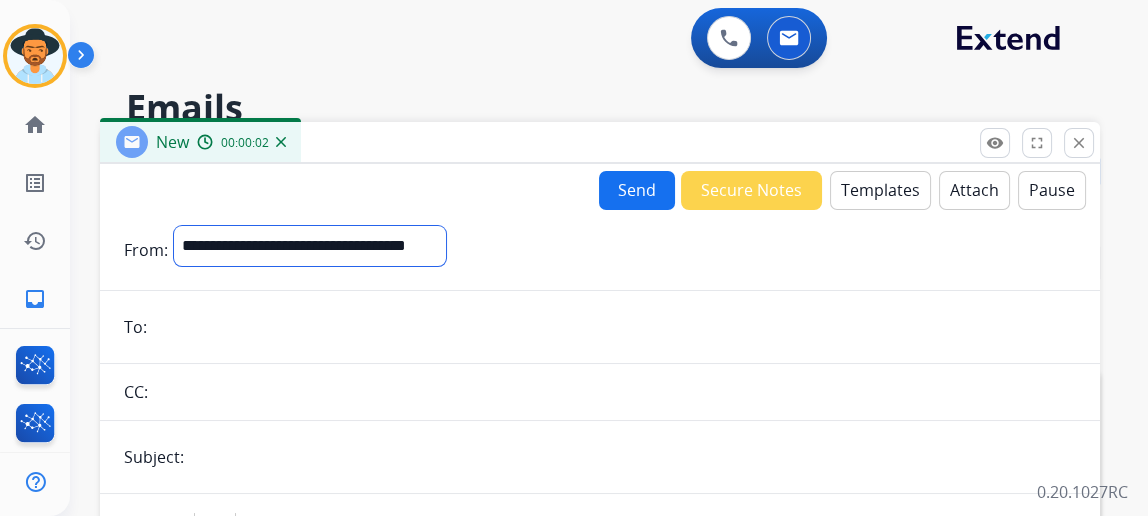 click on "**********" at bounding box center [310, 246] 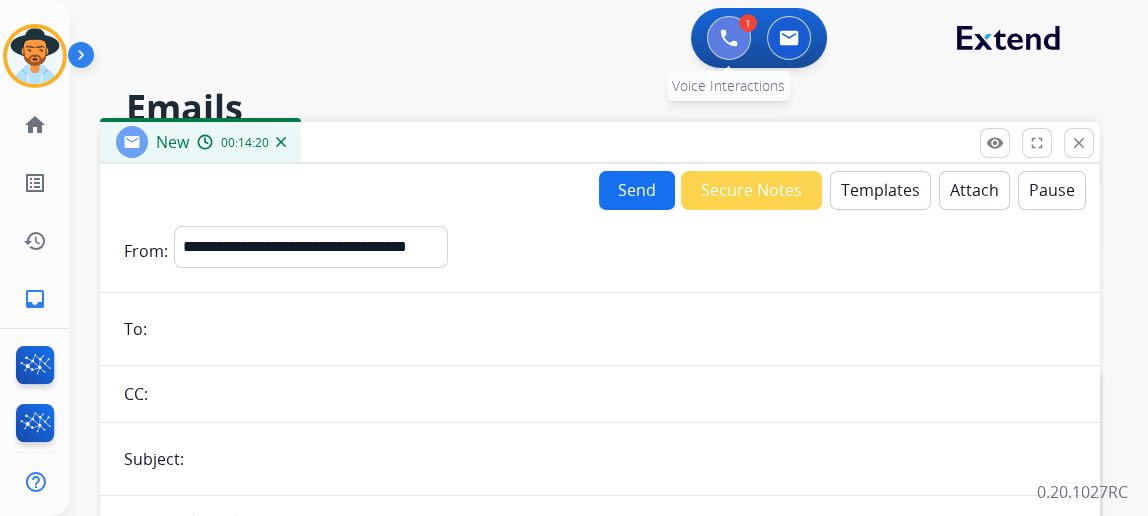 click at bounding box center [729, 38] 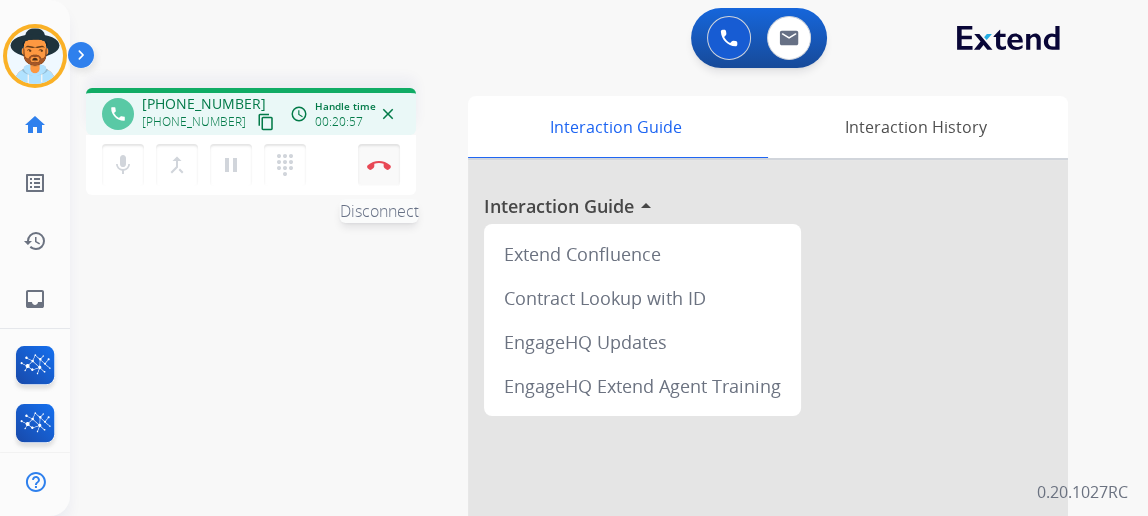 click at bounding box center [379, 165] 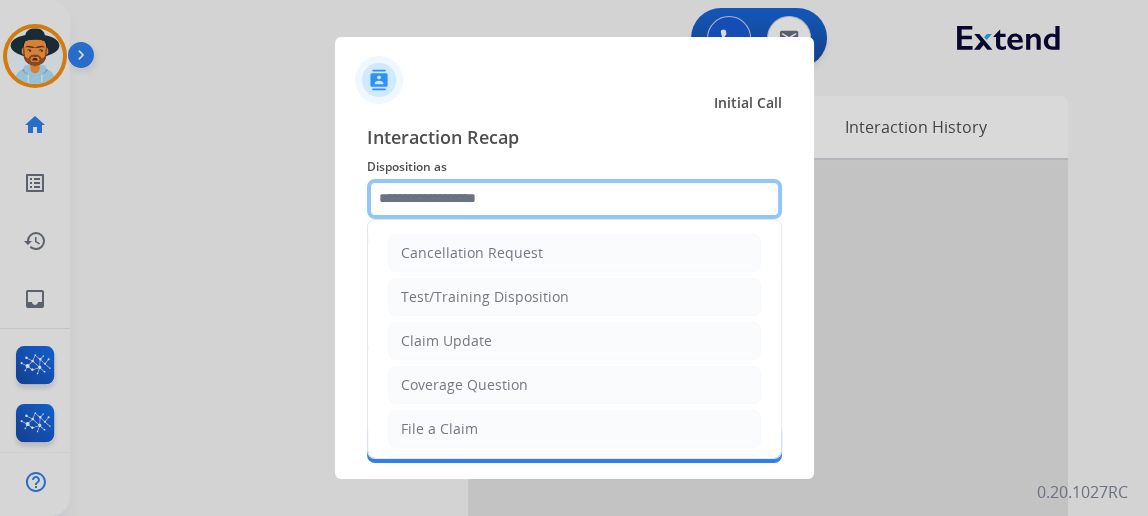 click 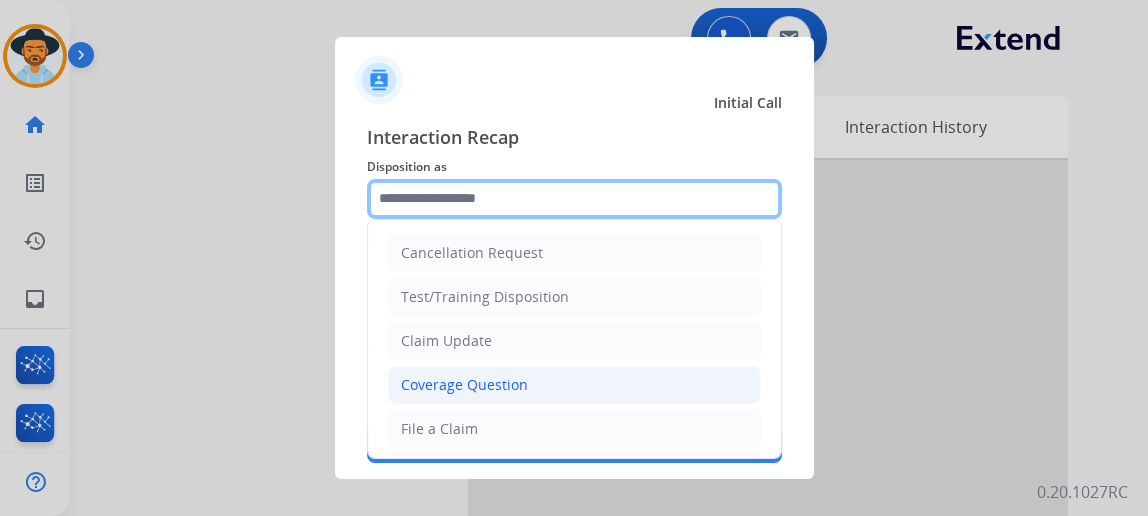 scroll, scrollTop: 90, scrollLeft: 0, axis: vertical 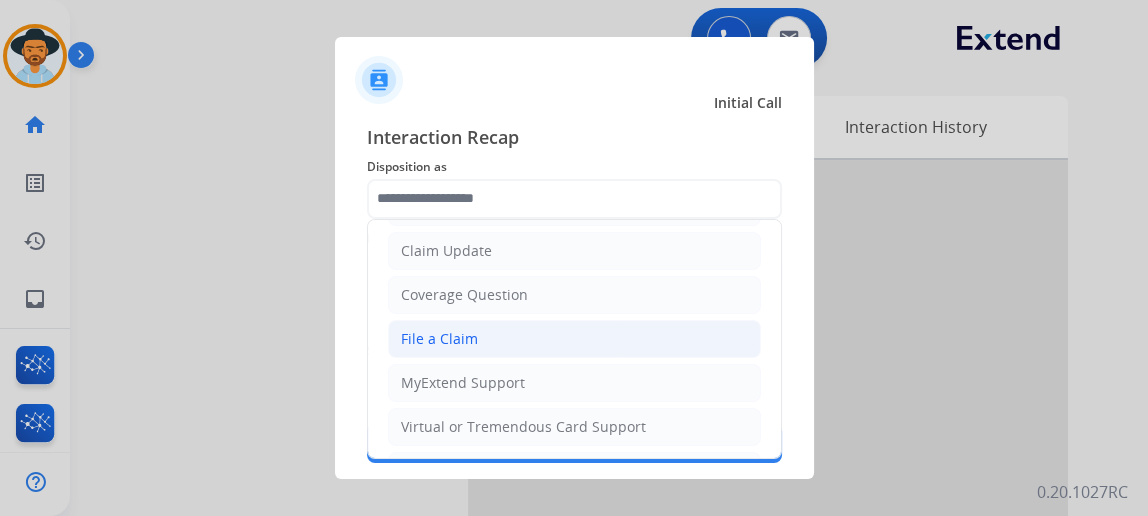 click on "File a Claim" 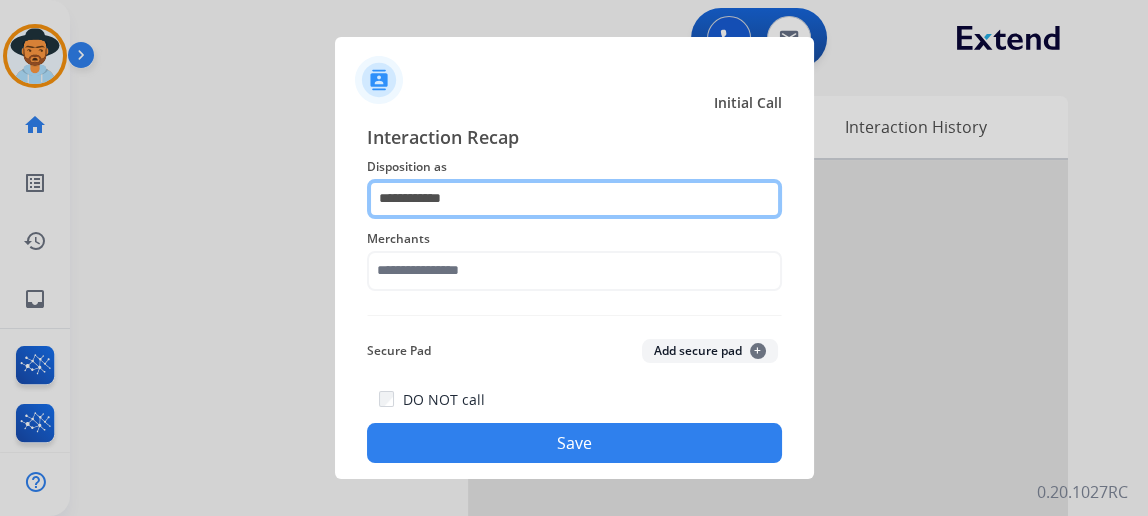 click on "**********" 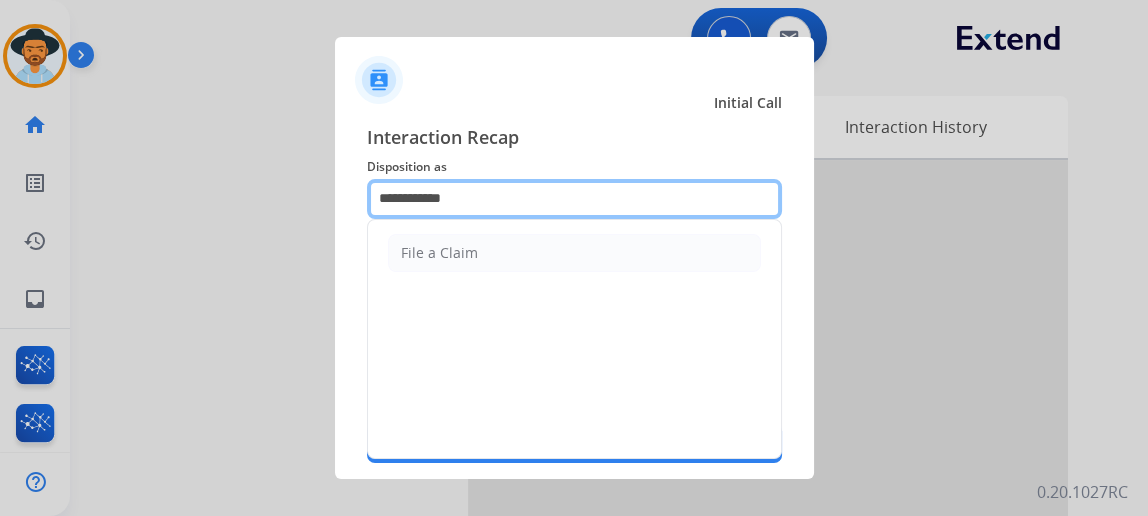 click on "**********" 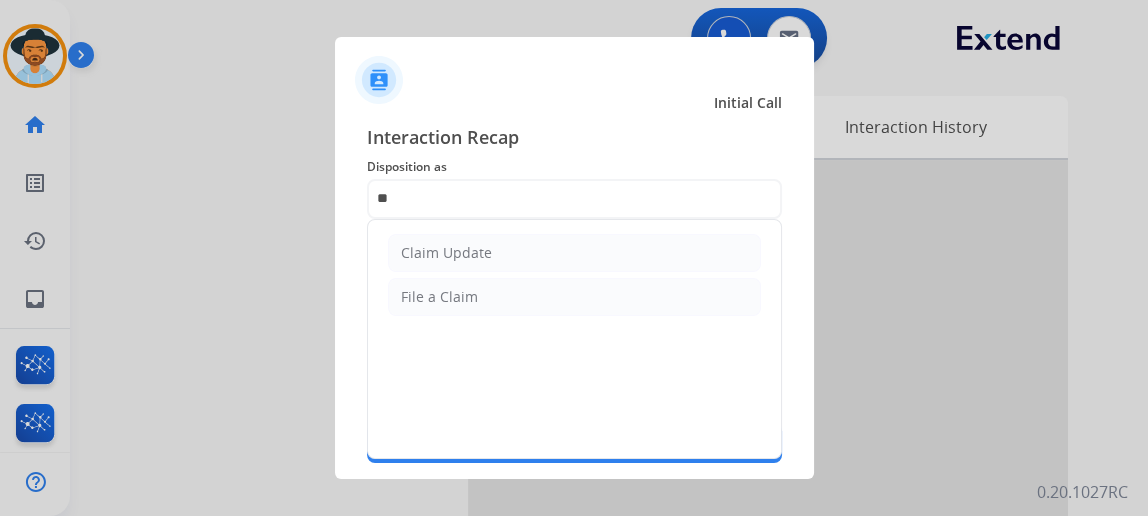 click on "Claim Update" 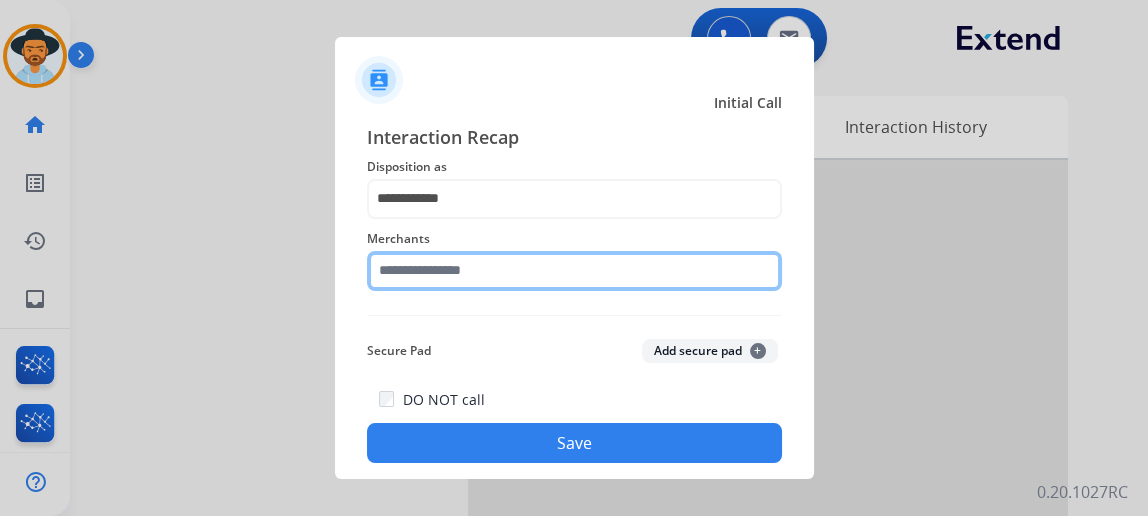 click 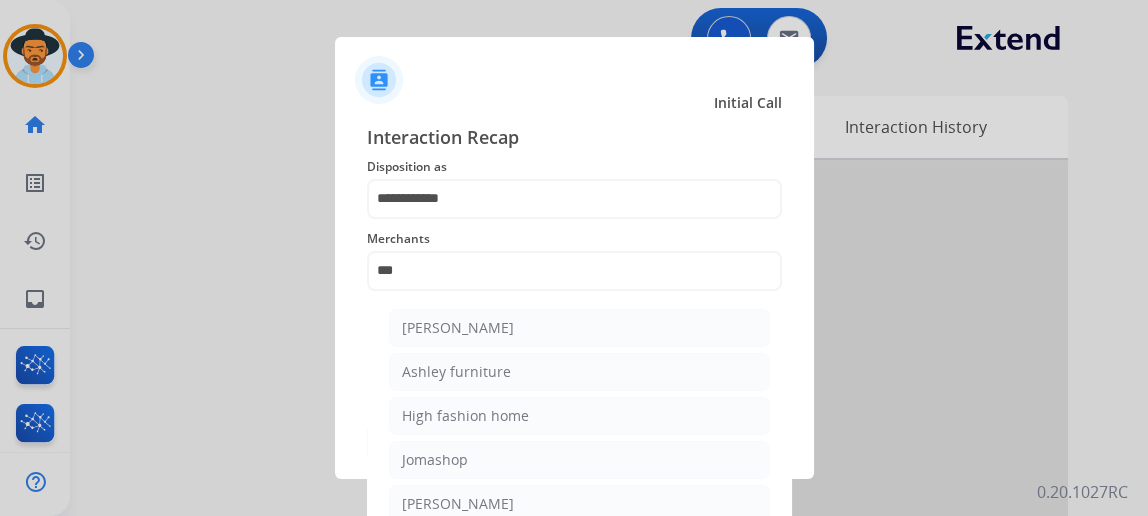 click on "Ashley - Reguard" 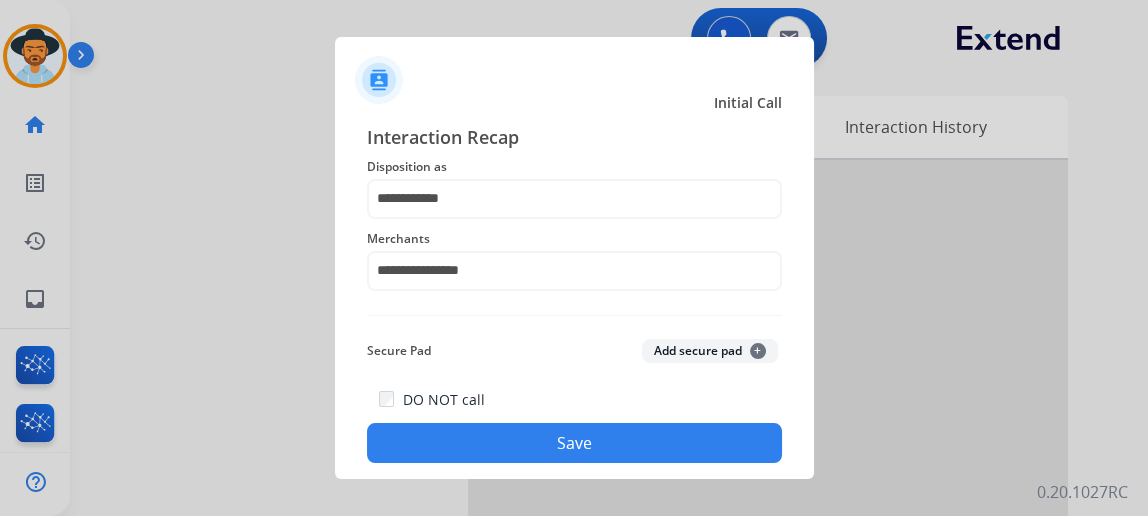 click on "Save" 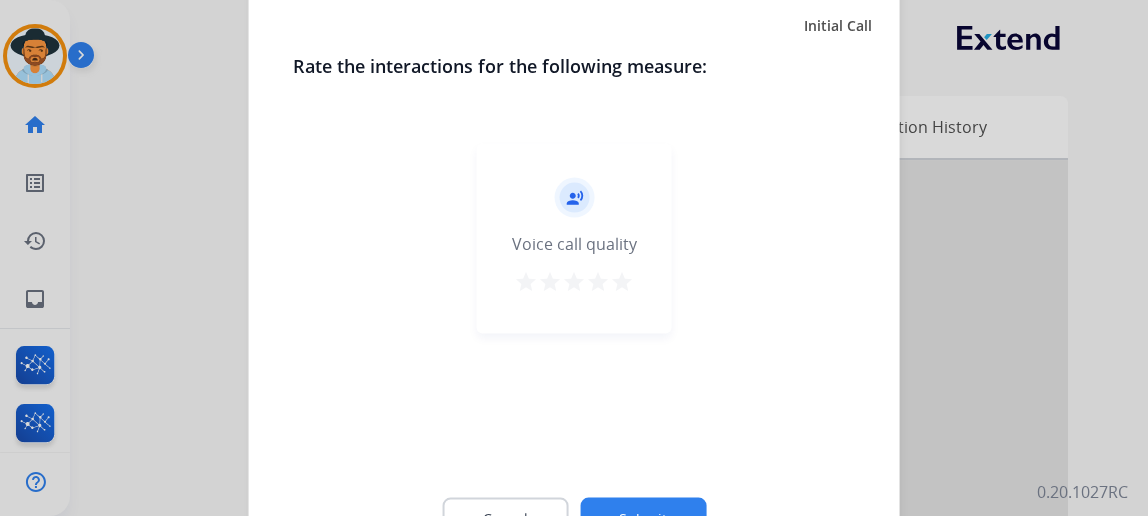 click on "Submit" 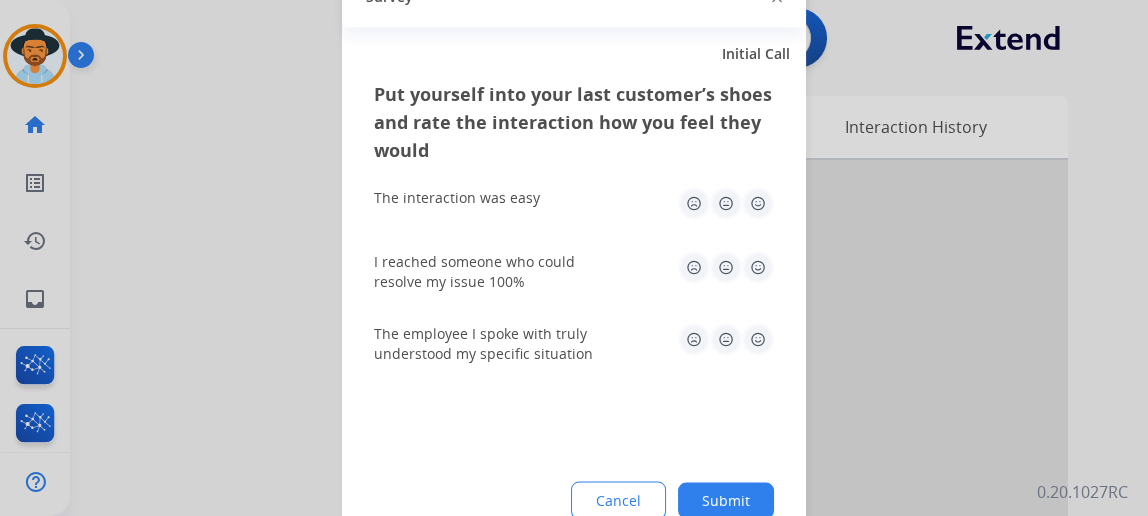 click on "Submit" 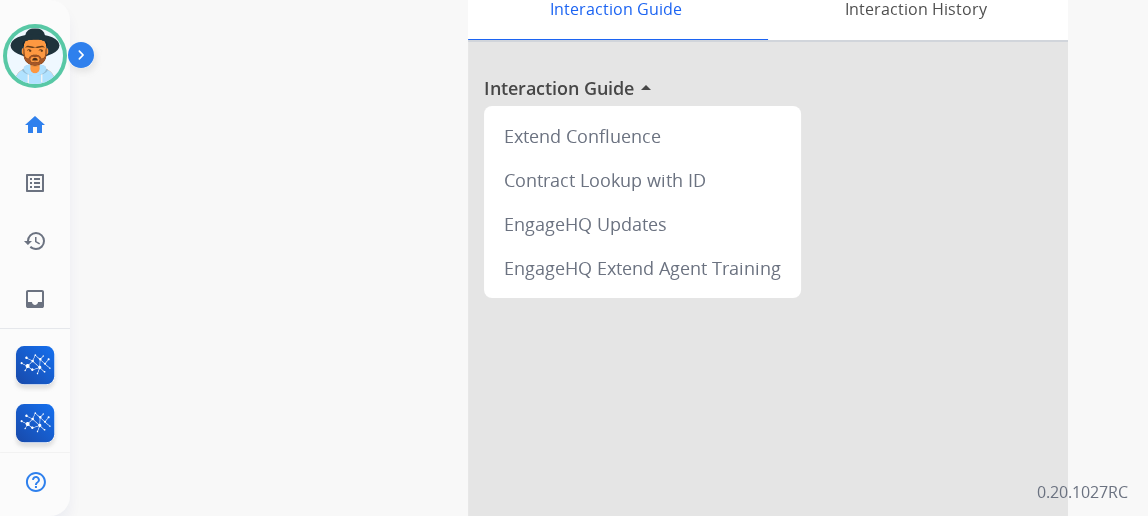 scroll, scrollTop: 181, scrollLeft: 0, axis: vertical 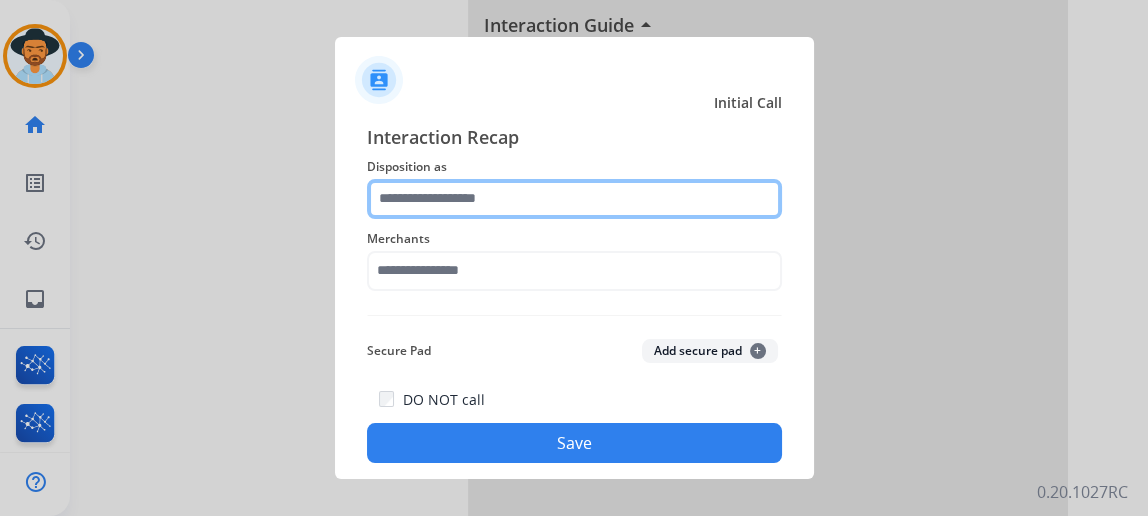 click 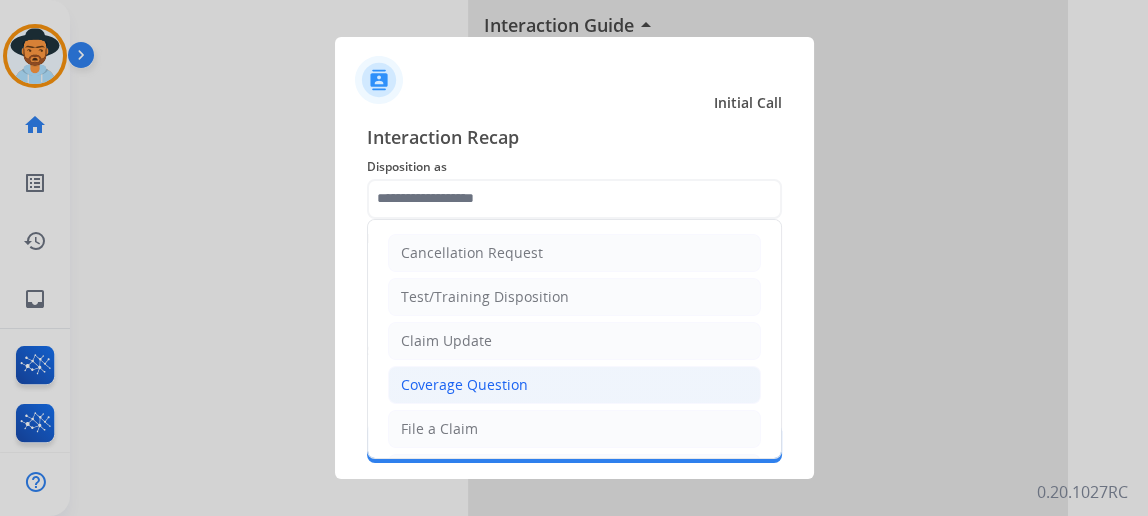 click on "Coverage Question" 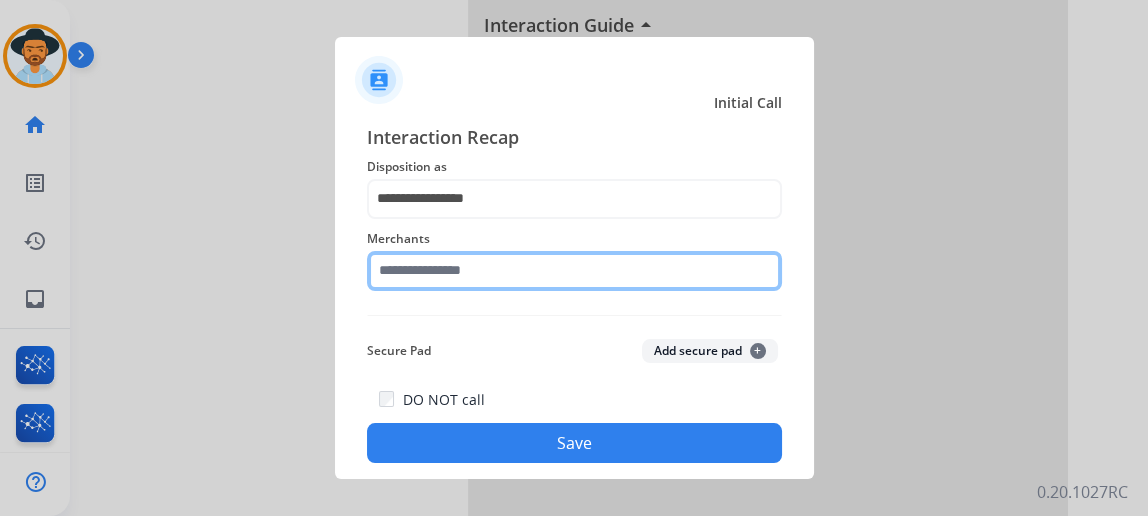 click 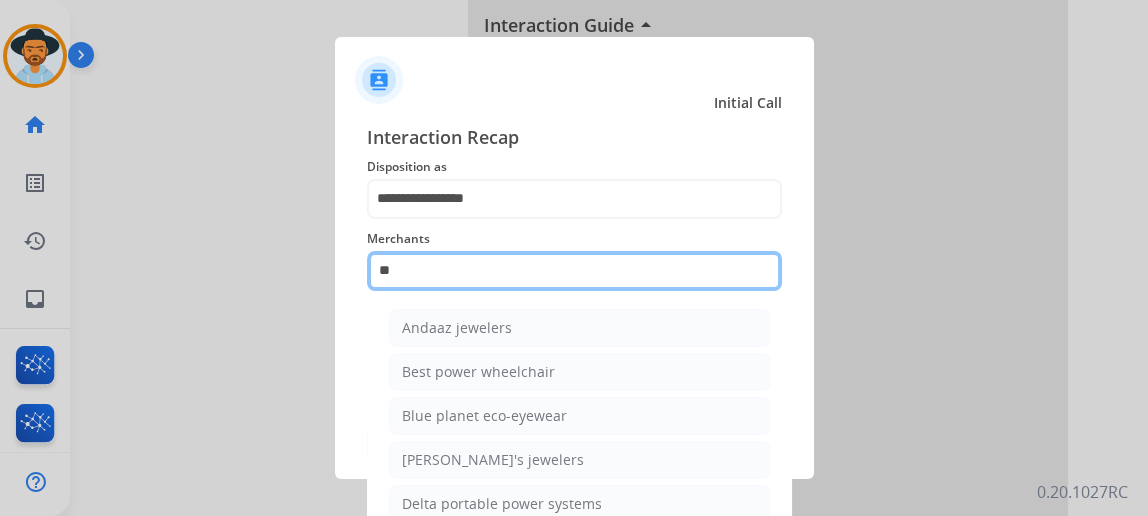 type on "*" 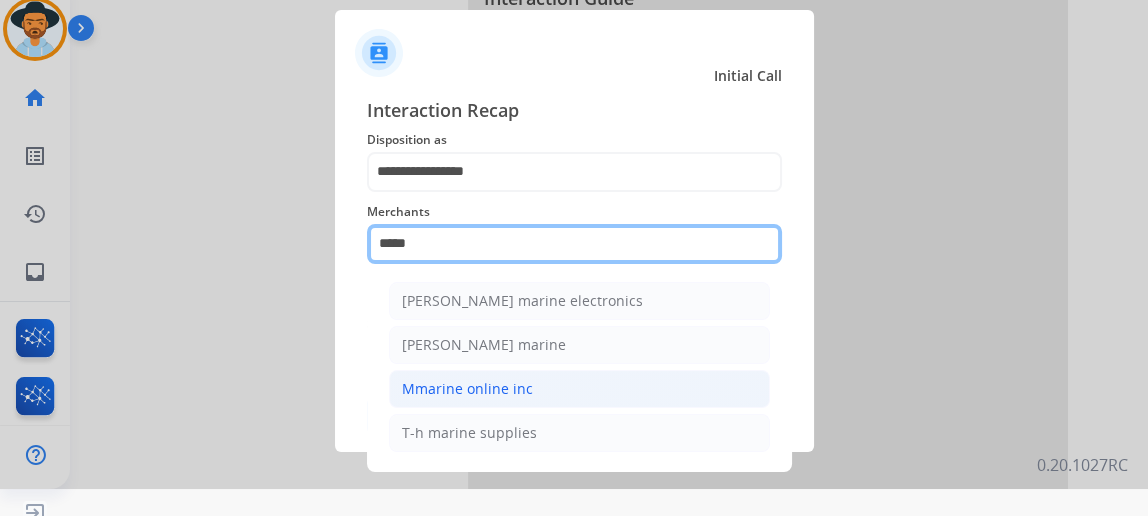 scroll, scrollTop: 43, scrollLeft: 0, axis: vertical 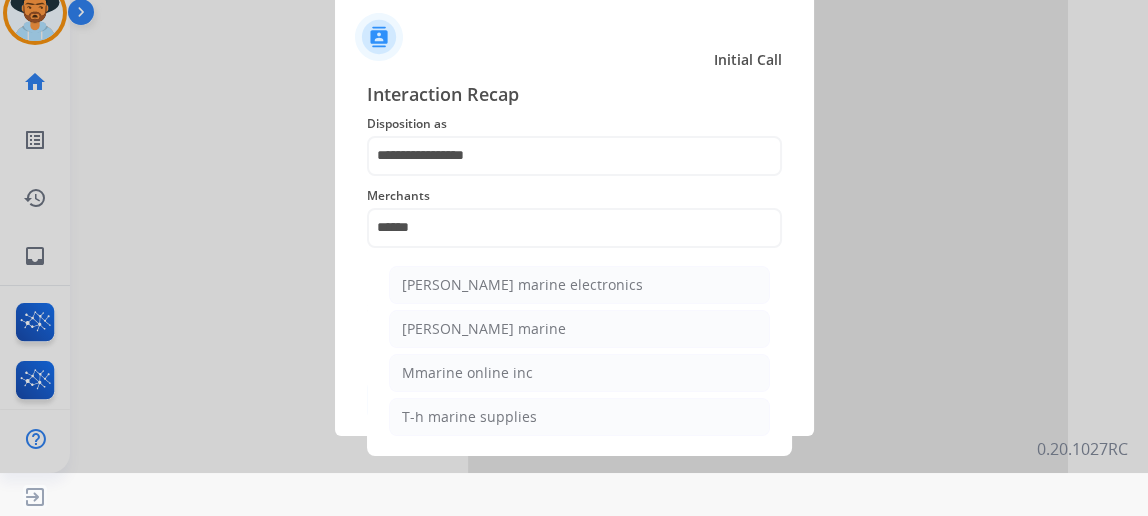 click on "T-h marine supplies" 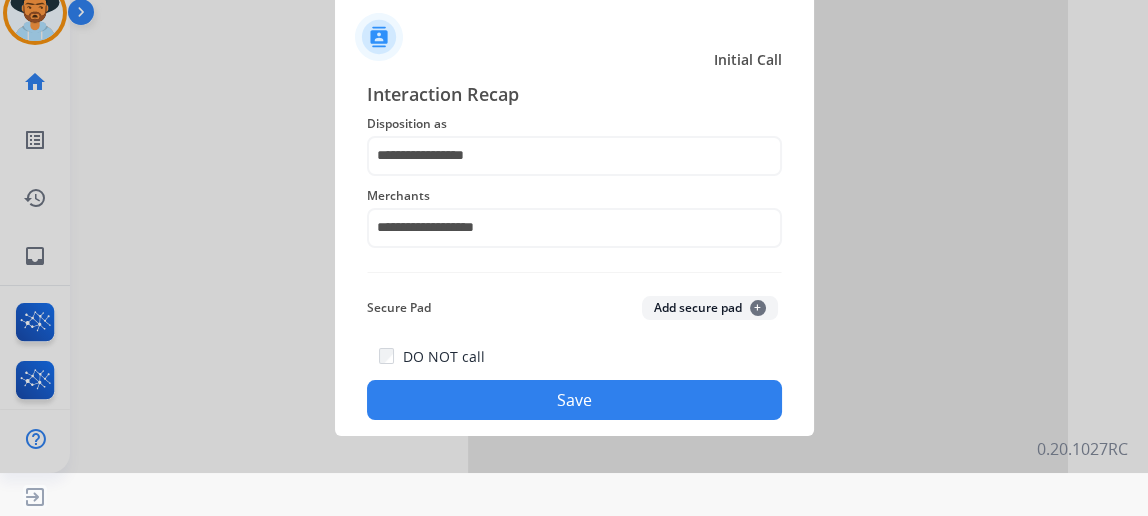 click on "Save" 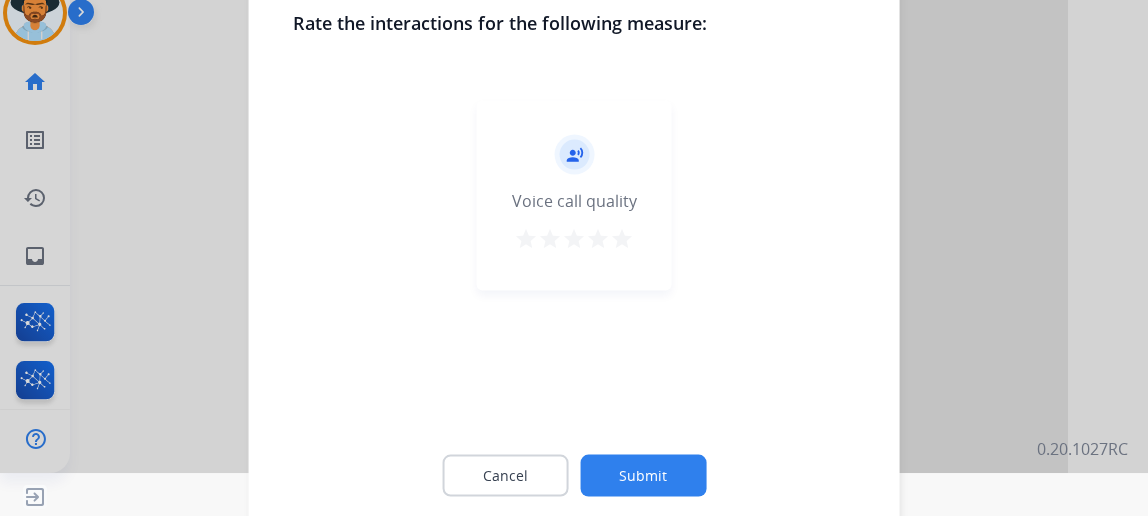 click on "Submit" 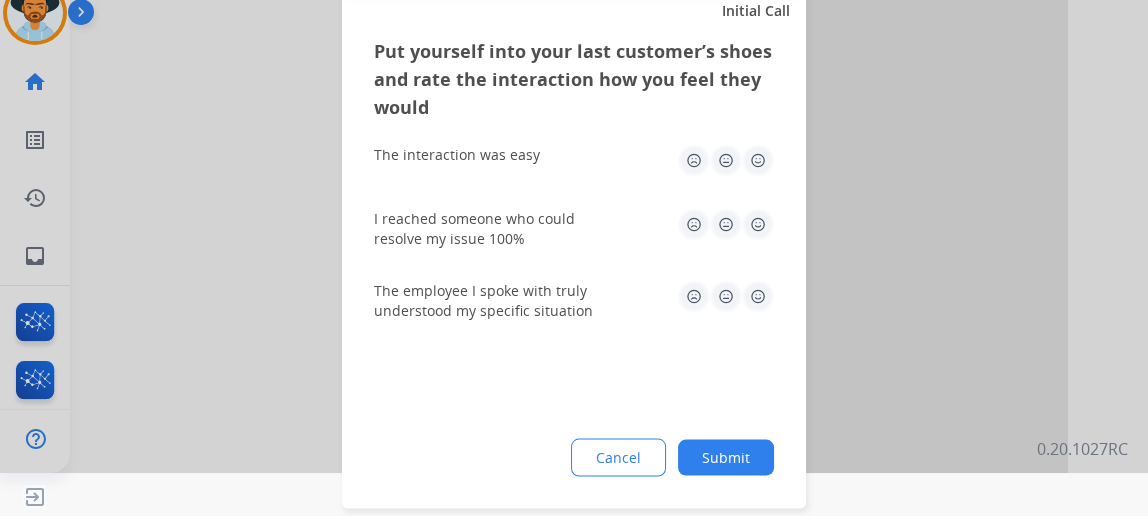 drag, startPoint x: 758, startPoint y: 460, endPoint x: 738, endPoint y: 444, distance: 25.612497 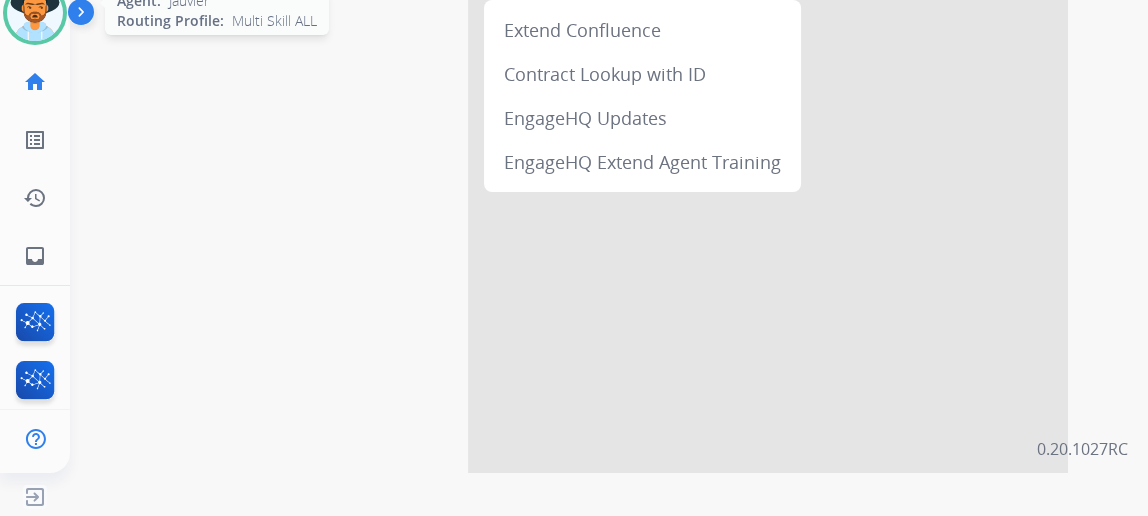 click at bounding box center (35, 13) 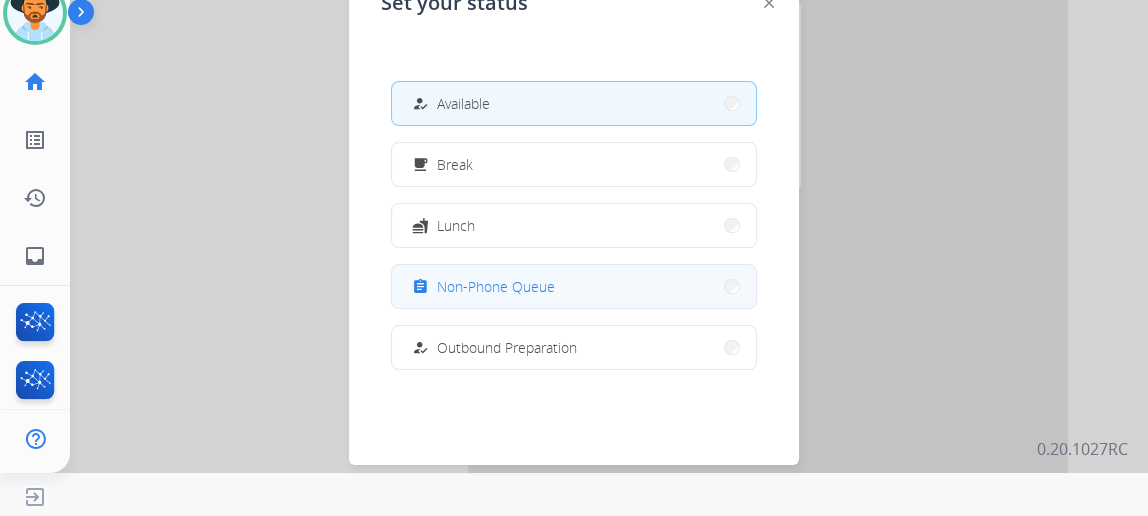 click on "assignment Non-Phone Queue" at bounding box center [574, 286] 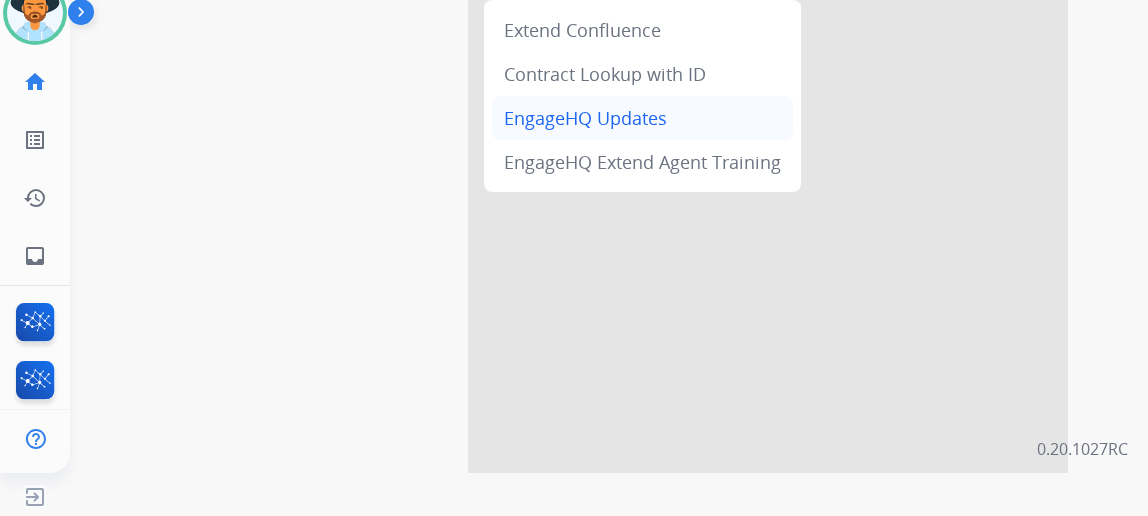 scroll, scrollTop: 0, scrollLeft: 0, axis: both 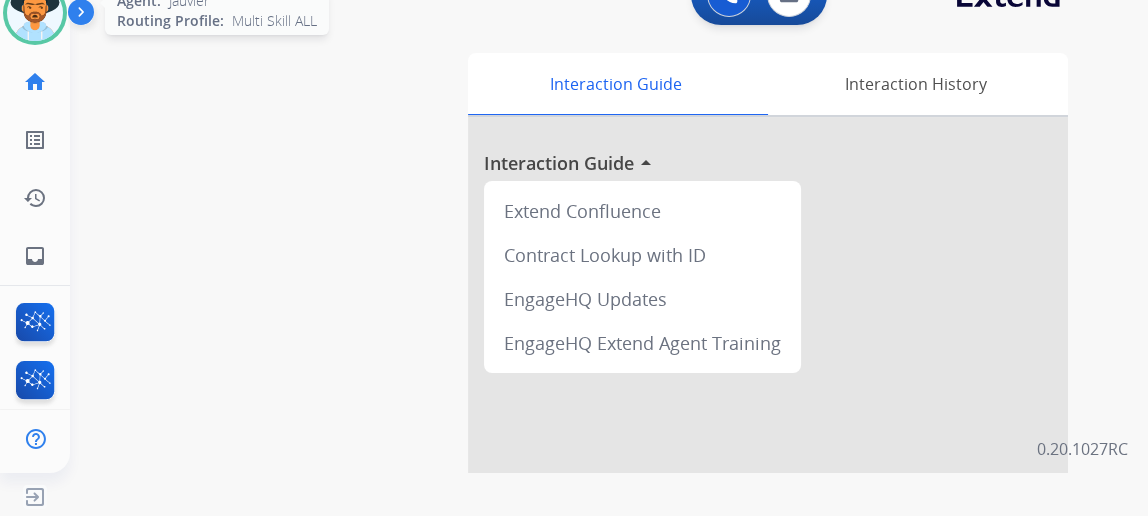 drag, startPoint x: 33, startPoint y: 13, endPoint x: 58, endPoint y: 25, distance: 27.730848 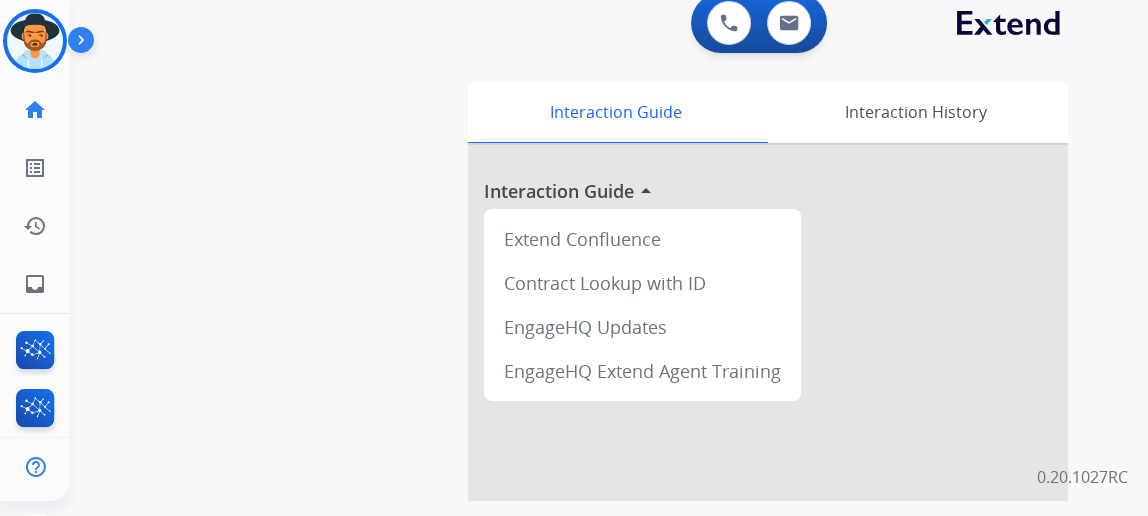 scroll, scrollTop: 0, scrollLeft: 0, axis: both 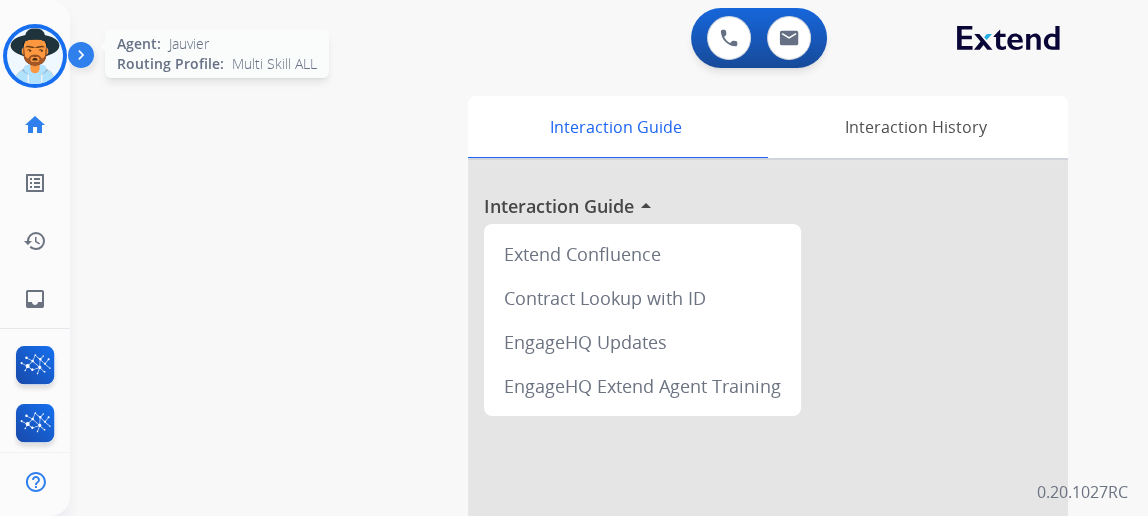 click at bounding box center (35, 56) 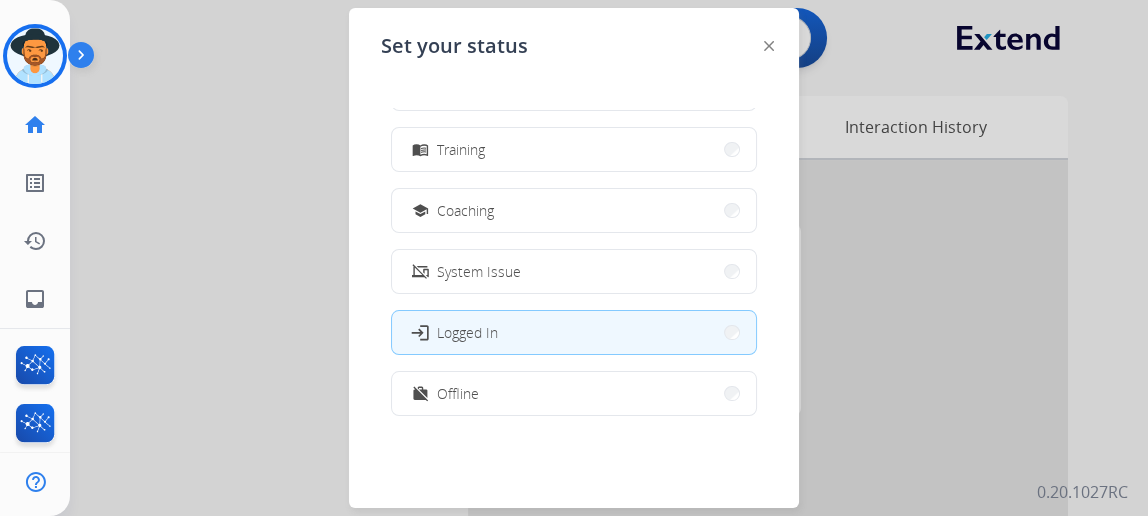 scroll, scrollTop: 0, scrollLeft: 0, axis: both 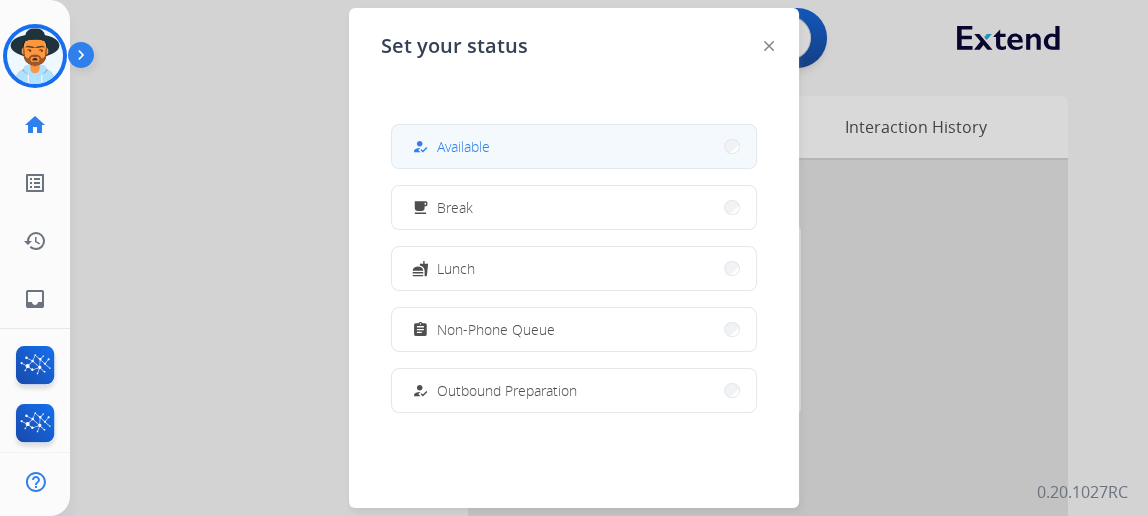 click on "Available" at bounding box center (463, 146) 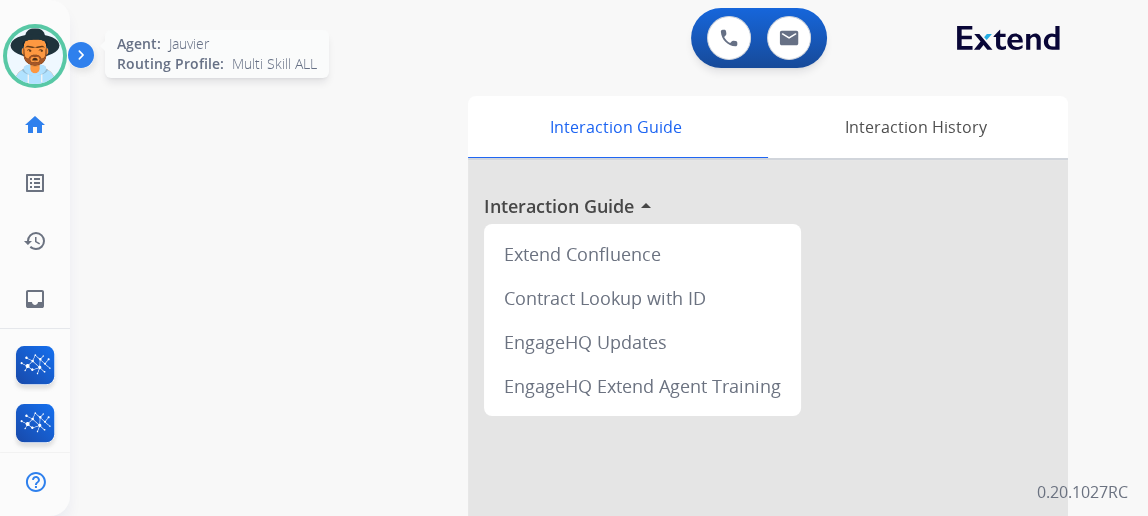 click at bounding box center (35, 56) 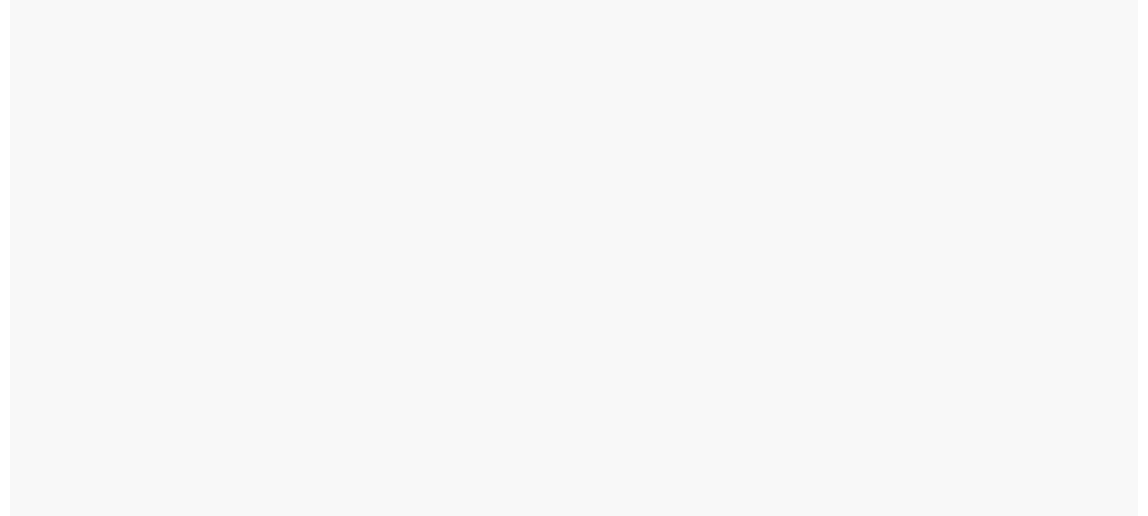 scroll, scrollTop: 0, scrollLeft: 0, axis: both 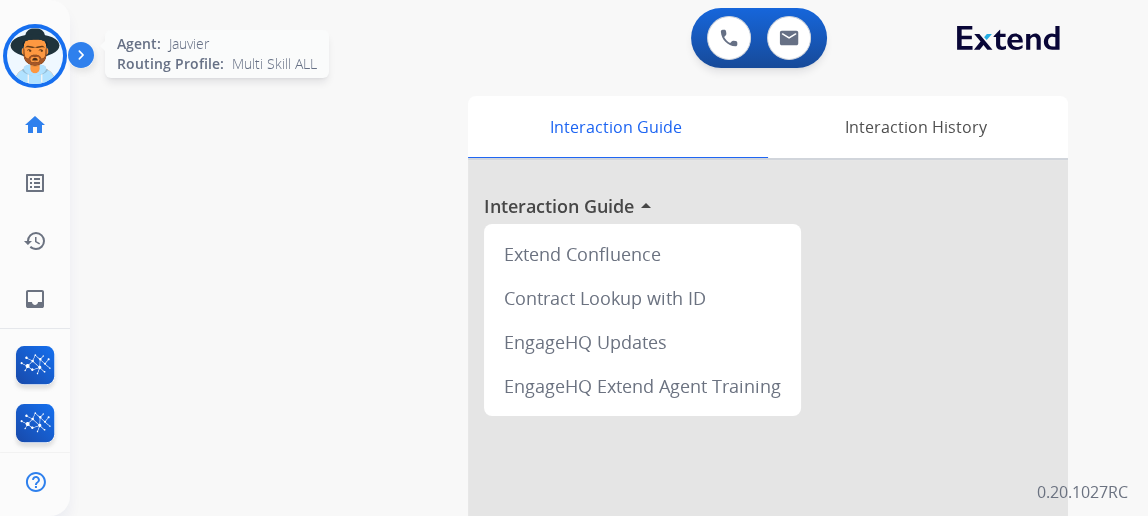 click at bounding box center (35, 56) 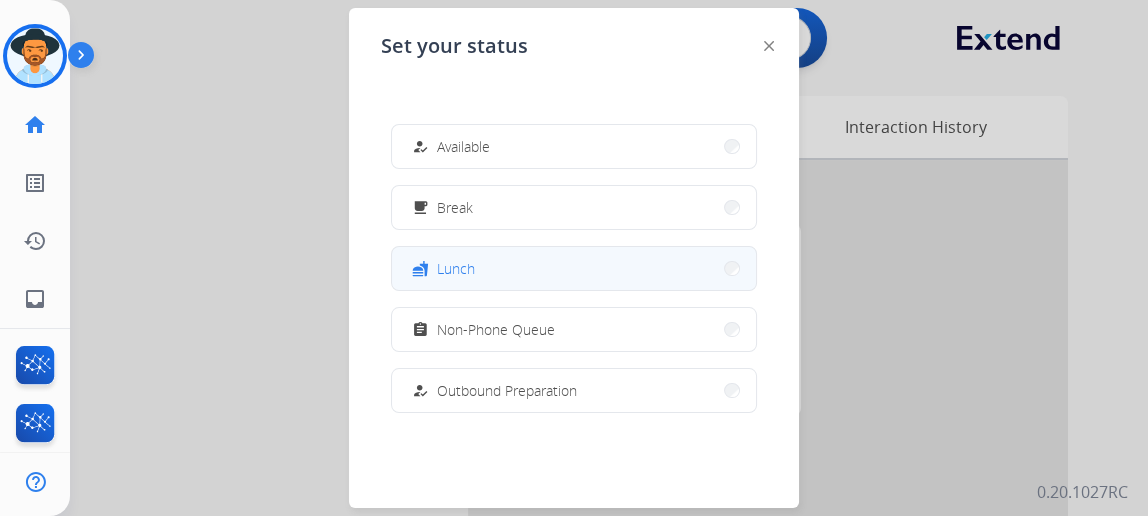 click on "Lunch" at bounding box center [456, 268] 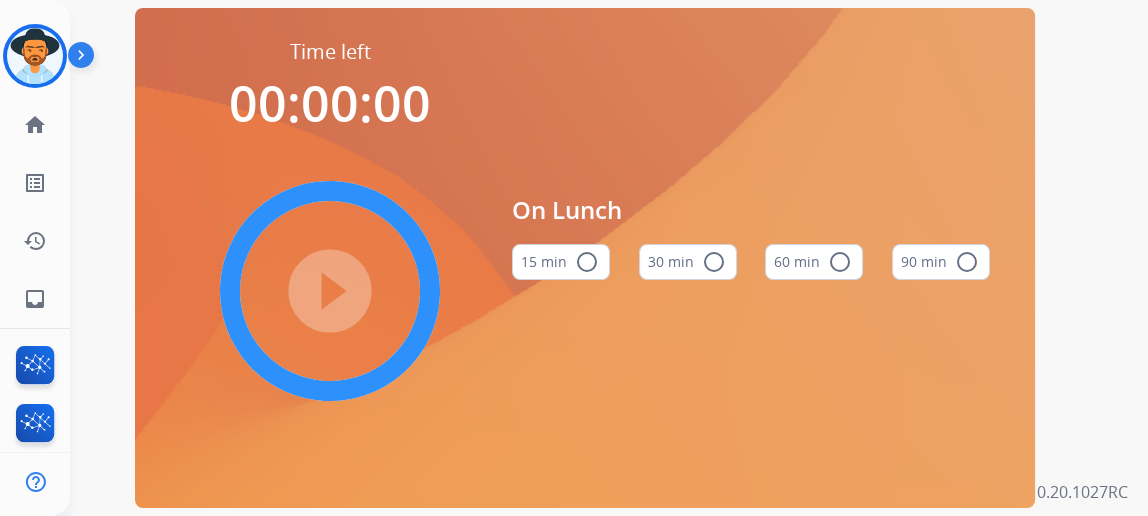 click on "60 min  radio_button_unchecked" at bounding box center [814, 262] 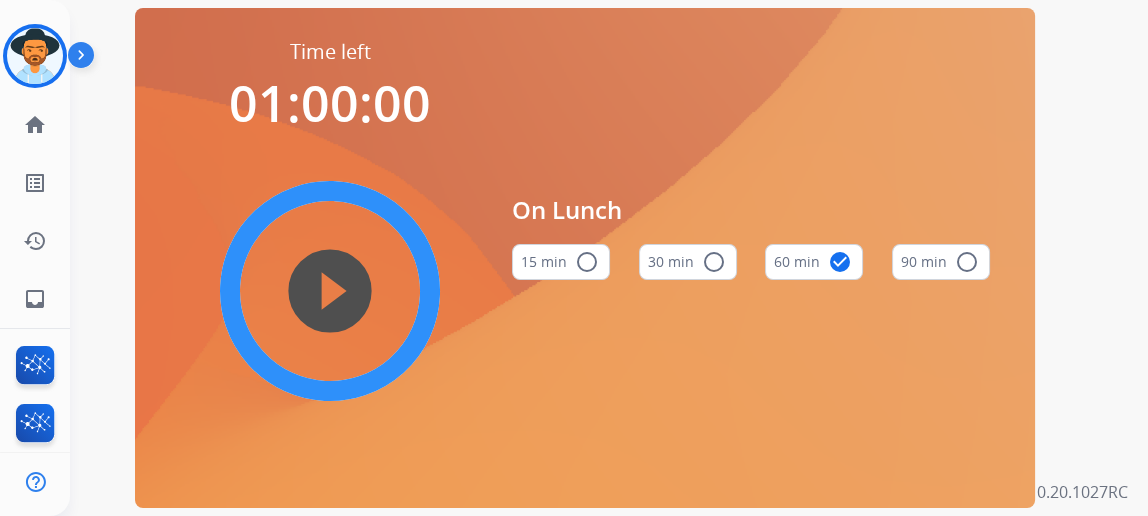 click on "play_circle_filled" at bounding box center (330, 291) 